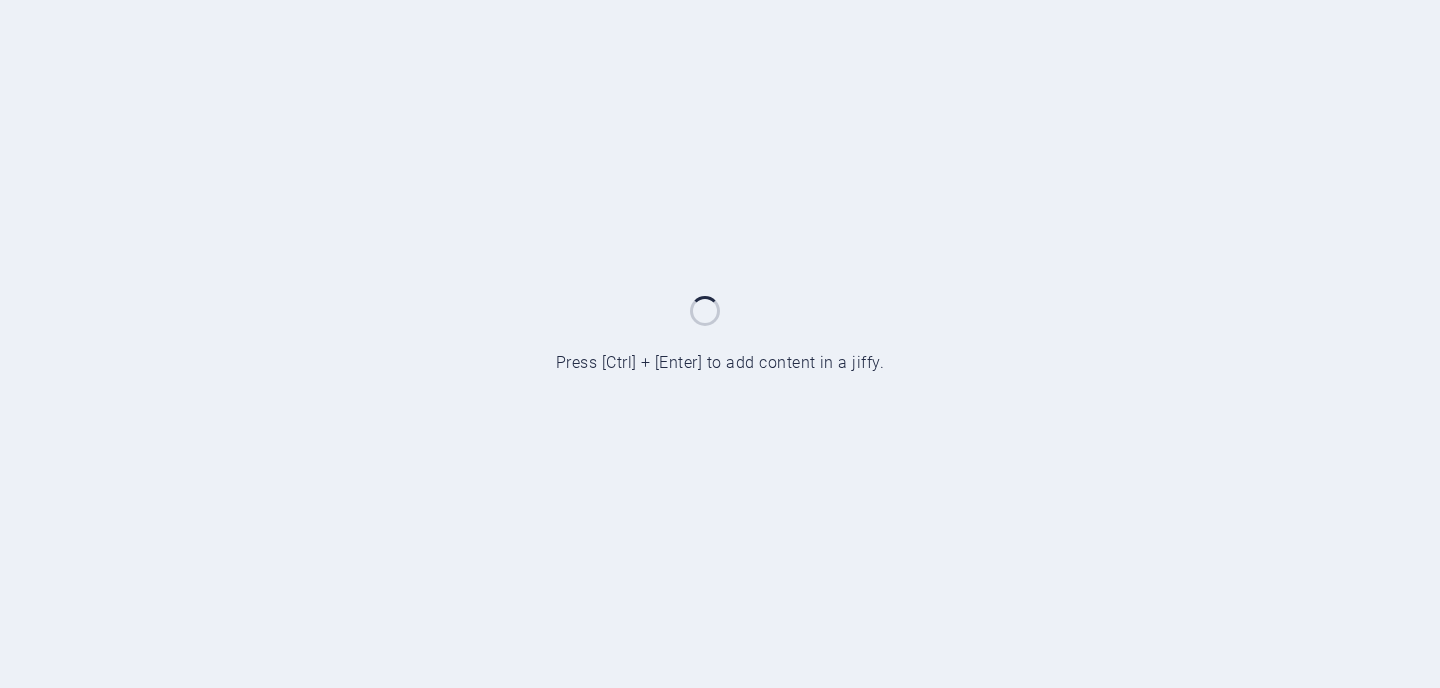 scroll, scrollTop: 0, scrollLeft: 0, axis: both 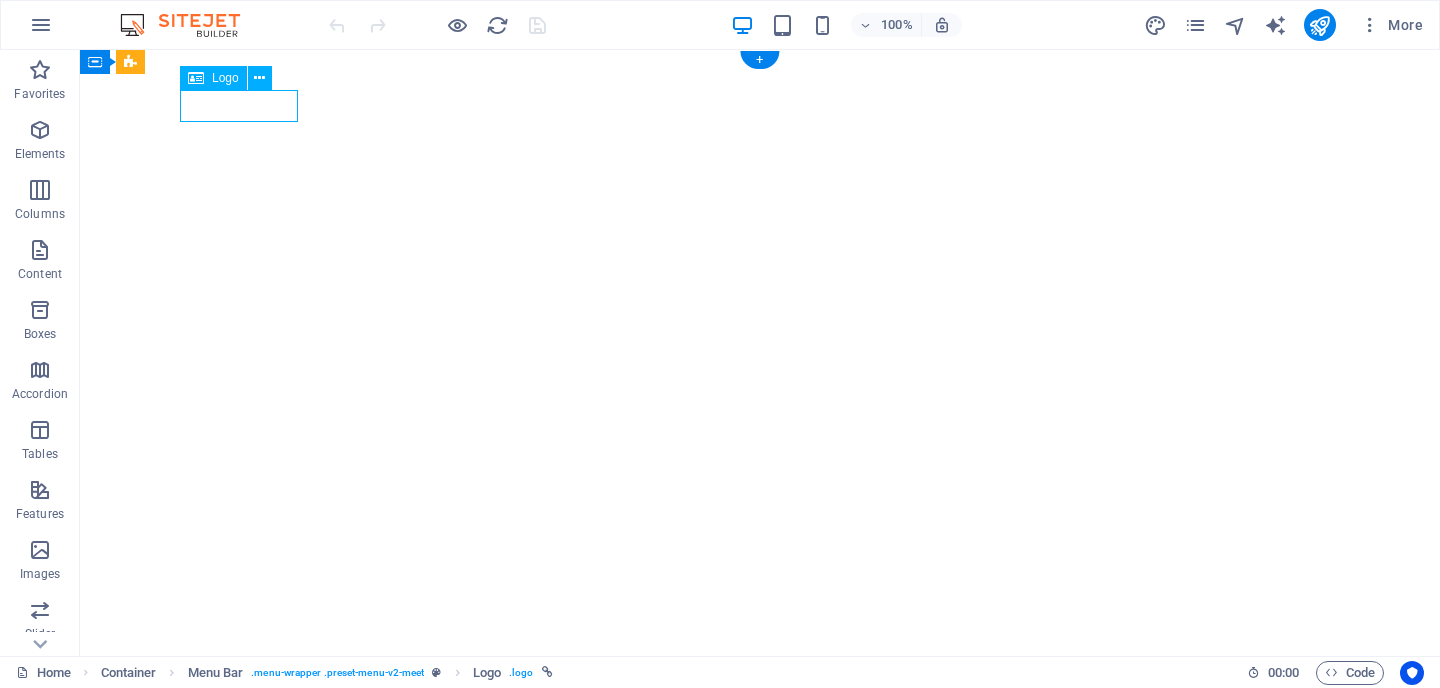 select on "px" 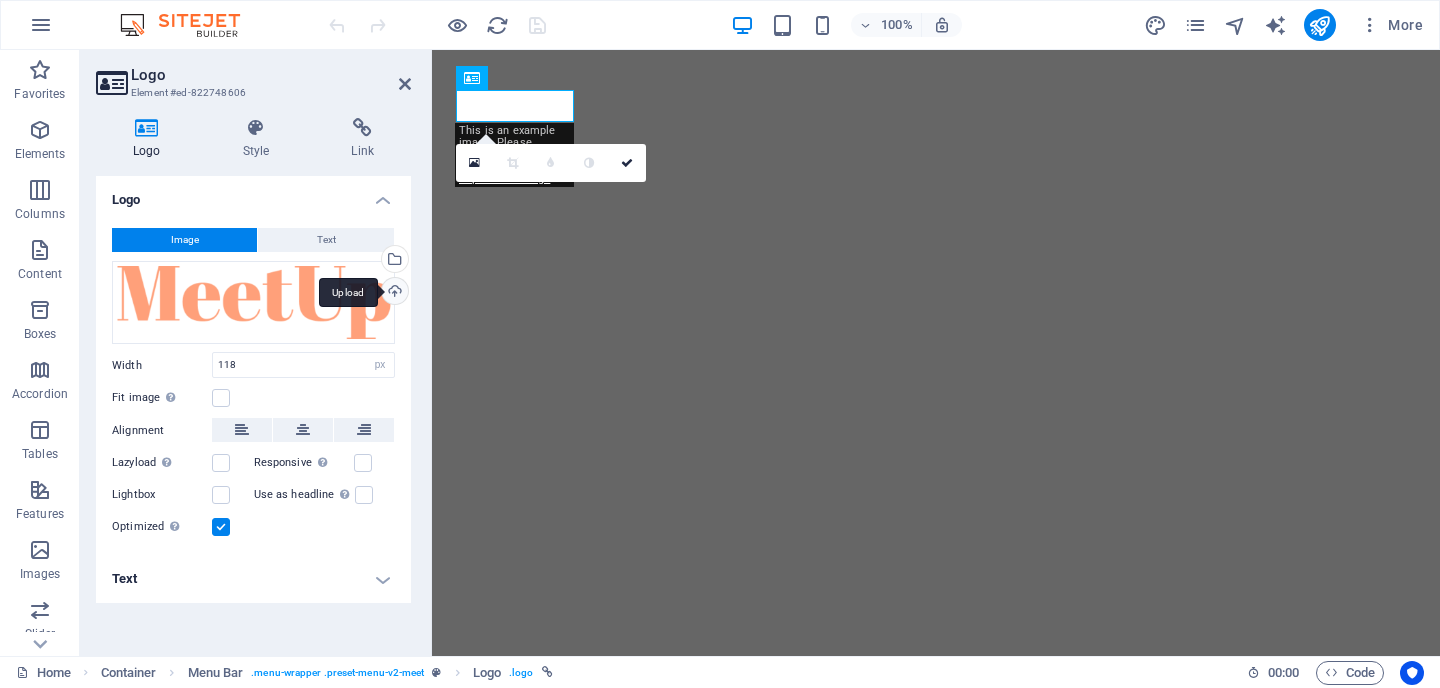 click on "Upload" at bounding box center (393, 293) 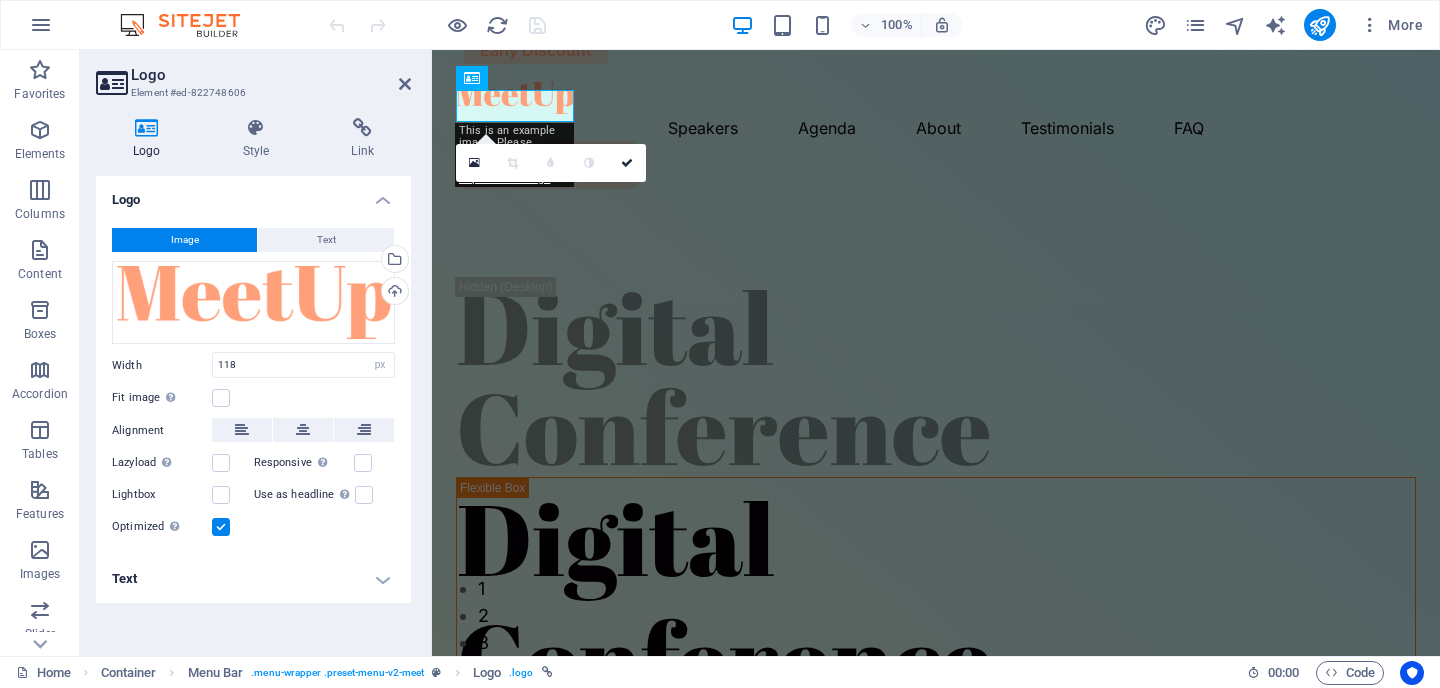scroll, scrollTop: 0, scrollLeft: 0, axis: both 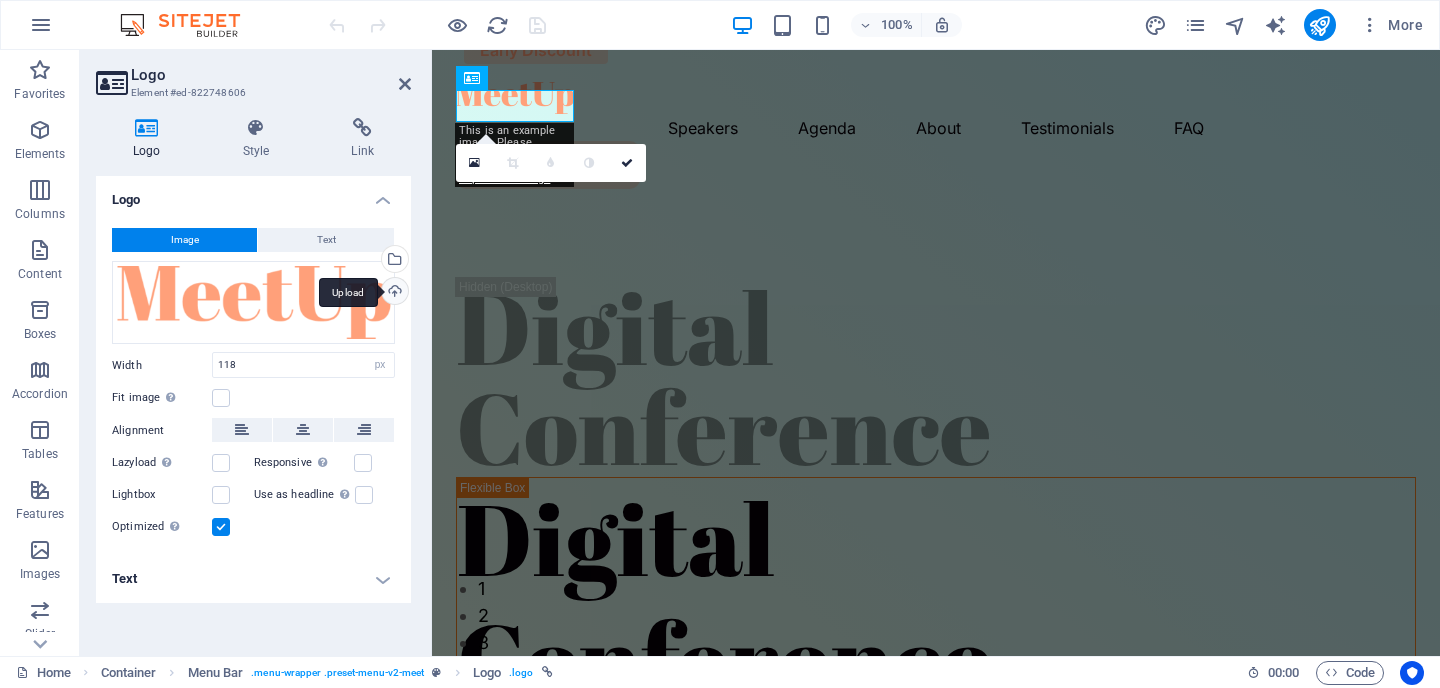 click on "Upload" at bounding box center (393, 293) 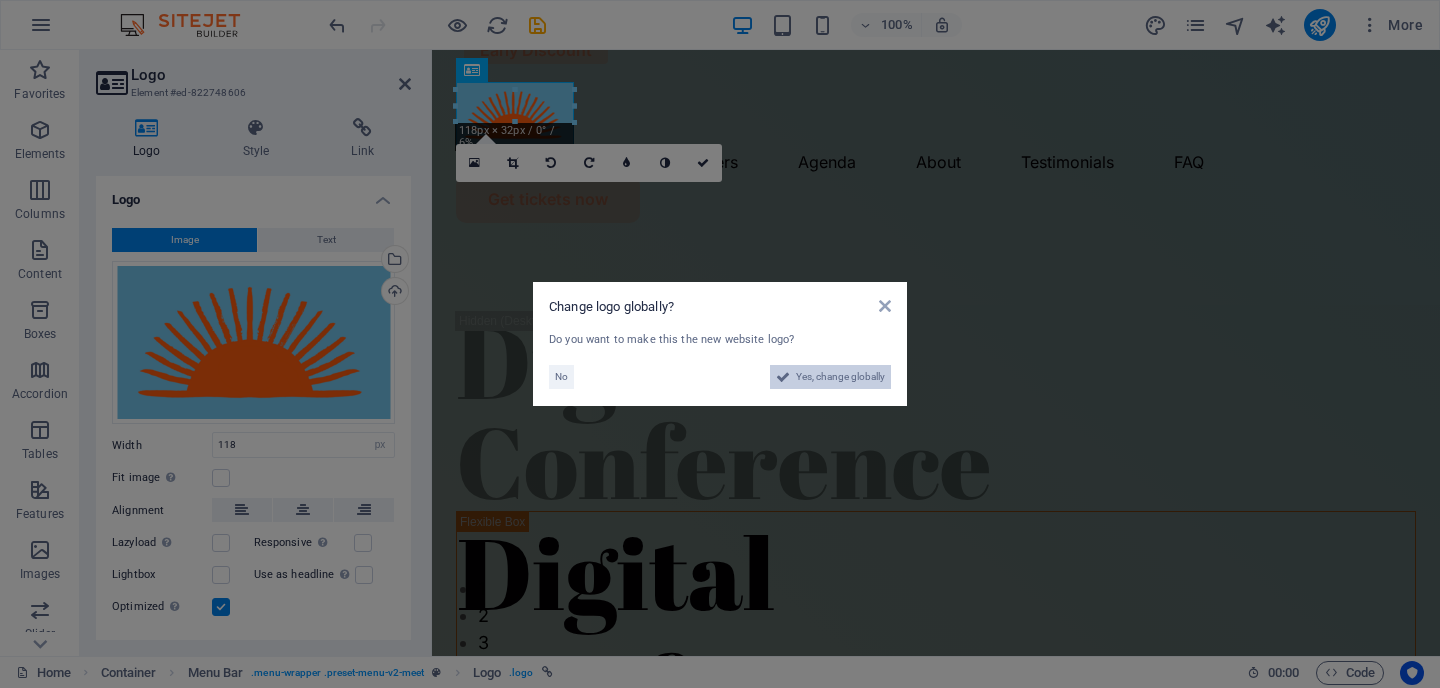click on "Yes, change globally" at bounding box center [840, 377] 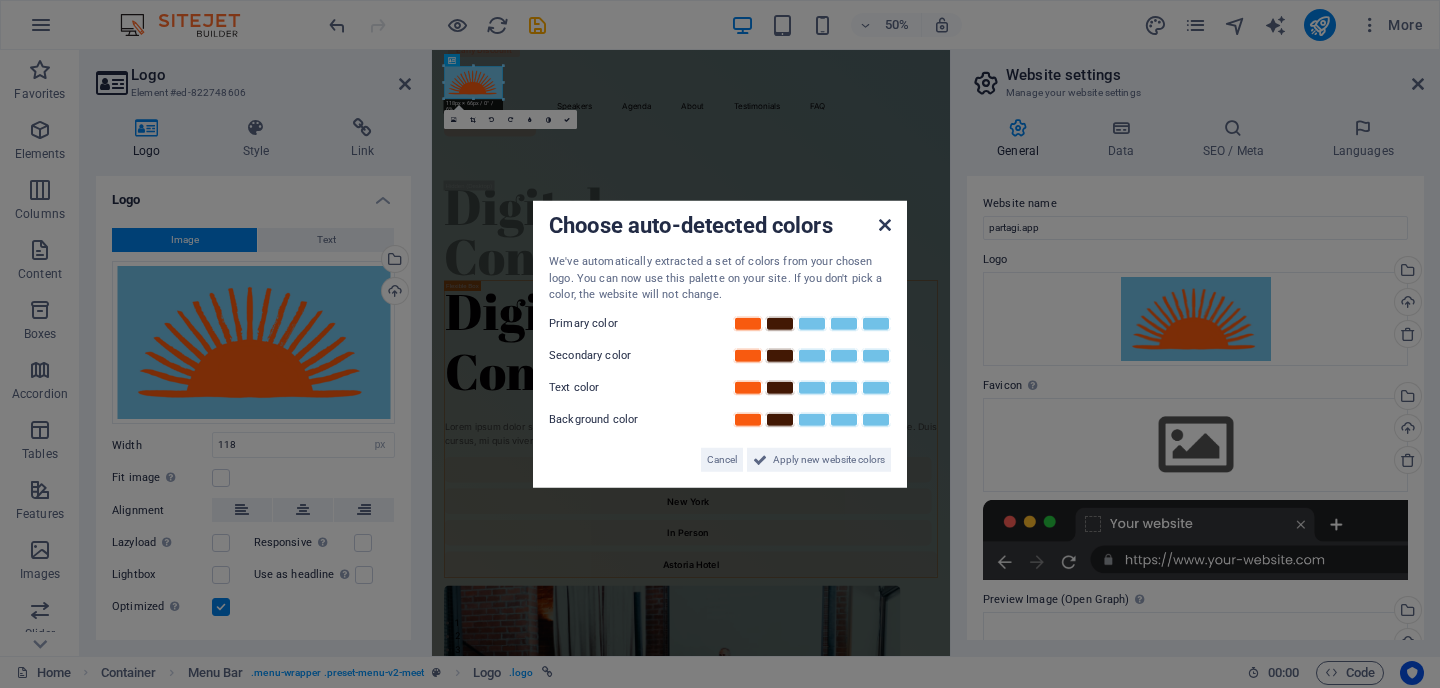click at bounding box center (885, 225) 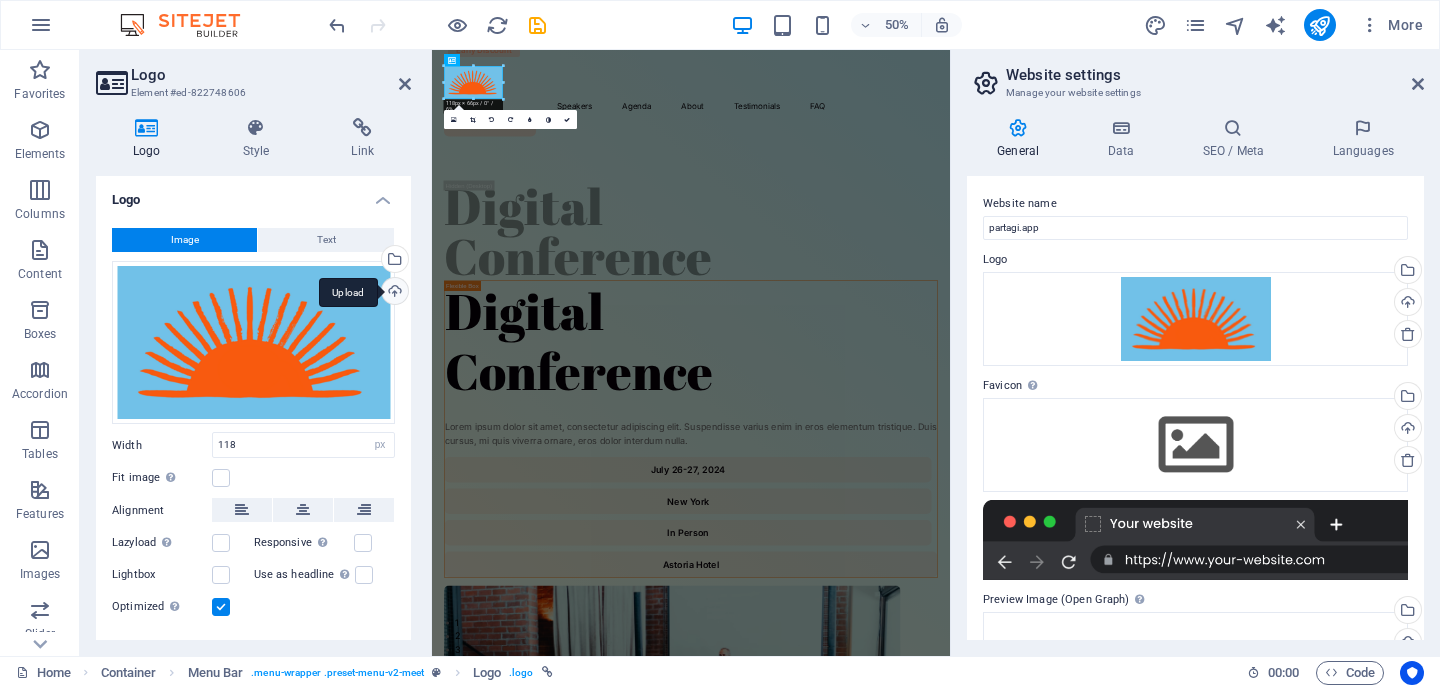 click on "Upload" at bounding box center (393, 293) 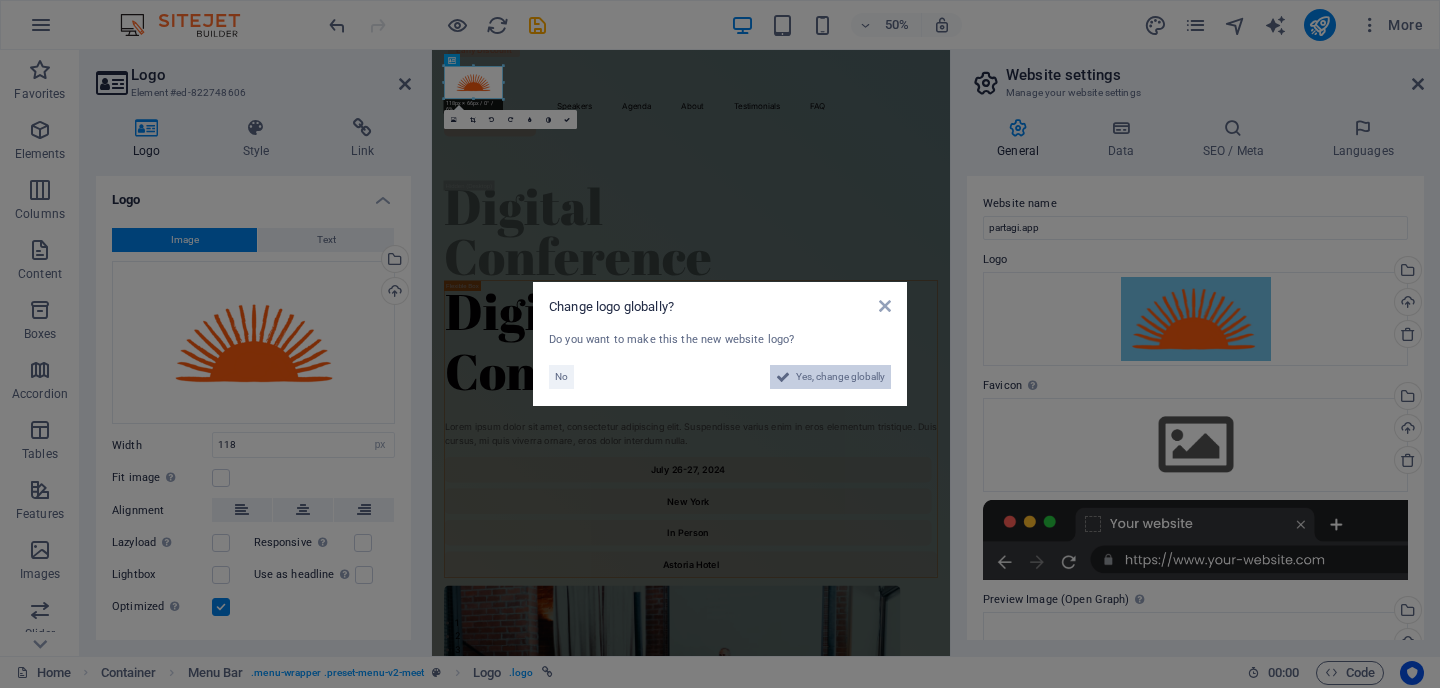 click on "Yes, change globally" at bounding box center (840, 377) 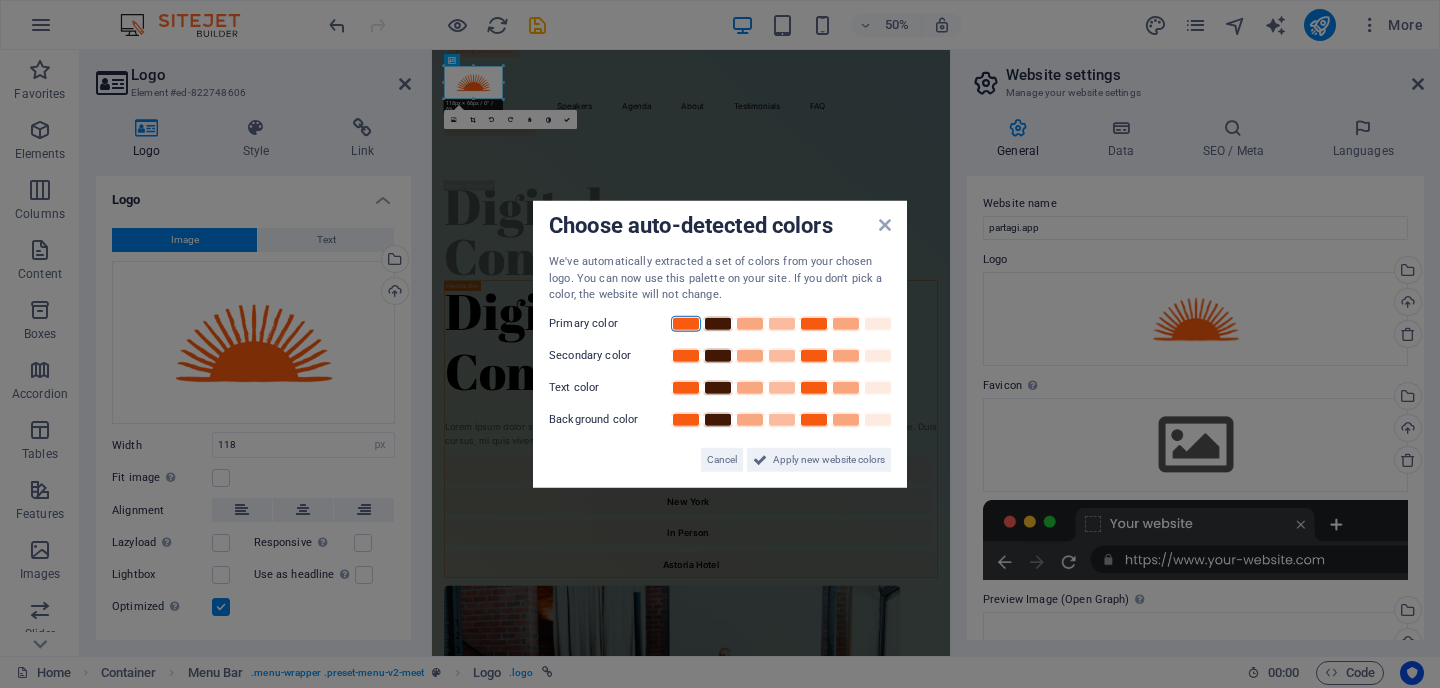 click at bounding box center [686, 323] 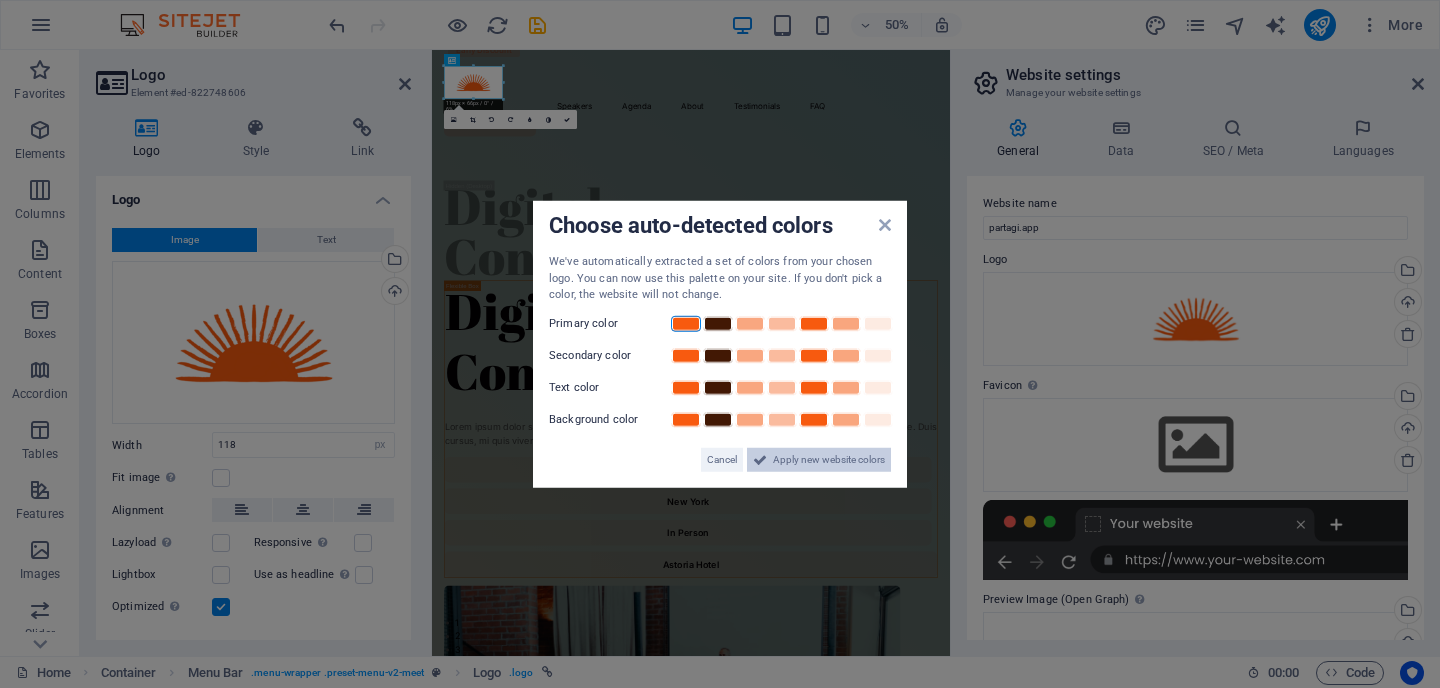 click on "Apply new website colors" at bounding box center (829, 459) 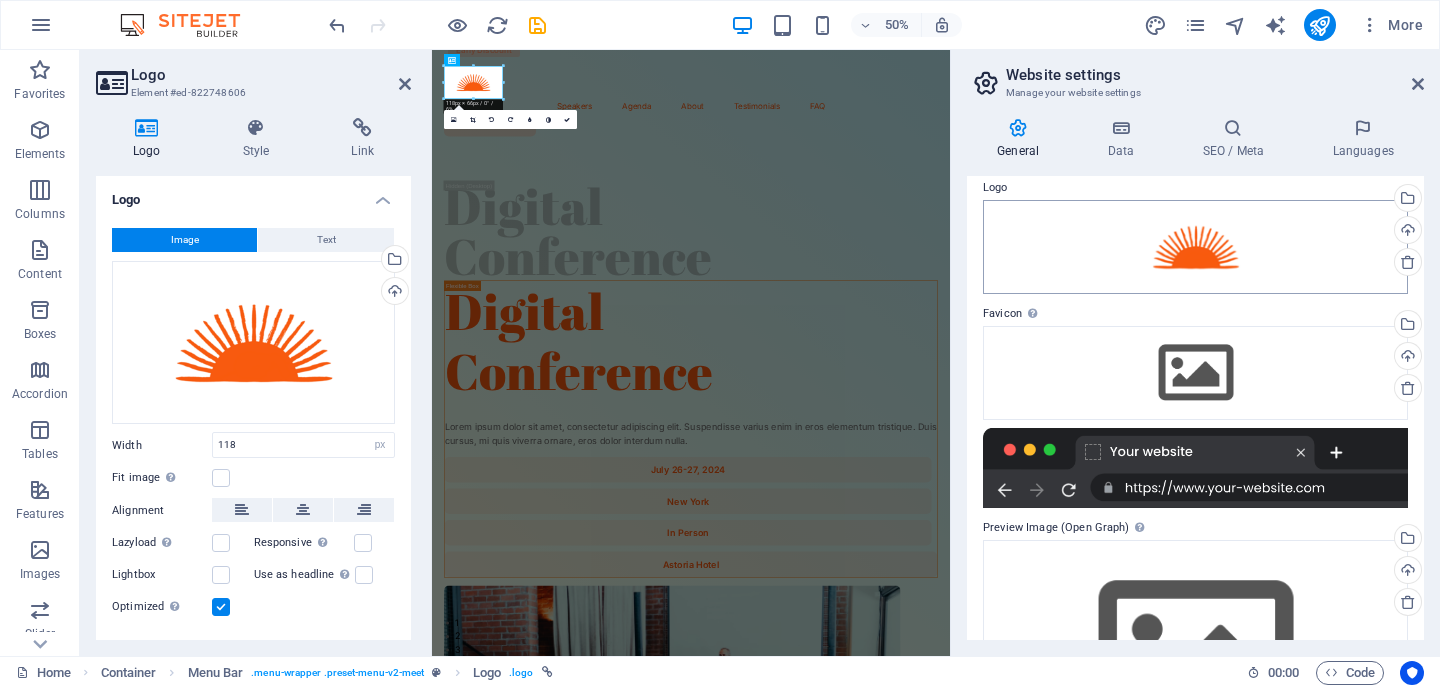scroll, scrollTop: 88, scrollLeft: 0, axis: vertical 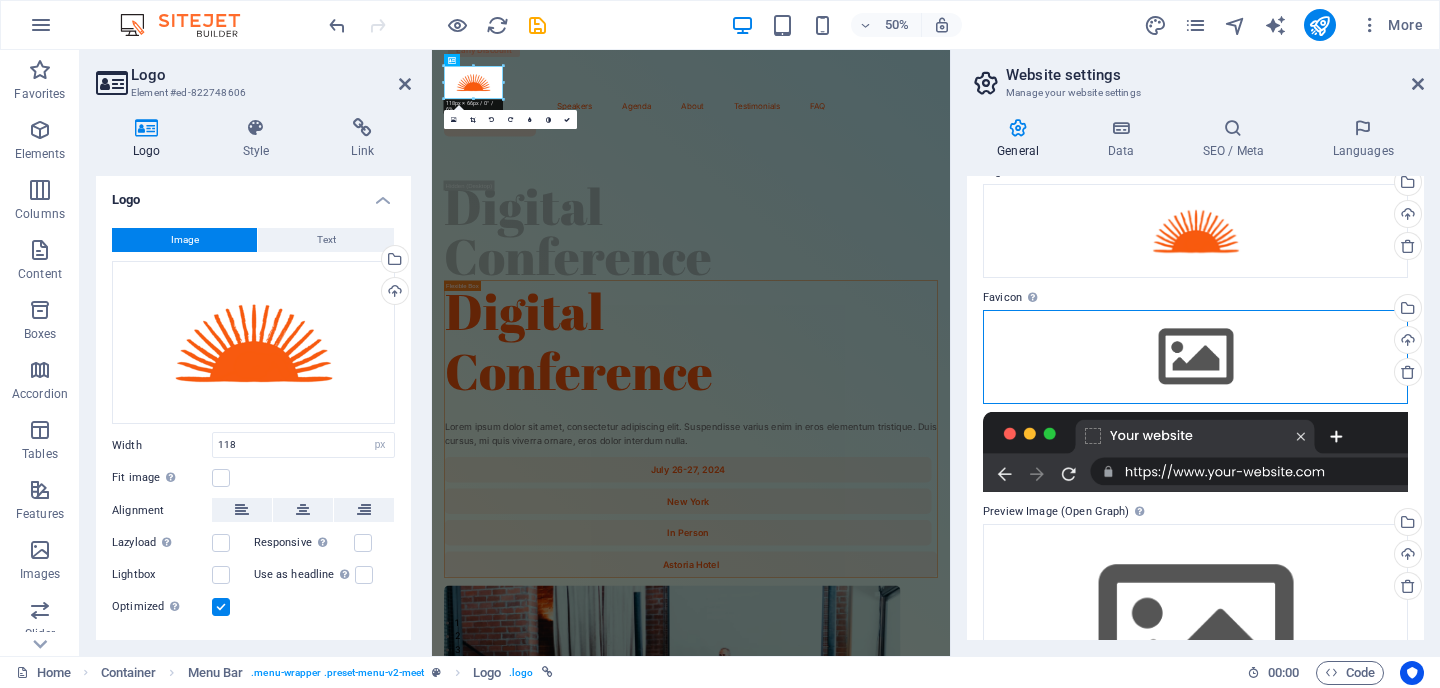 click on "Drag files here, click to choose files or select files from Files or our free stock photos & videos" at bounding box center [1195, 357] 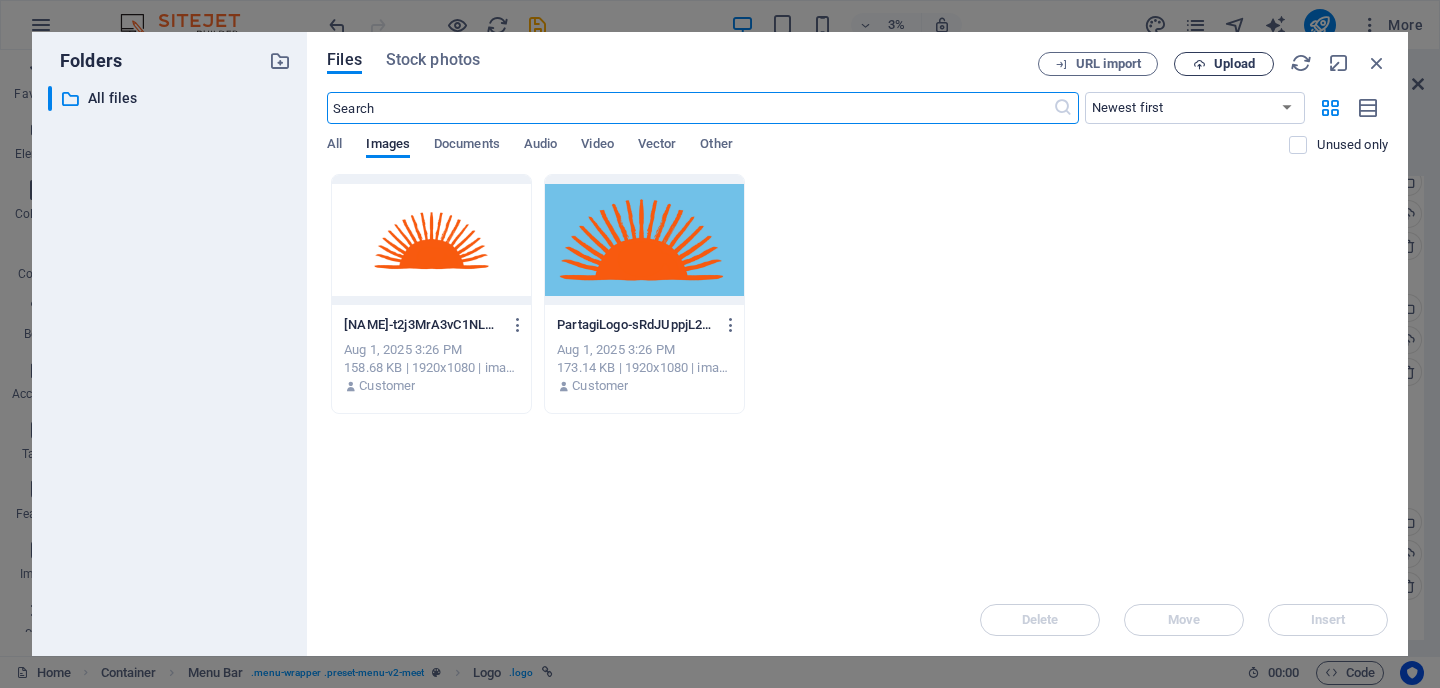 click at bounding box center (1199, 64) 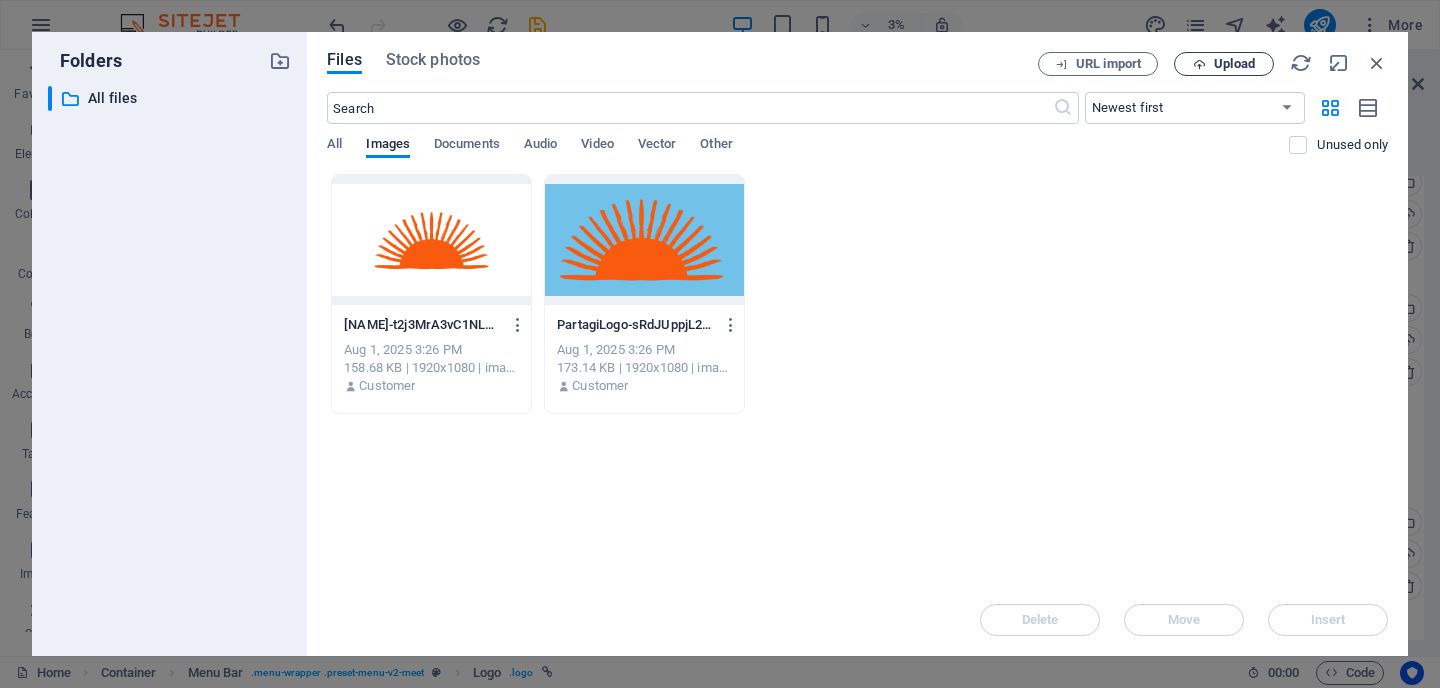 click on "Upload" at bounding box center (1224, 64) 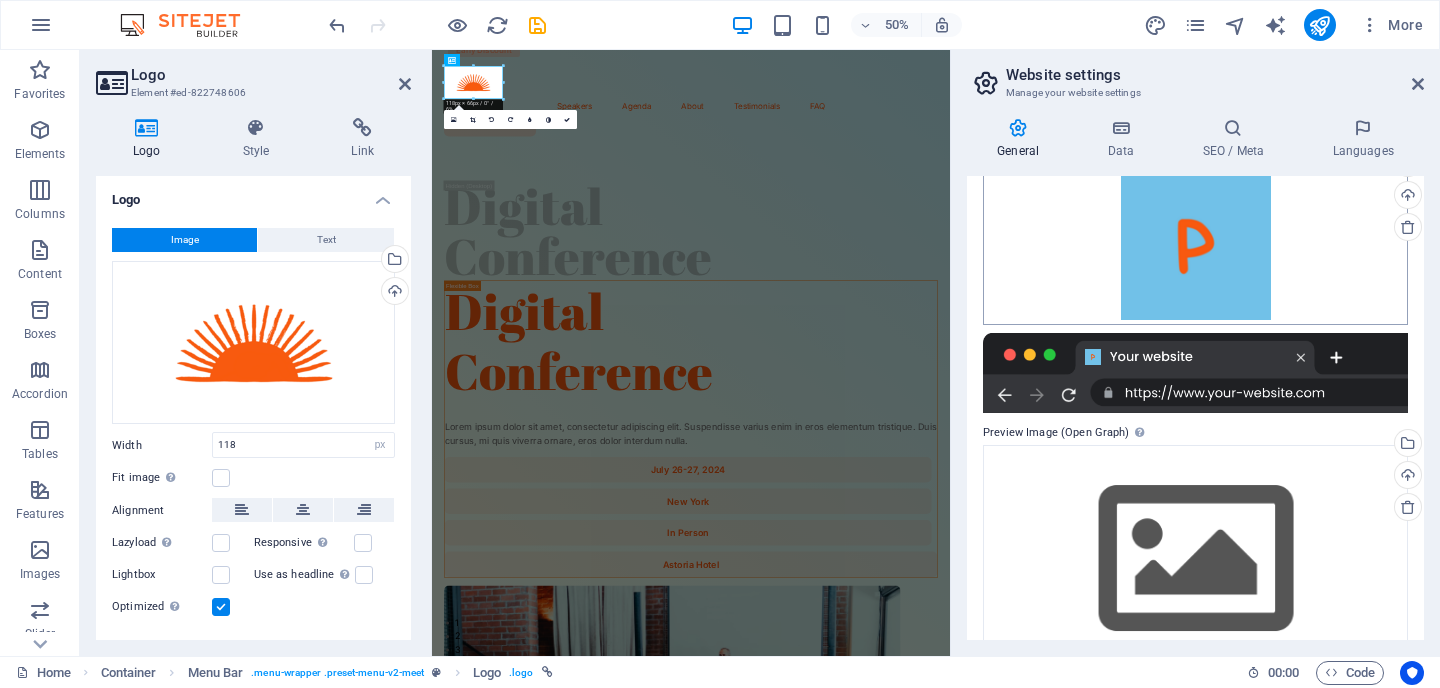 scroll, scrollTop: 283, scrollLeft: 0, axis: vertical 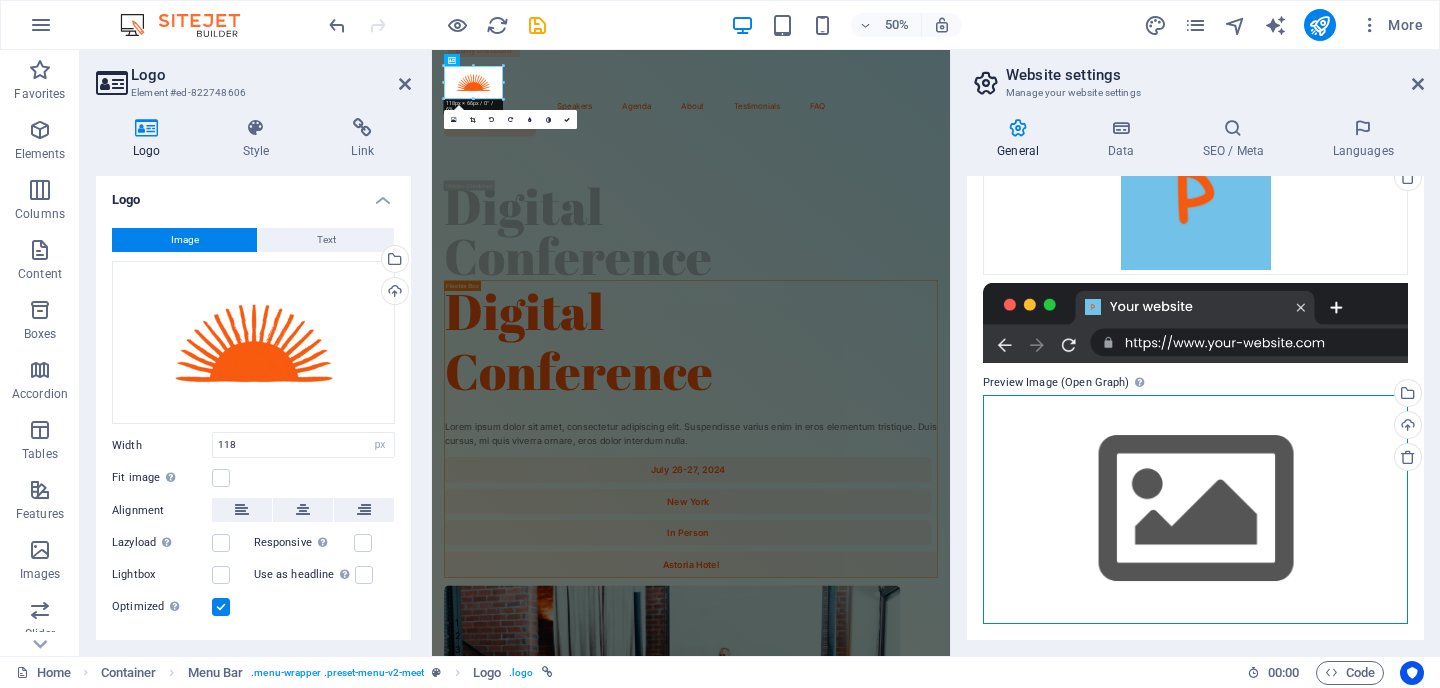 click on "Drag files here, click to choose files or select files from Files or our free stock photos & videos" at bounding box center (1195, 509) 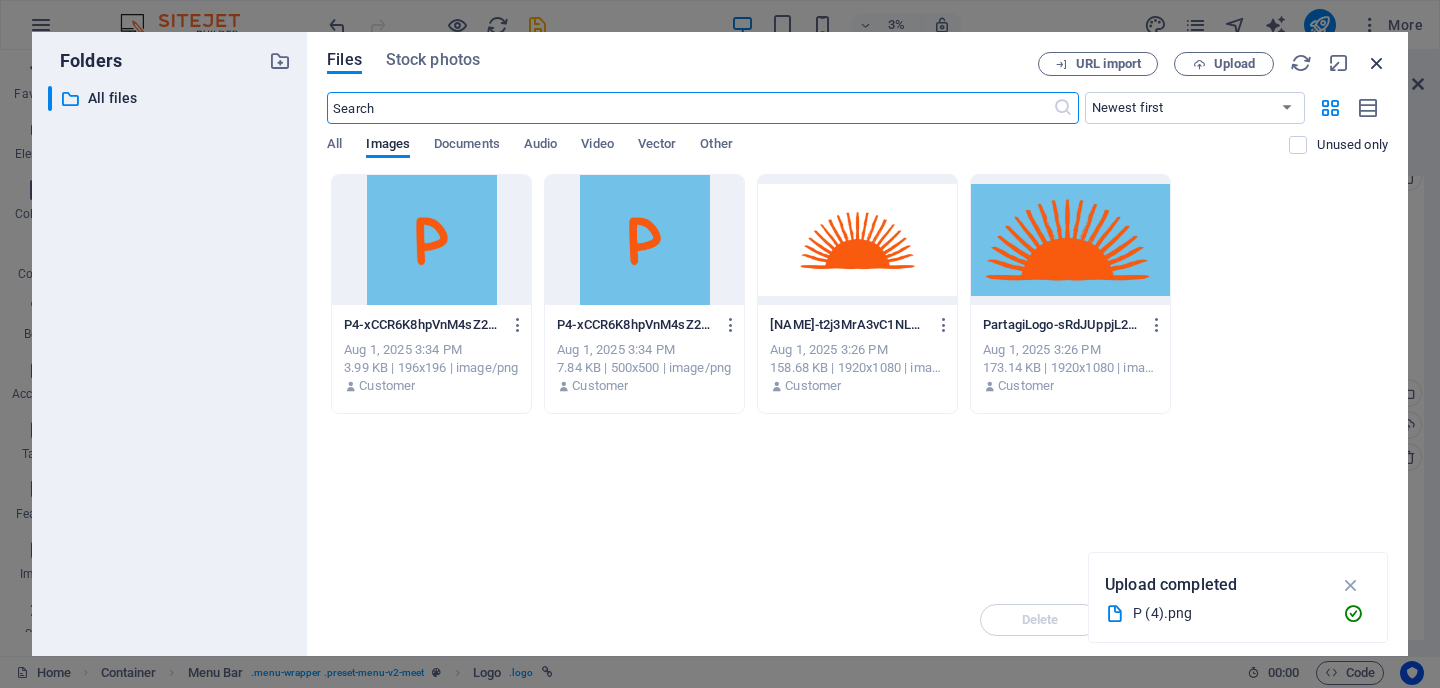 click at bounding box center (1377, 63) 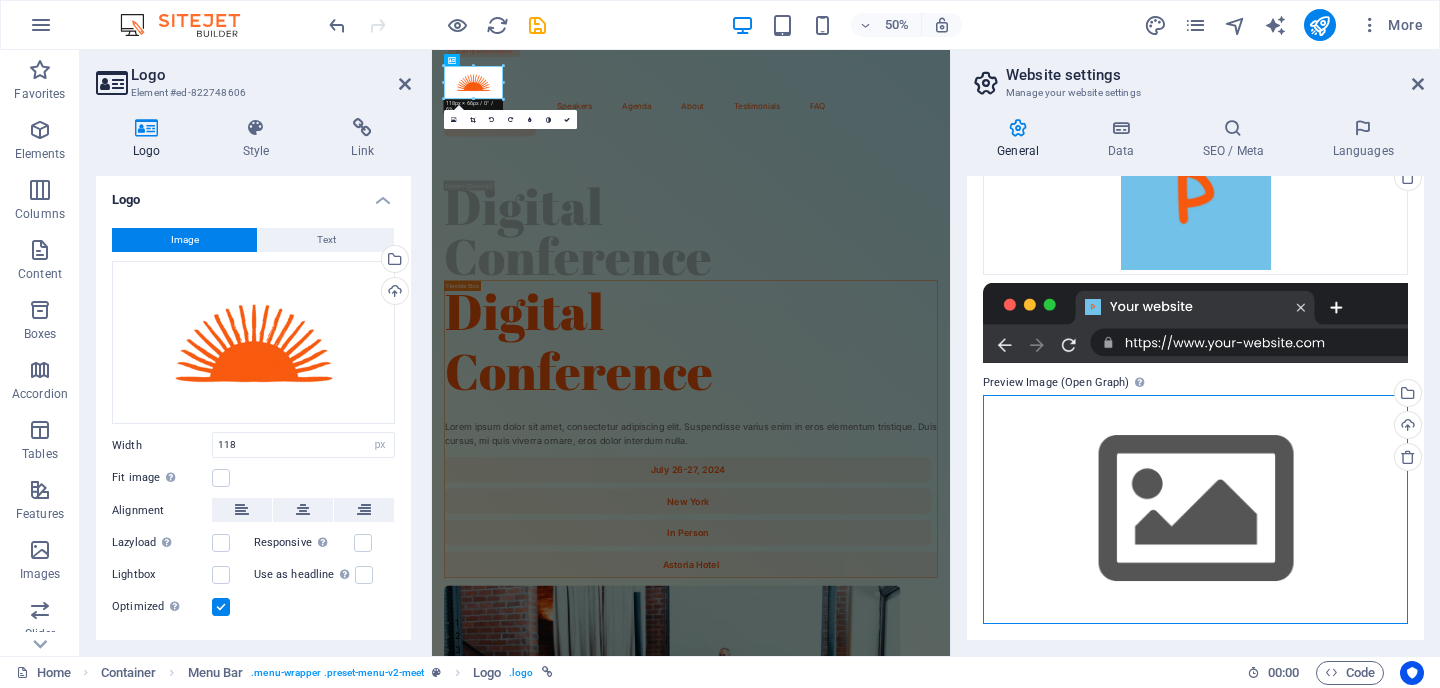click on "Drag files here, click to choose files or select files from Files or our free stock photos & videos" at bounding box center (1195, 509) 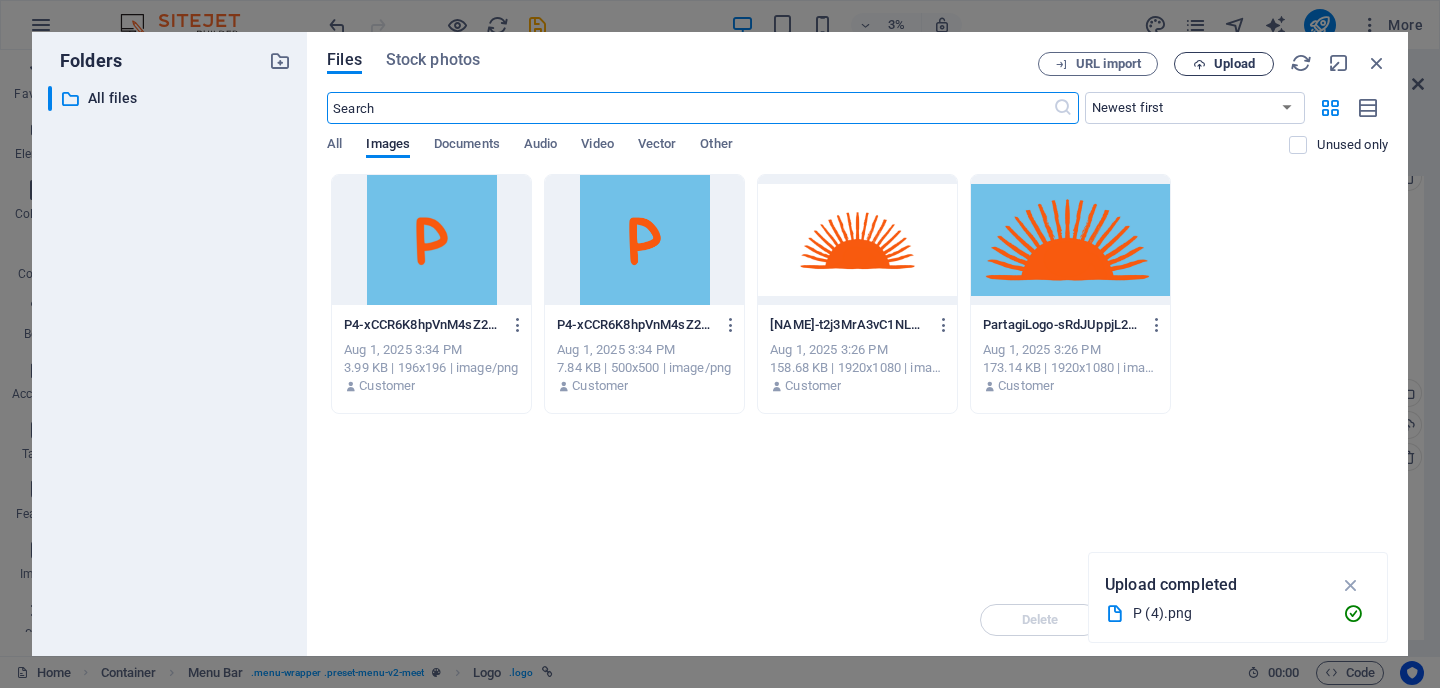 click on "Upload" at bounding box center (1224, 64) 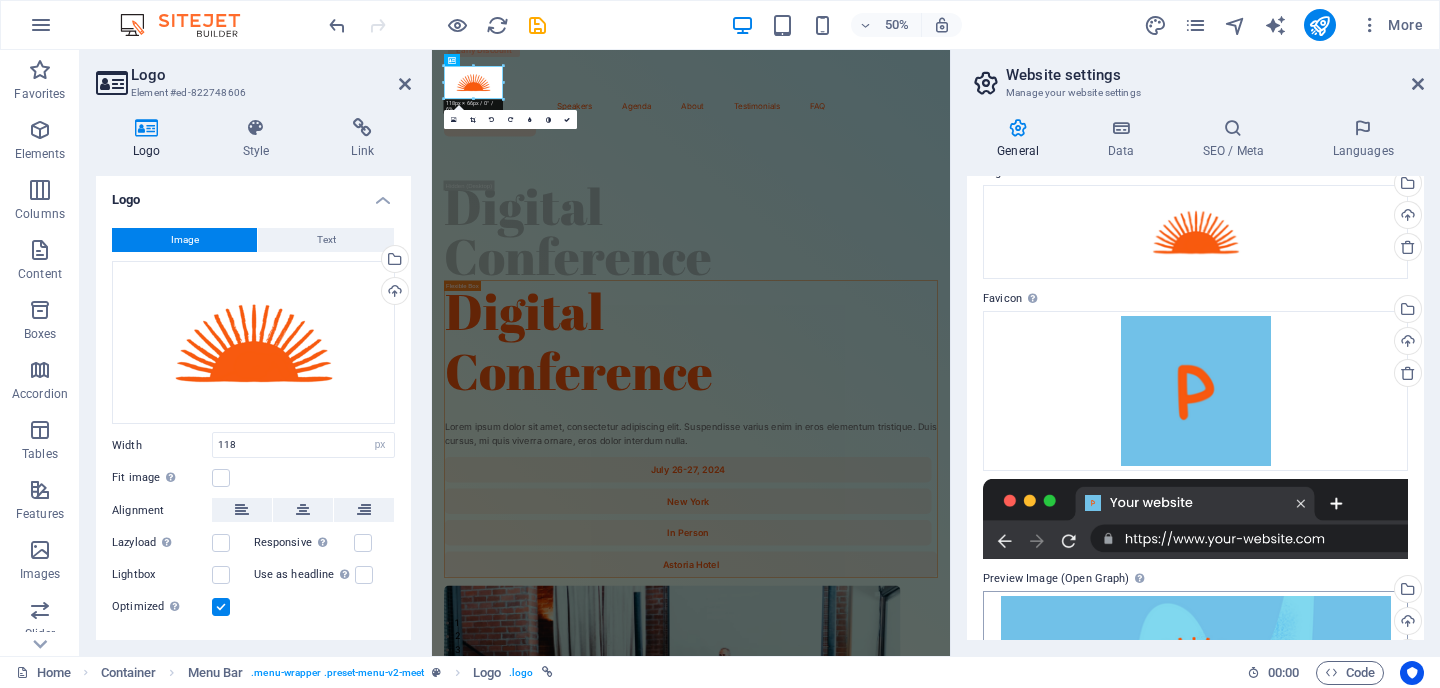 scroll, scrollTop: 283, scrollLeft: 0, axis: vertical 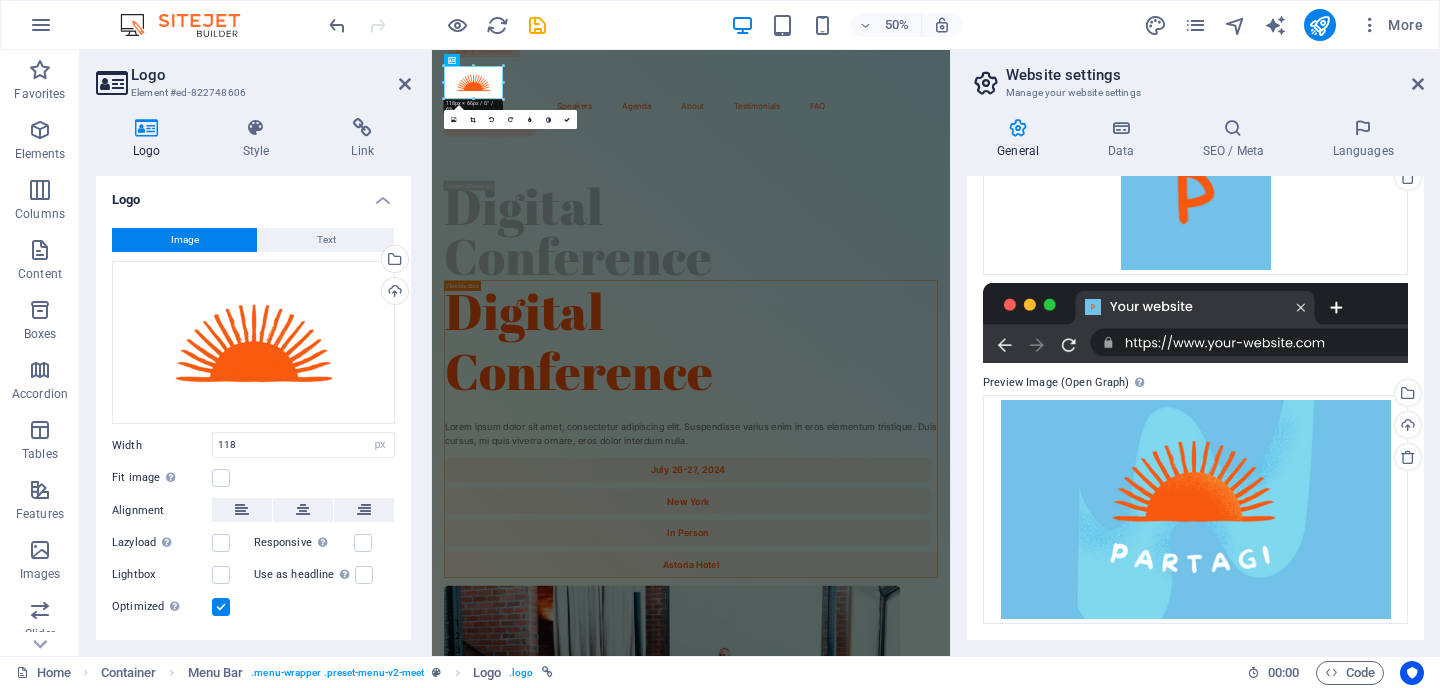 click on "Logo" at bounding box center (253, 194) 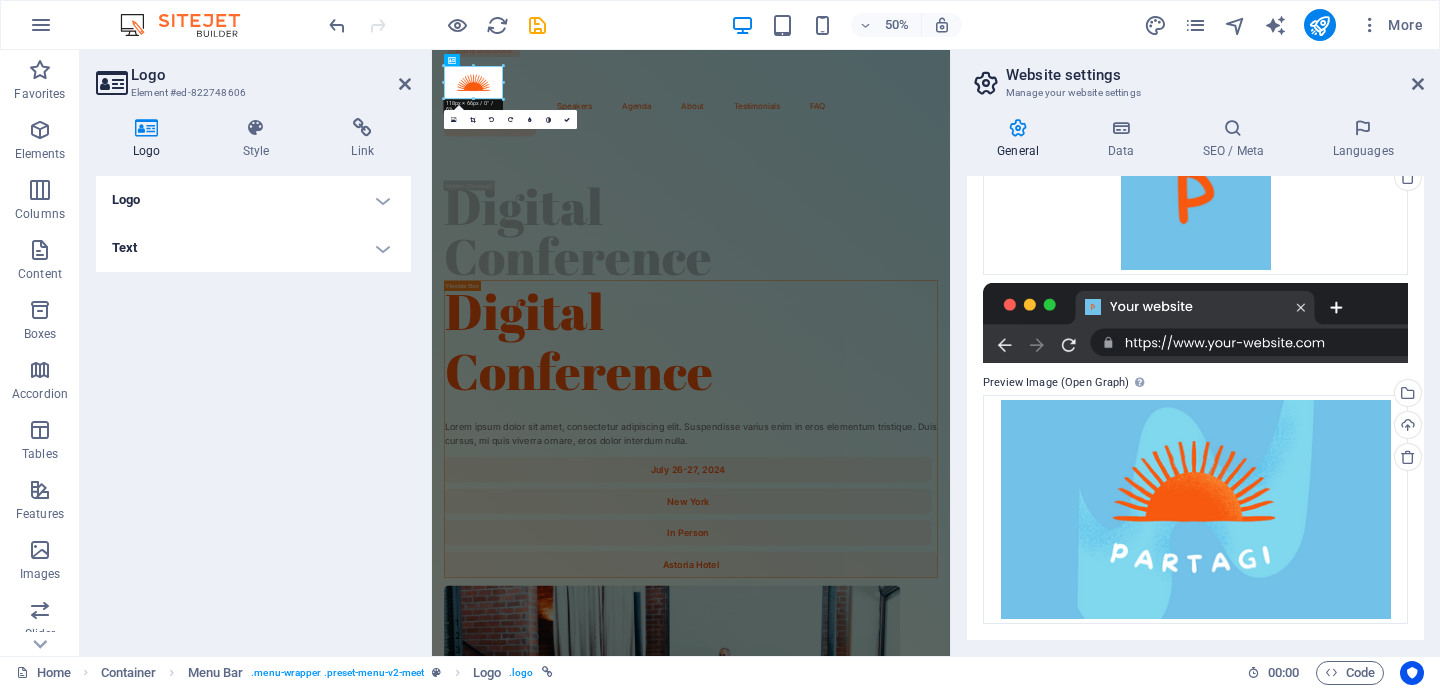 click on "Logo" at bounding box center [253, 200] 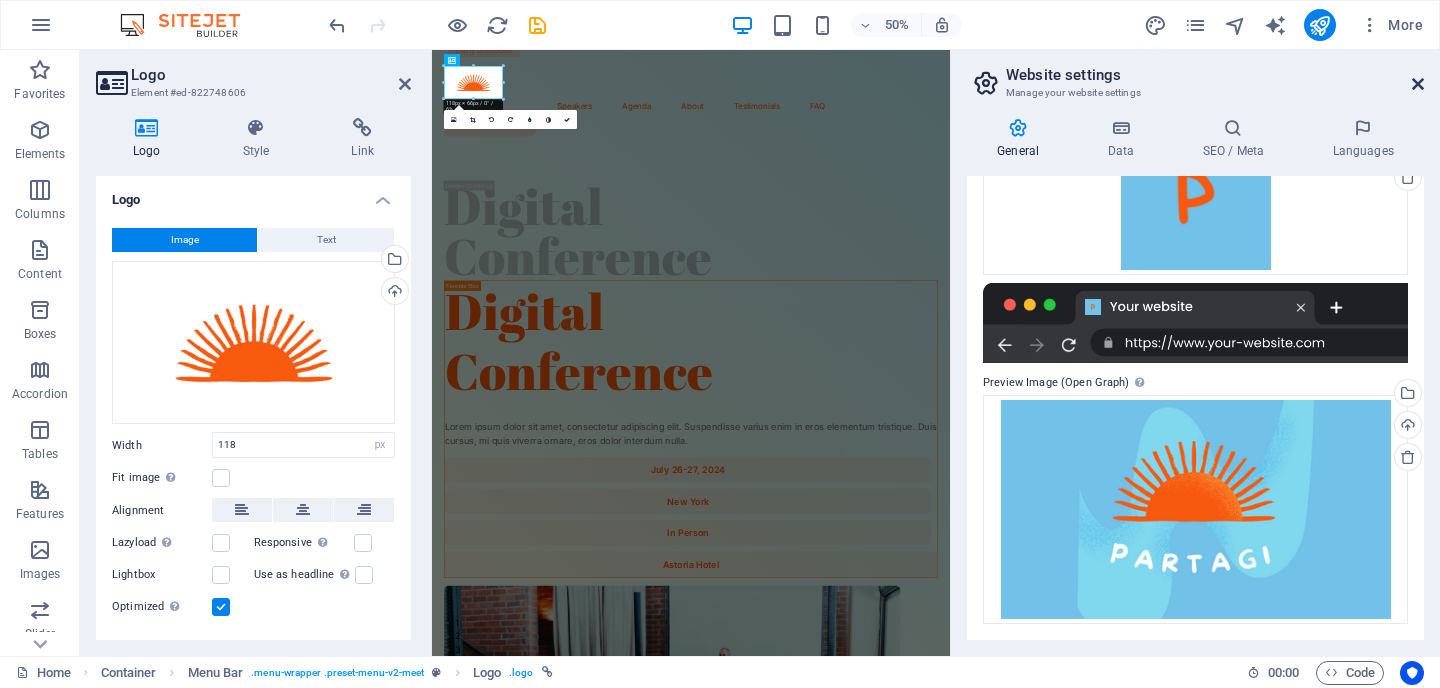 click at bounding box center [1418, 84] 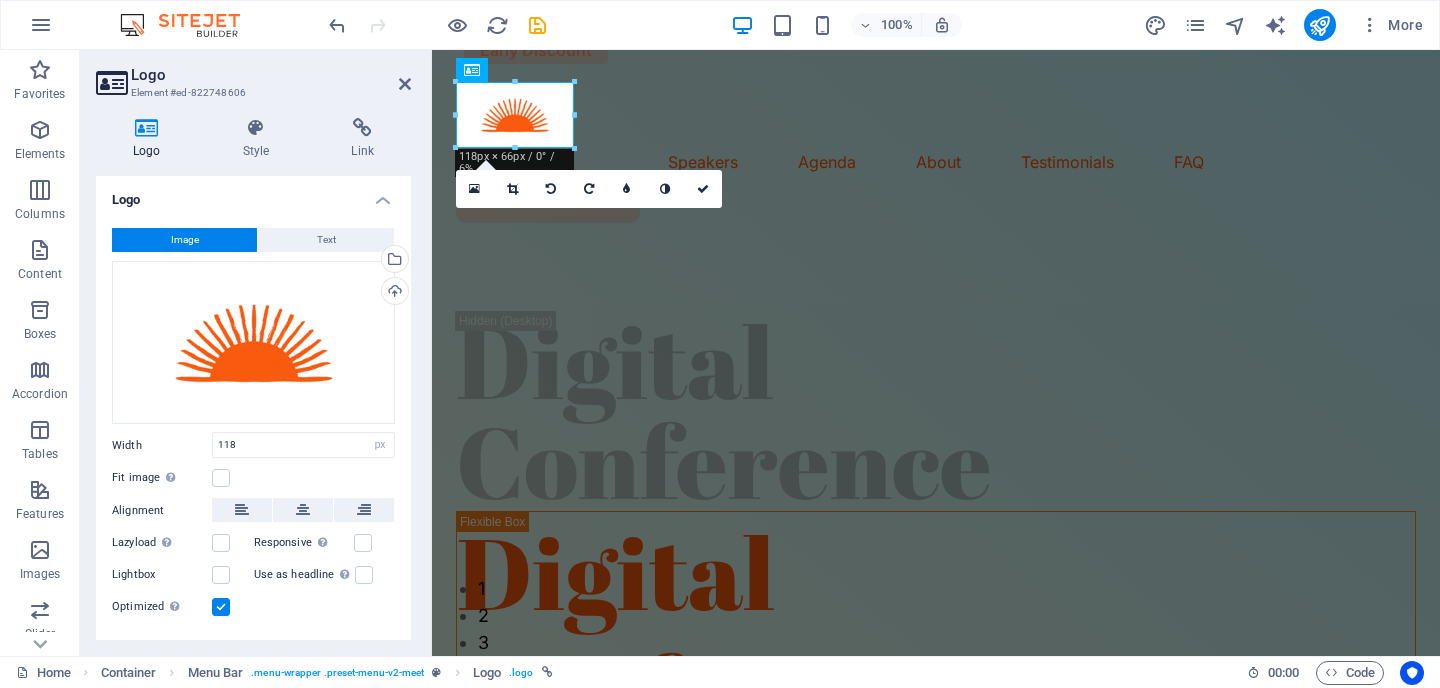 click on "Logo" at bounding box center (253, 194) 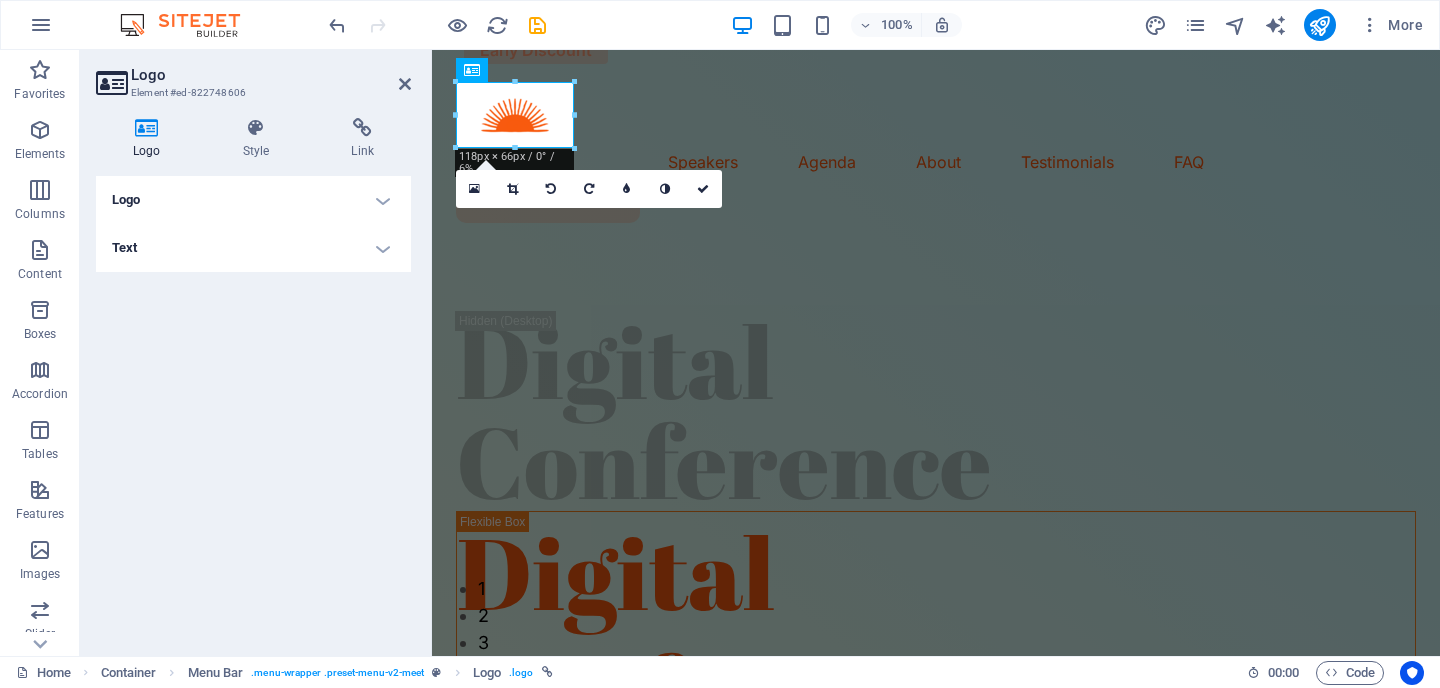 click on "Logo" at bounding box center [253, 200] 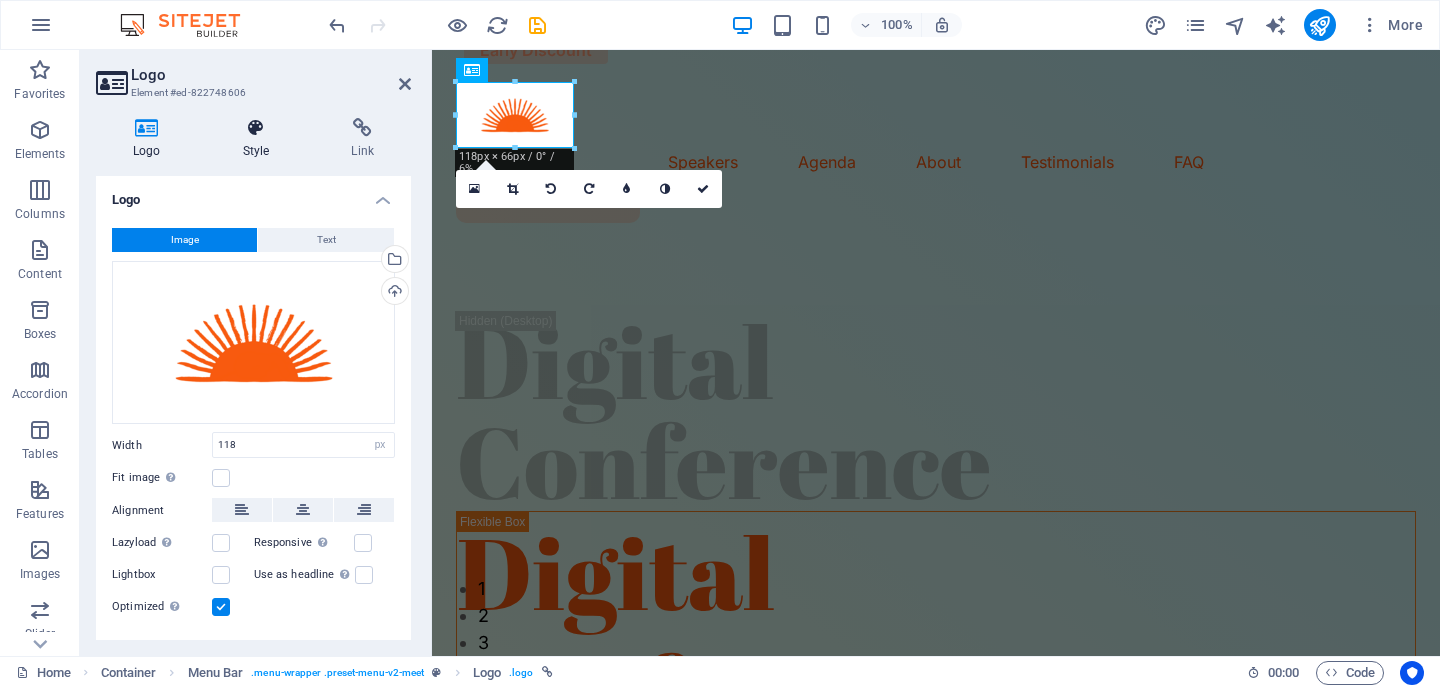 click at bounding box center (256, 128) 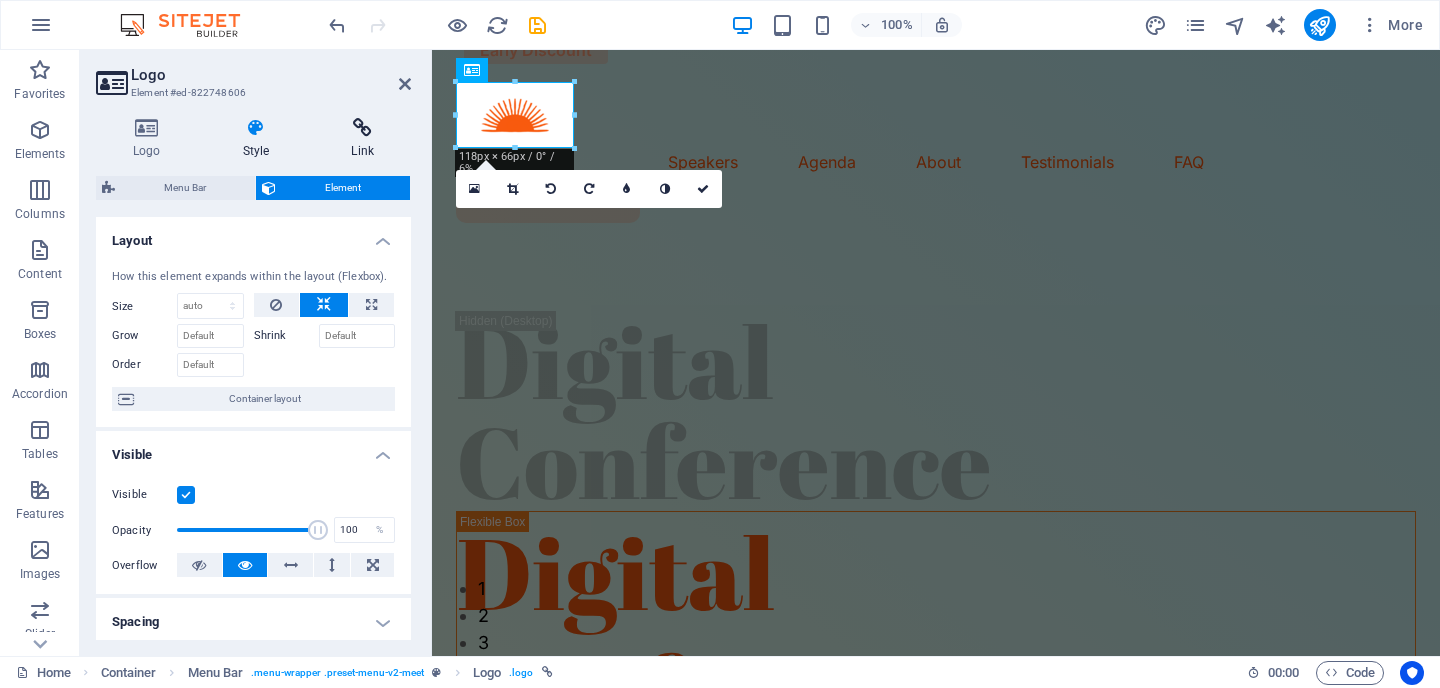 click at bounding box center (362, 128) 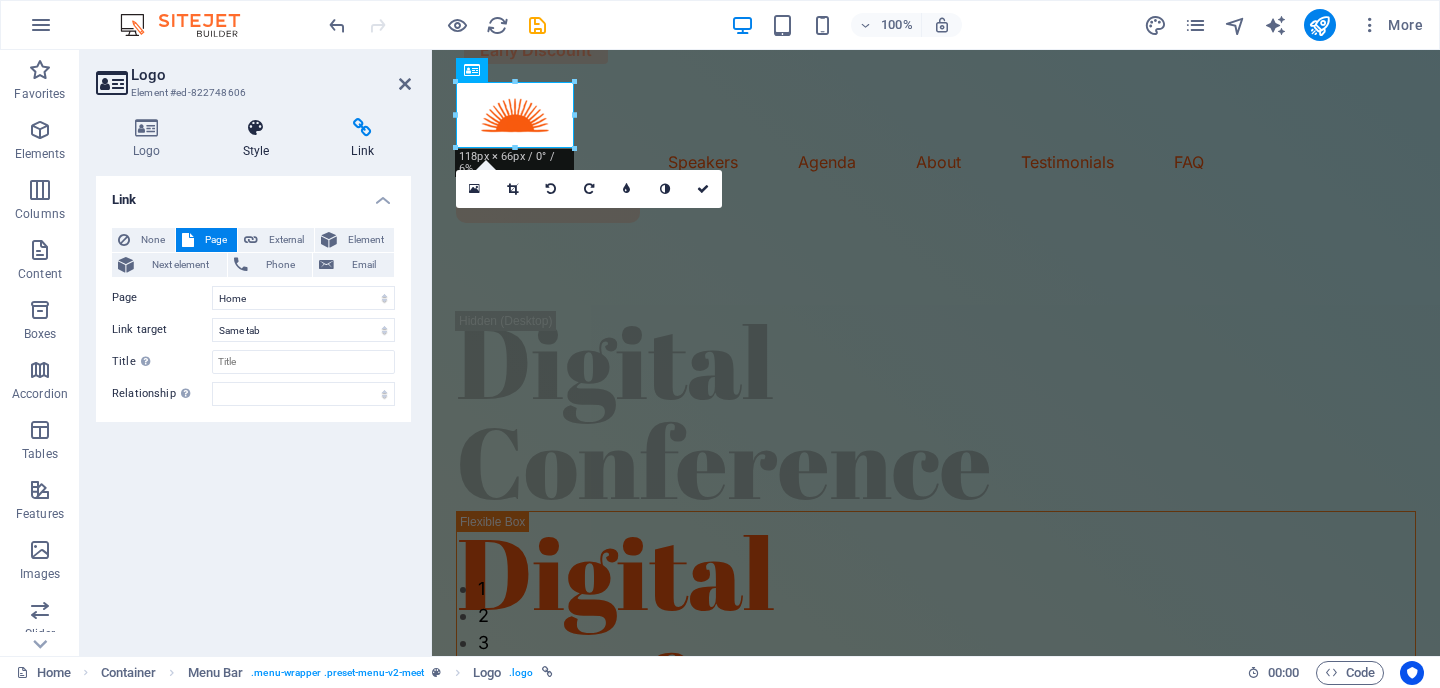 click at bounding box center [256, 128] 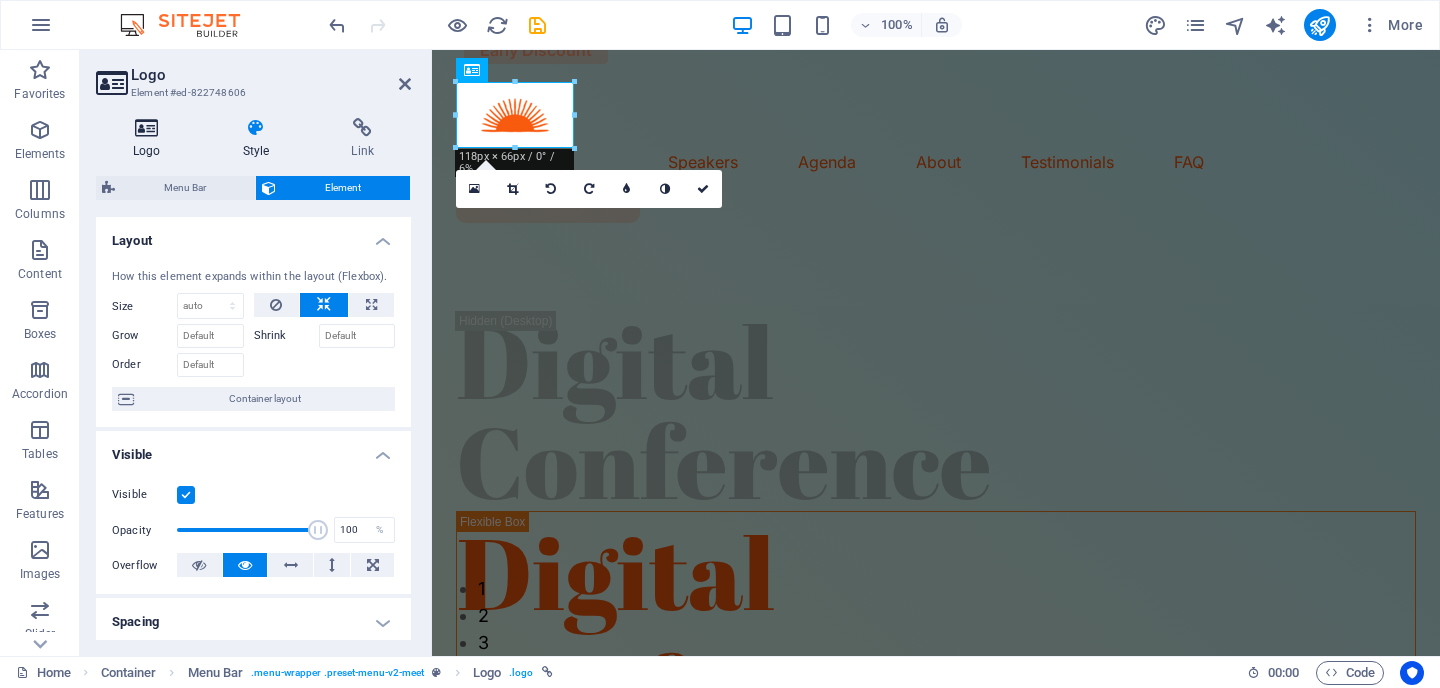 click at bounding box center (147, 128) 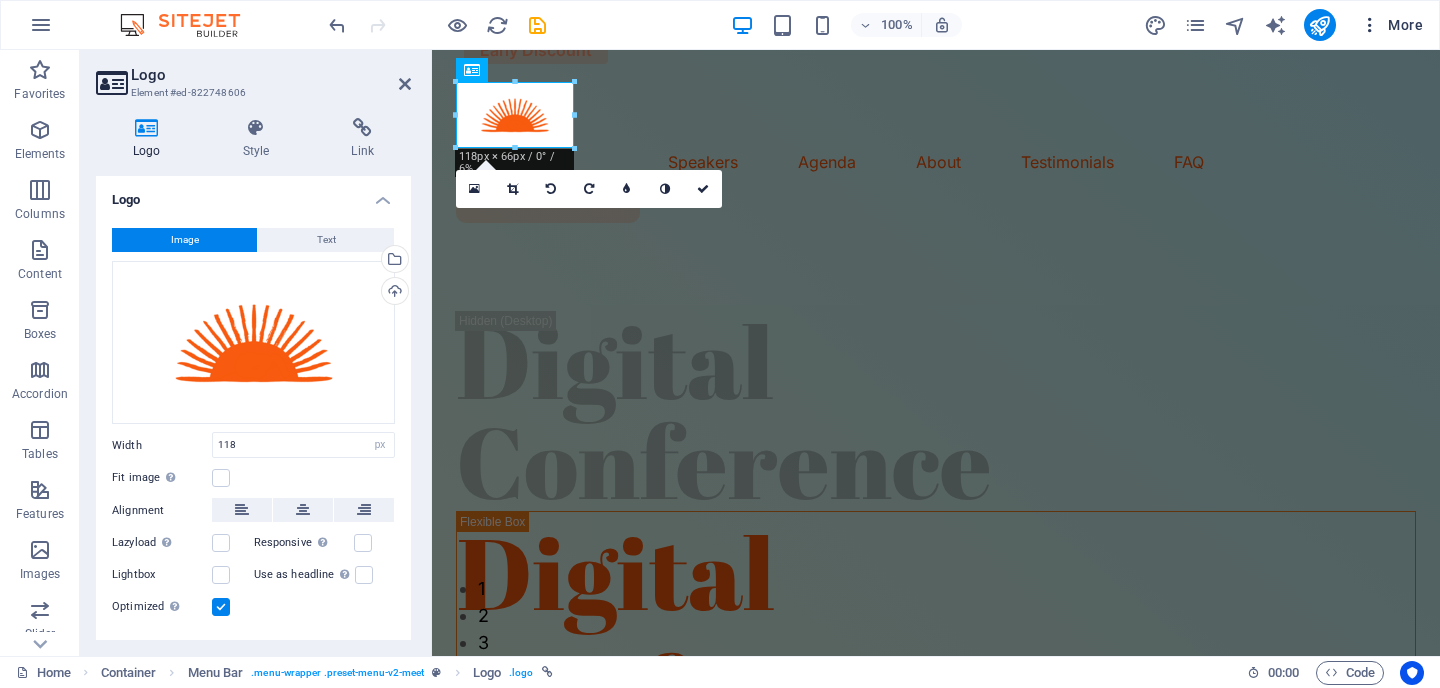 click on "More" at bounding box center (1391, 25) 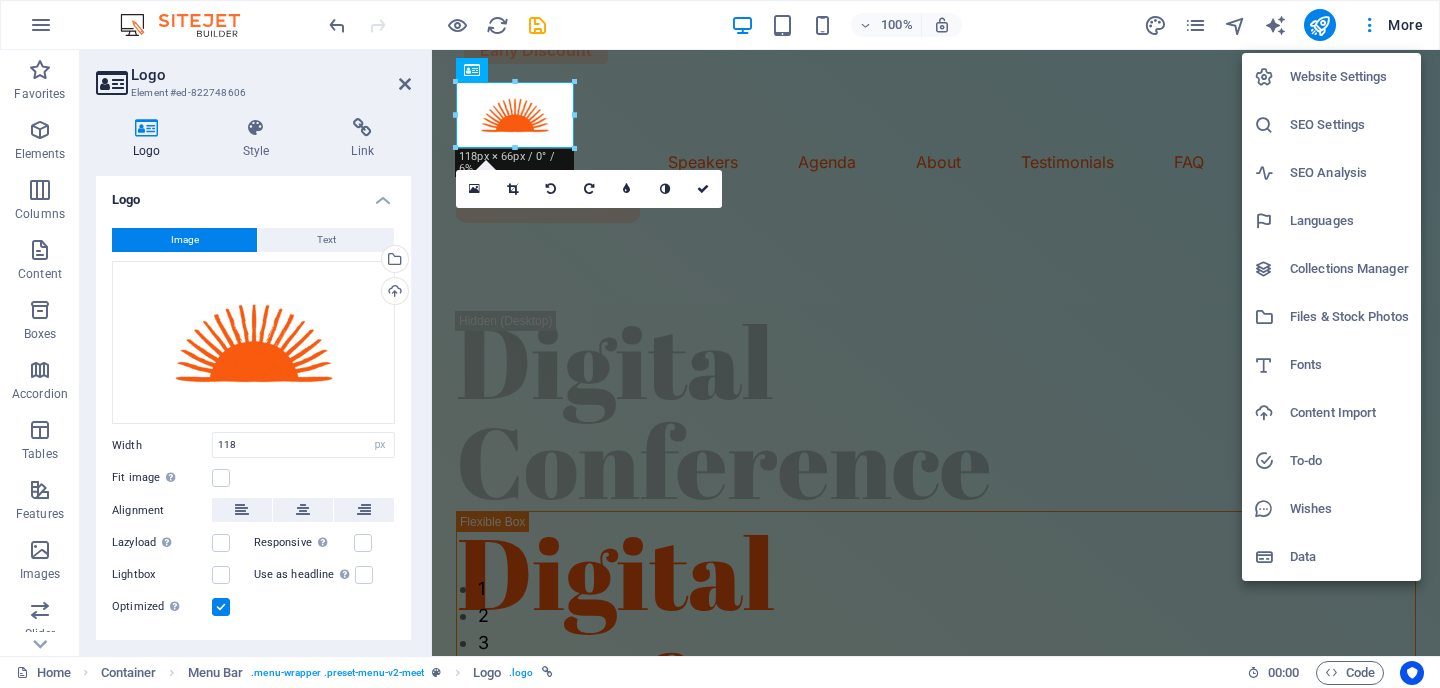 click at bounding box center (720, 344) 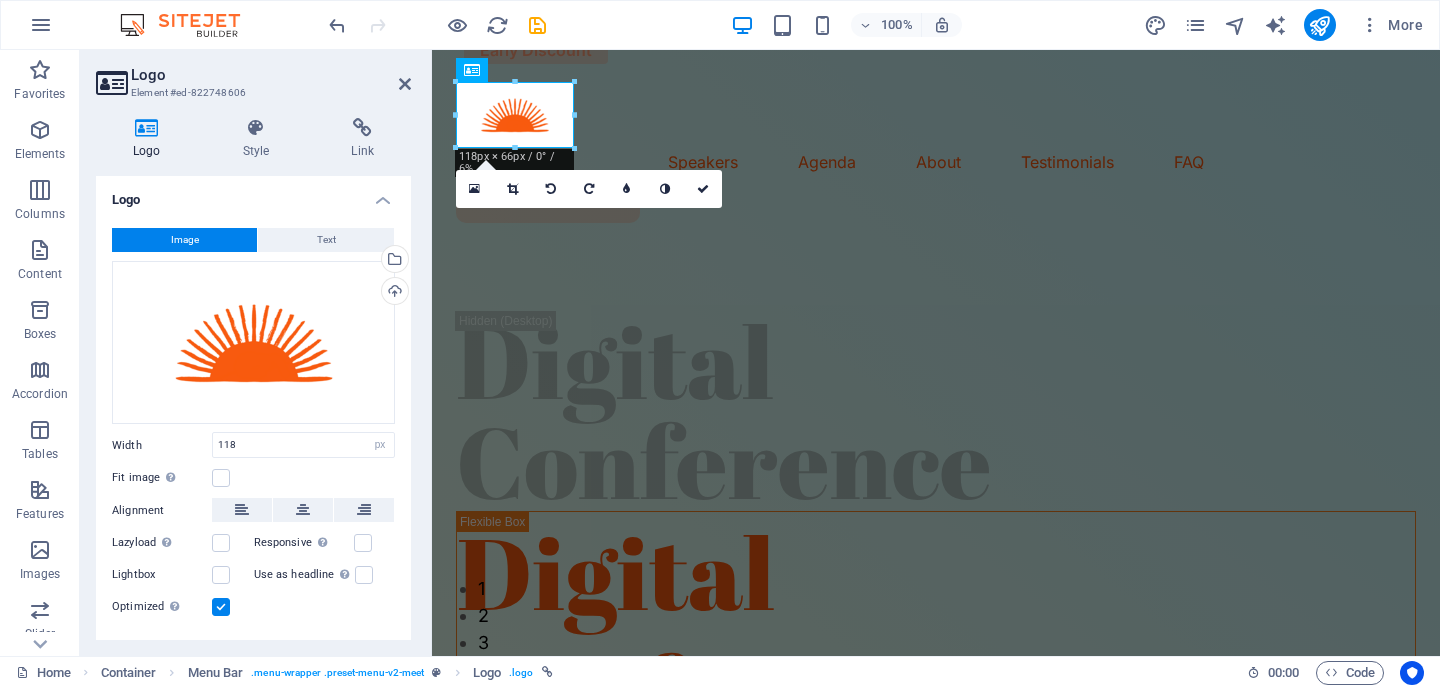 click at bounding box center [1370, 25] 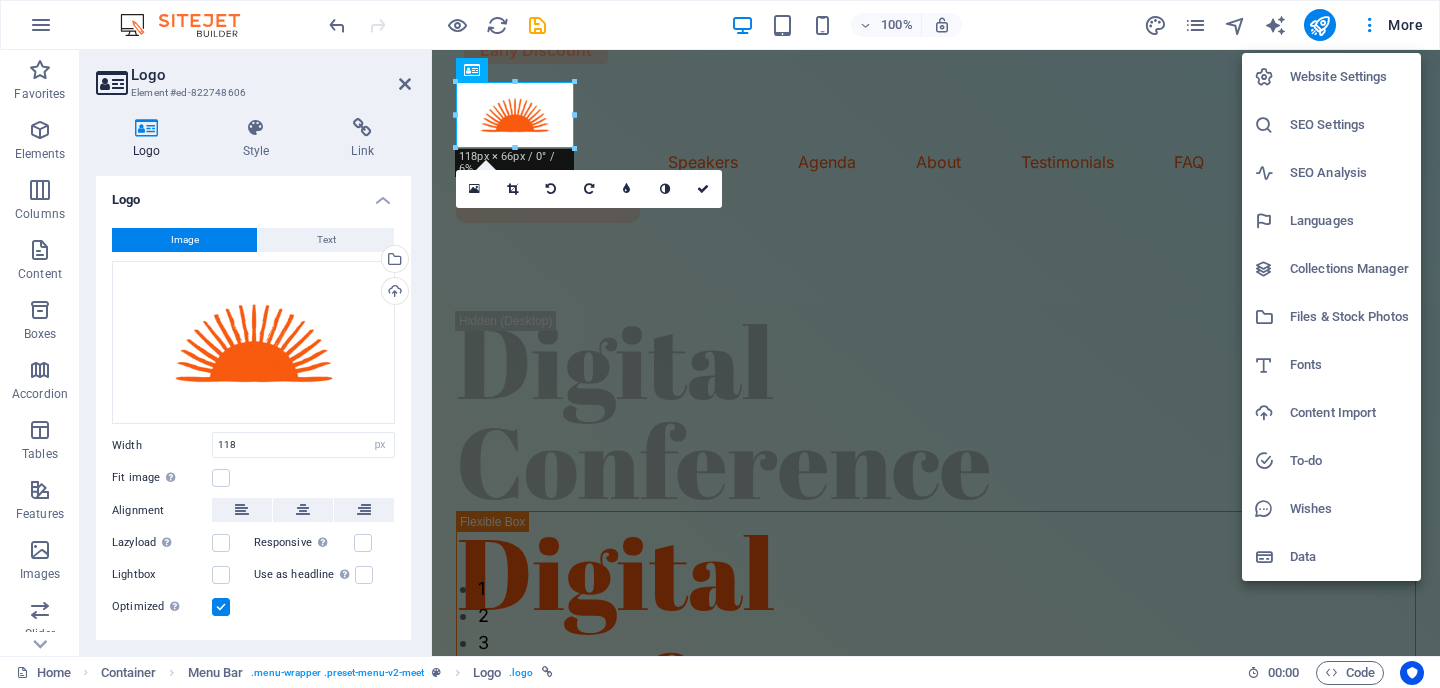 click at bounding box center [720, 344] 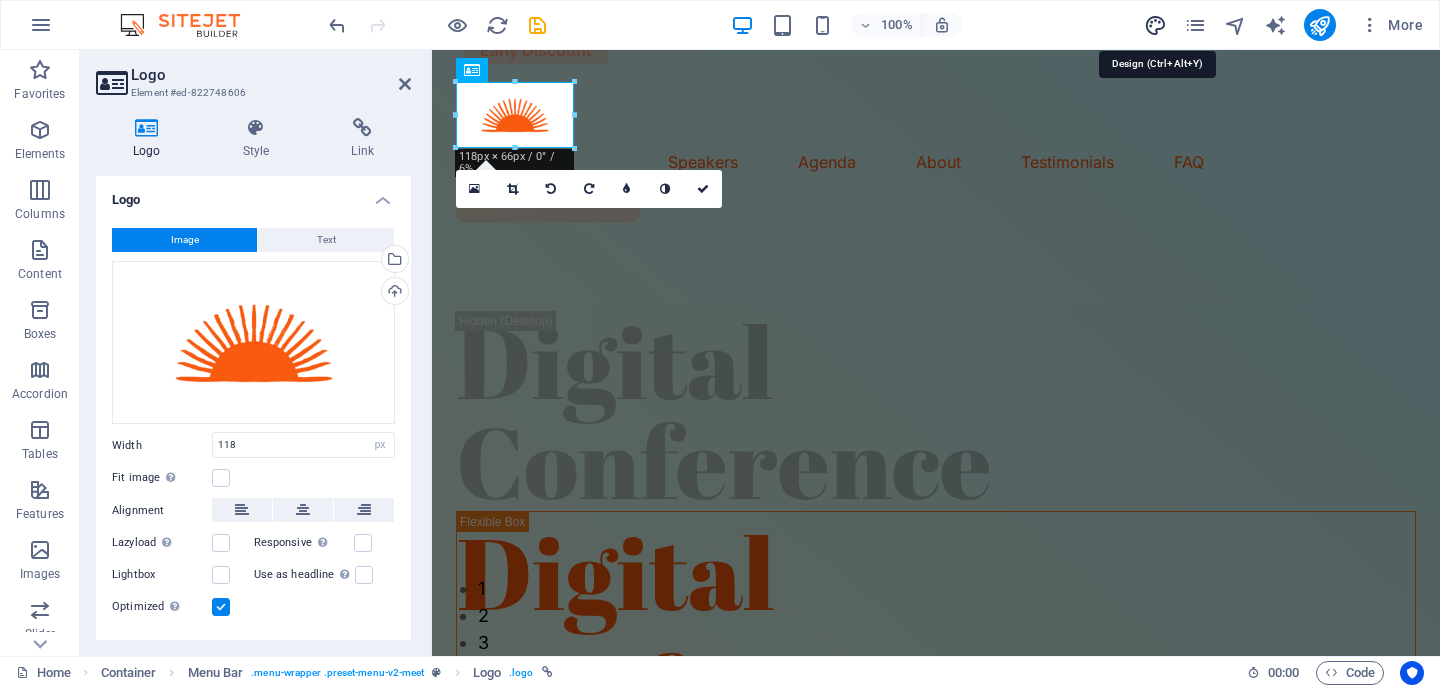 click at bounding box center (1155, 25) 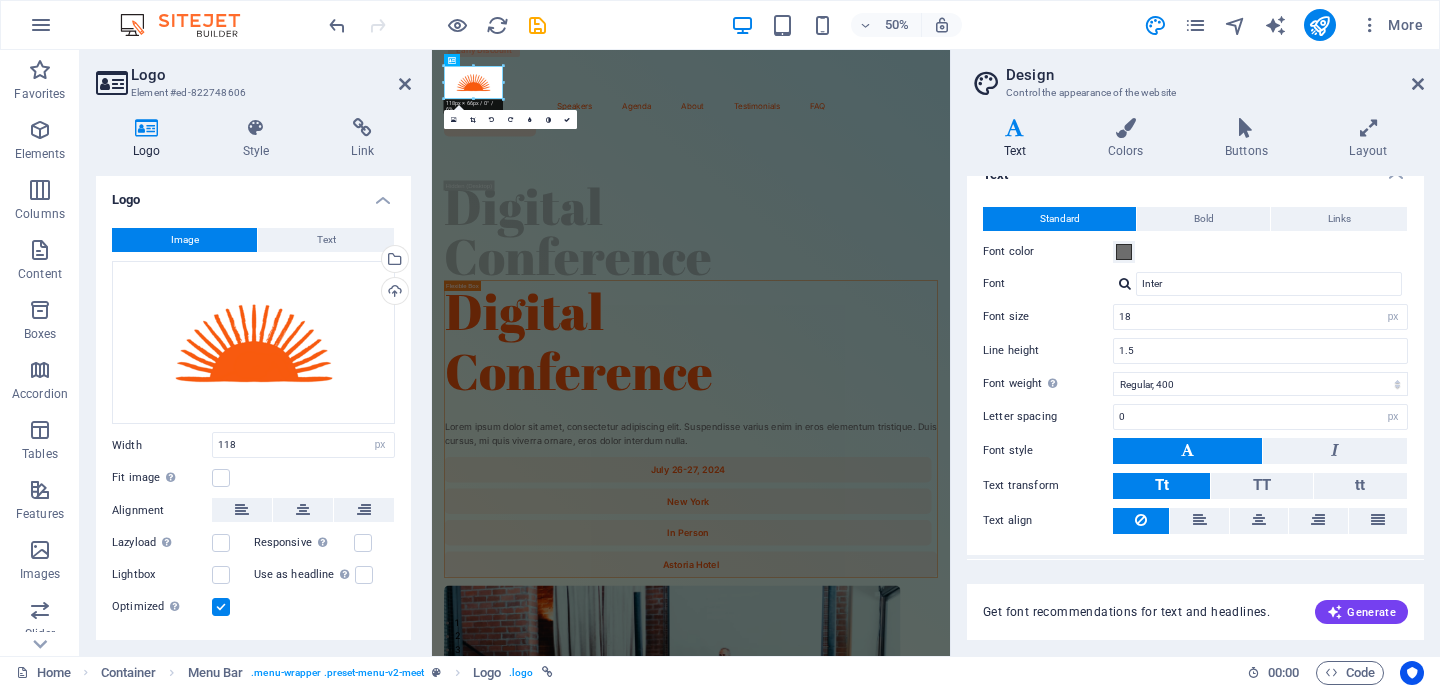 scroll, scrollTop: 0, scrollLeft: 0, axis: both 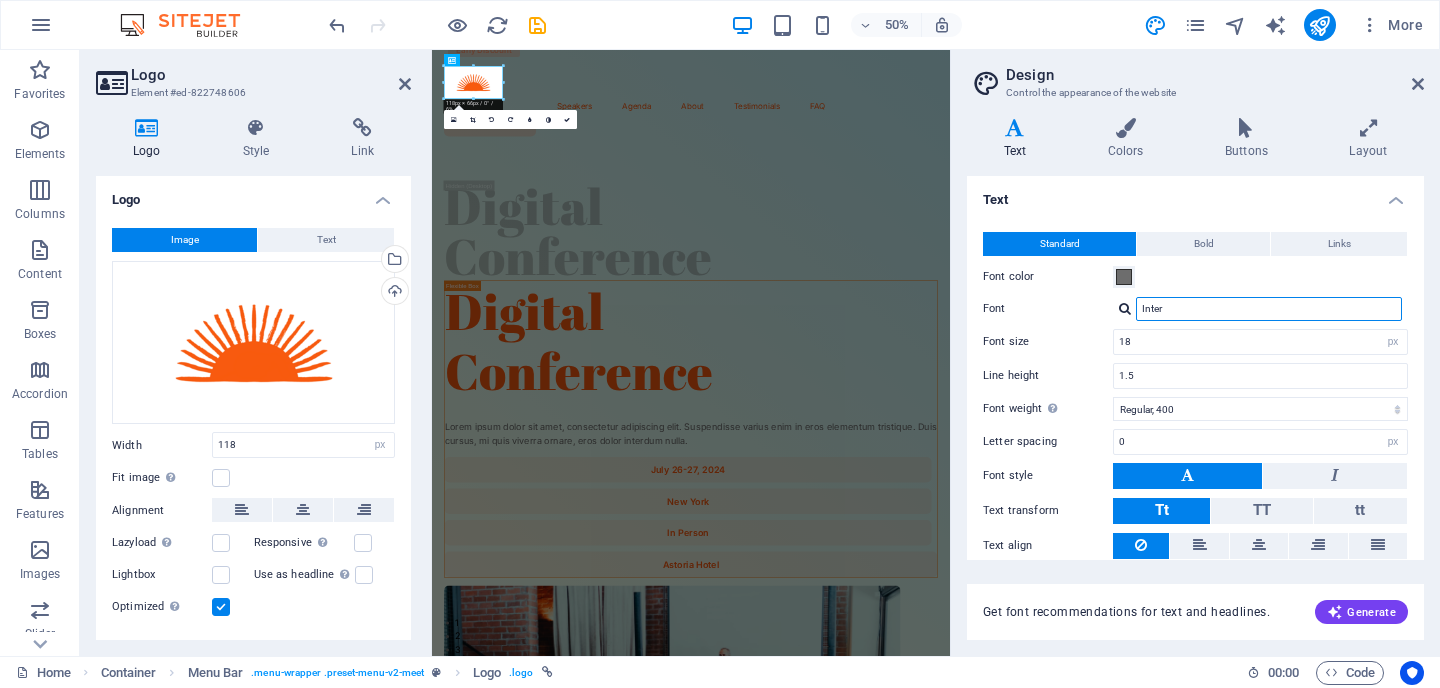 click on "Inter" at bounding box center (1269, 309) 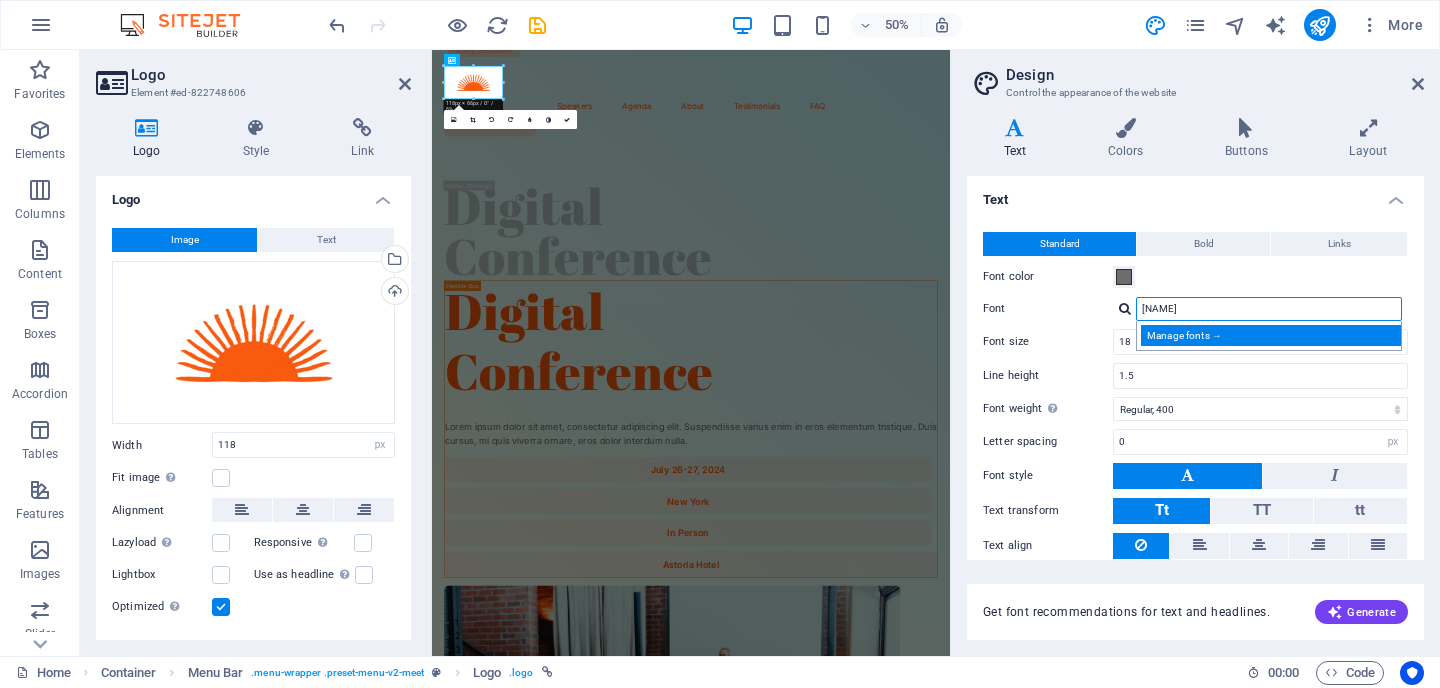 type on "[NAME]" 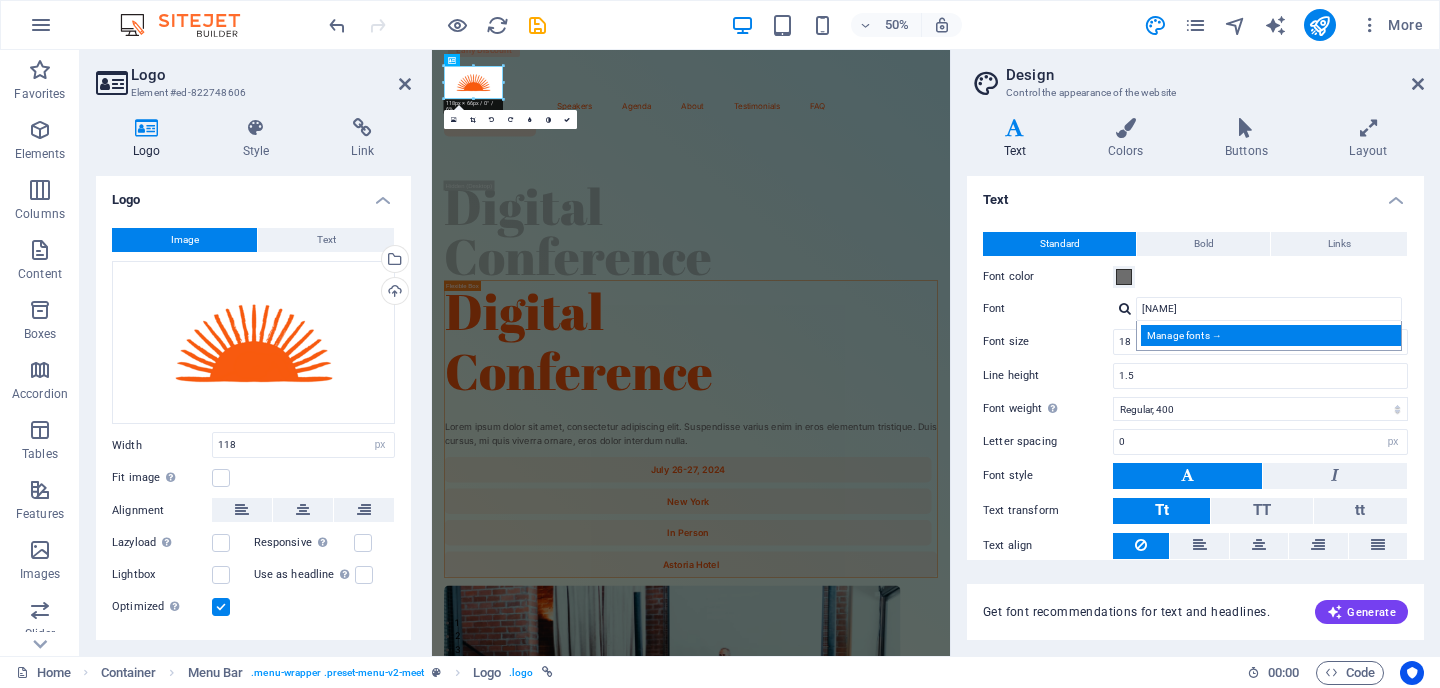 click on "Manage fonts →" at bounding box center [1273, 335] 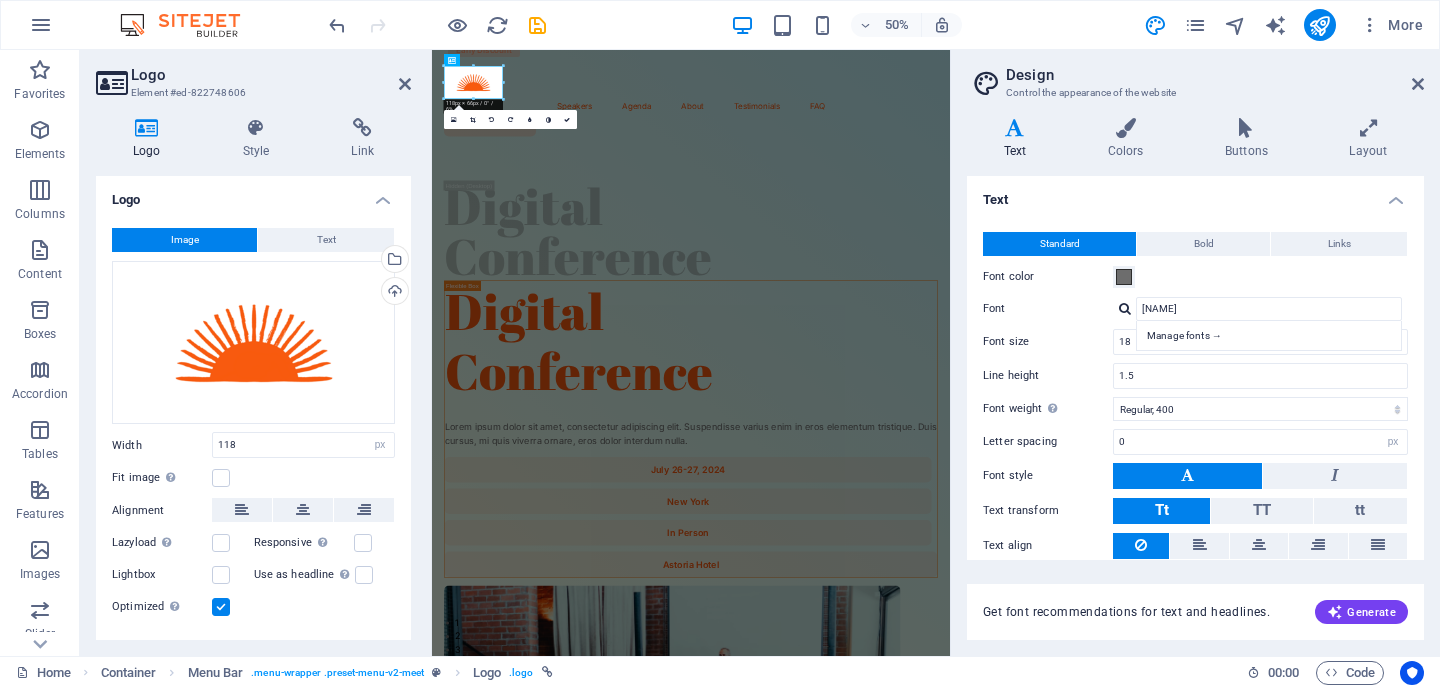 select on "popularity" 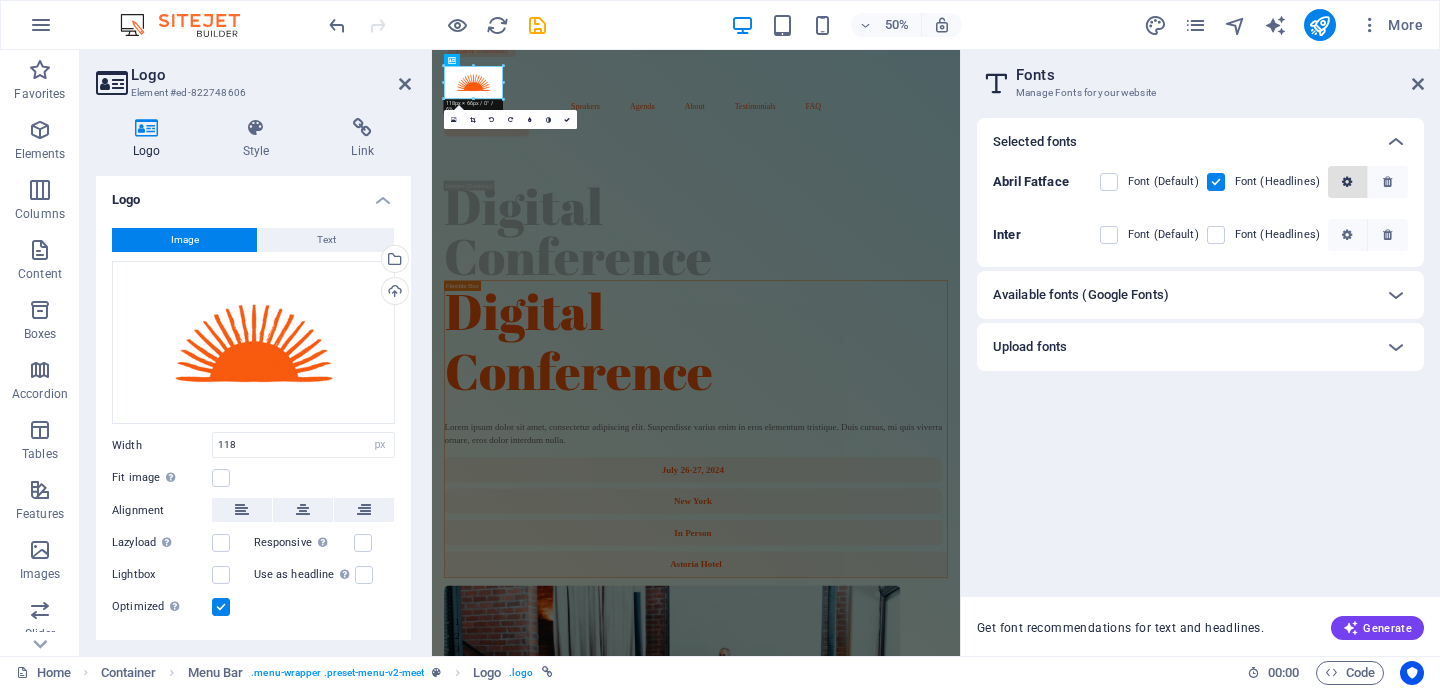click at bounding box center [1347, 182] 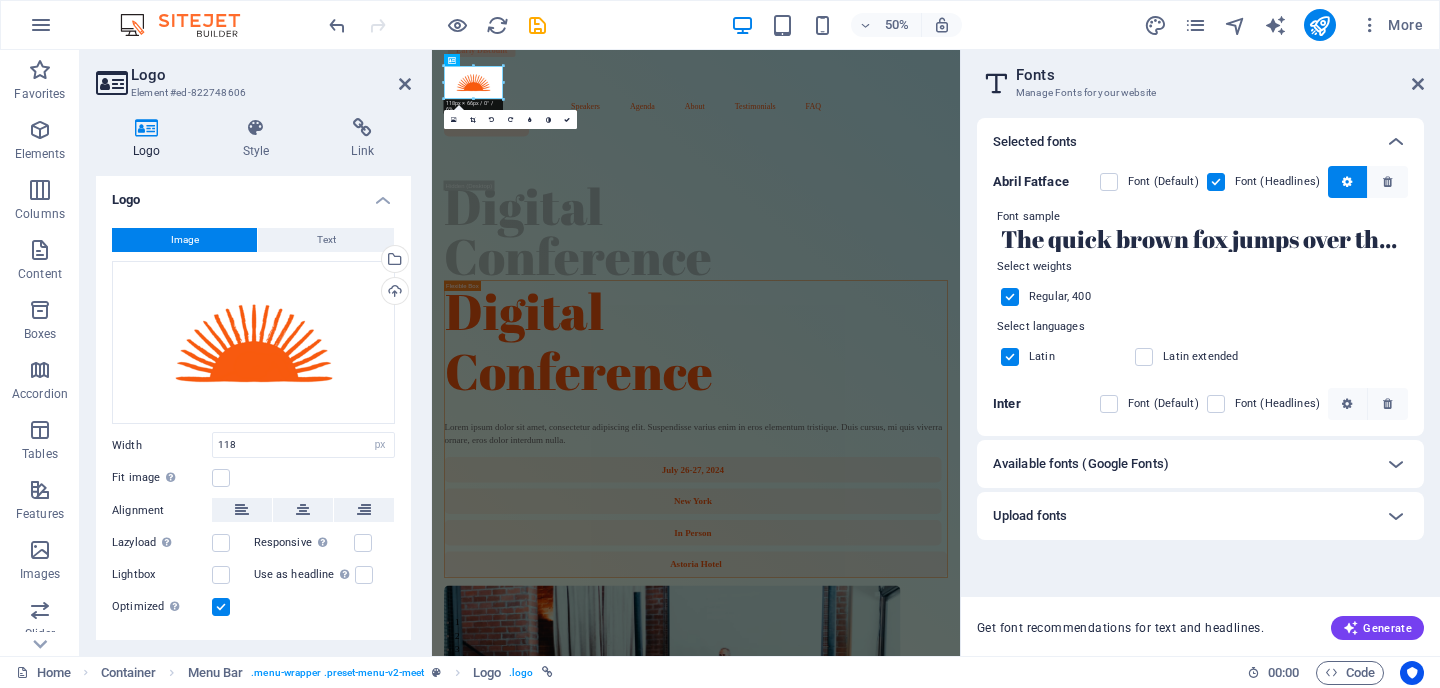 click on "Abril Fatface" at bounding box center [1031, 181] 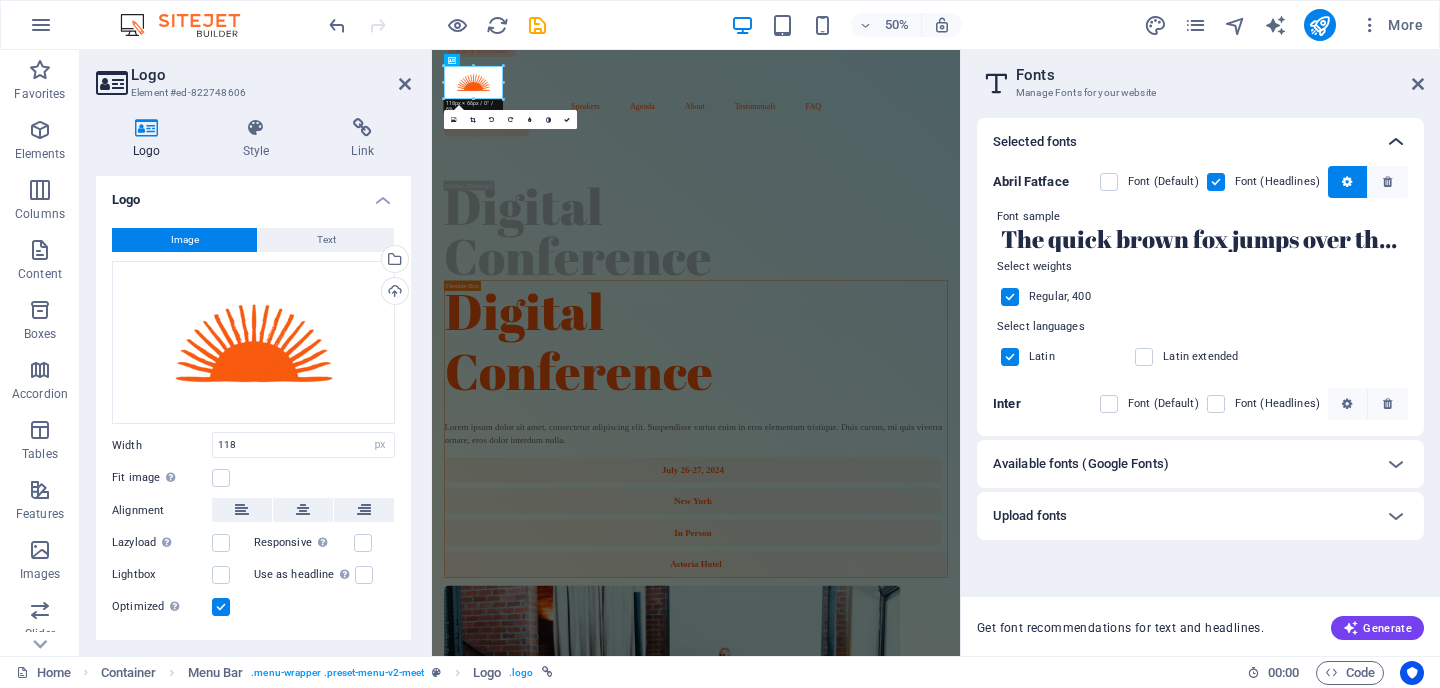click at bounding box center (1396, 142) 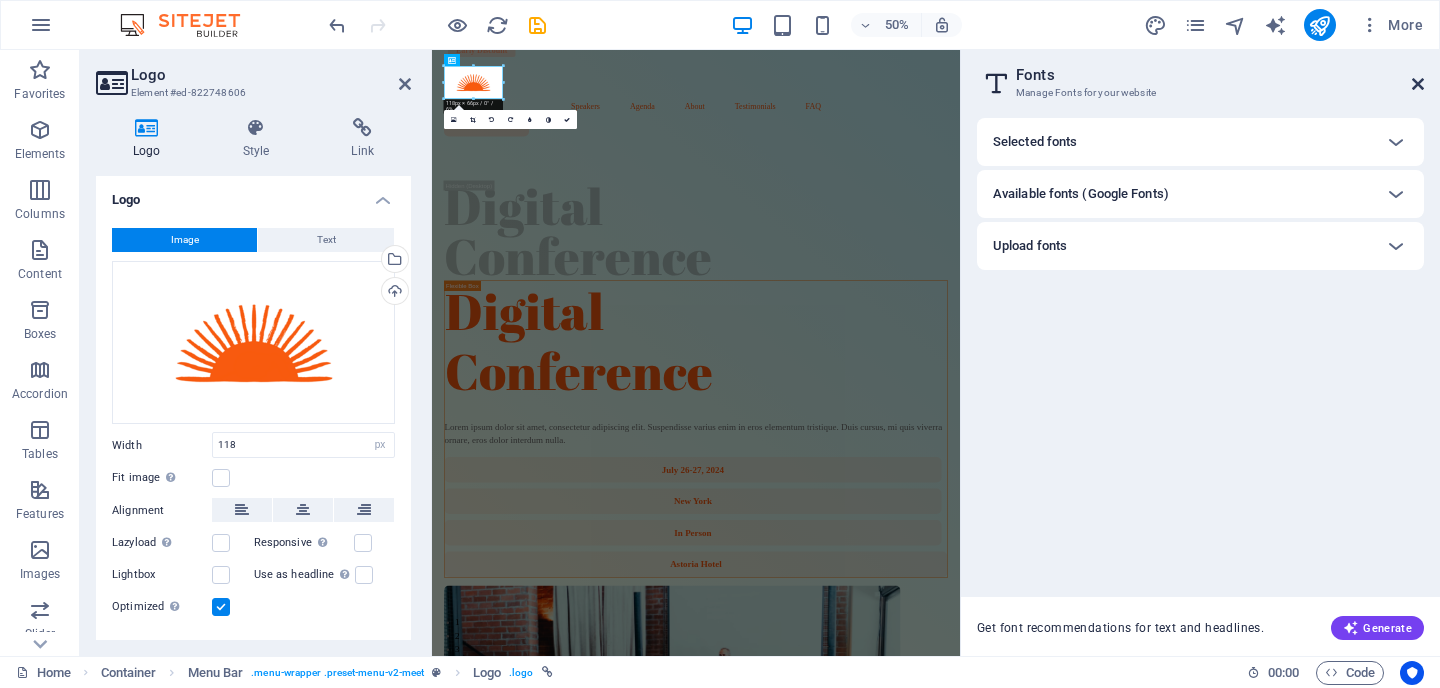 click at bounding box center (1418, 84) 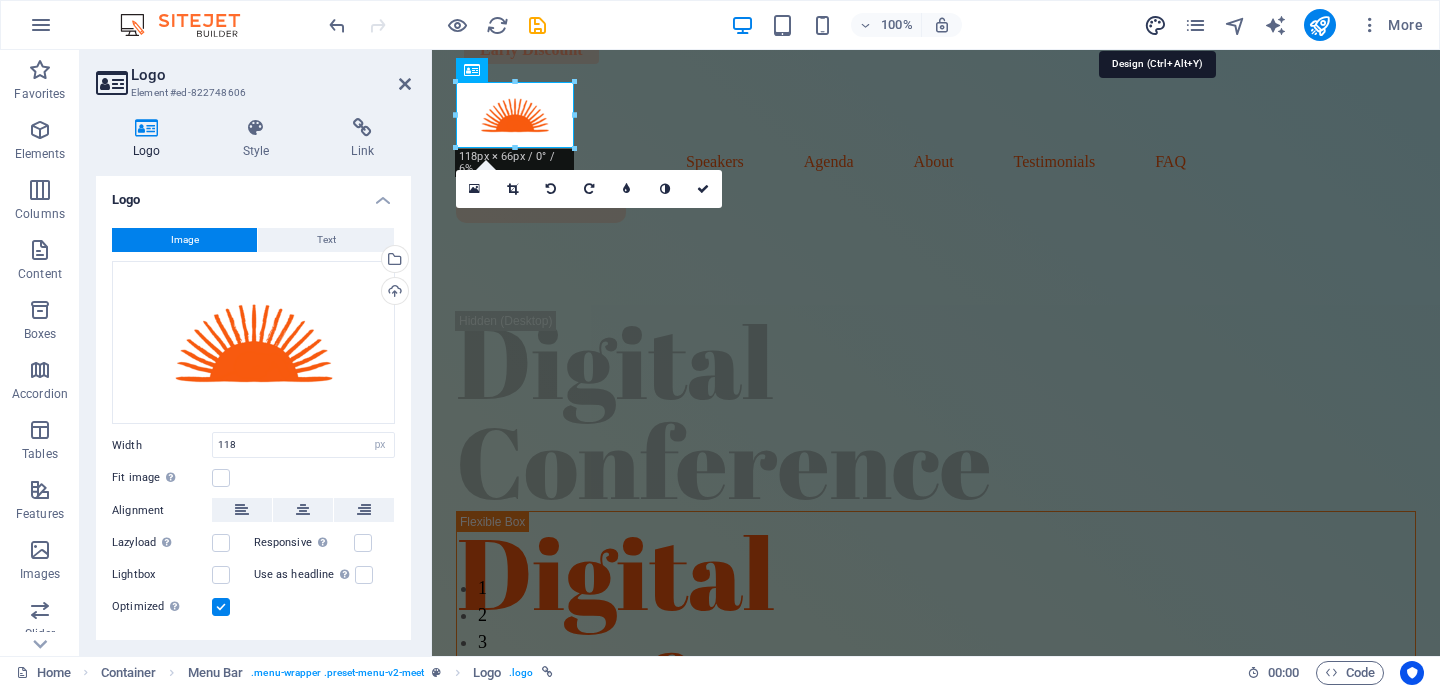 click at bounding box center [1155, 25] 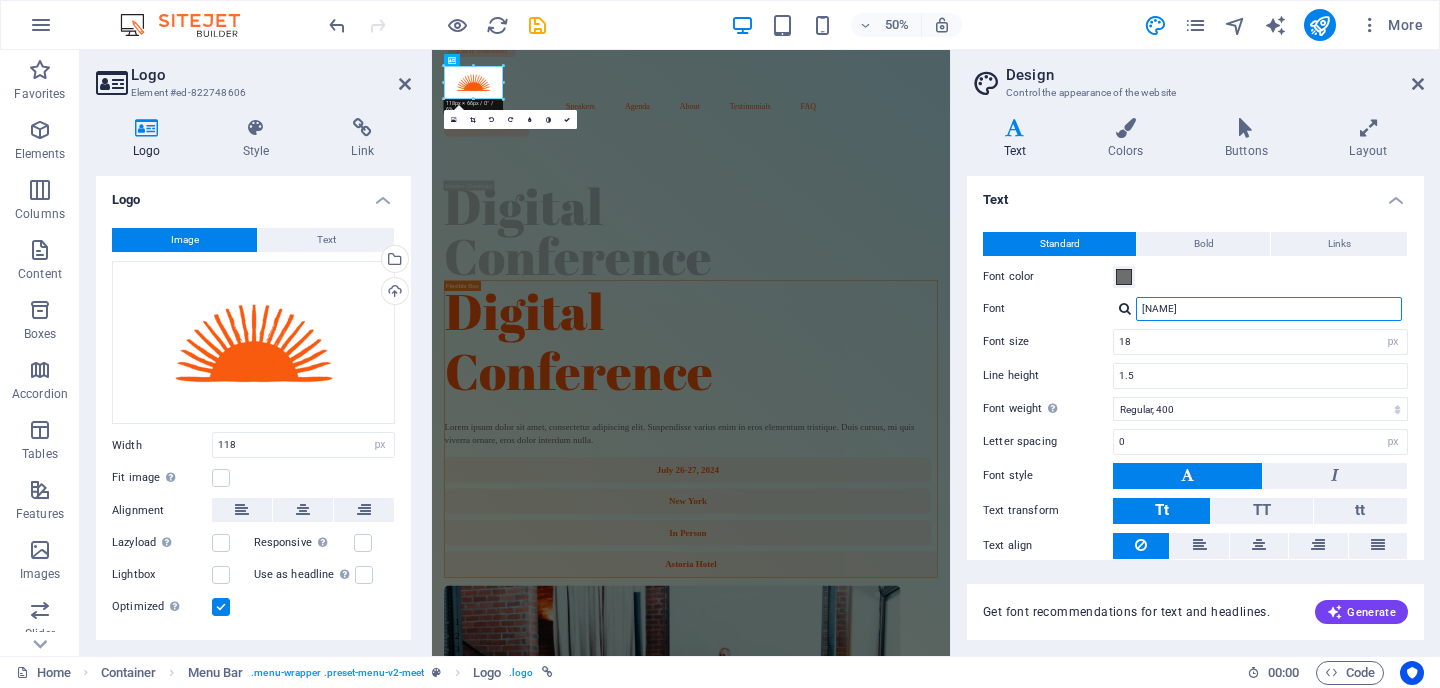 click on "[NAME]" at bounding box center (1269, 309) 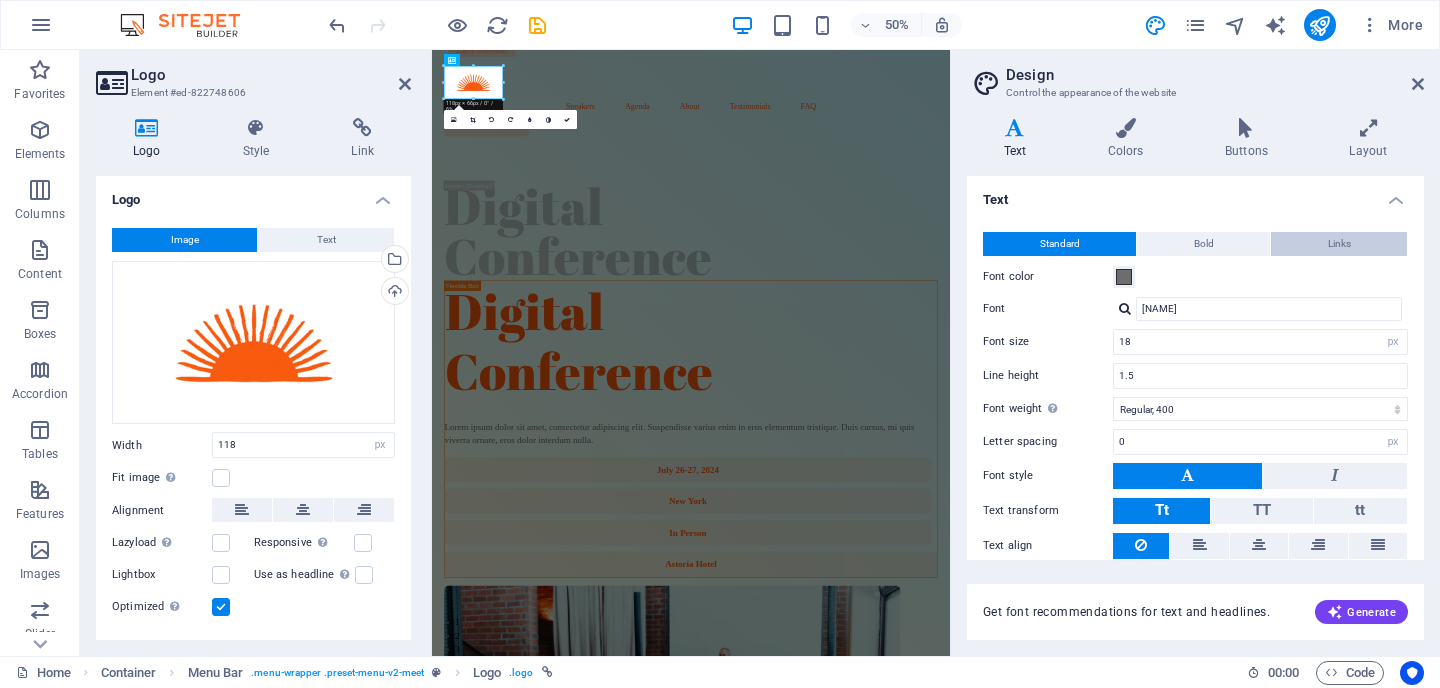 click on "Links" at bounding box center (1339, 244) 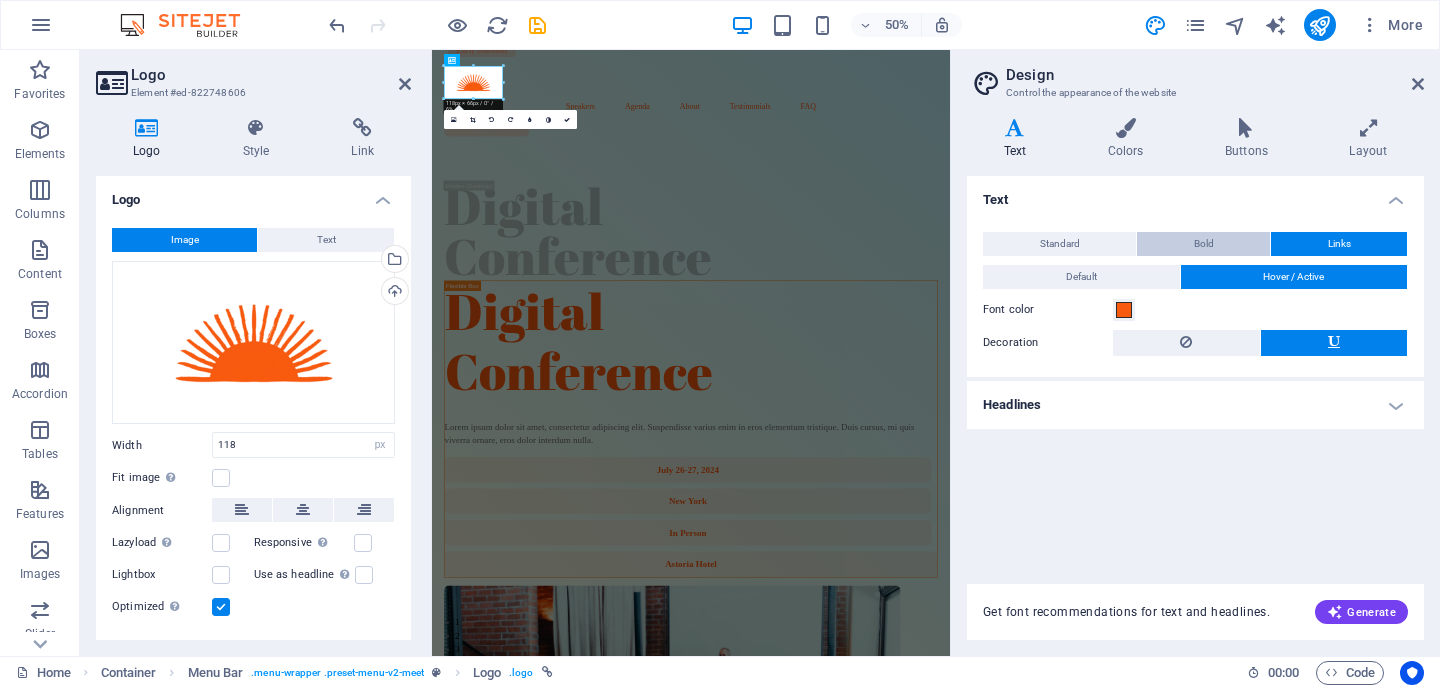click on "Bold" at bounding box center [1203, 244] 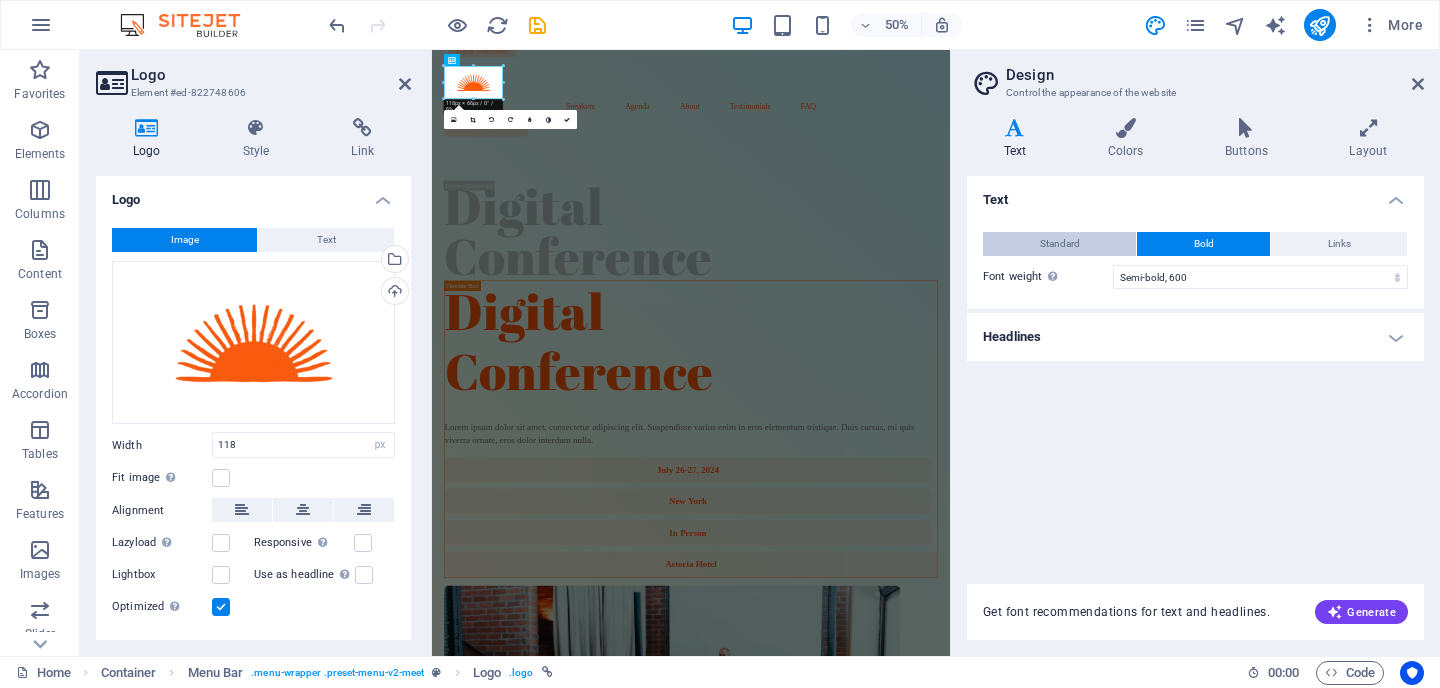 click on "Standard" at bounding box center [1059, 244] 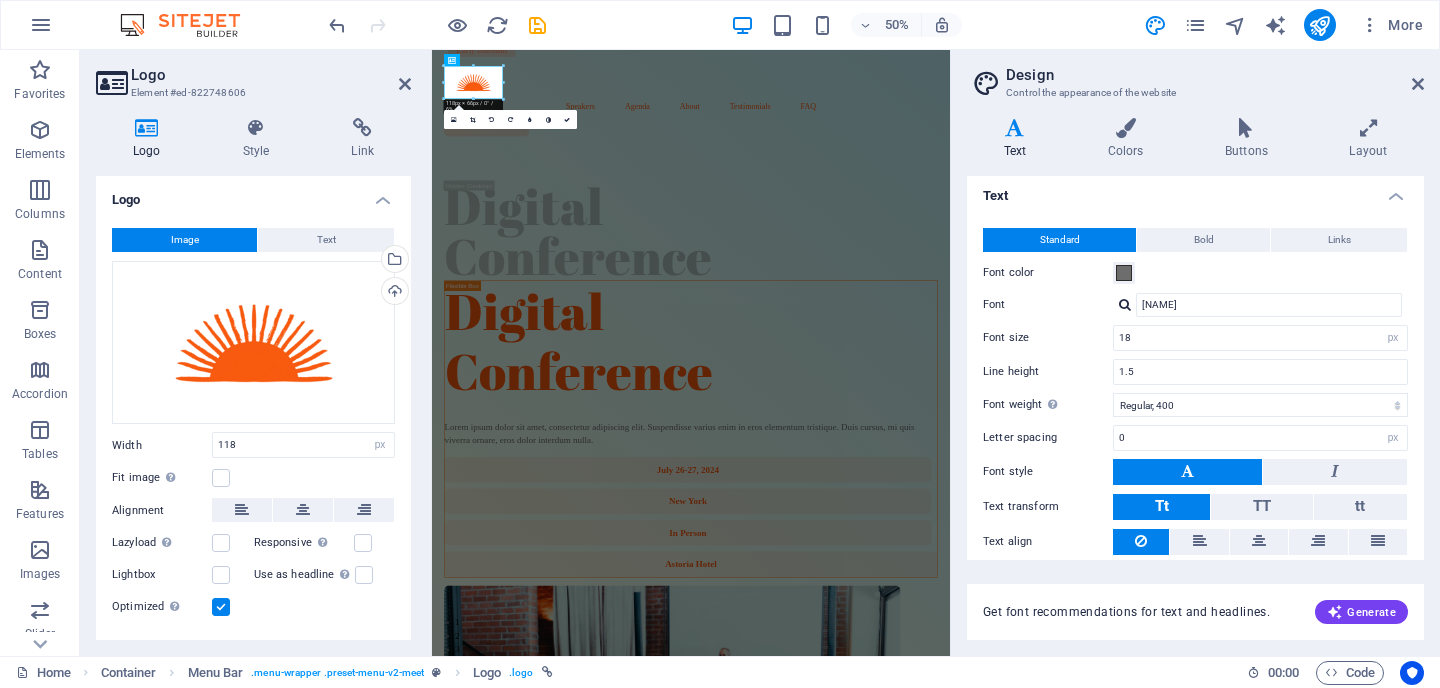 scroll, scrollTop: 0, scrollLeft: 0, axis: both 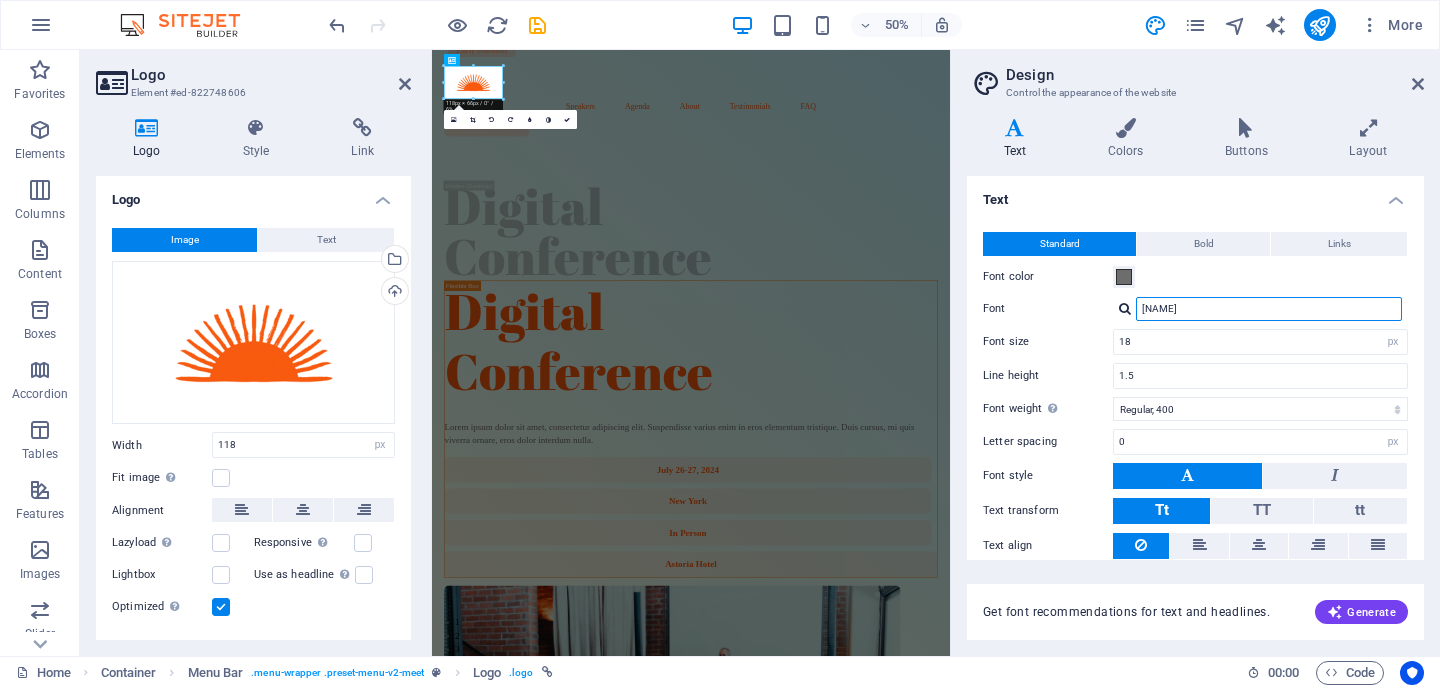 click on "[NAME]" at bounding box center (1269, 309) 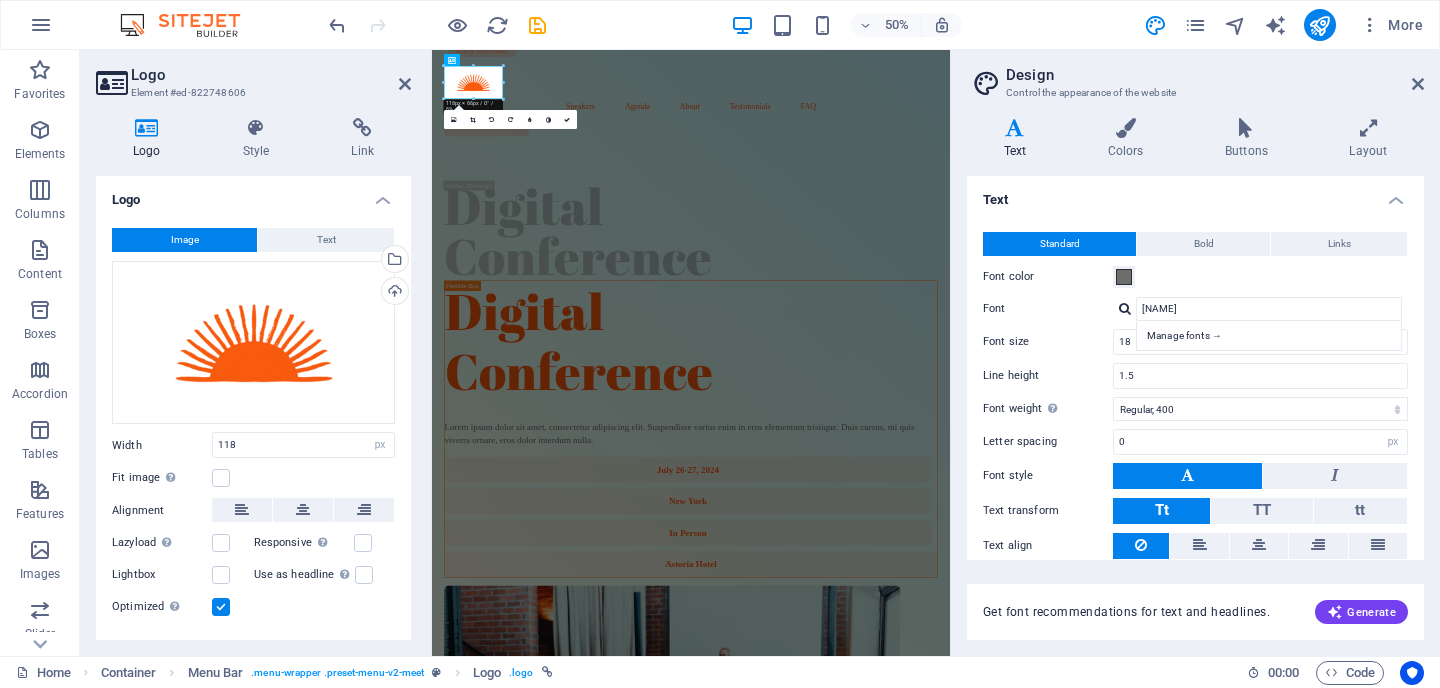 click at bounding box center (1125, 308) 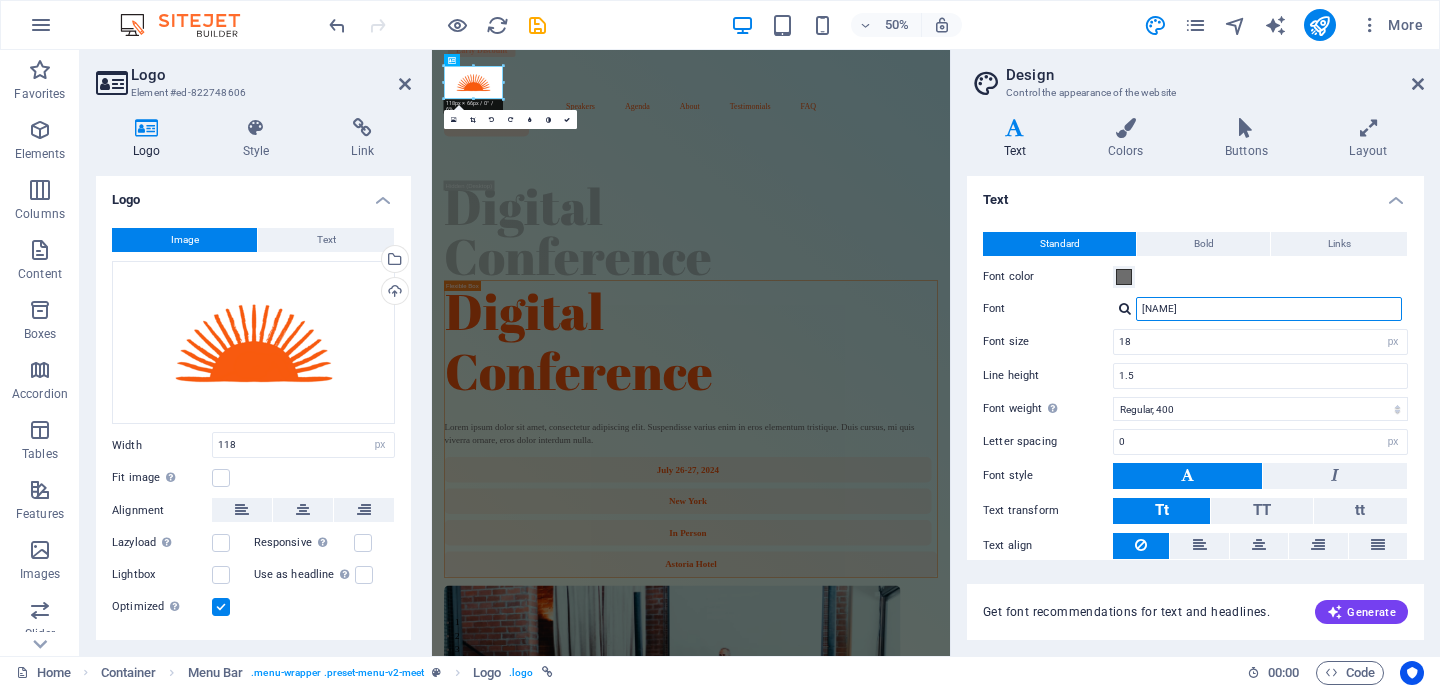 click on "[NAME]" at bounding box center (1269, 309) 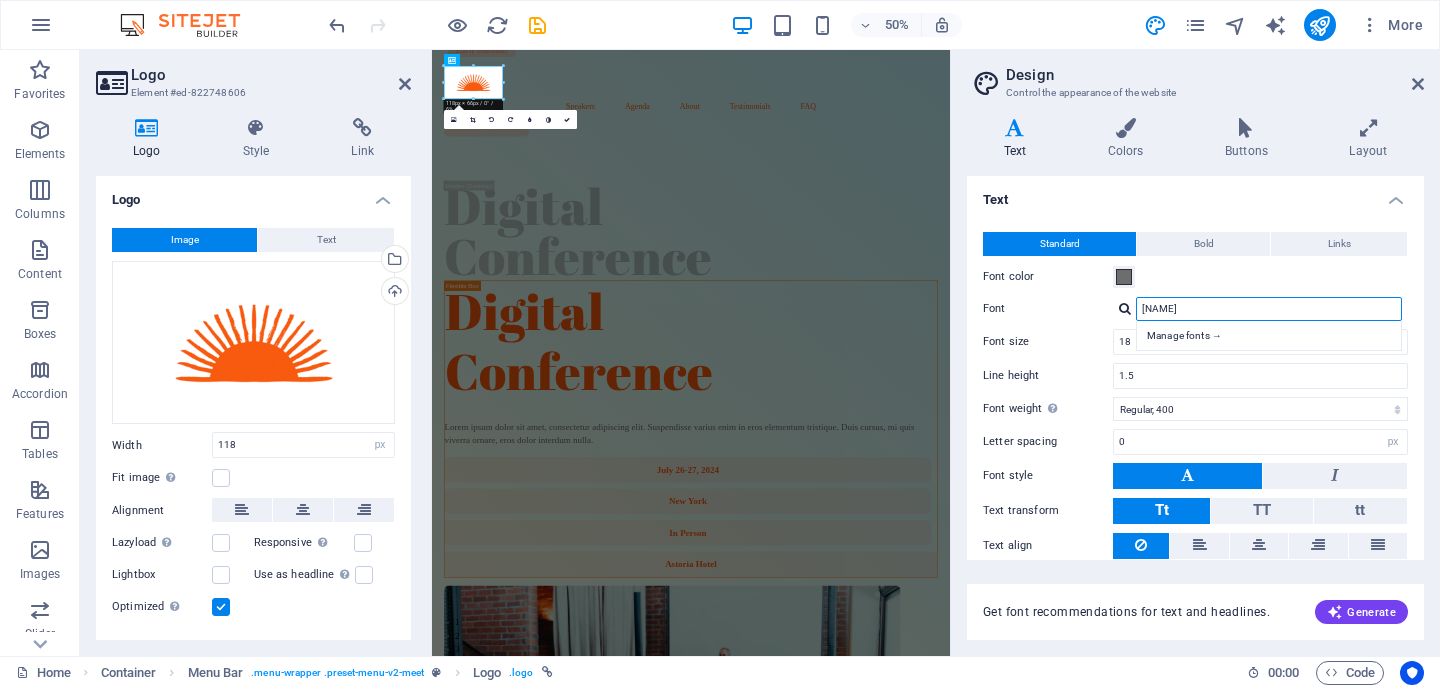 click on "[NAME]" at bounding box center [1269, 309] 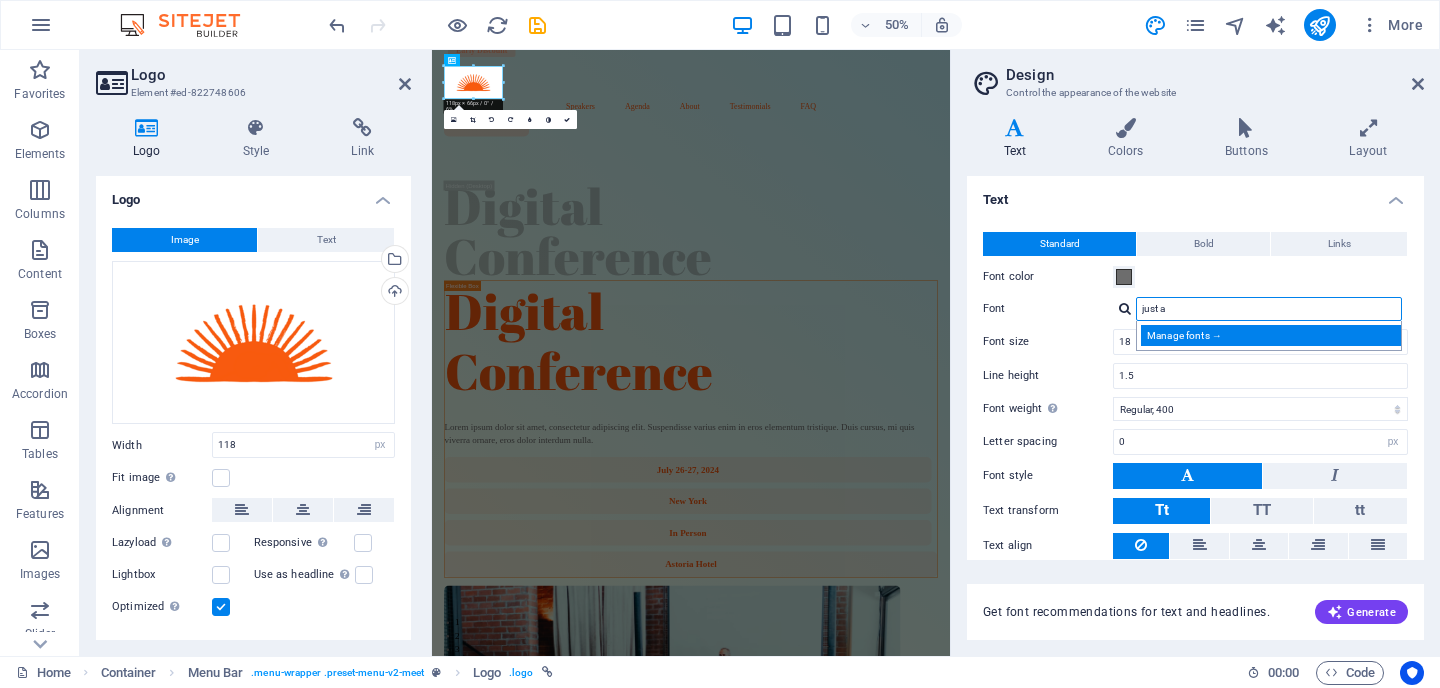 type on "just a" 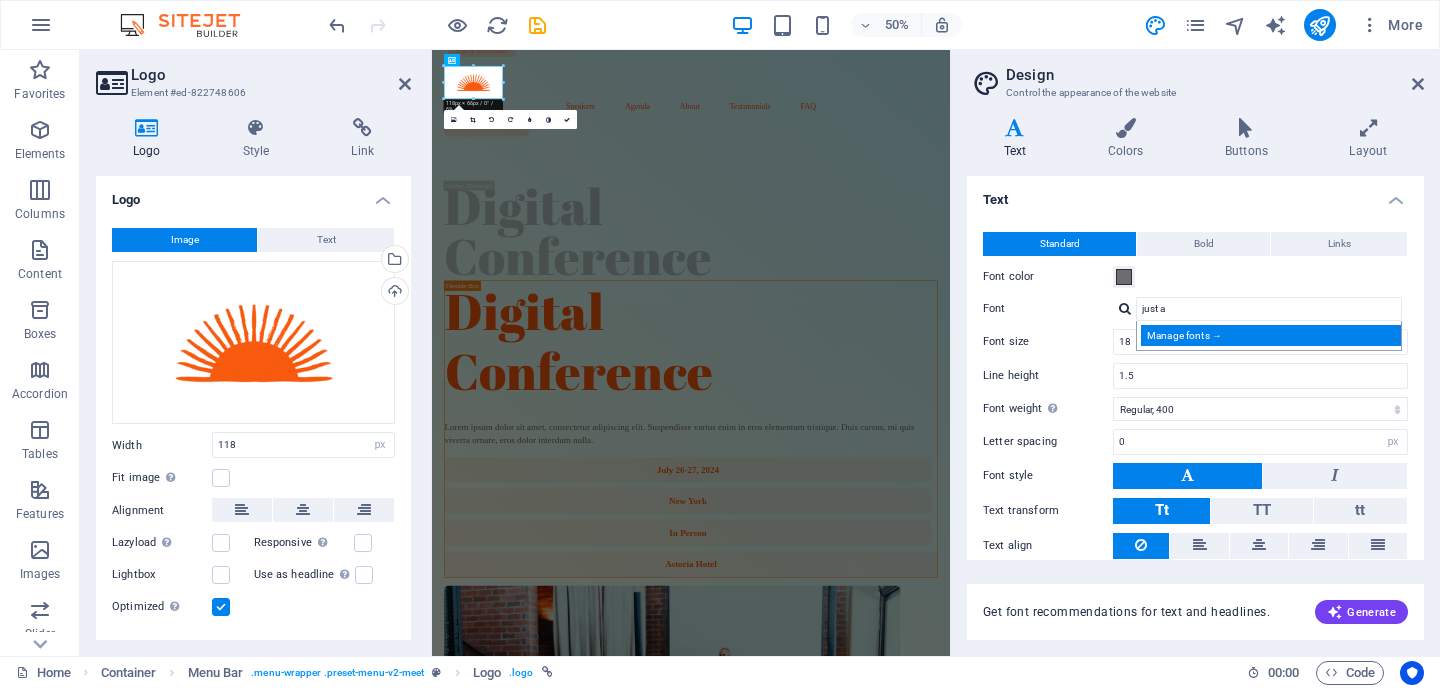 click on "Manage fonts →" at bounding box center (1273, 335) 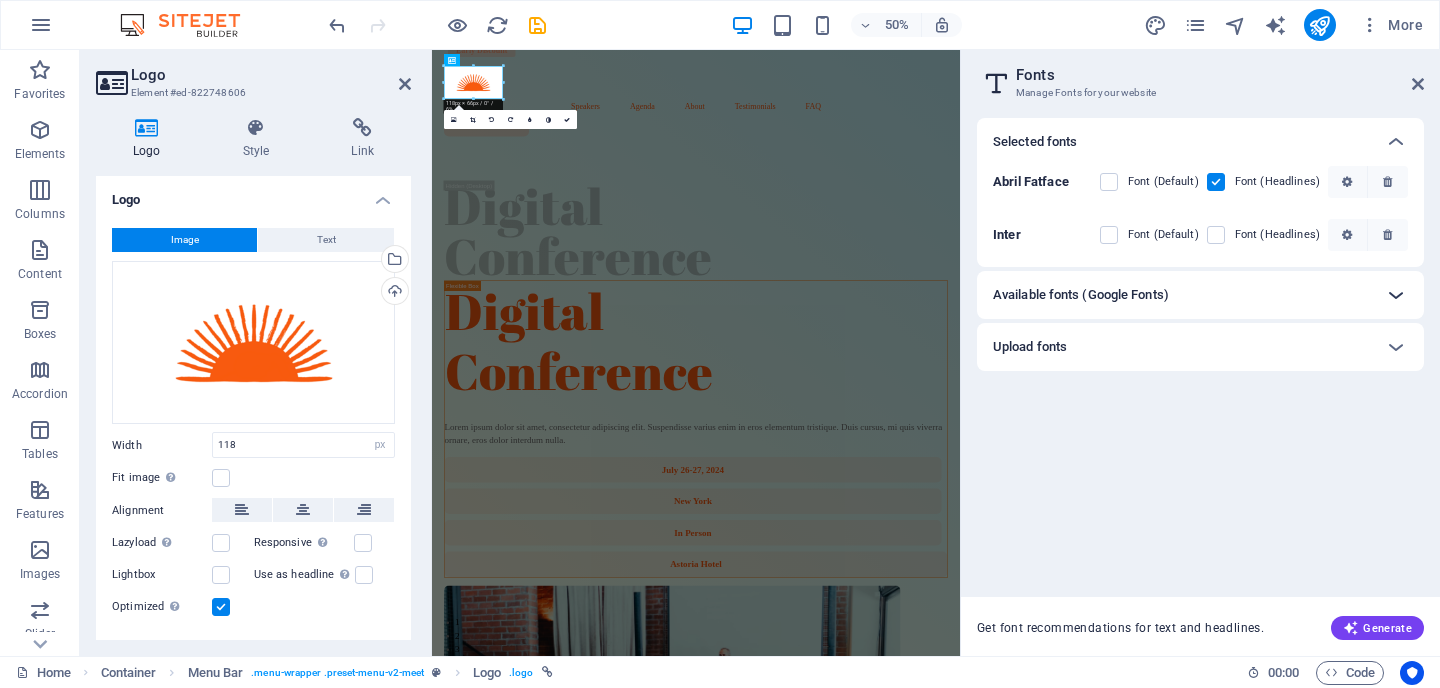click at bounding box center [1396, 295] 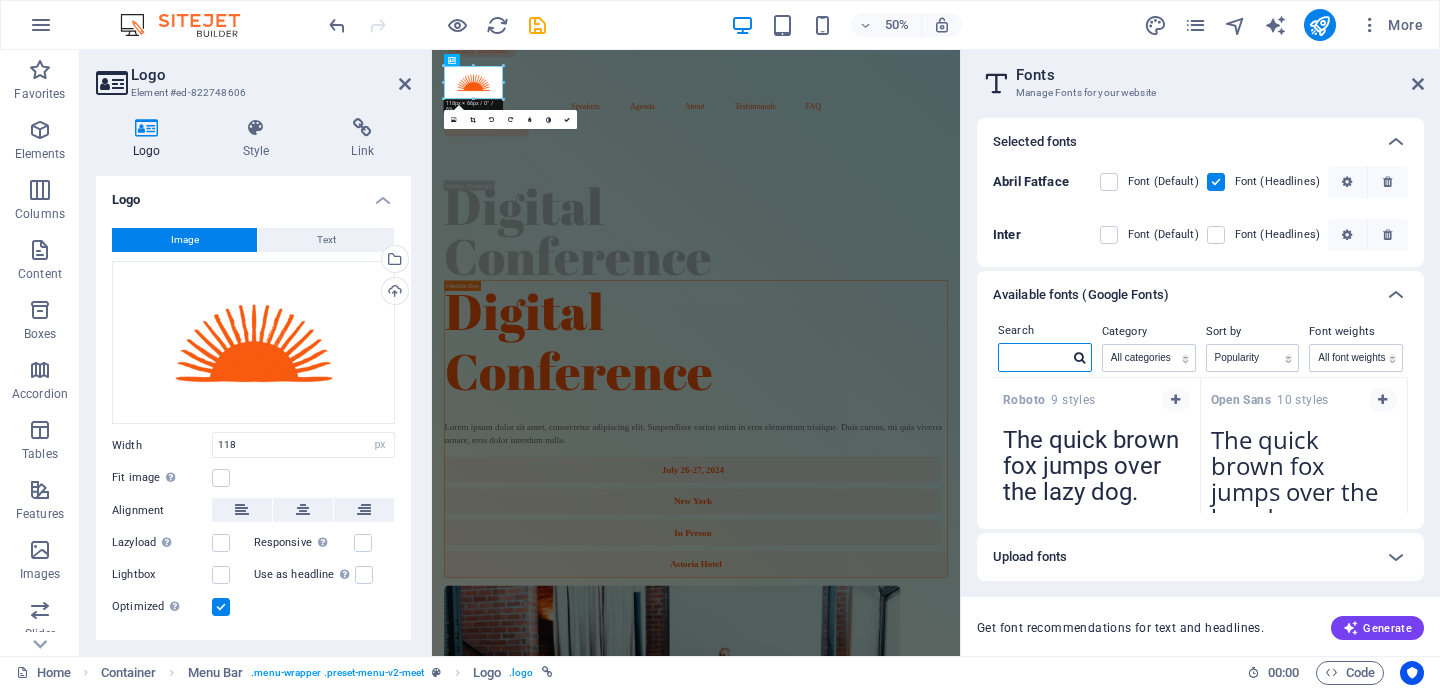 click at bounding box center (1034, 357) 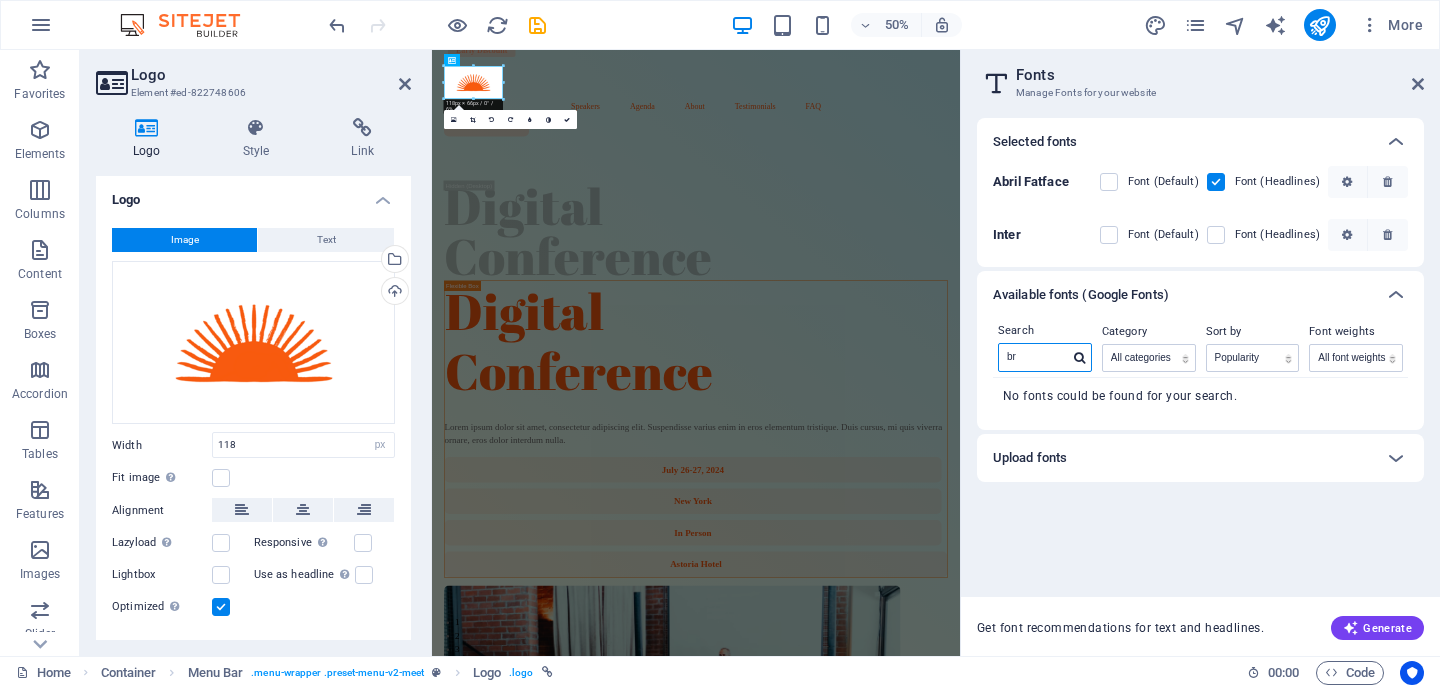 type on "b" 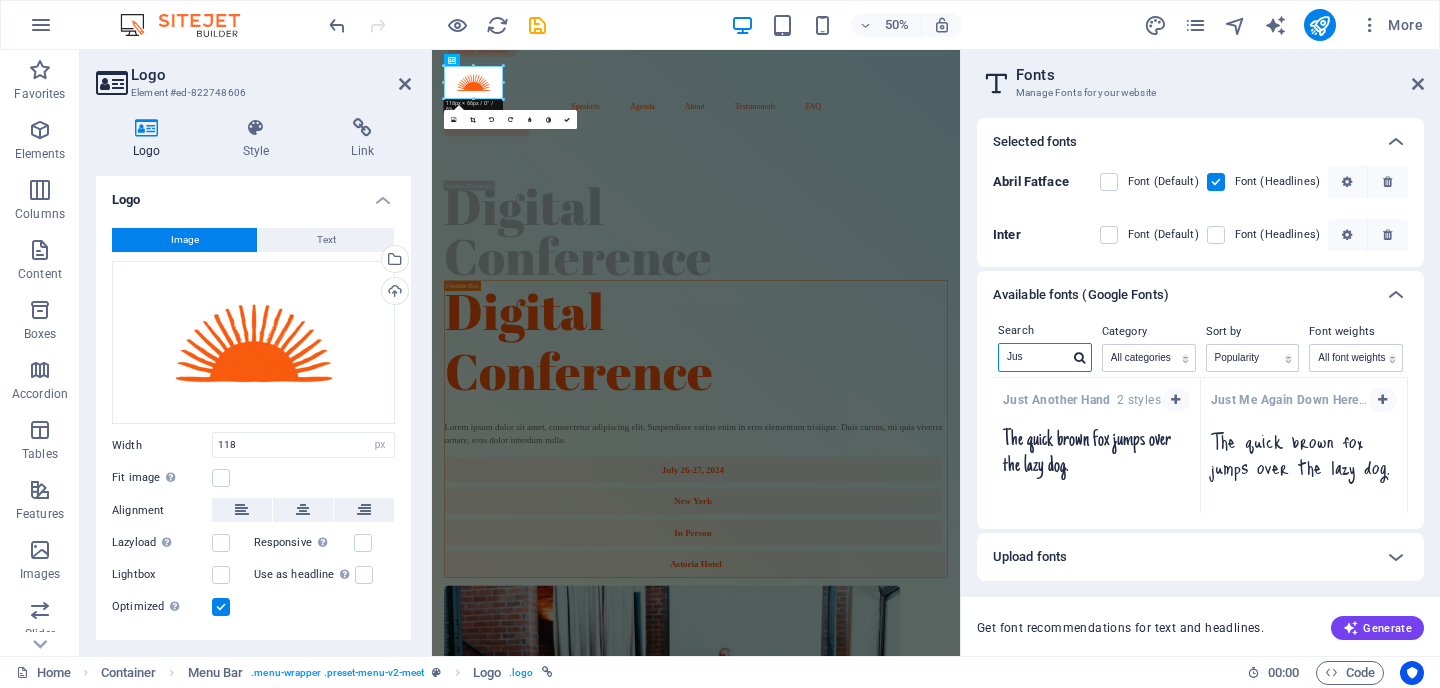 type on "Jus" 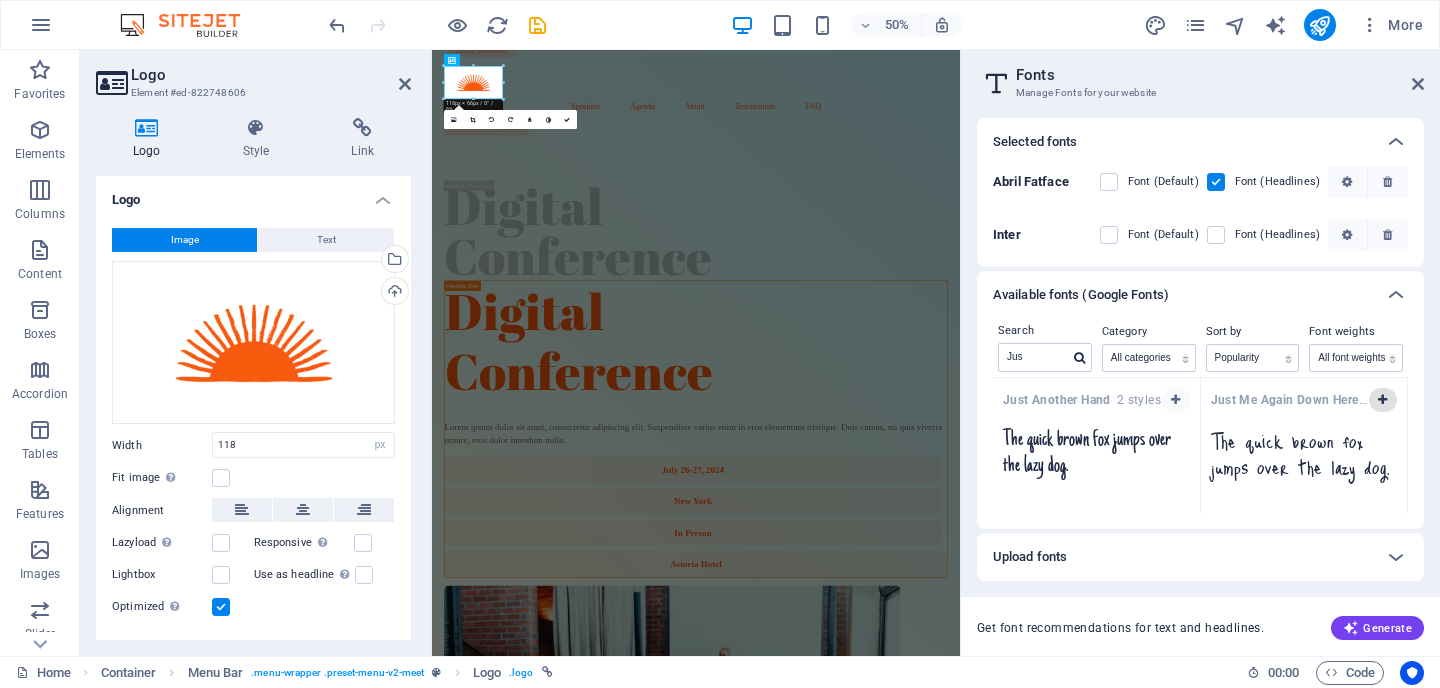 click at bounding box center (1382, 400) 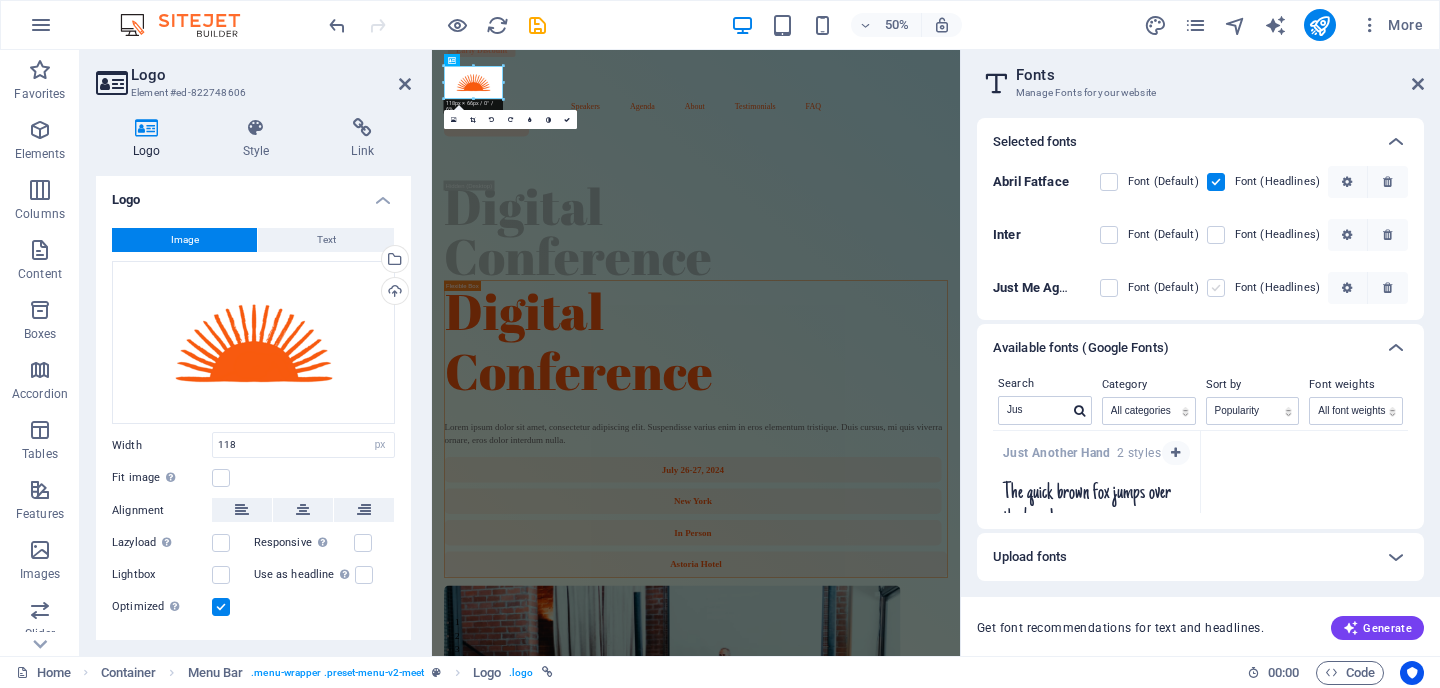 click at bounding box center (1216, 288) 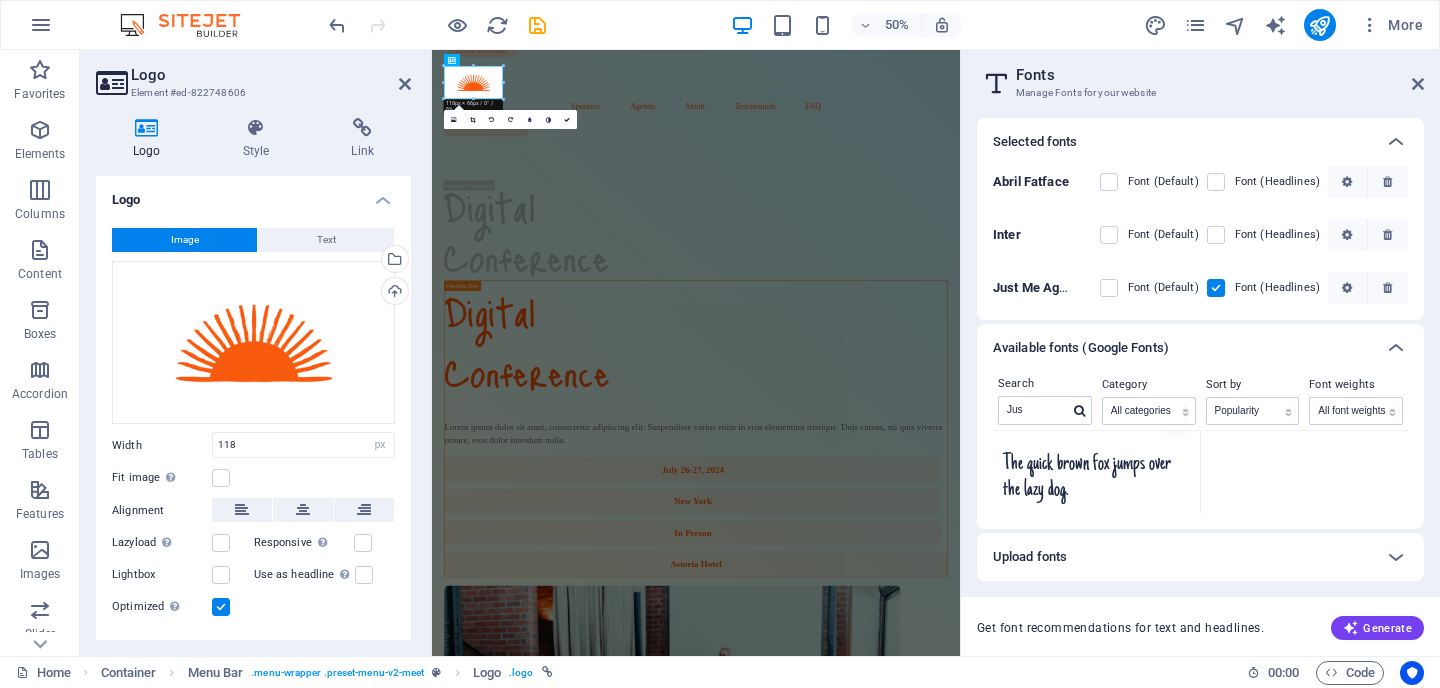 scroll, scrollTop: 0, scrollLeft: 0, axis: both 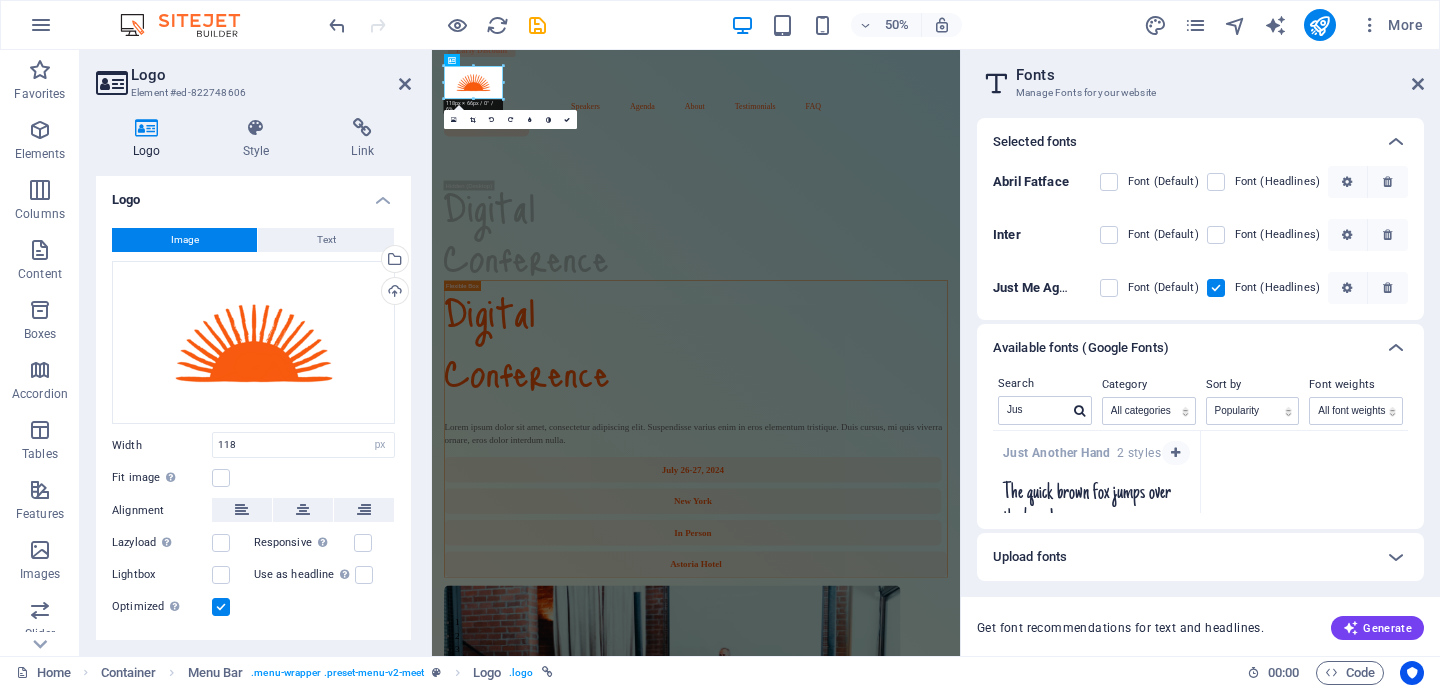 click at bounding box center [1109, 288] 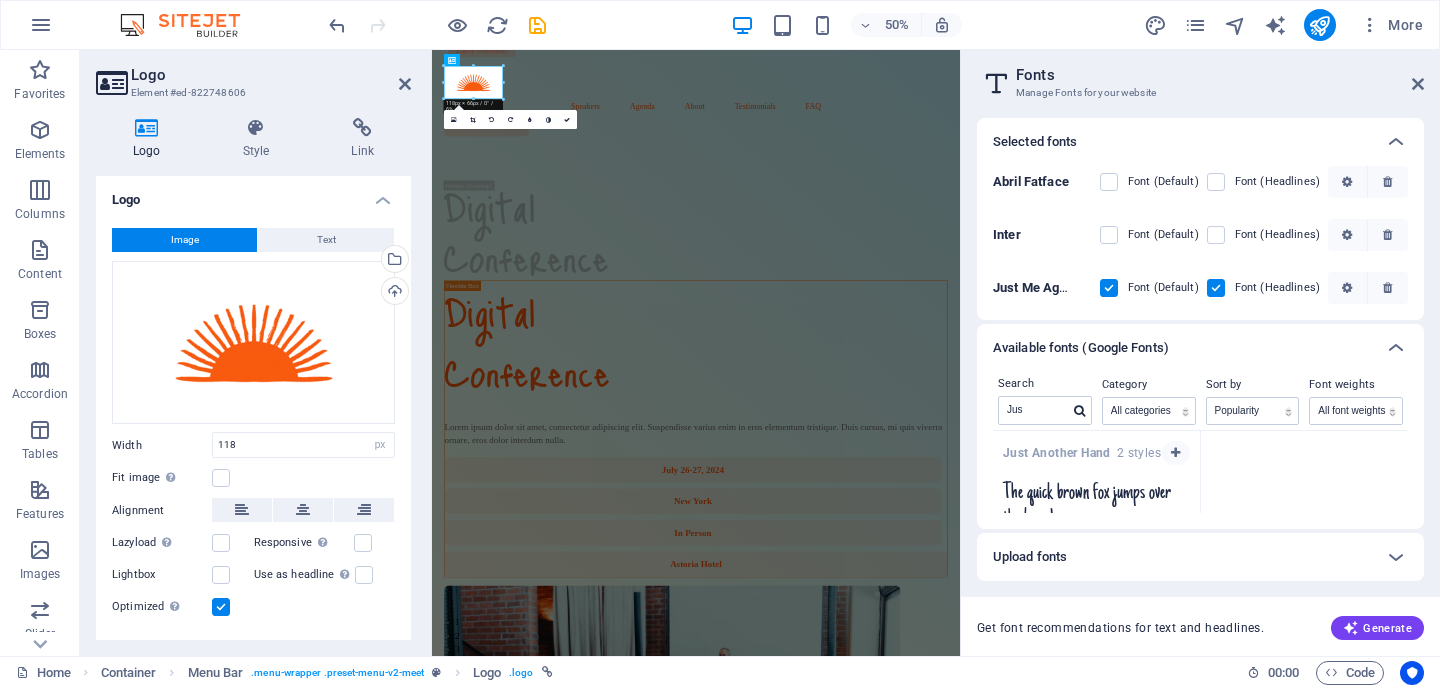 click at bounding box center [1216, 288] 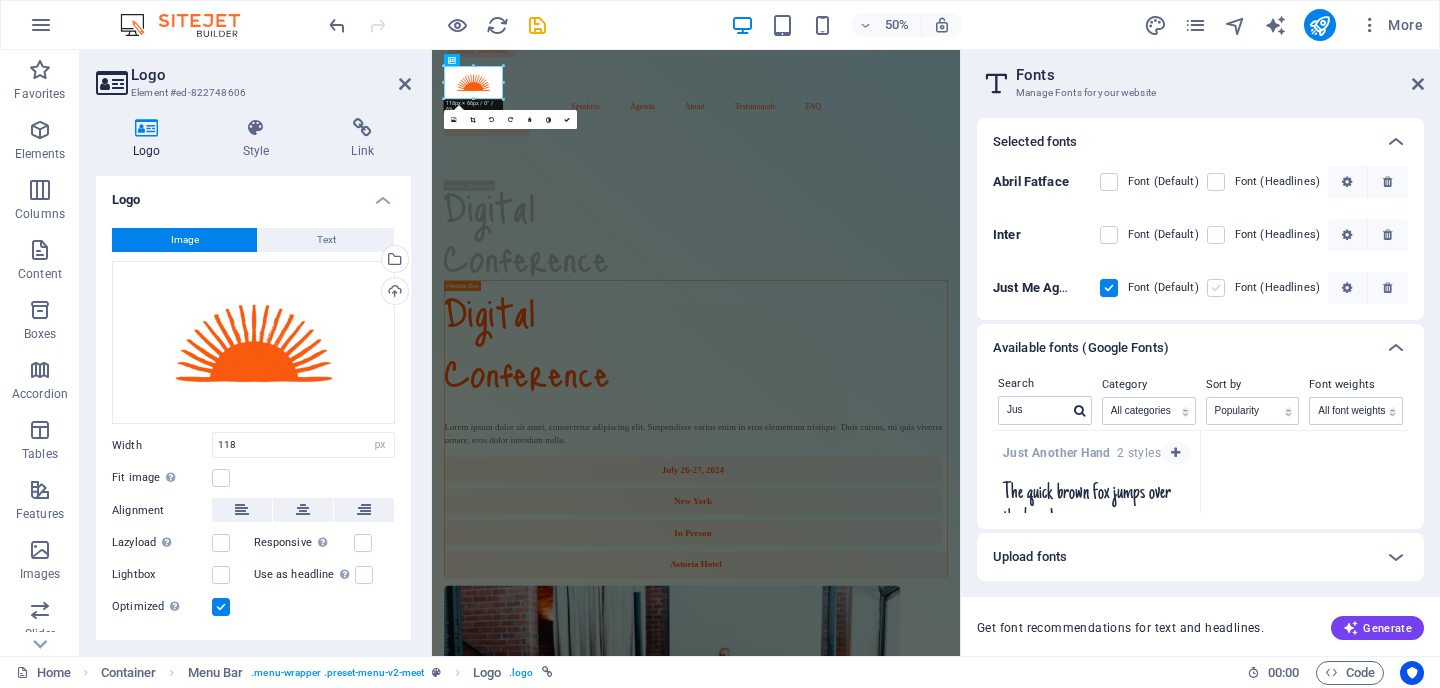 click at bounding box center (1216, 288) 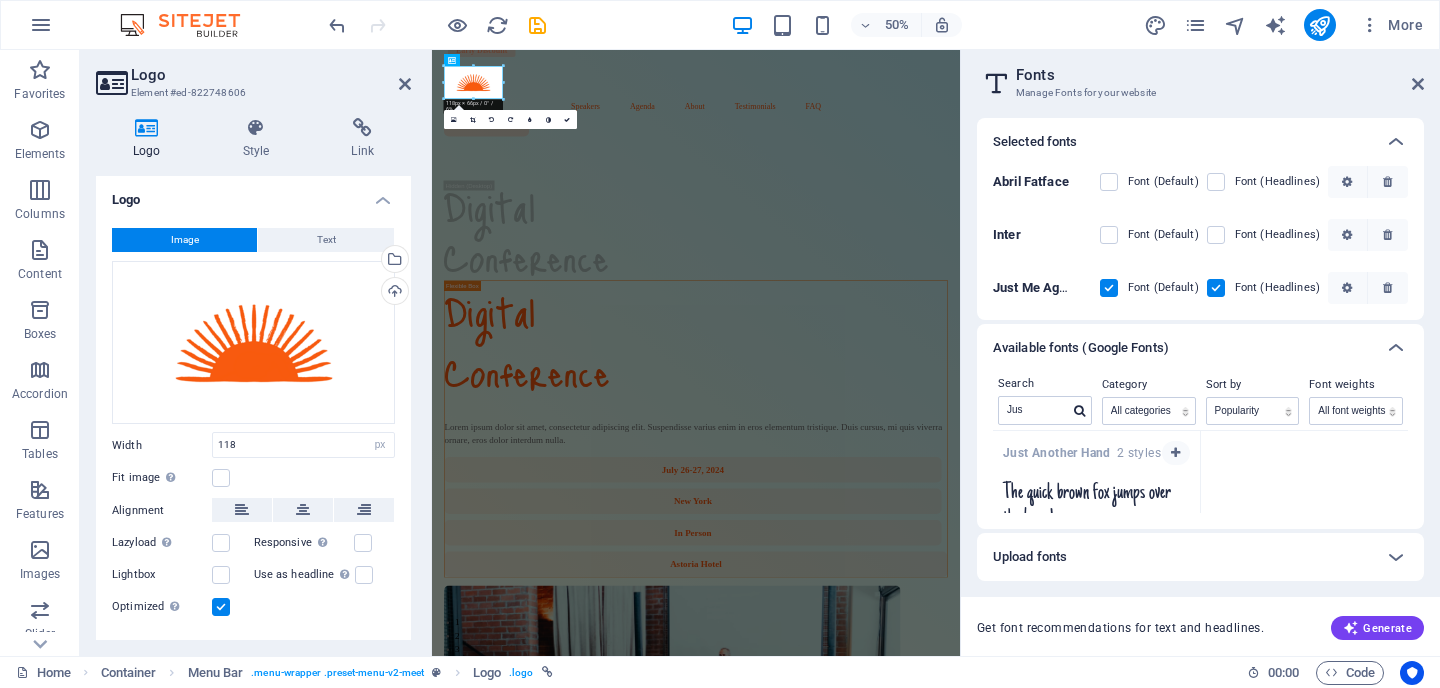 click at bounding box center [1109, 288] 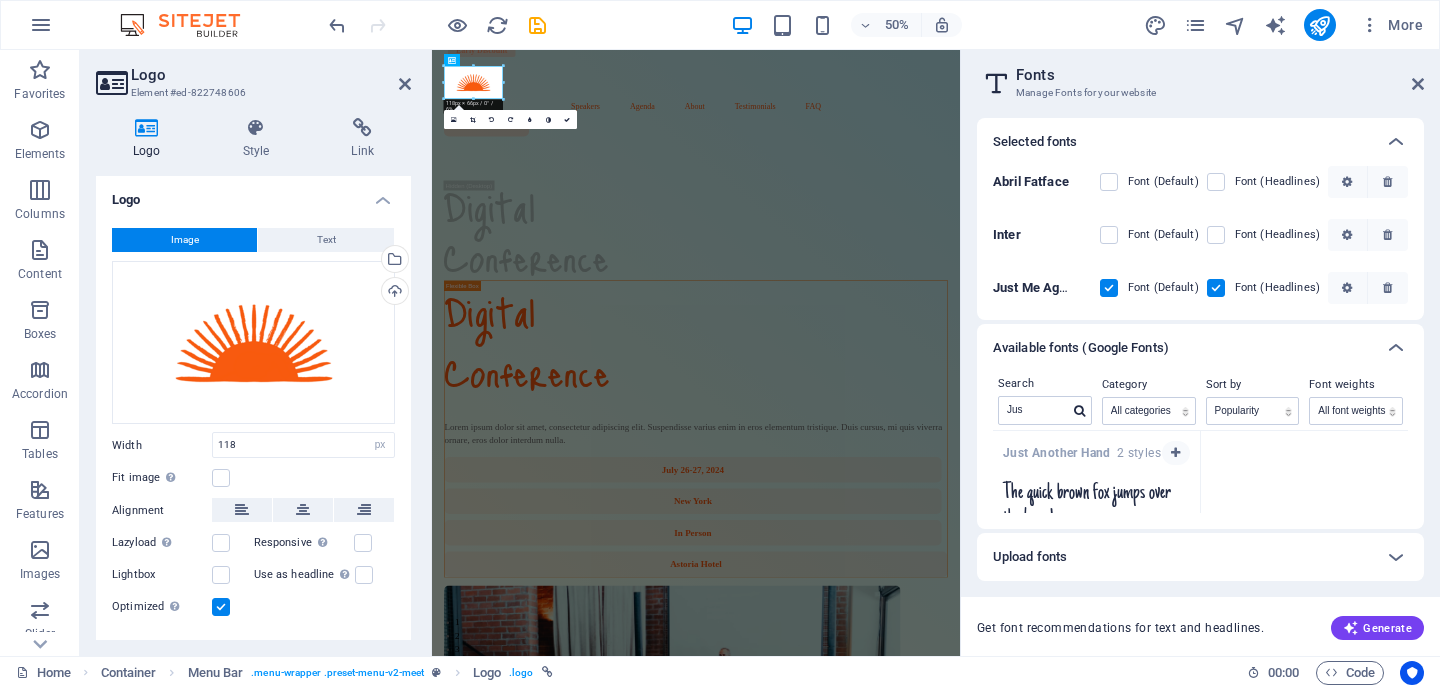 click at bounding box center (0, 0) 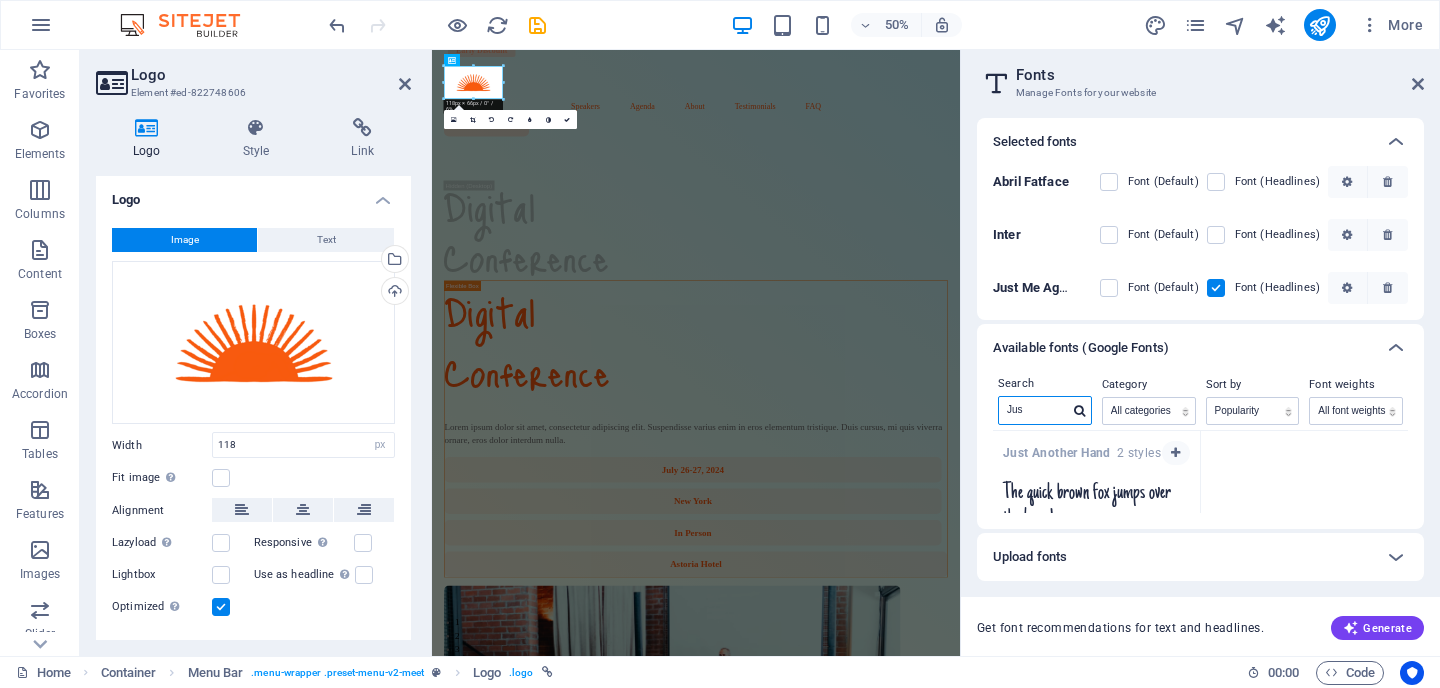 click on "Jus" at bounding box center (1034, 410) 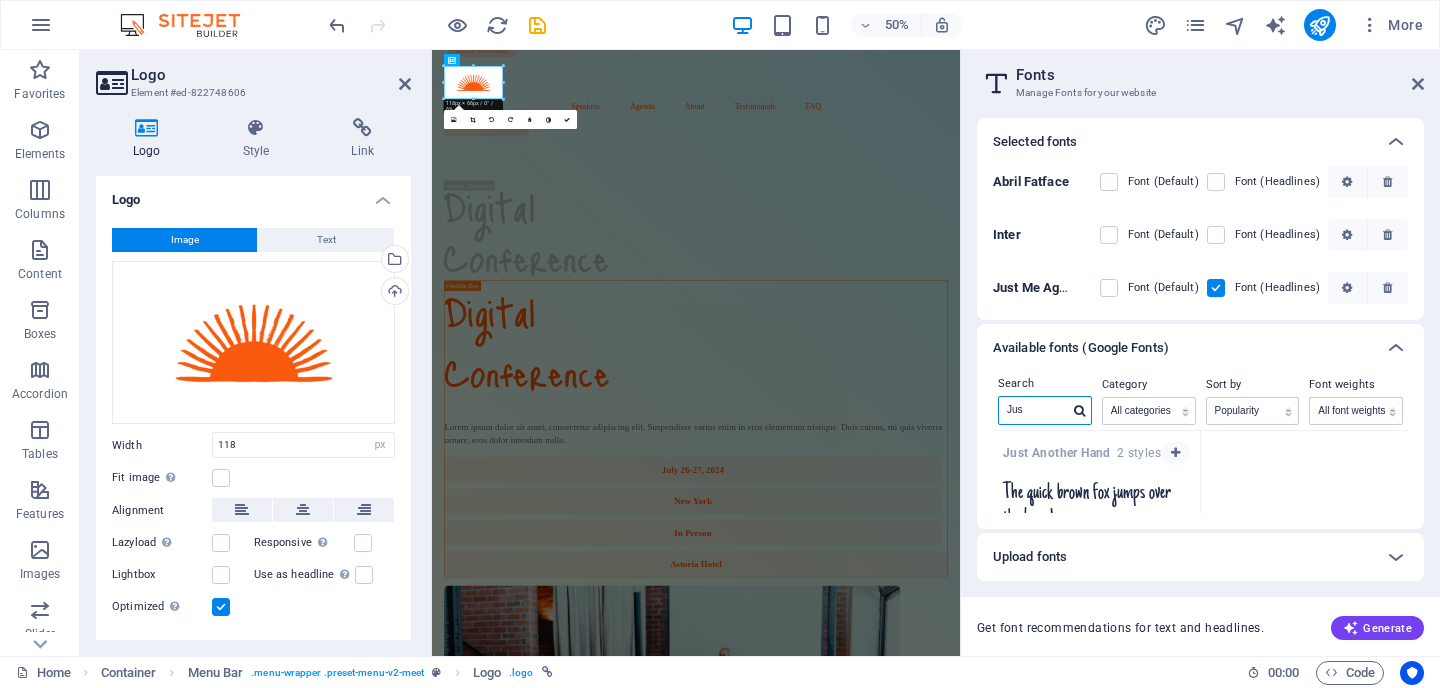 click on "Jus" at bounding box center (1034, 410) 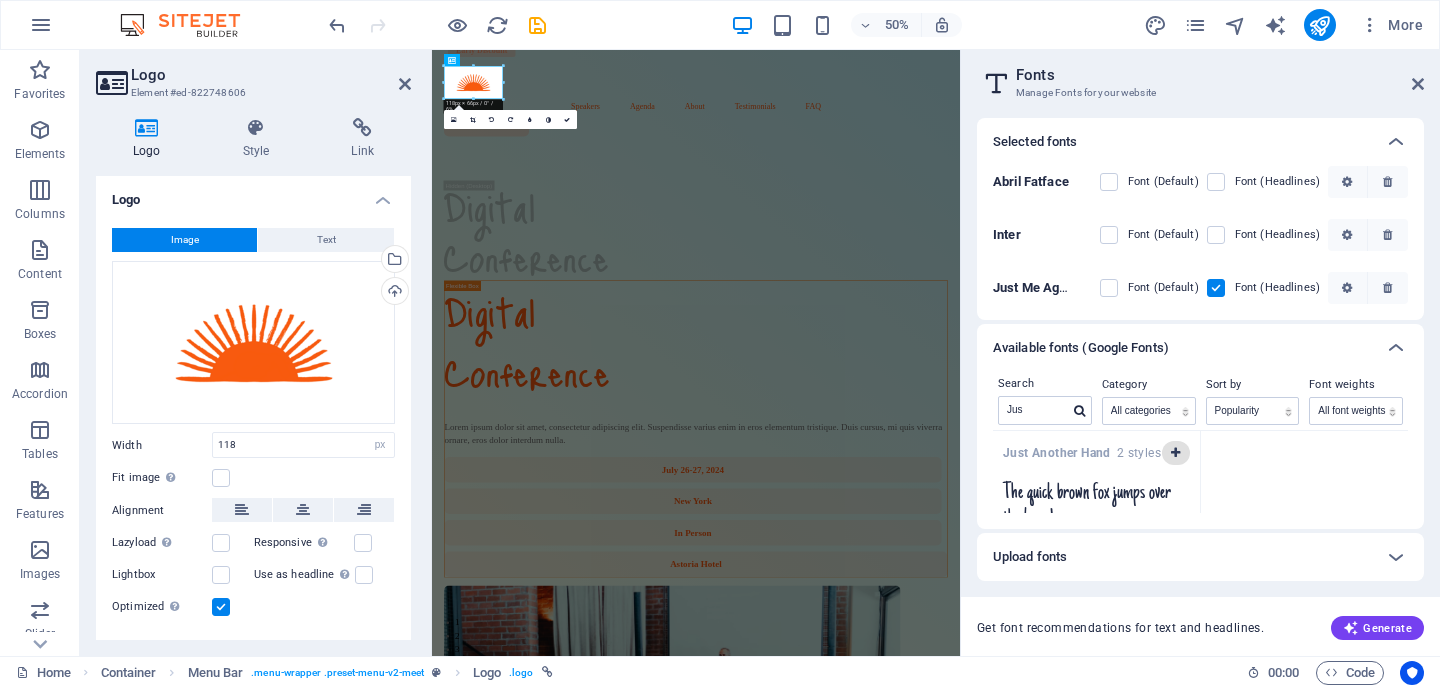 click at bounding box center [1175, 453] 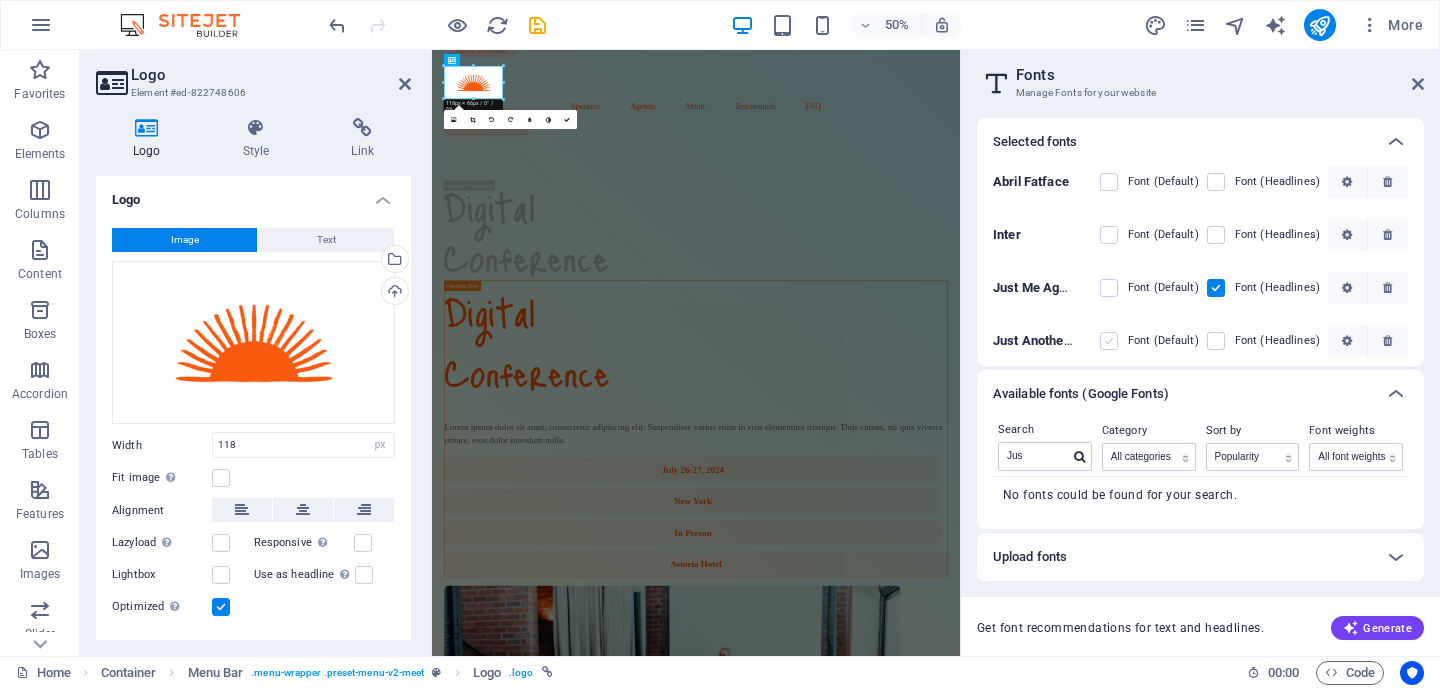 click at bounding box center (1109, 341) 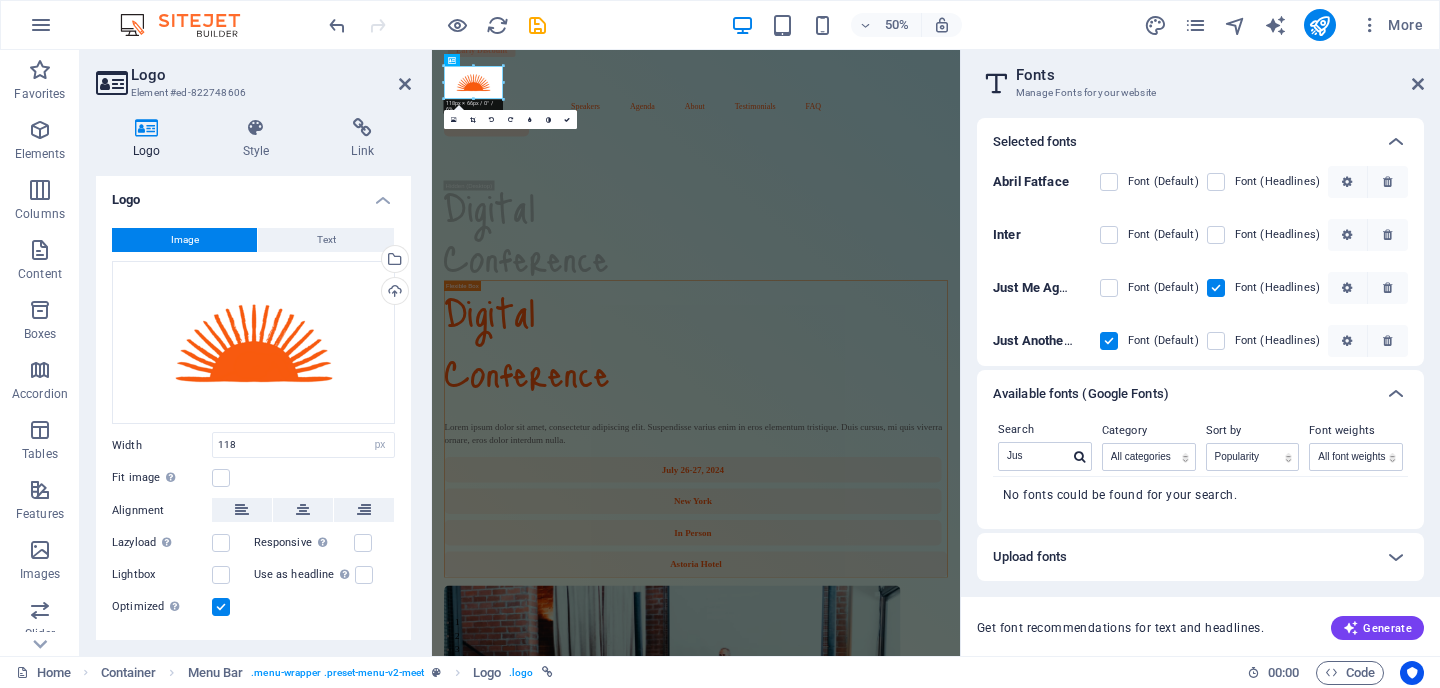 click at bounding box center [1109, 341] 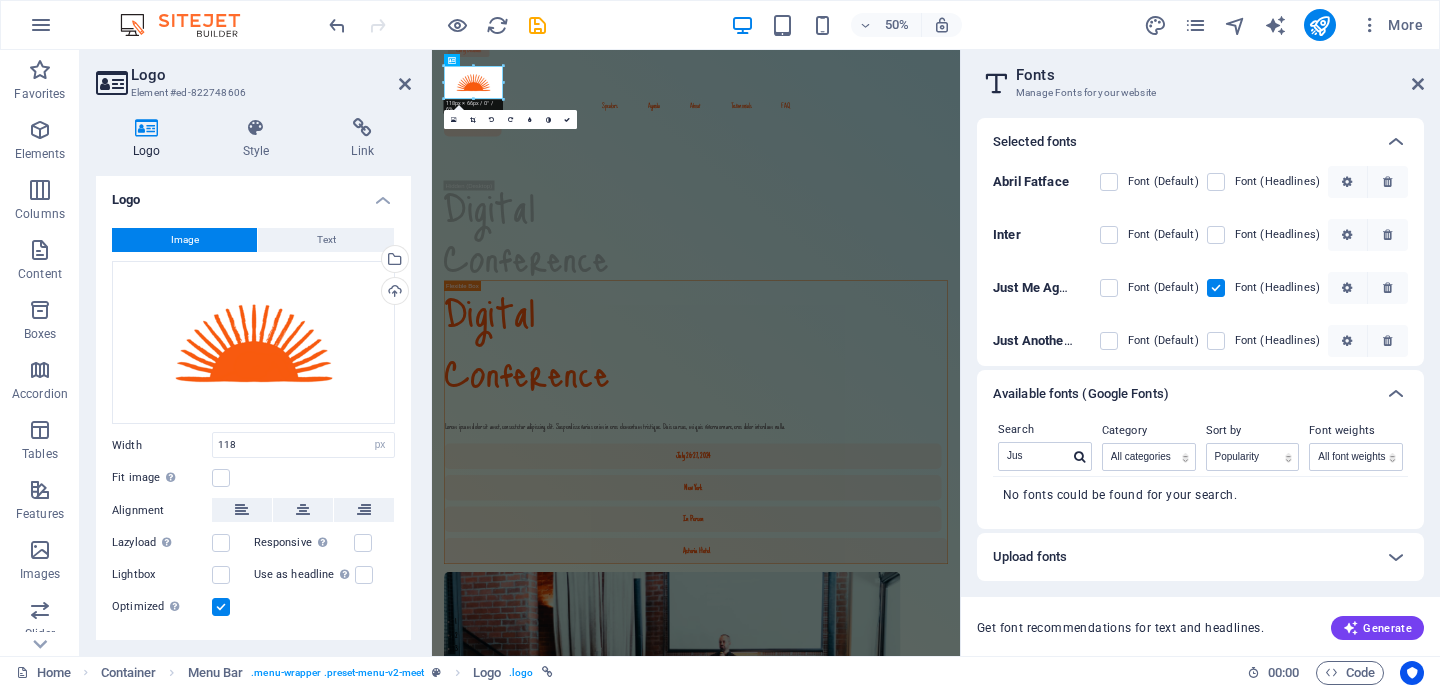 click at bounding box center (1123, 341) 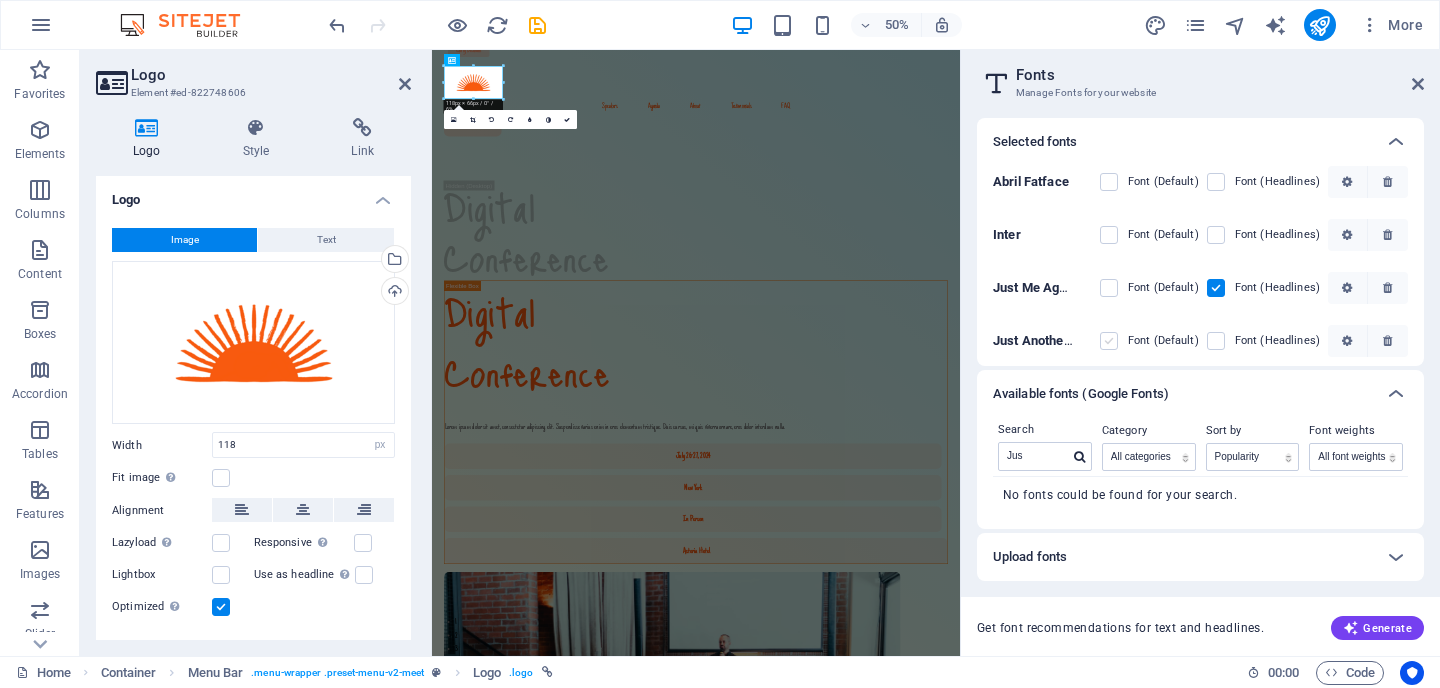 click at bounding box center (1109, 341) 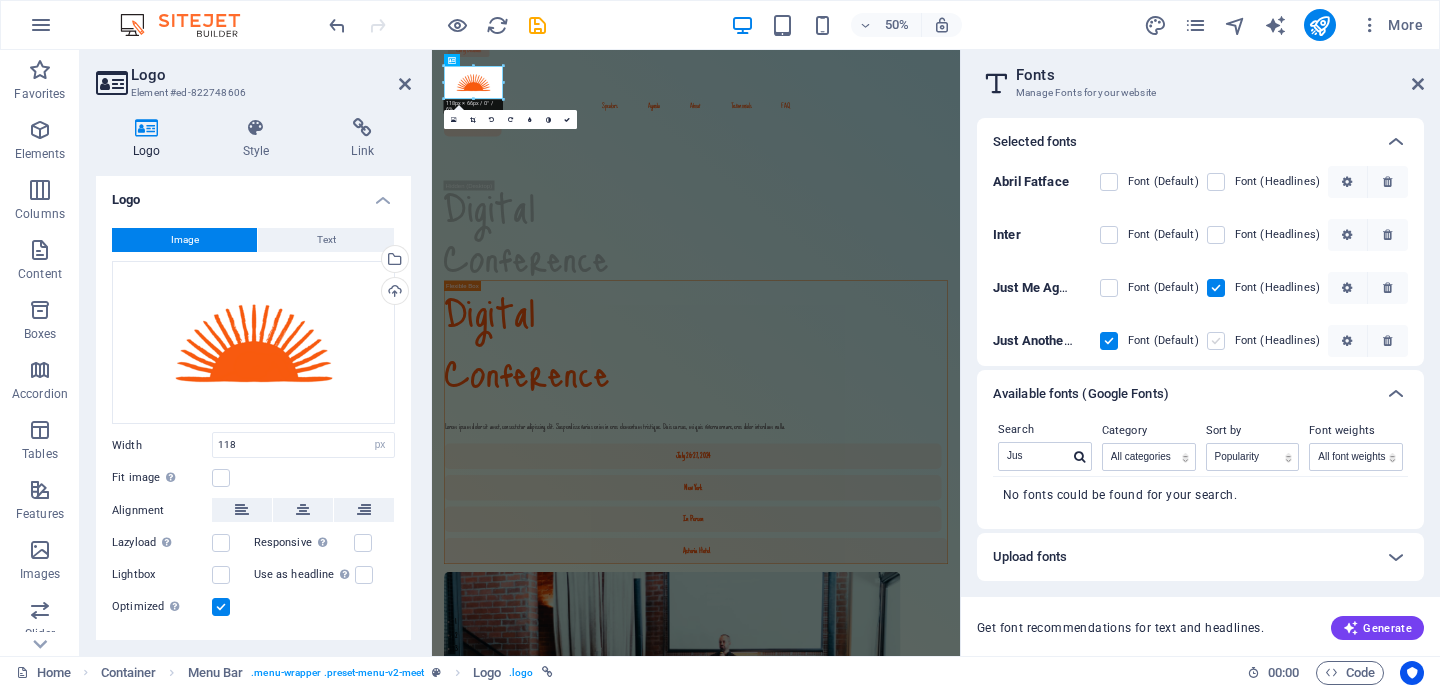 click at bounding box center (1216, 341) 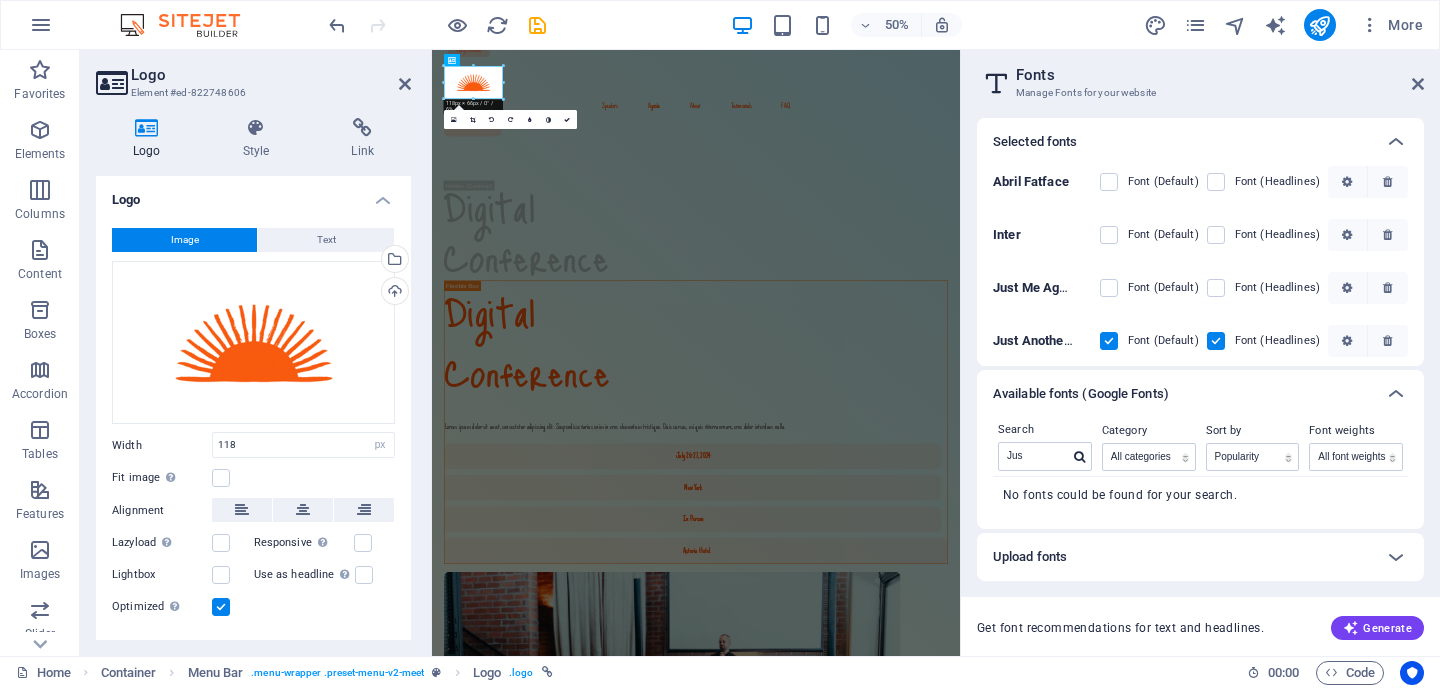 click at bounding box center [1109, 341] 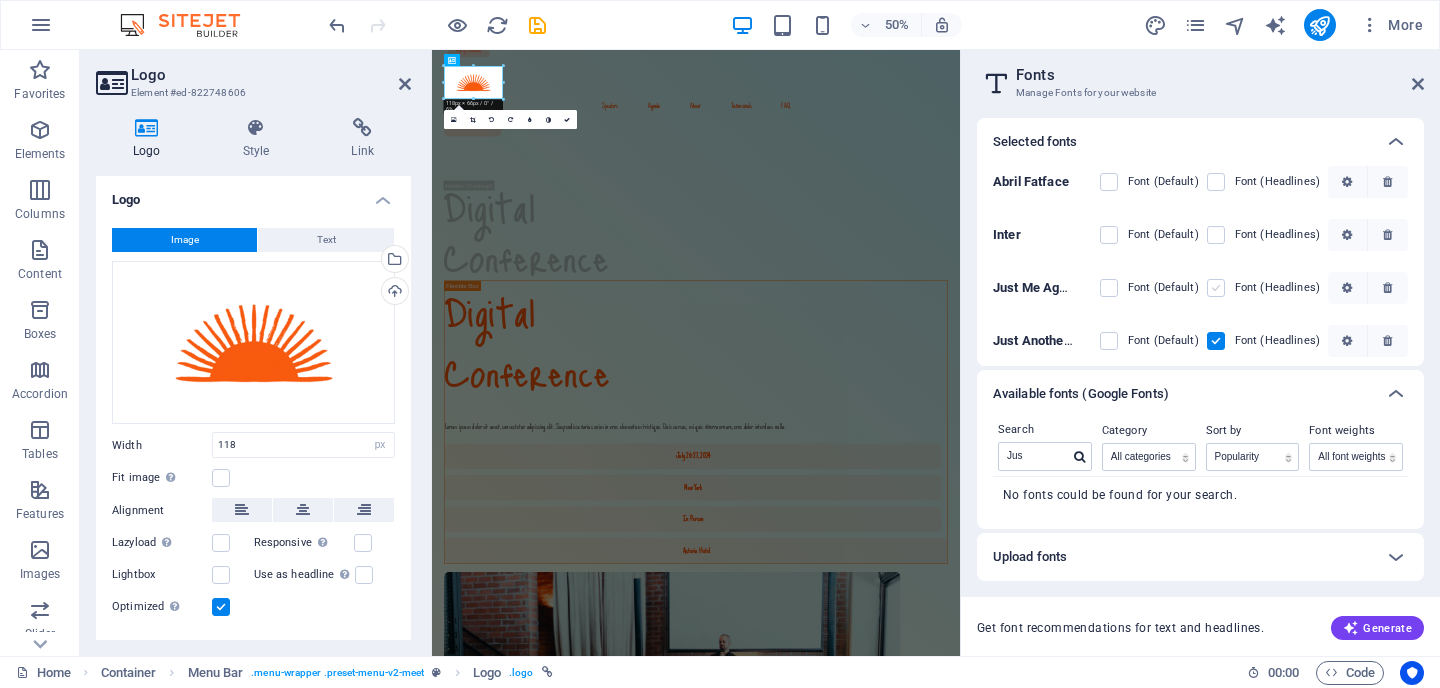 click at bounding box center (1216, 288) 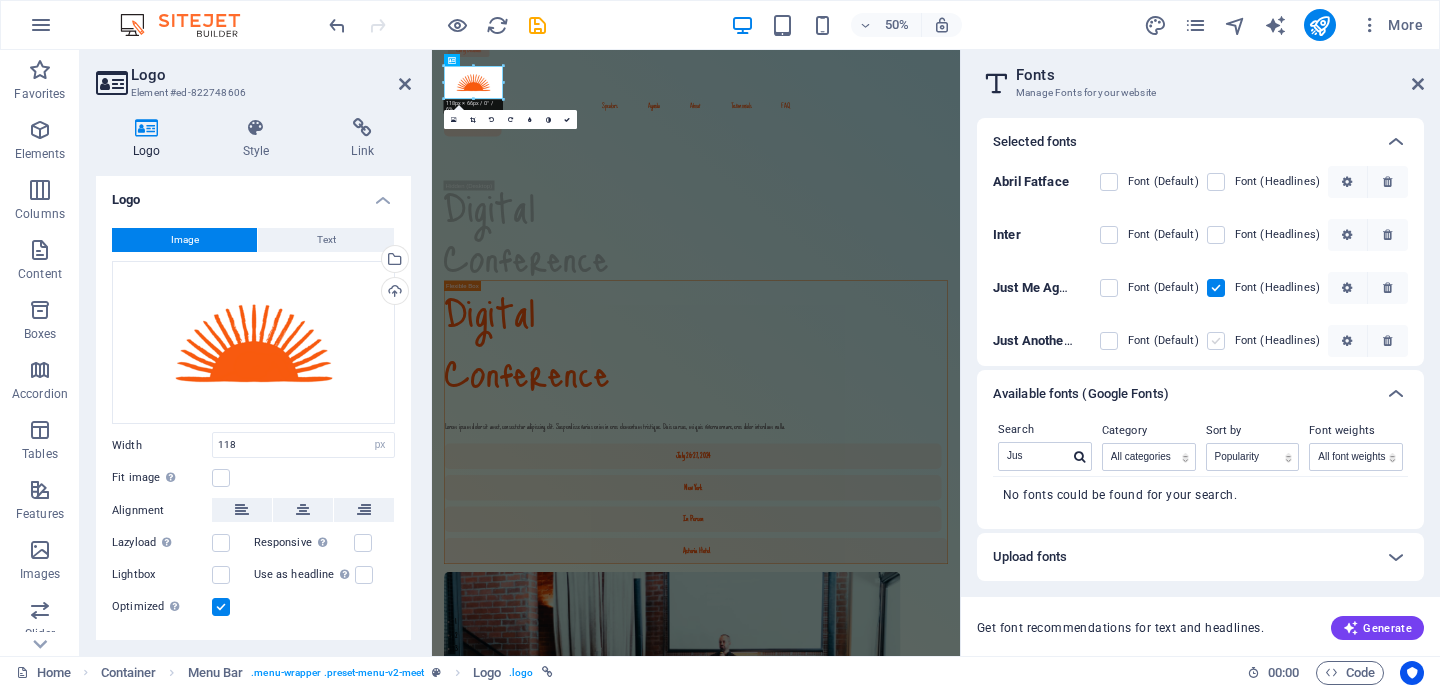 click at bounding box center (1216, 341) 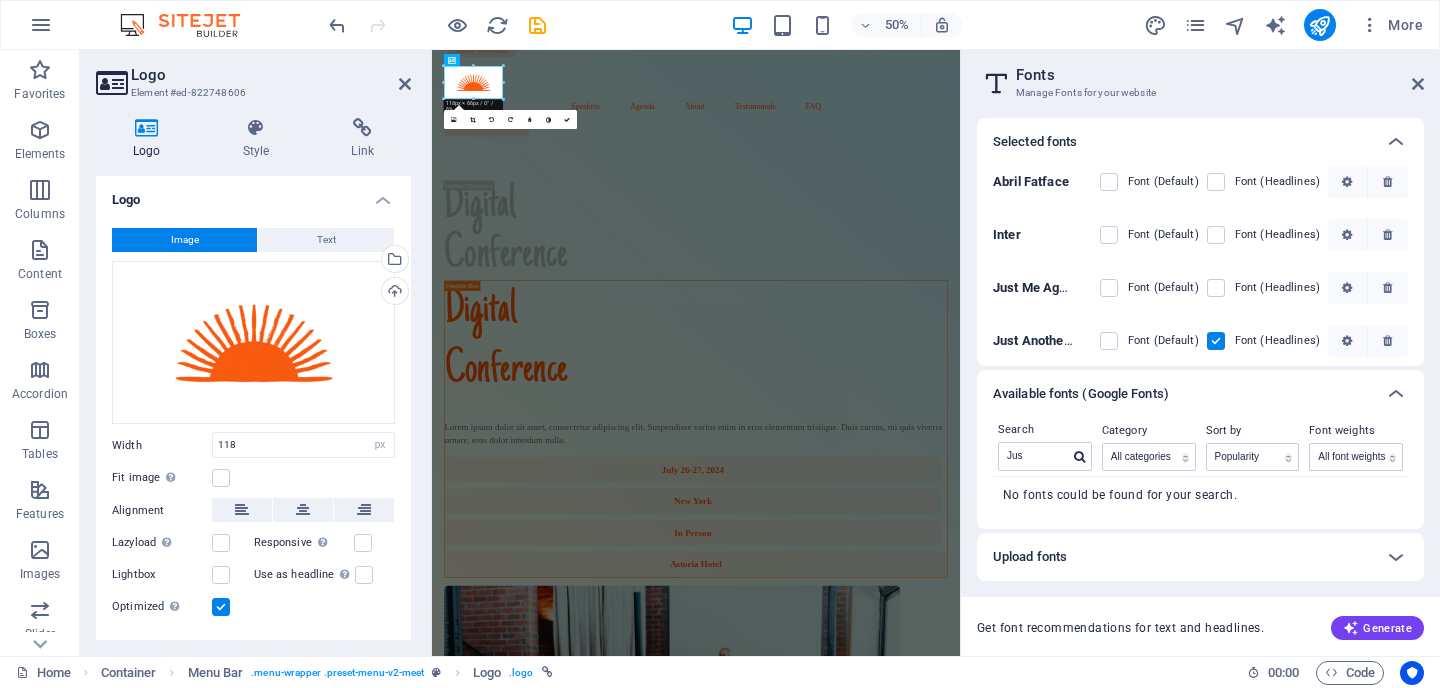 drag, startPoint x: 1214, startPoint y: 289, endPoint x: 1207, endPoint y: 312, distance: 24.04163 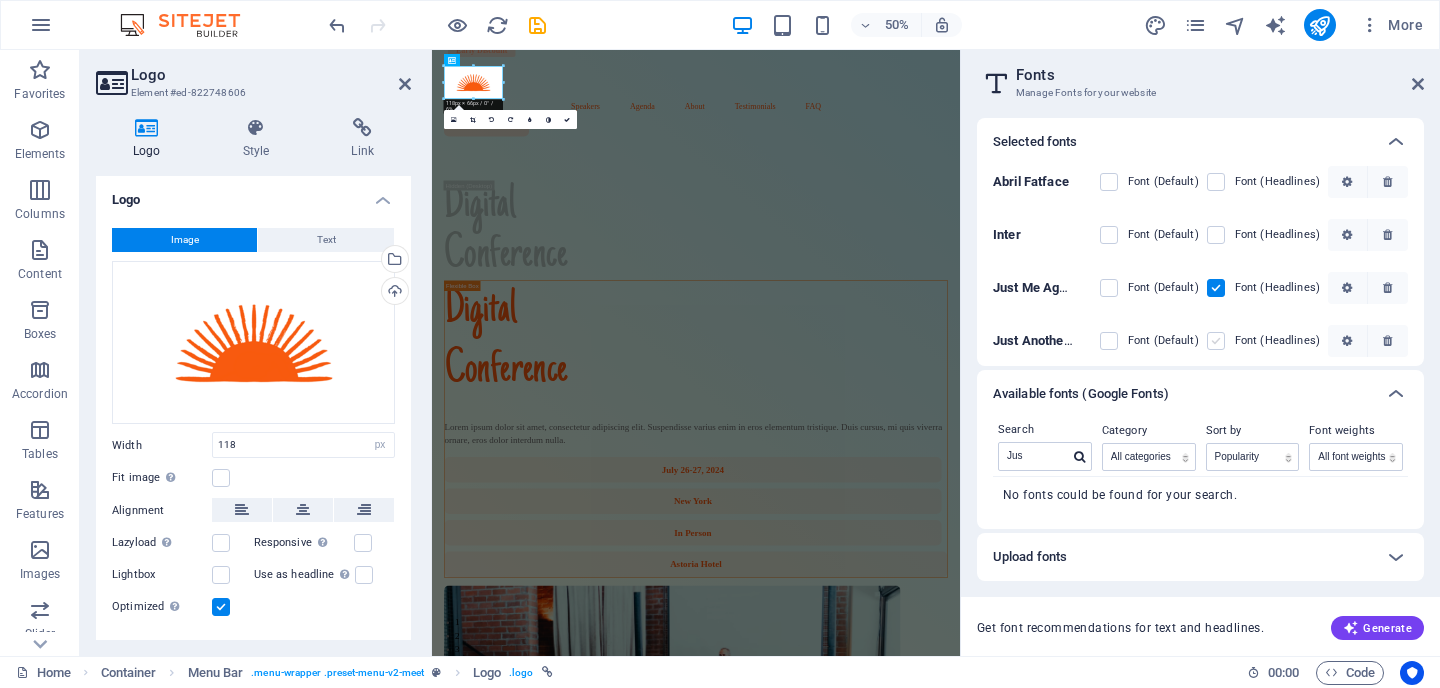 drag, startPoint x: 1116, startPoint y: 285, endPoint x: 1218, endPoint y: 344, distance: 117.83463 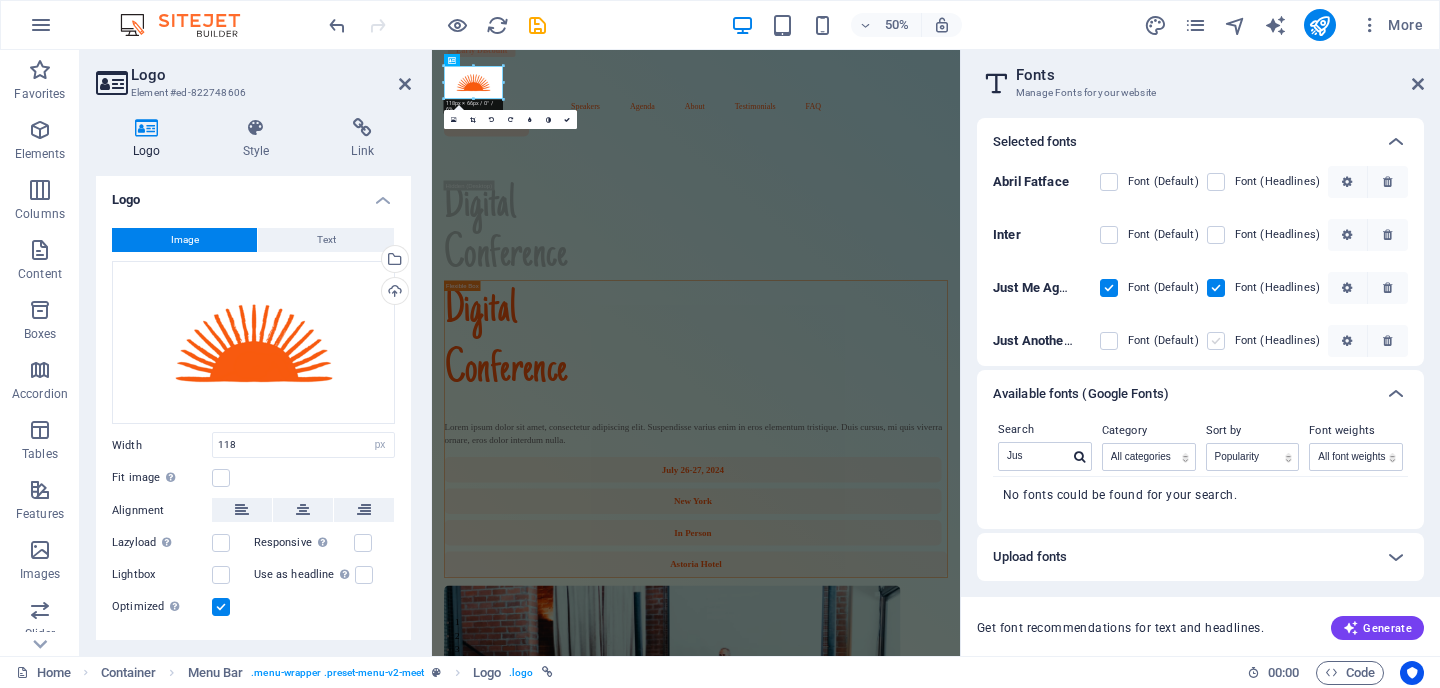 click at bounding box center (1216, 341) 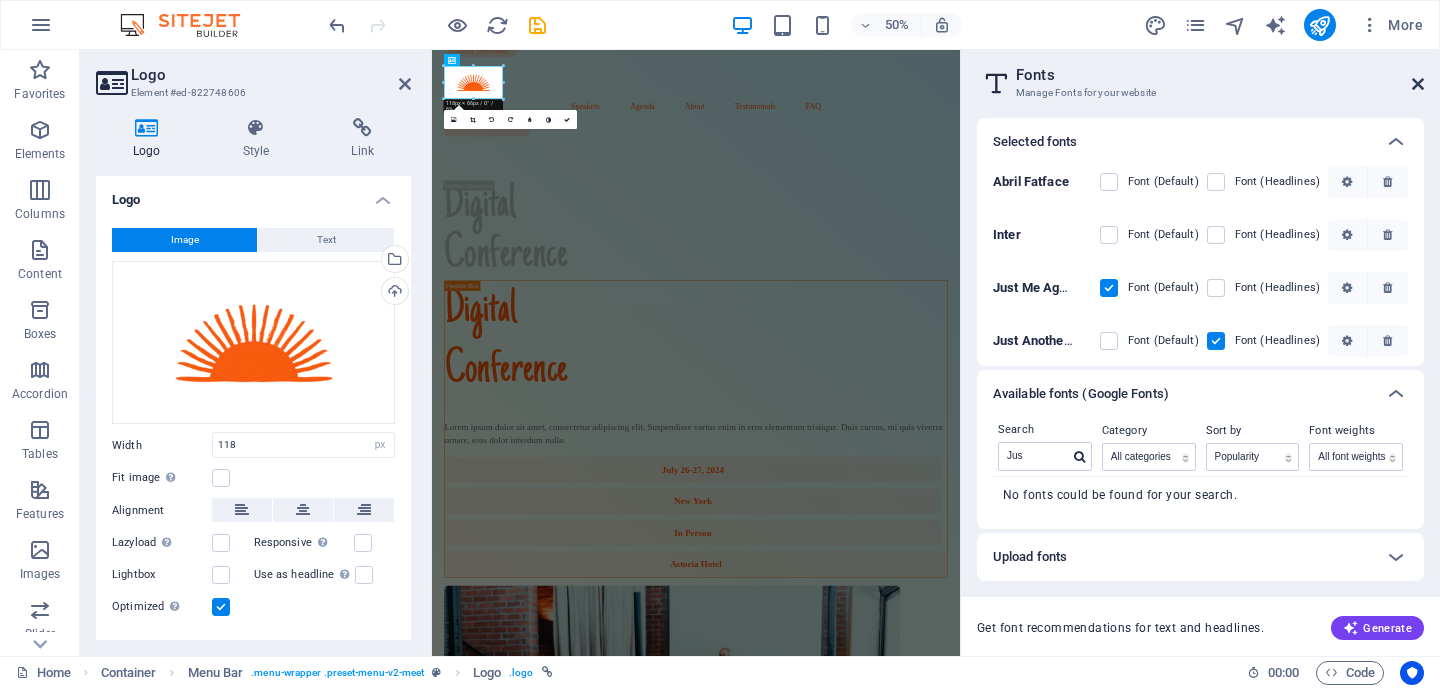 click at bounding box center (1418, 84) 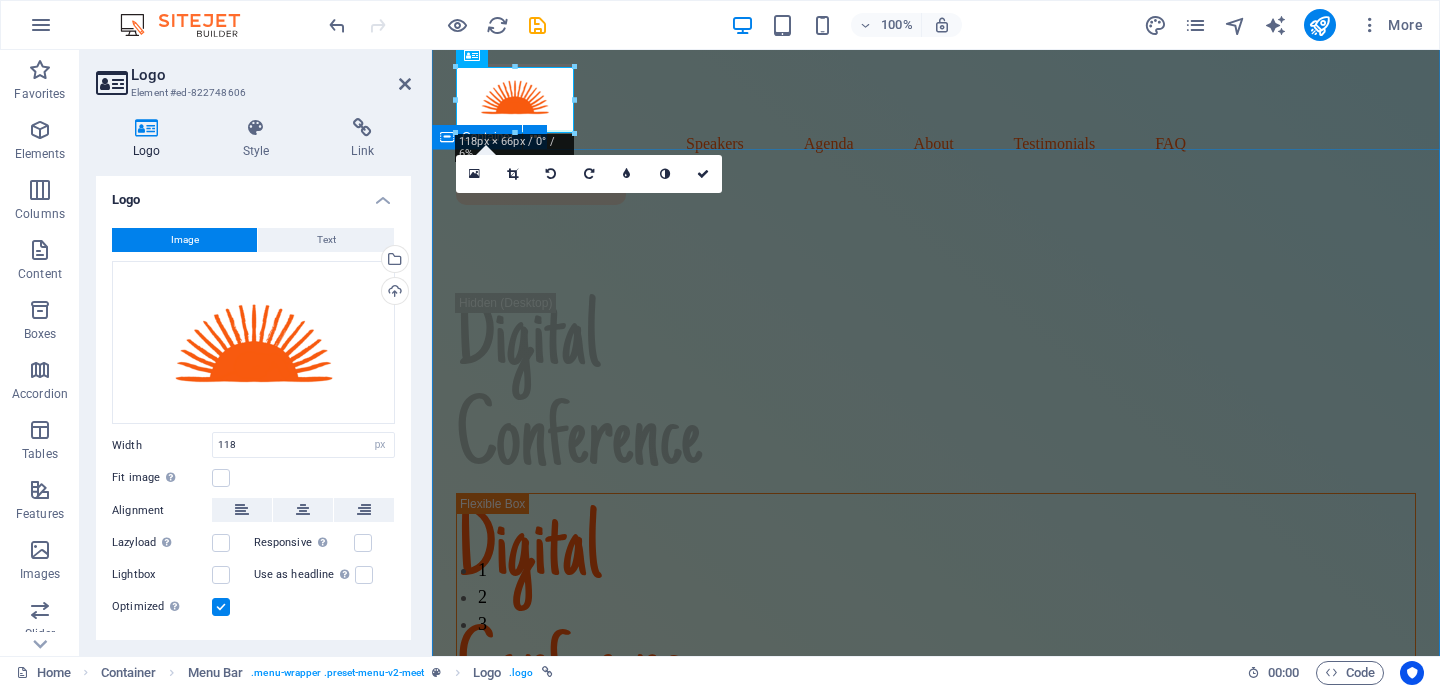 scroll, scrollTop: 24, scrollLeft: 0, axis: vertical 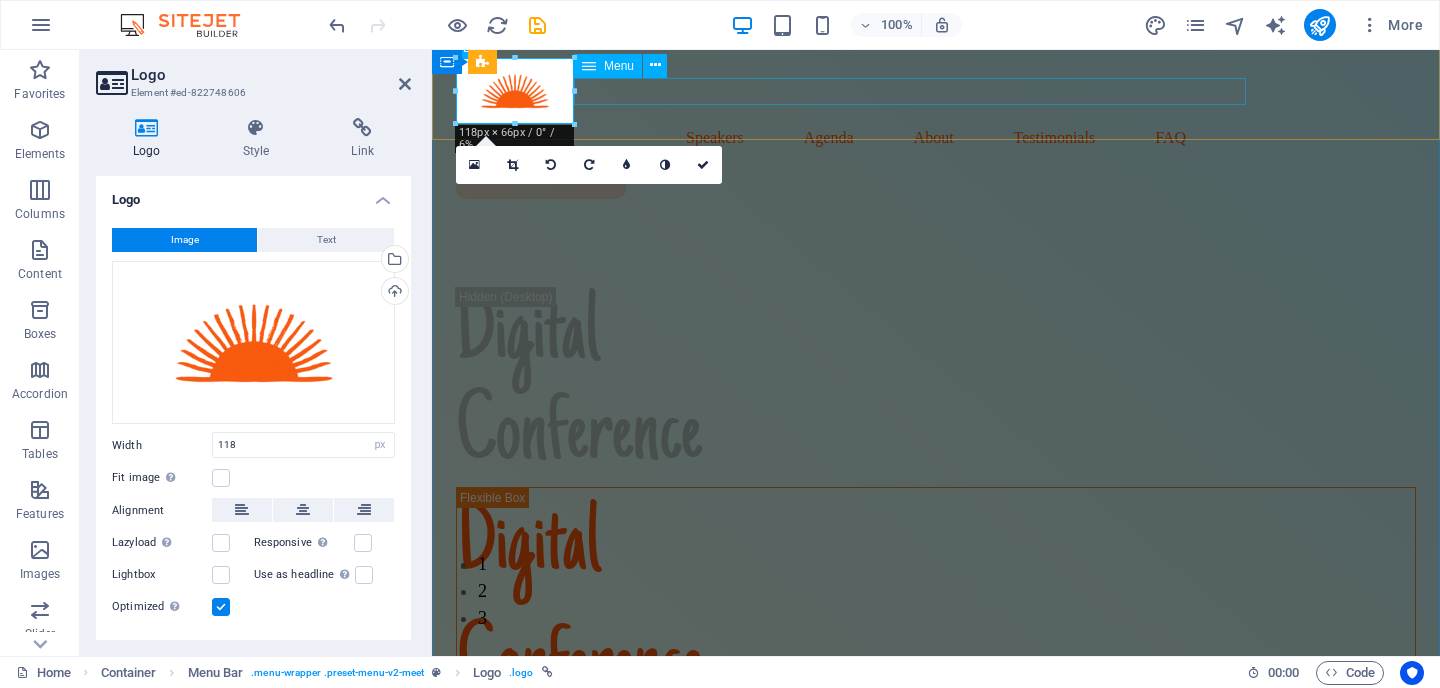 click on "Speakers Agenda About Testimonials FAQ" at bounding box center (936, 137) 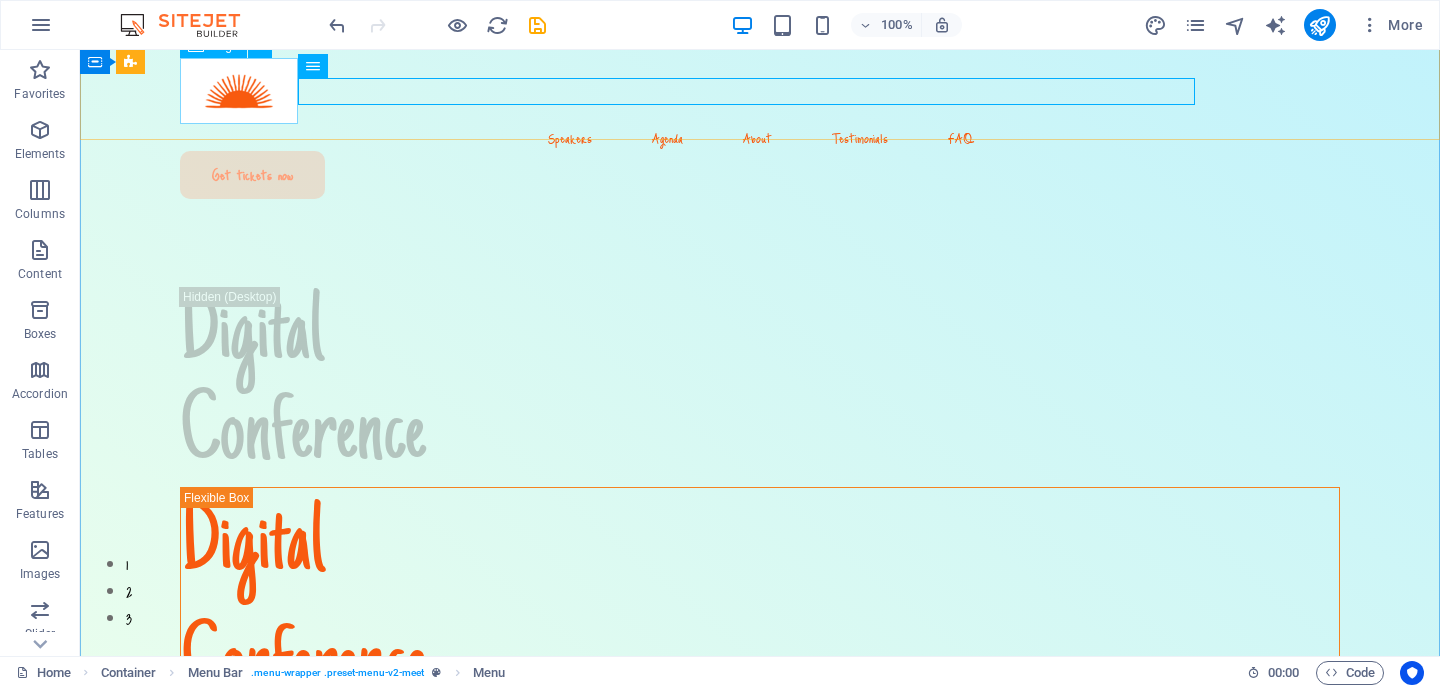 click at bounding box center (760, 91) 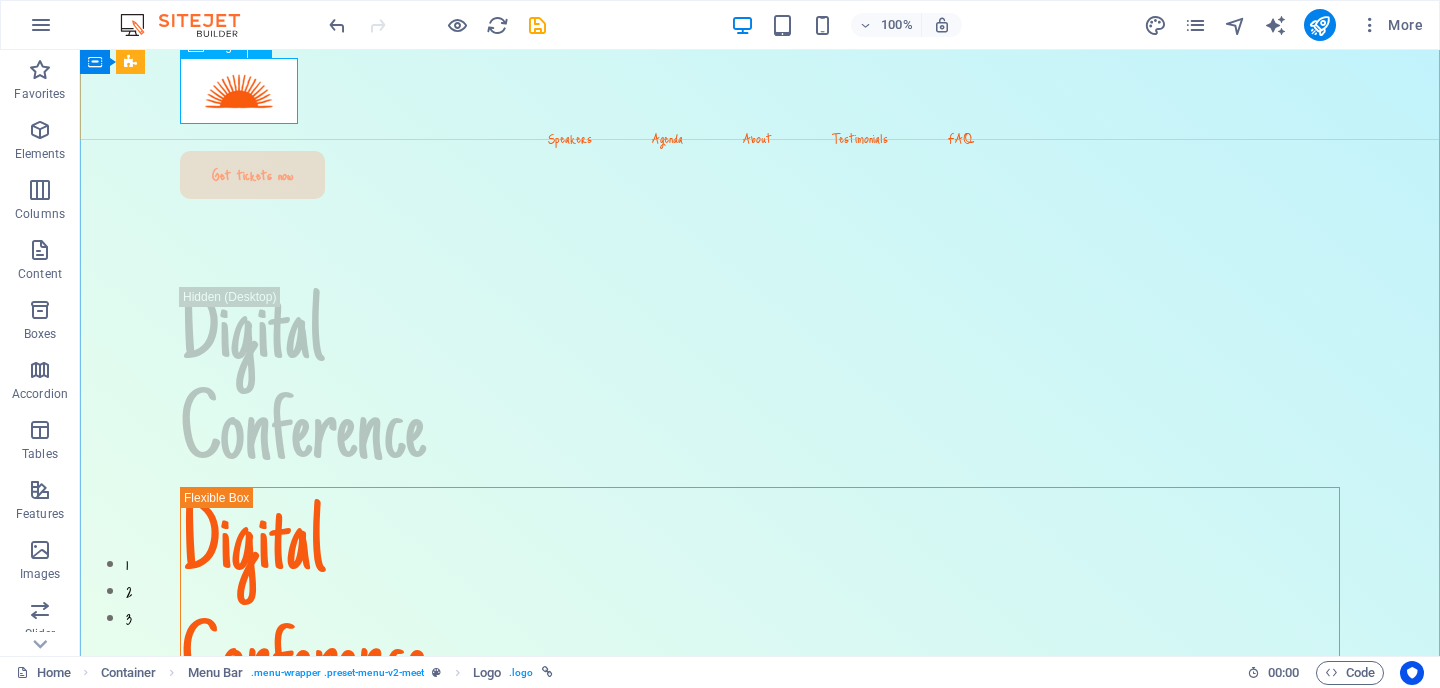 scroll, scrollTop: 0, scrollLeft: 0, axis: both 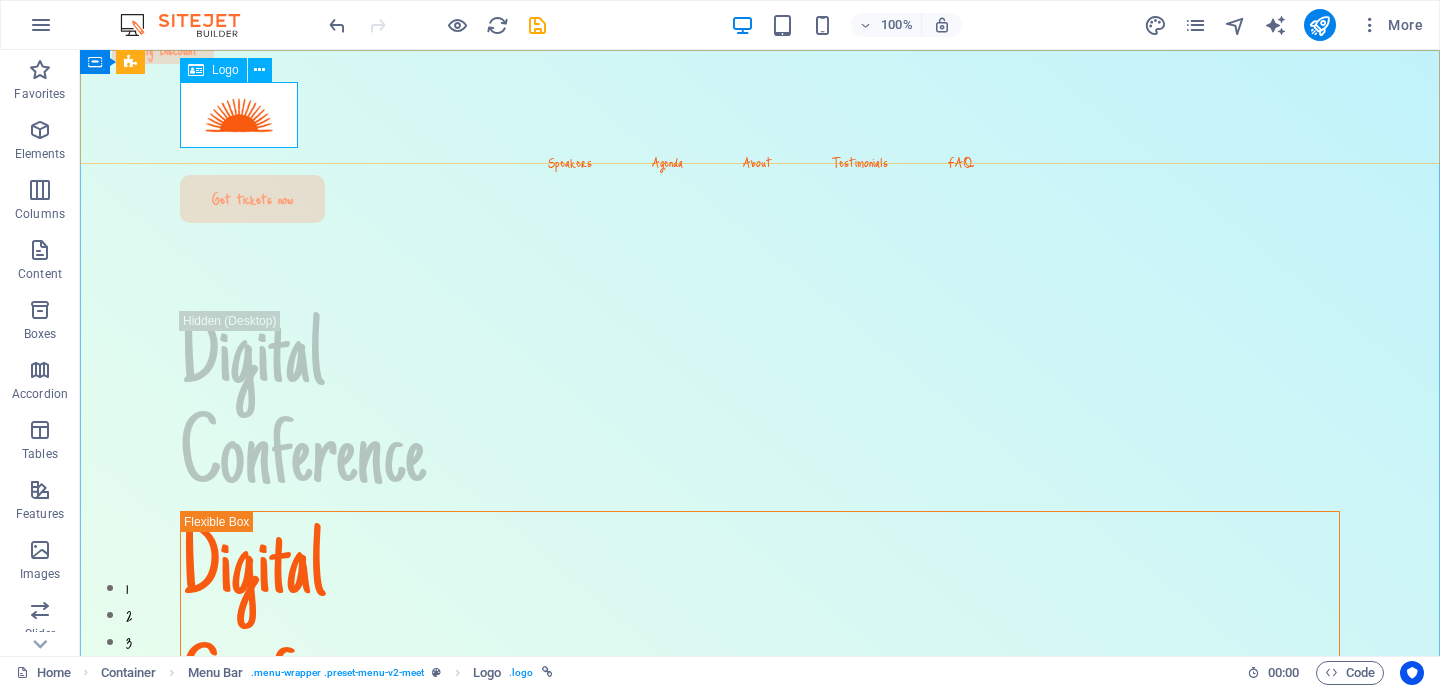 click on "Logo" at bounding box center (225, 70) 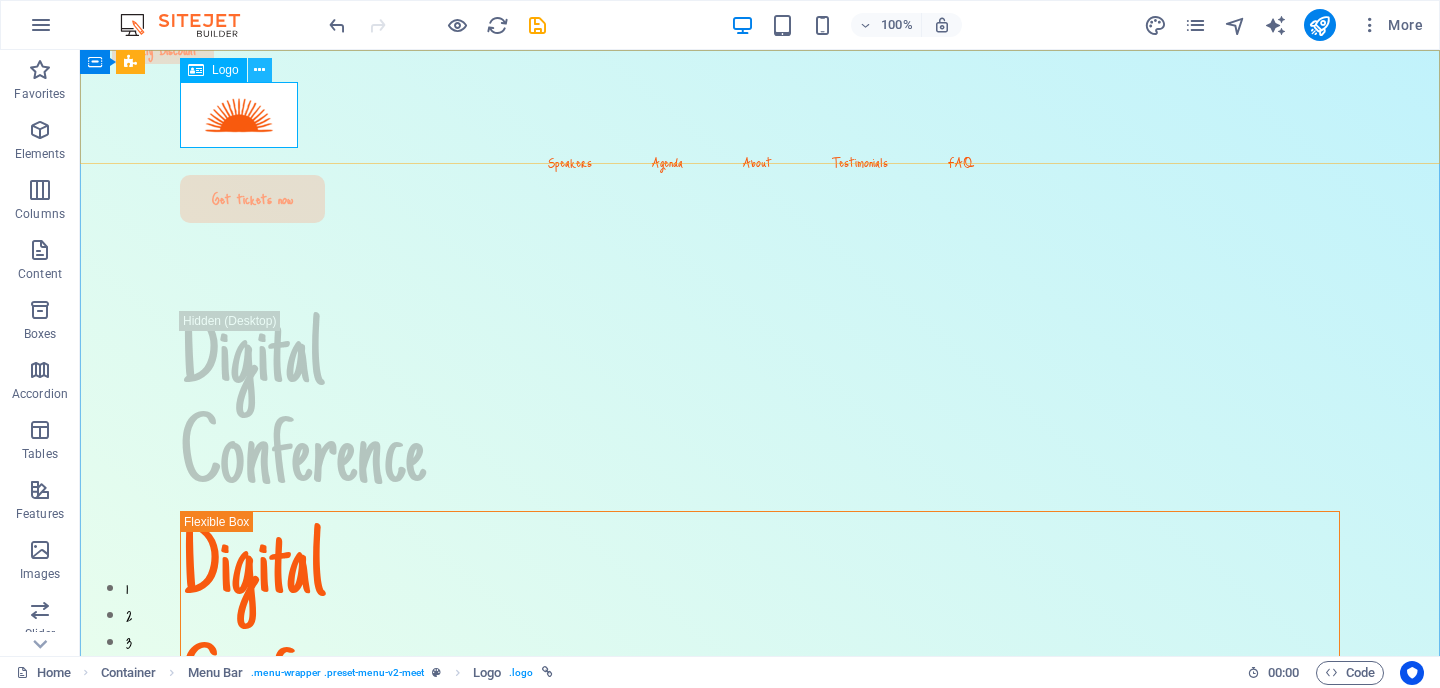 click at bounding box center (259, 70) 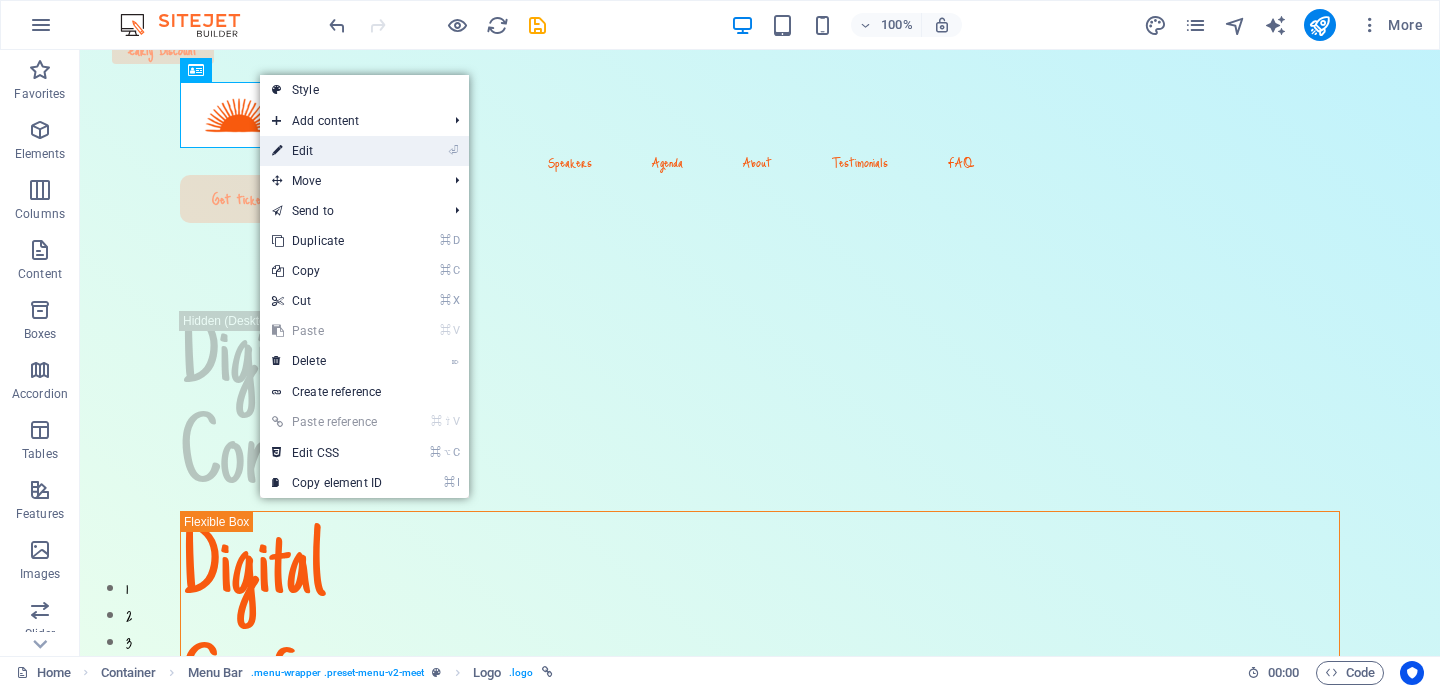 click on "⏎  Edit" at bounding box center (327, 151) 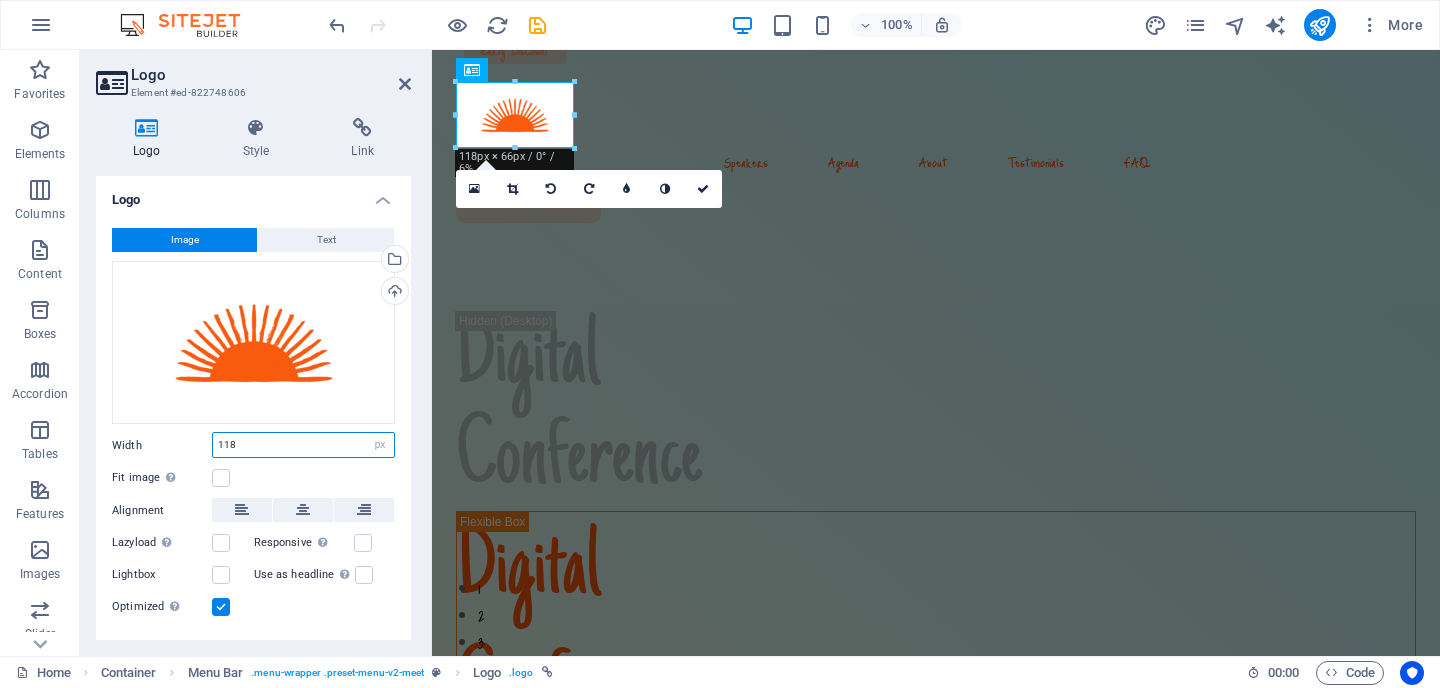 click on "118" at bounding box center (303, 445) 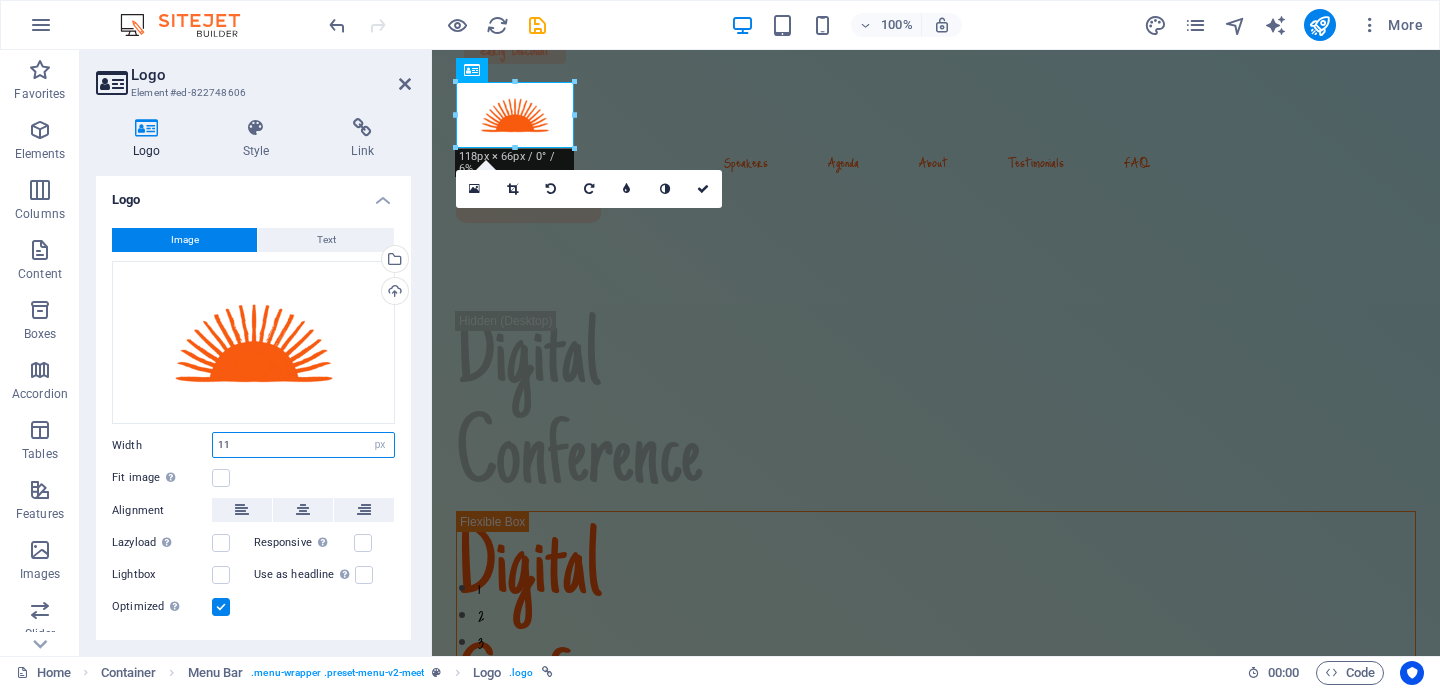 type on "1" 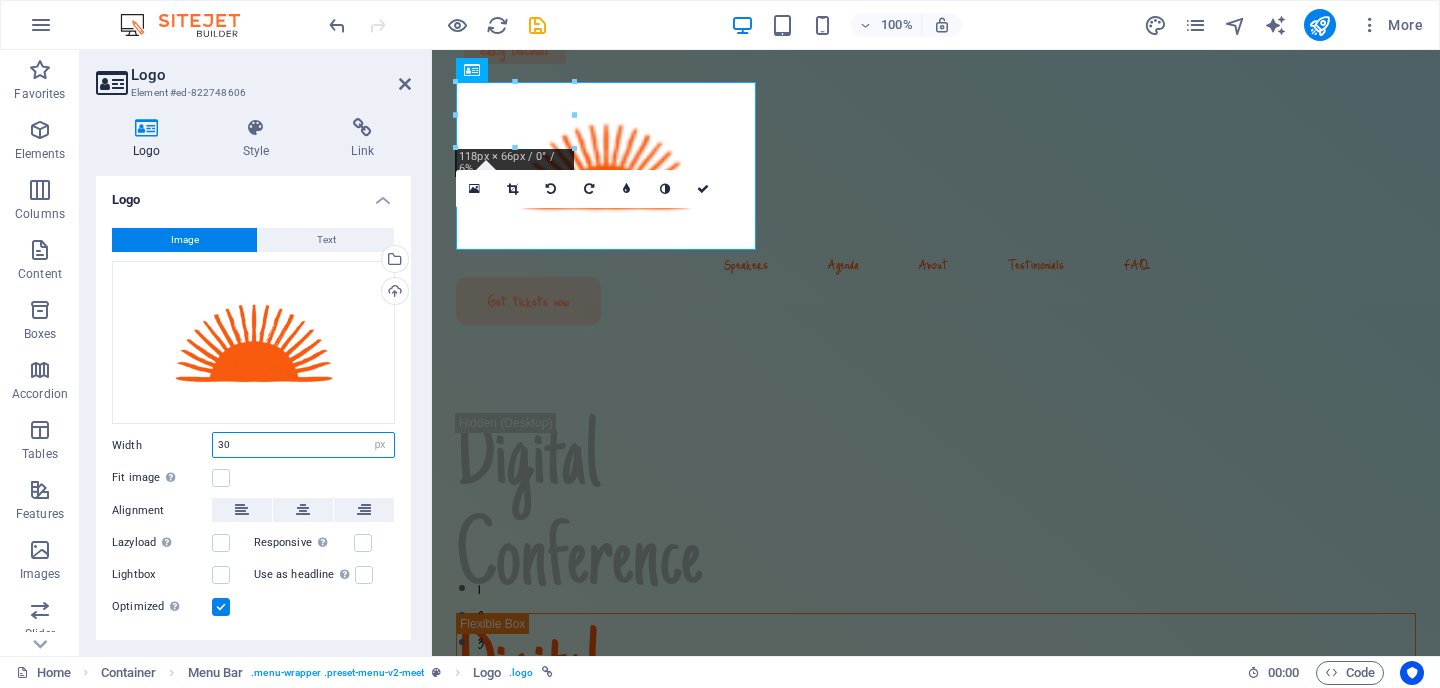 type on "3" 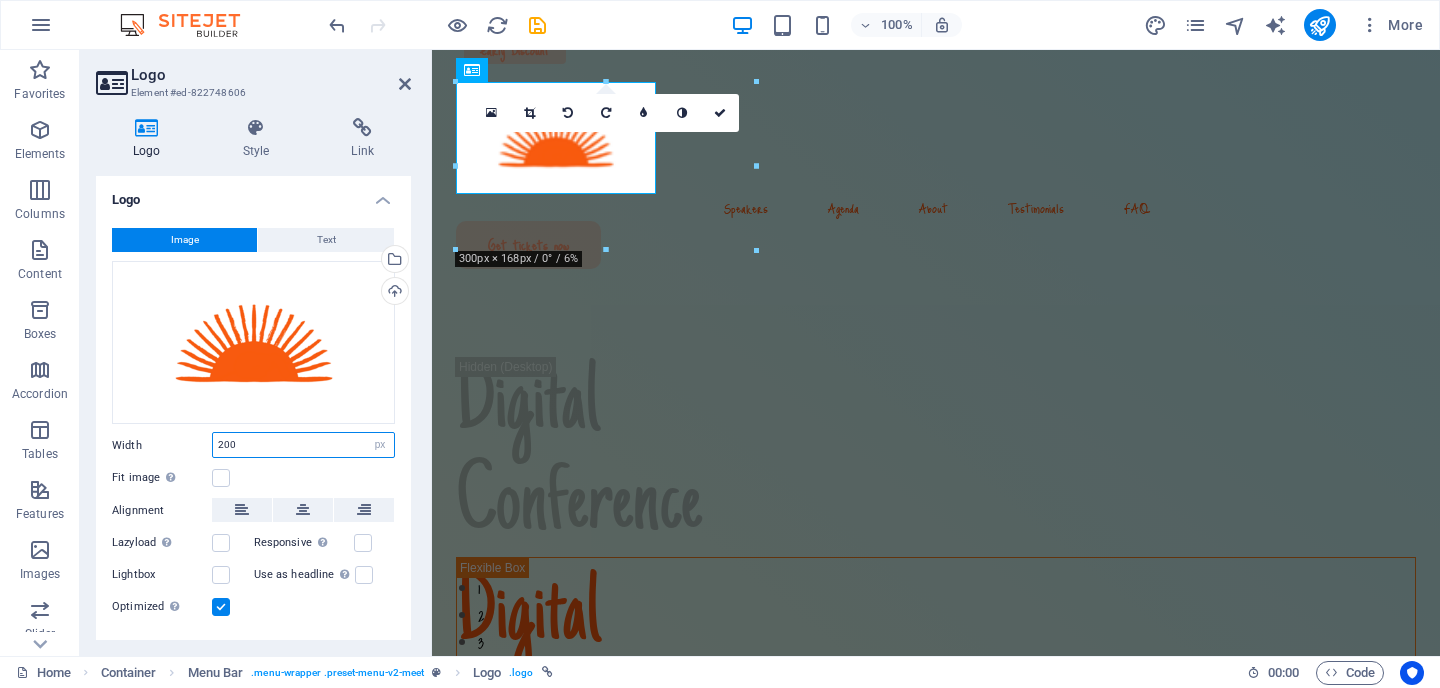 type on "200" 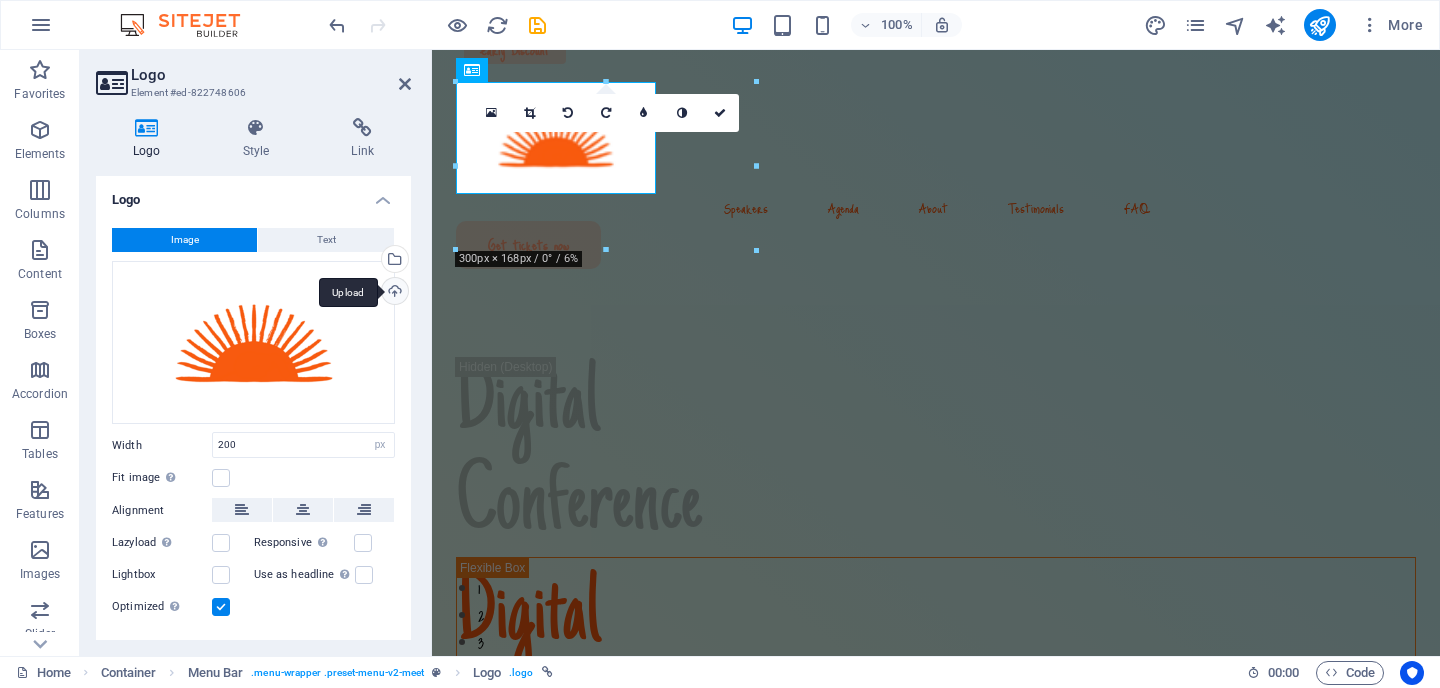 click on "Upload" at bounding box center [393, 293] 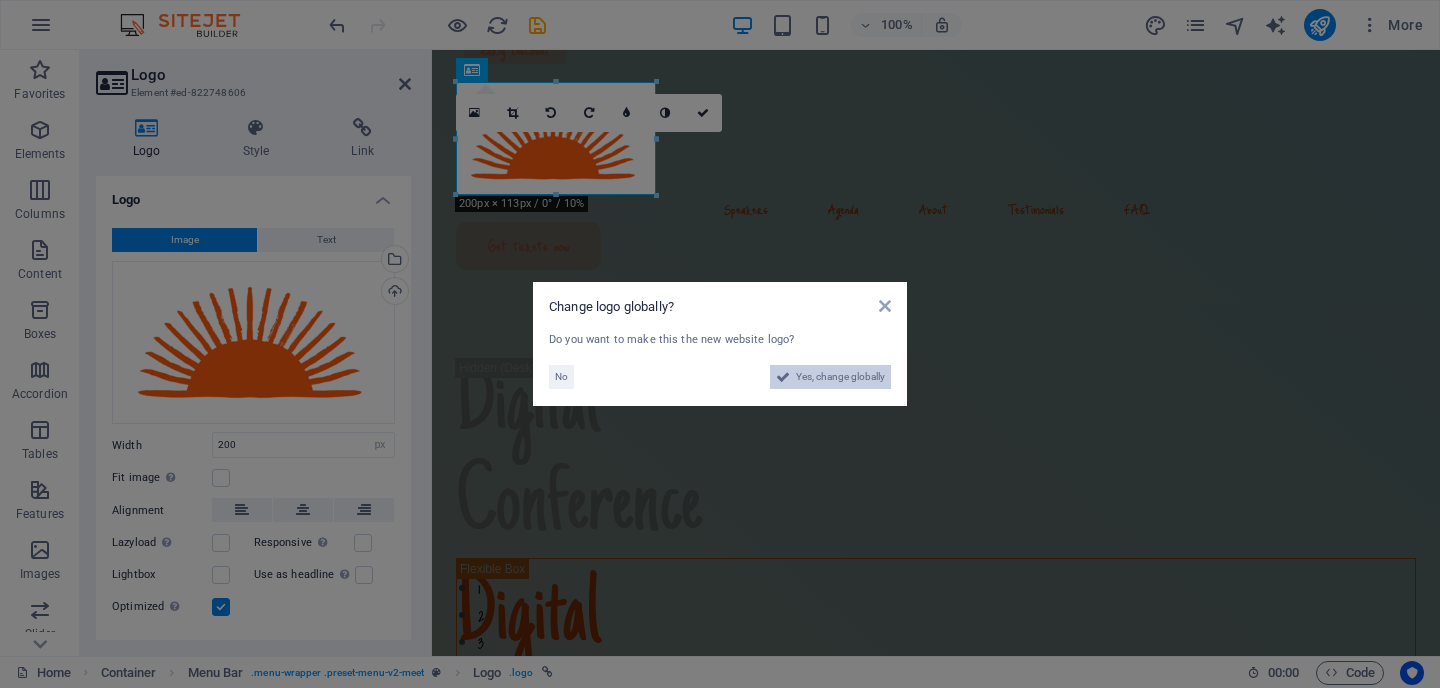 click on "Yes, change globally" at bounding box center [840, 377] 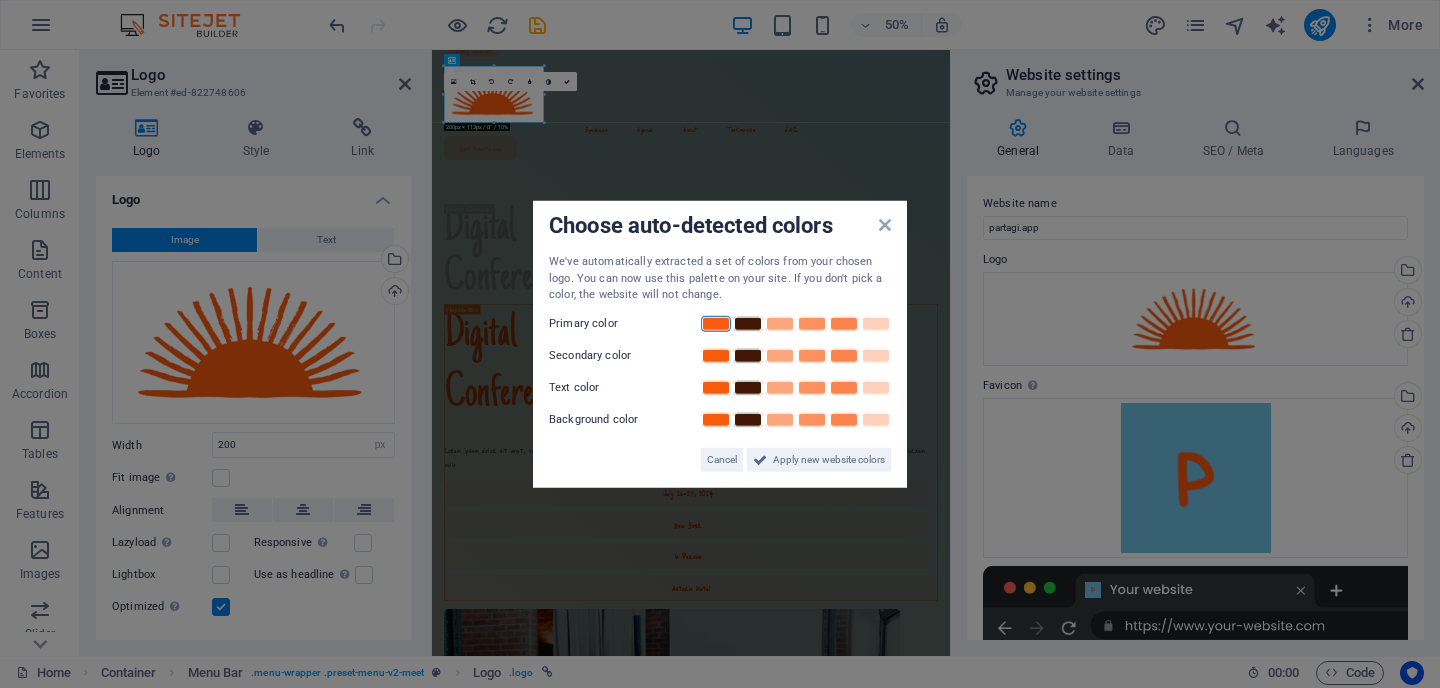 click at bounding box center [716, 323] 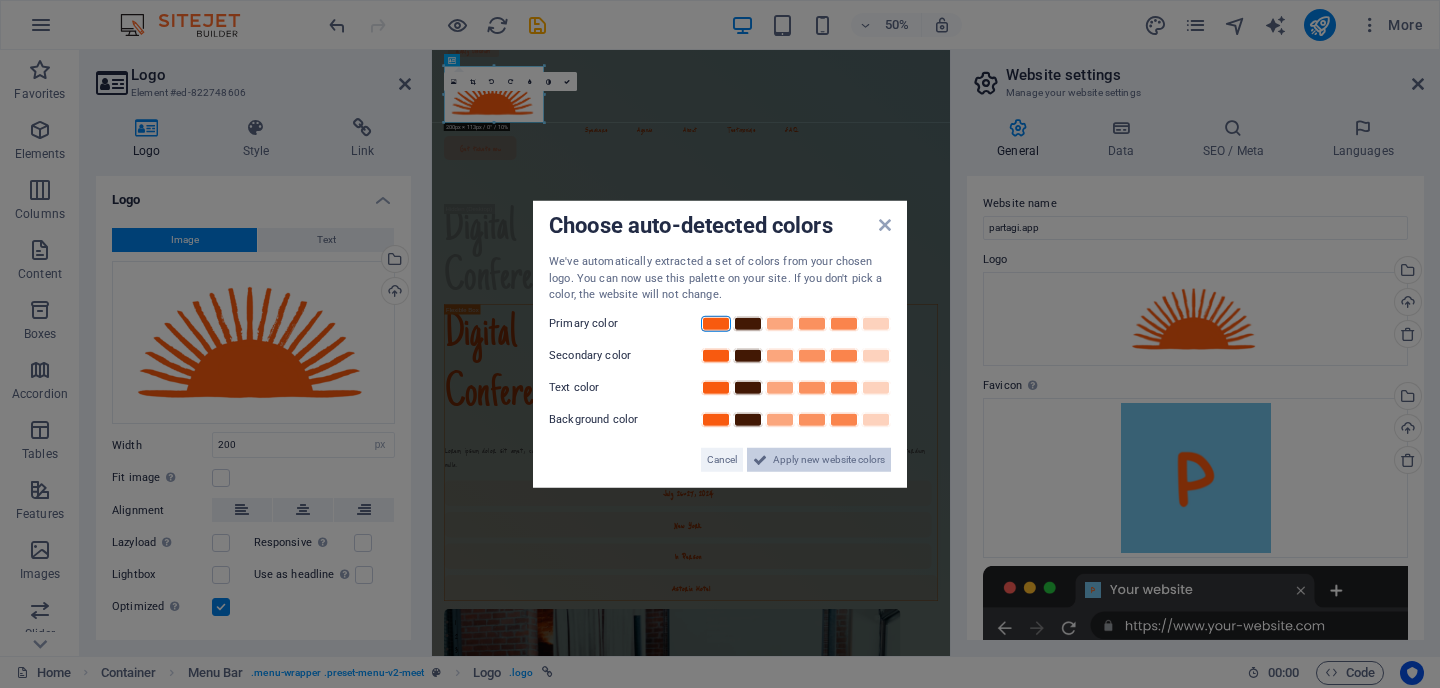 click on "Apply new website colors" at bounding box center (829, 459) 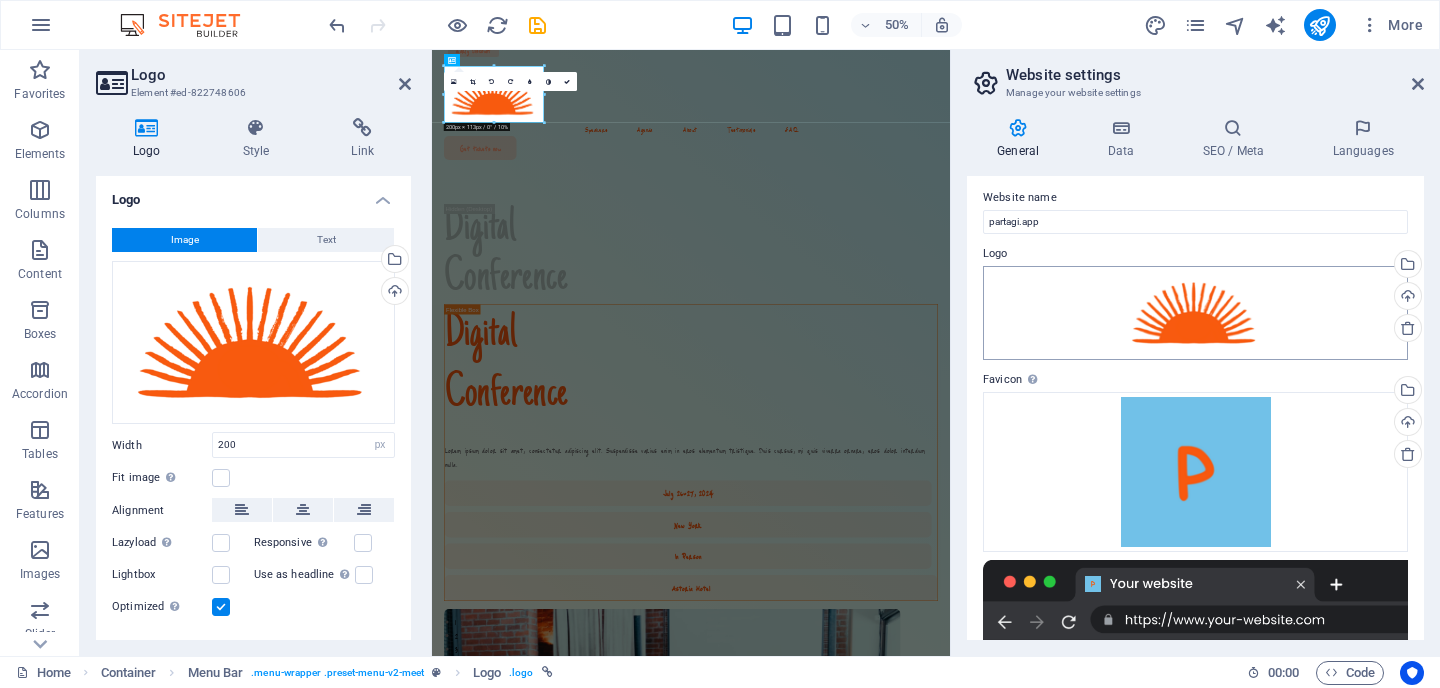 scroll, scrollTop: 0, scrollLeft: 0, axis: both 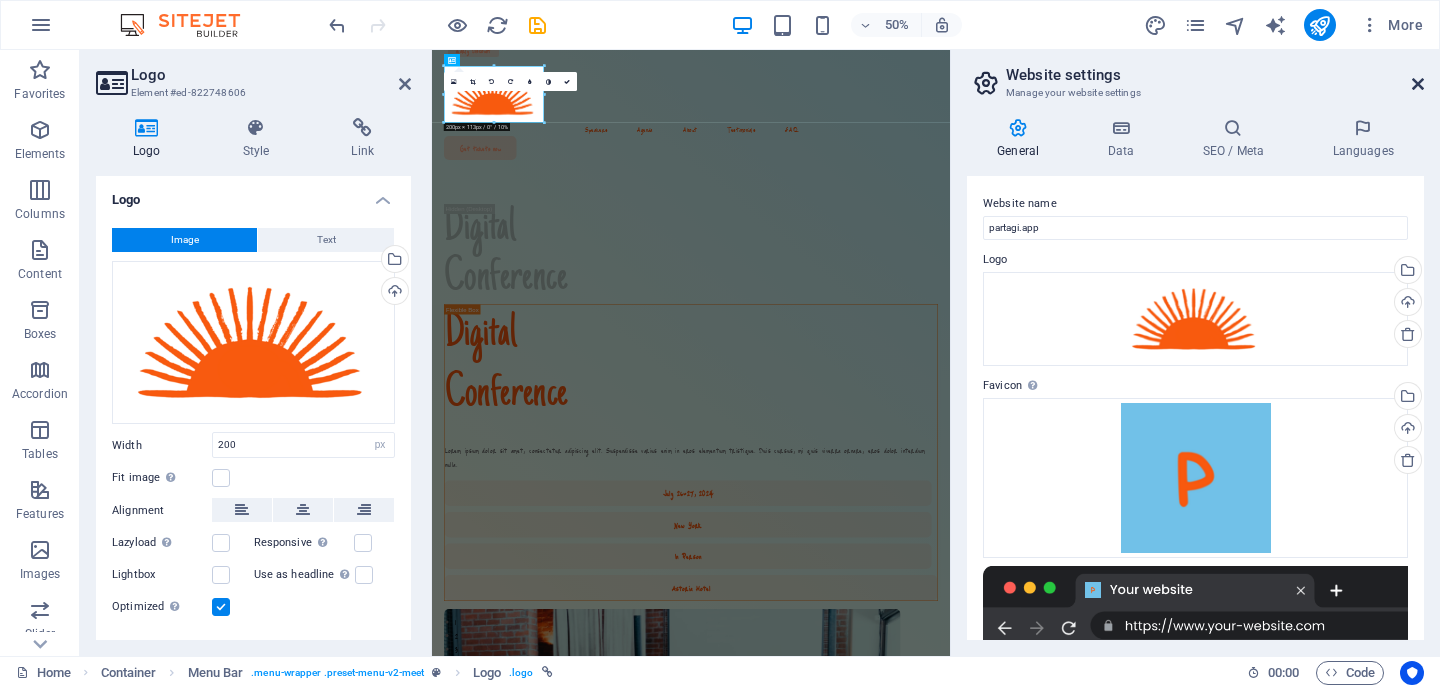 click at bounding box center [1418, 84] 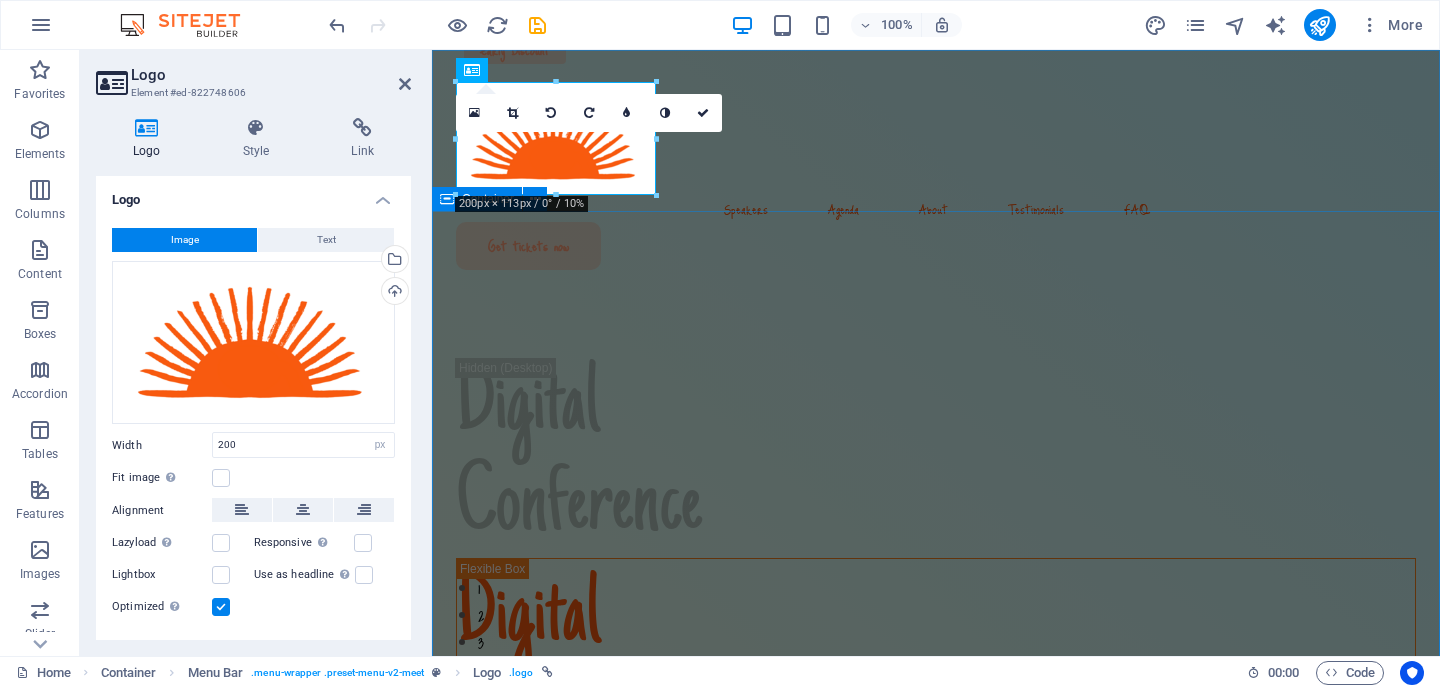 click on "Digital      Conference Digital  Conference Lorem ipsum dolor sit amet, consectetur adipiscing elit. Suspendisse varius enim in eros elementum tristique. Duis cursus, mi quis viverra ornare, eros dolor interdum nulla. [DATE]-[DATE], [YEAR] [CITY] In Person [BUILDING] Get tickets now" at bounding box center (936, 1058) 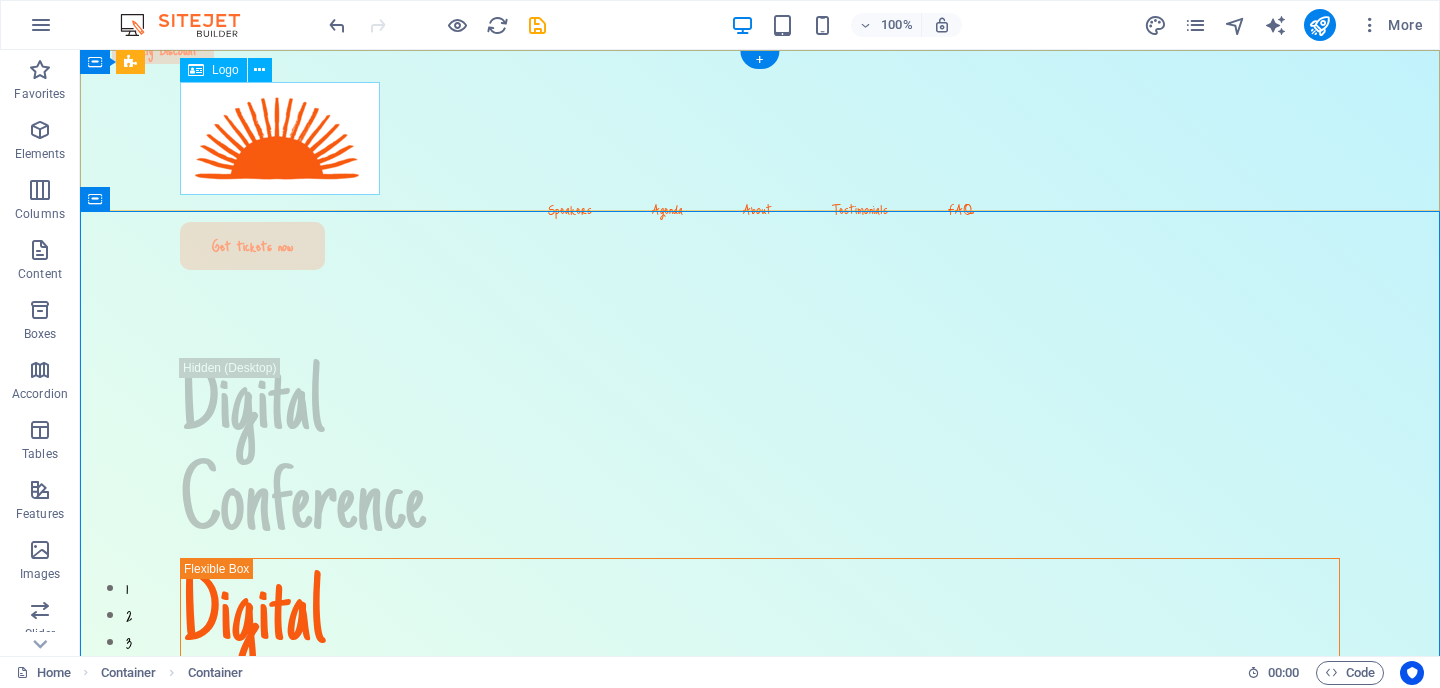 click at bounding box center [760, 138] 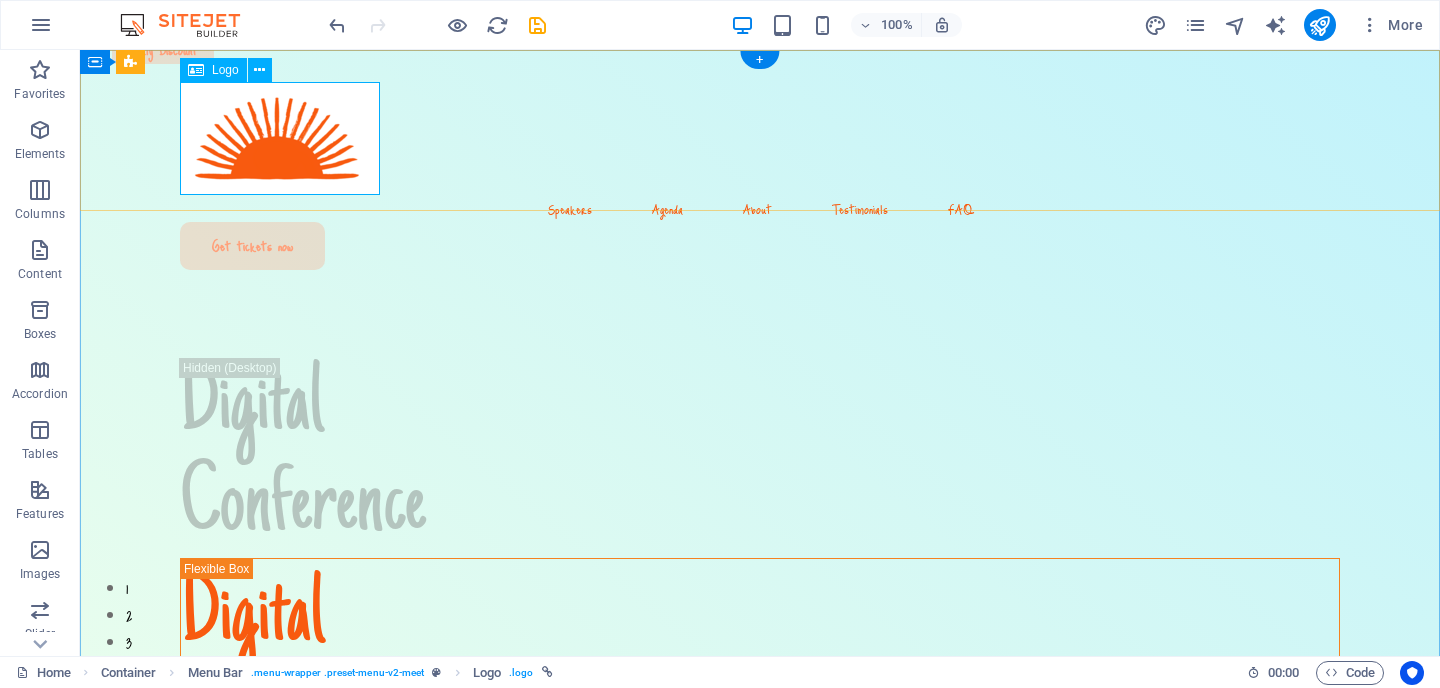 click at bounding box center [760, 138] 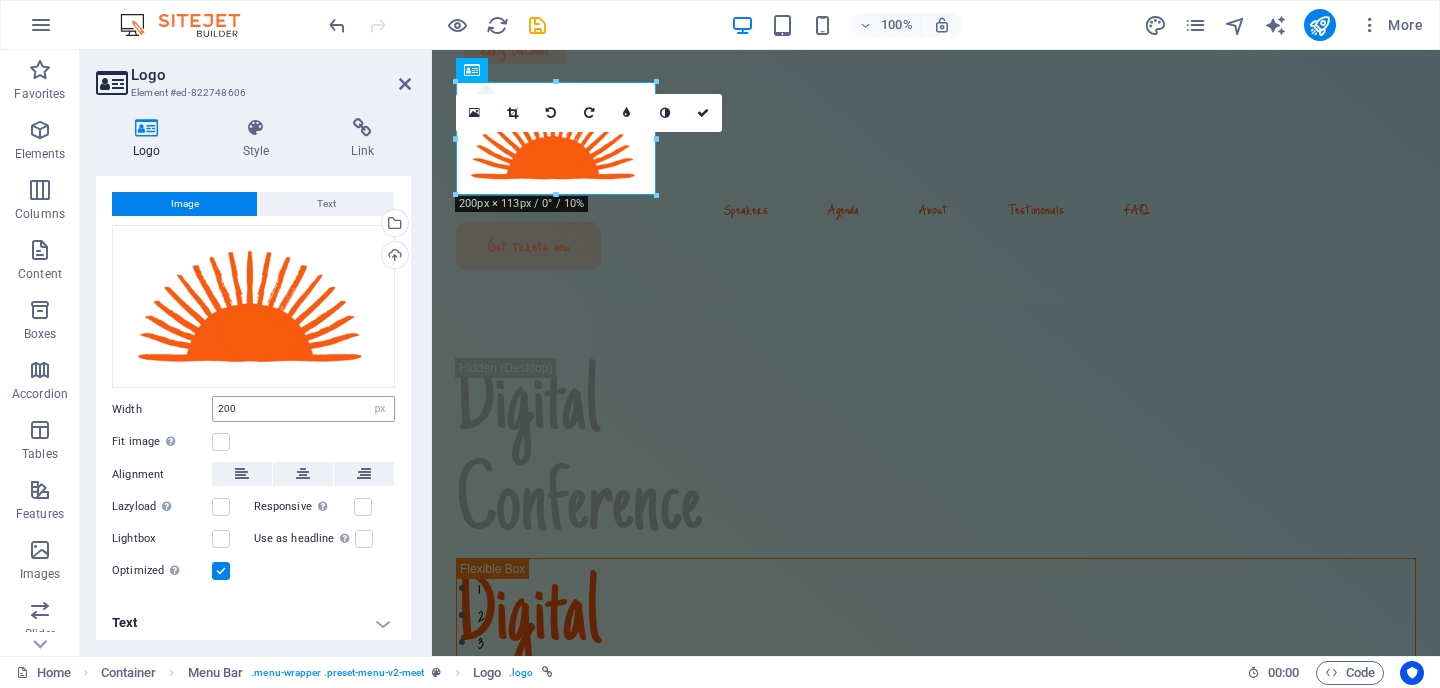 scroll, scrollTop: 41, scrollLeft: 0, axis: vertical 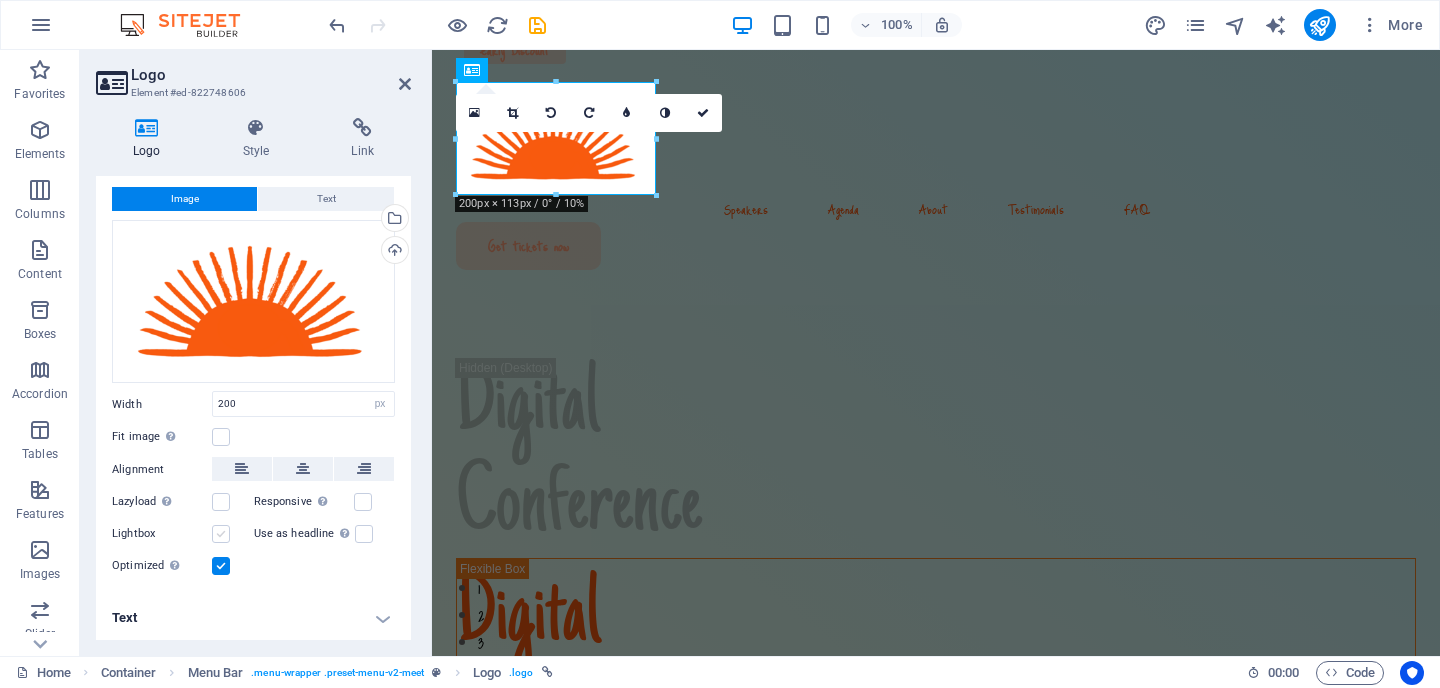 click at bounding box center (221, 534) 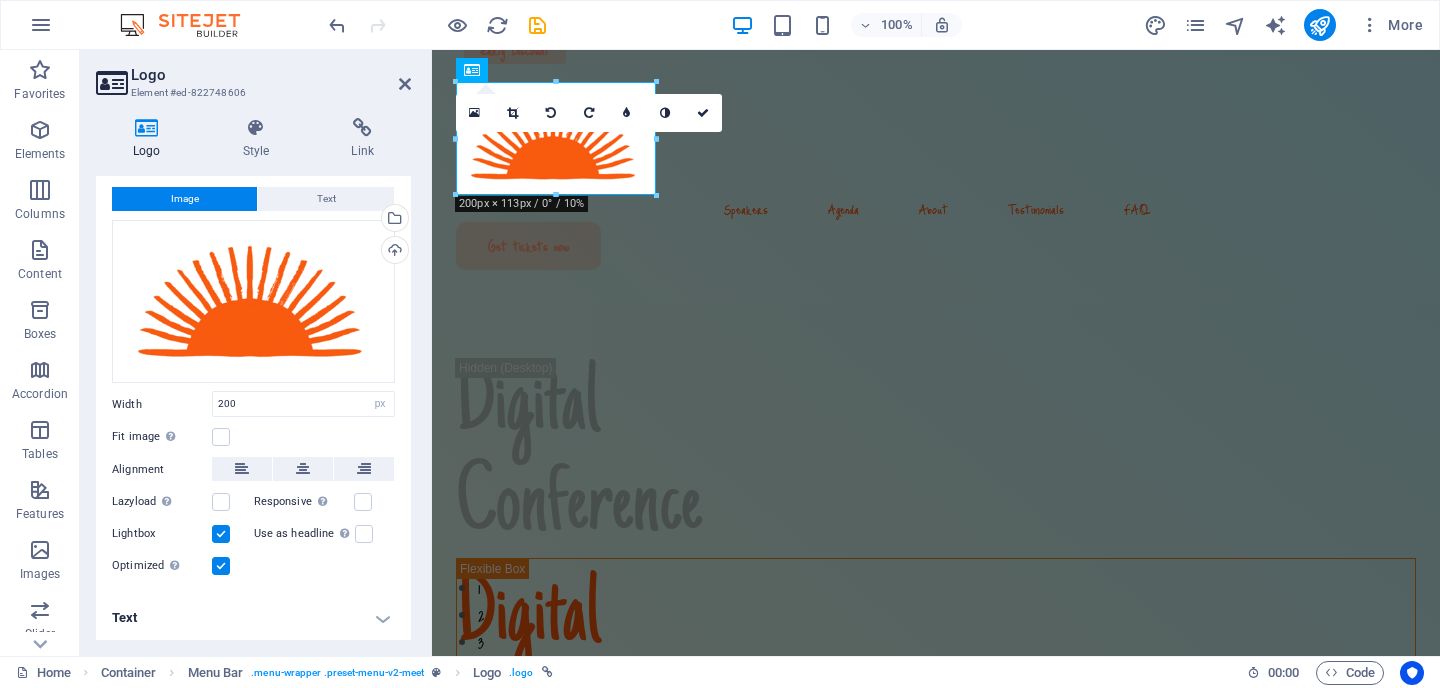 click at bounding box center (221, 534) 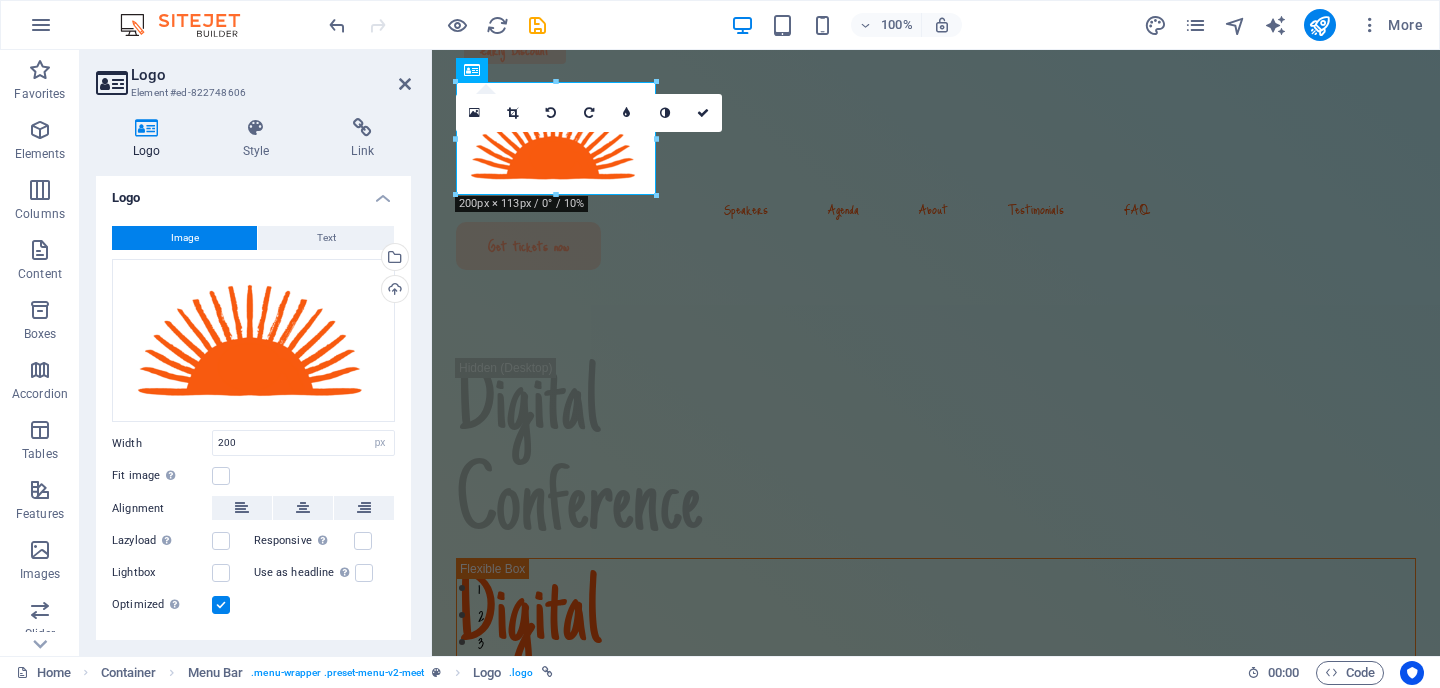 scroll, scrollTop: 0, scrollLeft: 0, axis: both 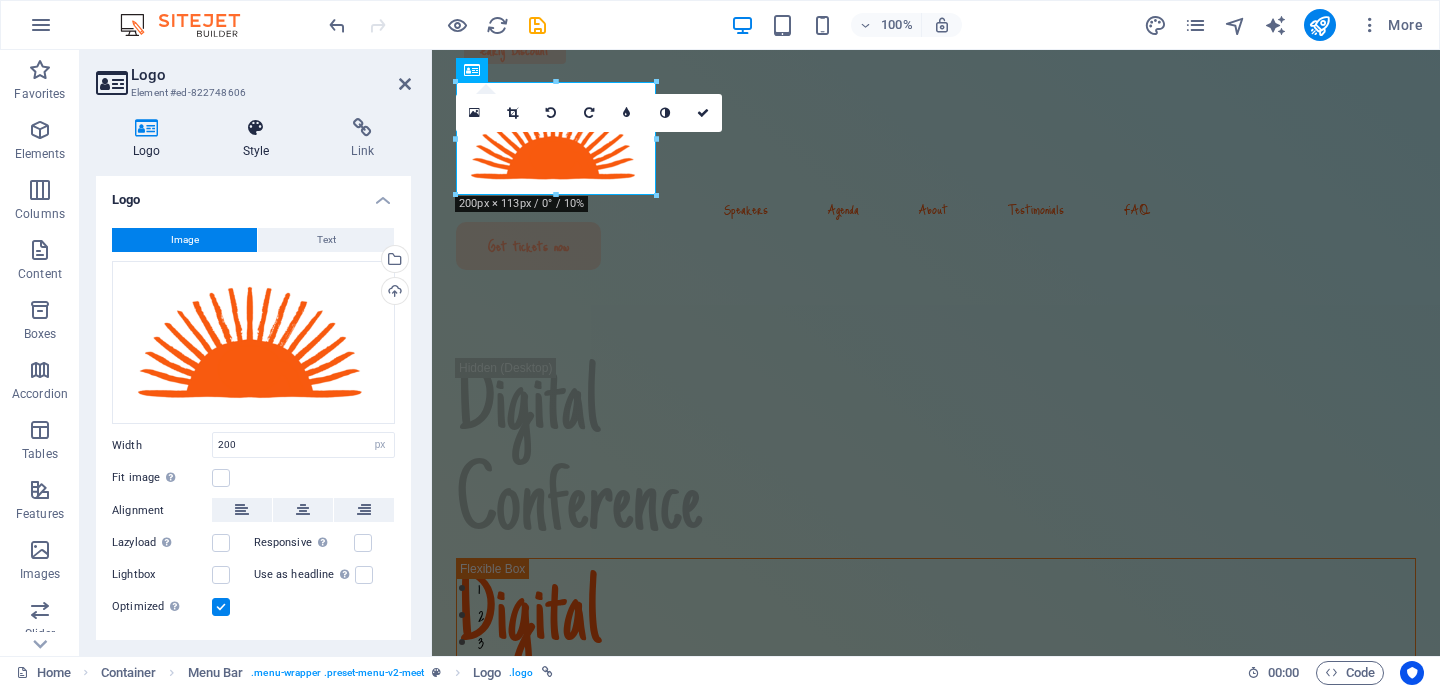 click at bounding box center [256, 128] 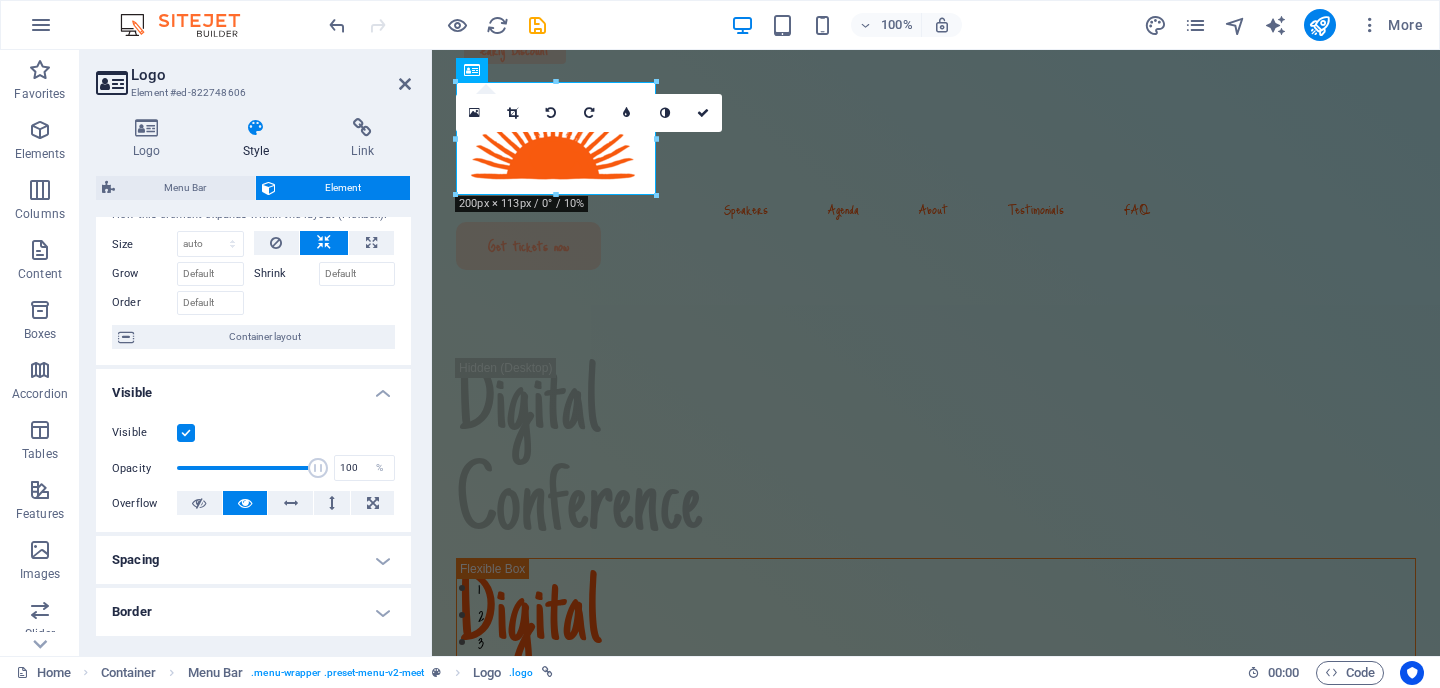 scroll, scrollTop: 66, scrollLeft: 0, axis: vertical 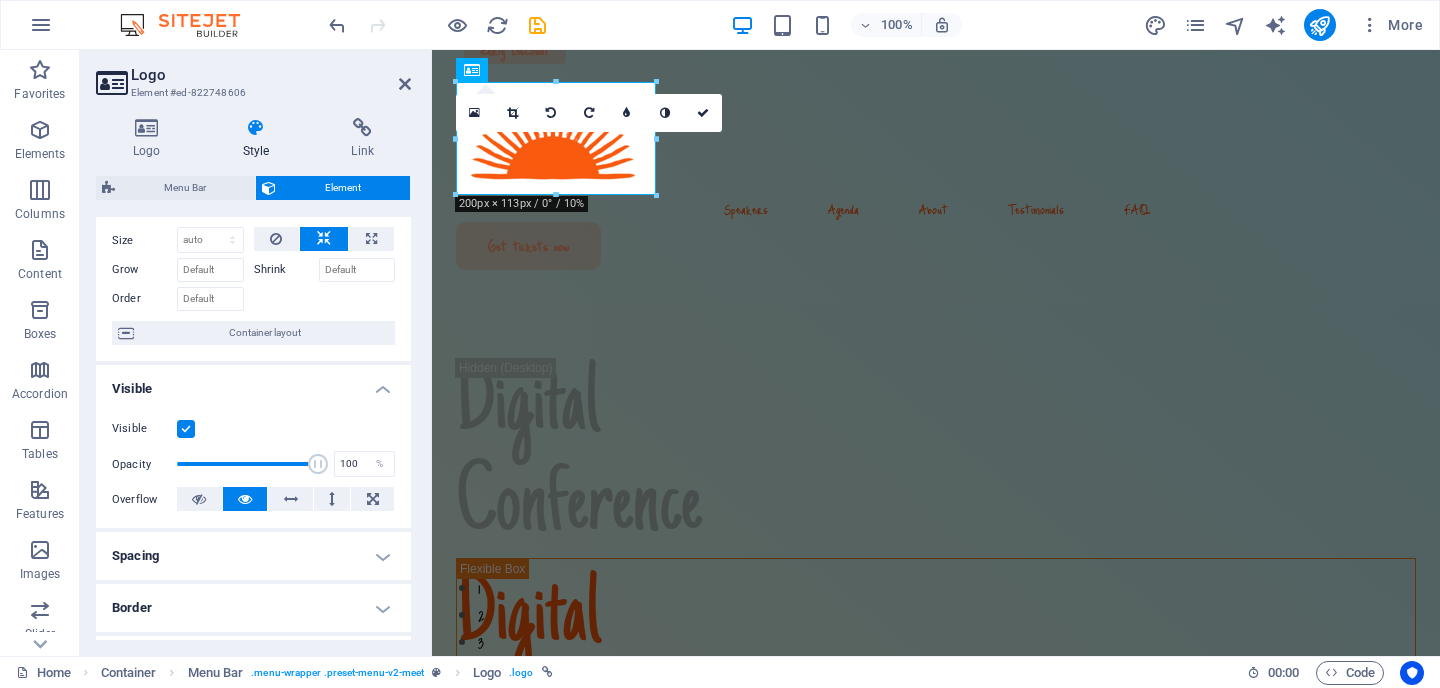 click at bounding box center [186, 429] 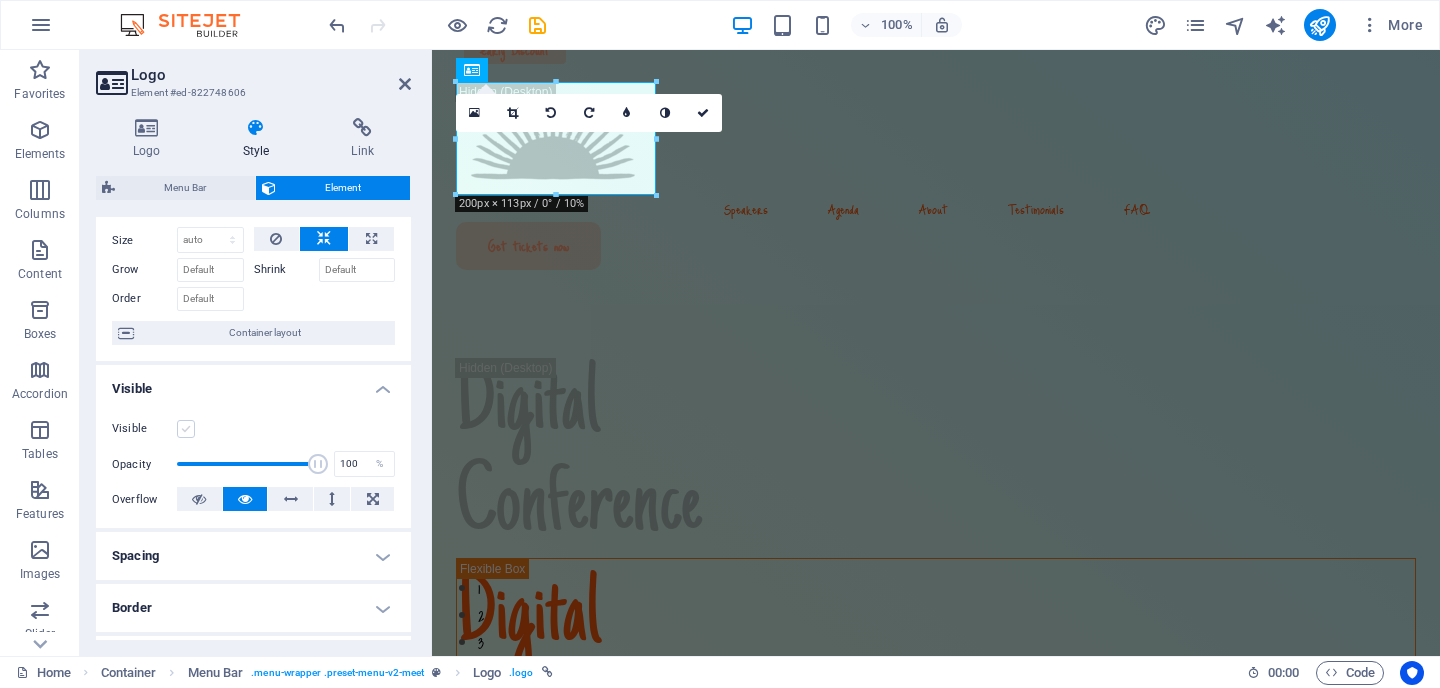 click at bounding box center (186, 429) 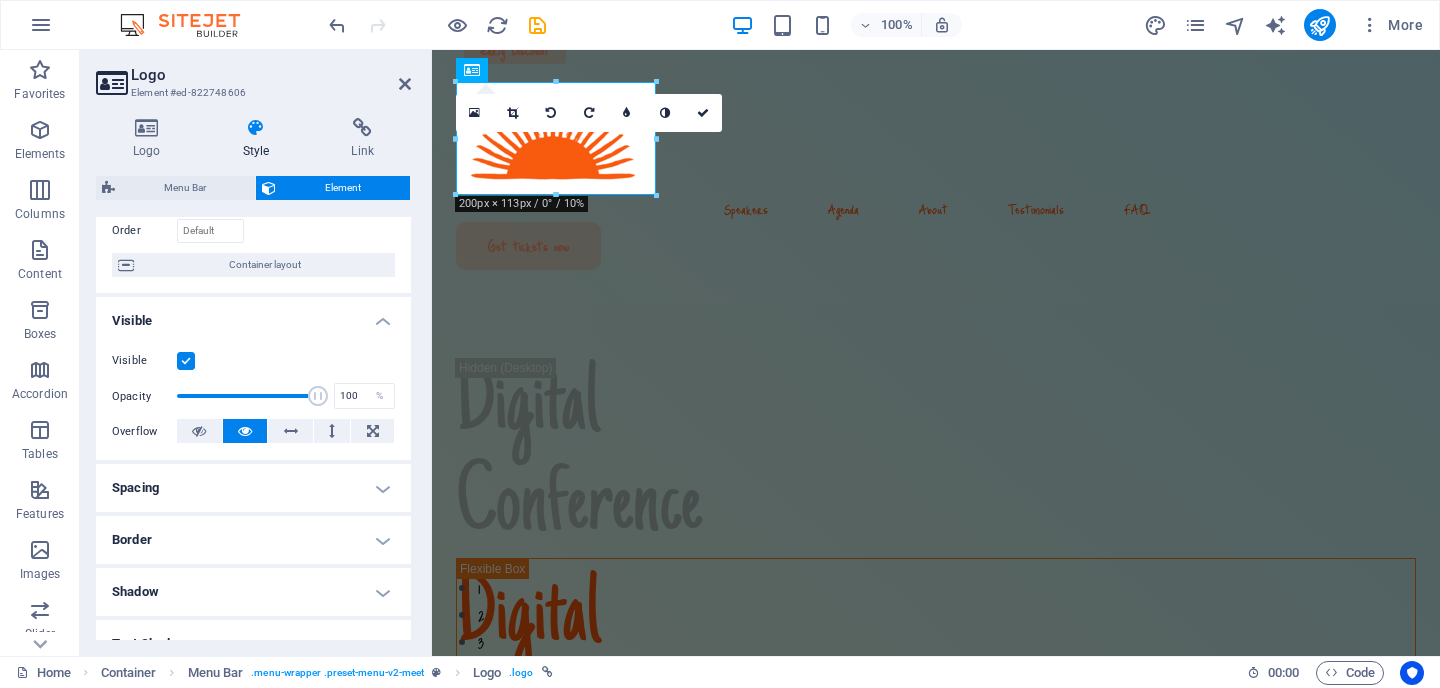 scroll, scrollTop: 138, scrollLeft: 0, axis: vertical 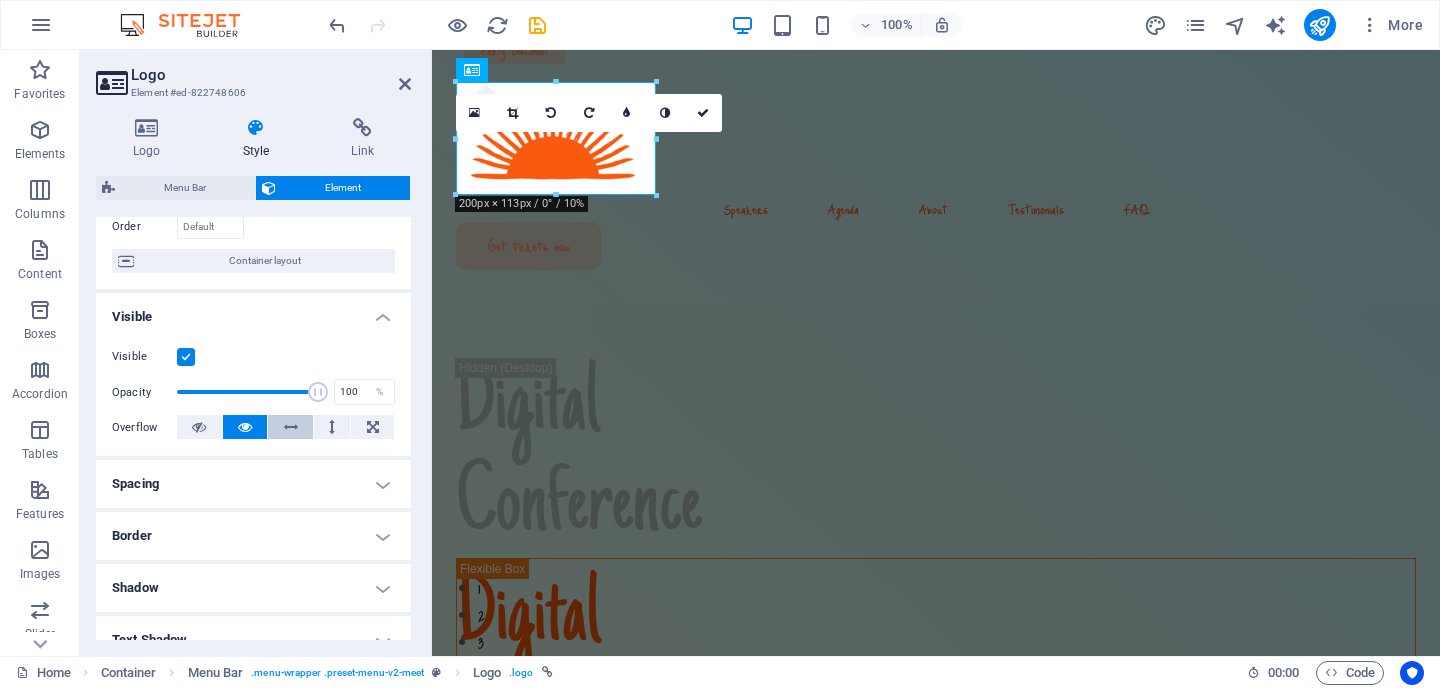click at bounding box center (291, 427) 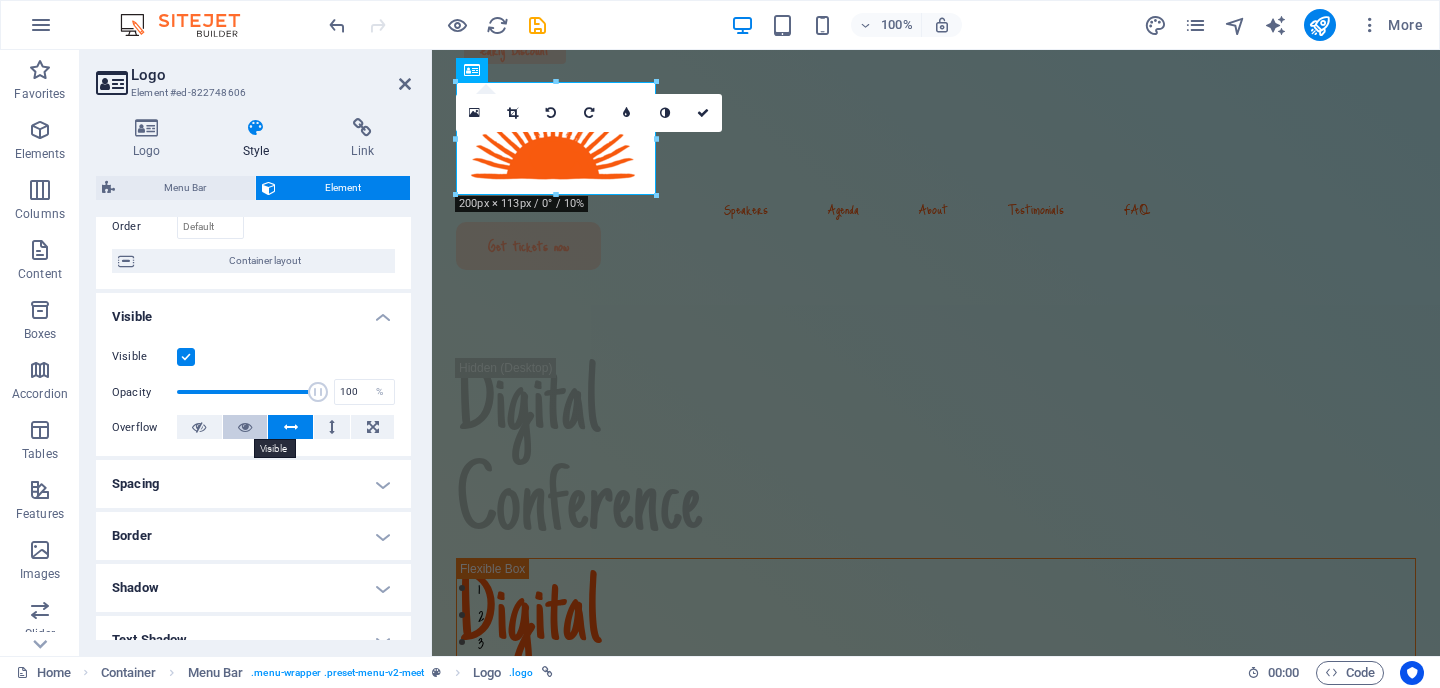 click at bounding box center [245, 427] 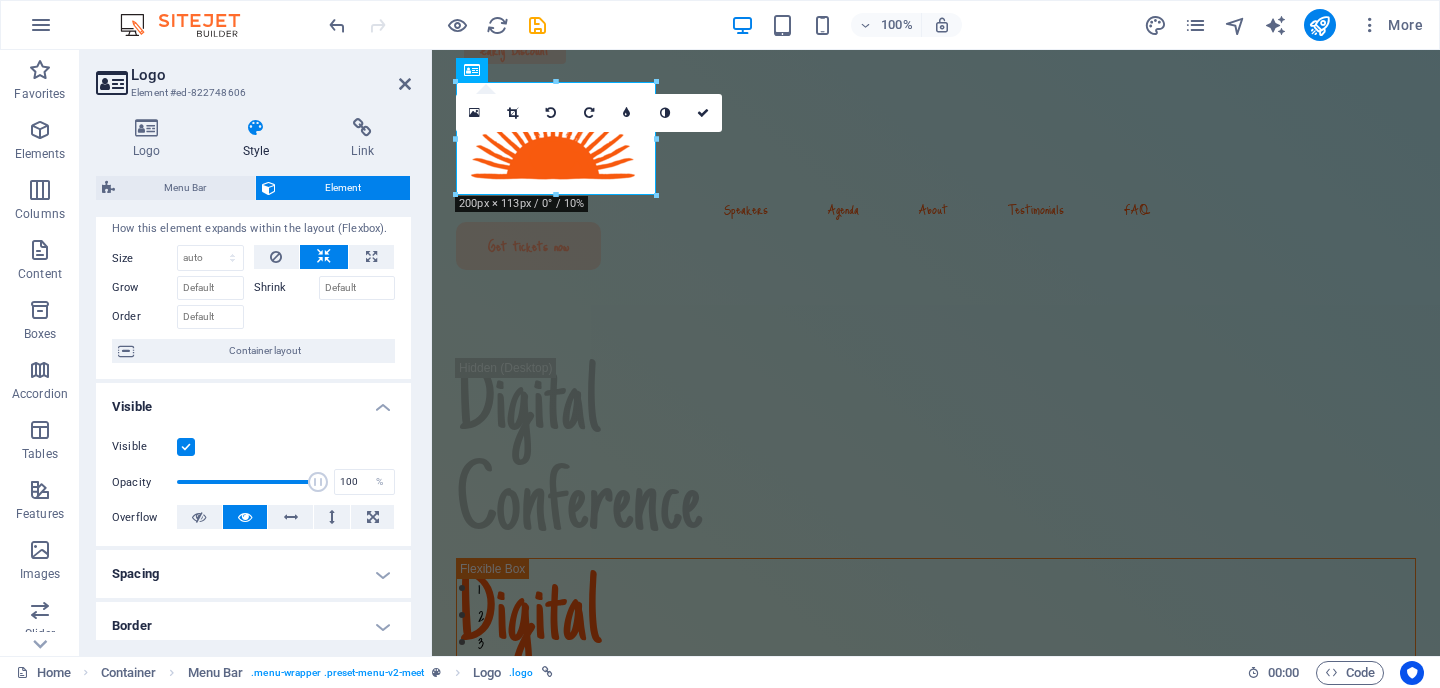 scroll, scrollTop: 0, scrollLeft: 0, axis: both 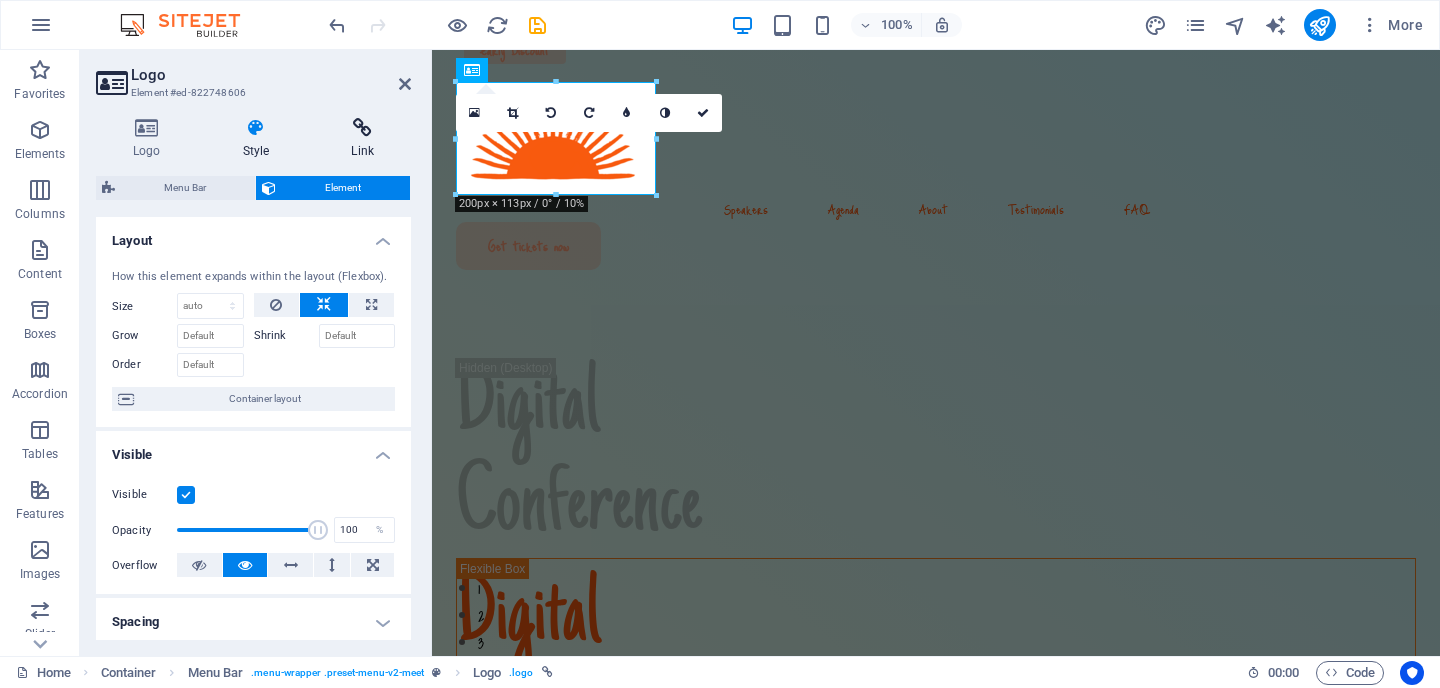 click on "Link" at bounding box center (362, 139) 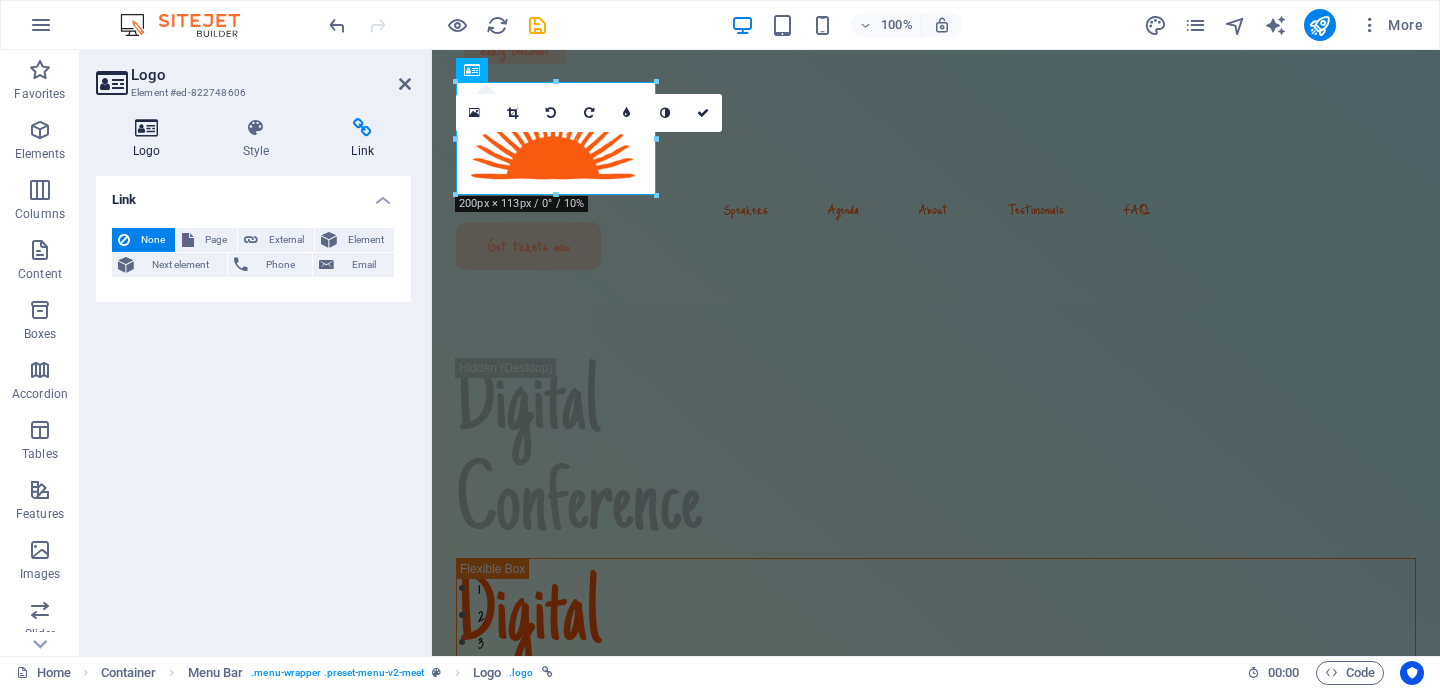 click at bounding box center (147, 128) 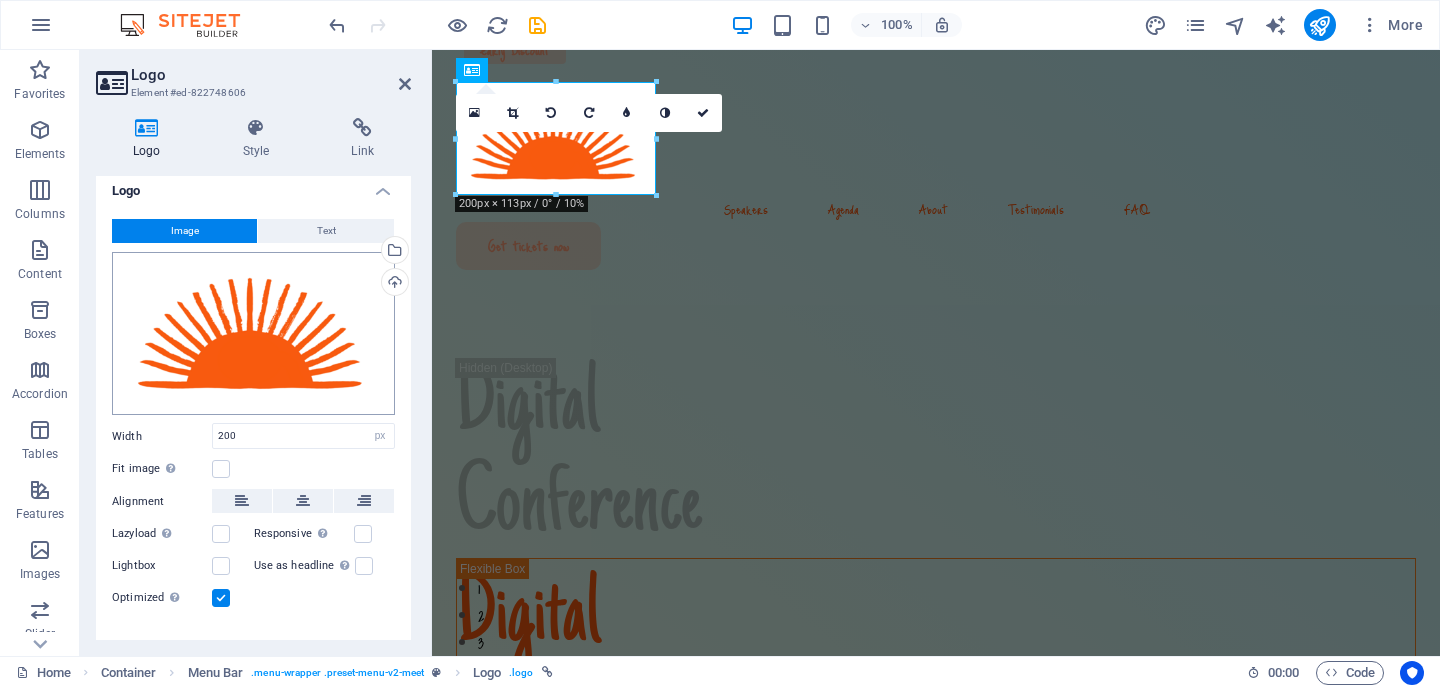 scroll, scrollTop: 41, scrollLeft: 0, axis: vertical 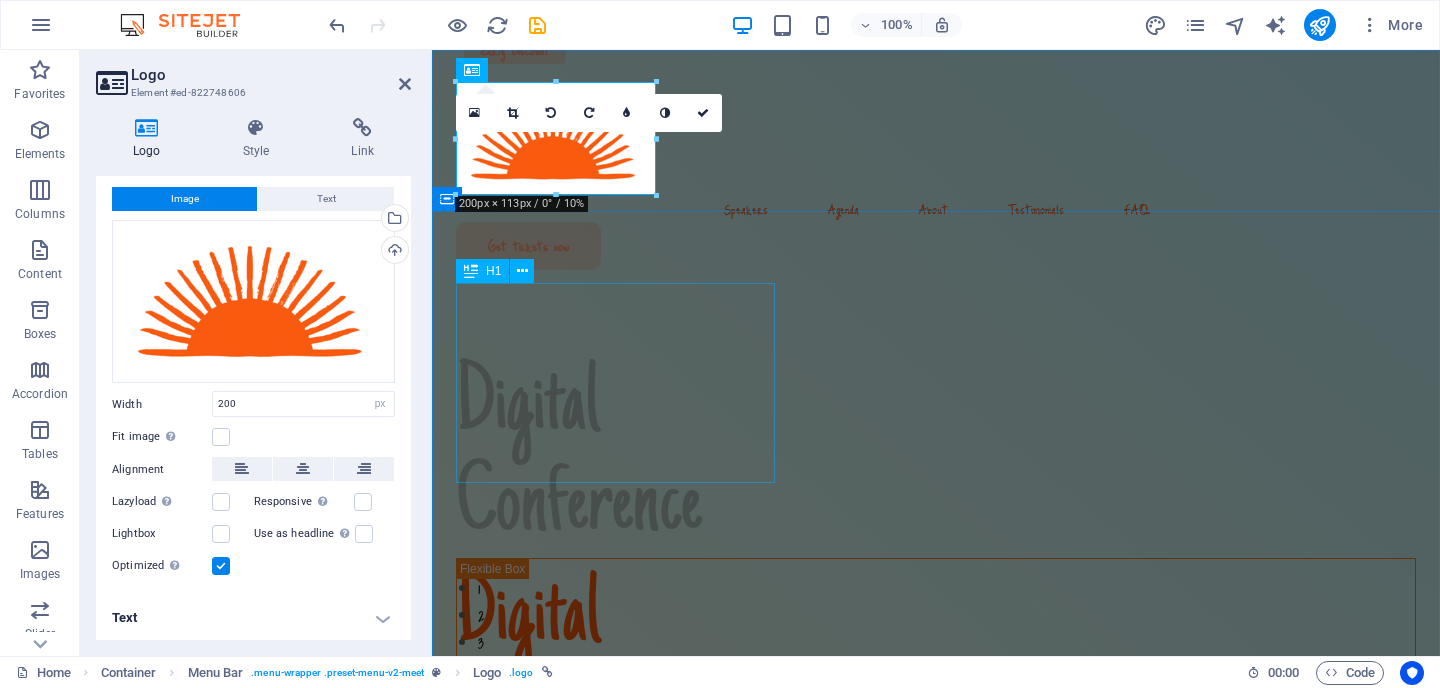 click on "Digital      Conference" at bounding box center (936, 458) 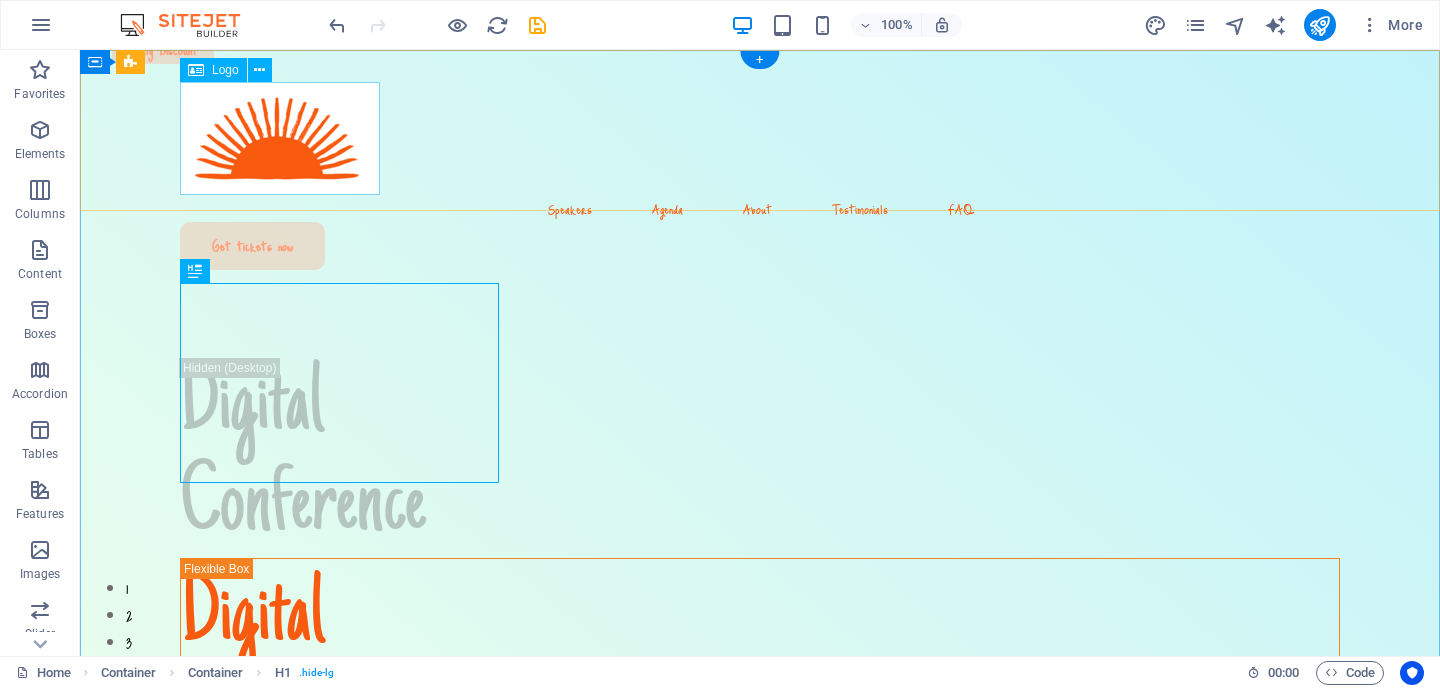 click at bounding box center [760, 138] 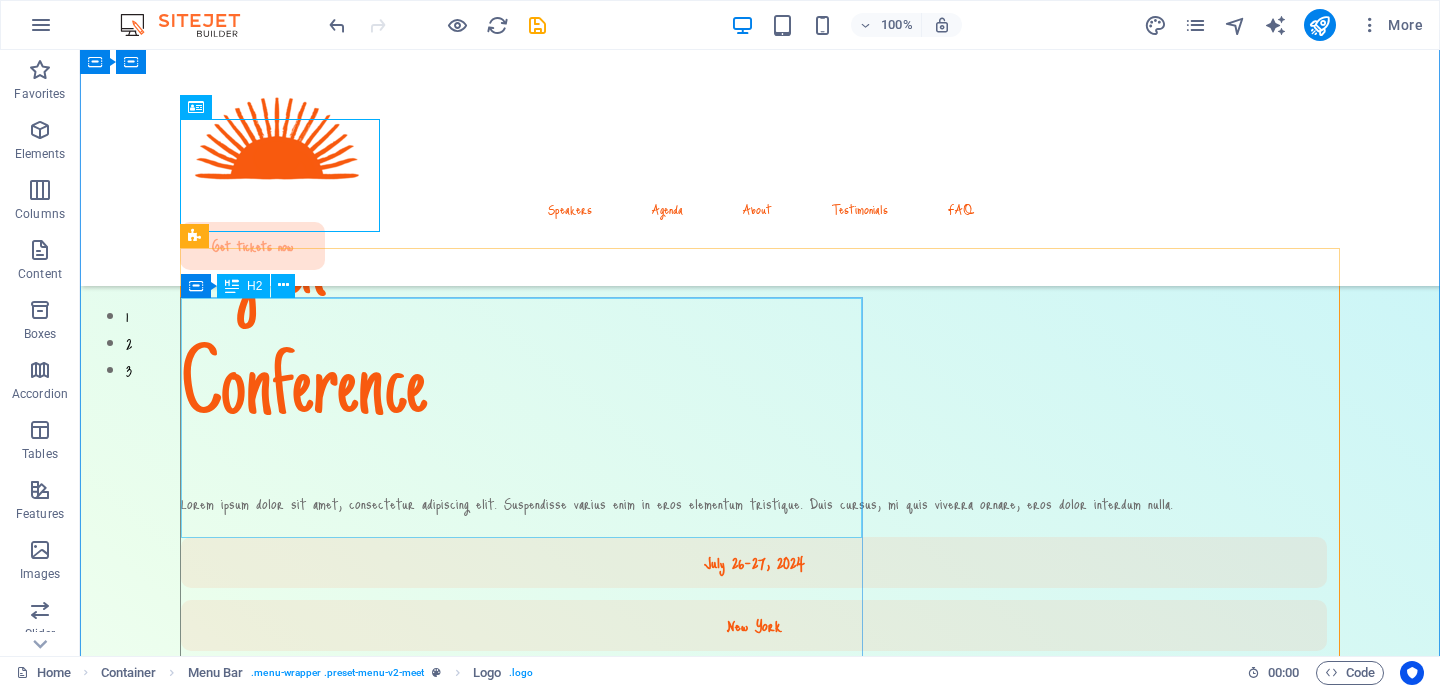 scroll, scrollTop: 0, scrollLeft: 0, axis: both 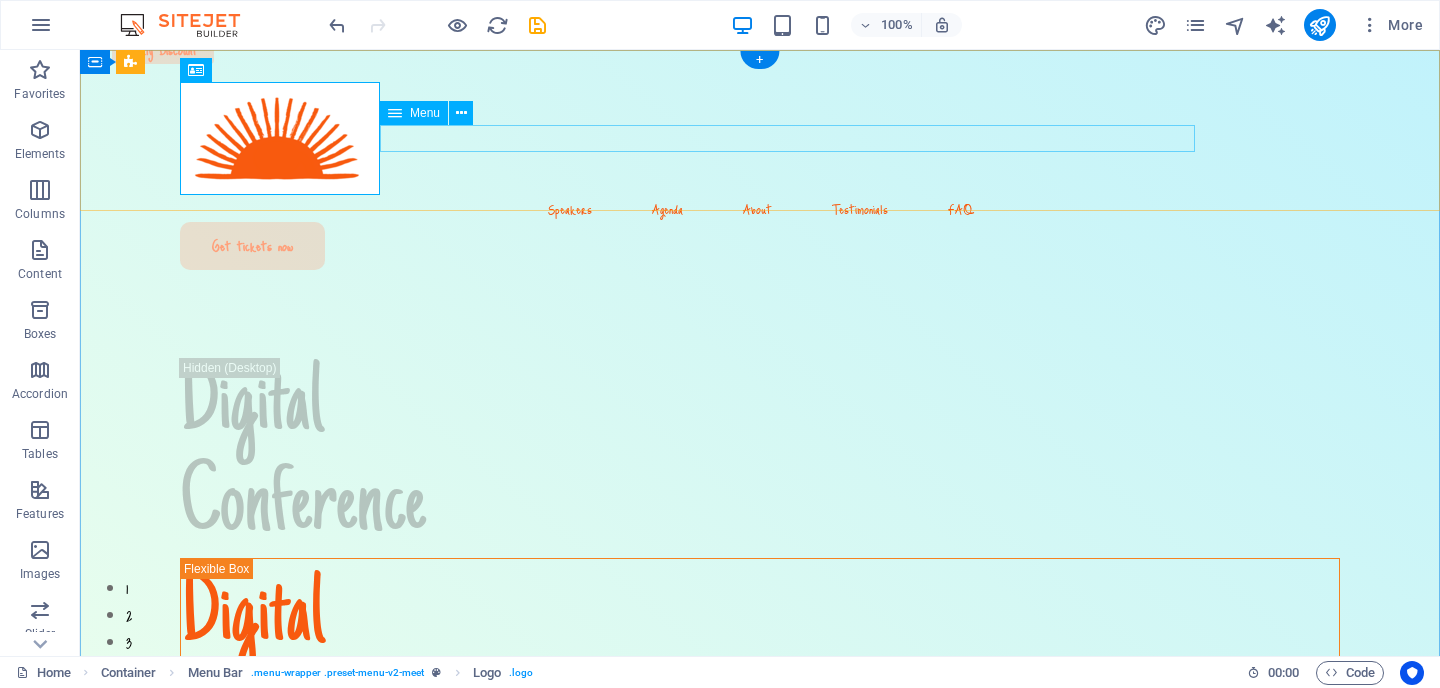 click on "Speakers Agenda About Testimonials FAQ" at bounding box center (760, 208) 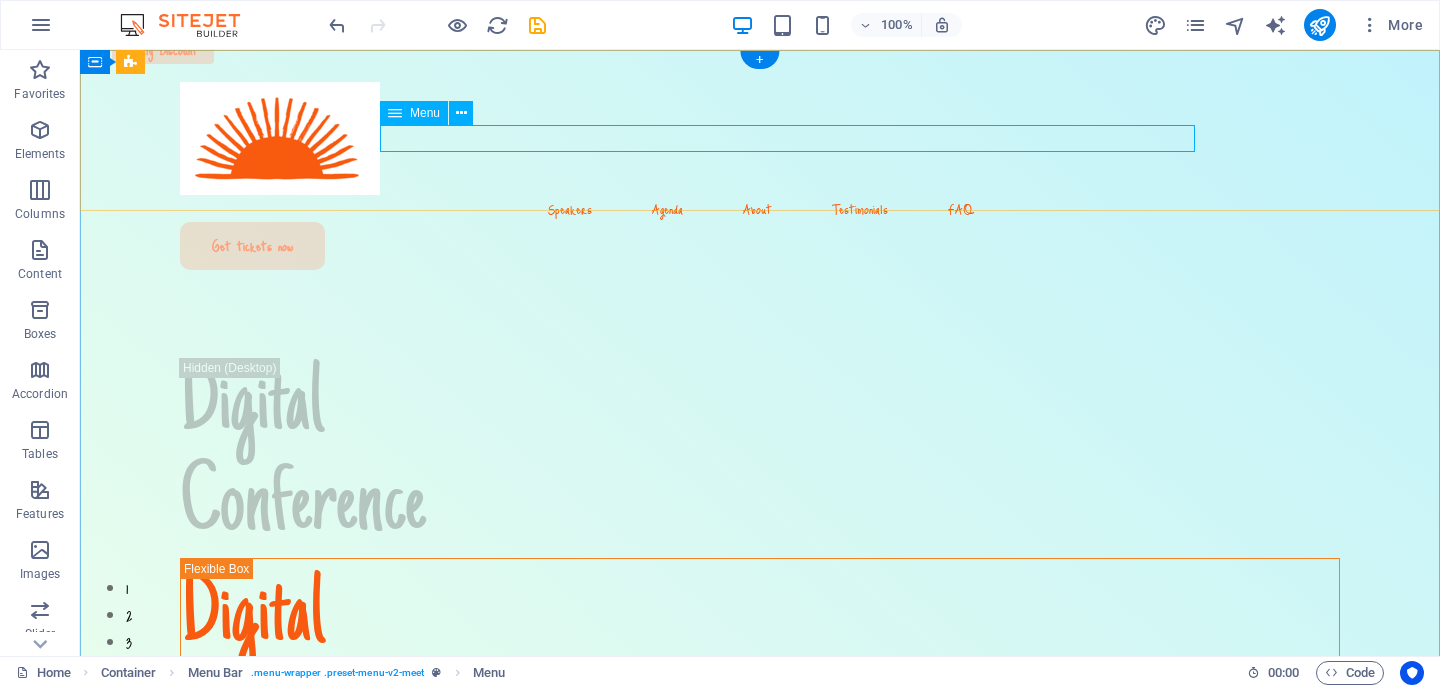 click on "Speakers Agenda About Testimonials FAQ" at bounding box center [760, 208] 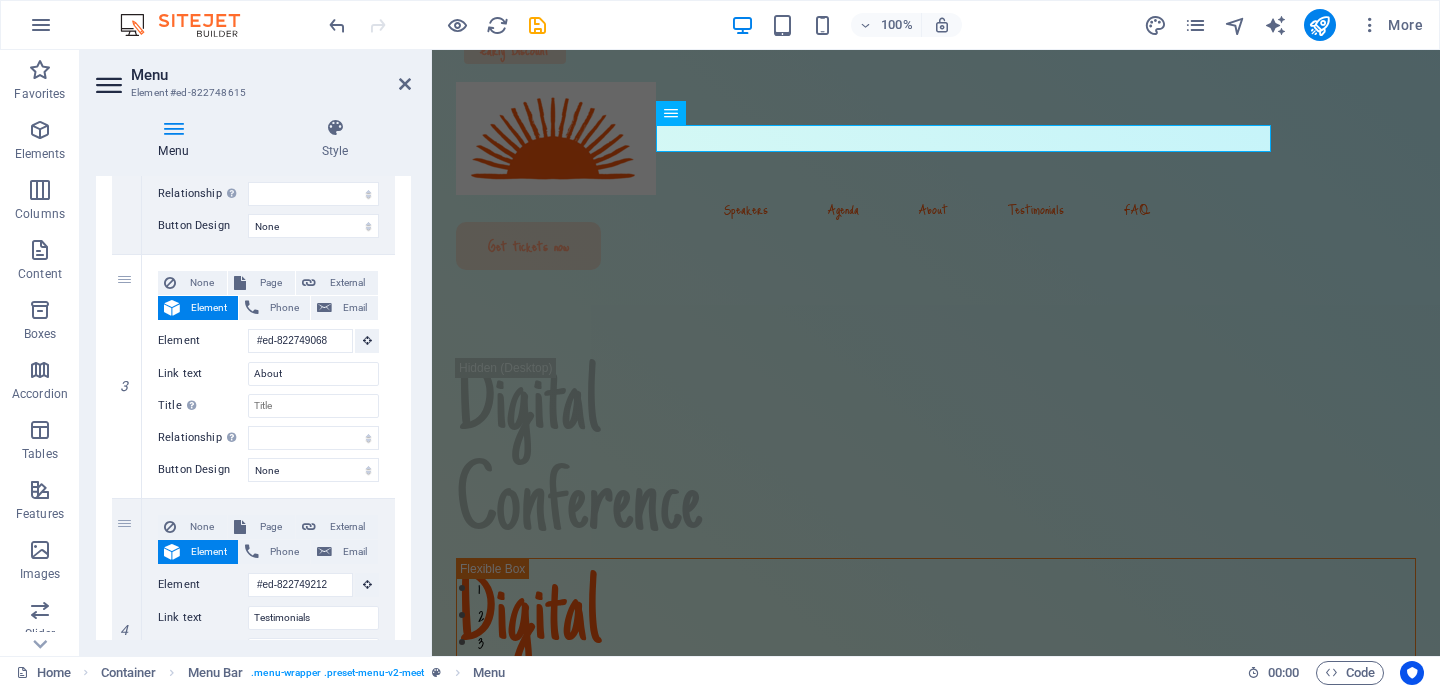 scroll, scrollTop: 635, scrollLeft: 0, axis: vertical 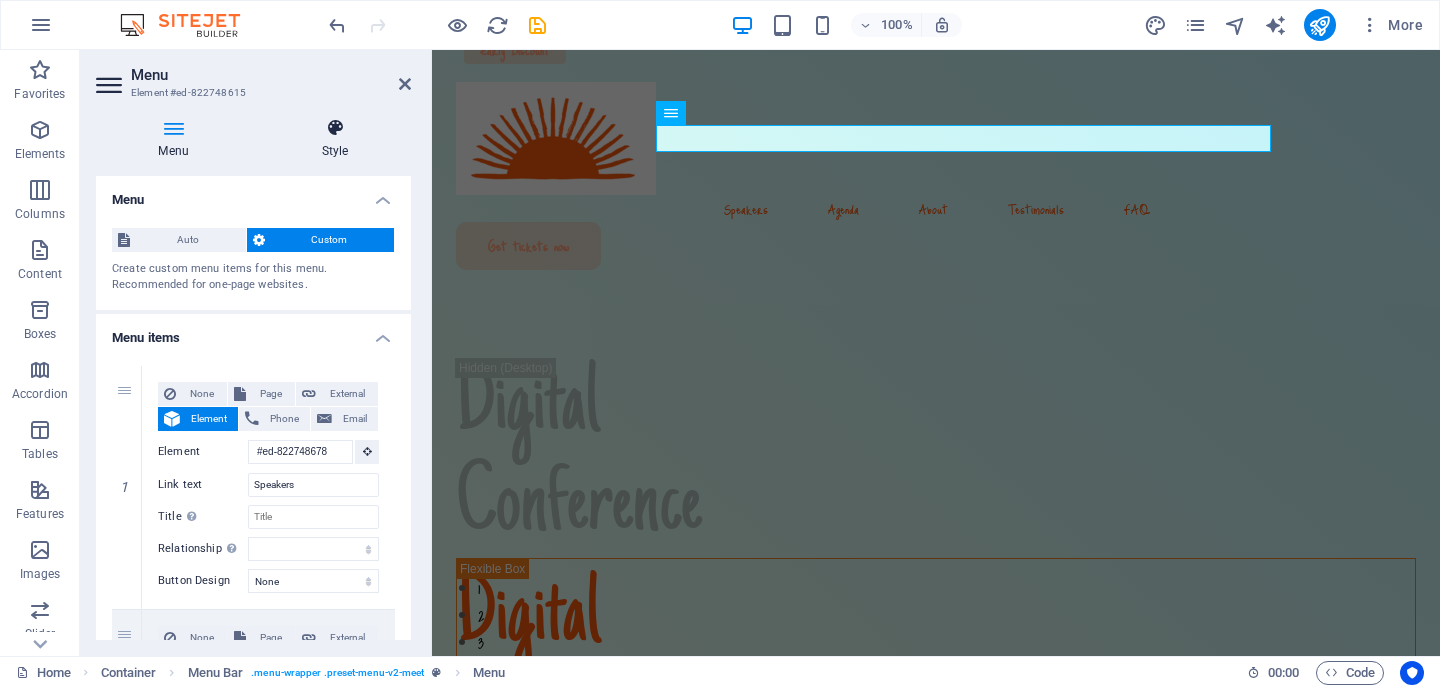 click at bounding box center [335, 128] 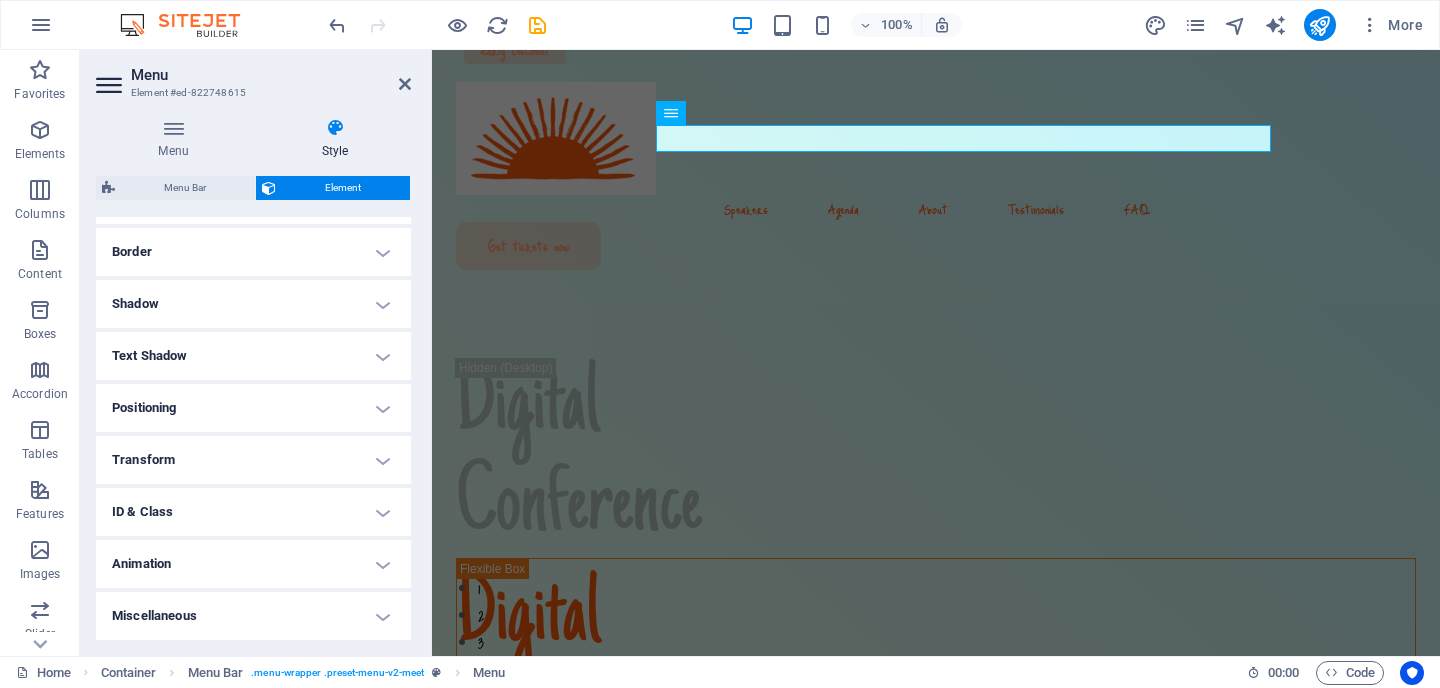 scroll, scrollTop: 0, scrollLeft: 0, axis: both 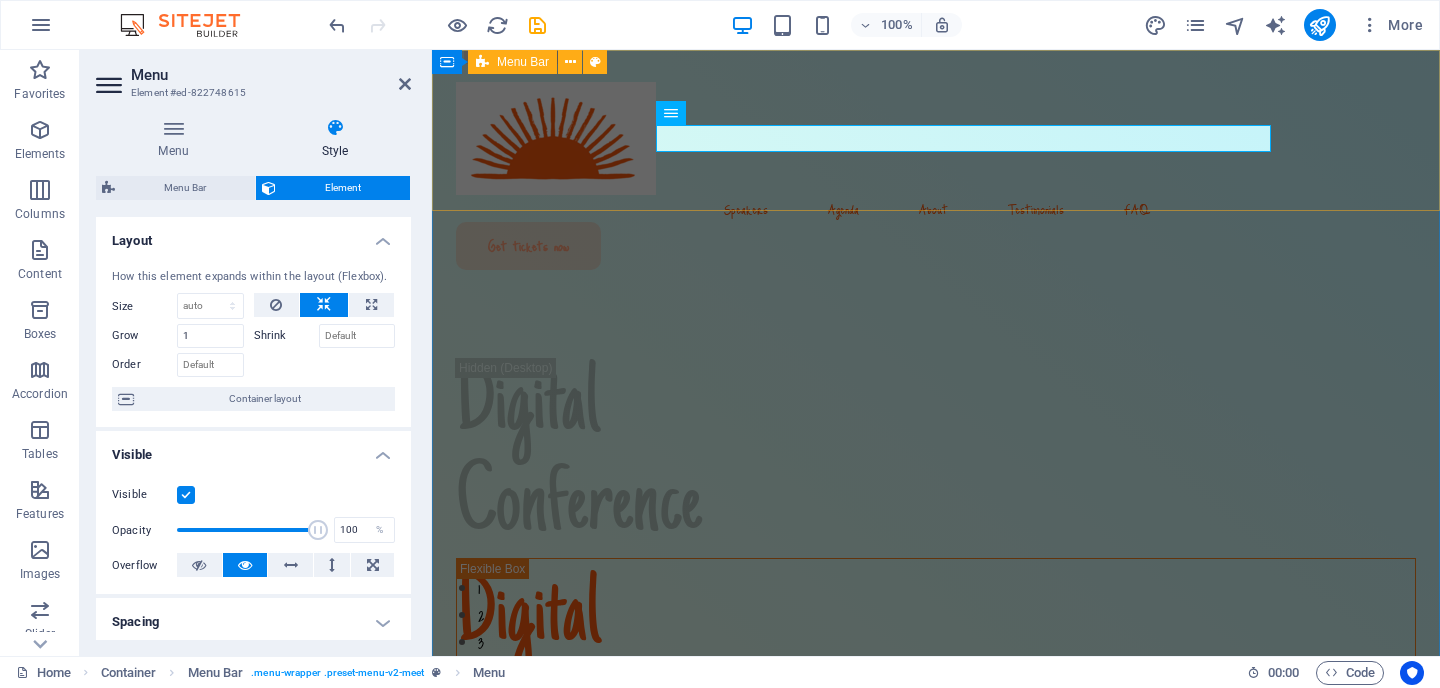 click on "Speakers Agenda About Testimonials FAQ Get tickets now" at bounding box center (936, 168) 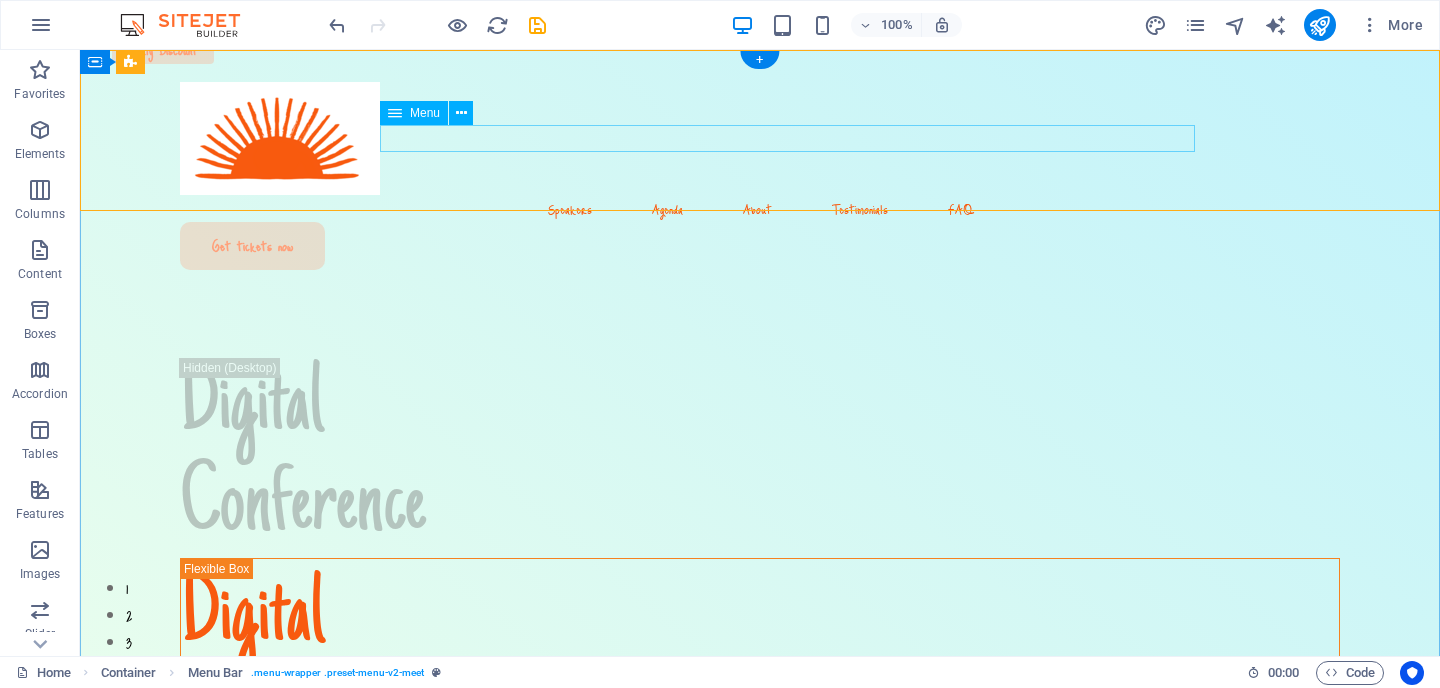 click on "Speakers Agenda About Testimonials FAQ" at bounding box center [760, 208] 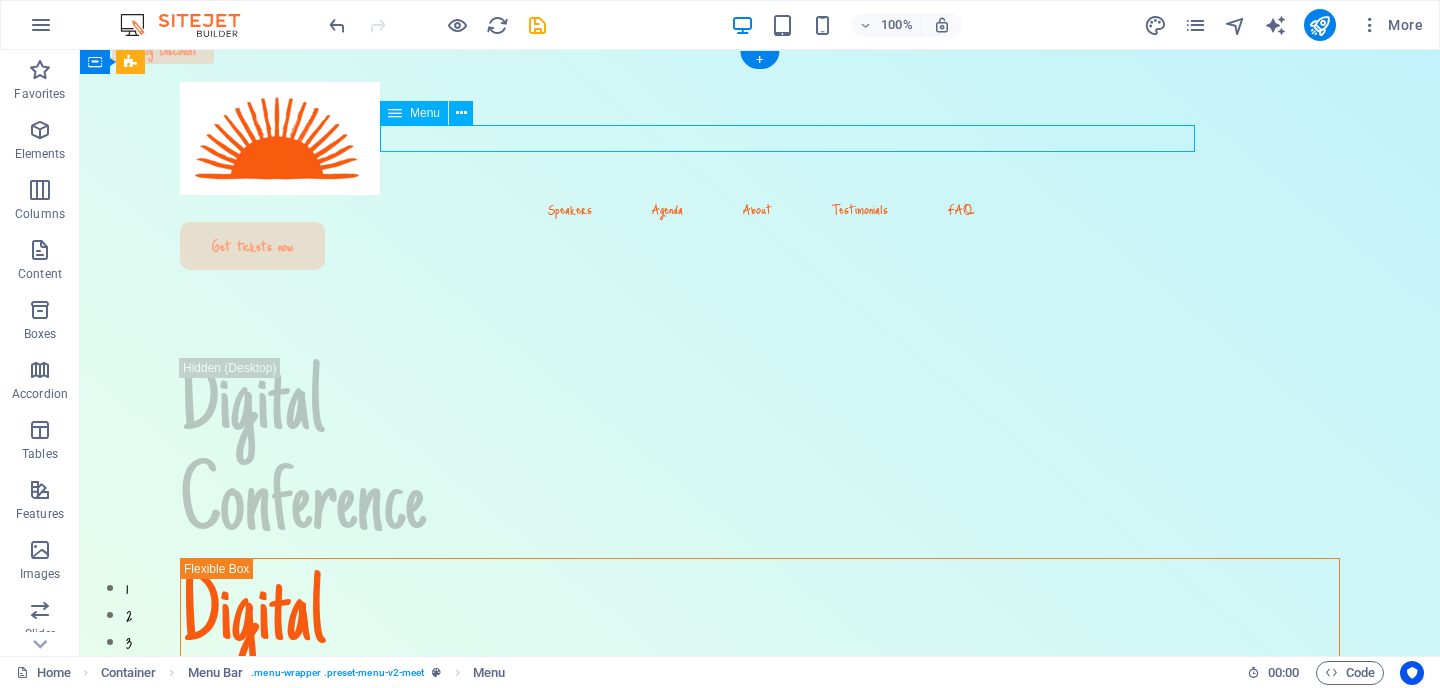 click on "Speakers Agenda About Testimonials FAQ" at bounding box center (760, 208) 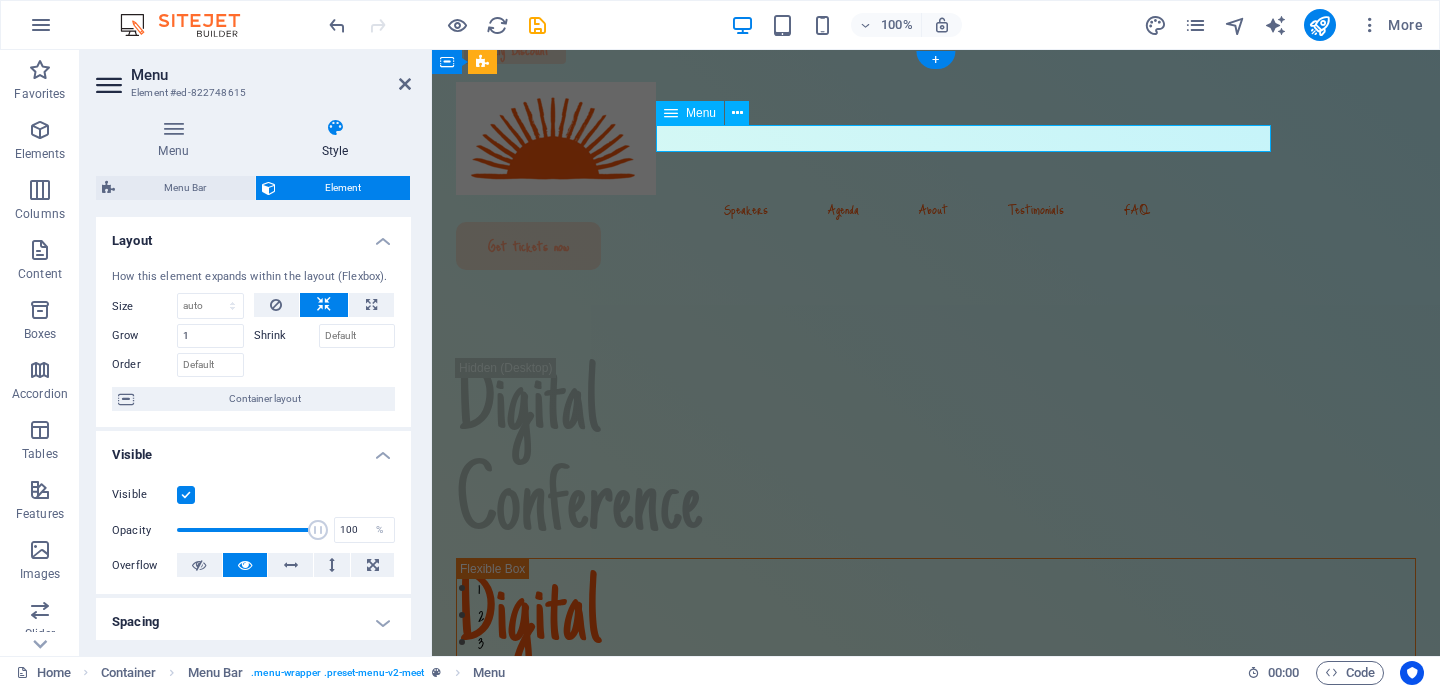 click on "Speakers Agenda About Testimonials FAQ" at bounding box center (936, 208) 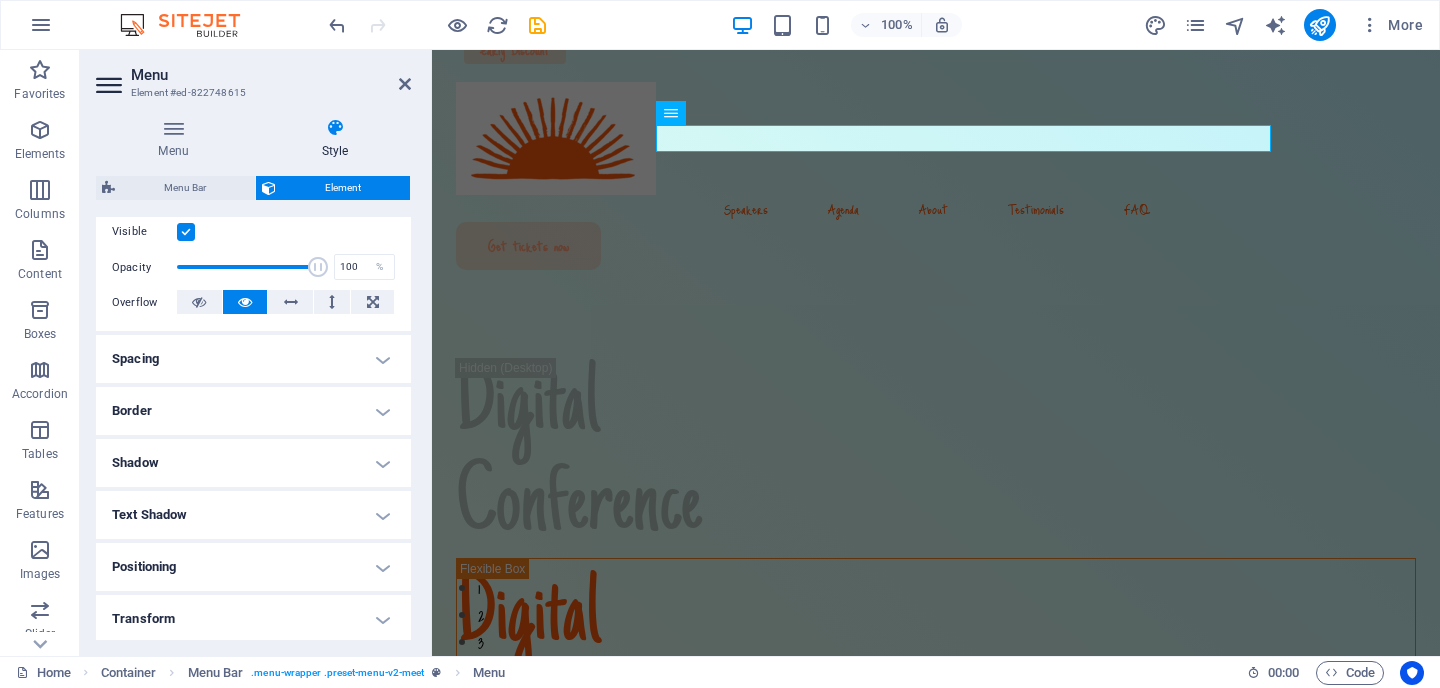 scroll, scrollTop: 264, scrollLeft: 0, axis: vertical 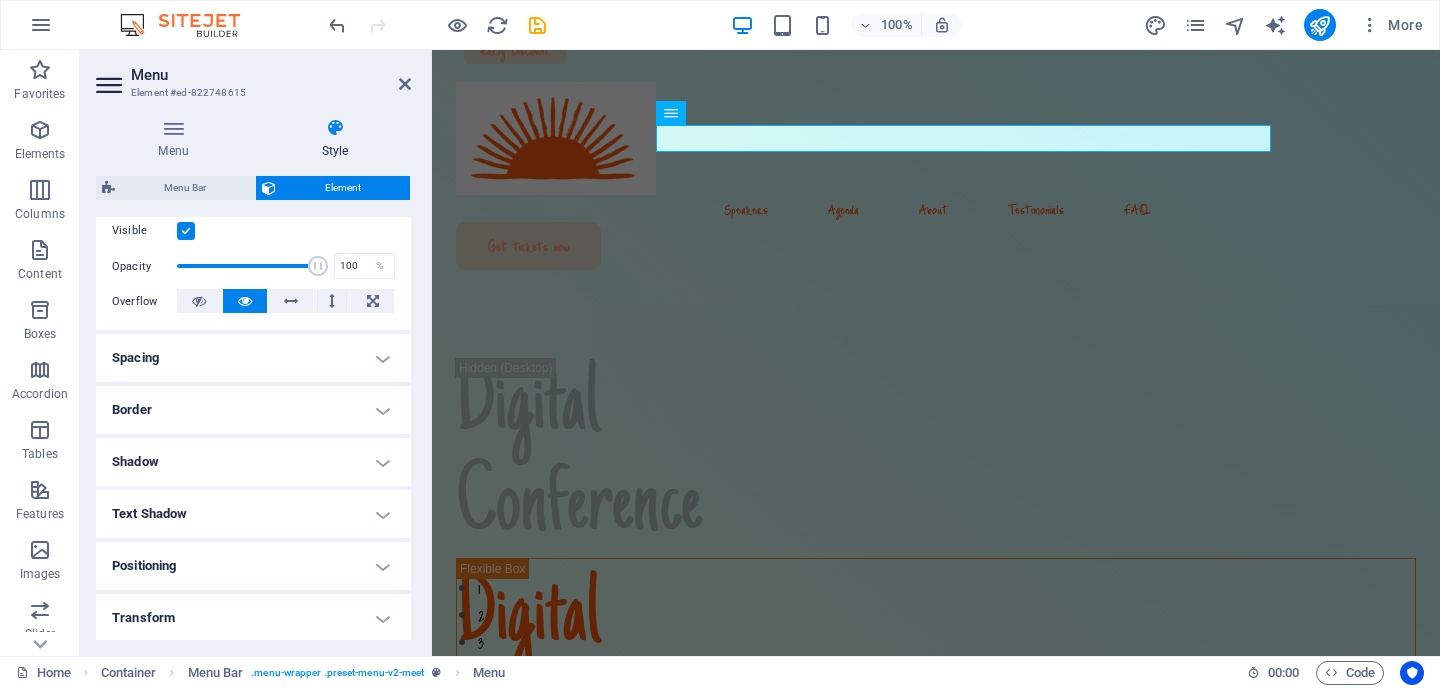 click on "Spacing" at bounding box center [253, 358] 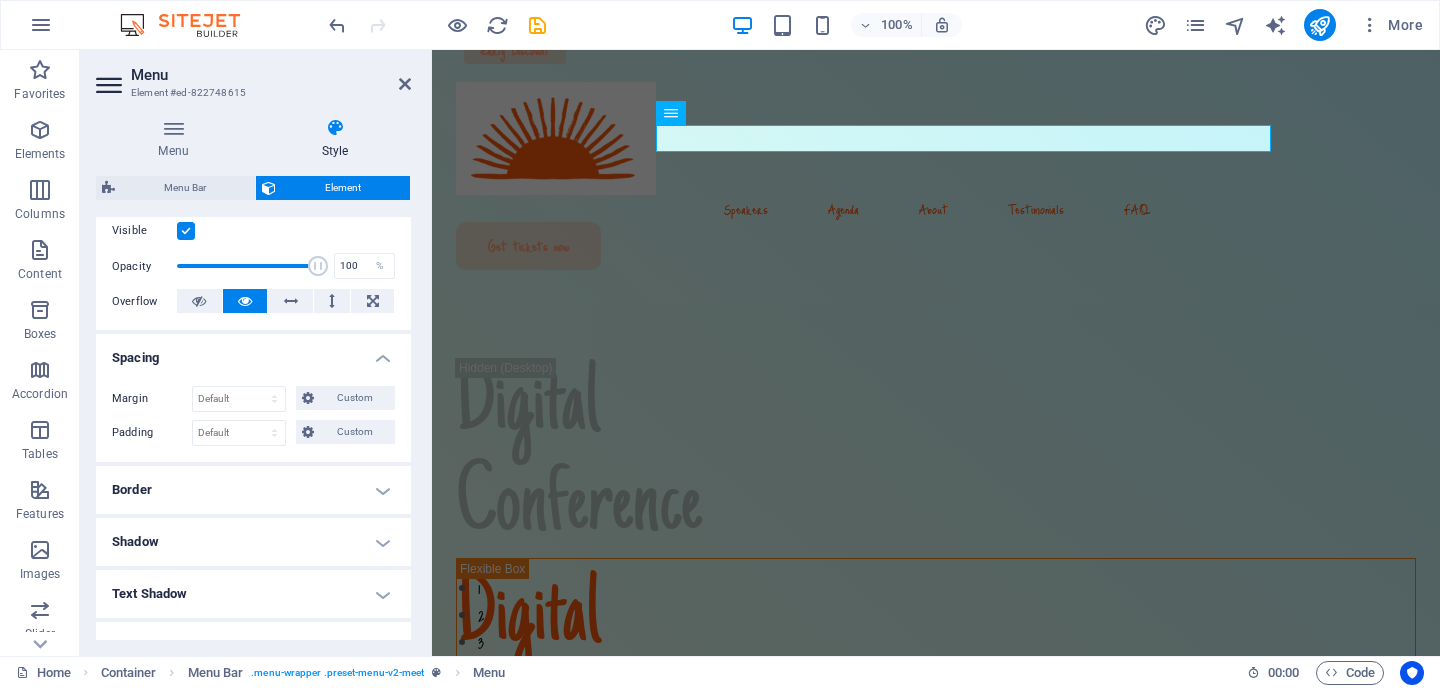 click on "Spacing" at bounding box center [253, 352] 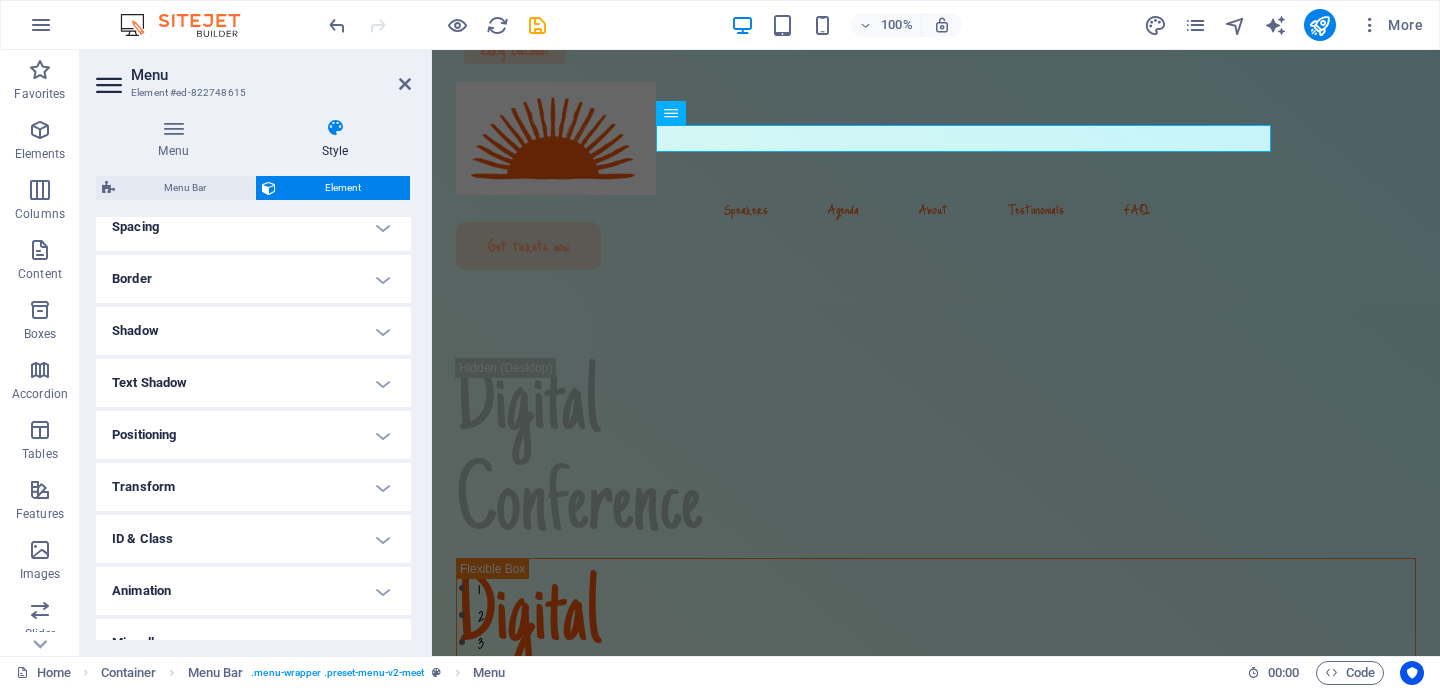 scroll, scrollTop: 404, scrollLeft: 0, axis: vertical 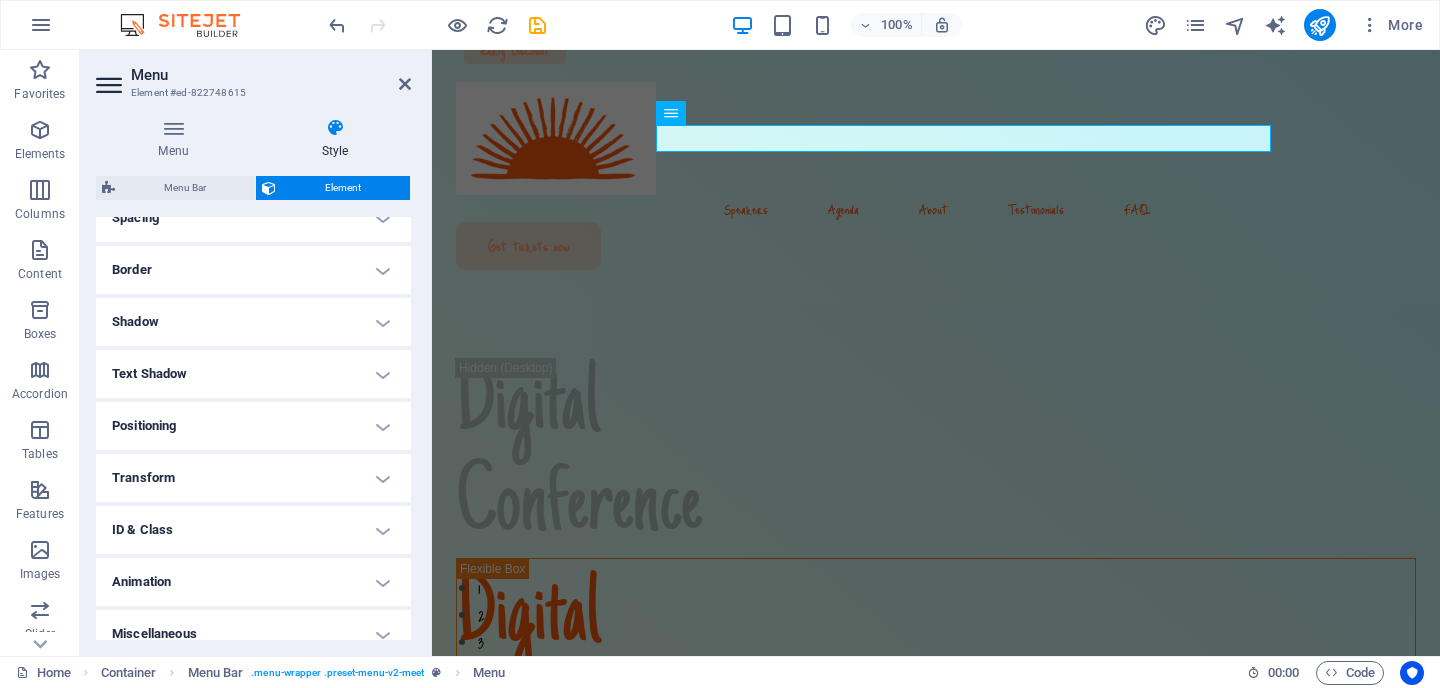 click on "Transform" at bounding box center (253, 478) 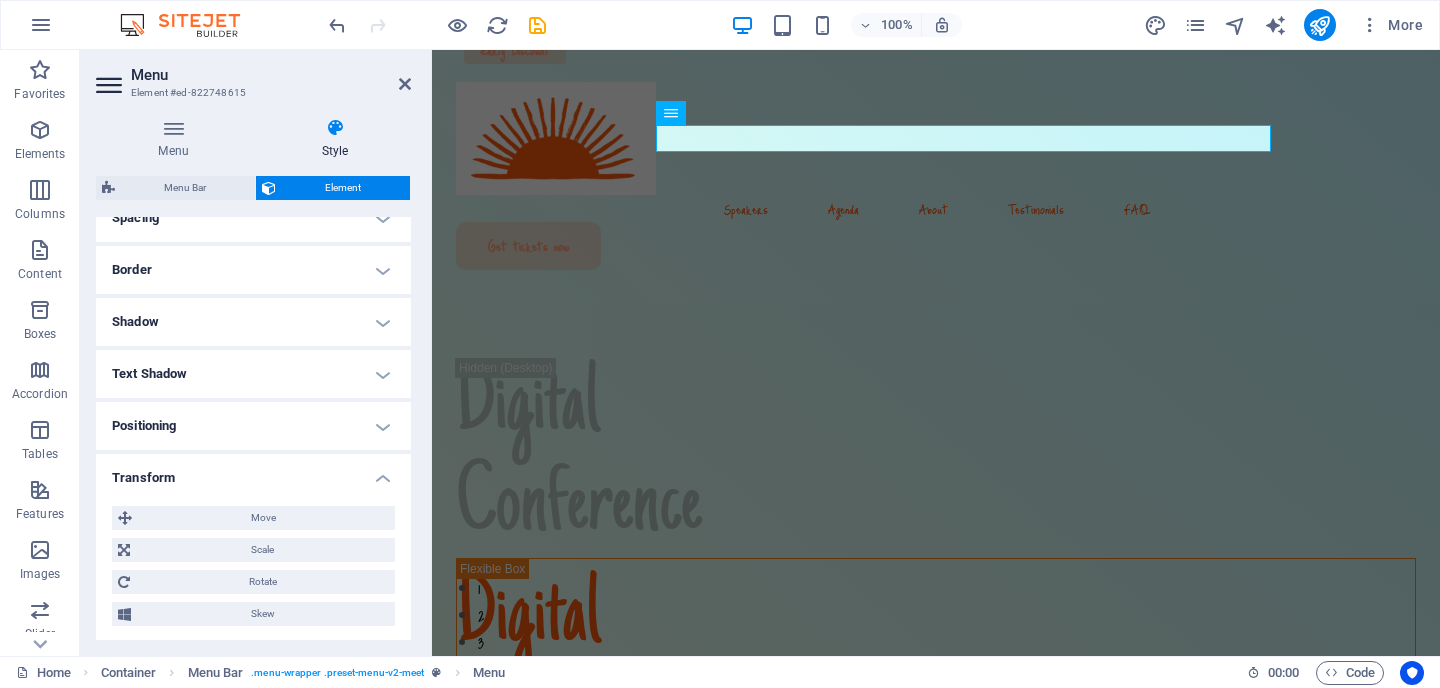 click on "Transform" at bounding box center [253, 472] 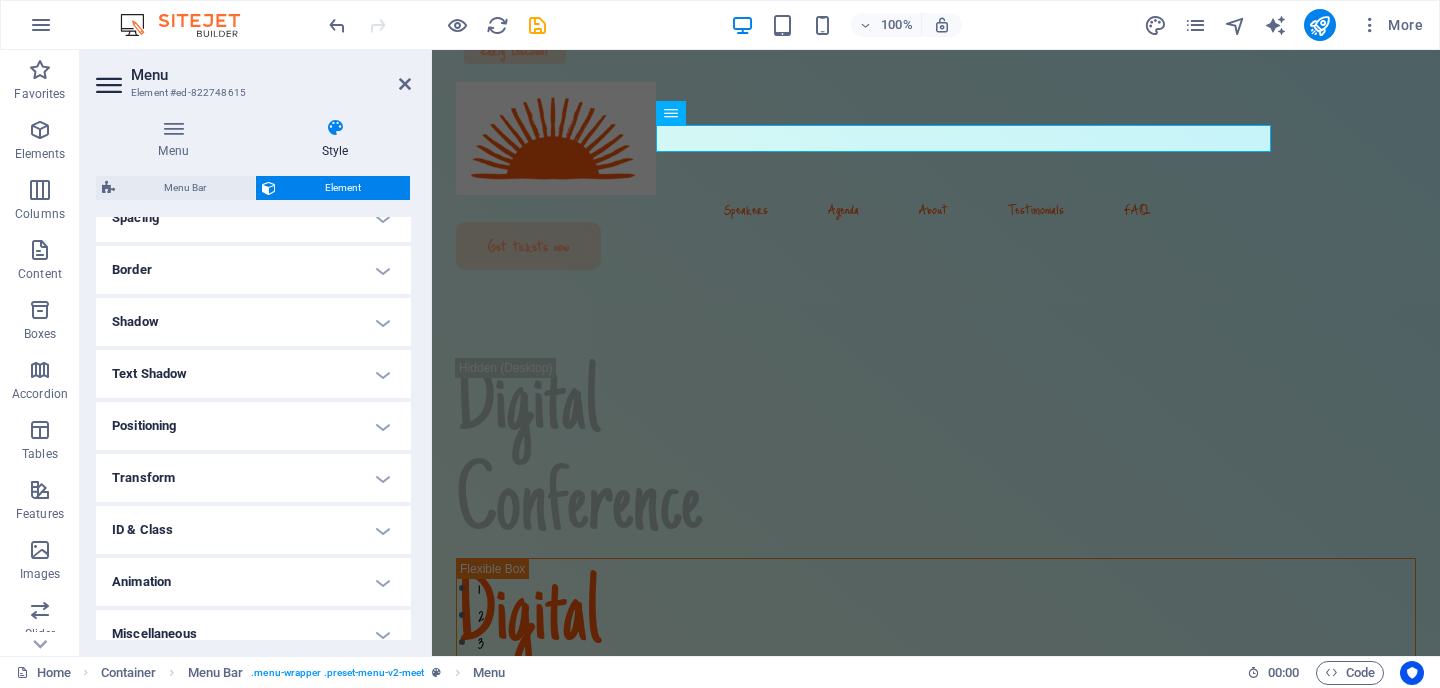 scroll, scrollTop: 0, scrollLeft: 0, axis: both 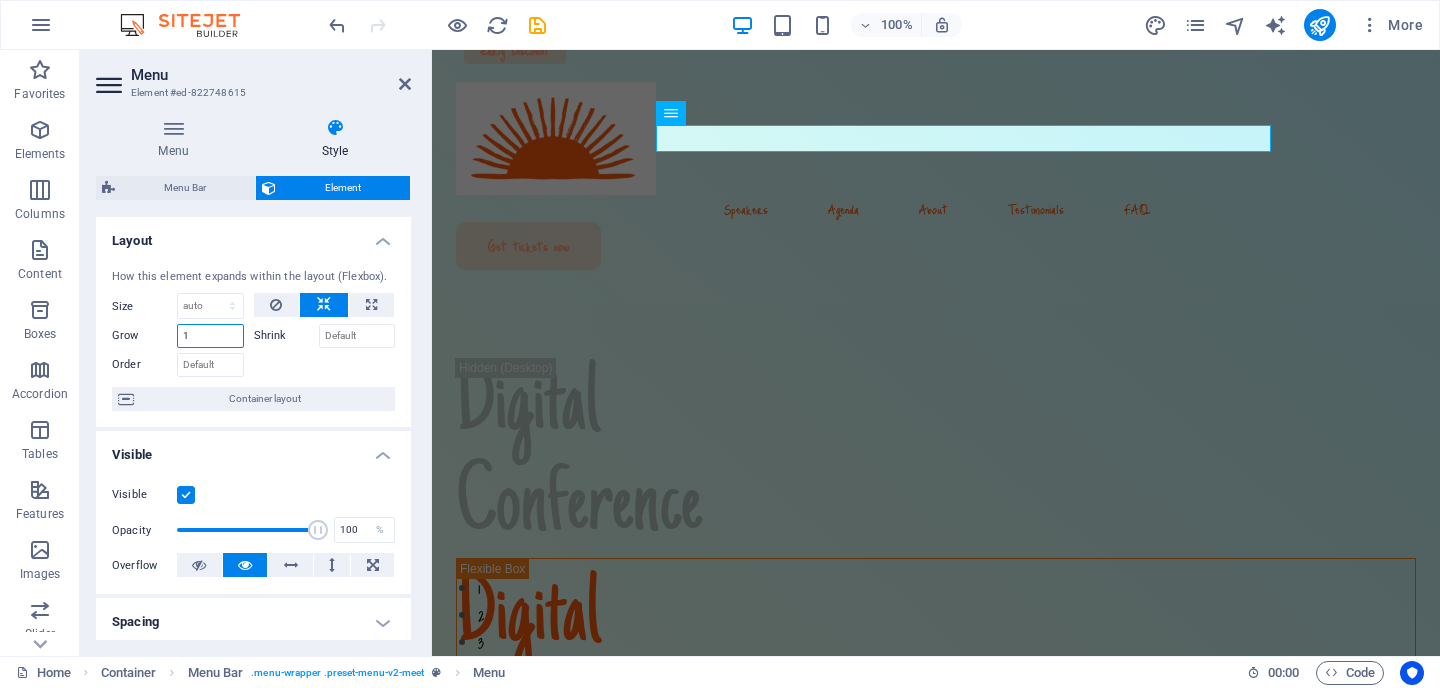 click on "1" at bounding box center (210, 336) 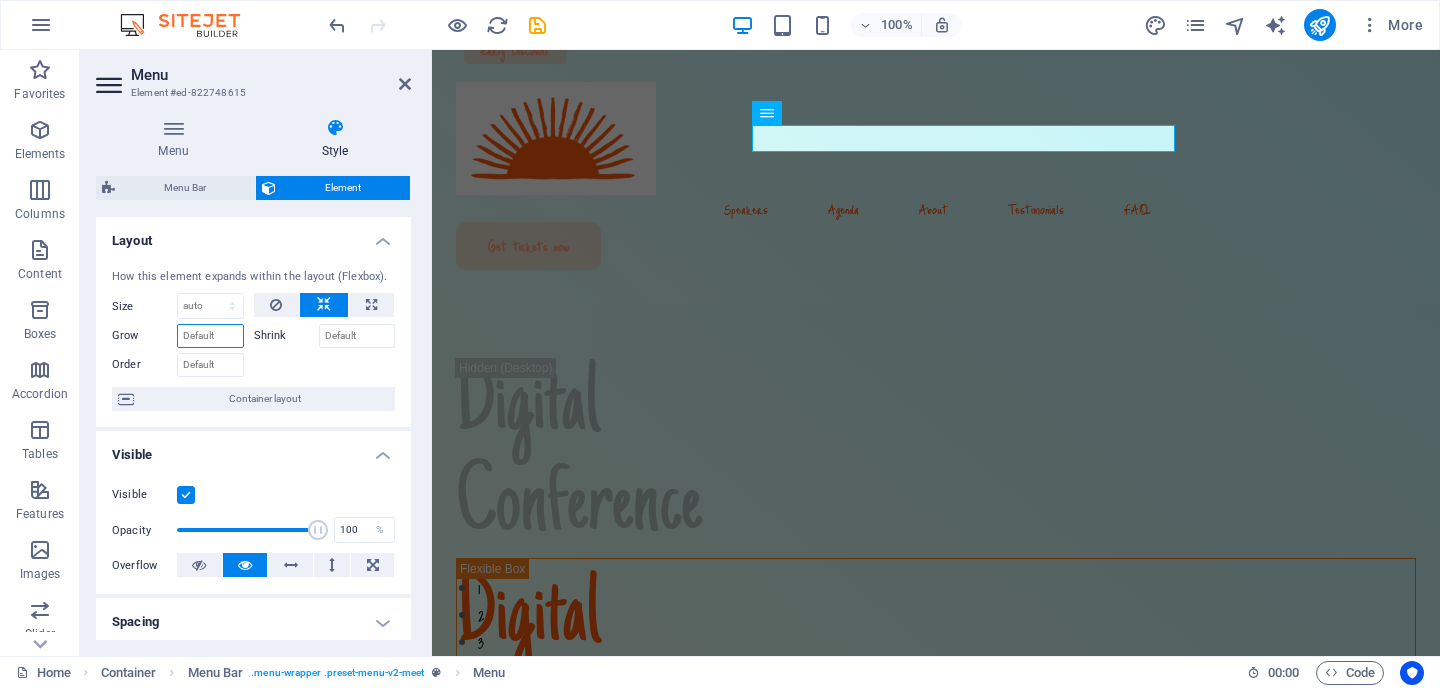 type on "3" 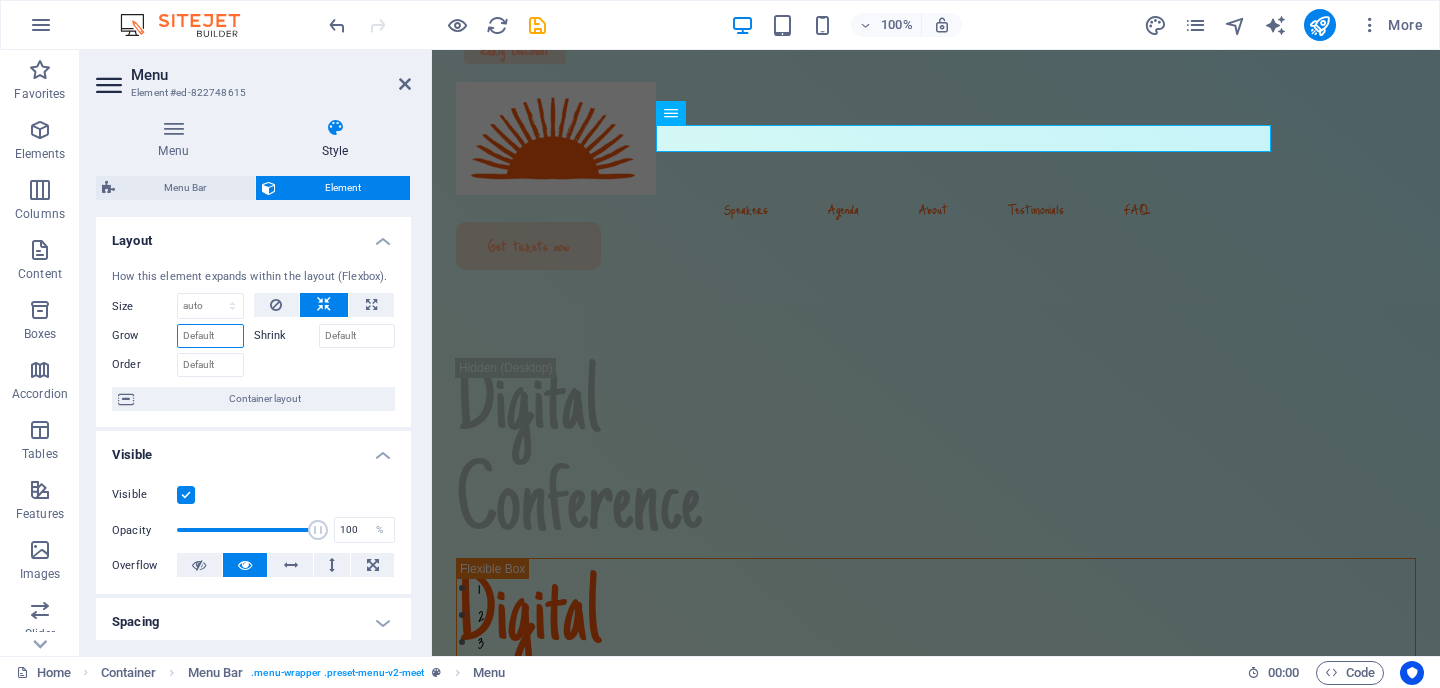 type on "4" 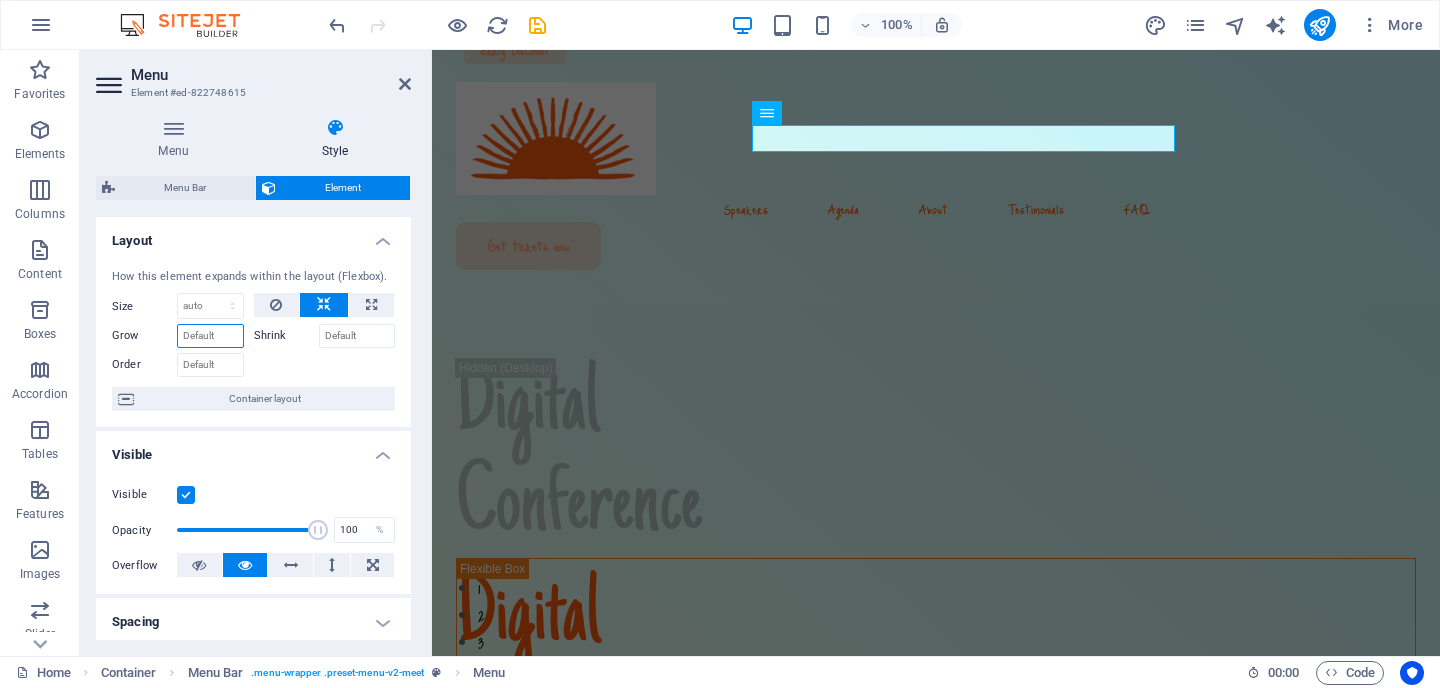 type on "1" 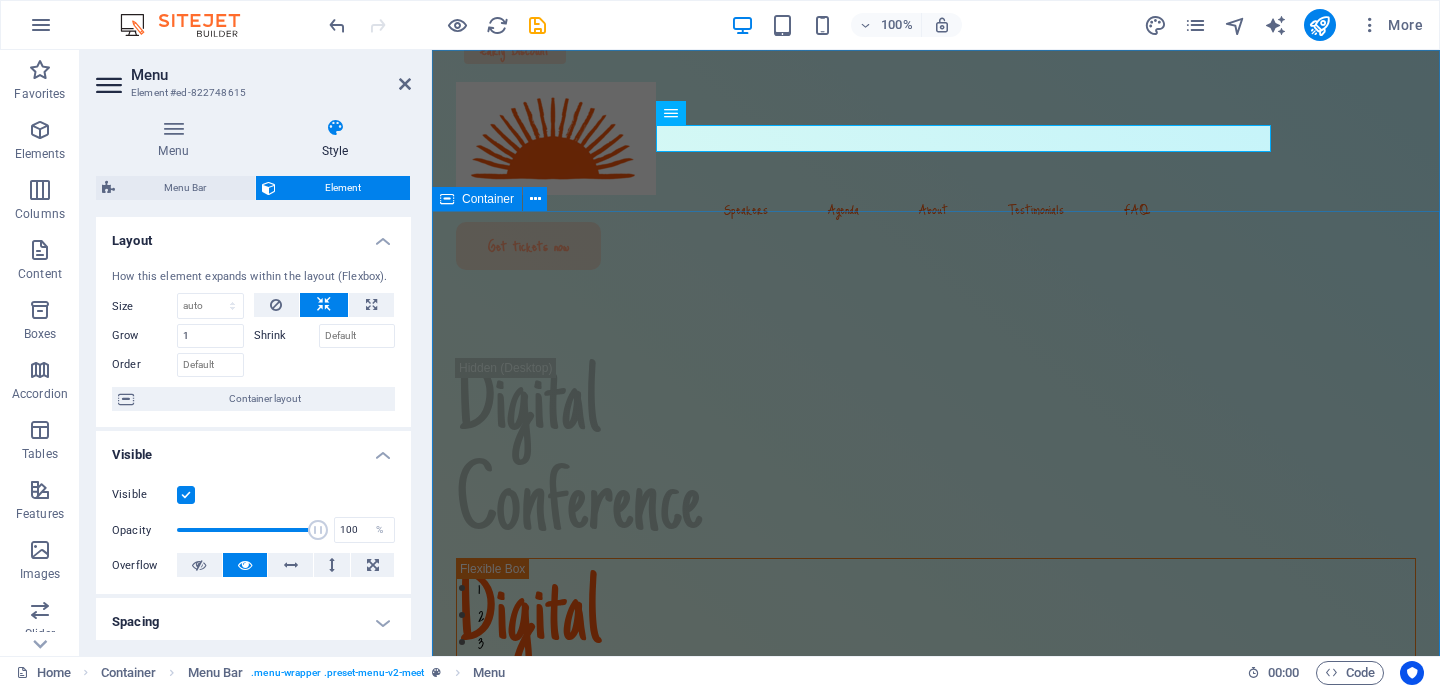 click on "Digital      Conference Digital  Conference Lorem ipsum dolor sit amet, consectetur adipiscing elit. Suspendisse varius enim in eros elementum tristique. Duis cursus, mi quis viverra ornare, eros dolor interdum nulla. [DATE]-[DATE], [YEAR] [CITY] In Person [BUILDING] Get tickets now" at bounding box center (936, 1058) 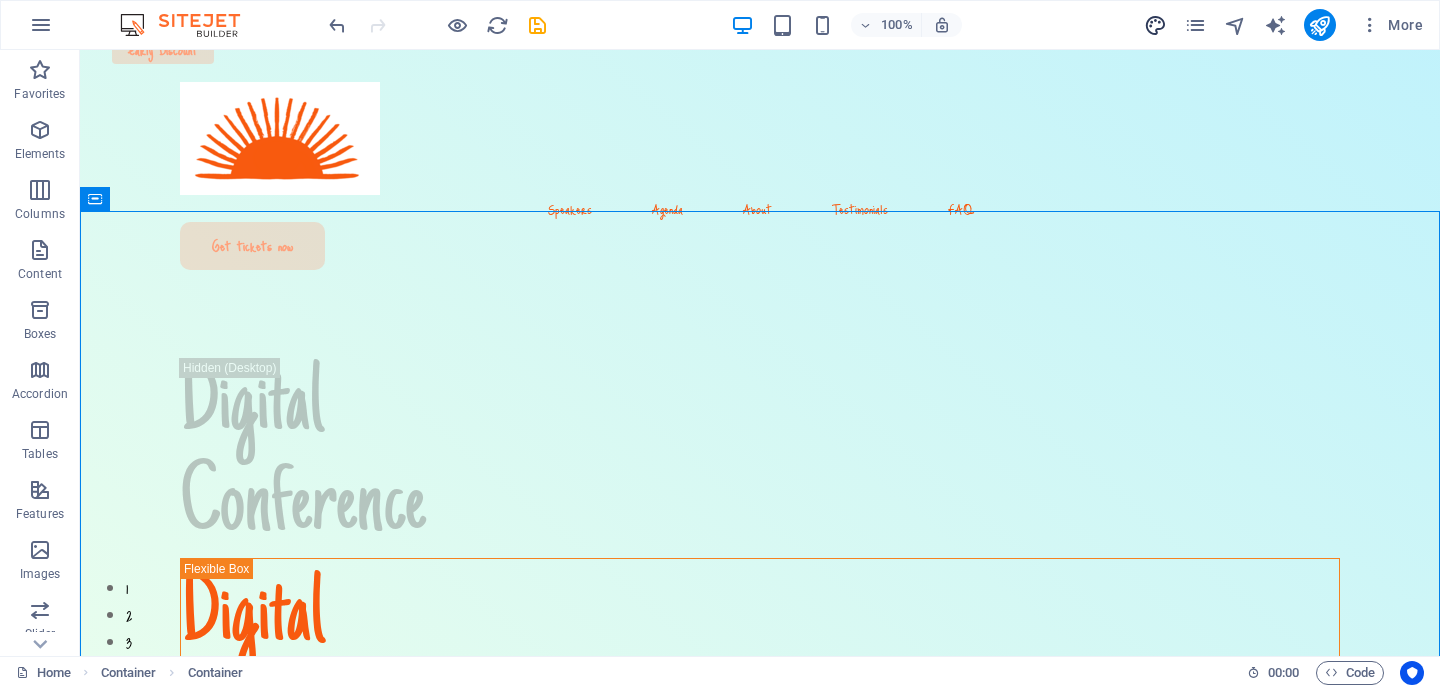click at bounding box center (1155, 25) 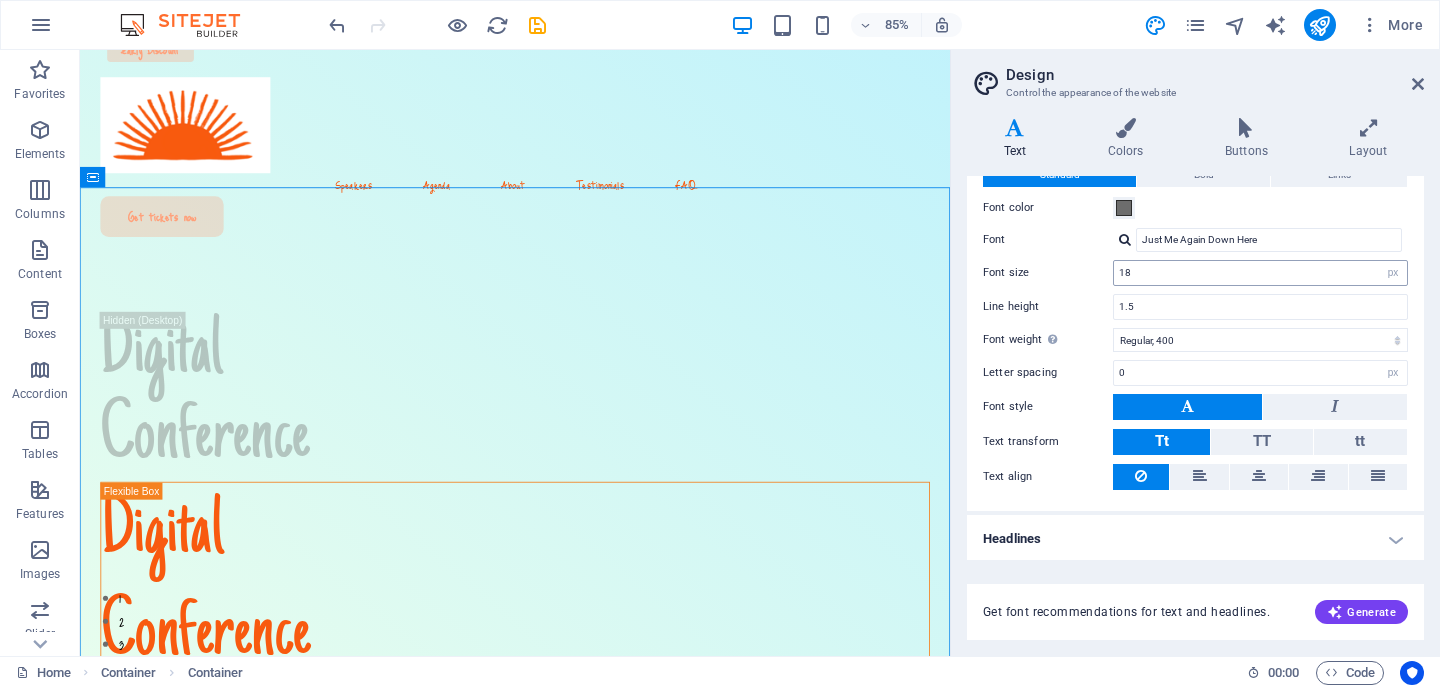 scroll, scrollTop: 70, scrollLeft: 0, axis: vertical 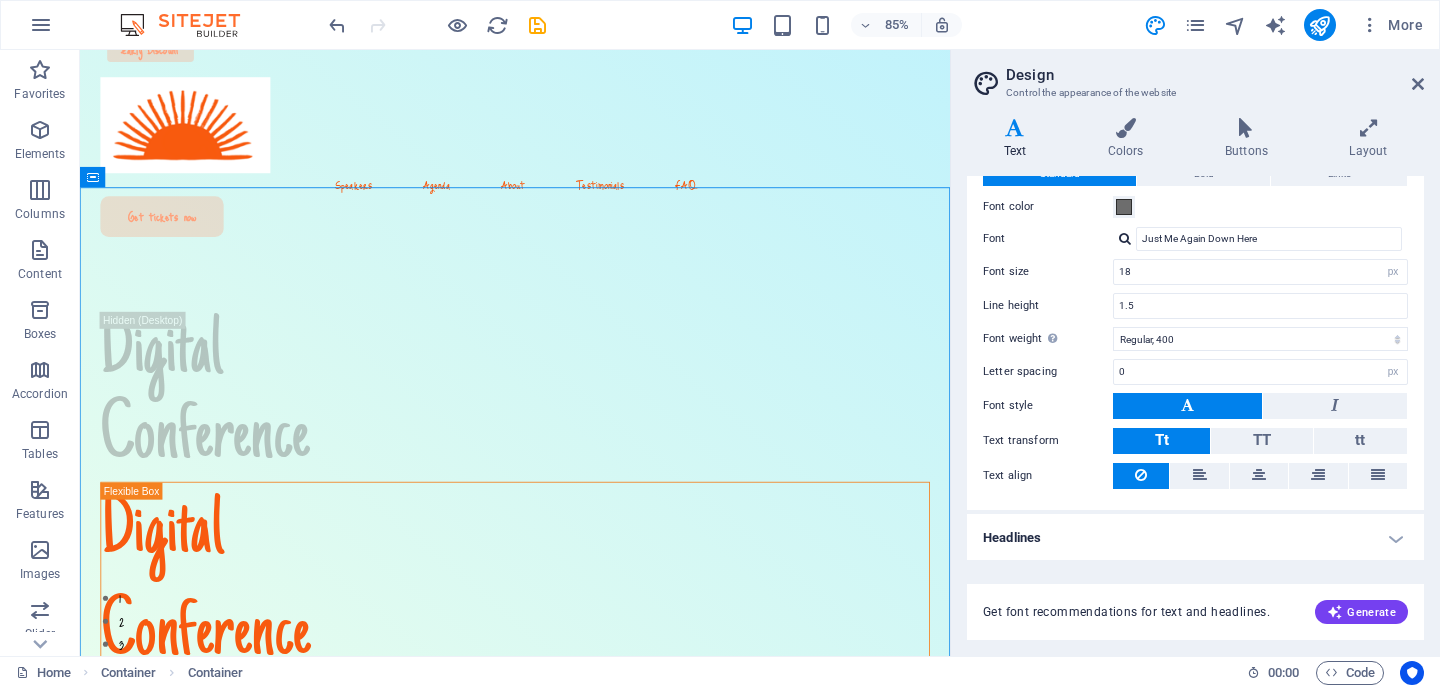 click on "Headlines" at bounding box center (1195, 538) 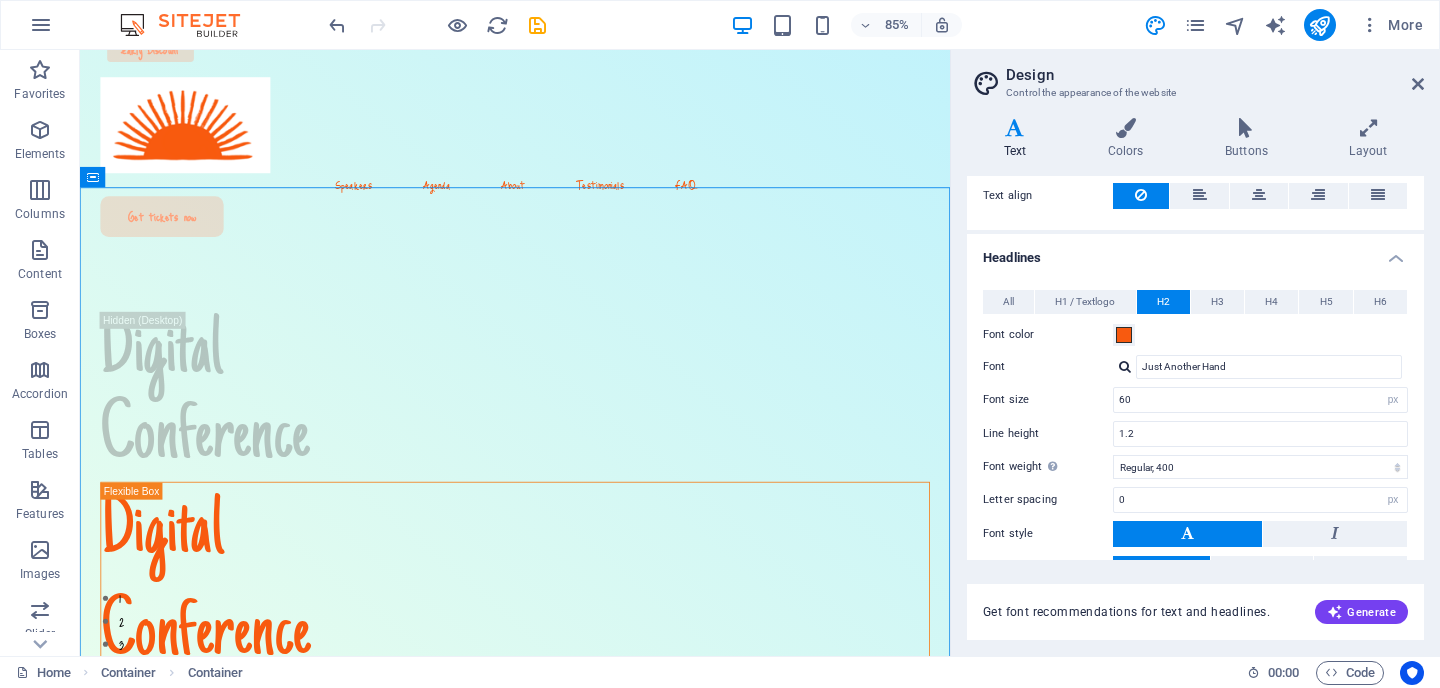 scroll, scrollTop: 351, scrollLeft: 0, axis: vertical 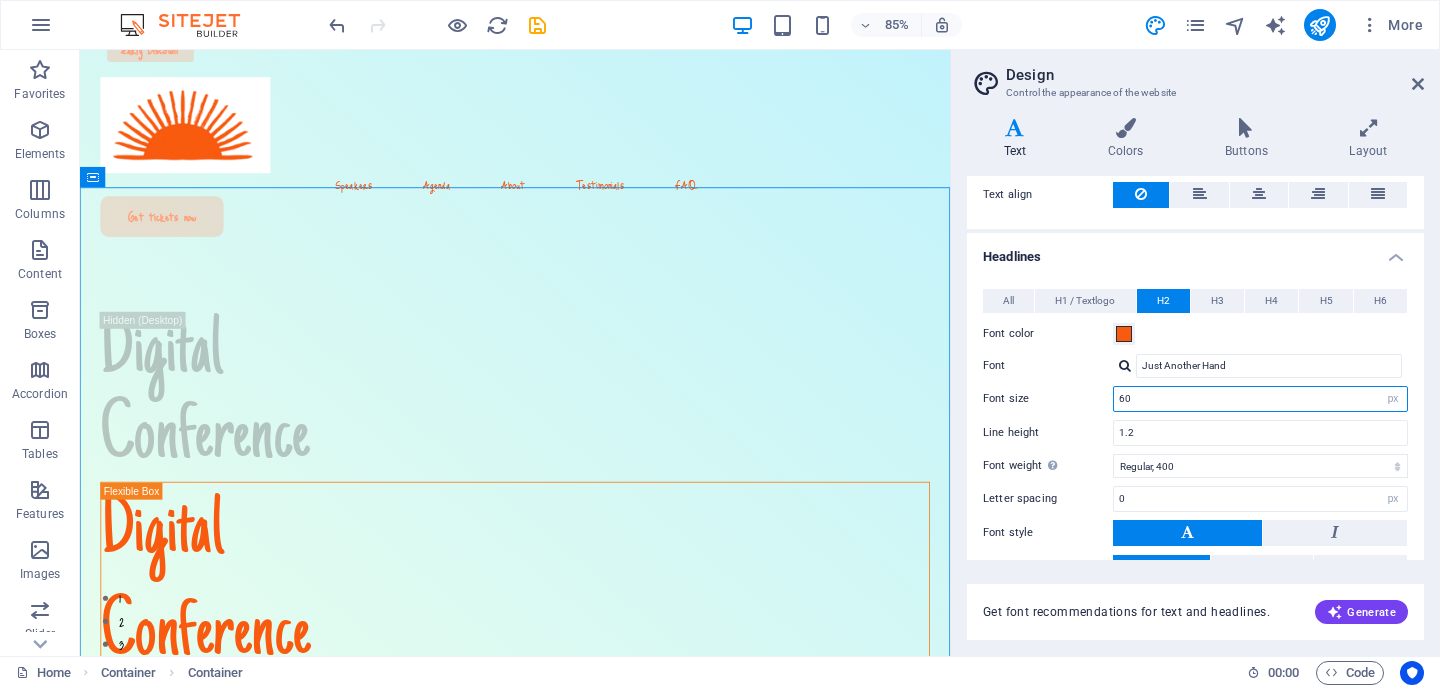 click on "60" at bounding box center [1260, 399] 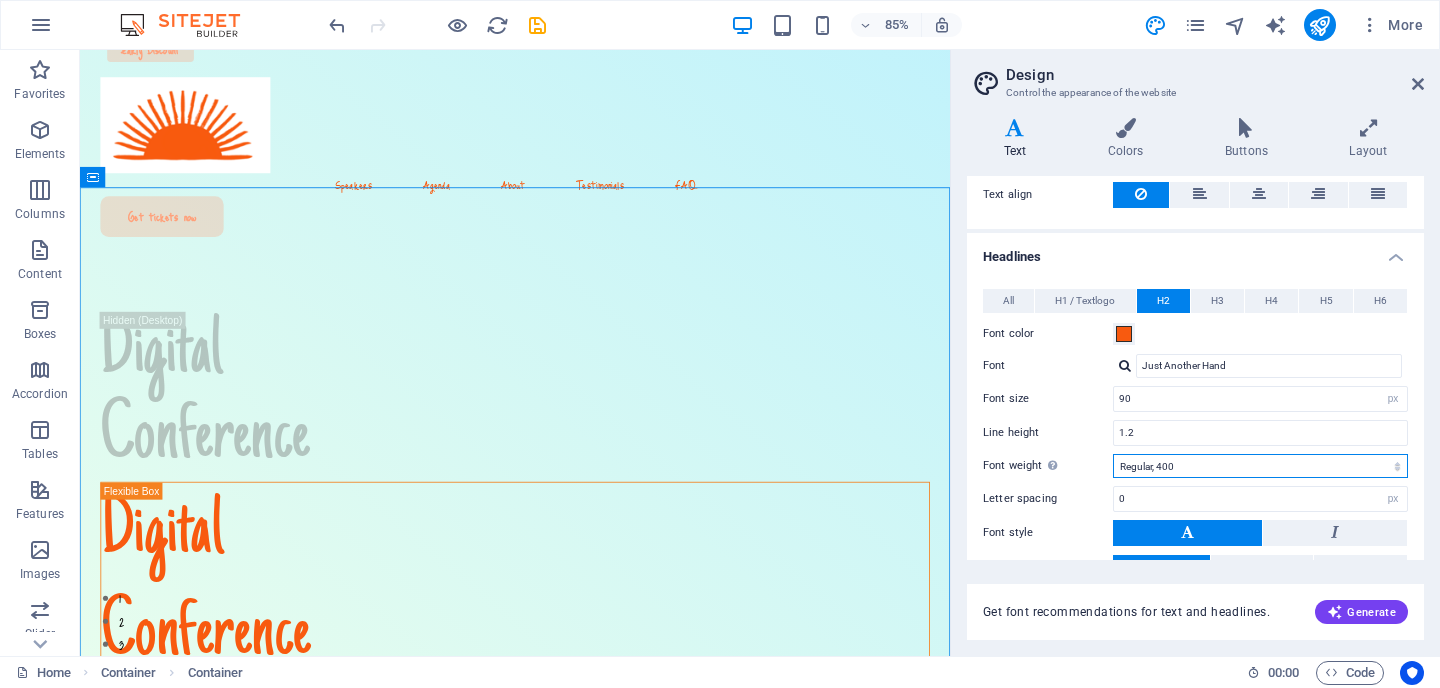 click on "Thin, 100 Extra-light, 200 Light, 300 Regular, 400 Medium, 500 Semi-bold, 600 Bold, 700 Extra-bold, 800 Black, 900" at bounding box center (1260, 466) 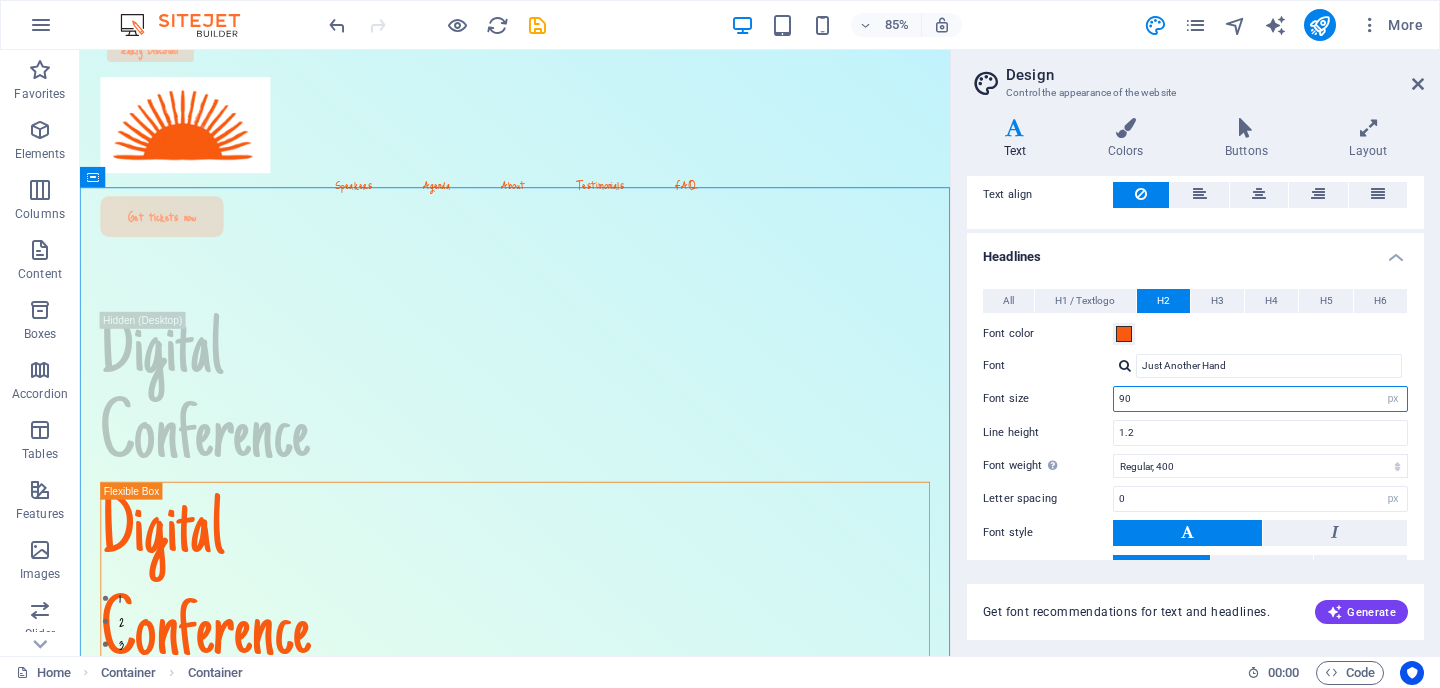 click on "90" at bounding box center (1260, 399) 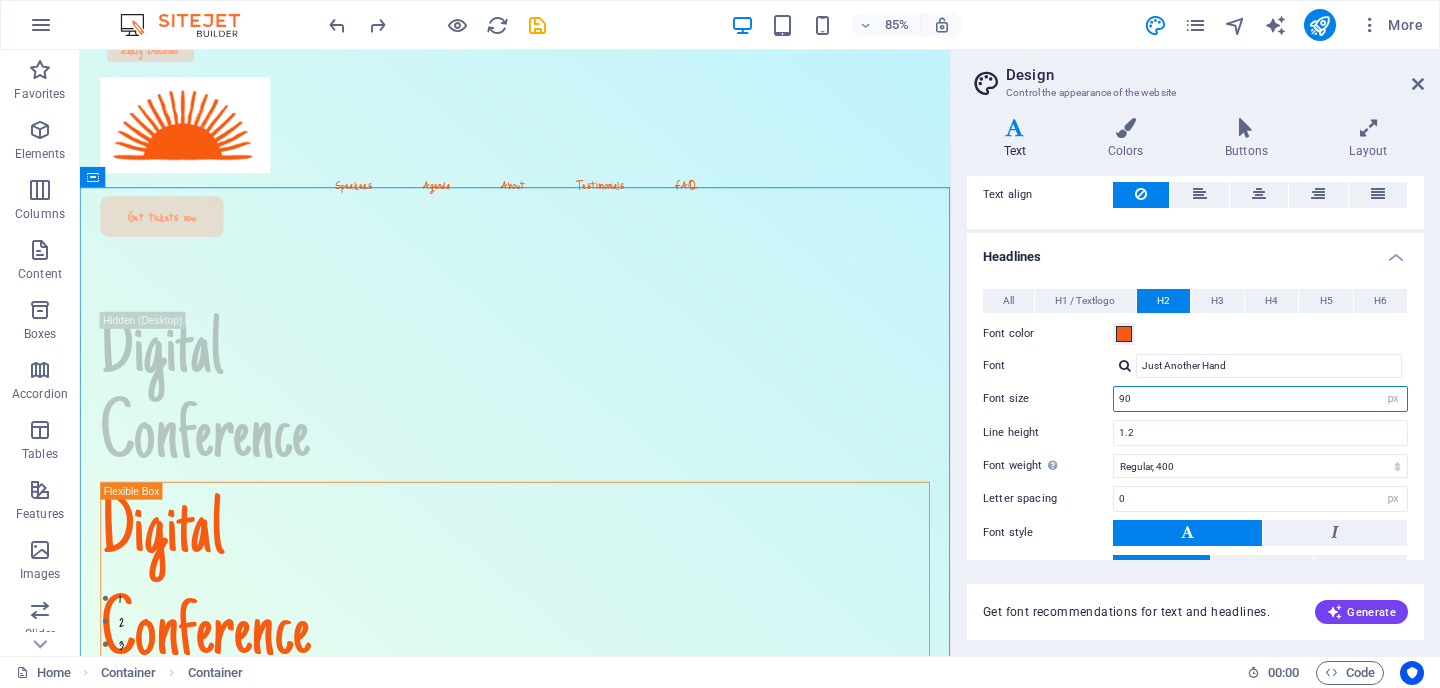 type on "60" 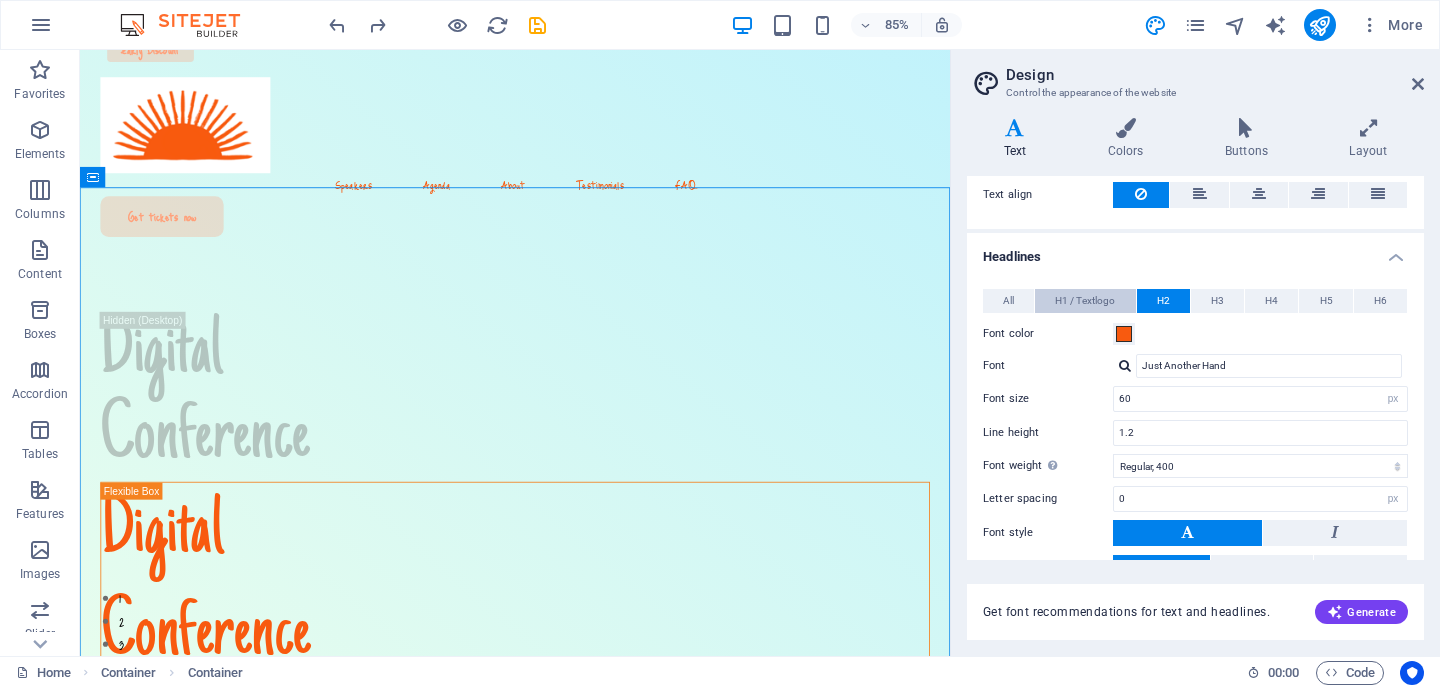 click on "H1 / Textlogo" at bounding box center (1085, 301) 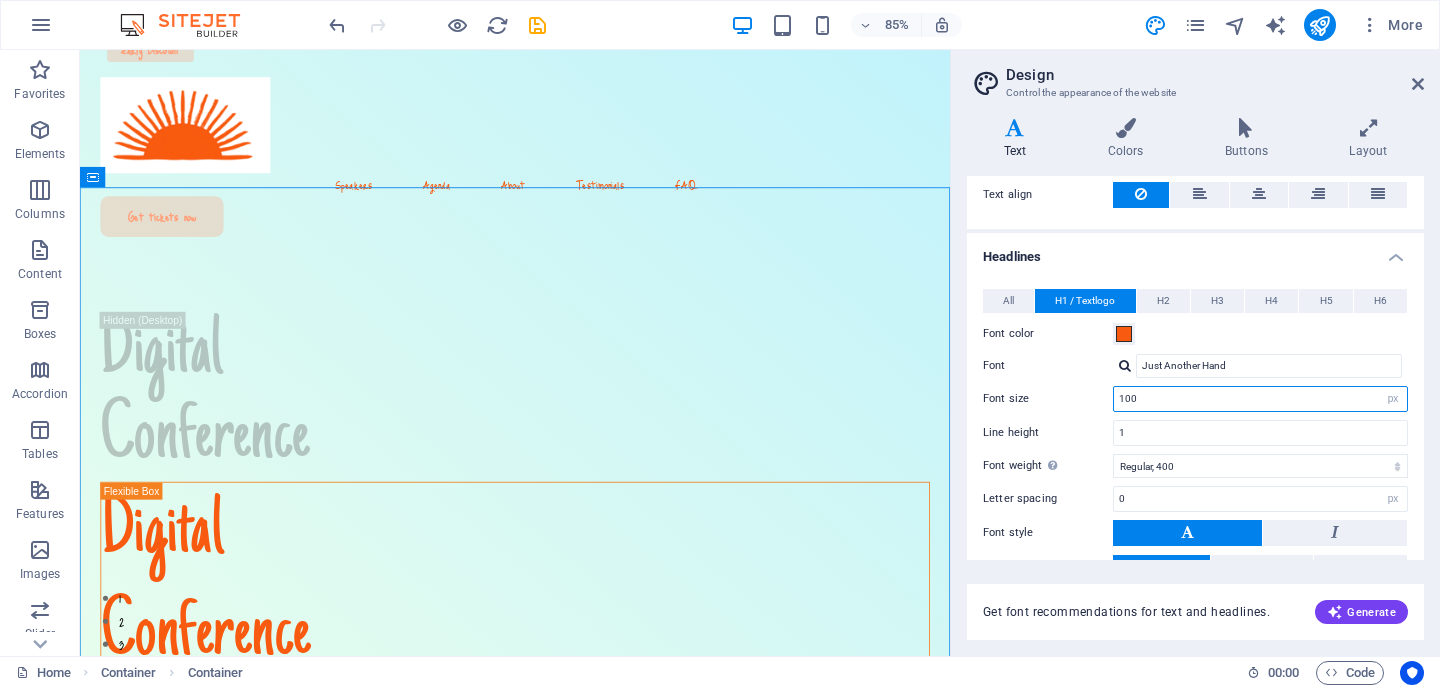 click on "100" at bounding box center [1260, 399] 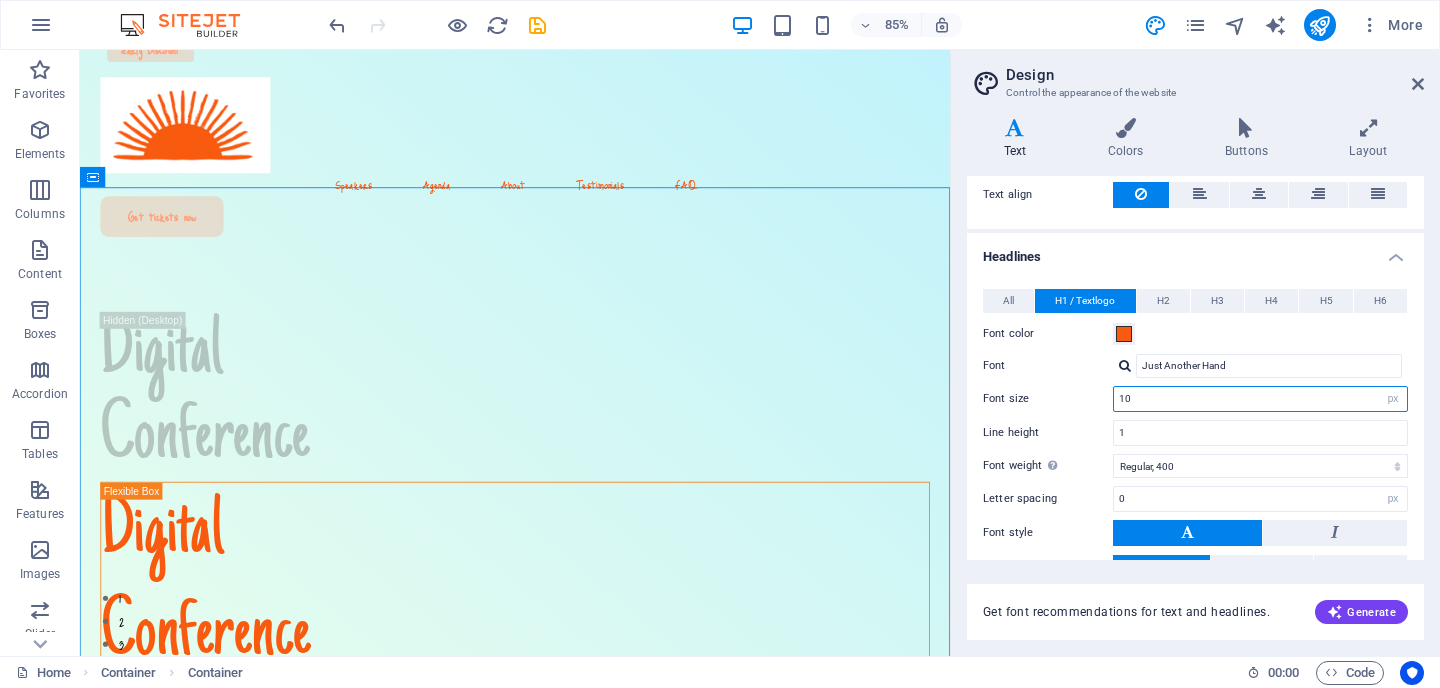 type on "1" 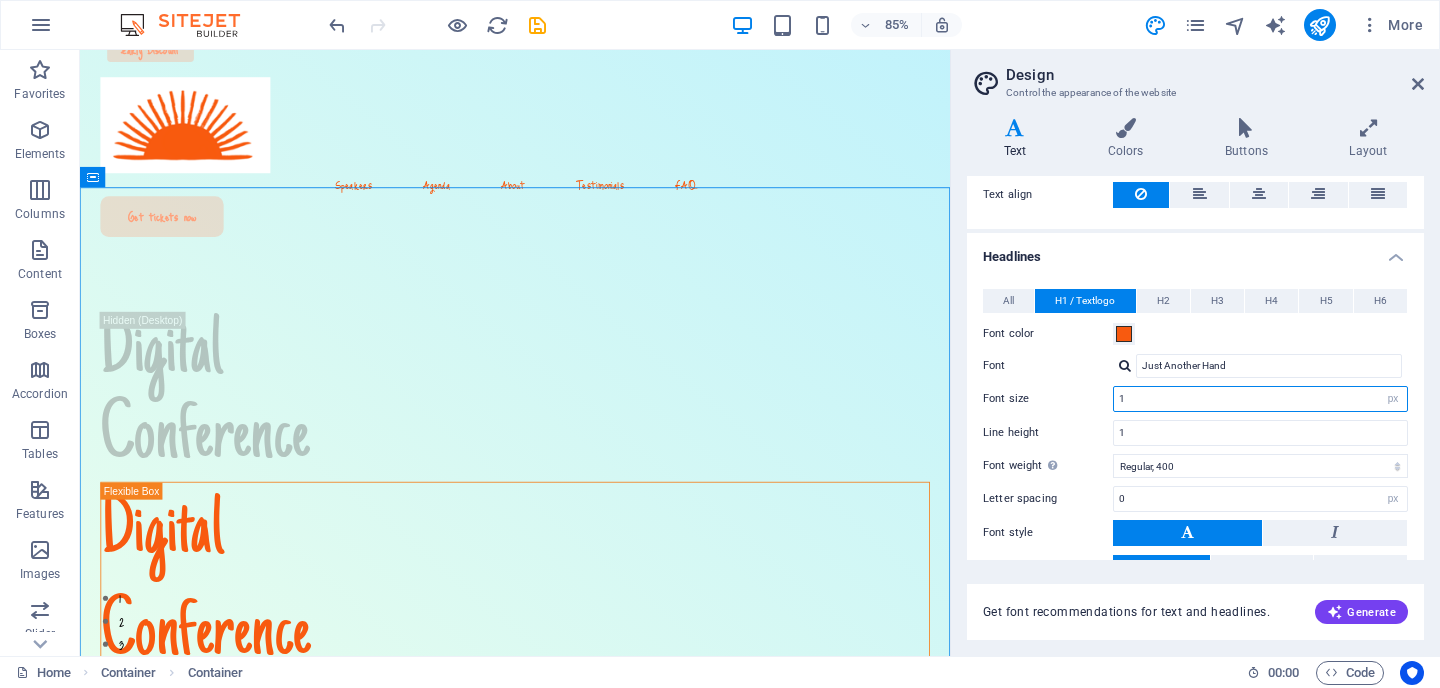 type on "1" 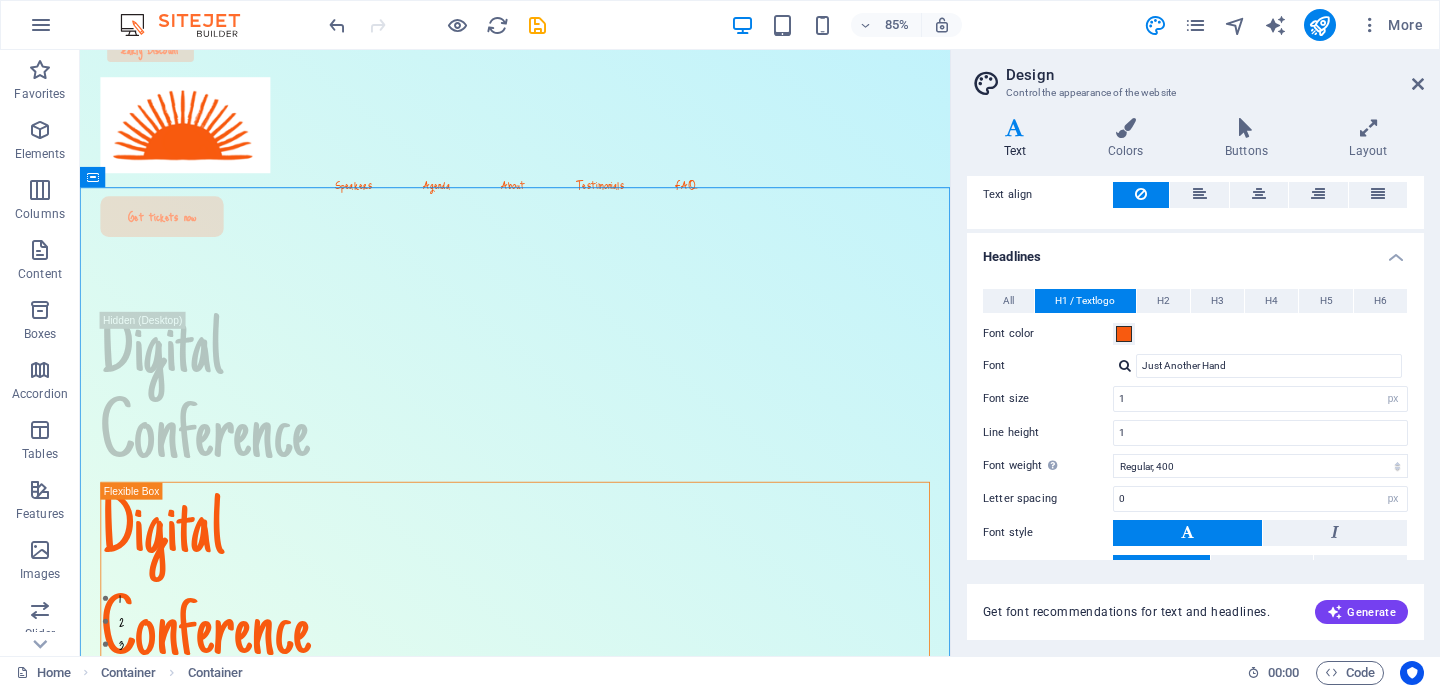 click on "Font color" at bounding box center (1195, 334) 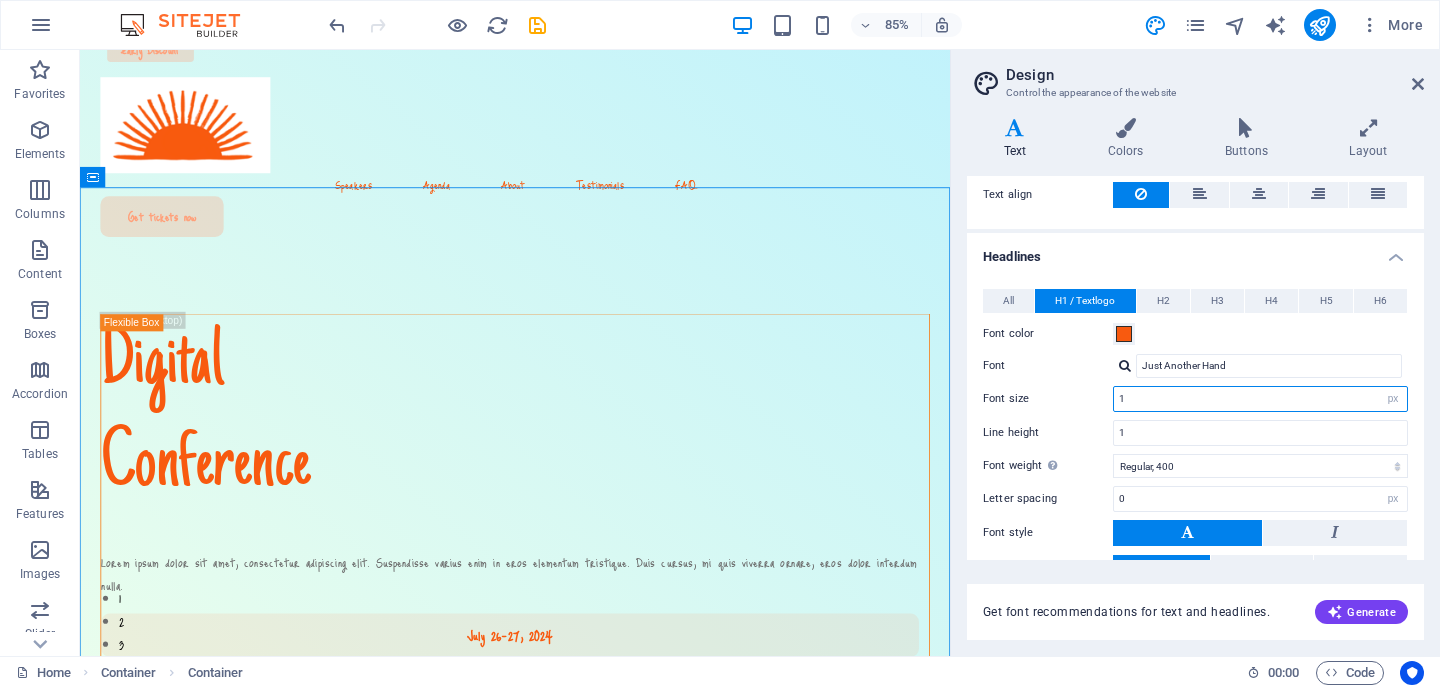 click on "1" at bounding box center (1260, 399) 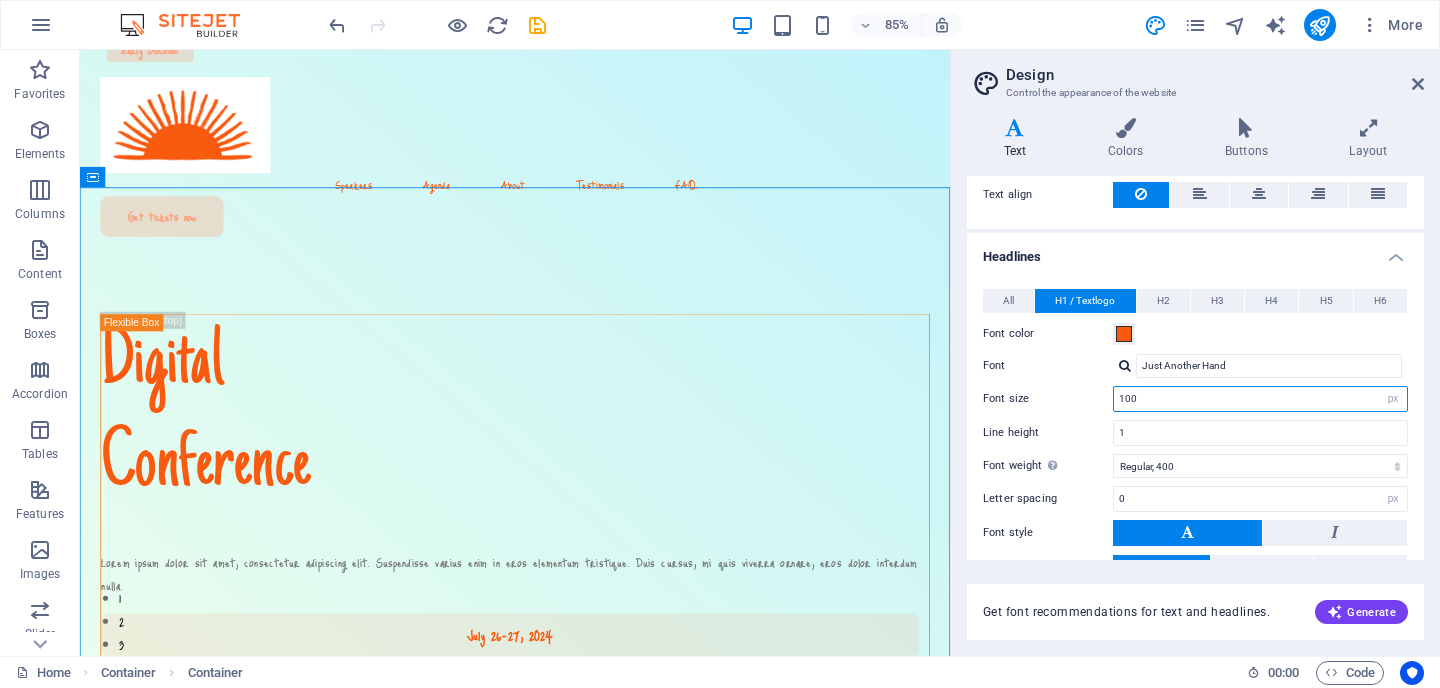 type on "100" 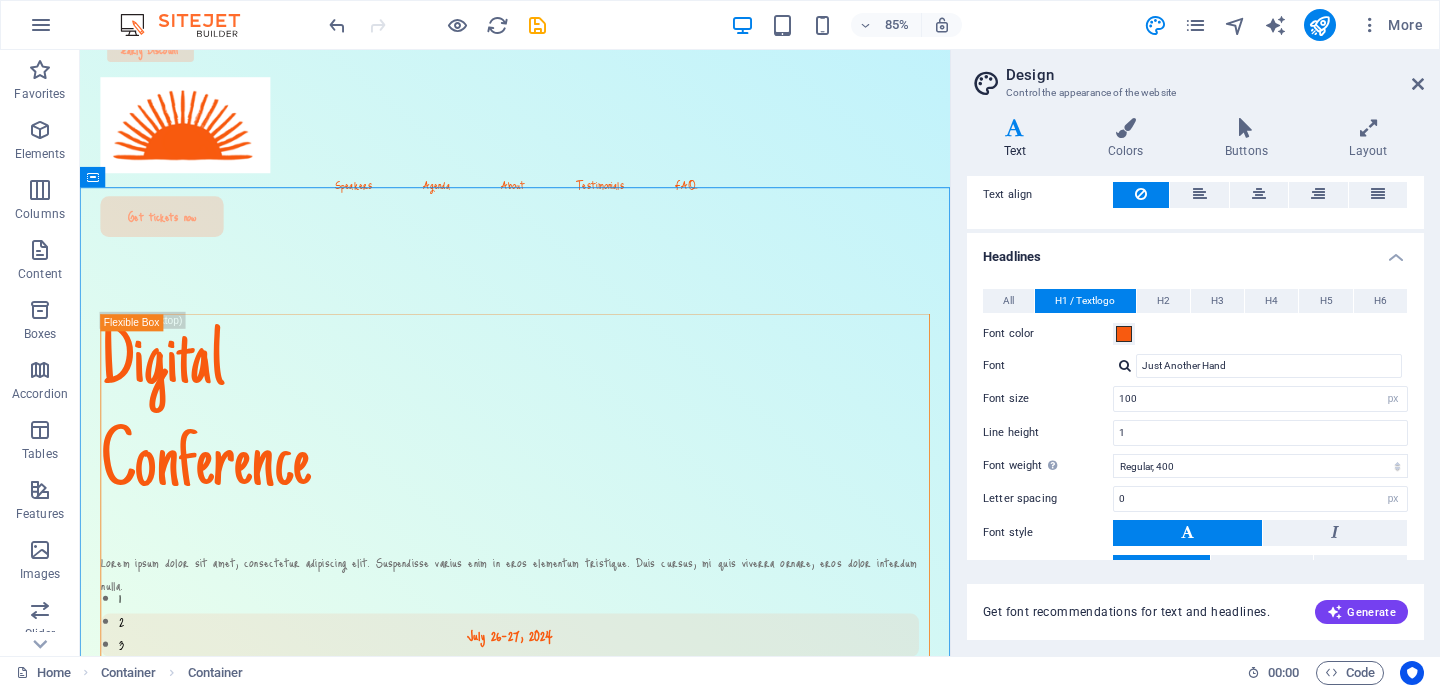 click on "Font color" at bounding box center [1195, 334] 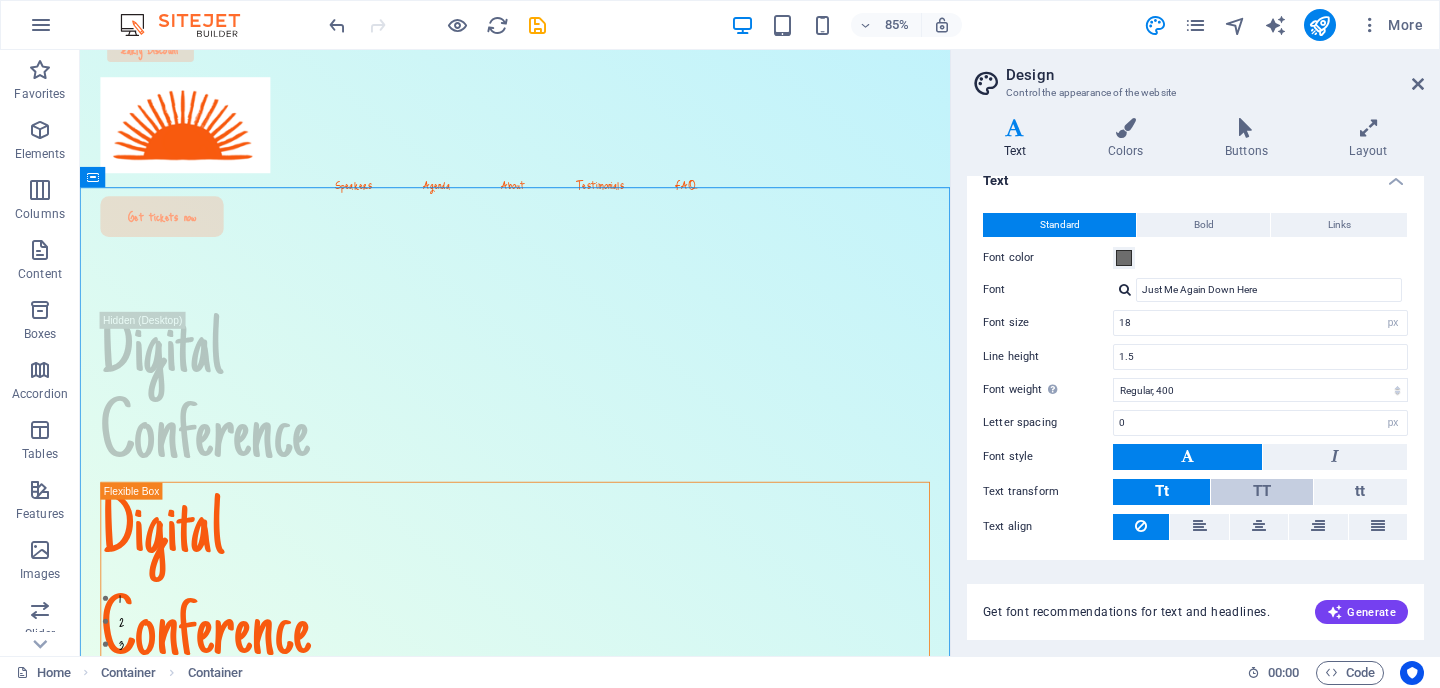 scroll, scrollTop: 26, scrollLeft: 0, axis: vertical 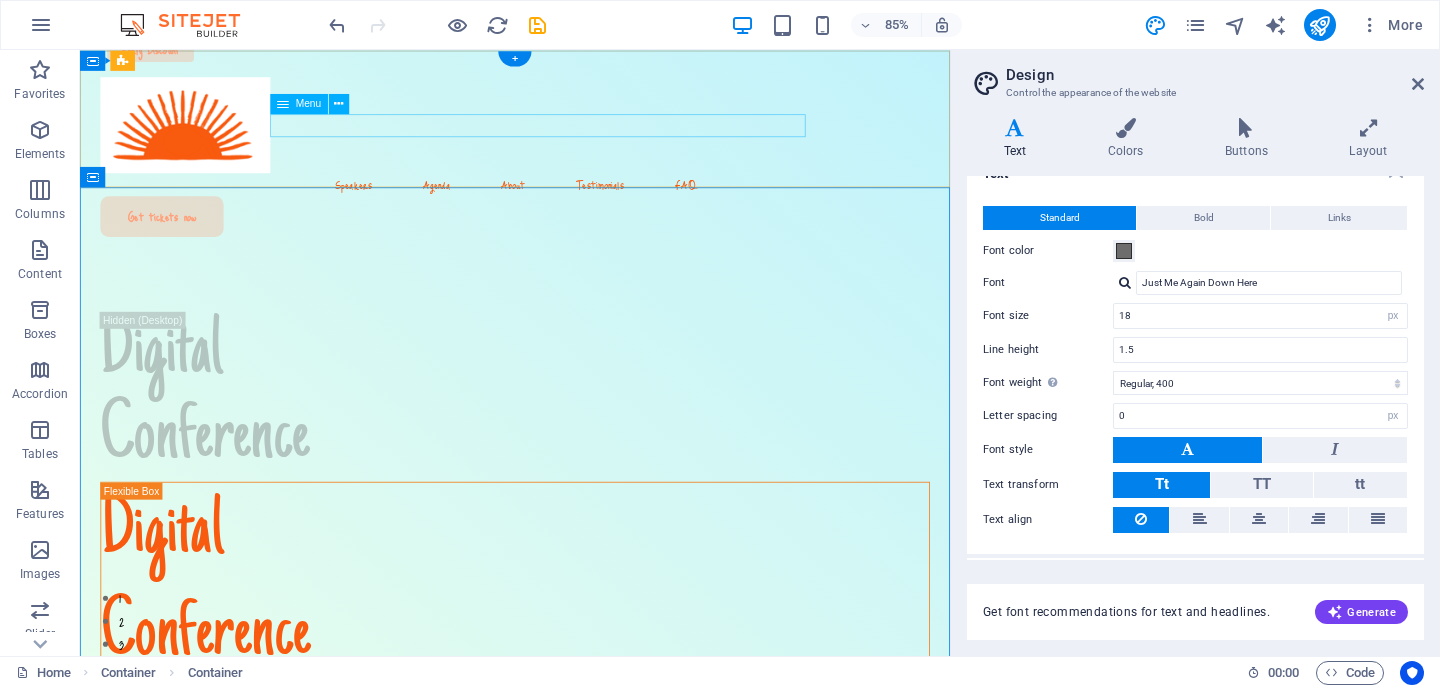 click on "Speakers Agenda About Testimonials FAQ" at bounding box center (592, 208) 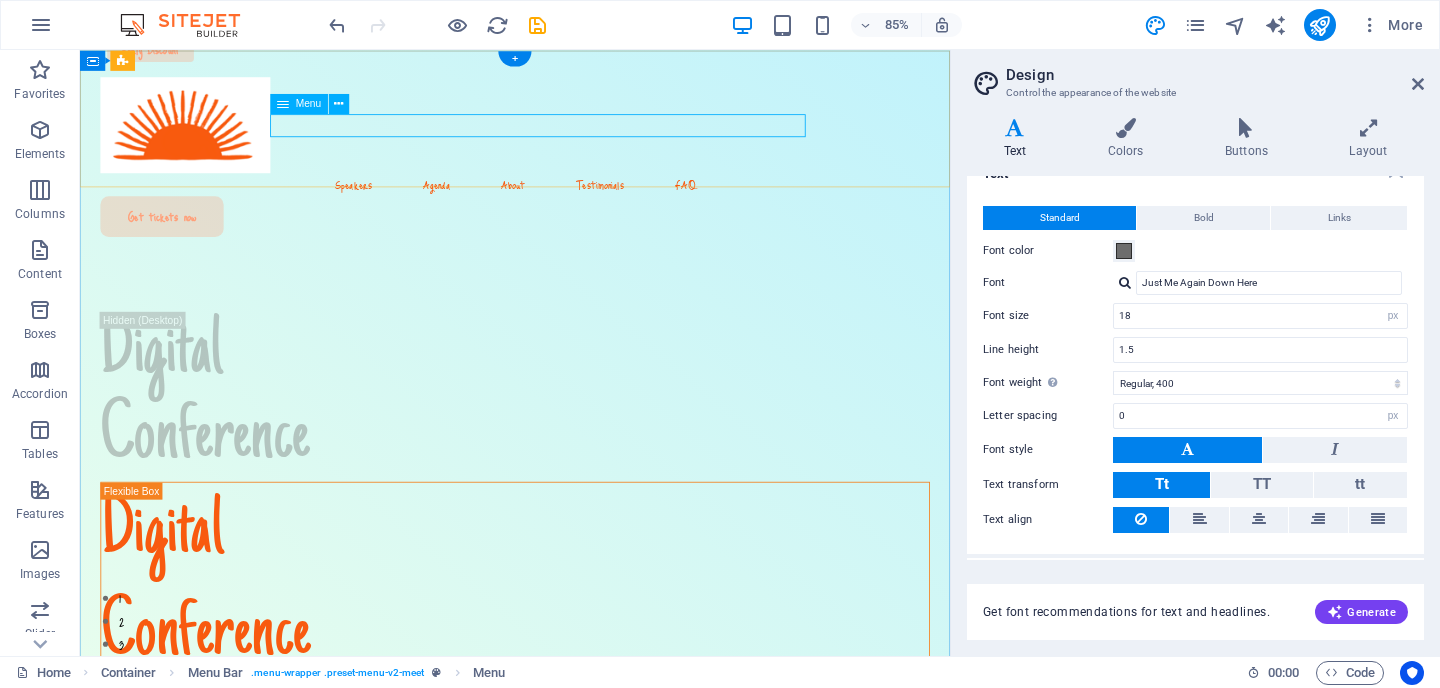 click on "Speakers Agenda About Testimonials FAQ" at bounding box center (592, 208) 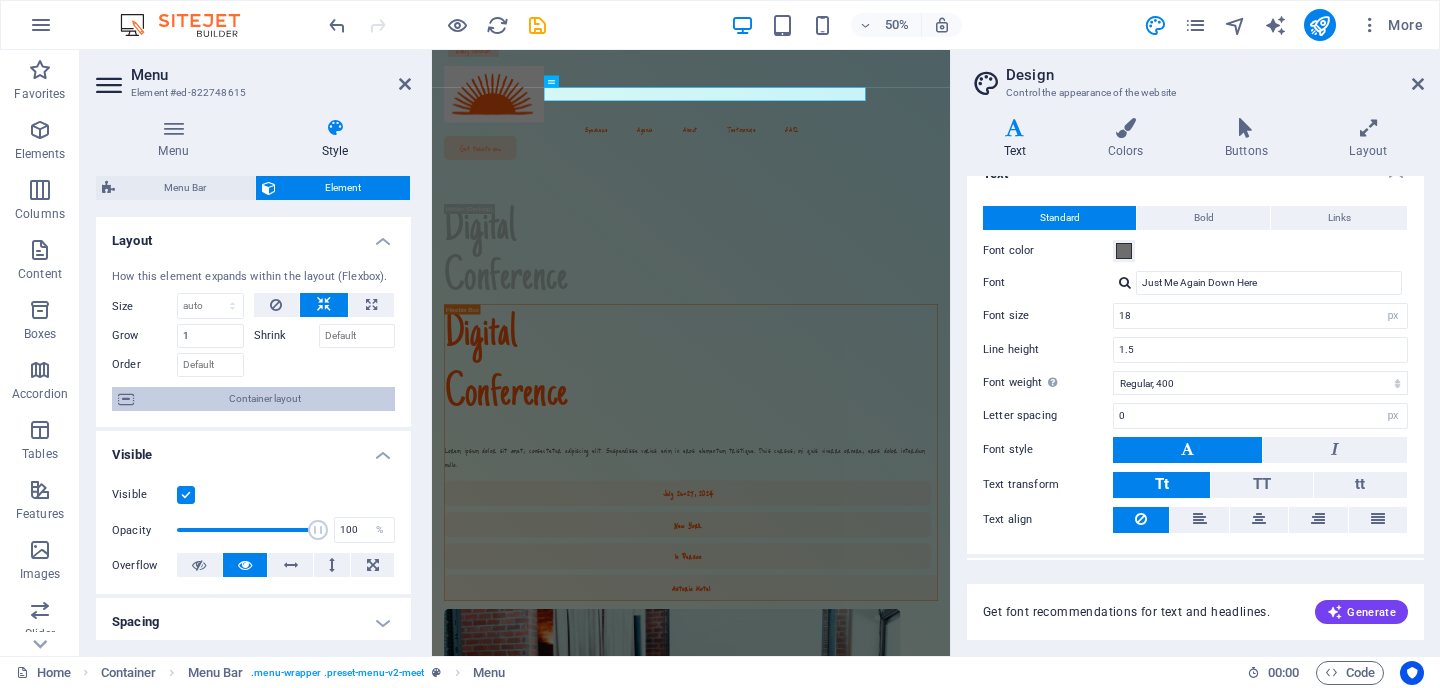 scroll, scrollTop: 10, scrollLeft: 0, axis: vertical 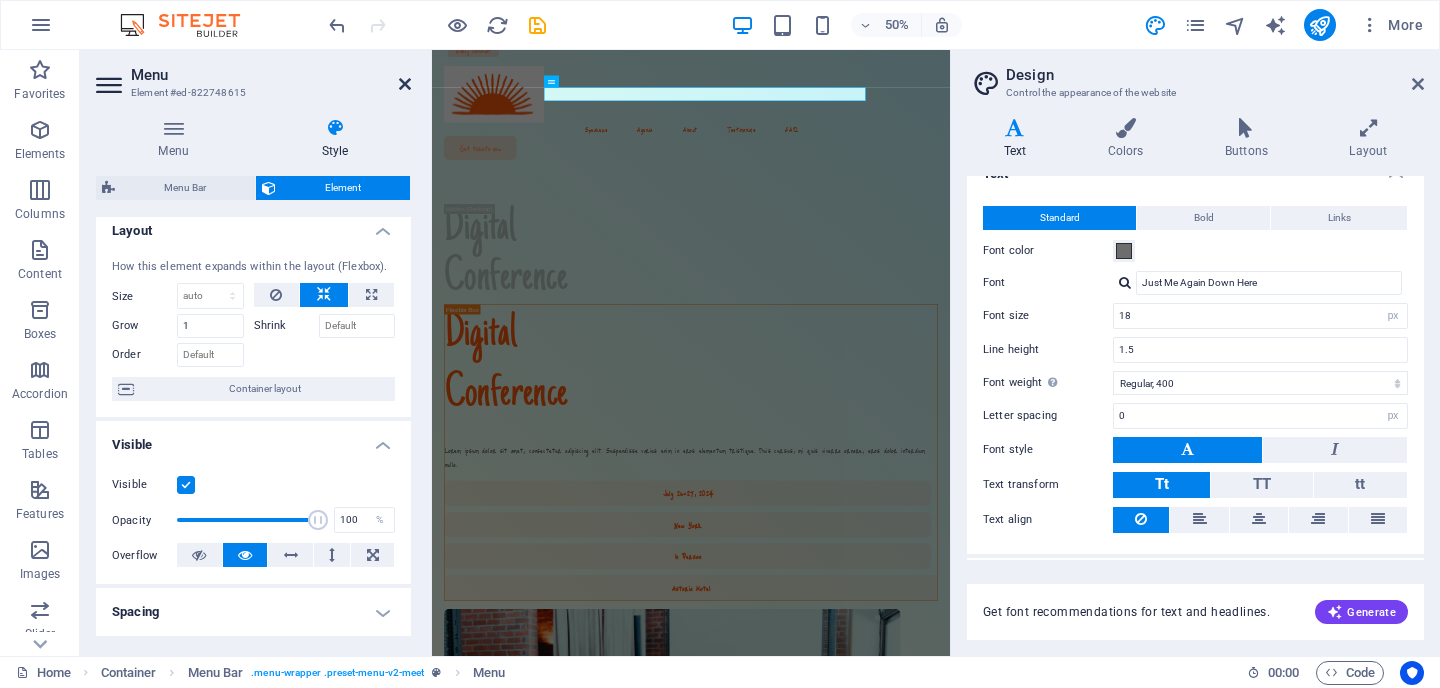 click at bounding box center (405, 84) 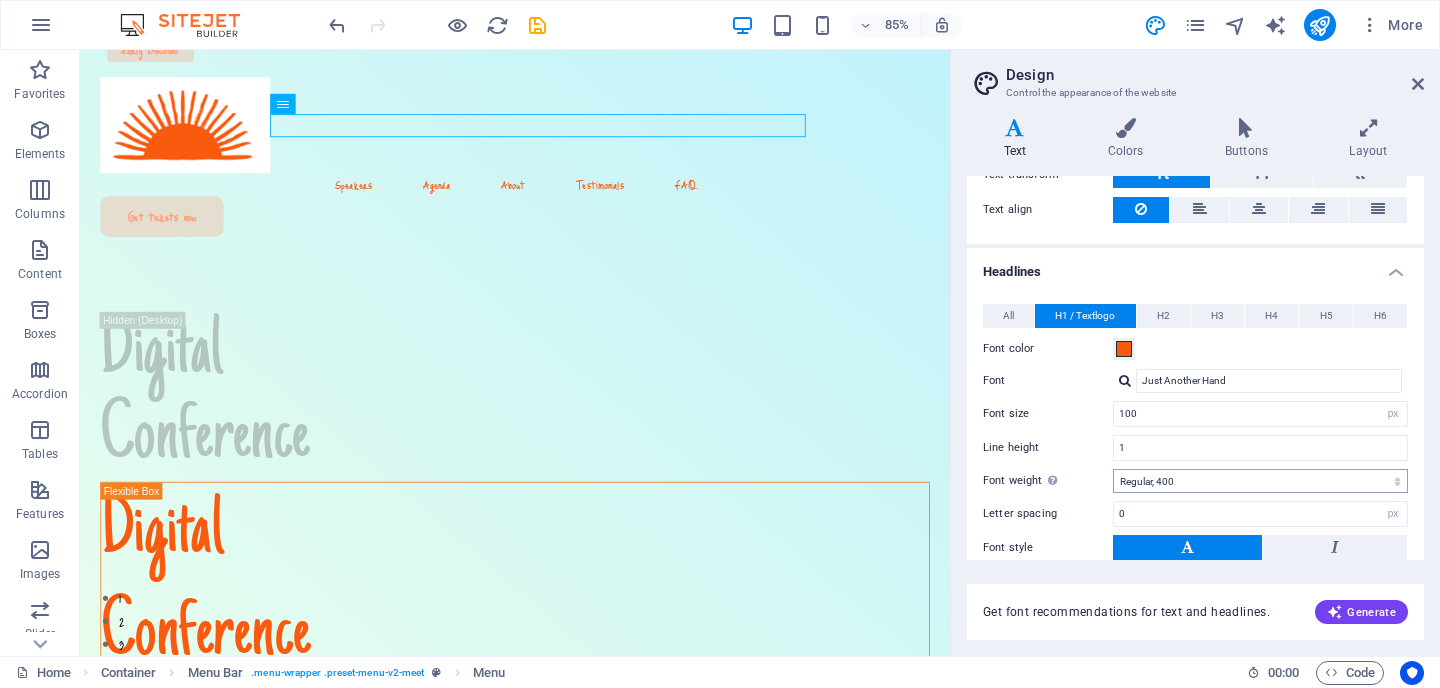 scroll, scrollTop: 307, scrollLeft: 0, axis: vertical 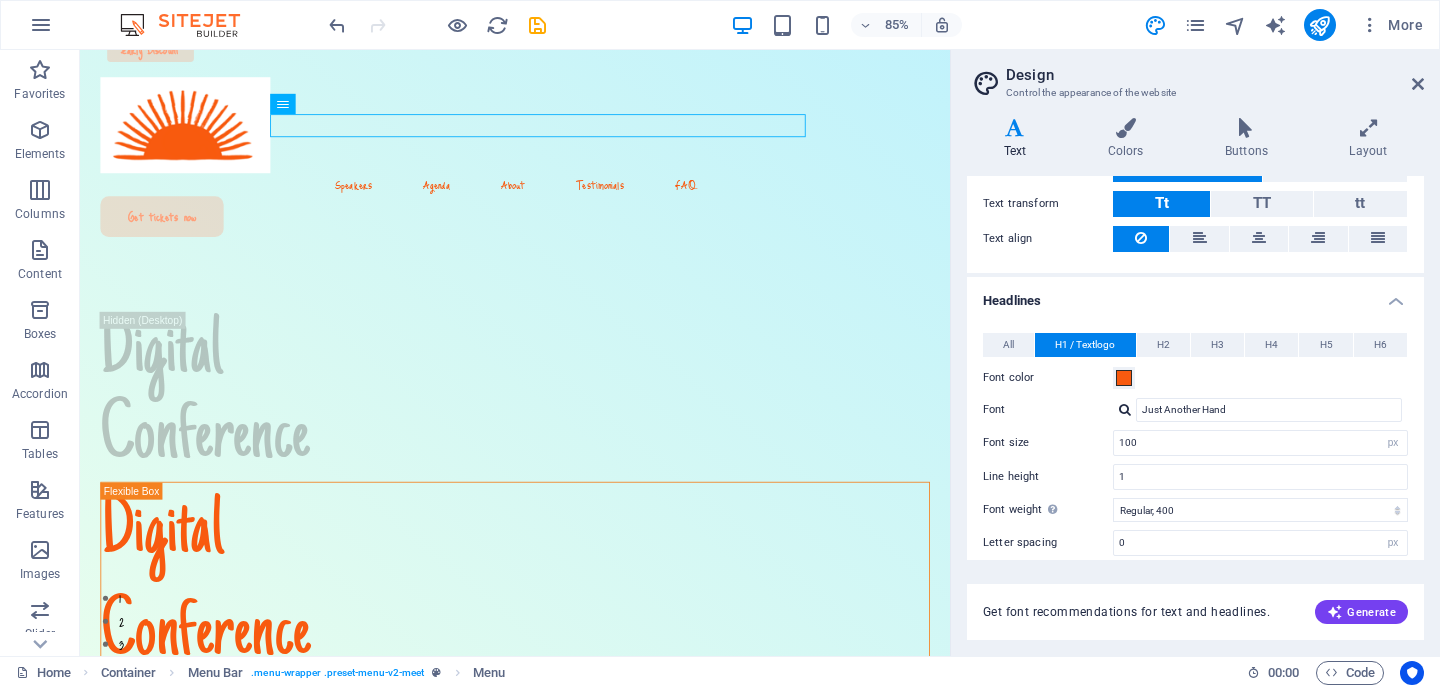 click on "Text" at bounding box center (1019, 139) 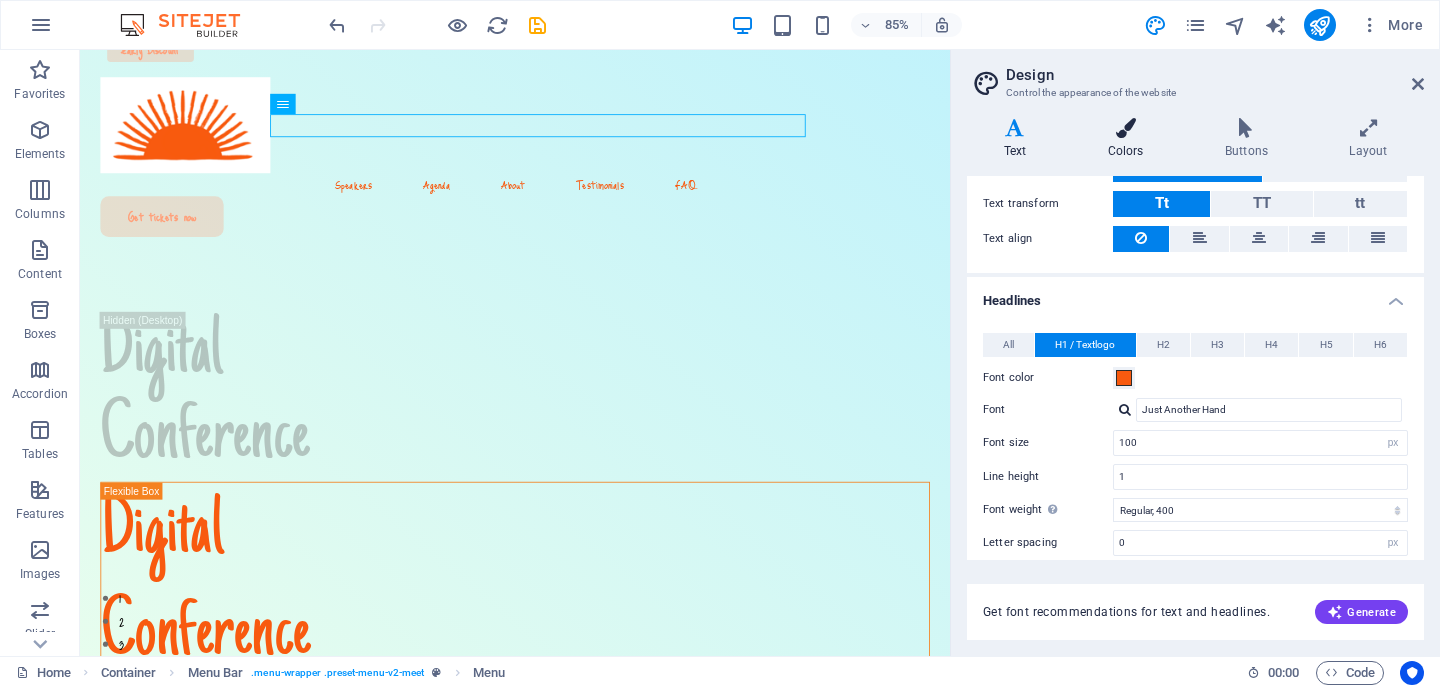 click at bounding box center (1125, 128) 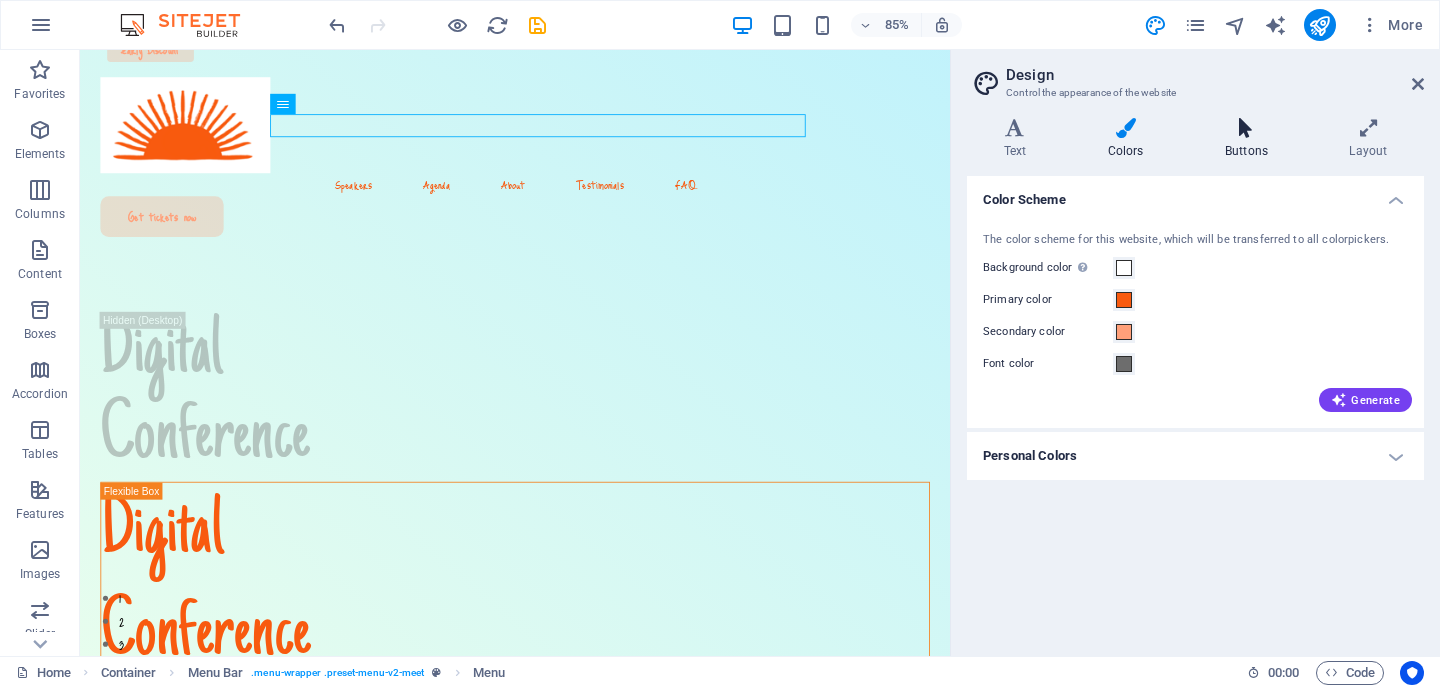 click at bounding box center [1246, 128] 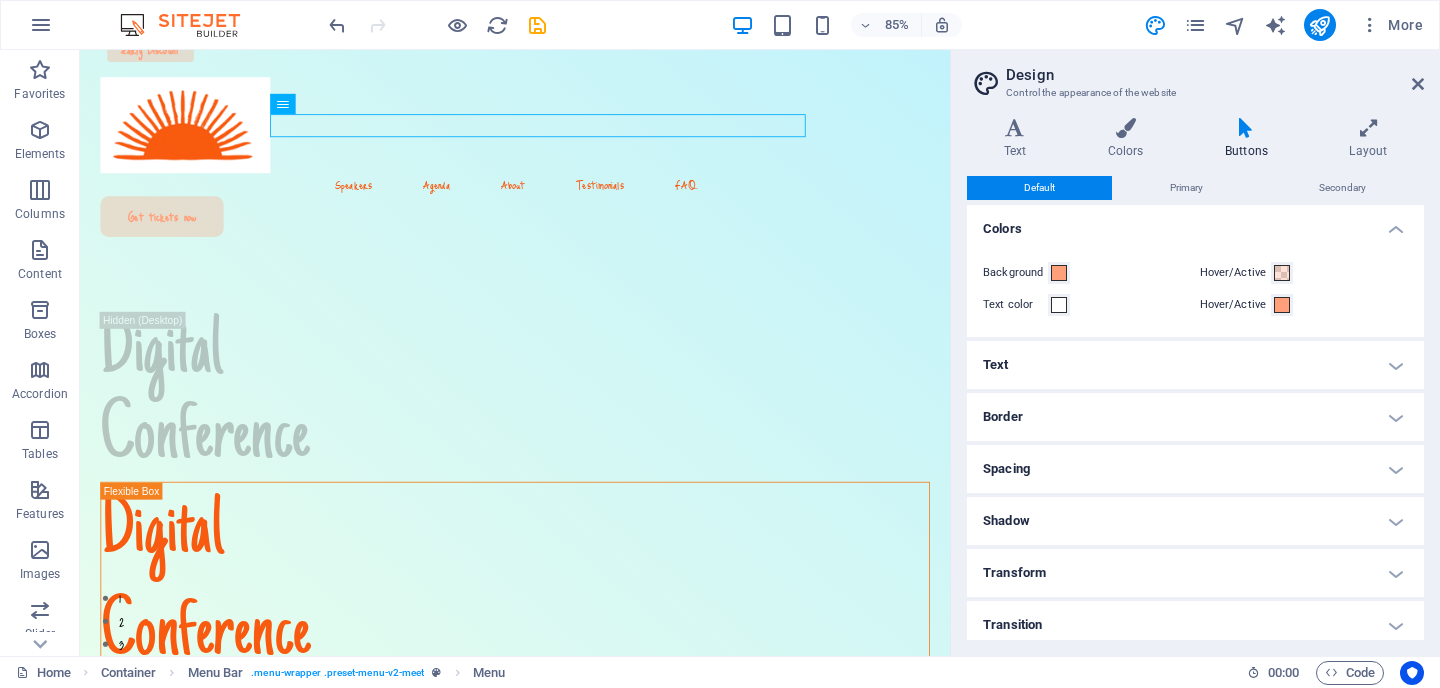 click on "Text" at bounding box center (1195, 365) 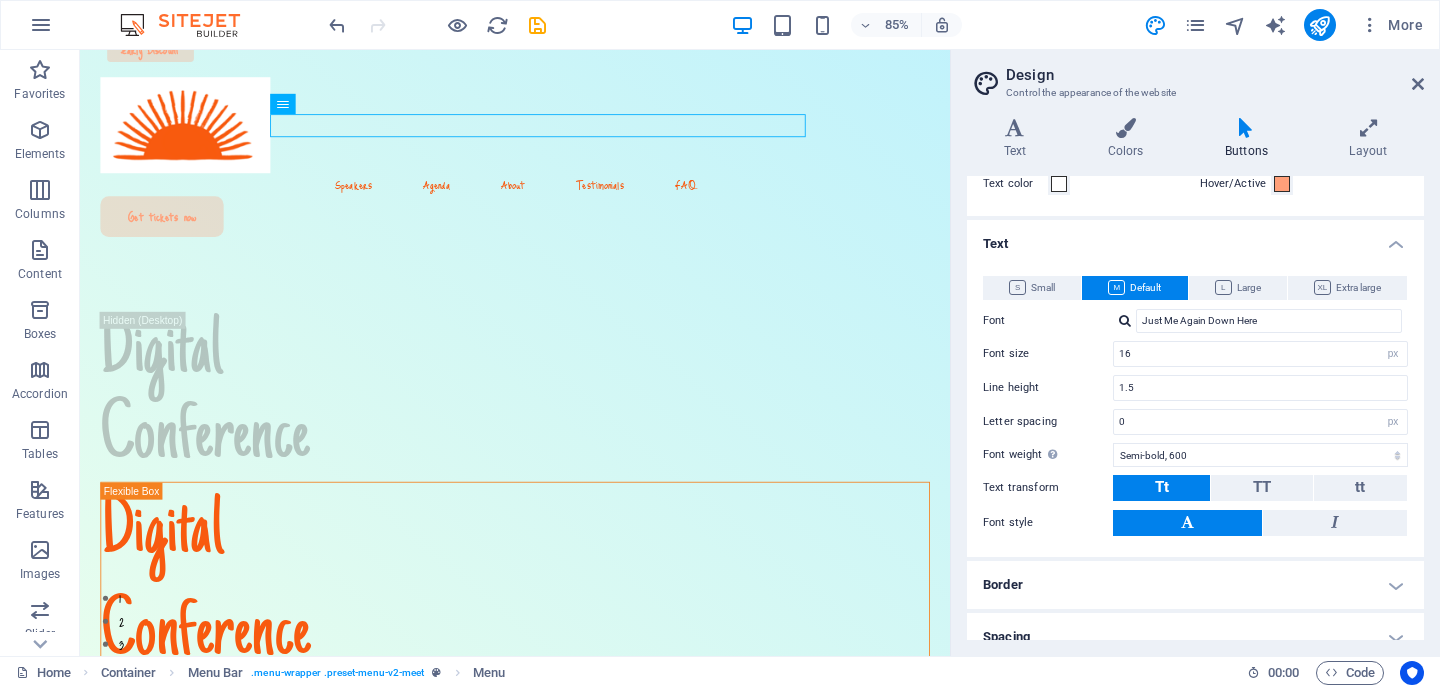 scroll, scrollTop: 122, scrollLeft: 0, axis: vertical 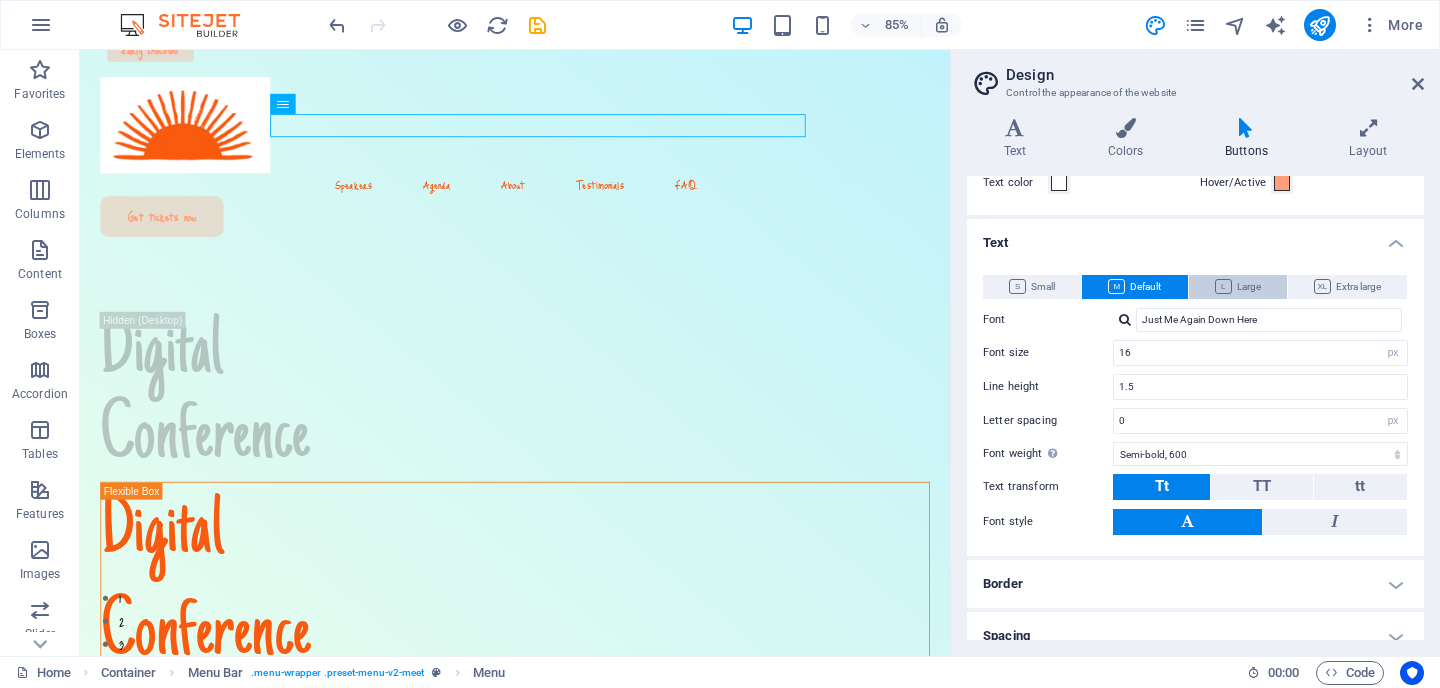 click on "Large" at bounding box center (1238, 287) 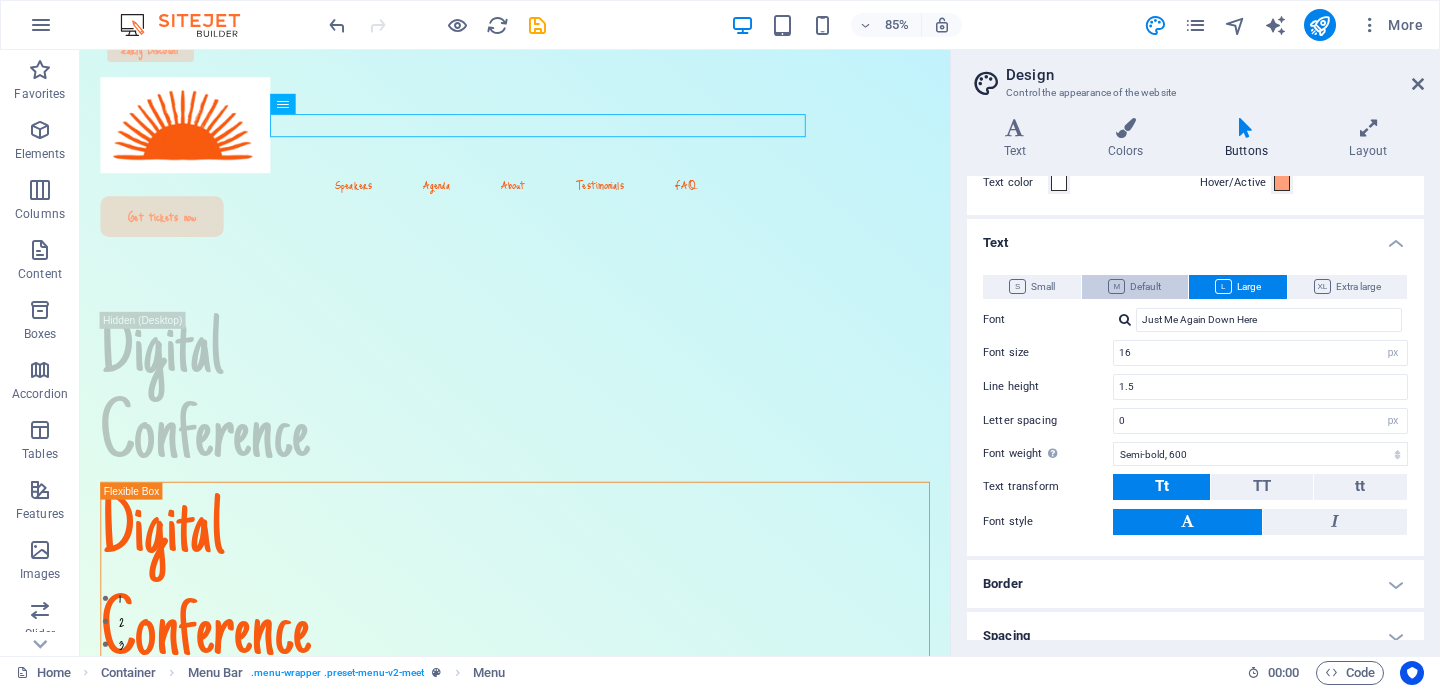 click on "Default" at bounding box center [1134, 287] 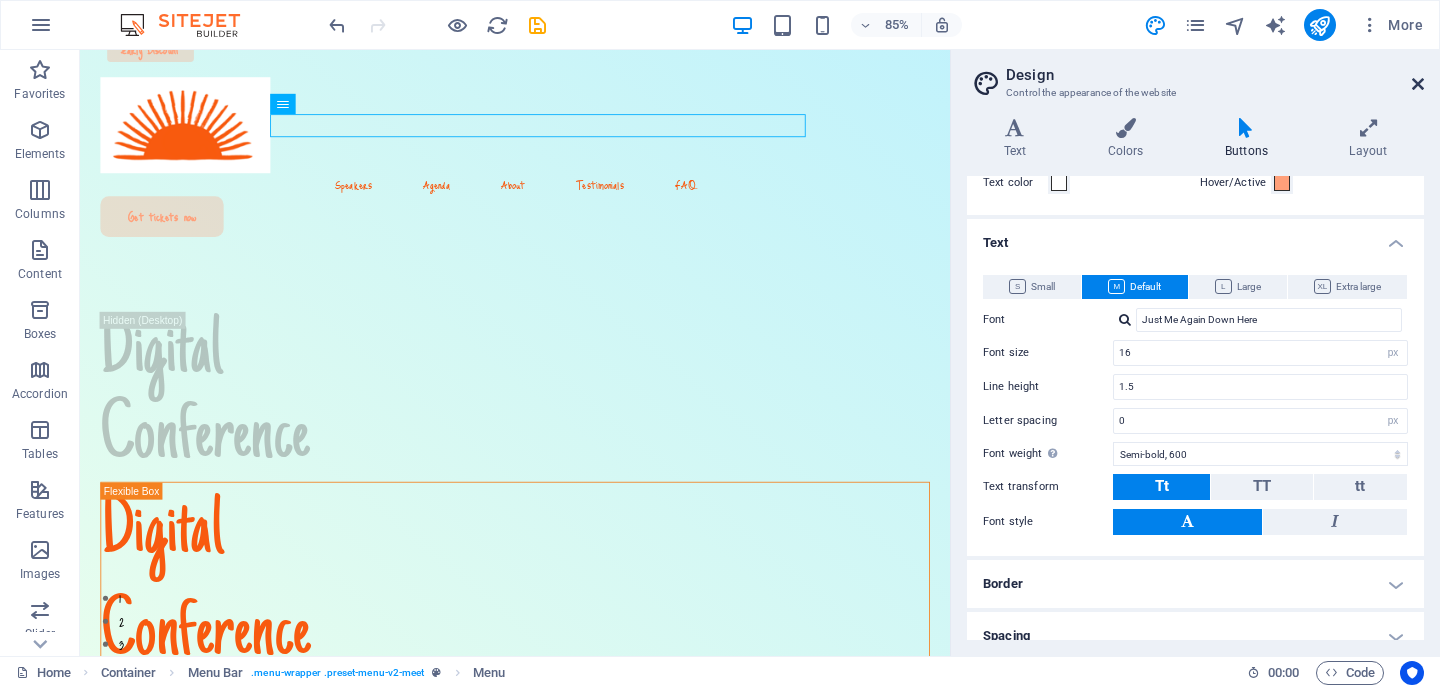 click at bounding box center [1418, 84] 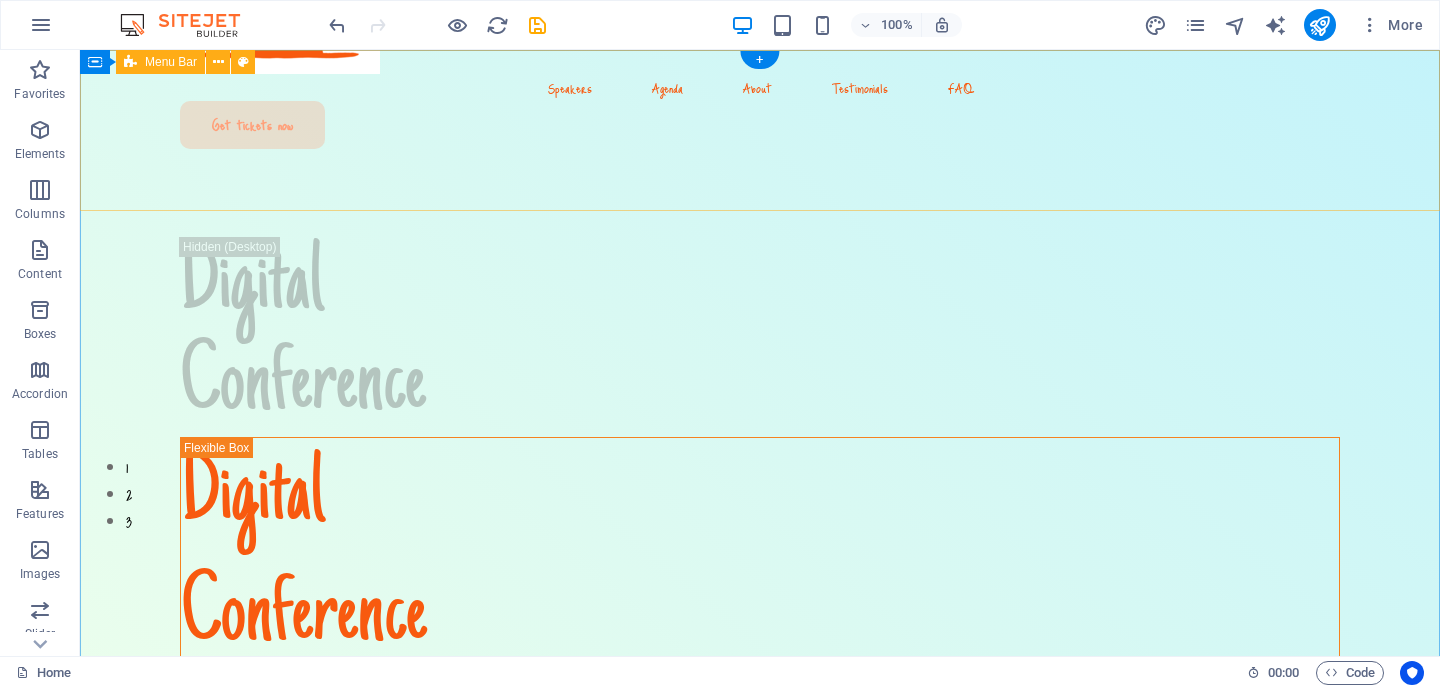 scroll, scrollTop: 0, scrollLeft: 0, axis: both 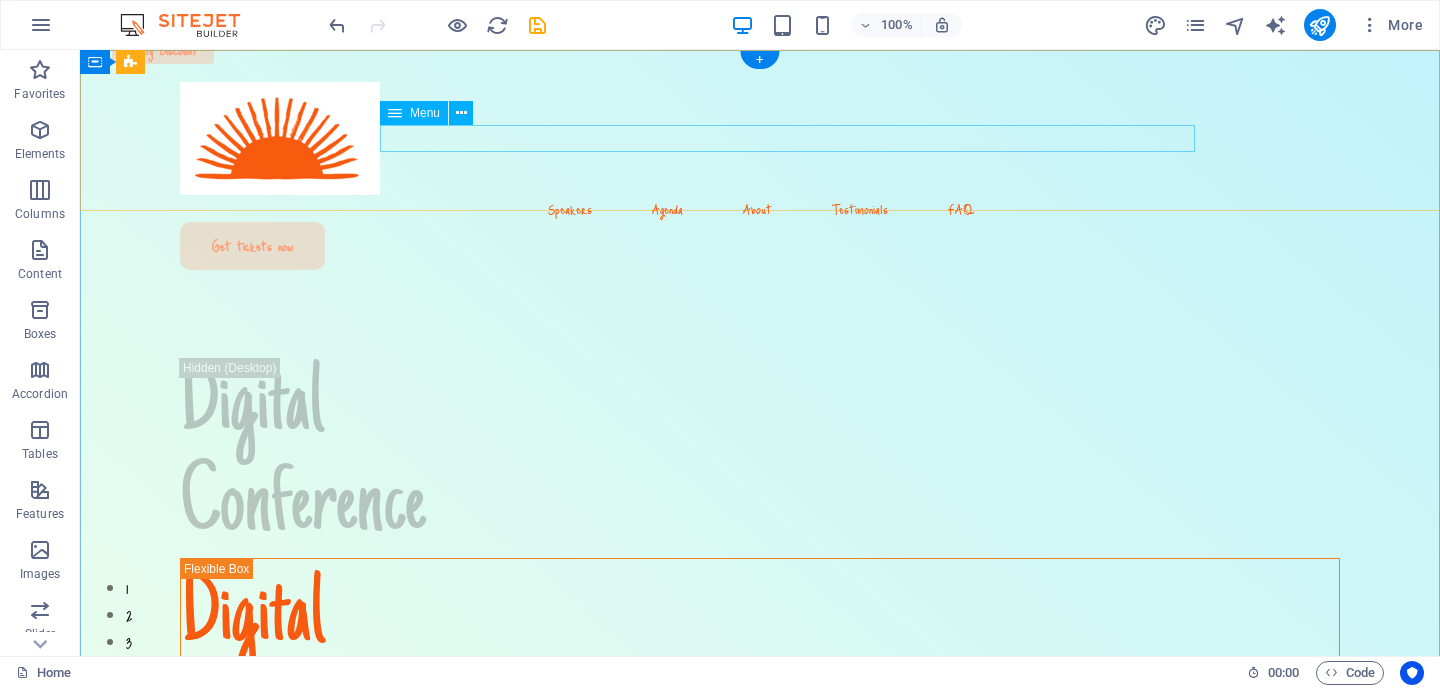click on "Speakers Agenda About Testimonials FAQ" at bounding box center (760, 208) 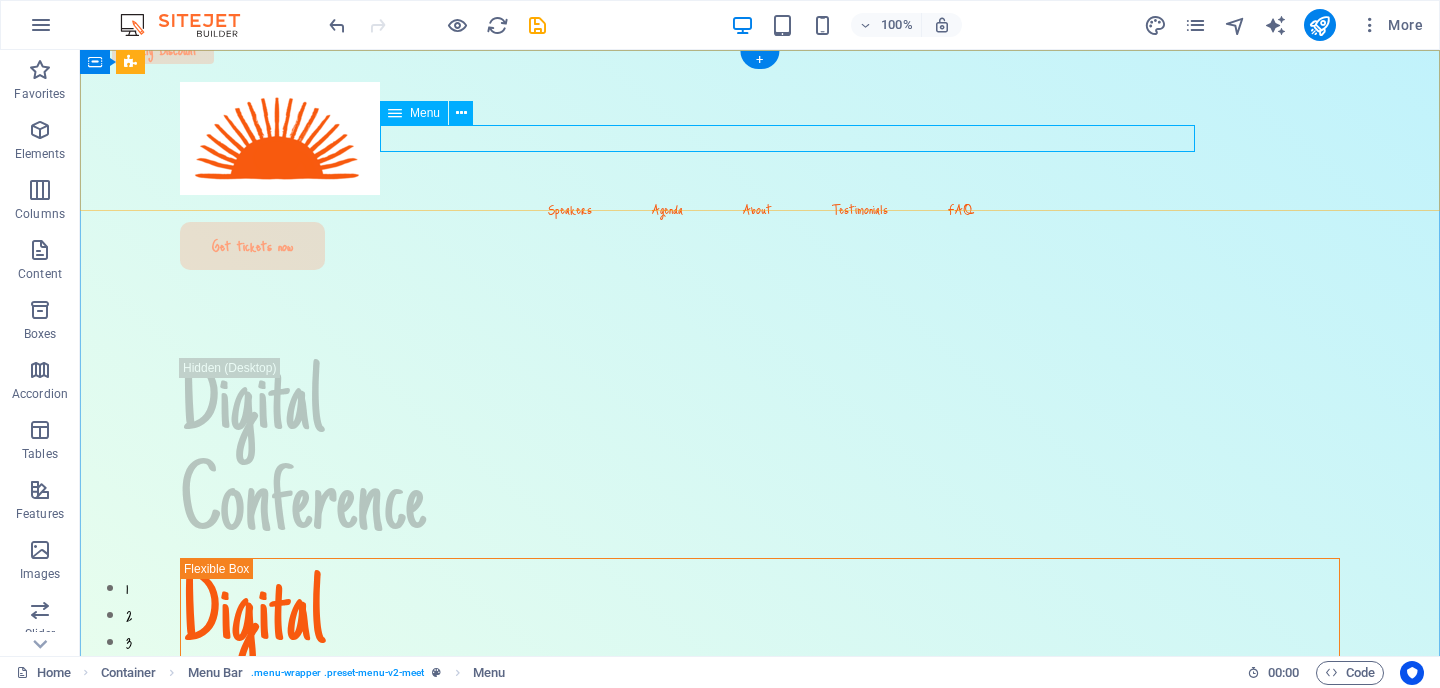 click on "Speakers Agenda About Testimonials FAQ" at bounding box center (760, 208) 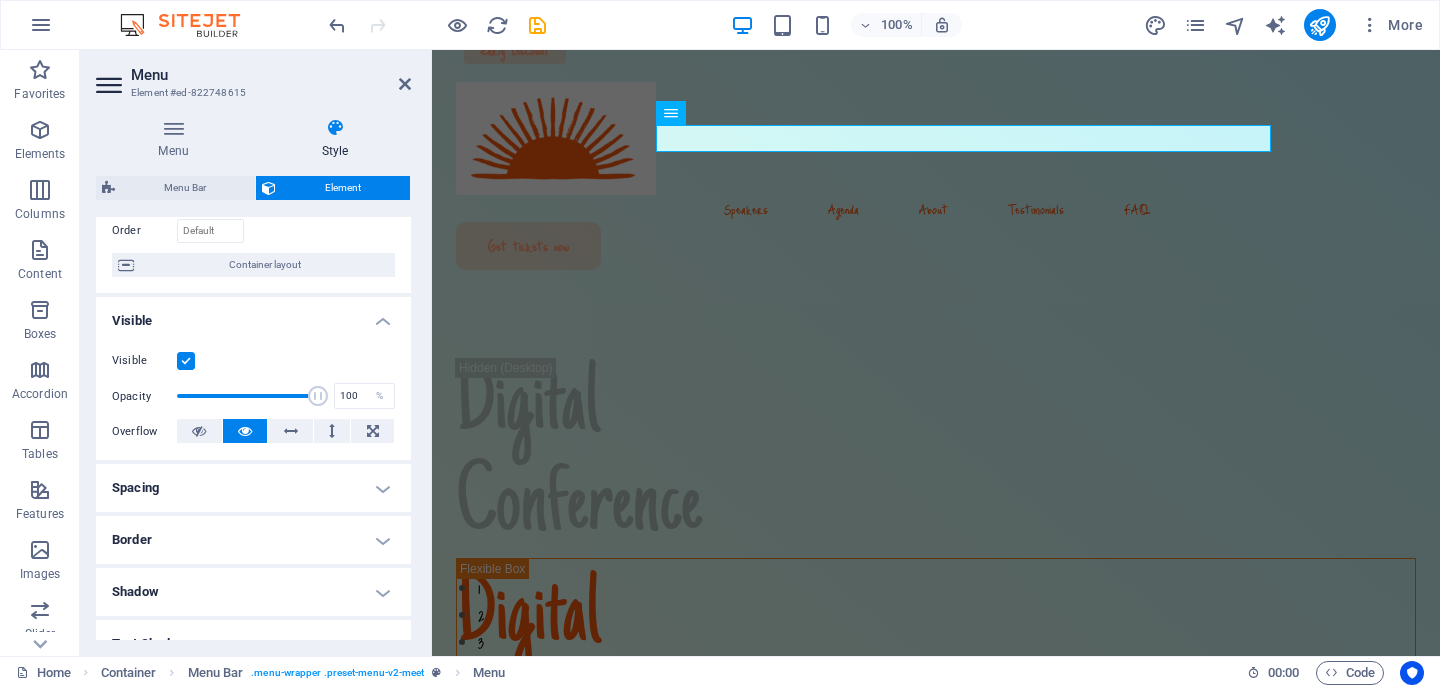 scroll, scrollTop: 0, scrollLeft: 0, axis: both 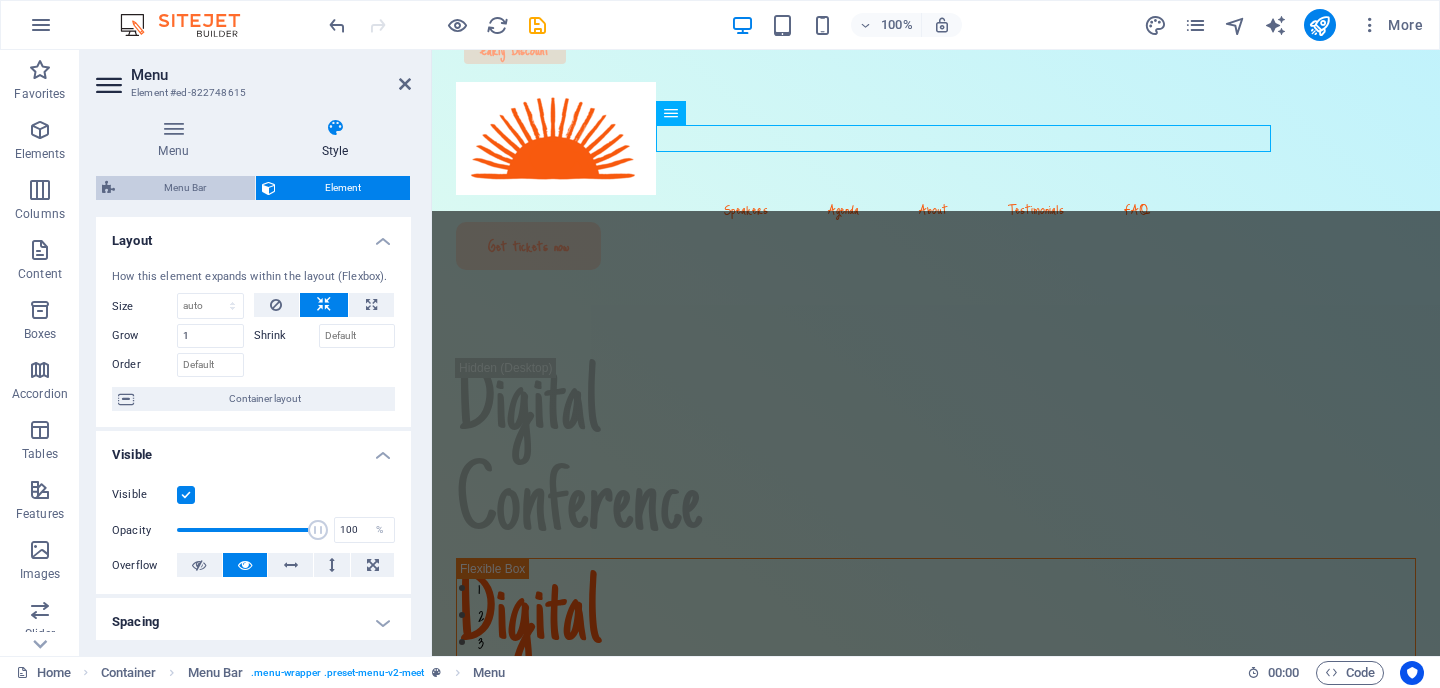 click on "Menu Bar" at bounding box center [185, 188] 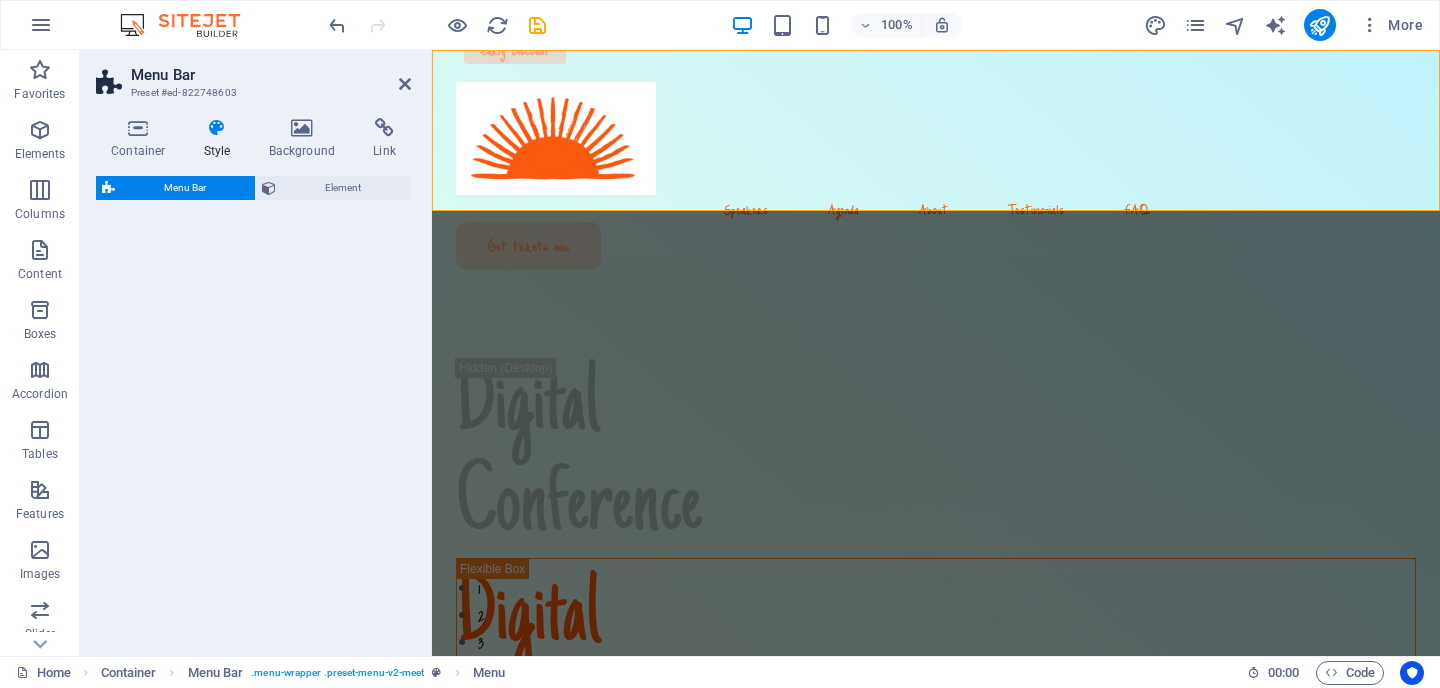 select on "rem" 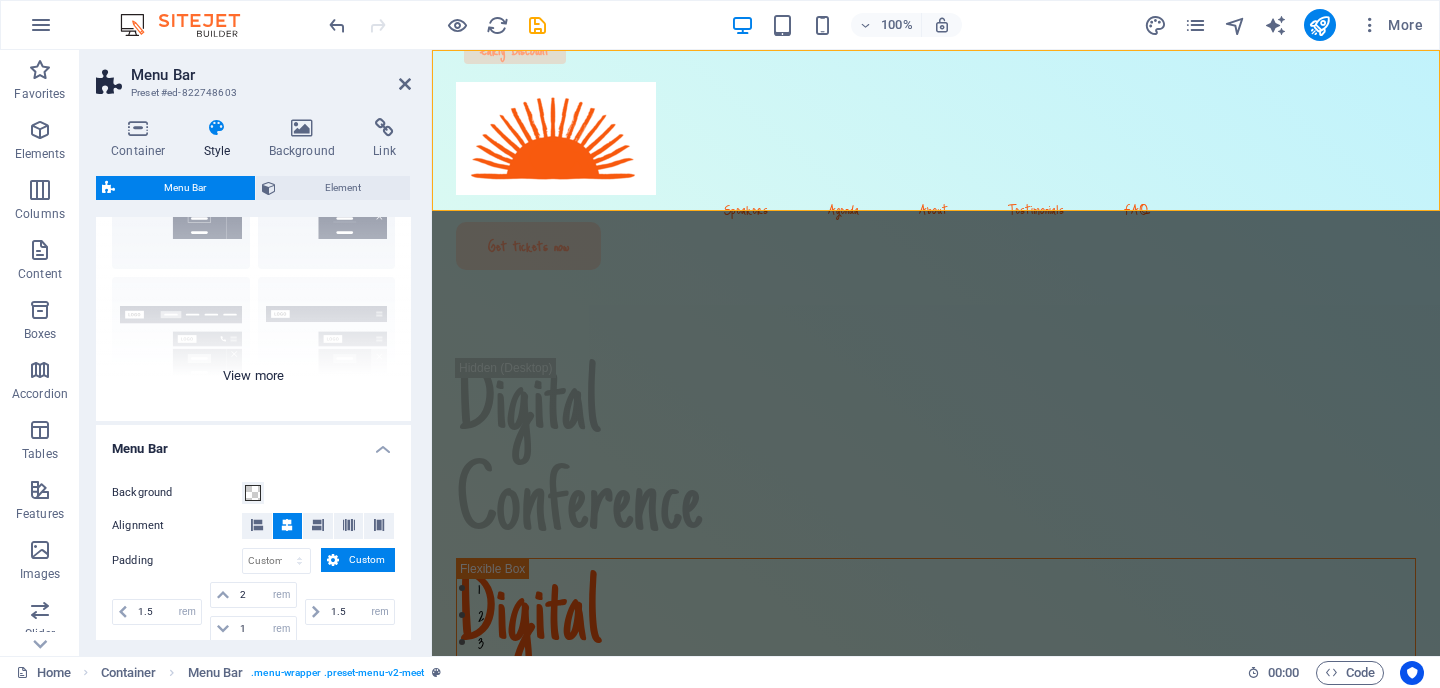 scroll, scrollTop: 0, scrollLeft: 0, axis: both 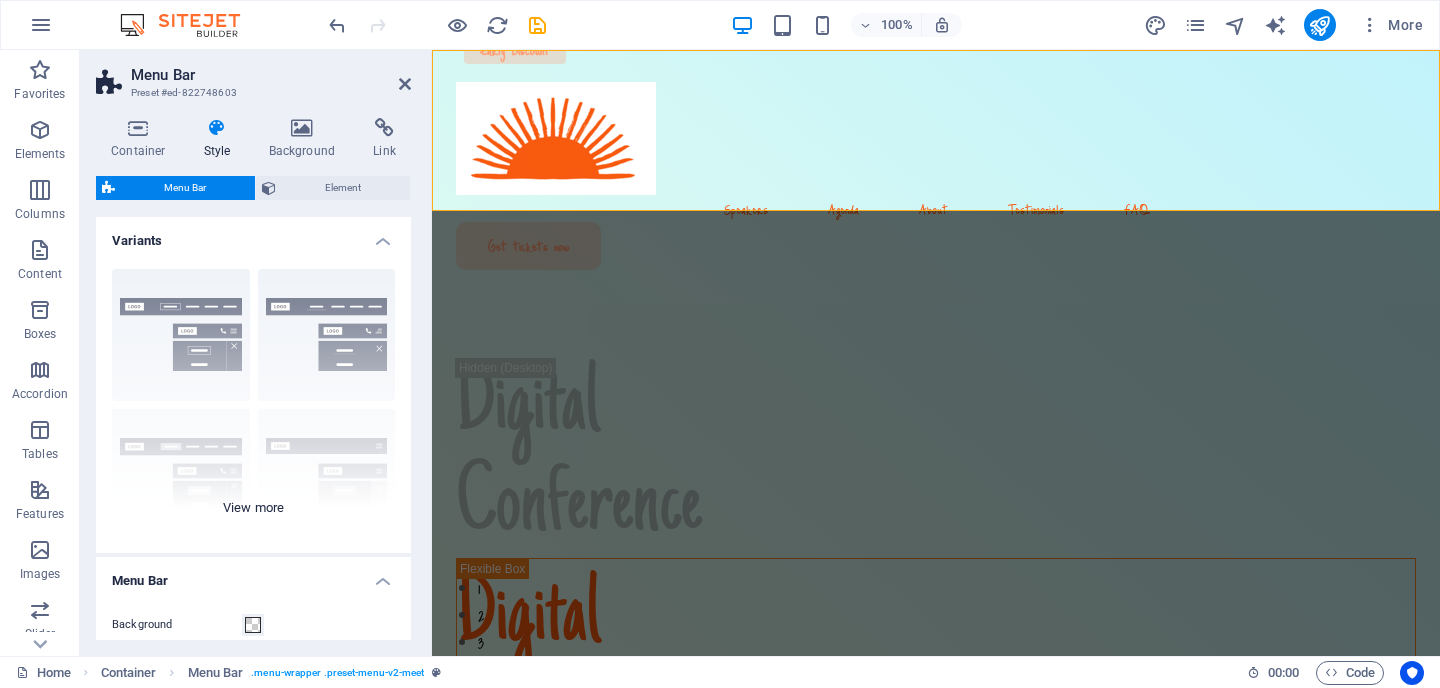 click on "Border Centered Default Fixed Loki Trigger Wide XXL" at bounding box center [253, 403] 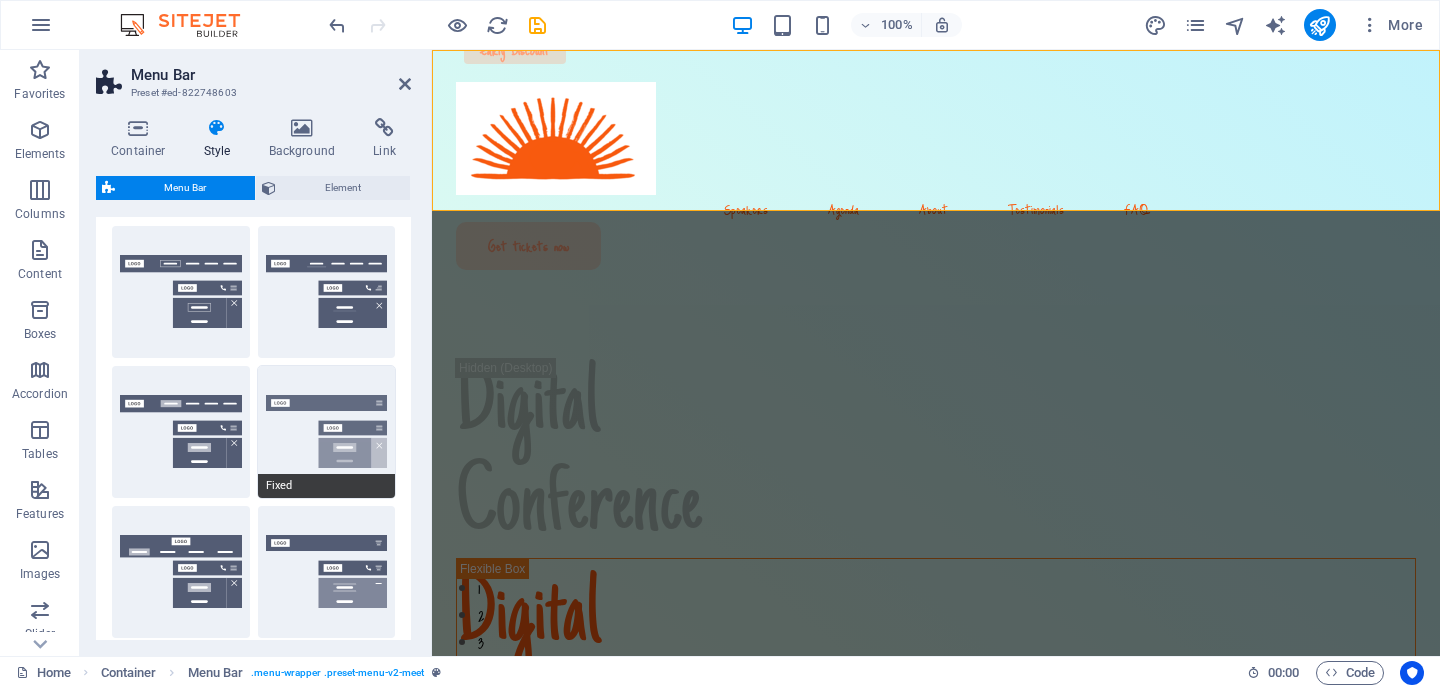 scroll, scrollTop: 0, scrollLeft: 0, axis: both 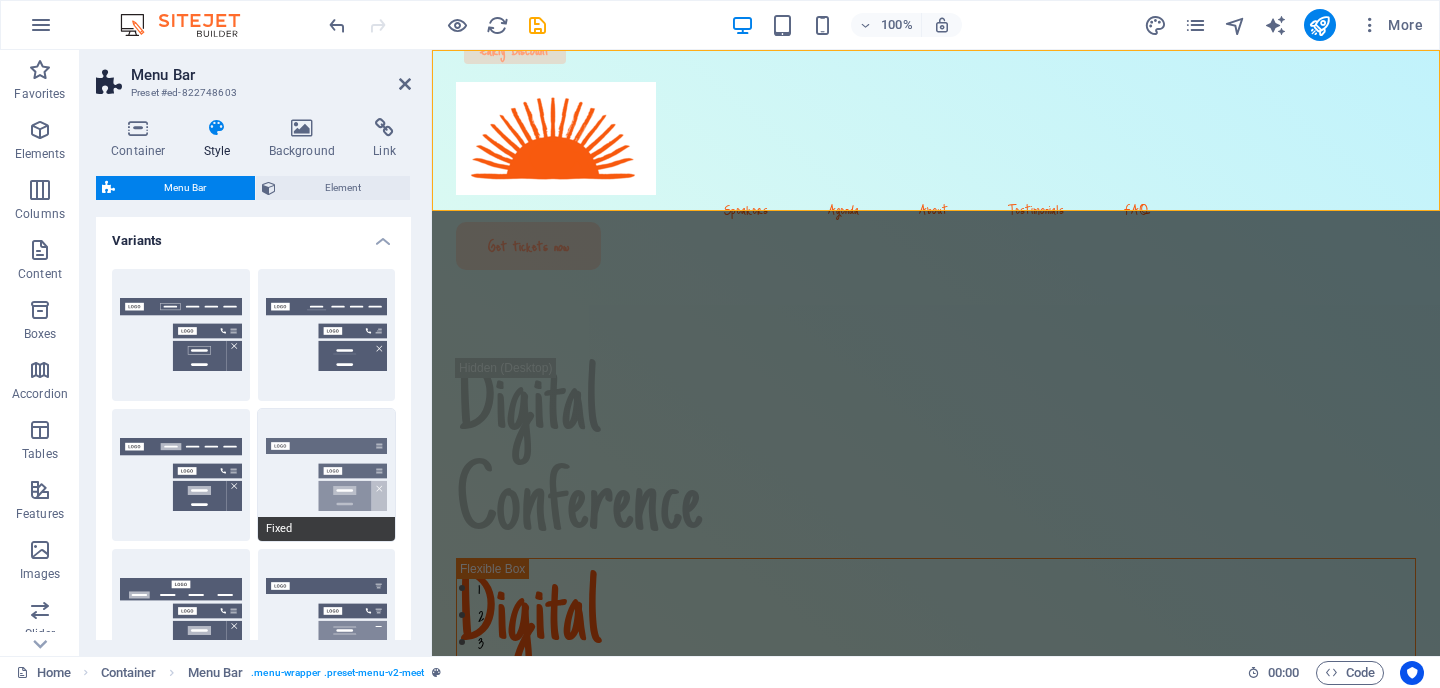 click on "Fixed" at bounding box center [327, 475] 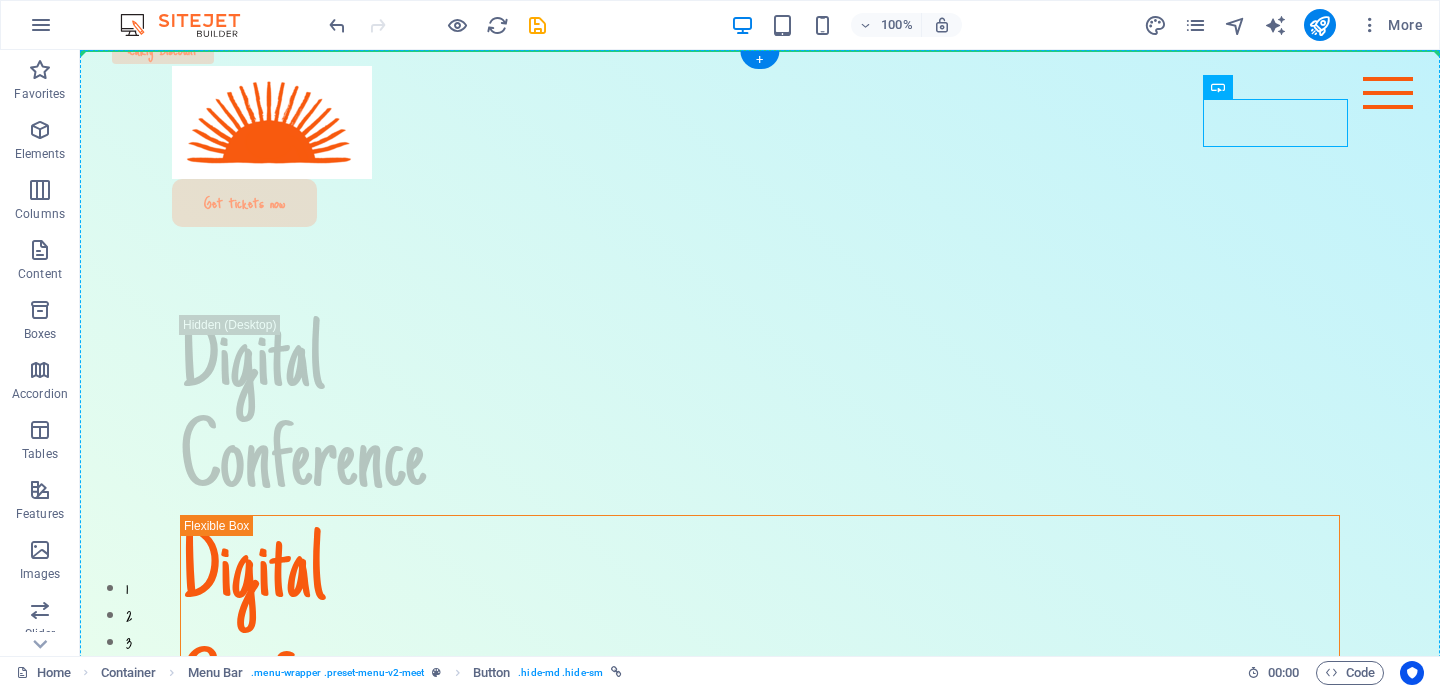 drag, startPoint x: 999, startPoint y: 123, endPoint x: 1194, endPoint y: 88, distance: 198.11613 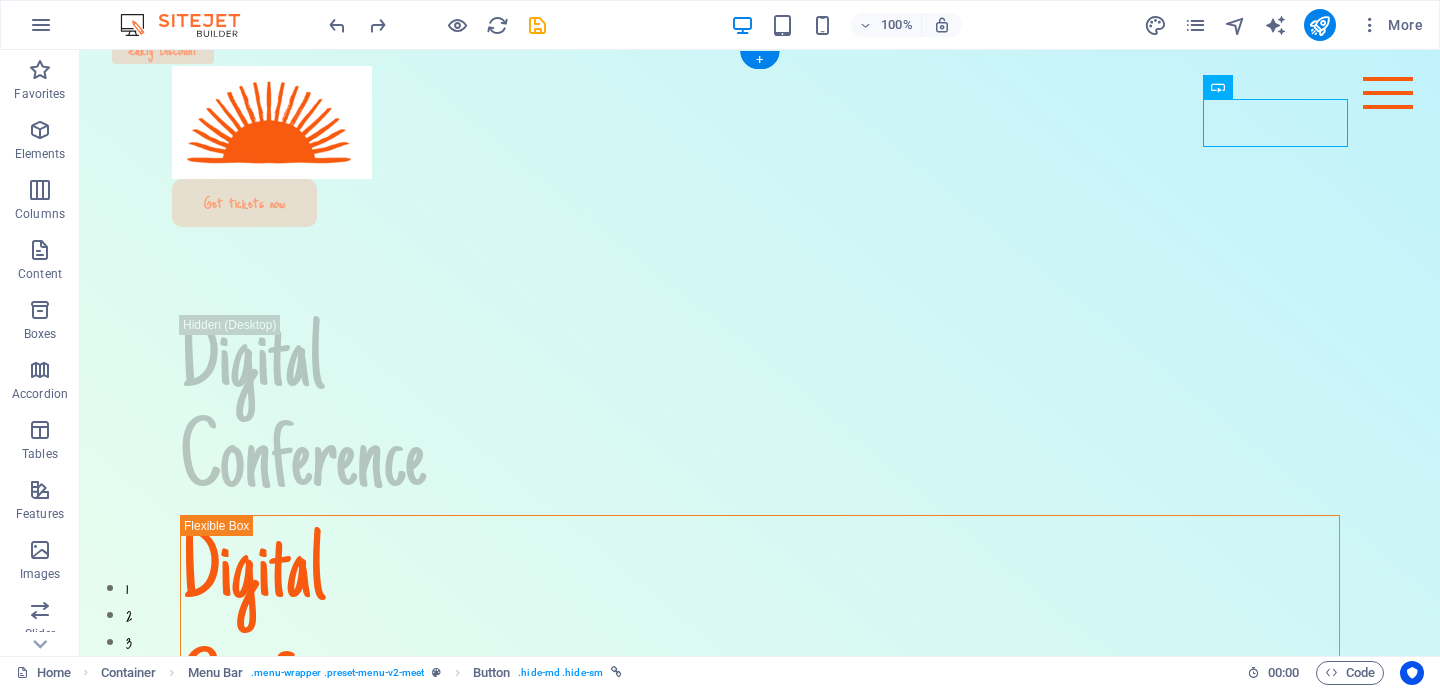 drag, startPoint x: 1292, startPoint y: 126, endPoint x: 1279, endPoint y: 142, distance: 20.615528 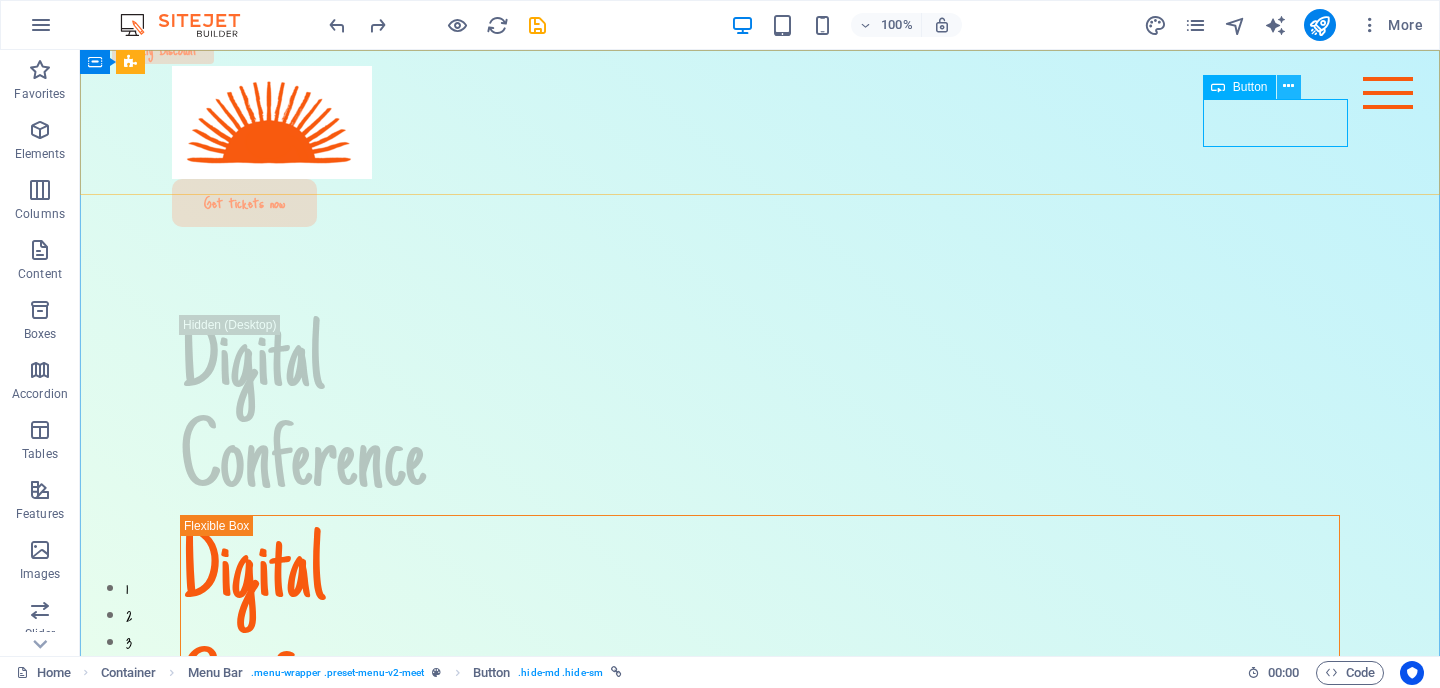 click at bounding box center (1288, 86) 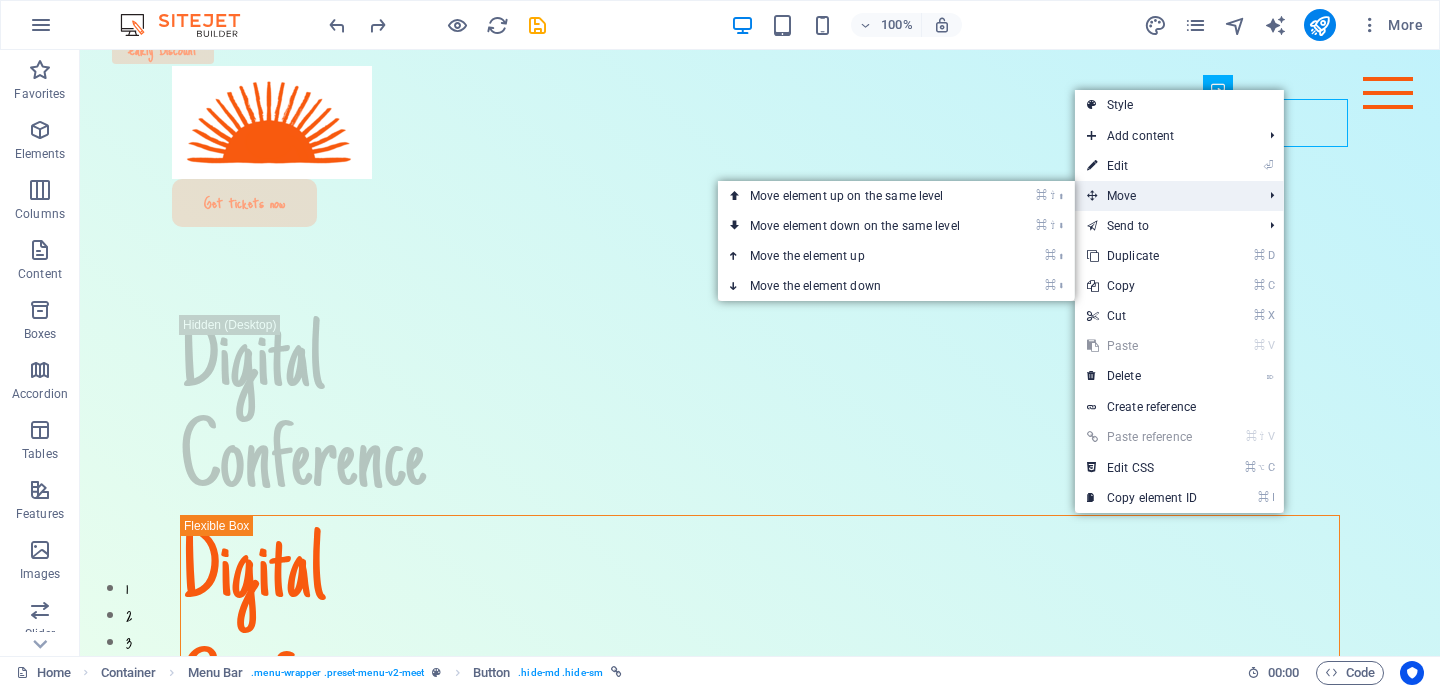 click on "Move" at bounding box center (1164, 196) 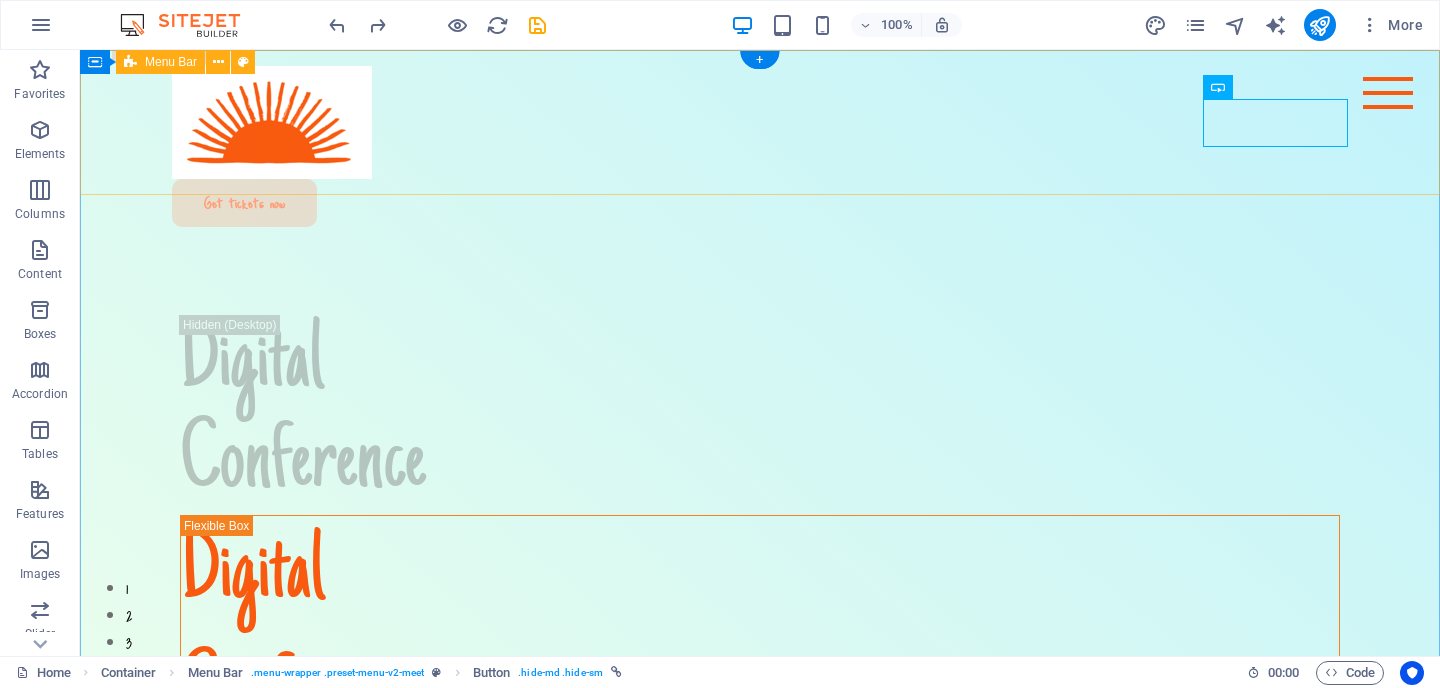 click on "Speakers Agenda About Testimonials FAQ Get tickets now" at bounding box center [760, 146] 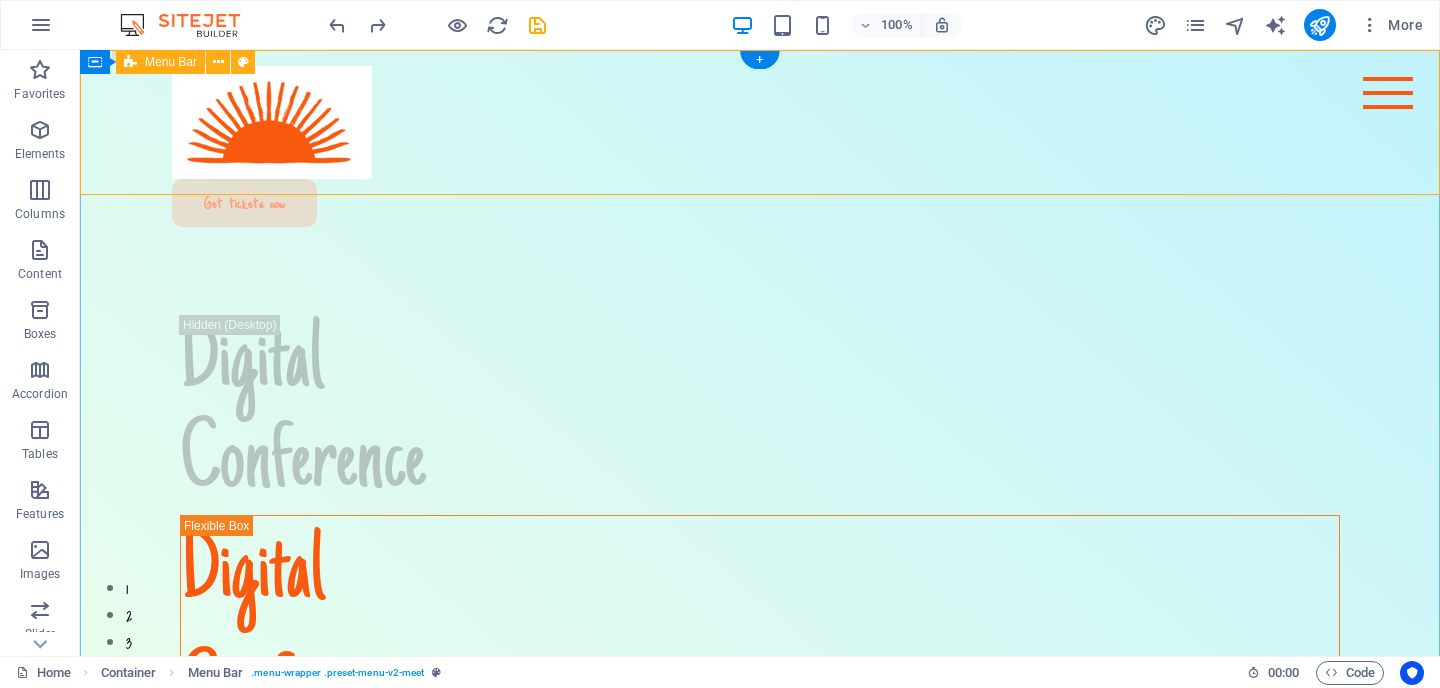 click on "Speakers Agenda About Testimonials FAQ Get tickets now" at bounding box center (760, 146) 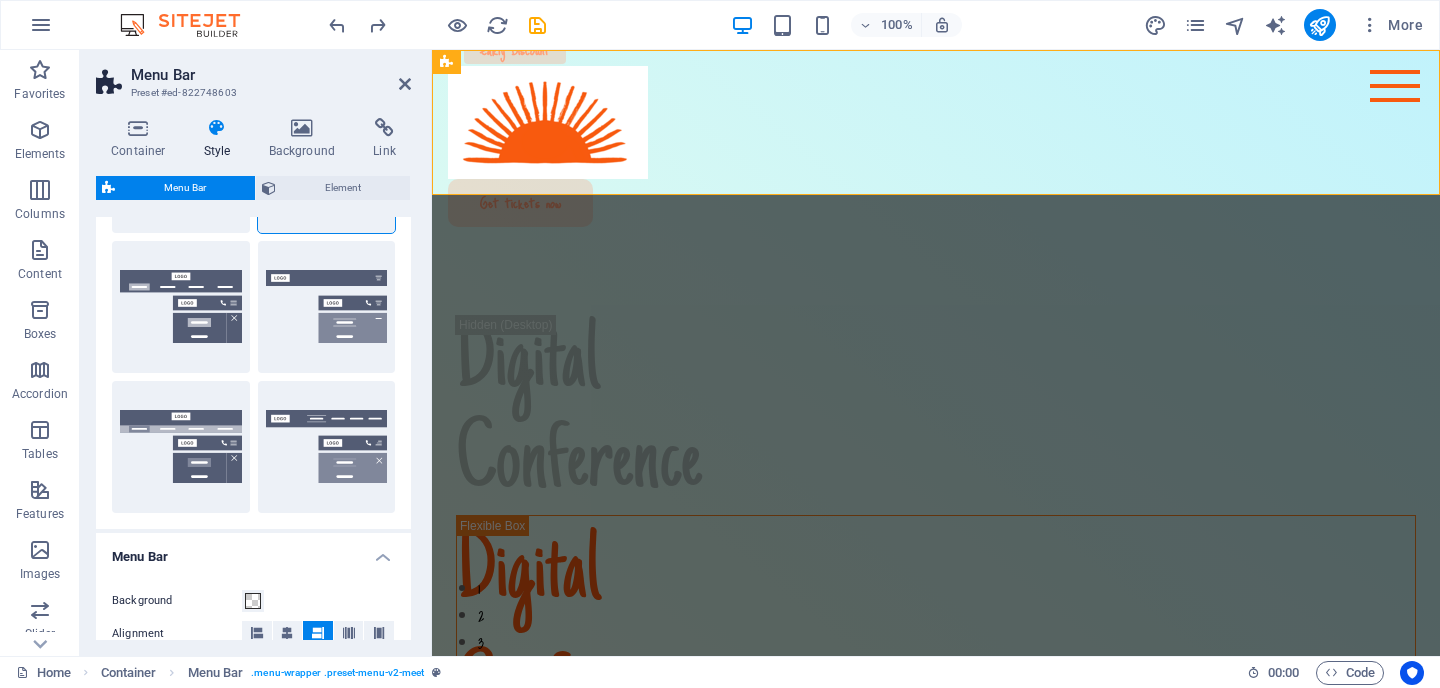 scroll, scrollTop: 314, scrollLeft: 0, axis: vertical 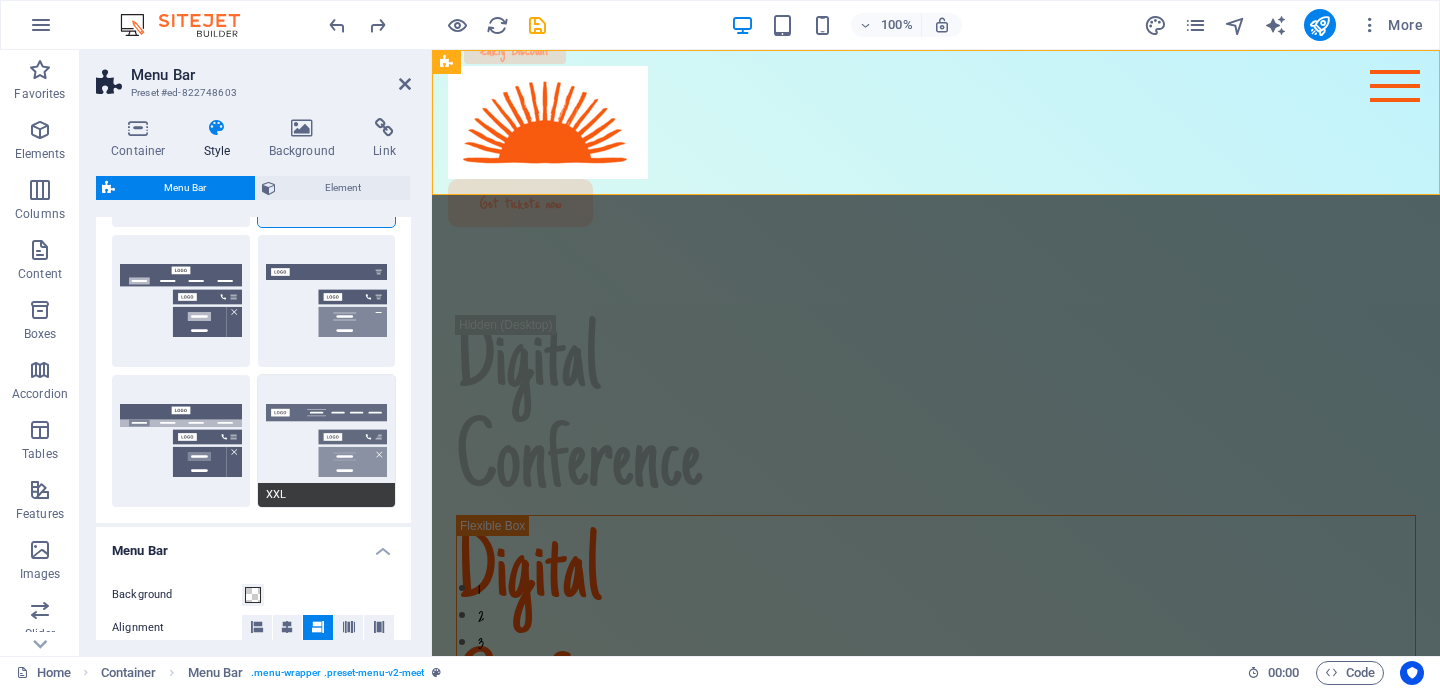 click on "XXL" at bounding box center [327, 441] 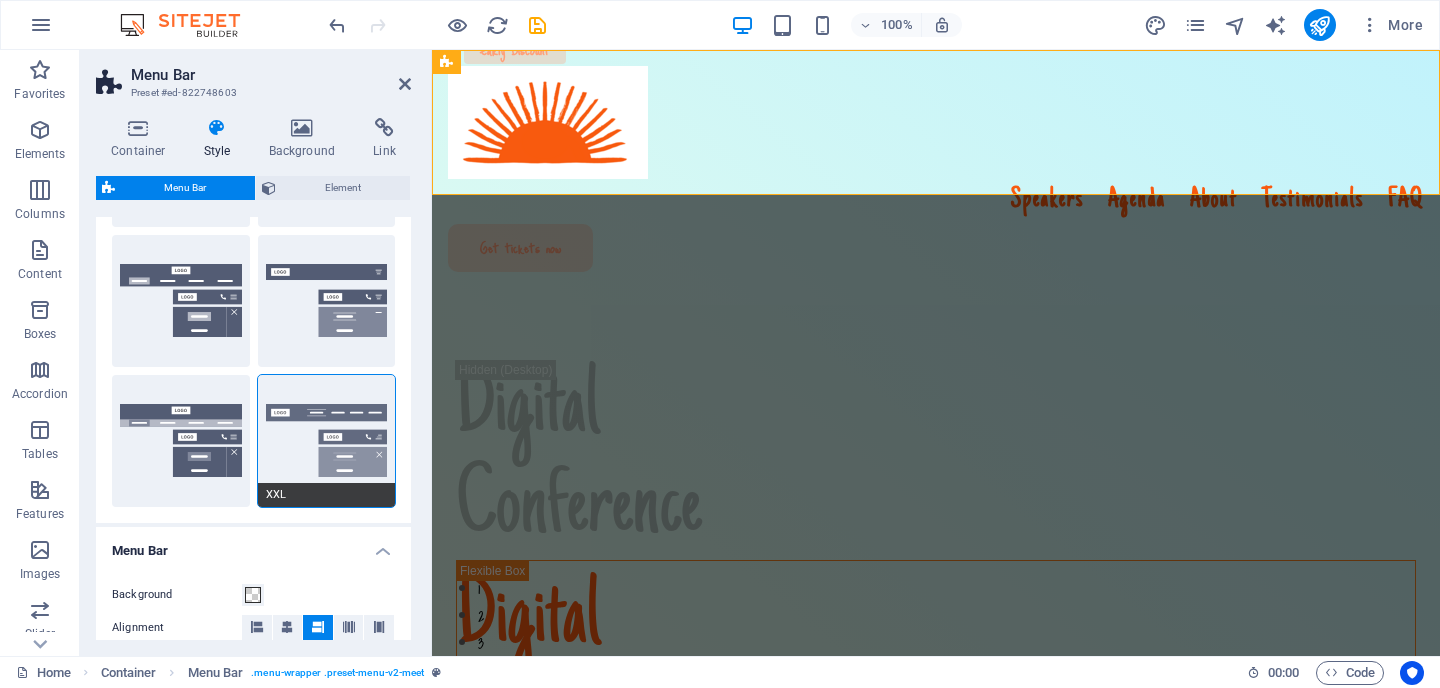 scroll, scrollTop: 0, scrollLeft: 0, axis: both 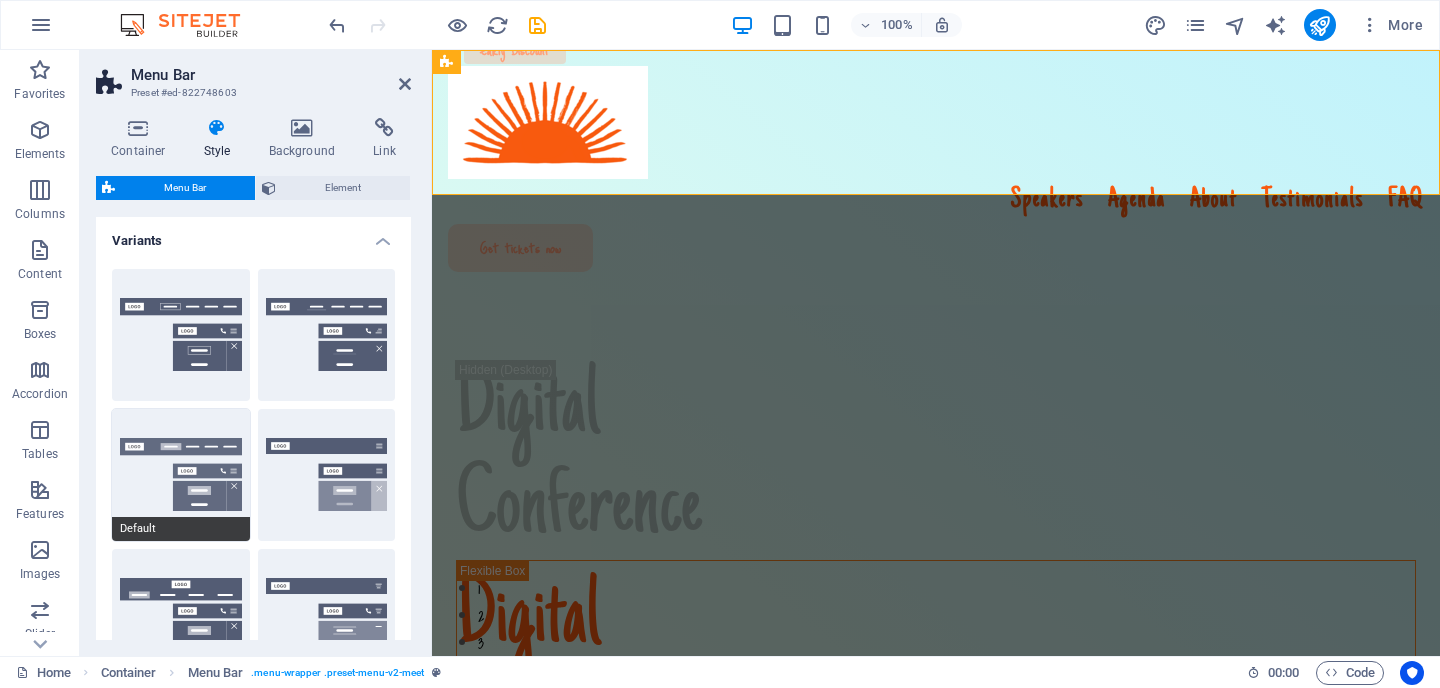 click on "Default" at bounding box center (181, 475) 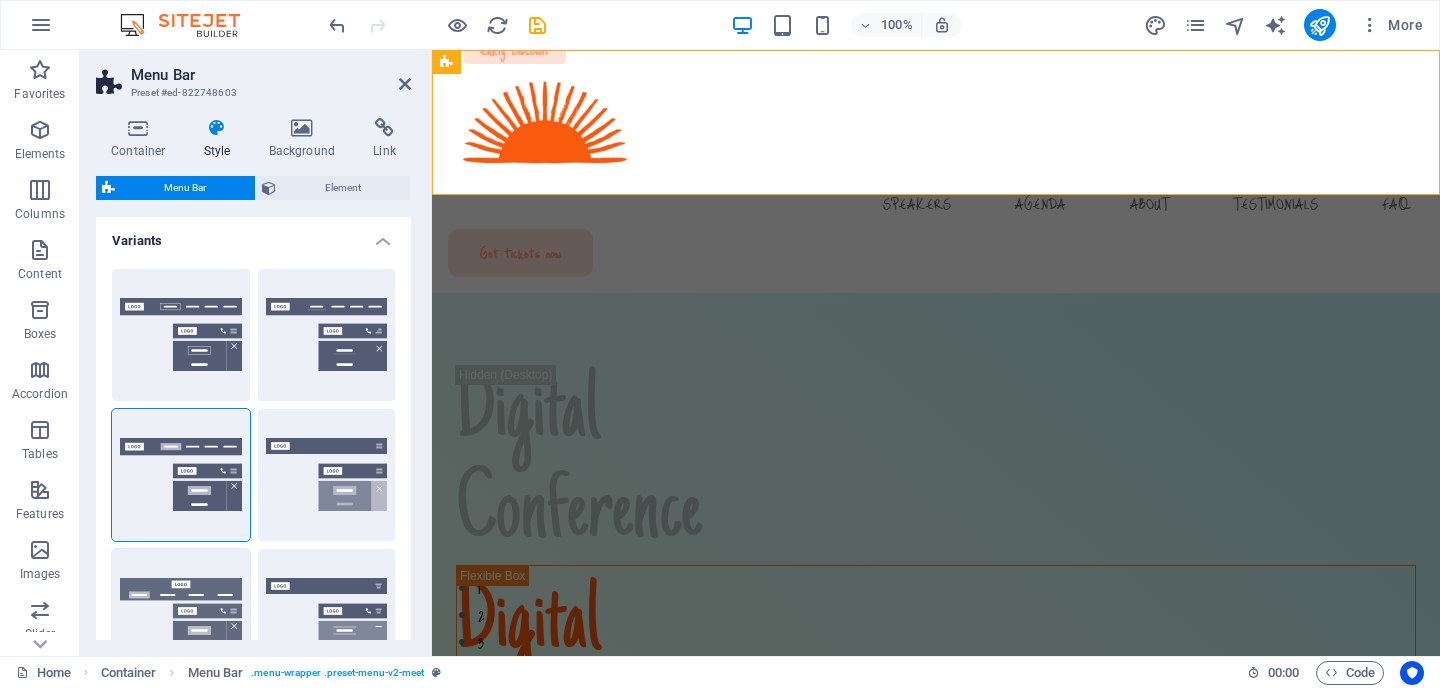 click on "Loki" at bounding box center [181, 615] 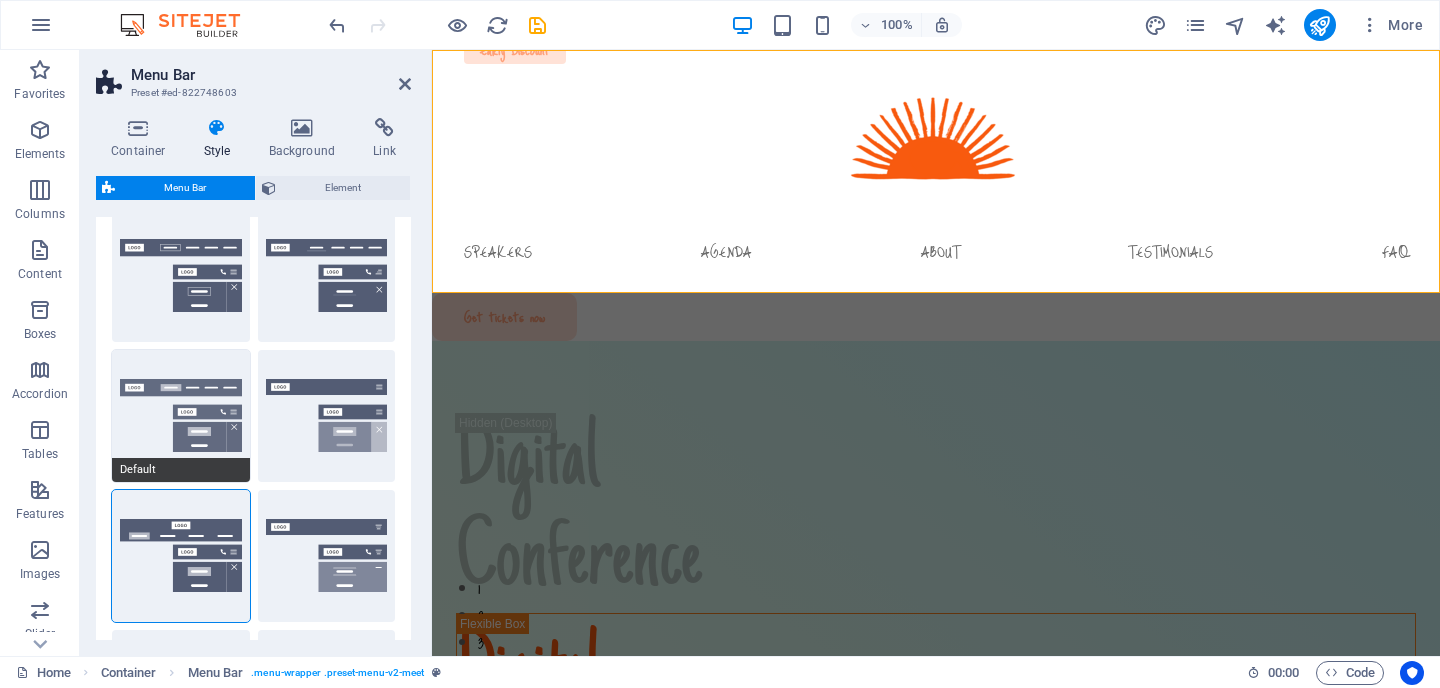 scroll, scrollTop: 0, scrollLeft: 0, axis: both 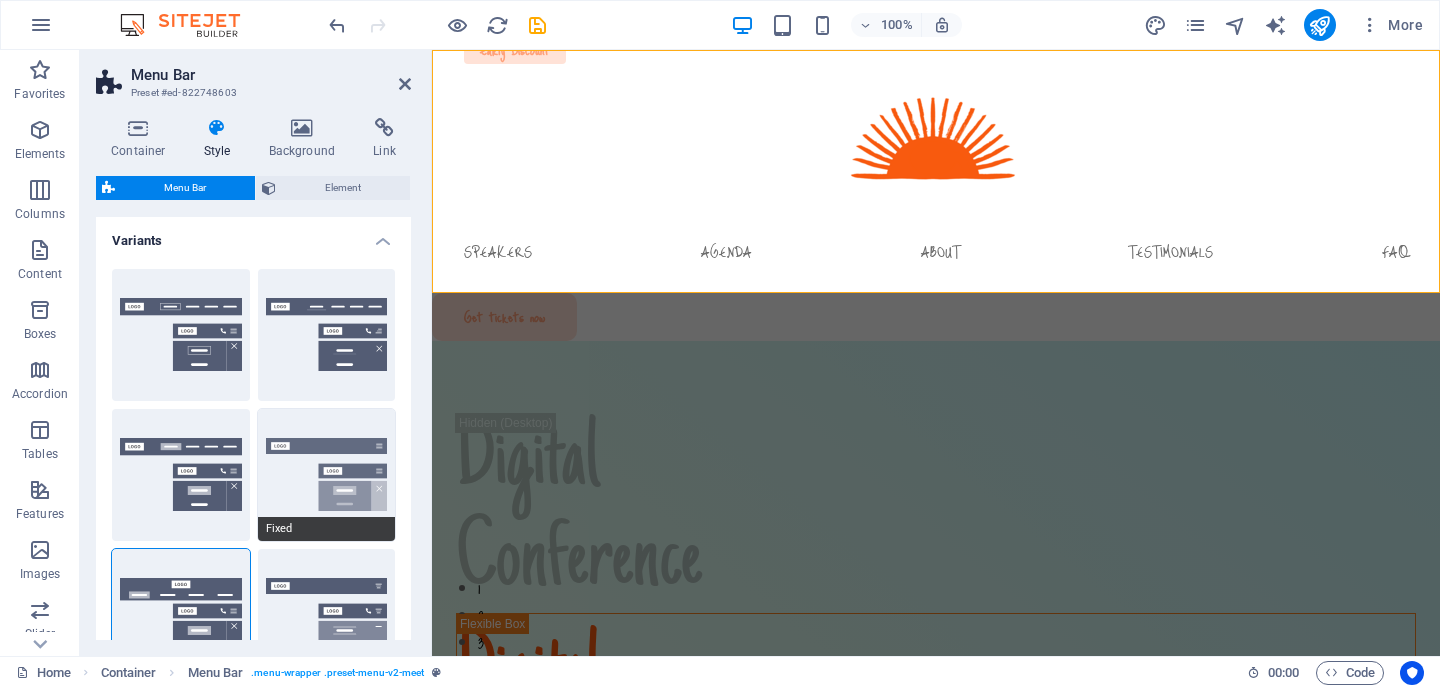 click on "Fixed" at bounding box center (327, 475) 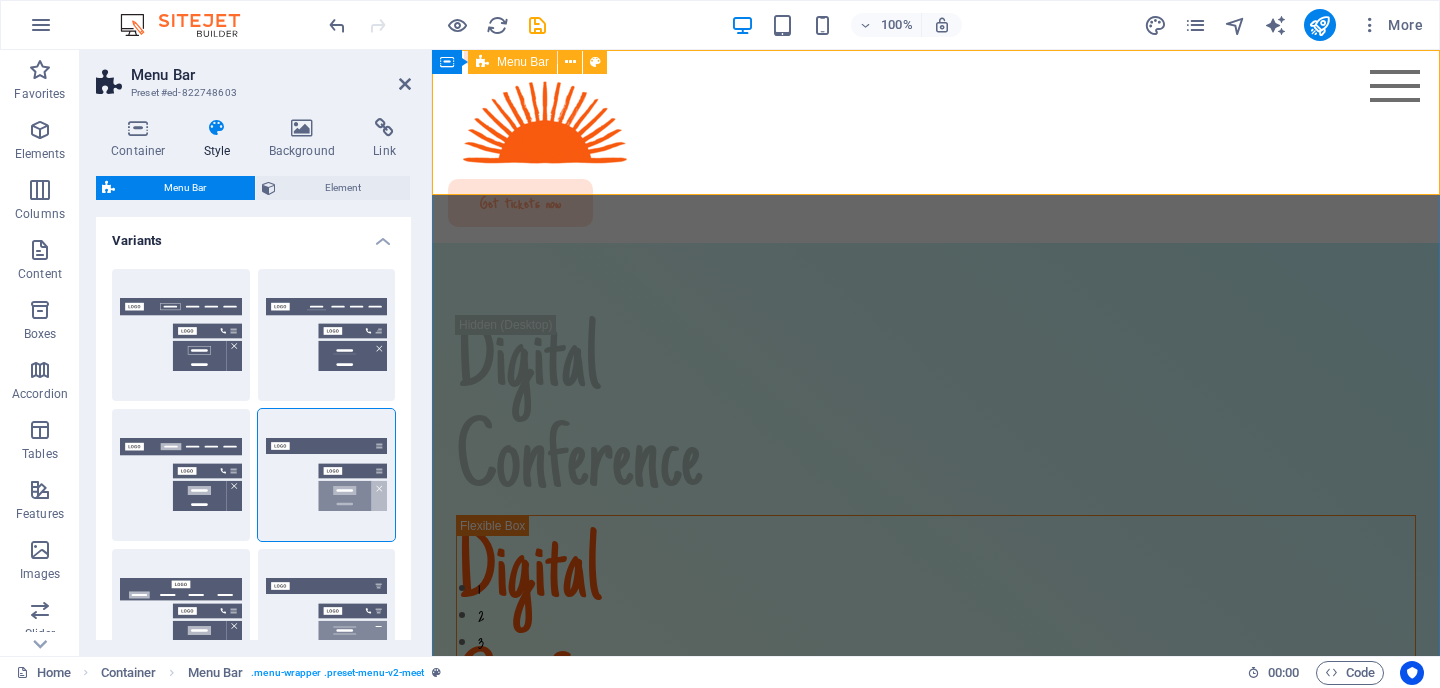 click on "Speakers Agenda About Testimonials FAQ Get tickets now" at bounding box center [936, 146] 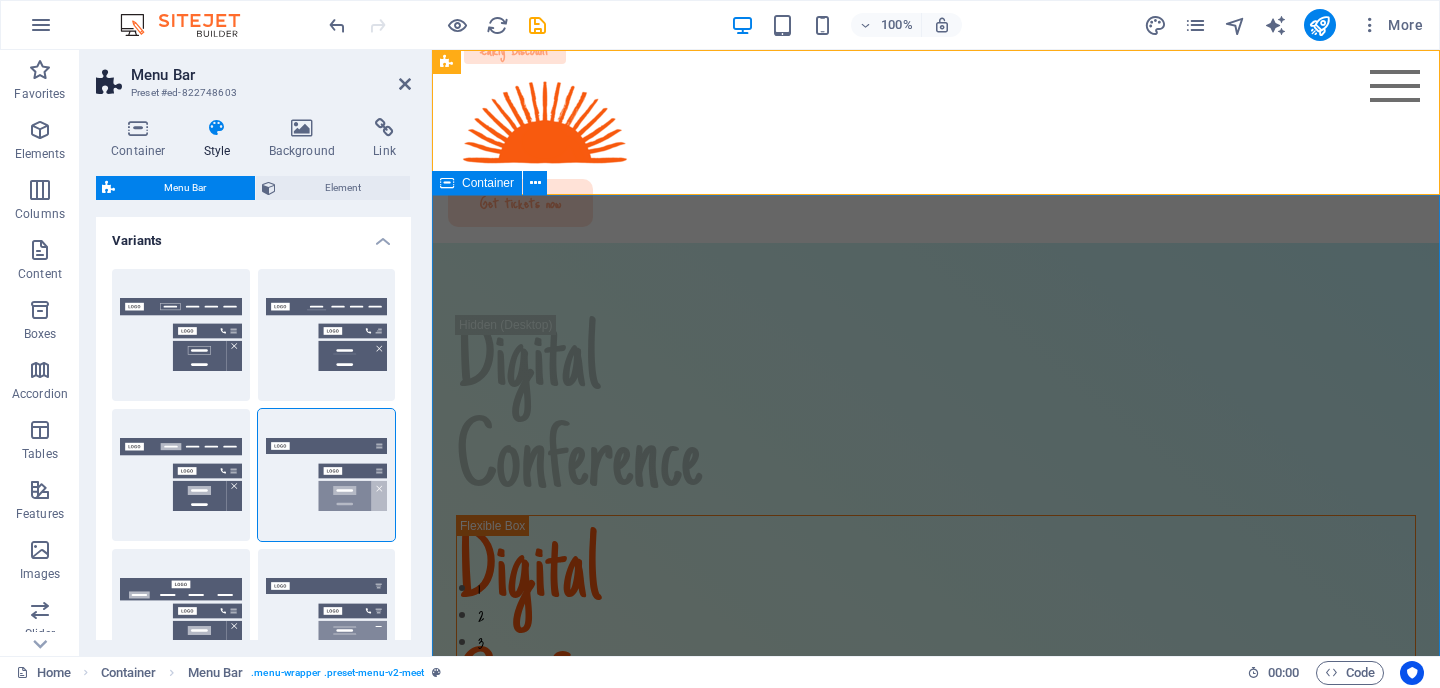 click on "Digital      Conference Digital  Conference Lorem ipsum dolor sit amet, consectetur adipiscing elit. Suspendisse varius enim in eros elementum tristique. Duis cursus, mi quis viverra ornare, eros dolor interdum nulla. [DATE]-[DATE], [YEAR] [CITY] In Person [BUILDING] Get tickets now" at bounding box center [936, 1015] 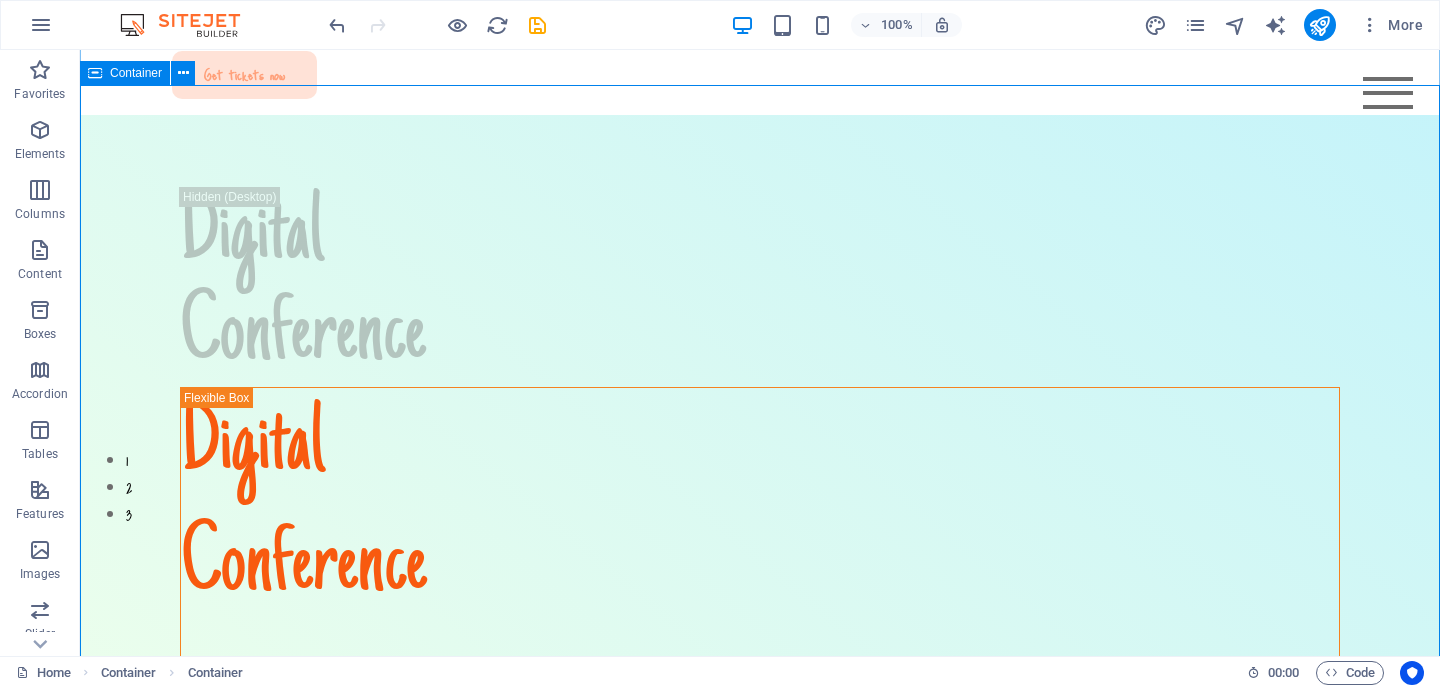 scroll, scrollTop: 0, scrollLeft: 0, axis: both 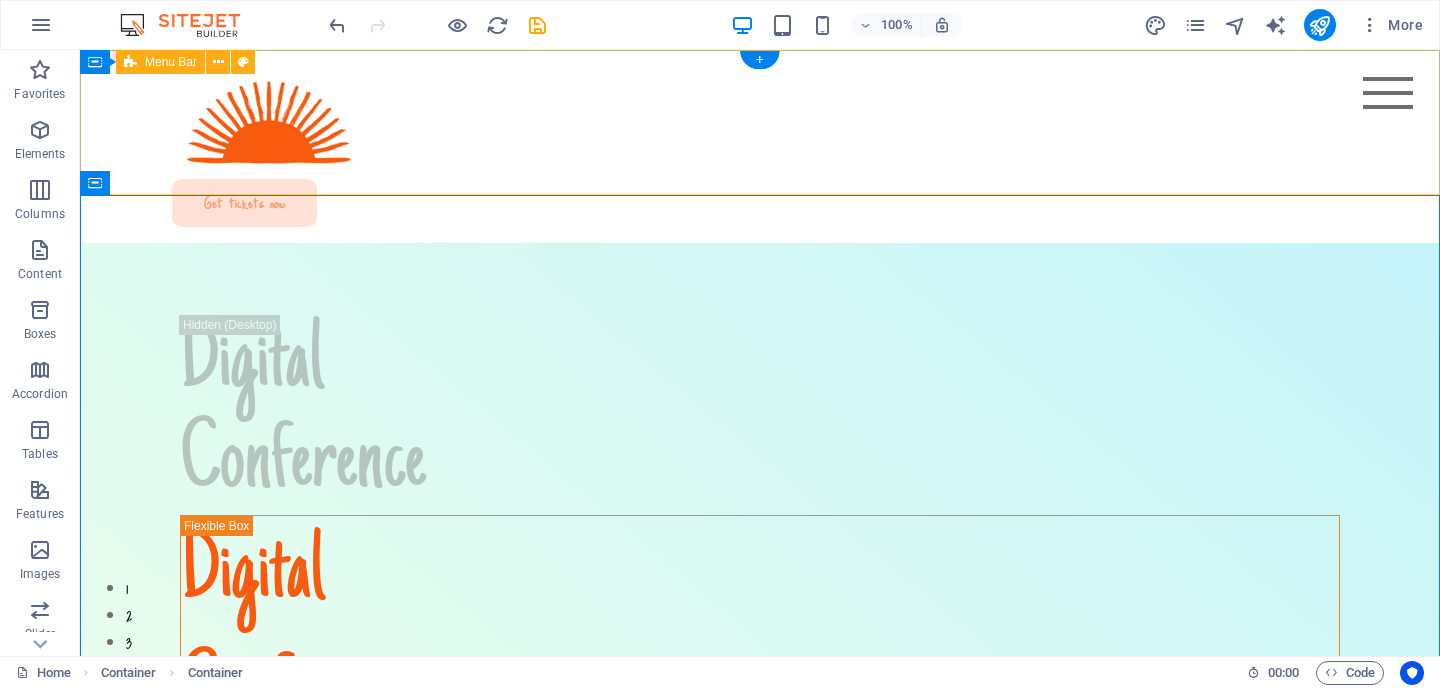 click on "Speakers Agenda About Testimonials FAQ Get tickets now" at bounding box center (760, 146) 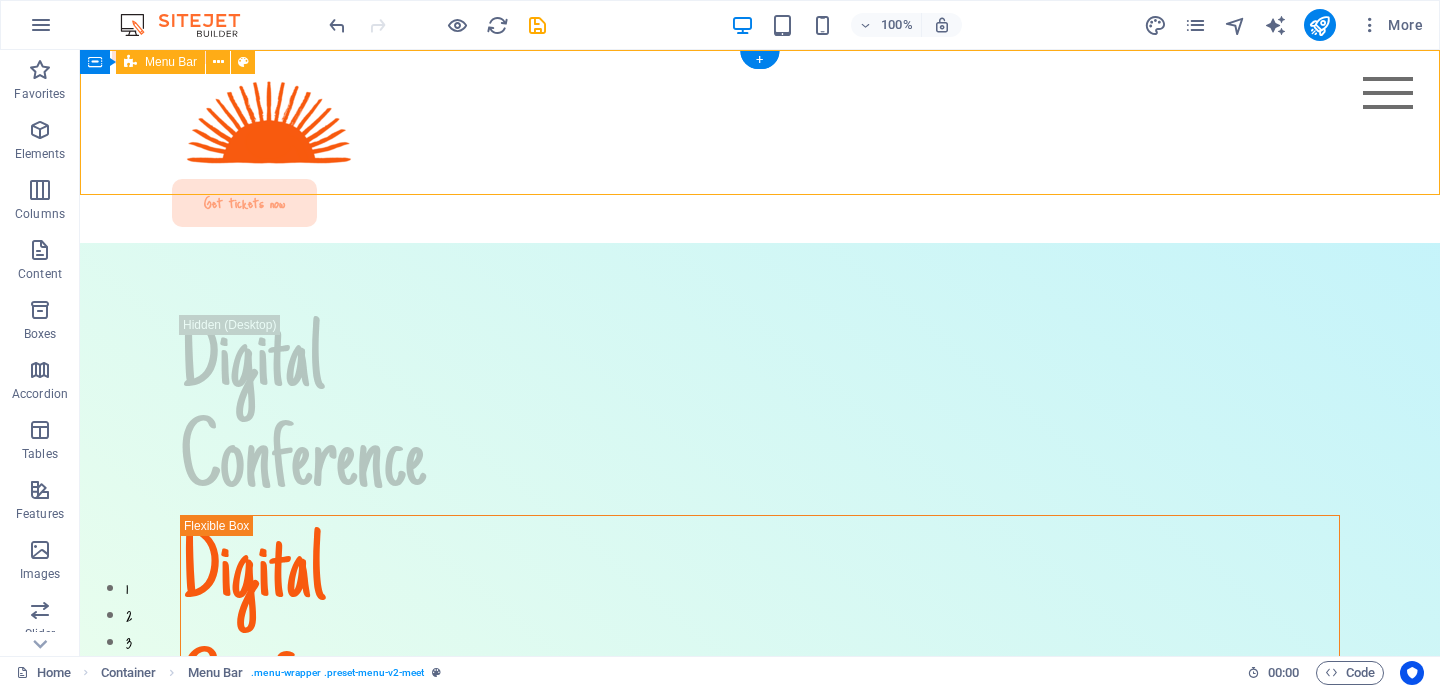 click on "Speakers Agenda About Testimonials FAQ Get tickets now" at bounding box center [760, 146] 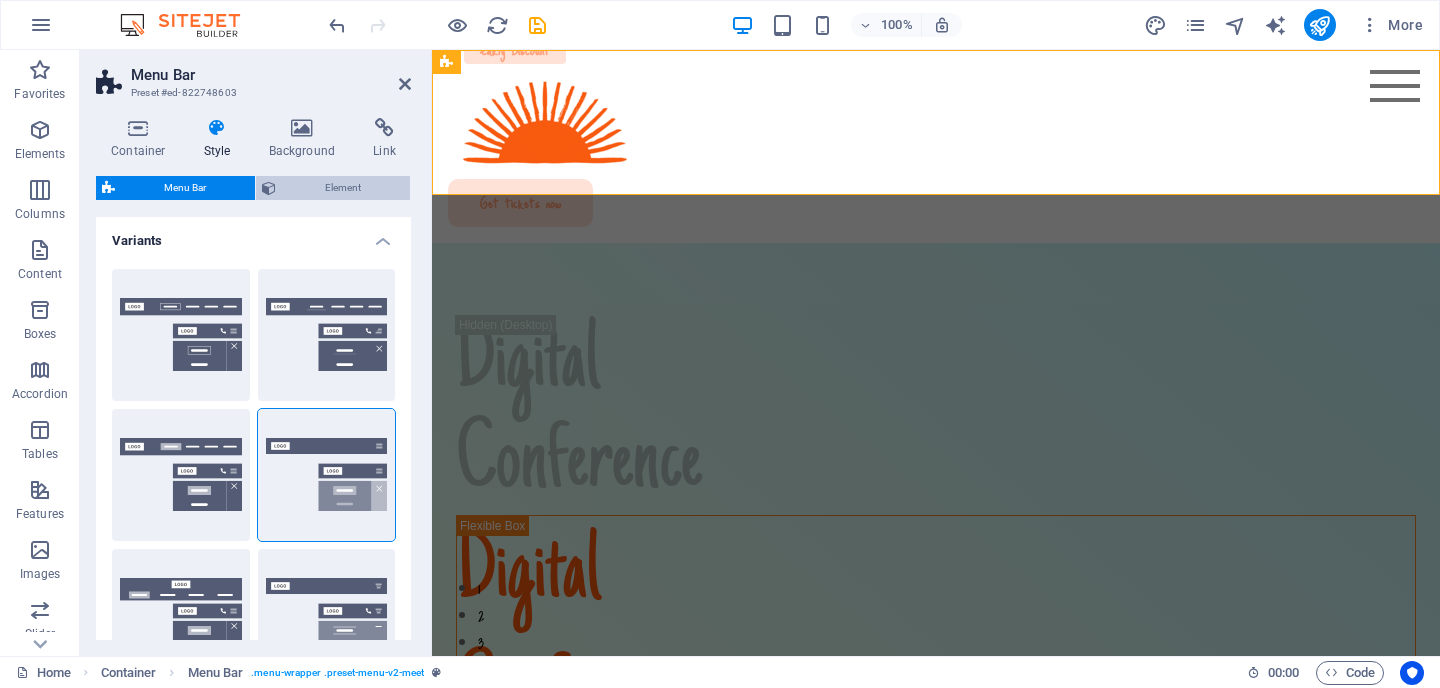 click on "Element" at bounding box center (343, 188) 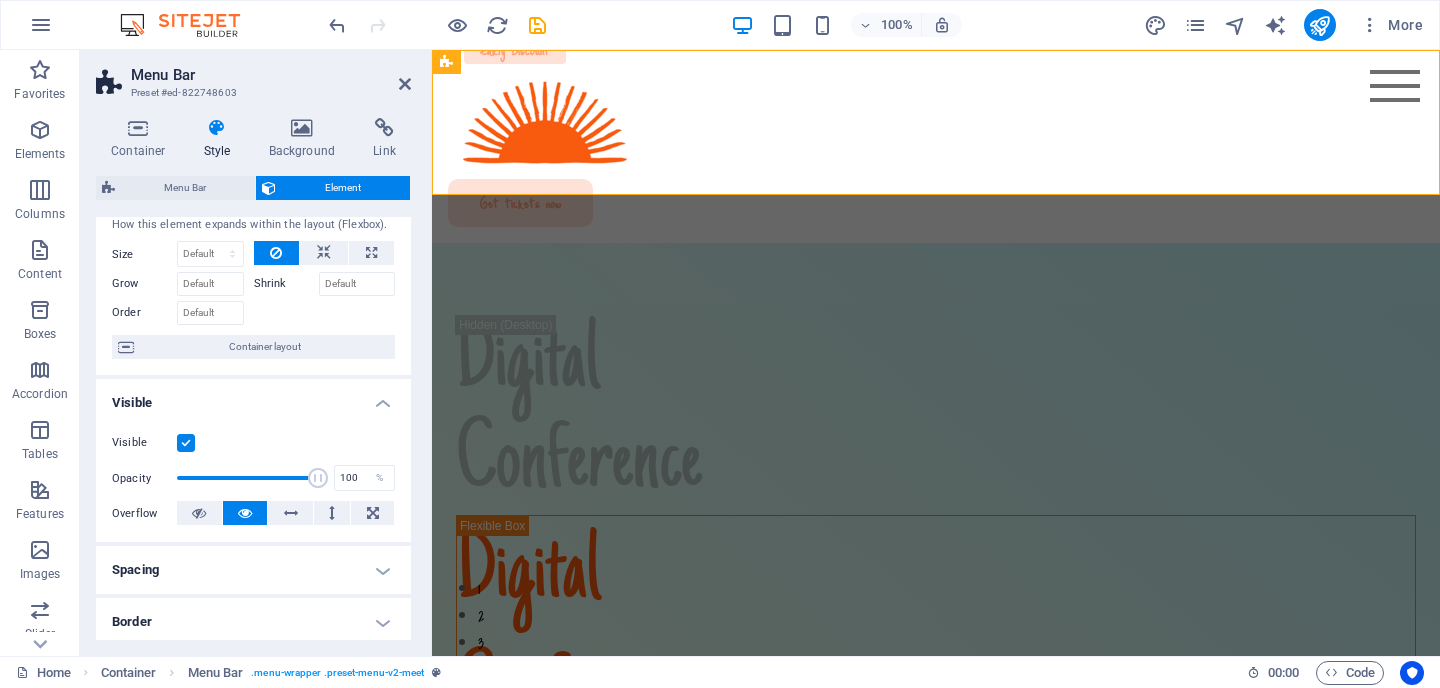 scroll, scrollTop: 0, scrollLeft: 0, axis: both 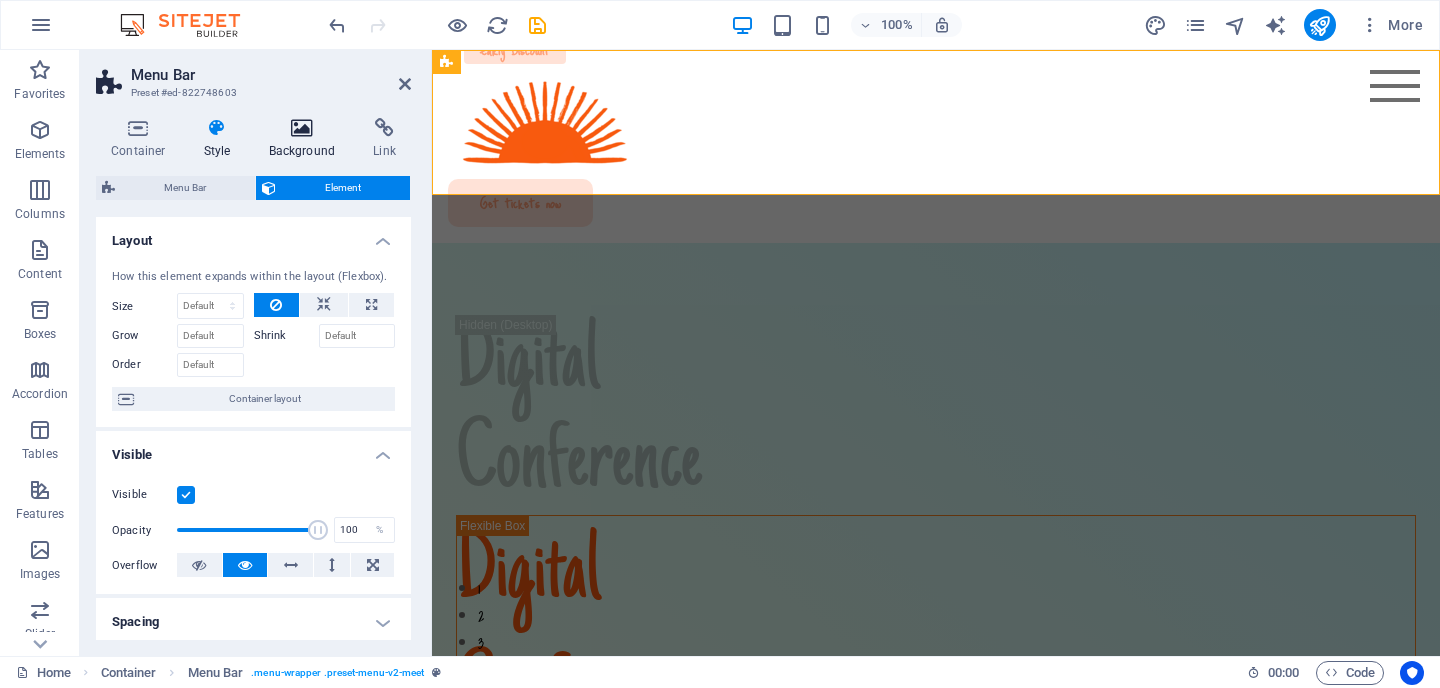click at bounding box center (302, 128) 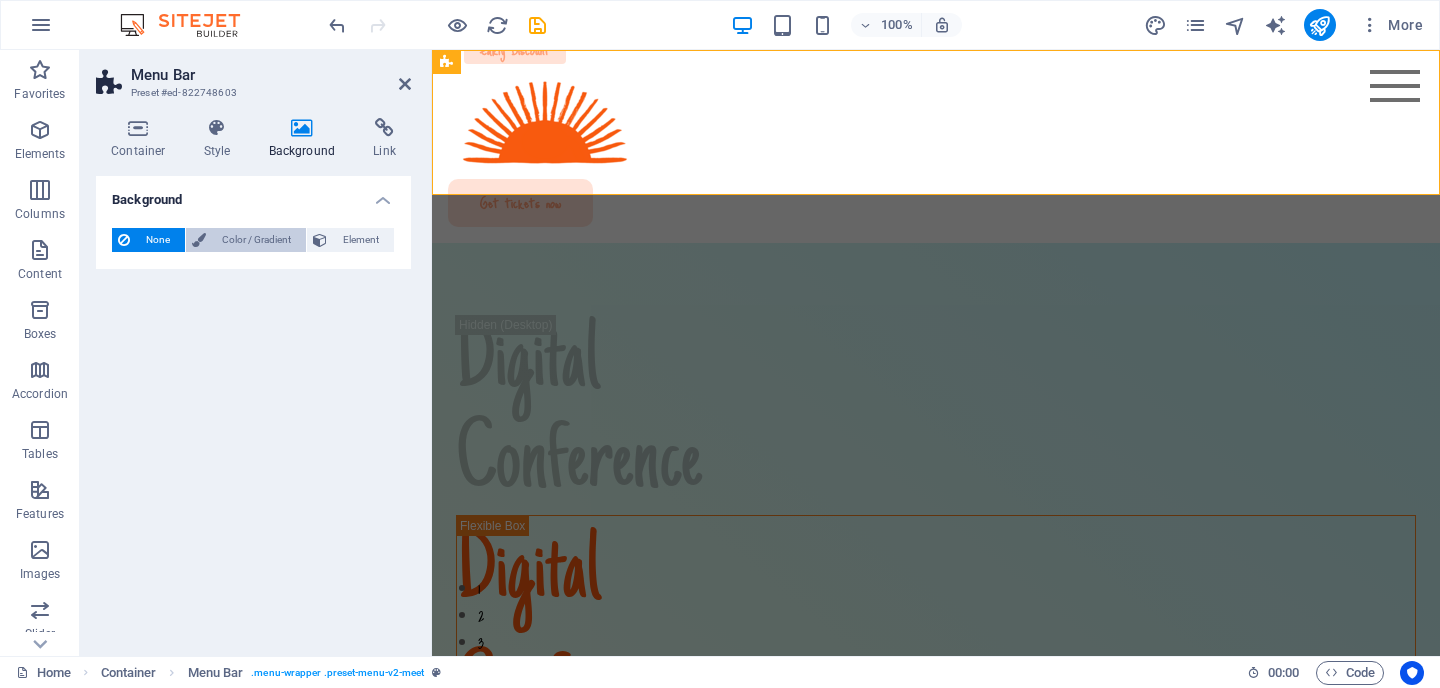 click on "Color / Gradient" at bounding box center [256, 240] 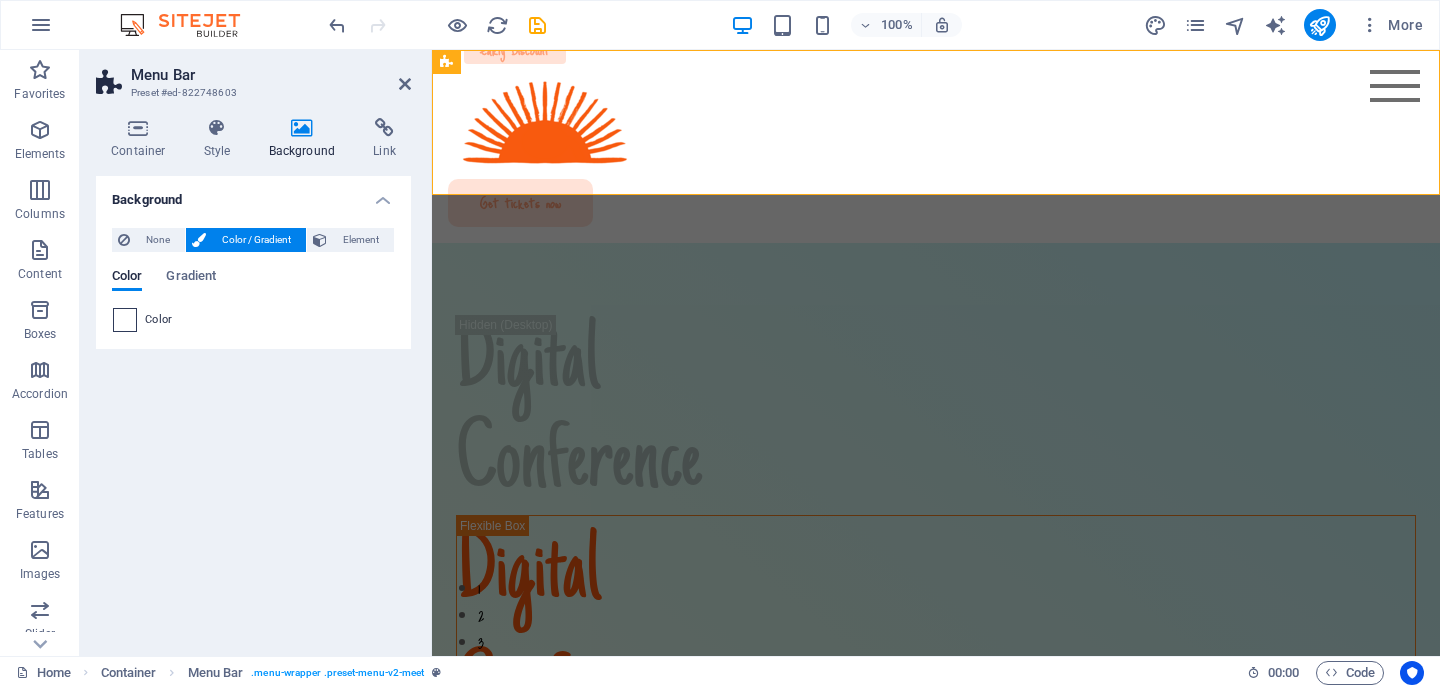 click at bounding box center (125, 320) 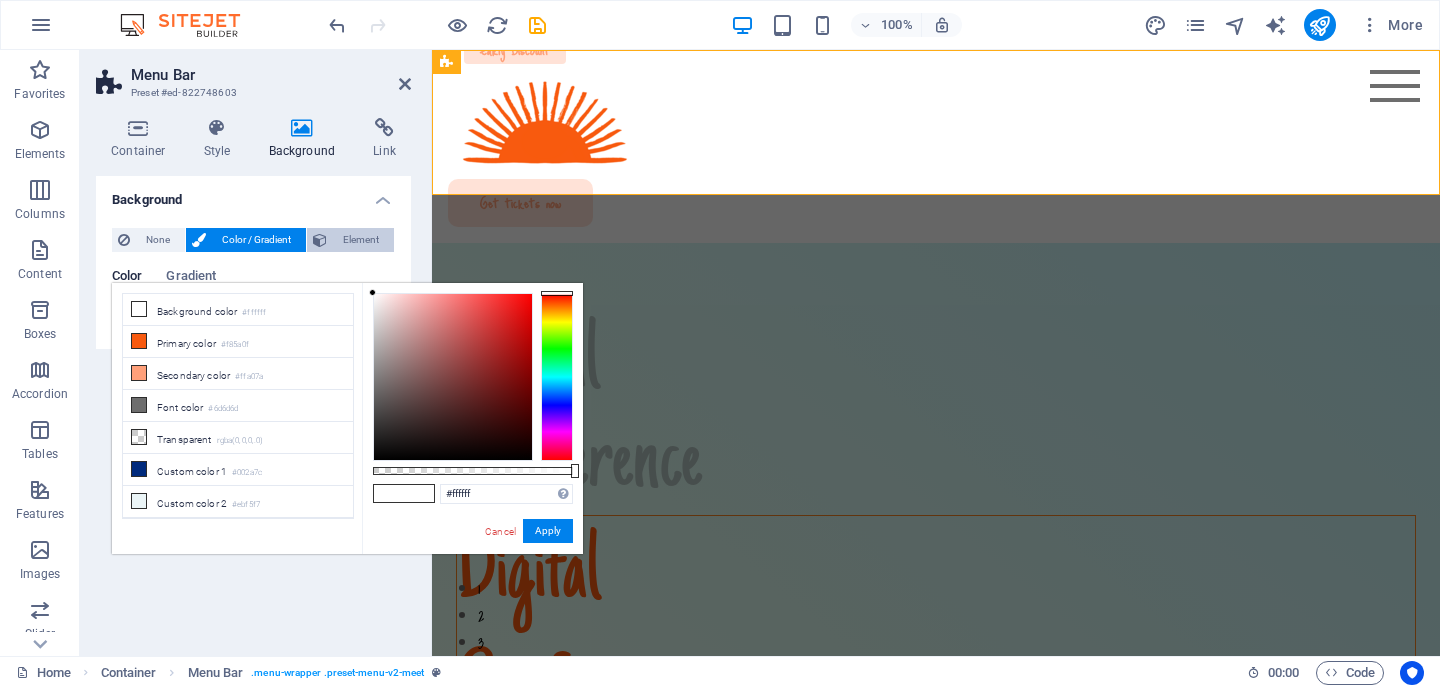 click on "Element" at bounding box center (360, 240) 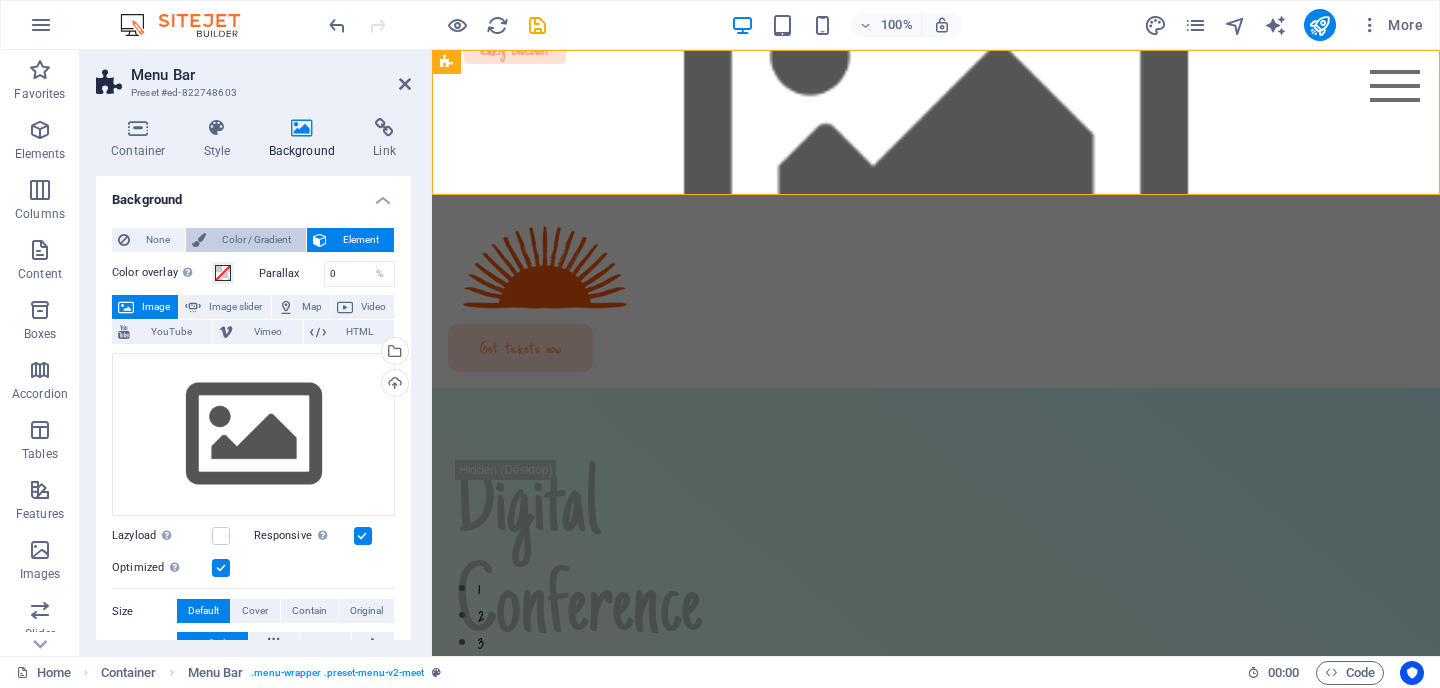 click on "Color / Gradient" at bounding box center [256, 240] 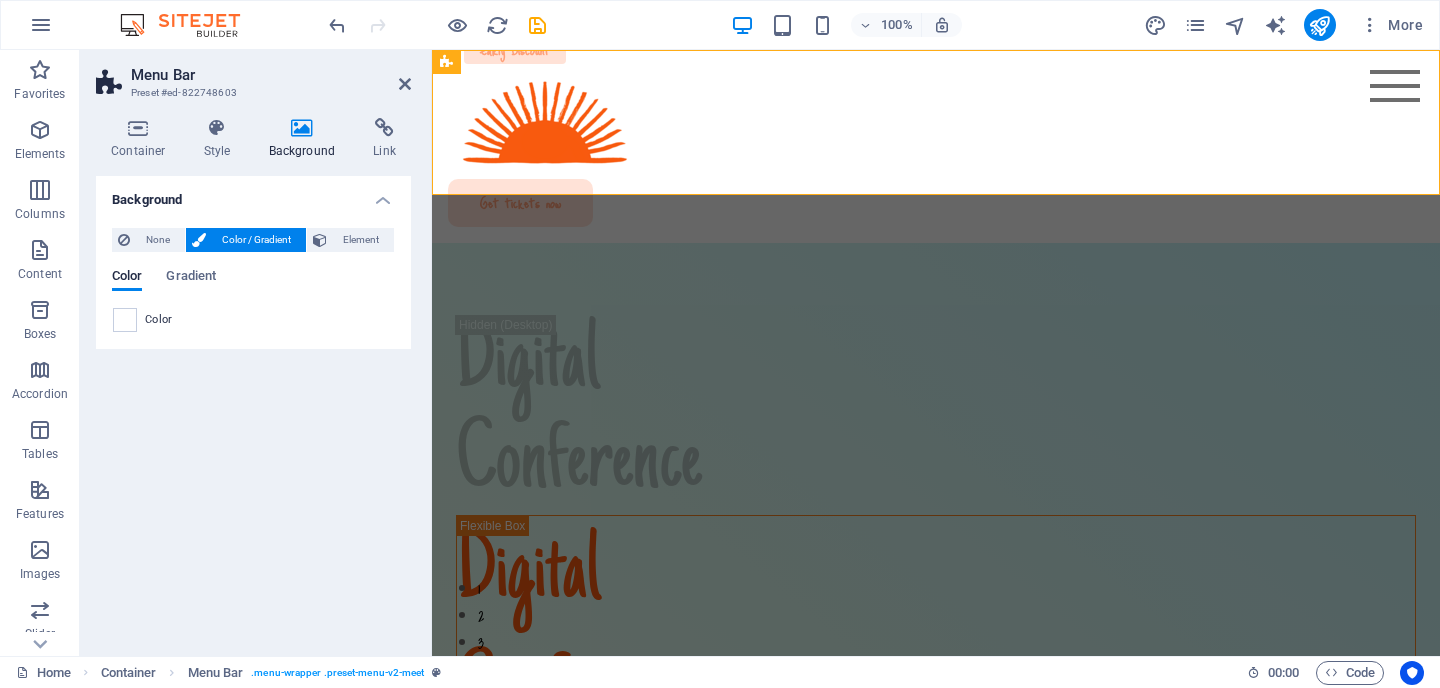 click on "Color" at bounding box center [159, 320] 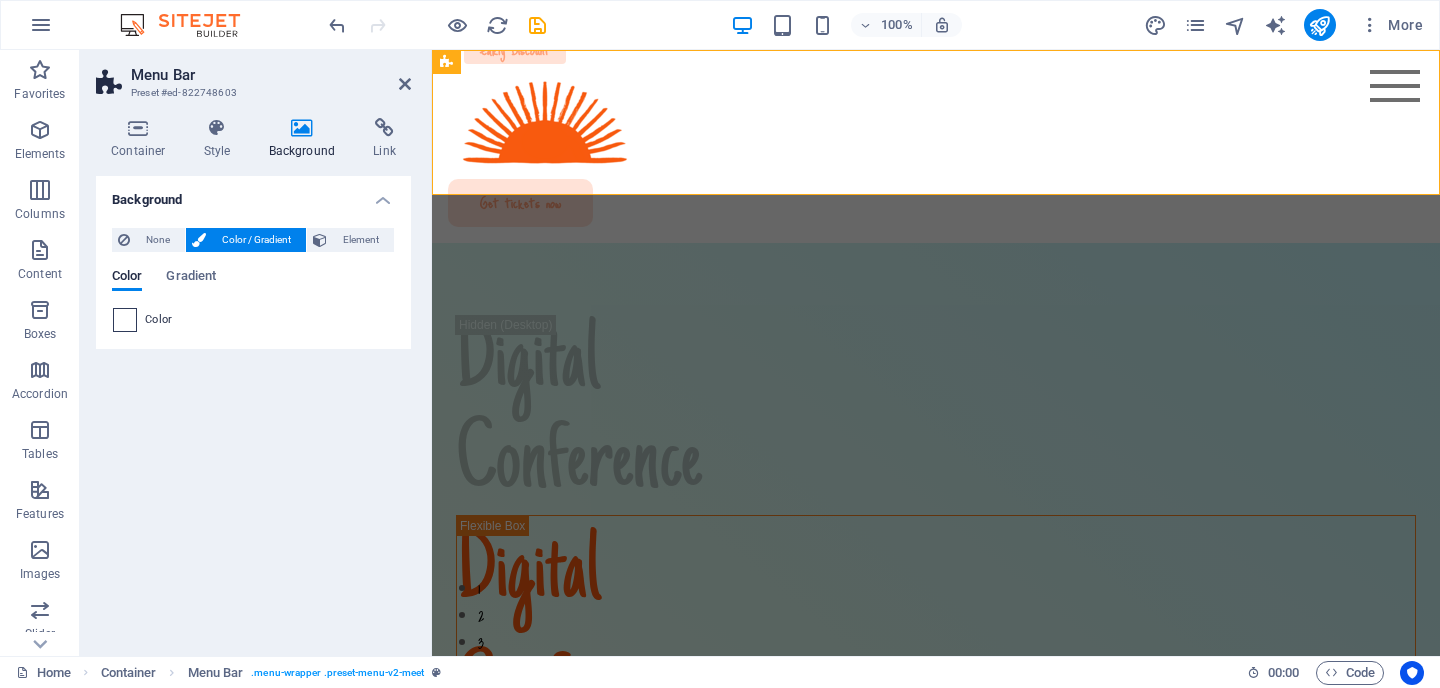click at bounding box center [125, 320] 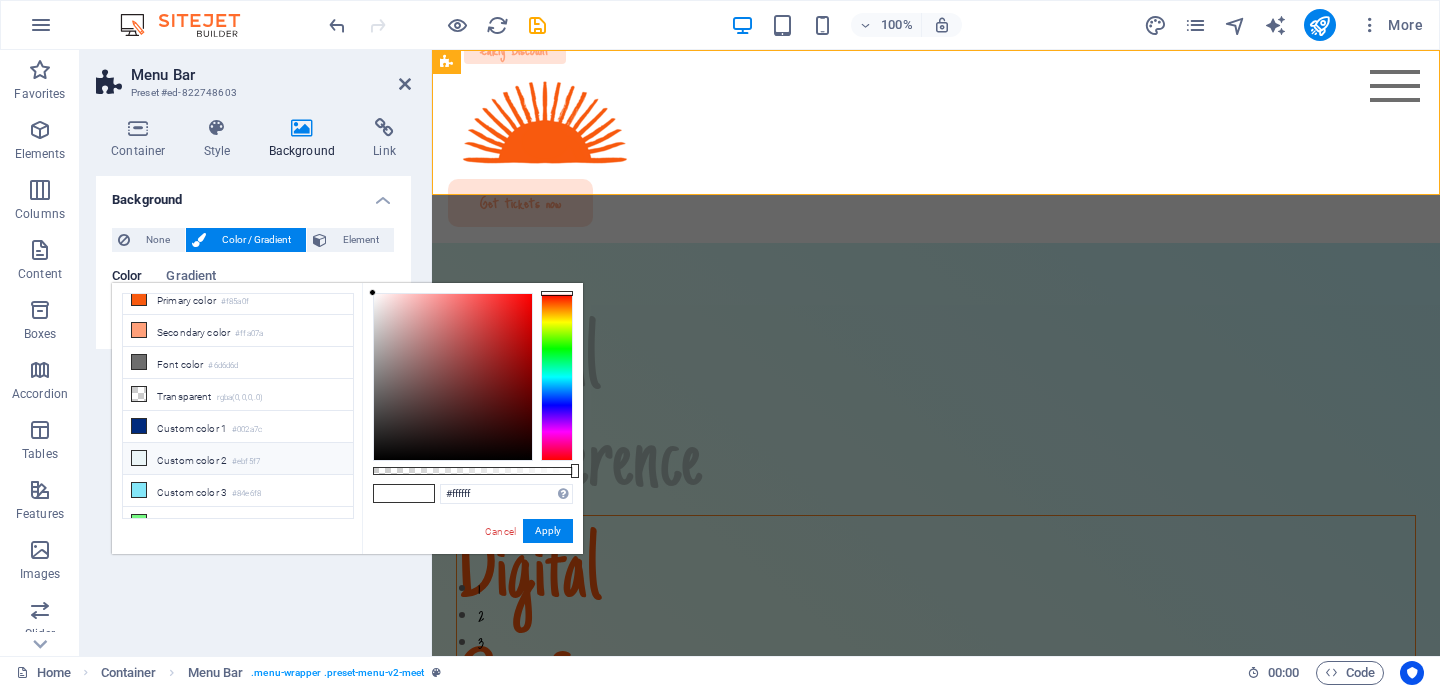 scroll, scrollTop: 45, scrollLeft: 0, axis: vertical 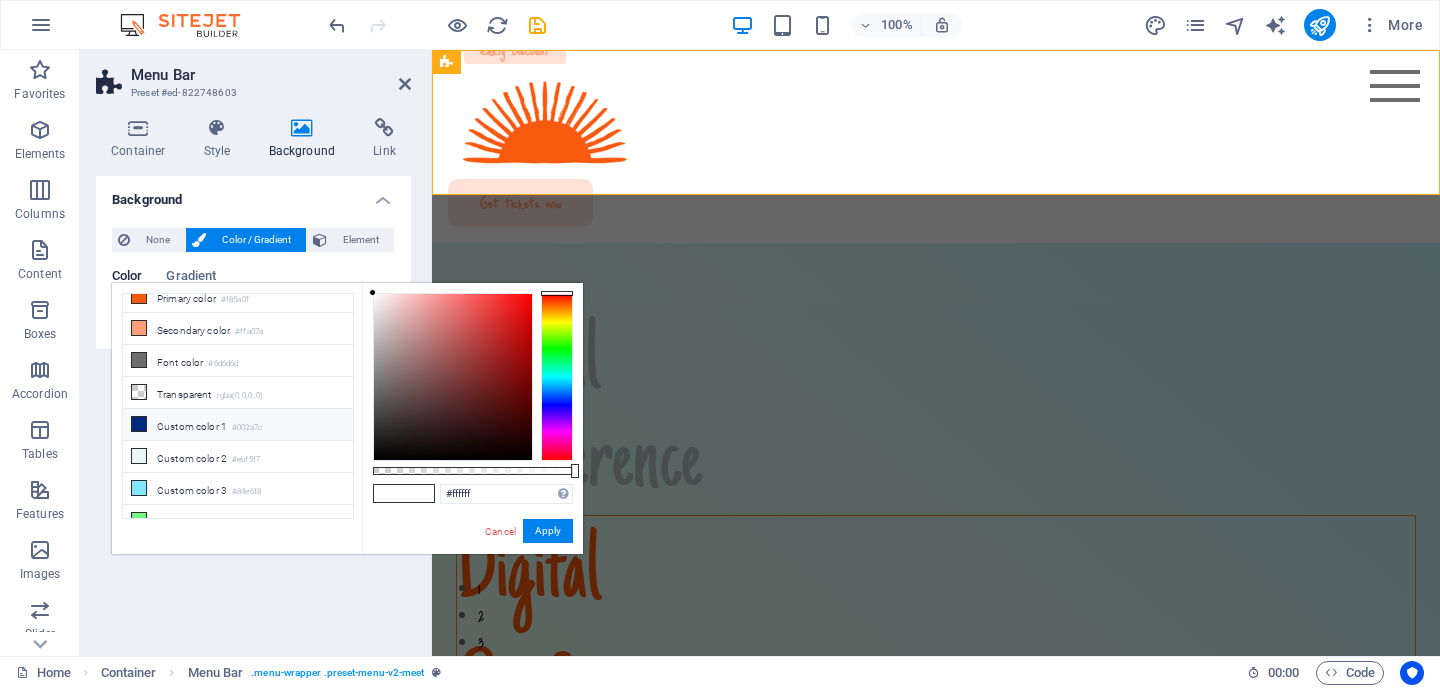 click on "Custom color 1
#002a7c" at bounding box center [238, 425] 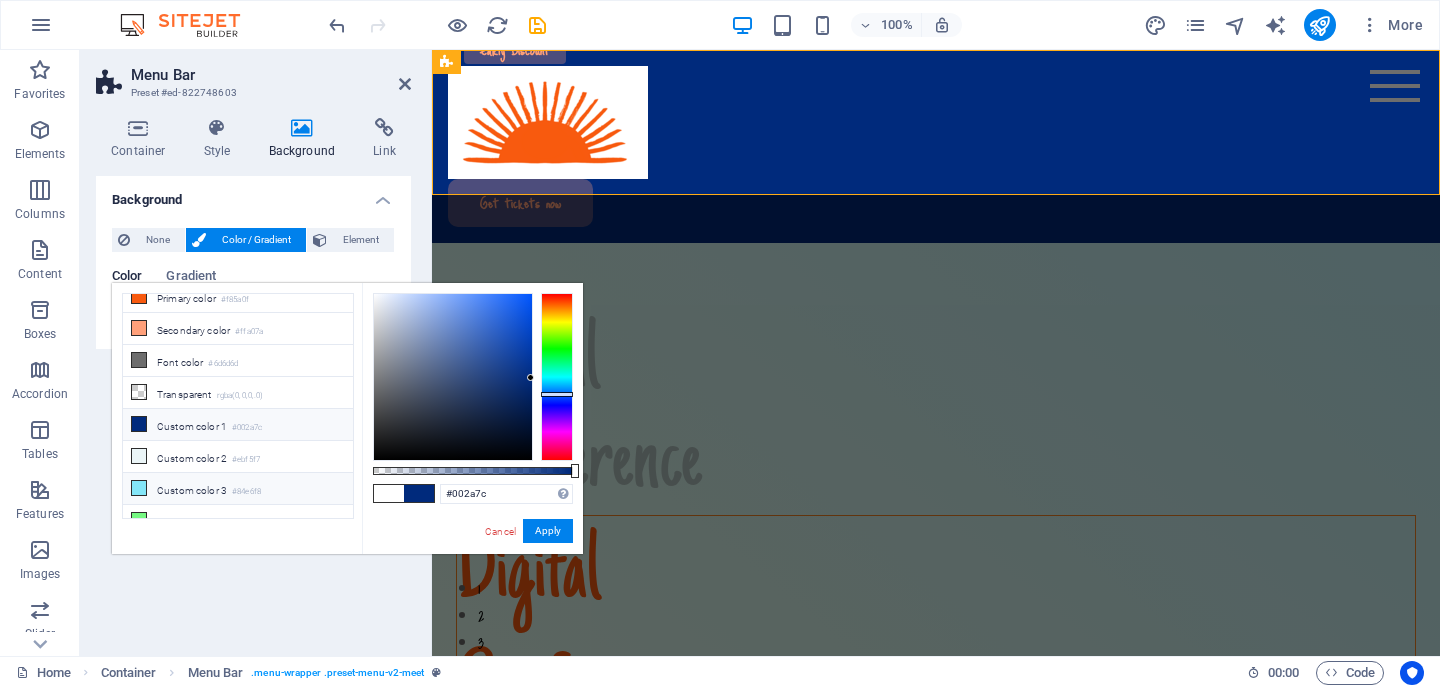 scroll, scrollTop: 91, scrollLeft: 0, axis: vertical 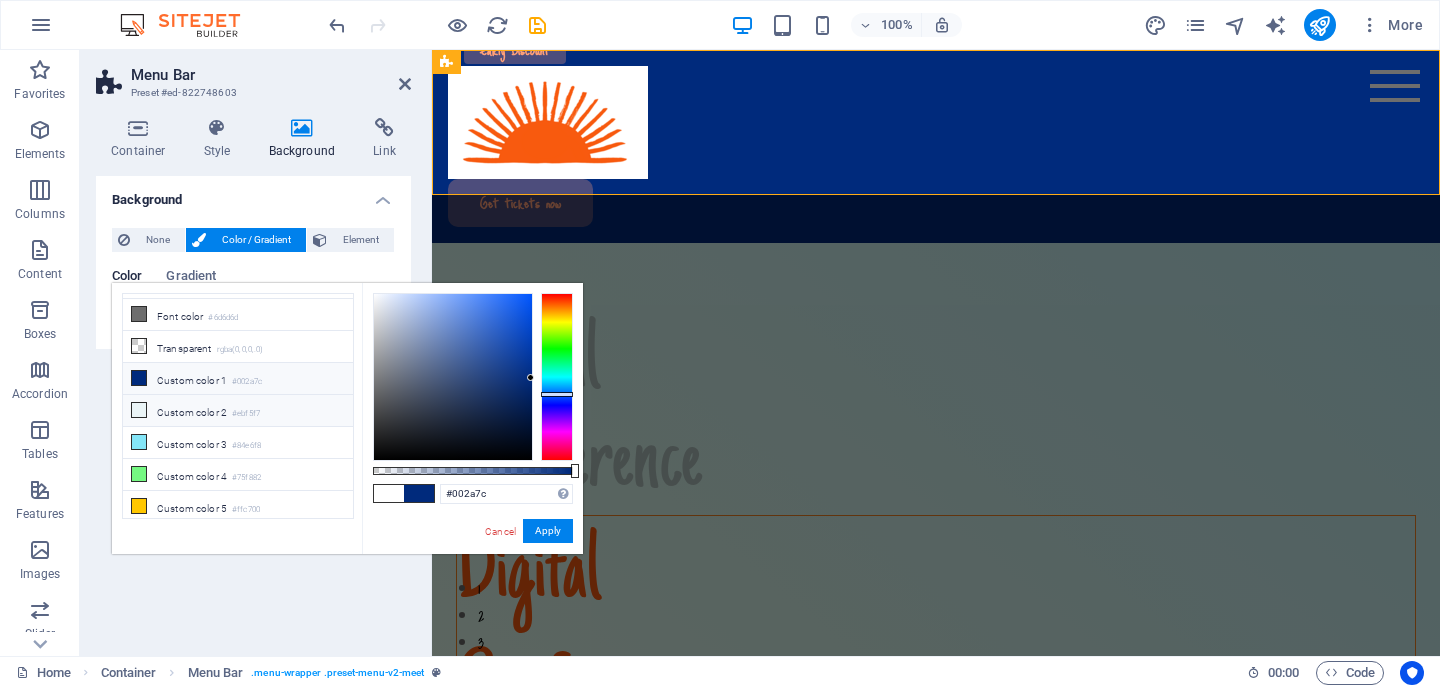 click on "#ebf5f7" at bounding box center (246, 414) 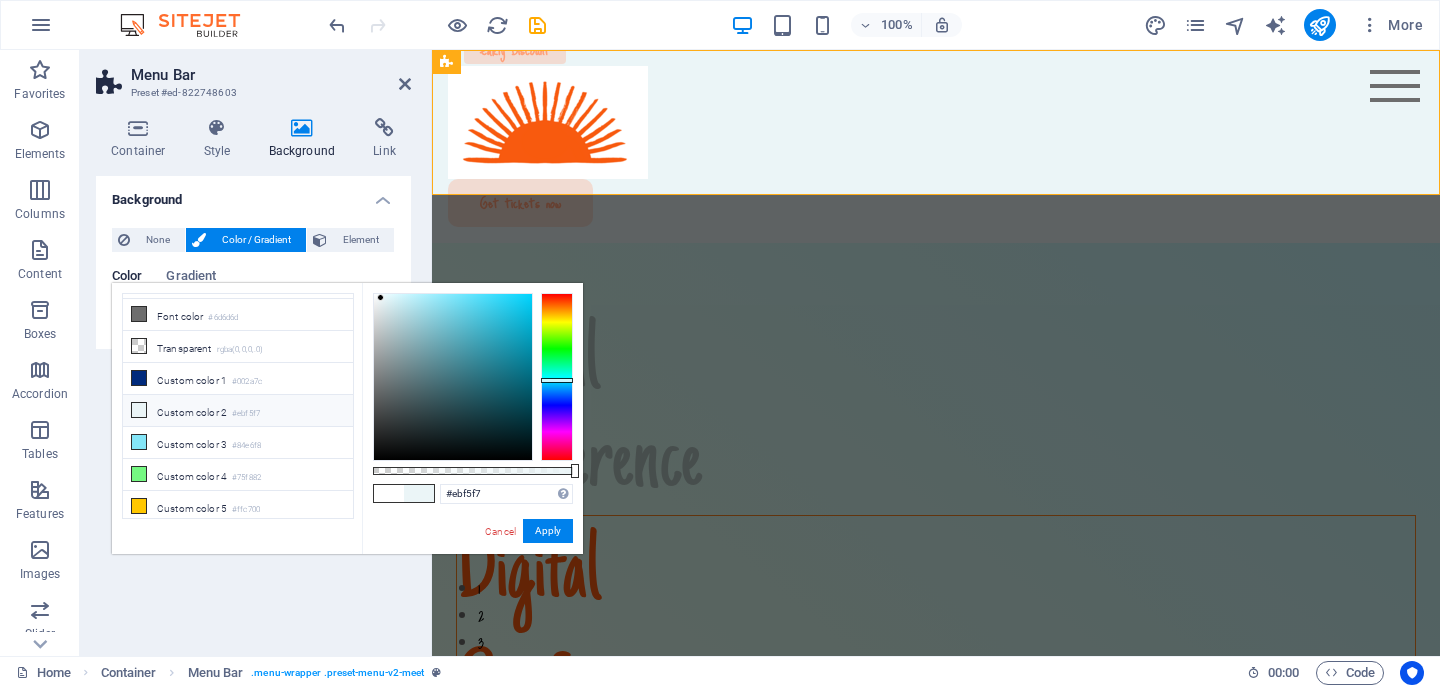 click on "Container Style Background Link Size Height Default px rem % vh vw Min. height None px rem % vh vw Width Default px rem % em vh vw Min. width None px rem % vh vw Content width Default Custom width Width Default px rem % em vh vw Min. width None px rem % vh vw Default padding Custom spacing Default content width and padding can be changed under Design. Edit design Layout (Flexbox) Alignment Determines the flex direction. Default Main axis Determine how elements should behave along the main axis inside this container (justify content). Default Side axis Control the vertical direction of the element inside of the container (align items). Default Wrap Default On Off Fill Controls the distances and direction of elements on the y-axis across several lines (align content). Default Accessibility ARIA helps assistive technologies (like screen readers) to understand the role, state, and behavior of web elements Role The ARIA role defines the purpose of an element.  None Alert Article Banner Comment Fan" at bounding box center (253, 379) 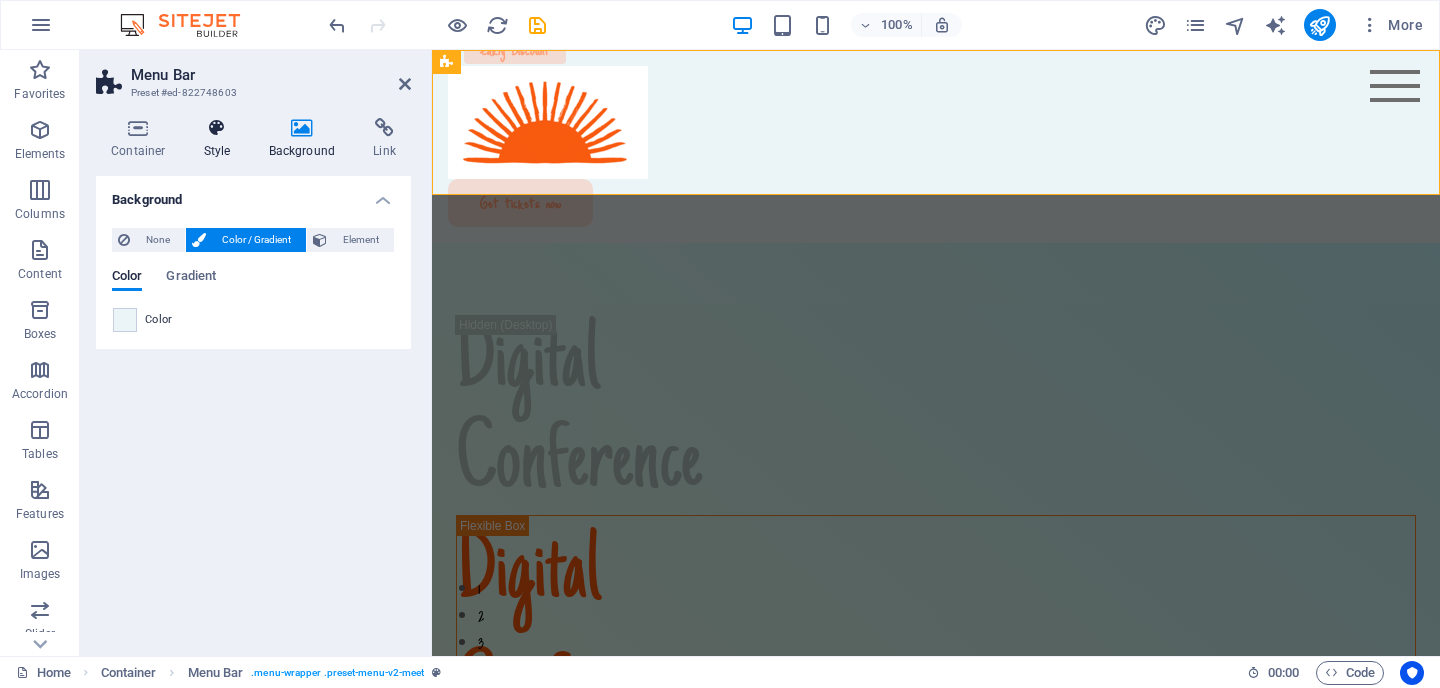 click on "Style" at bounding box center [221, 139] 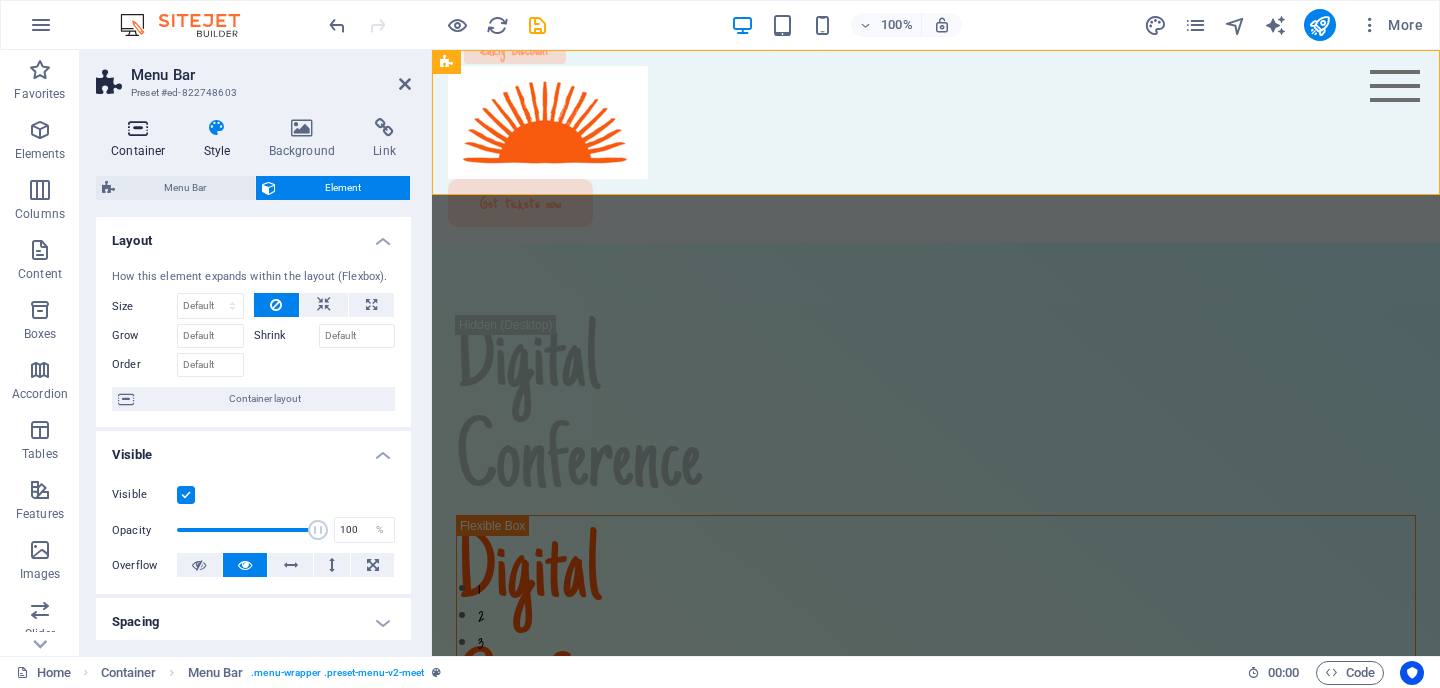click on "Container" at bounding box center [142, 139] 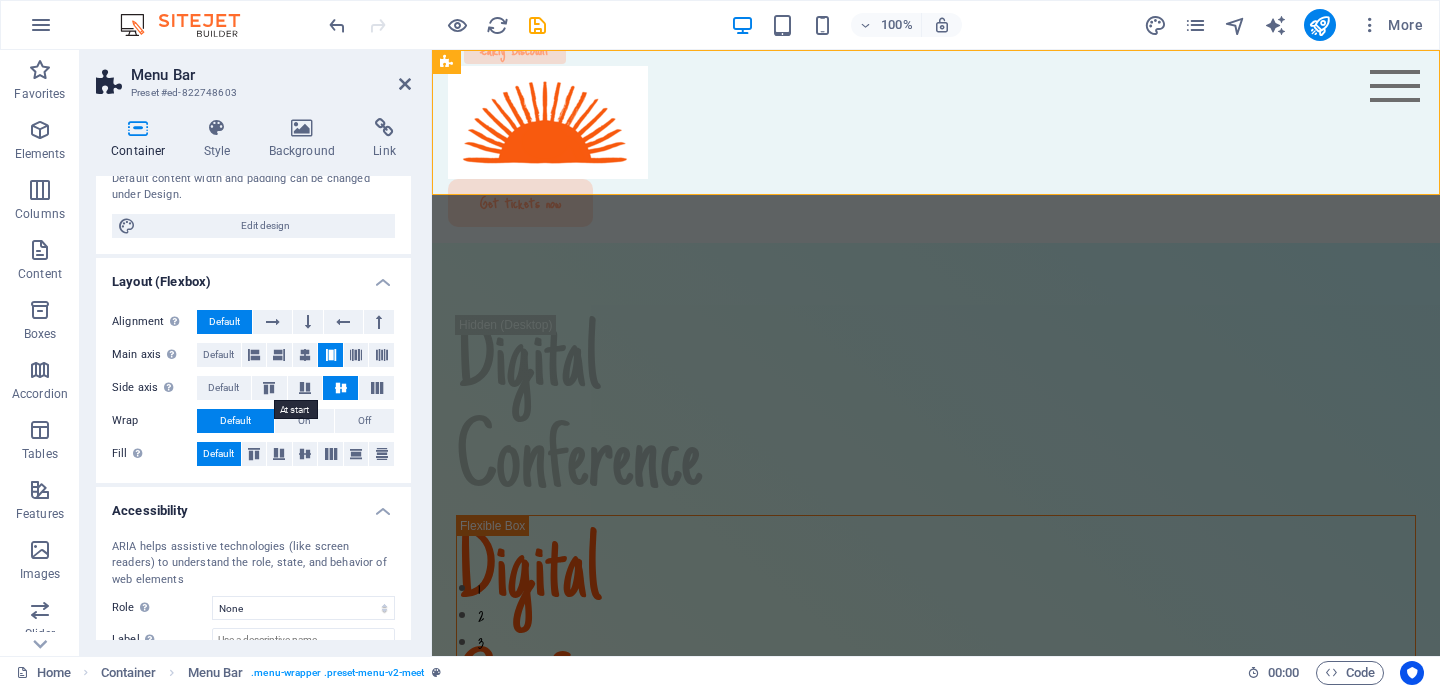 scroll, scrollTop: 197, scrollLeft: 0, axis: vertical 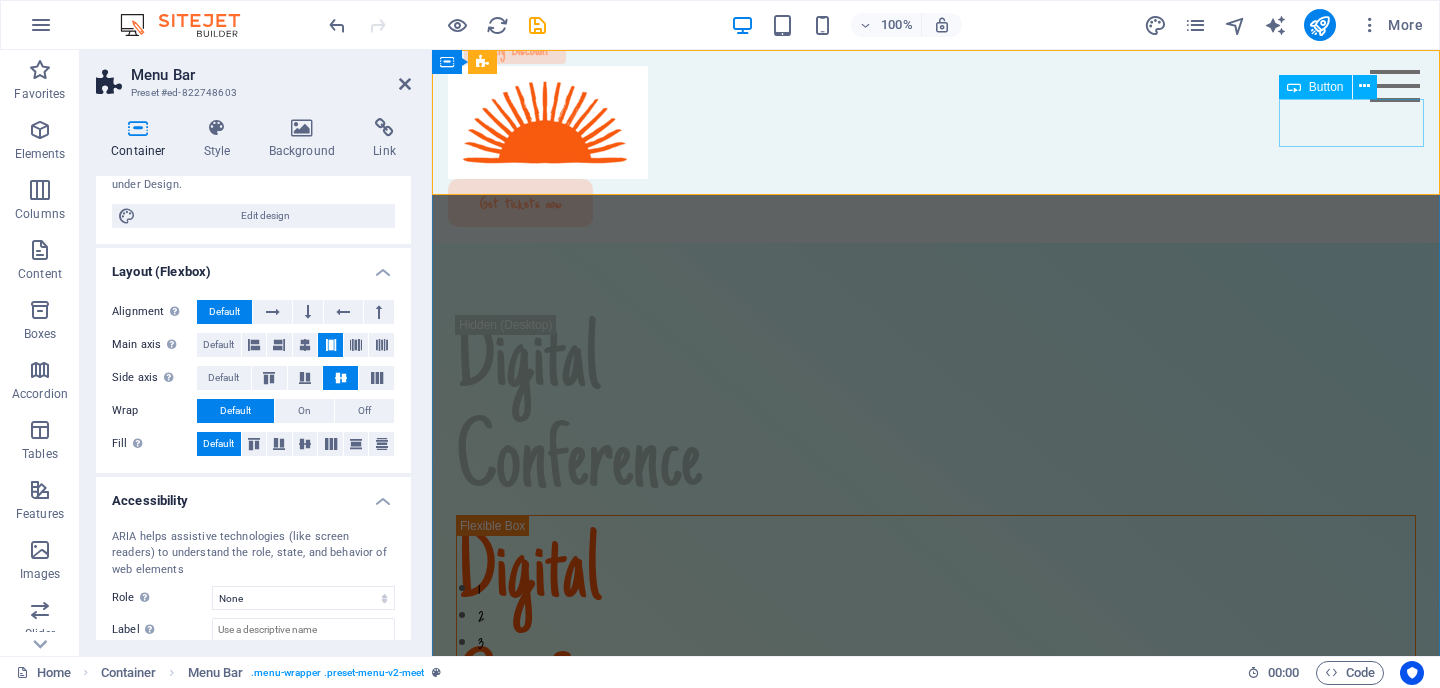 click on "Get tickets now" at bounding box center [936, 203] 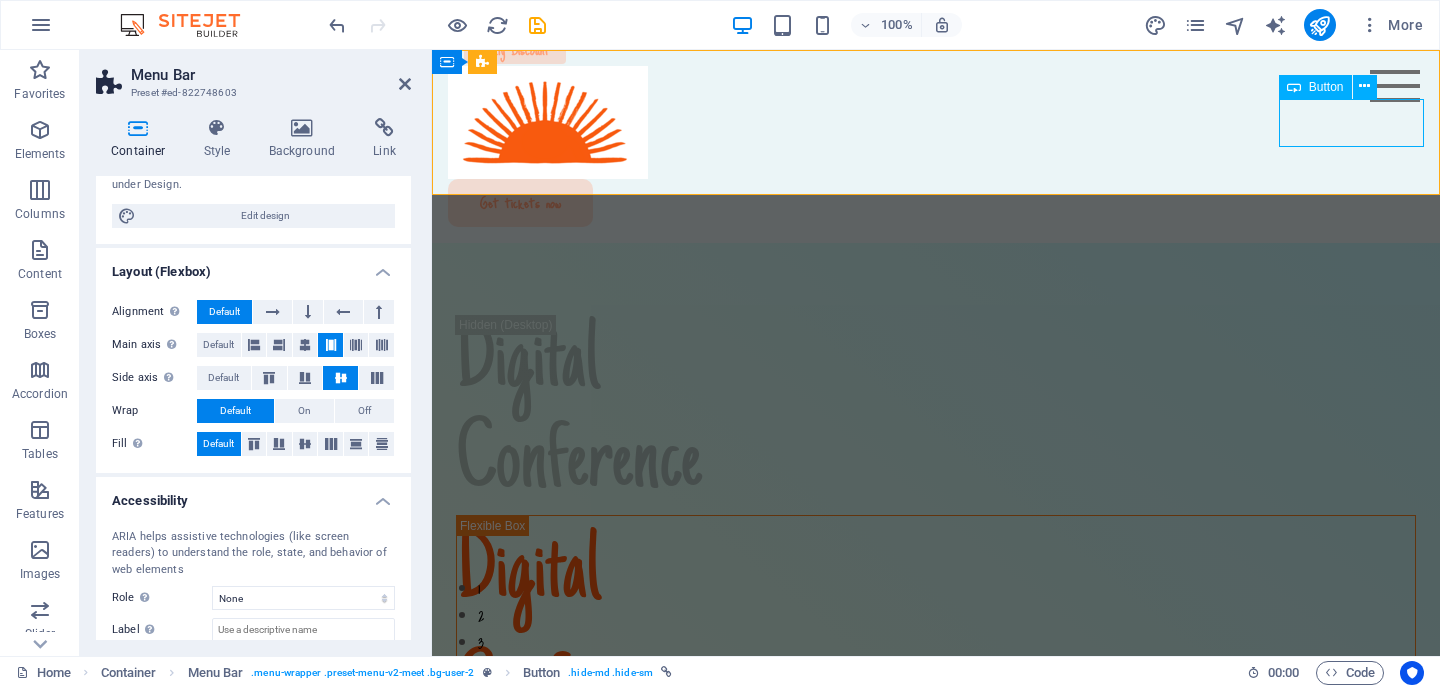 click on "Get tickets now" at bounding box center (936, 203) 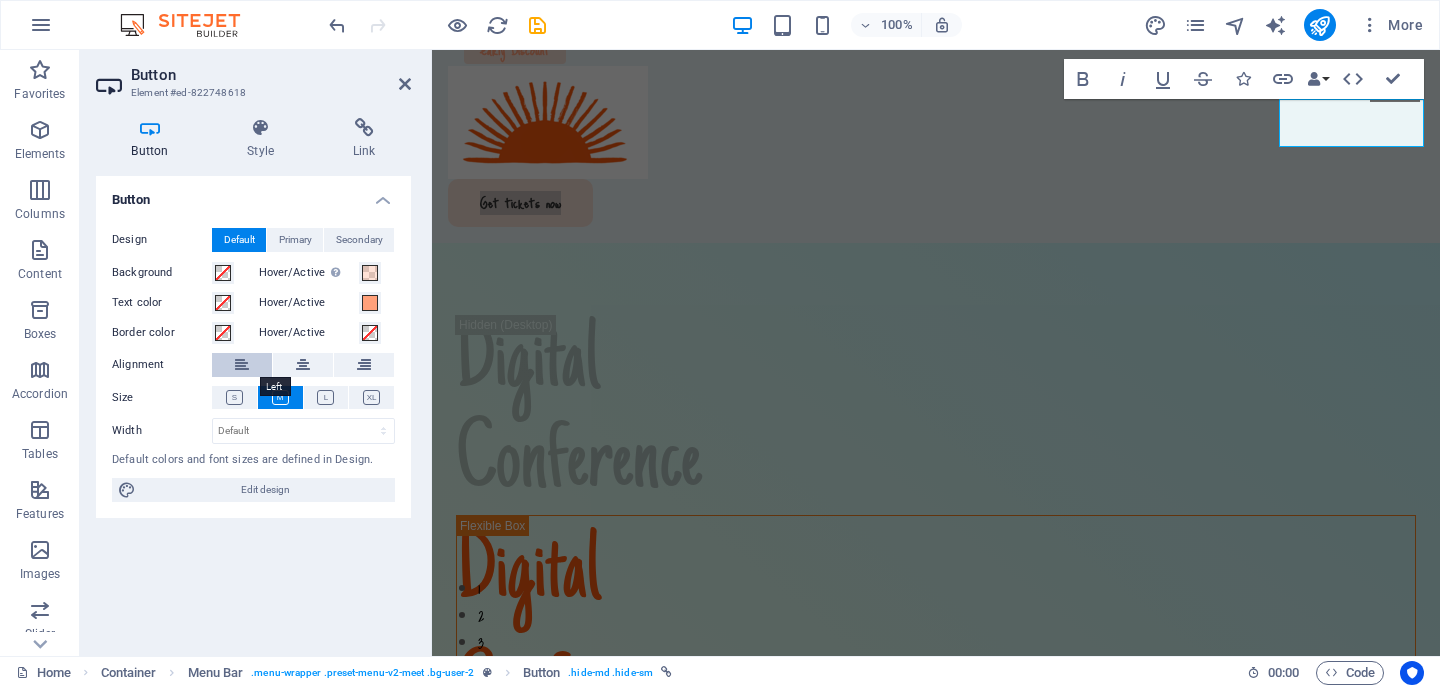 click at bounding box center (242, 365) 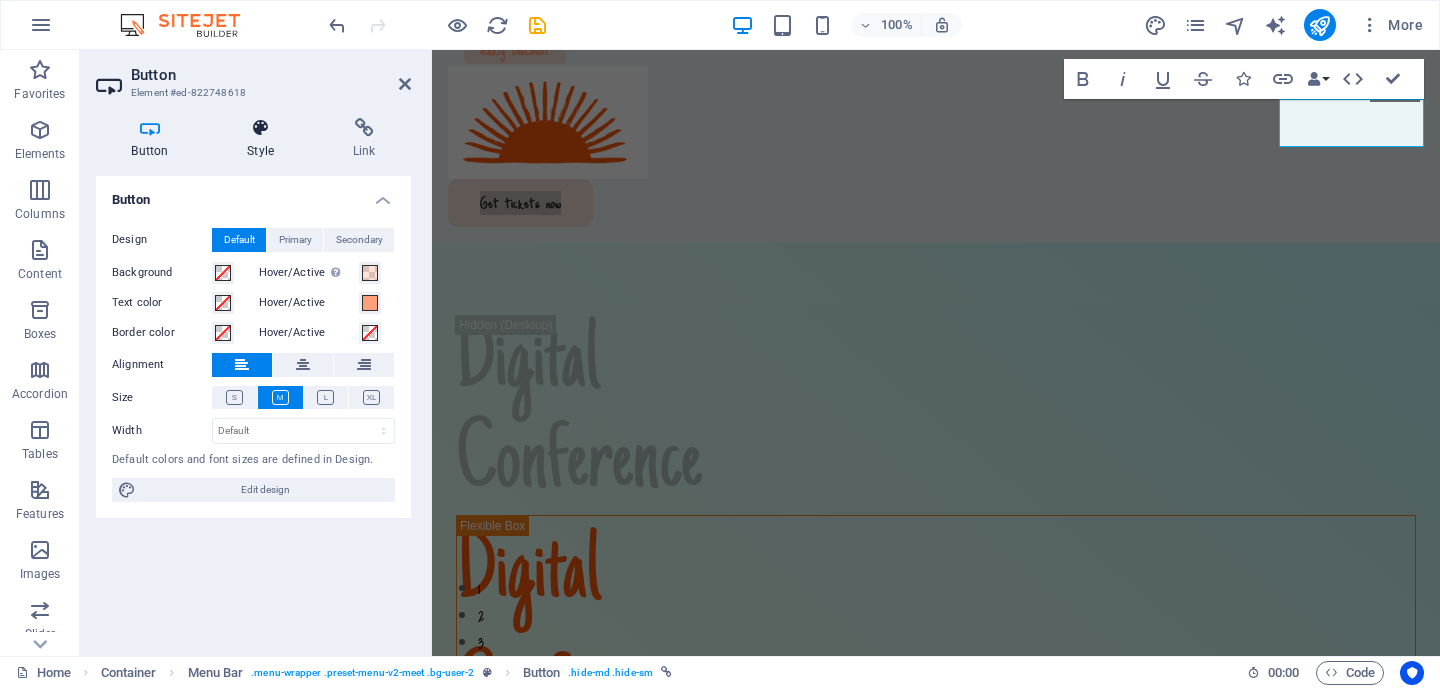 click on "Style" at bounding box center [265, 139] 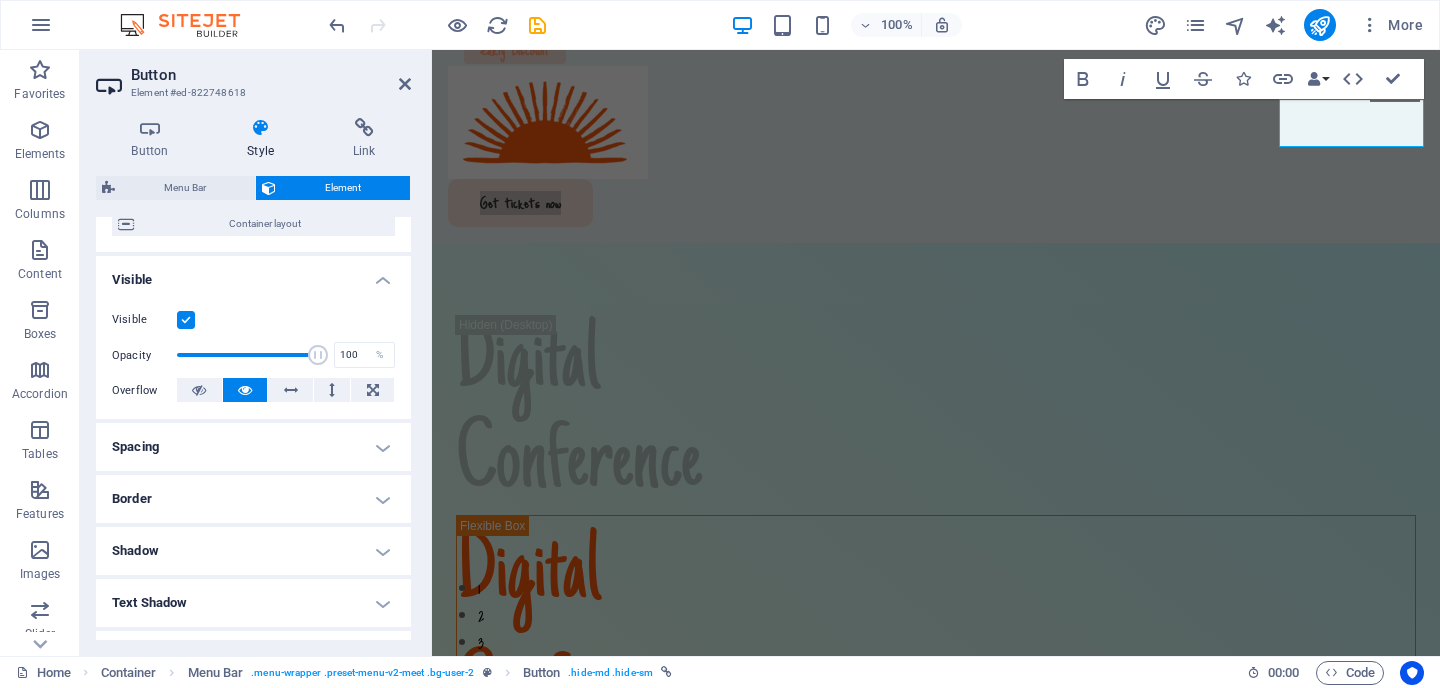 scroll, scrollTop: 183, scrollLeft: 0, axis: vertical 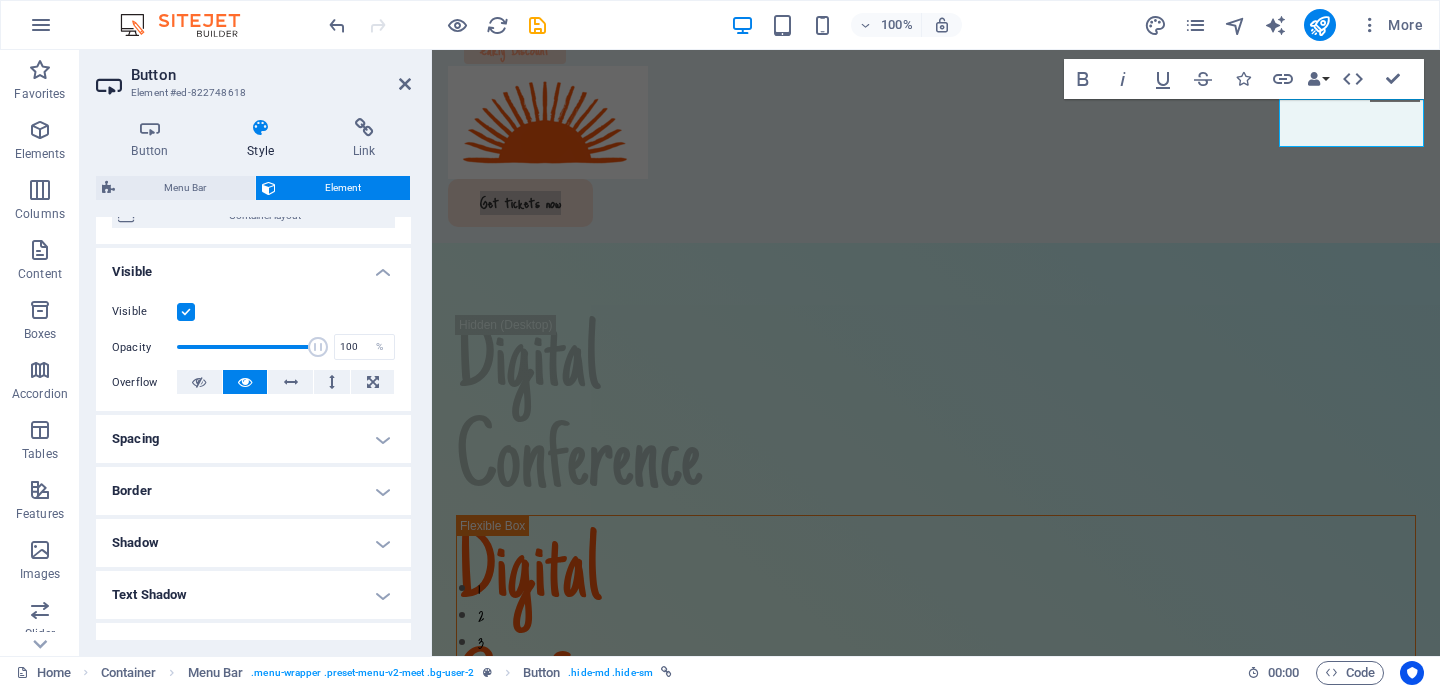 click on "Spacing" at bounding box center [253, 439] 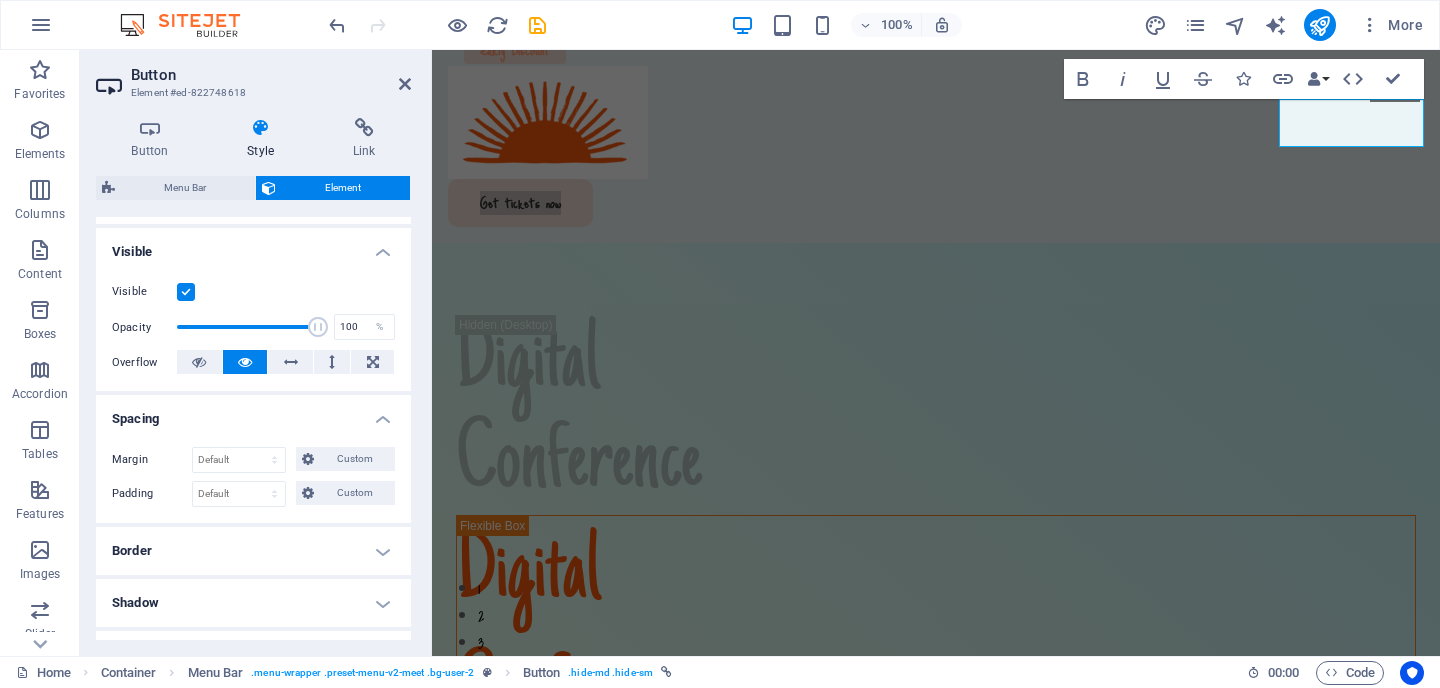 scroll, scrollTop: 227, scrollLeft: 0, axis: vertical 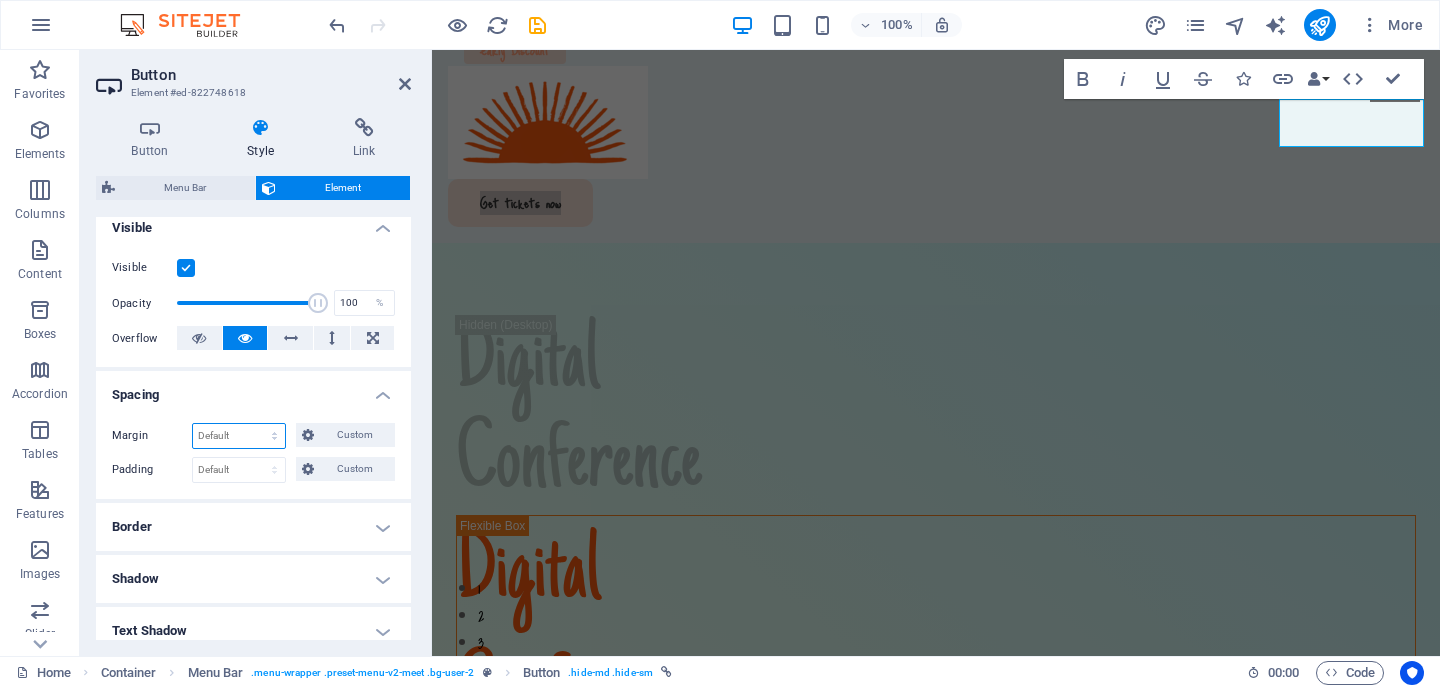 click on "Default auto px % rem vw vh Custom" at bounding box center [239, 436] 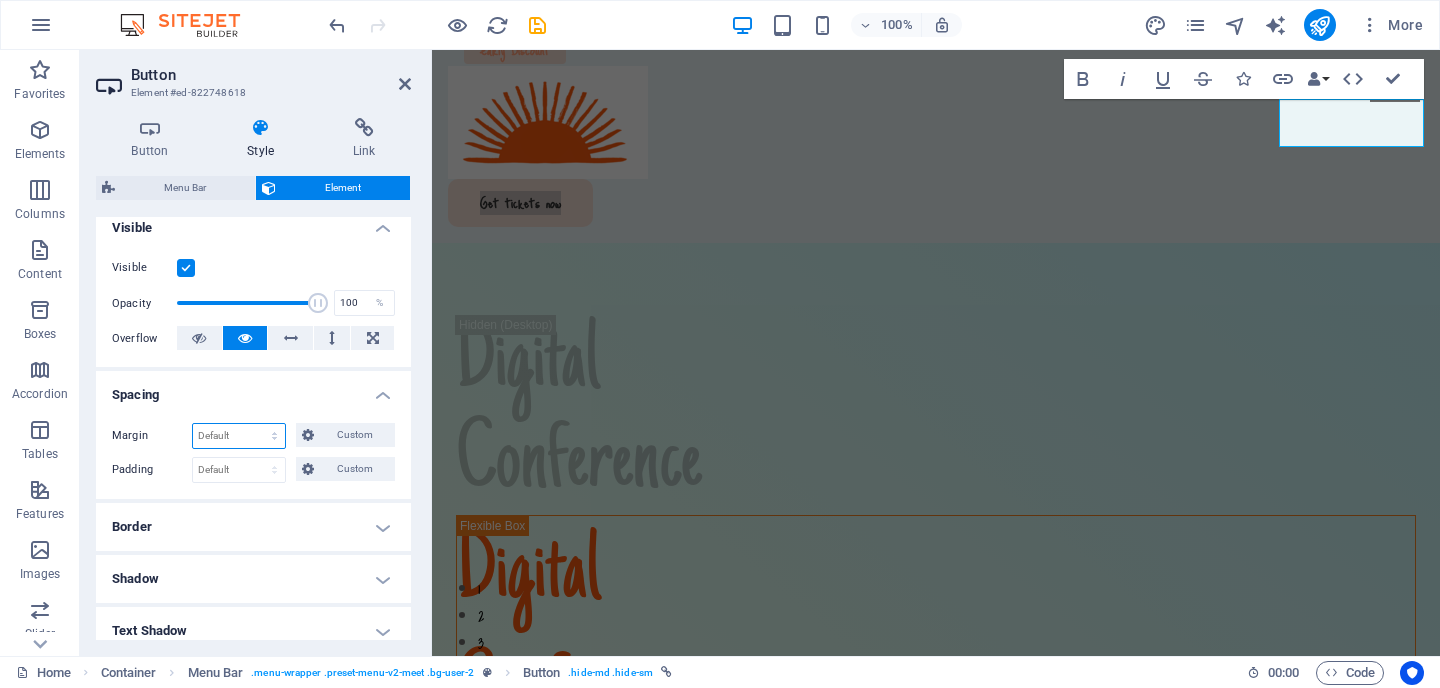 select on "%" 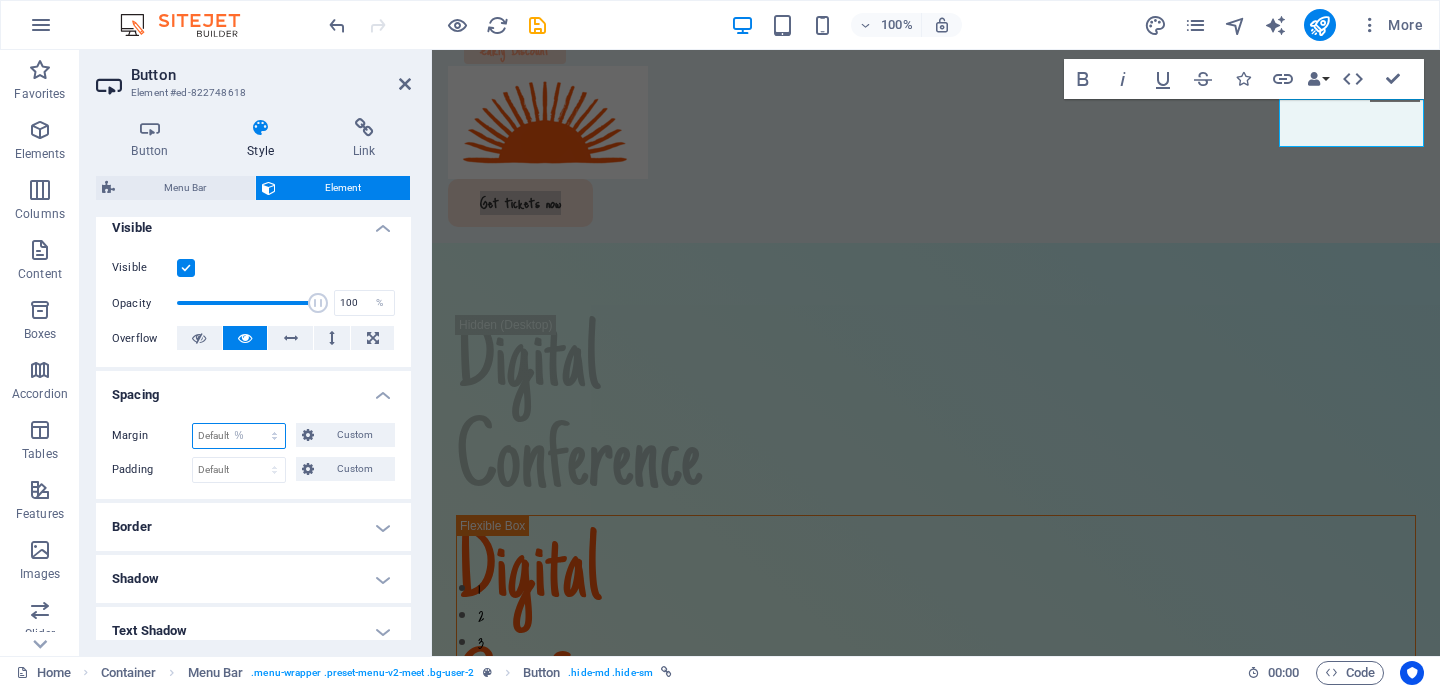 type on "100" 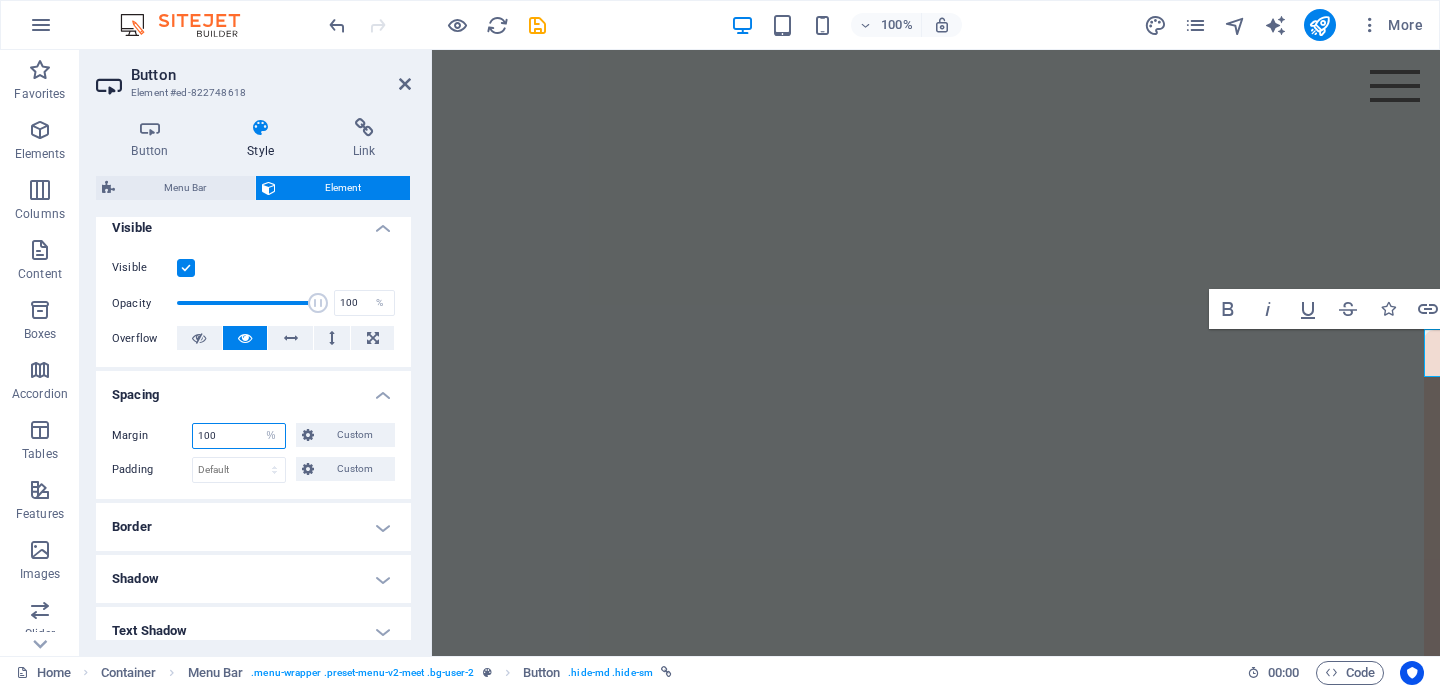 scroll, scrollTop: 826, scrollLeft: 0, axis: vertical 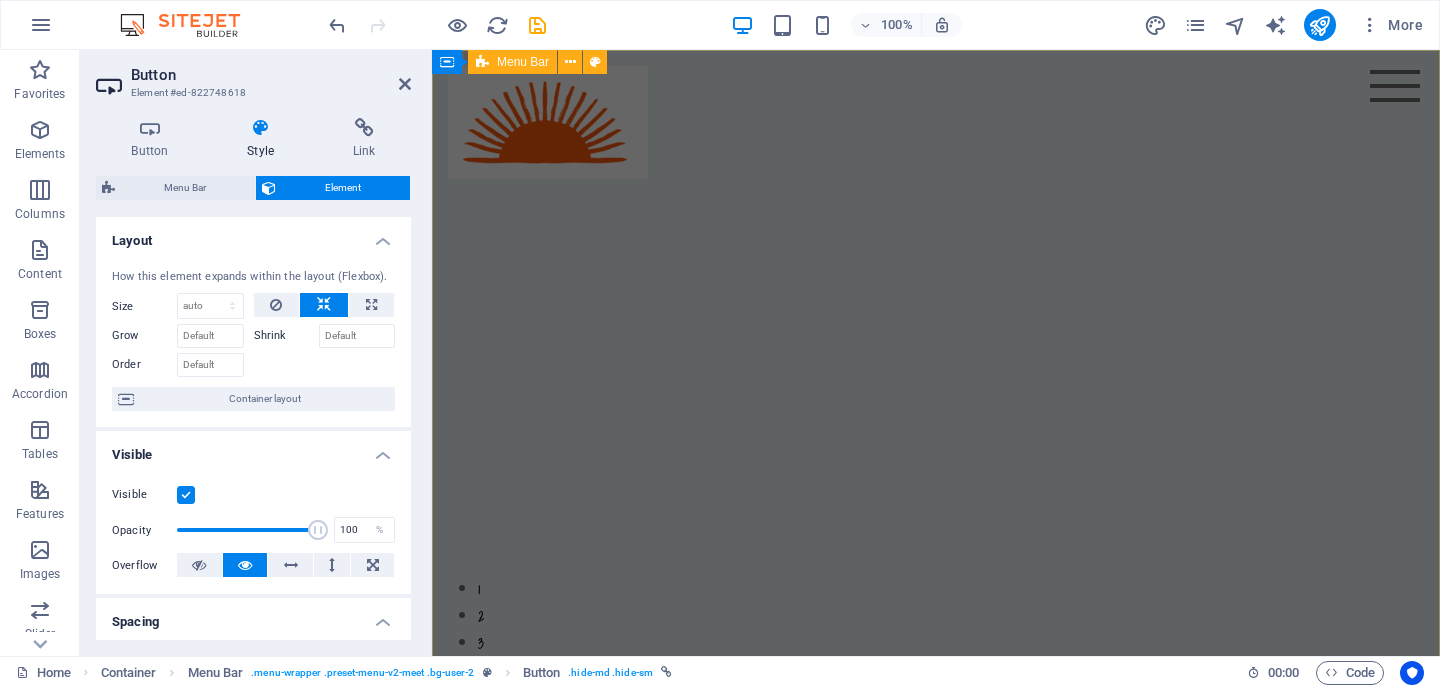 type 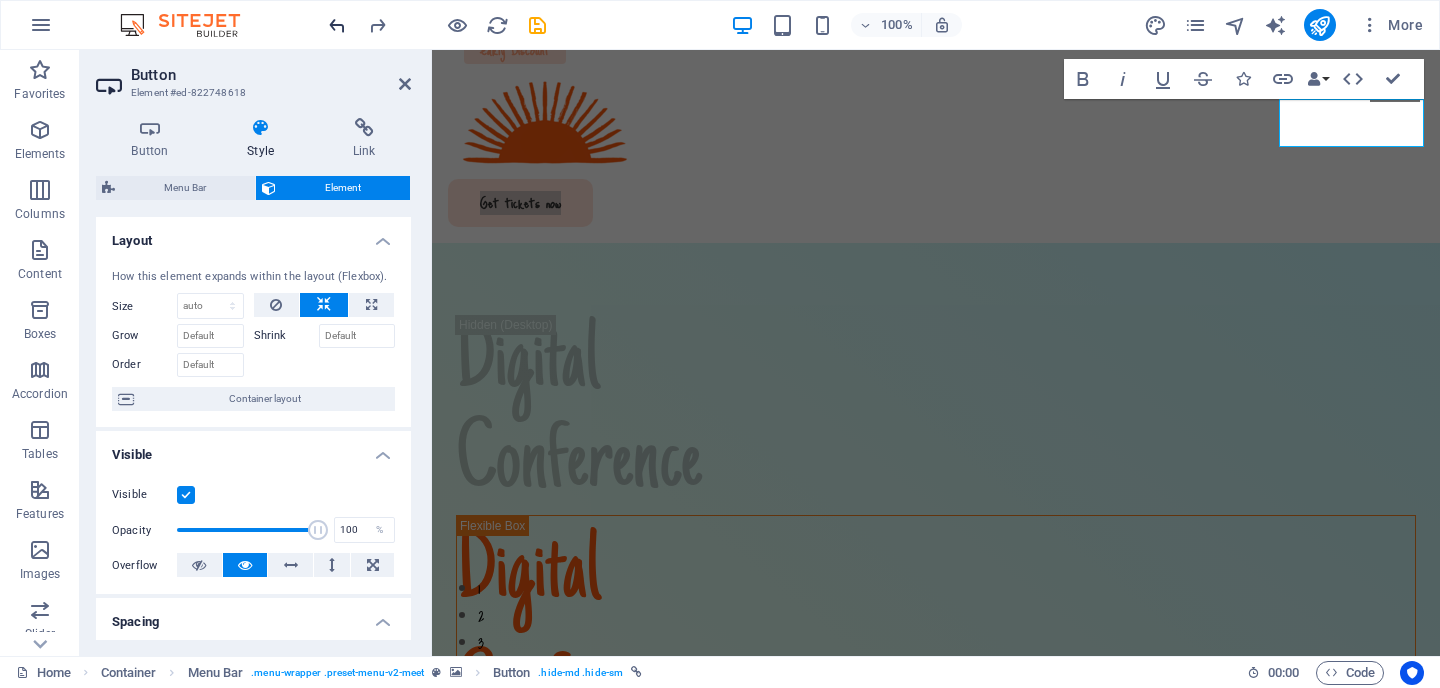 click at bounding box center [337, 25] 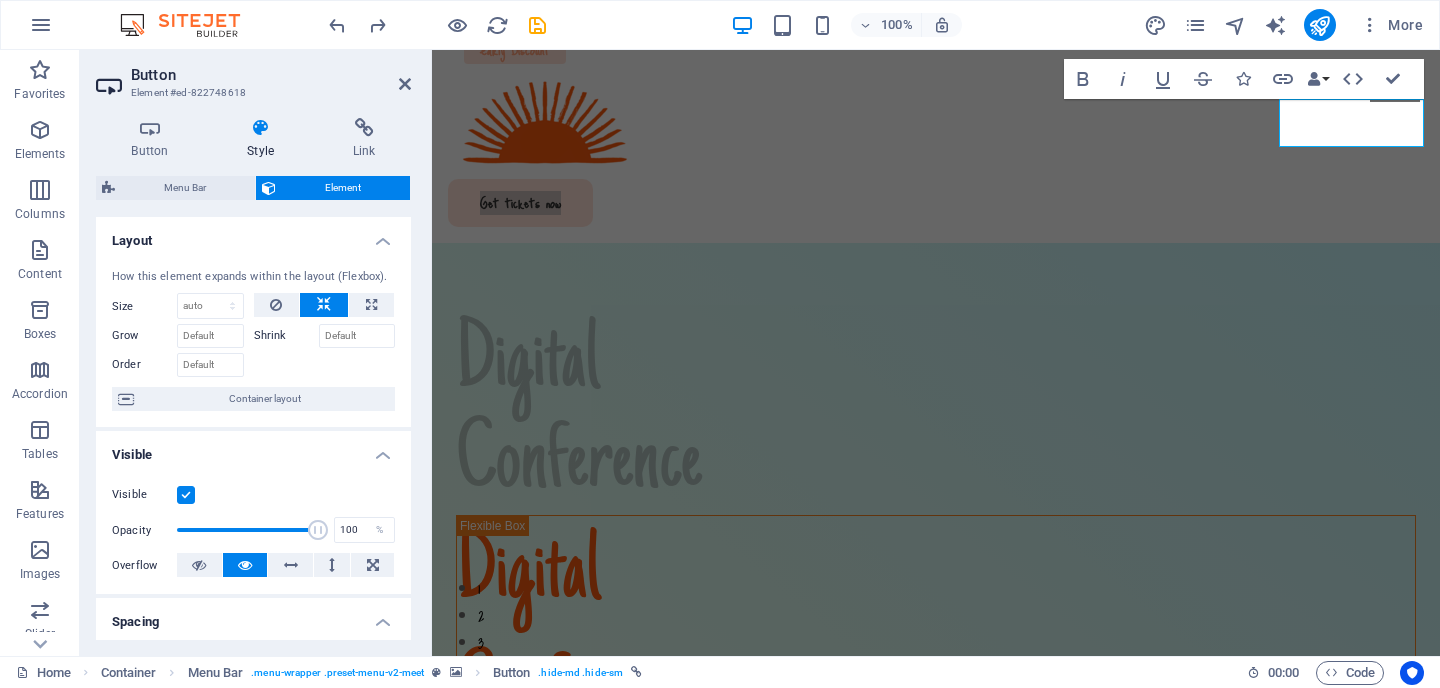 click on "Speakers Agenda About Testimonials FAQ Get tickets now" at bounding box center [936, 146] 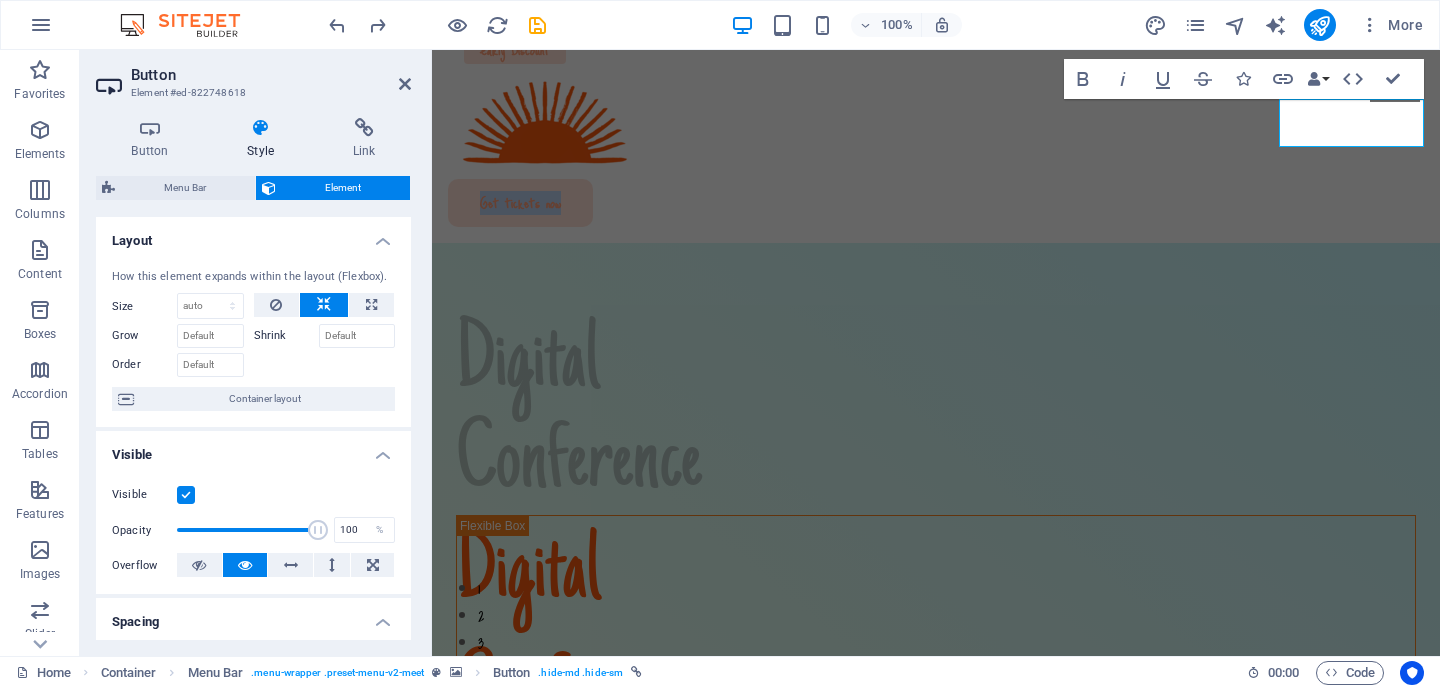 click on "Digital      Conference Digital  Conference Lorem ipsum dolor sit amet, consectetur adipiscing elit. Suspendisse varius enim in eros elementum tristique. Duis cursus, mi quis viverra ornare, eros dolor interdum nulla. [DATE]-[DATE], [YEAR] [CITY] In Person [BUILDING] Get tickets now" at bounding box center [936, 1015] 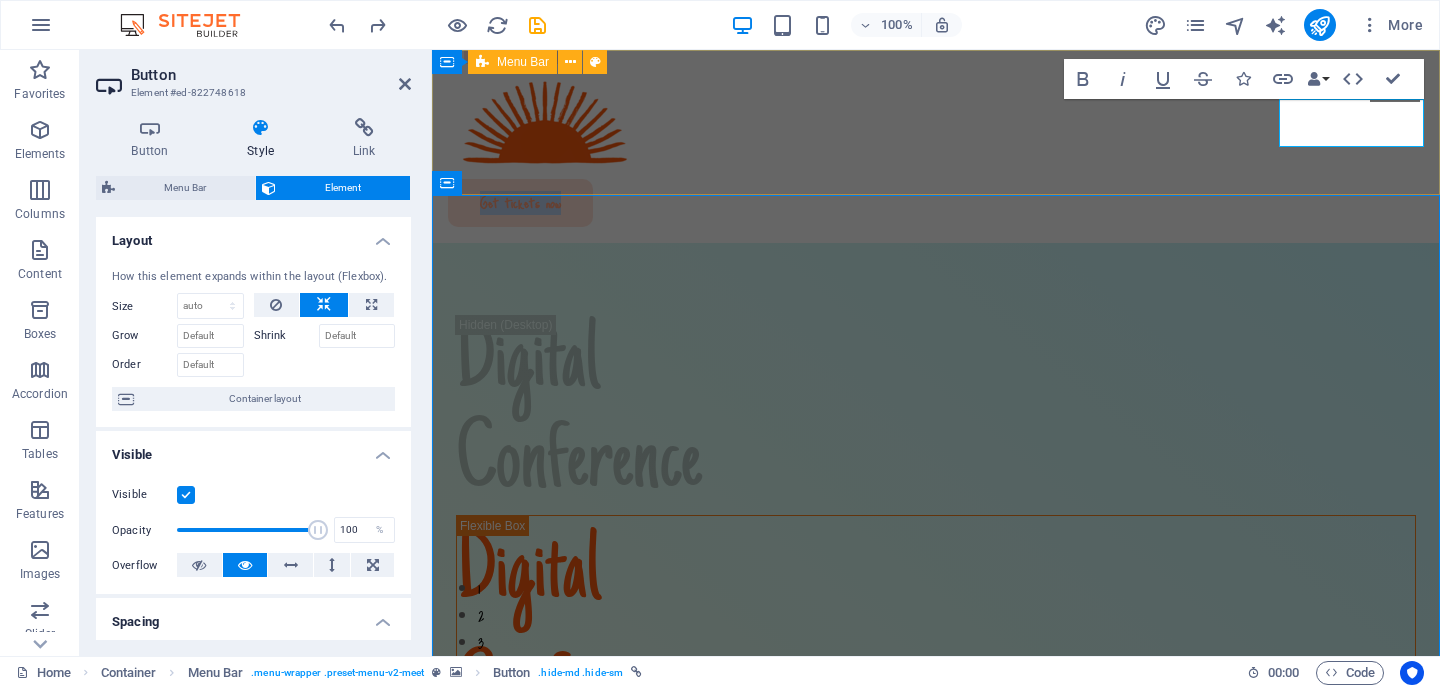 click on "Speakers Agenda About Testimonials FAQ Get tickets now" at bounding box center [936, 146] 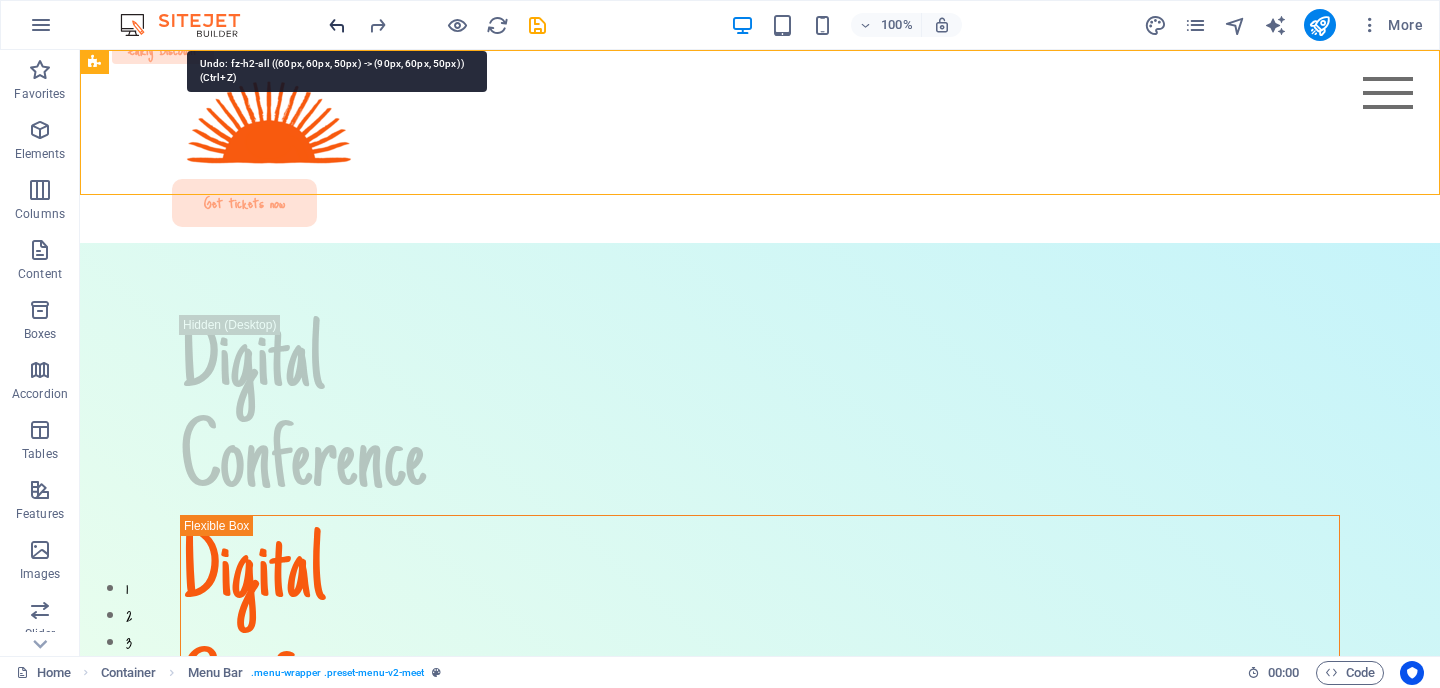 click at bounding box center (337, 25) 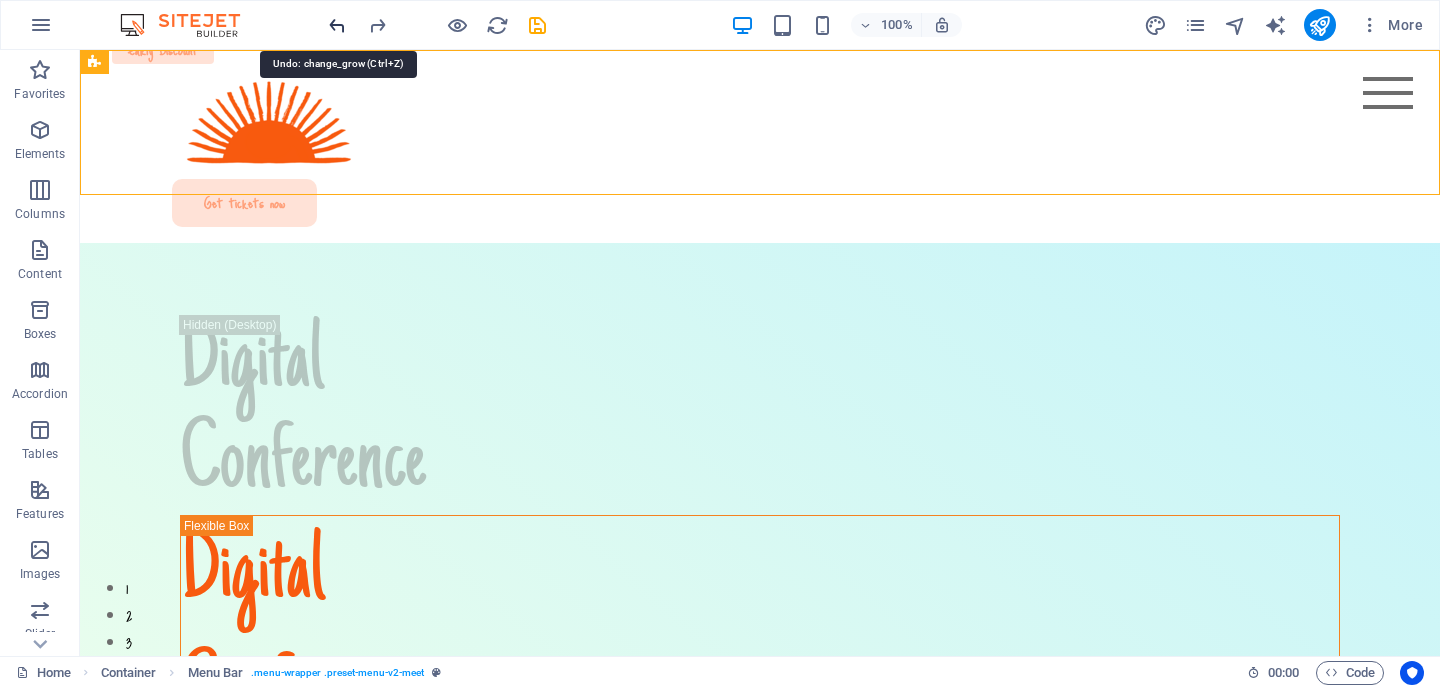 click at bounding box center [337, 25] 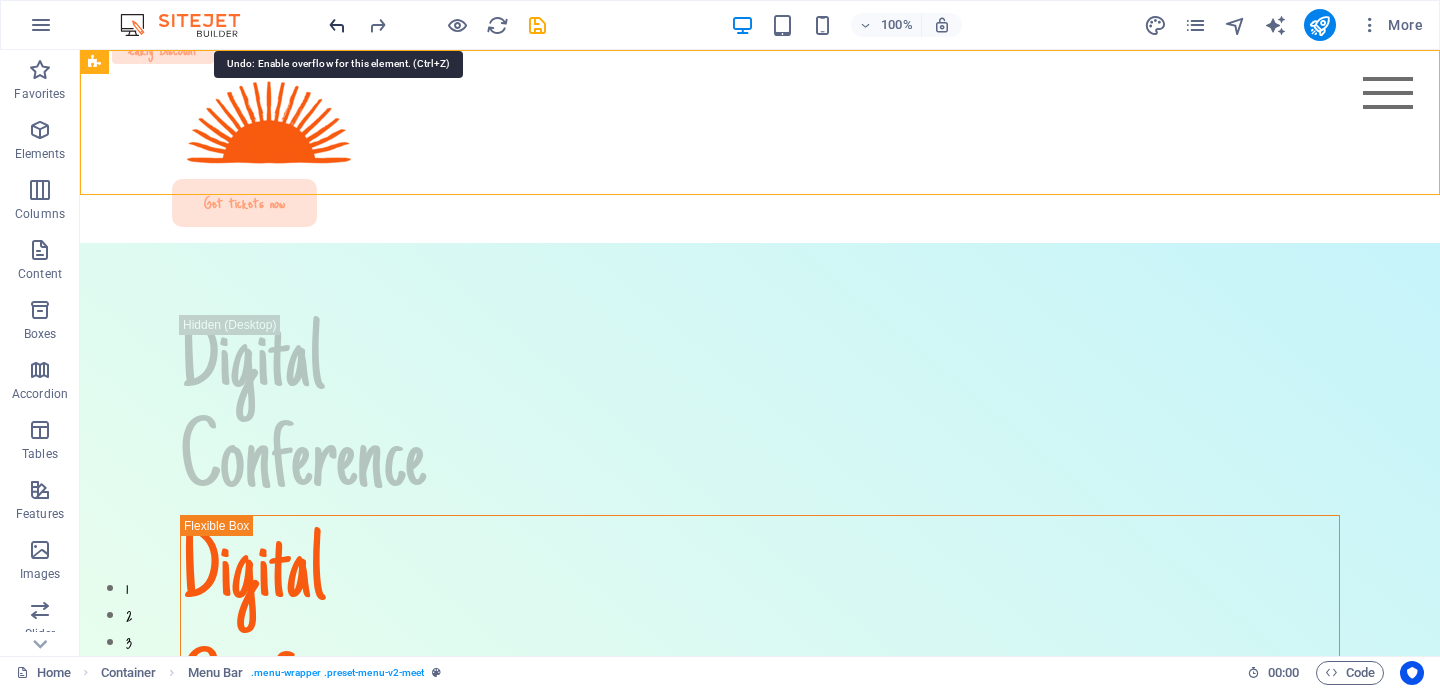 click at bounding box center (337, 25) 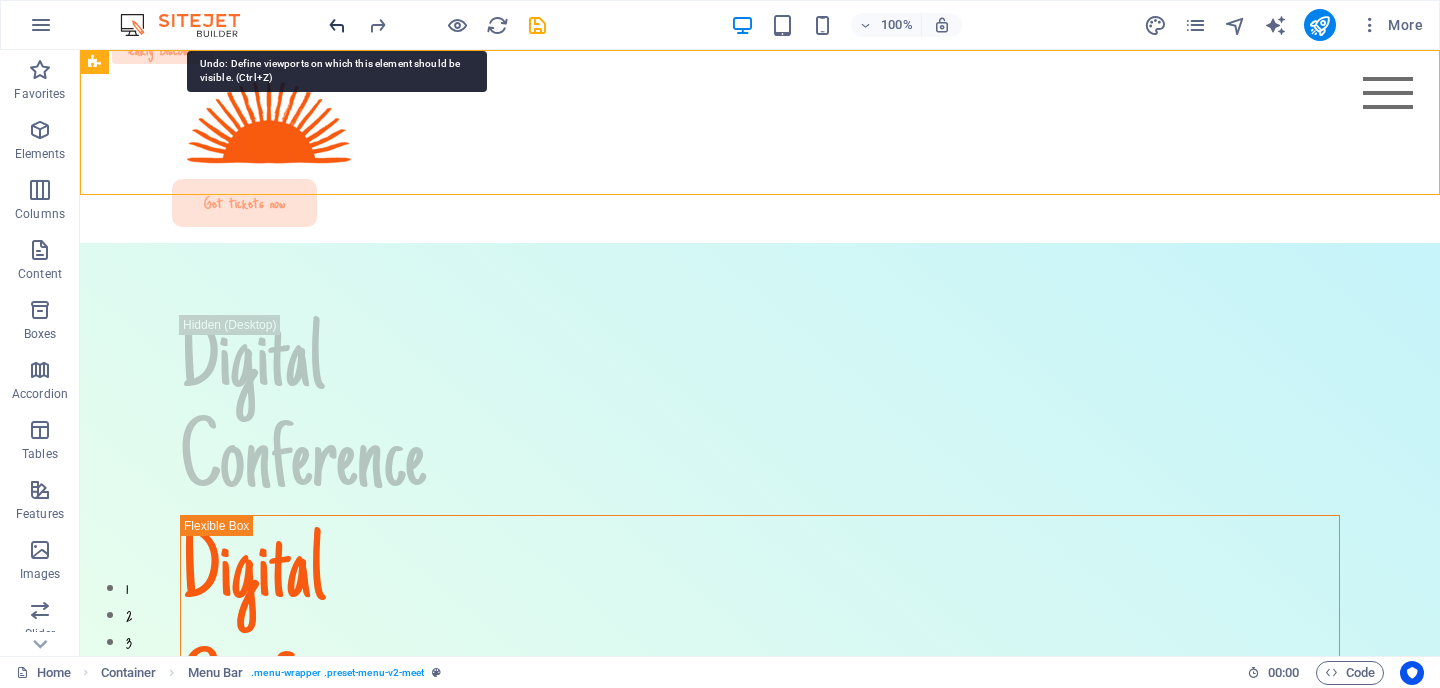 click at bounding box center (337, 25) 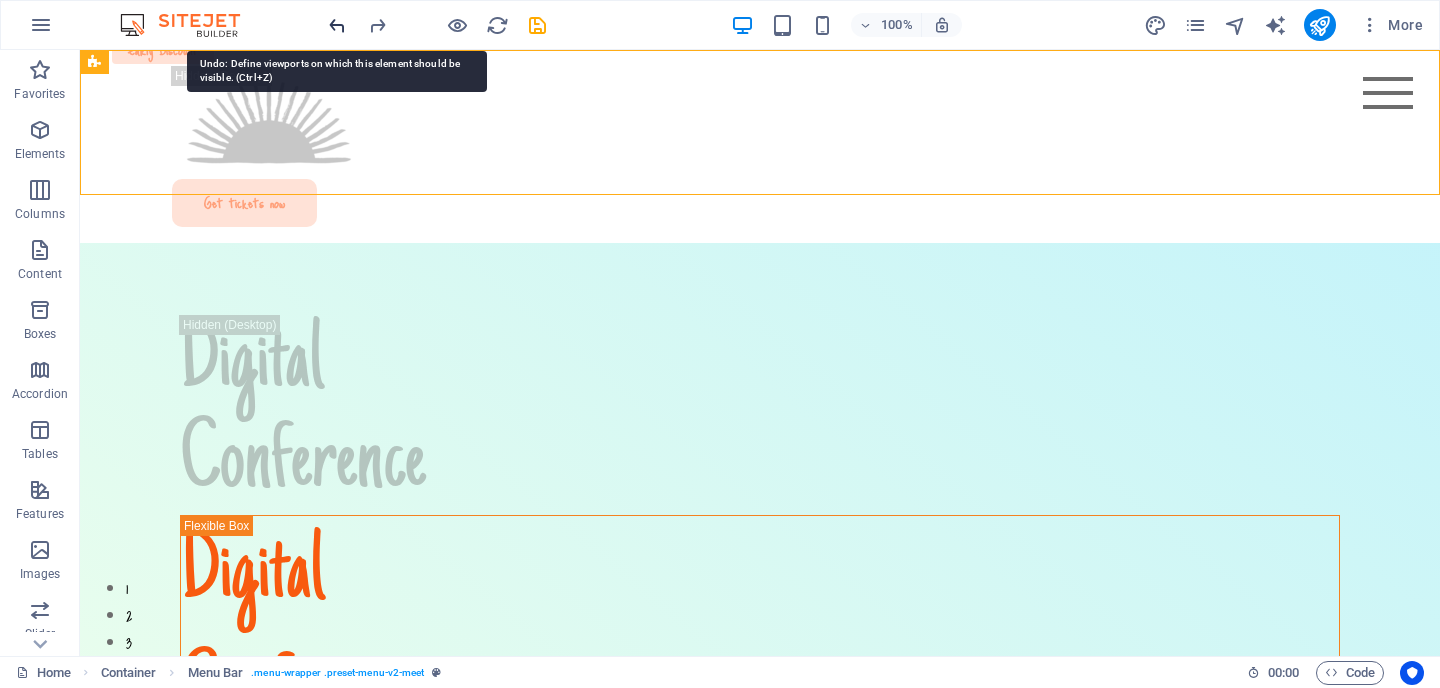 click at bounding box center (337, 25) 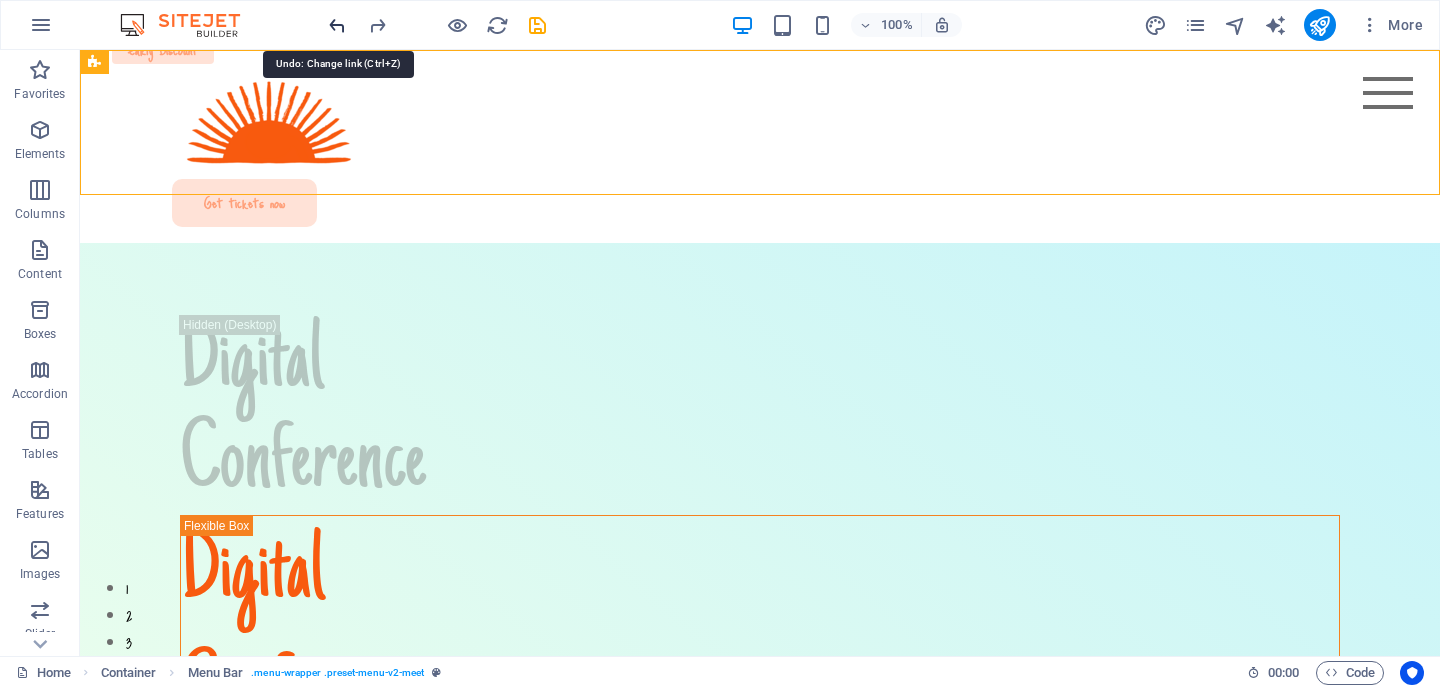 click at bounding box center [337, 25] 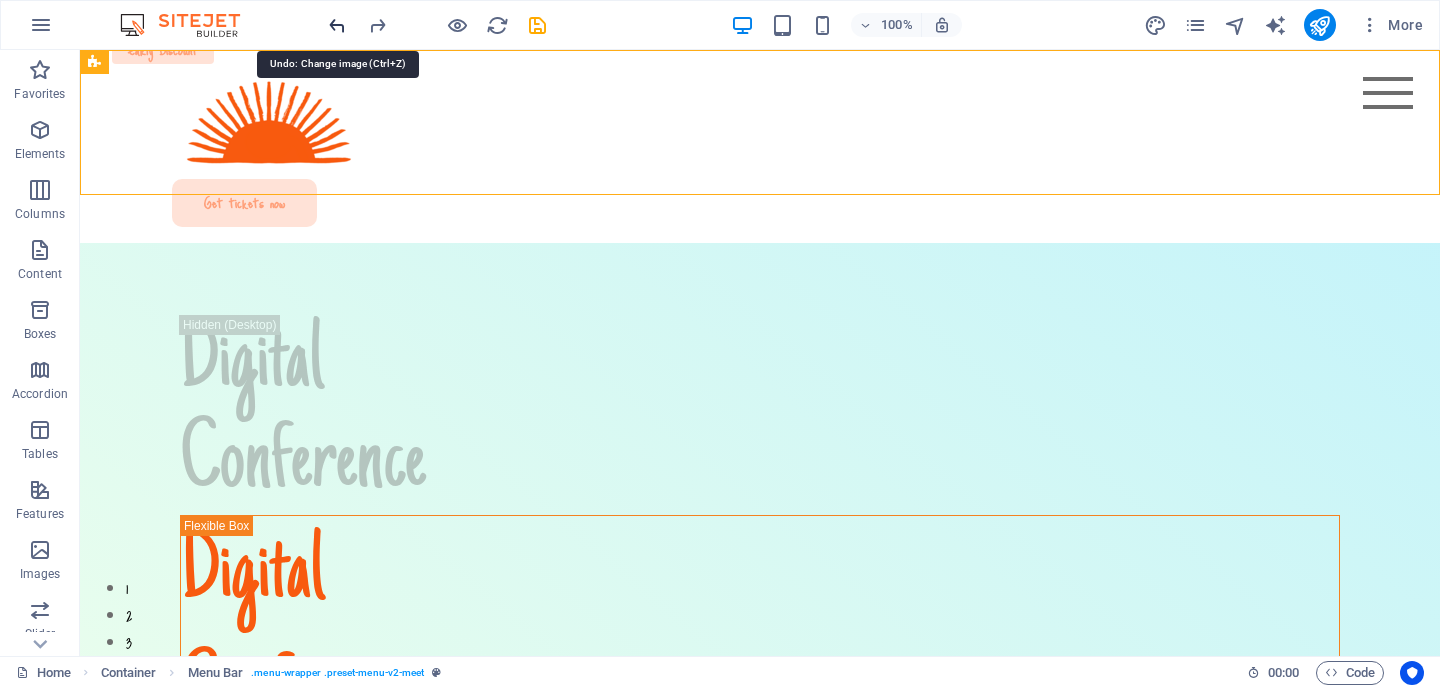 click at bounding box center [337, 25] 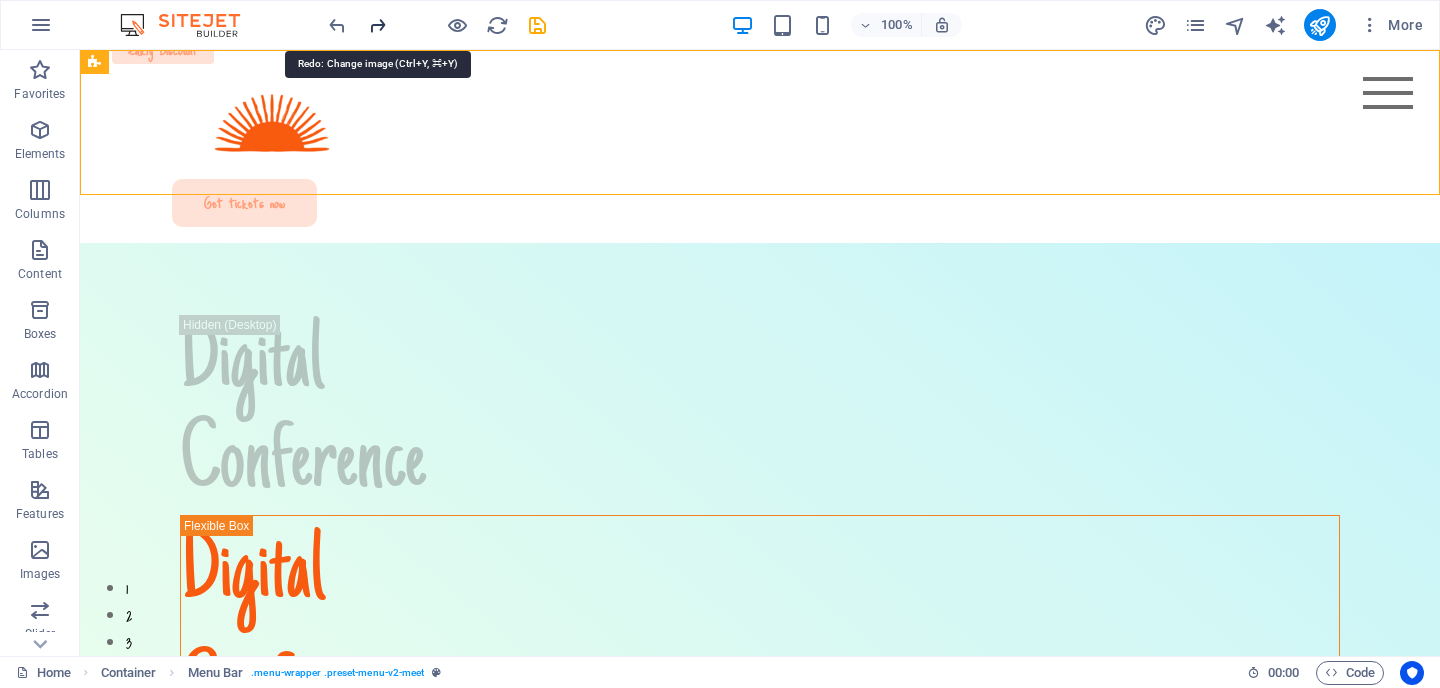 click at bounding box center (377, 25) 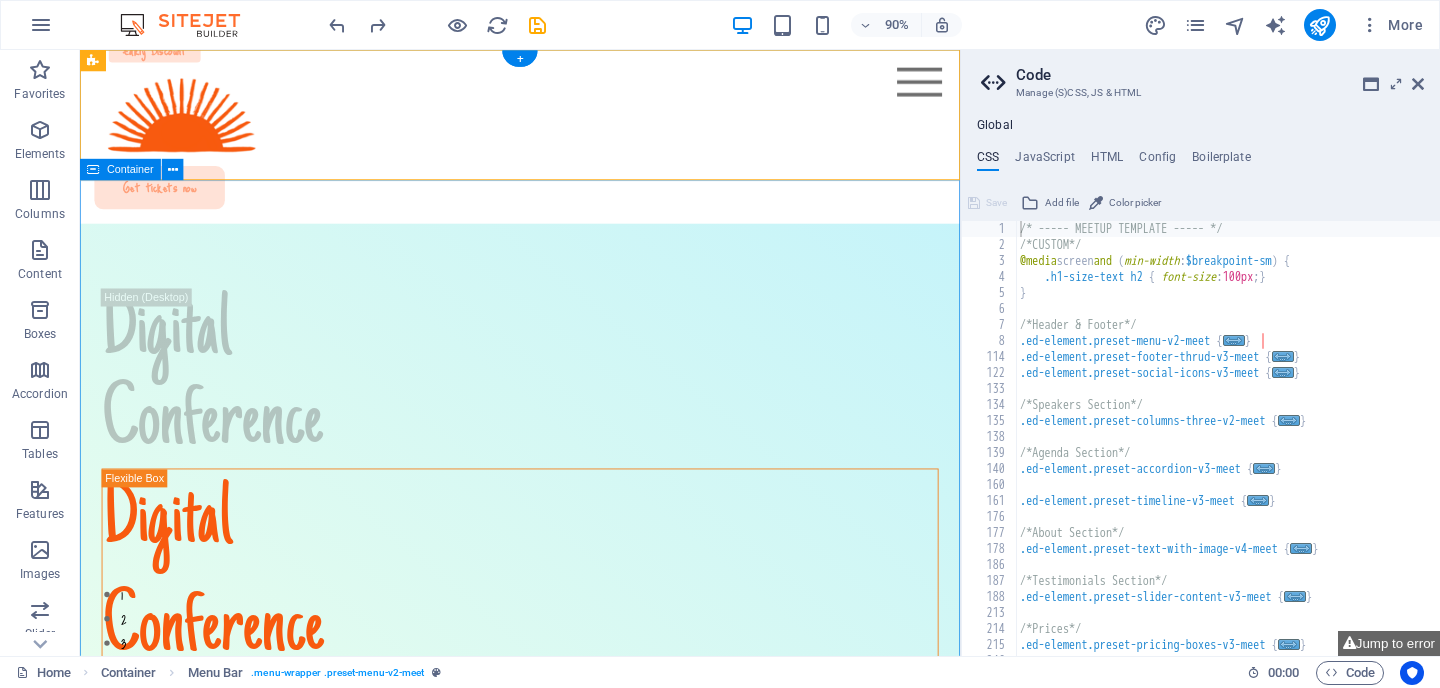 click on "Digital      Conference Digital  Conference Lorem ipsum dolor sit amet, consectetur adipiscing elit. Suspendisse varius enim in eros elementum tristique. Duis cursus, mi quis viverra ornare, eros dolor interdum nulla. [DATE]-[DATE], [YEAR] [CITY] In Person [BUILDING] Get tickets now" at bounding box center (569, 1015) 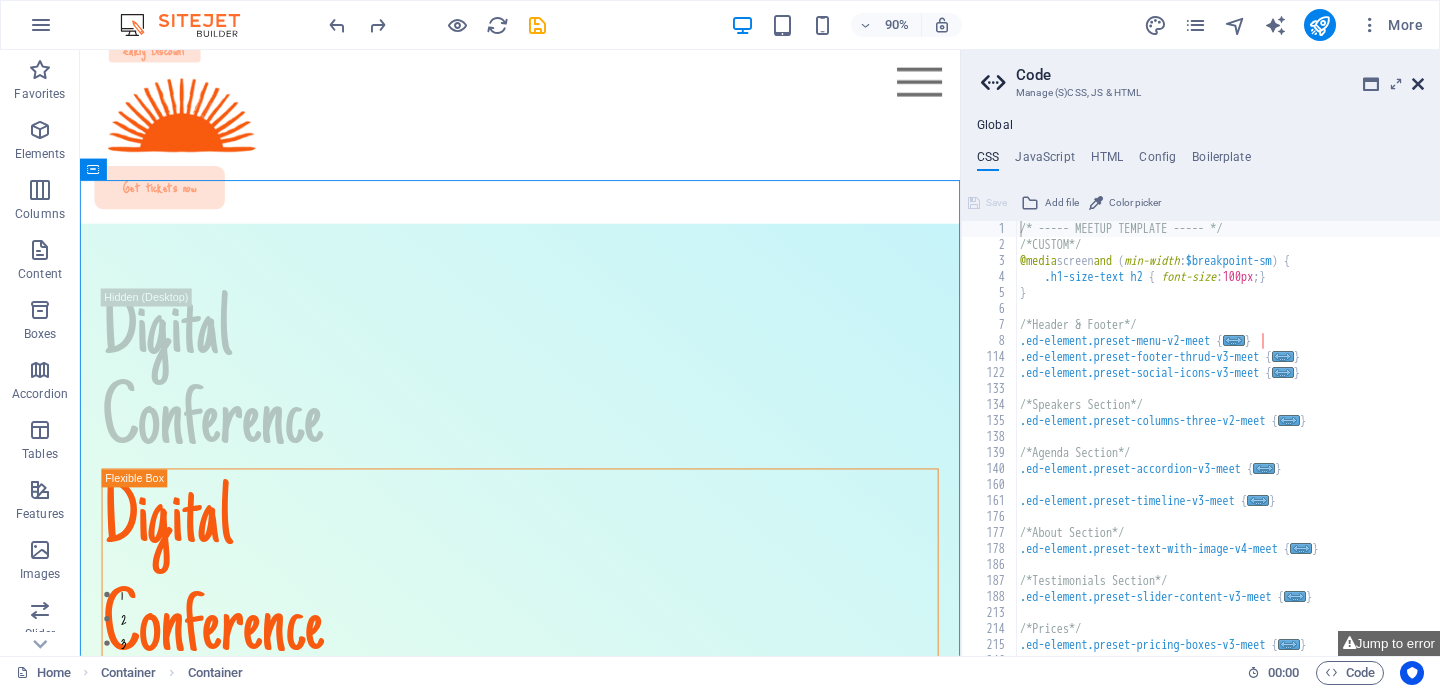 click at bounding box center [1418, 84] 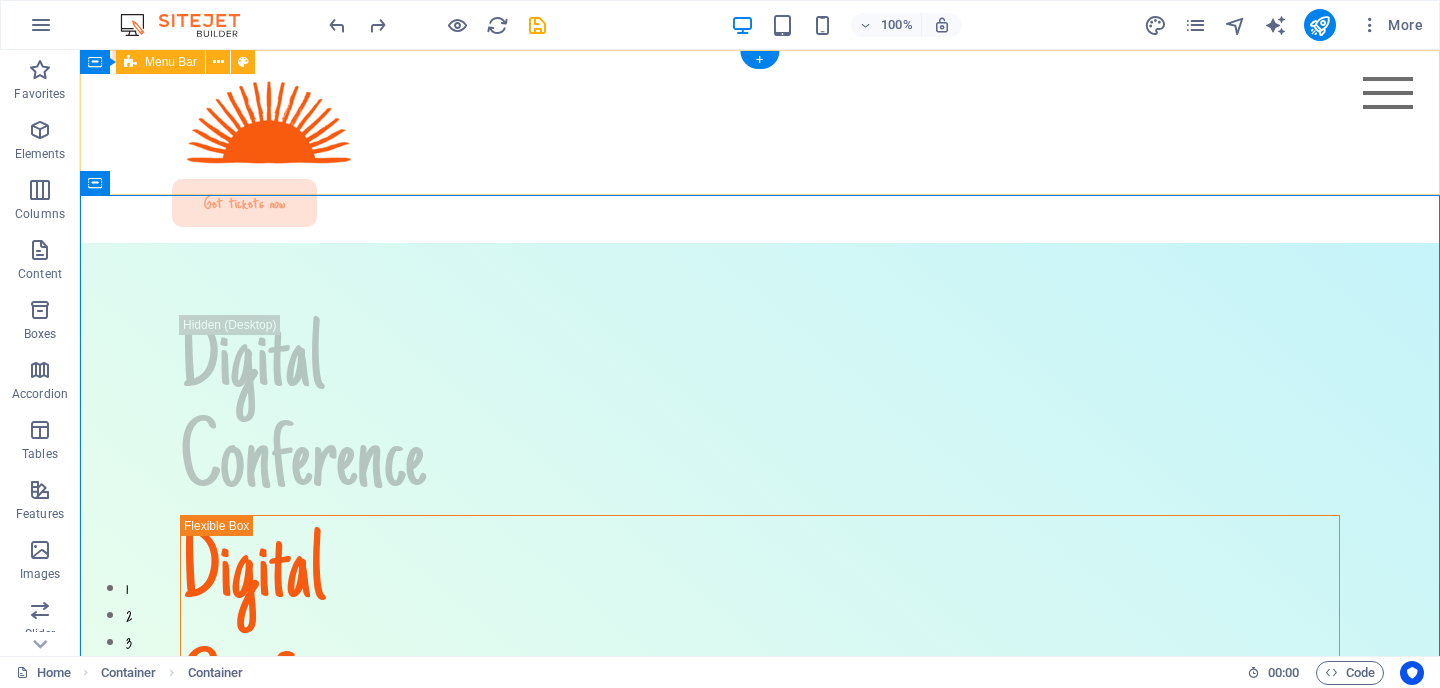 click on "Speakers Agenda About Testimonials FAQ Get tickets now" at bounding box center (760, 146) 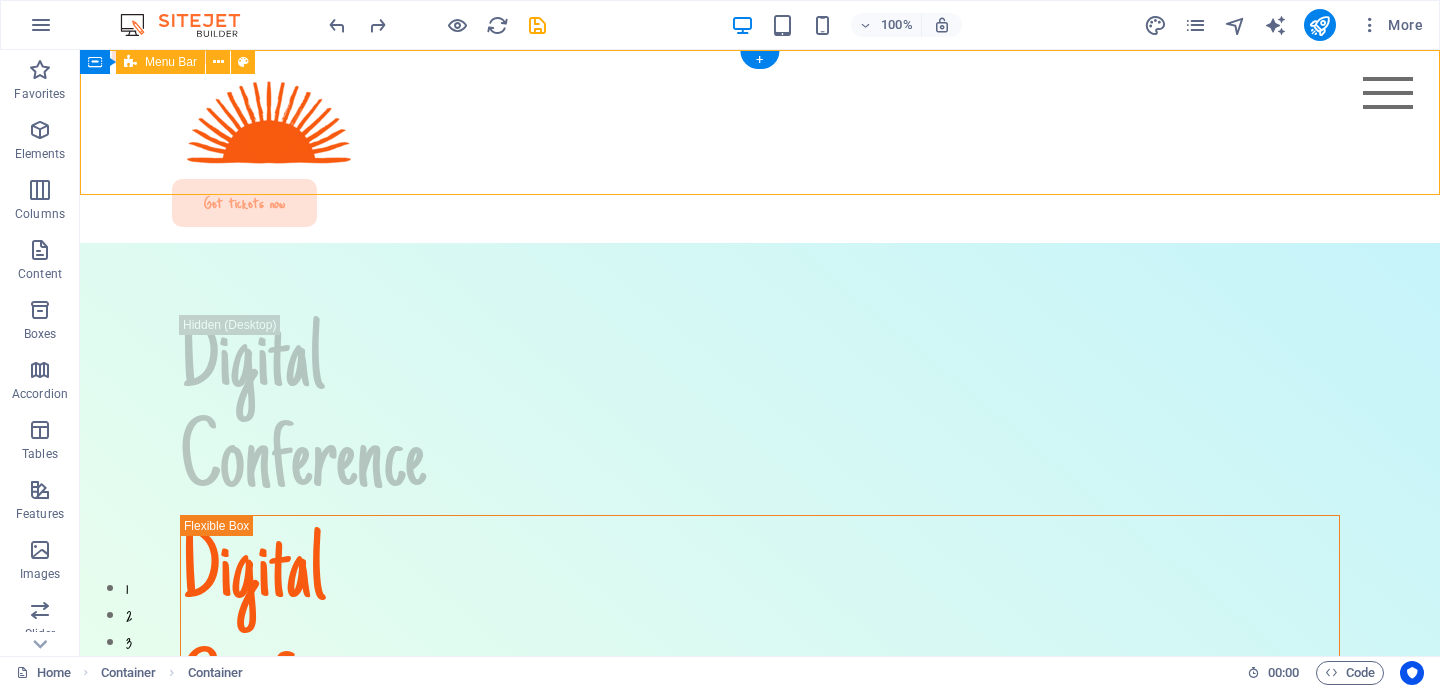 click on "Speakers Agenda About Testimonials FAQ Get tickets now" at bounding box center [760, 146] 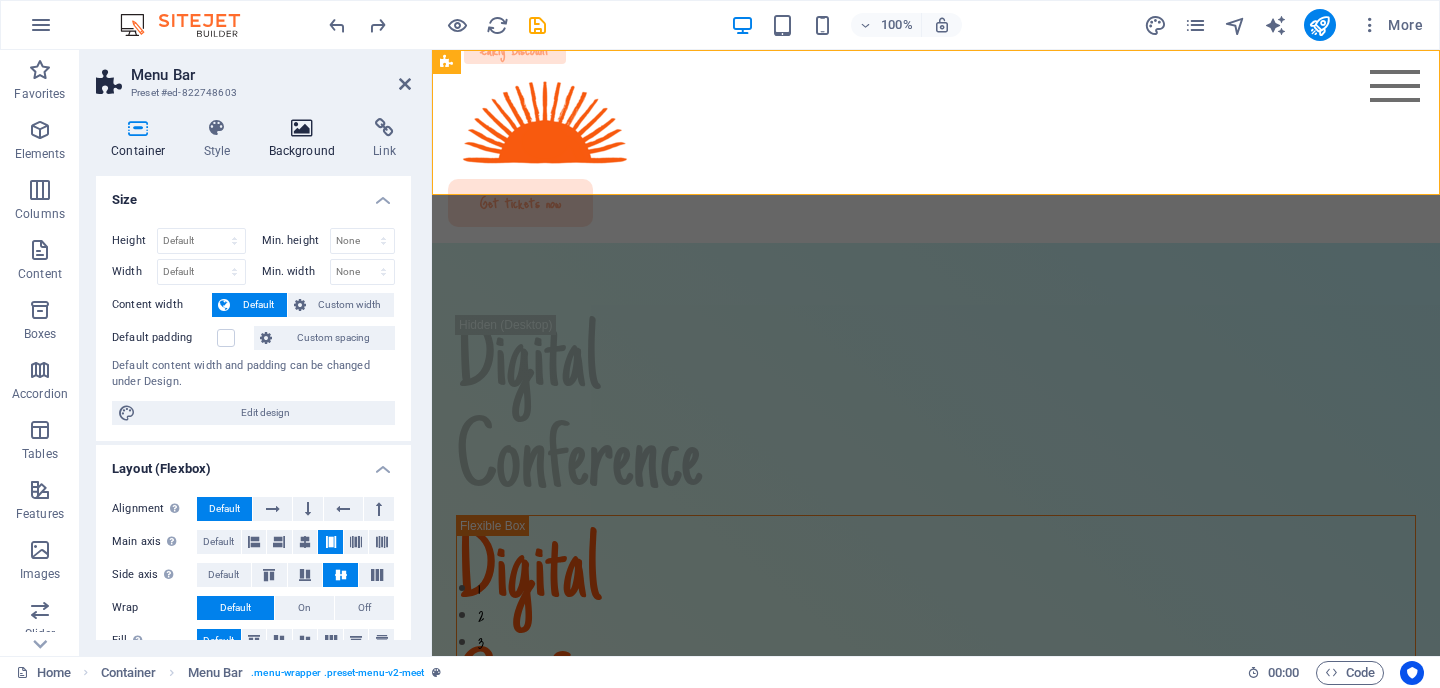 click on "Background" at bounding box center [306, 139] 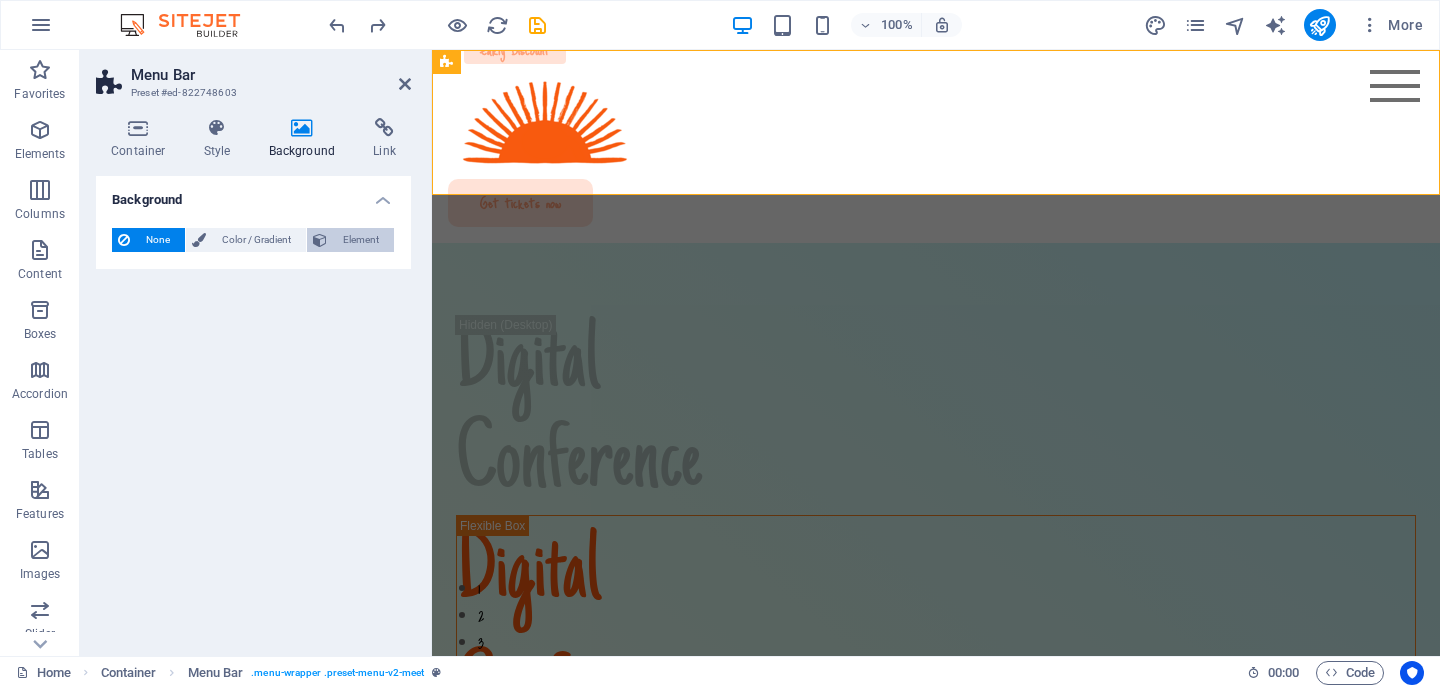 click on "Element" at bounding box center (360, 240) 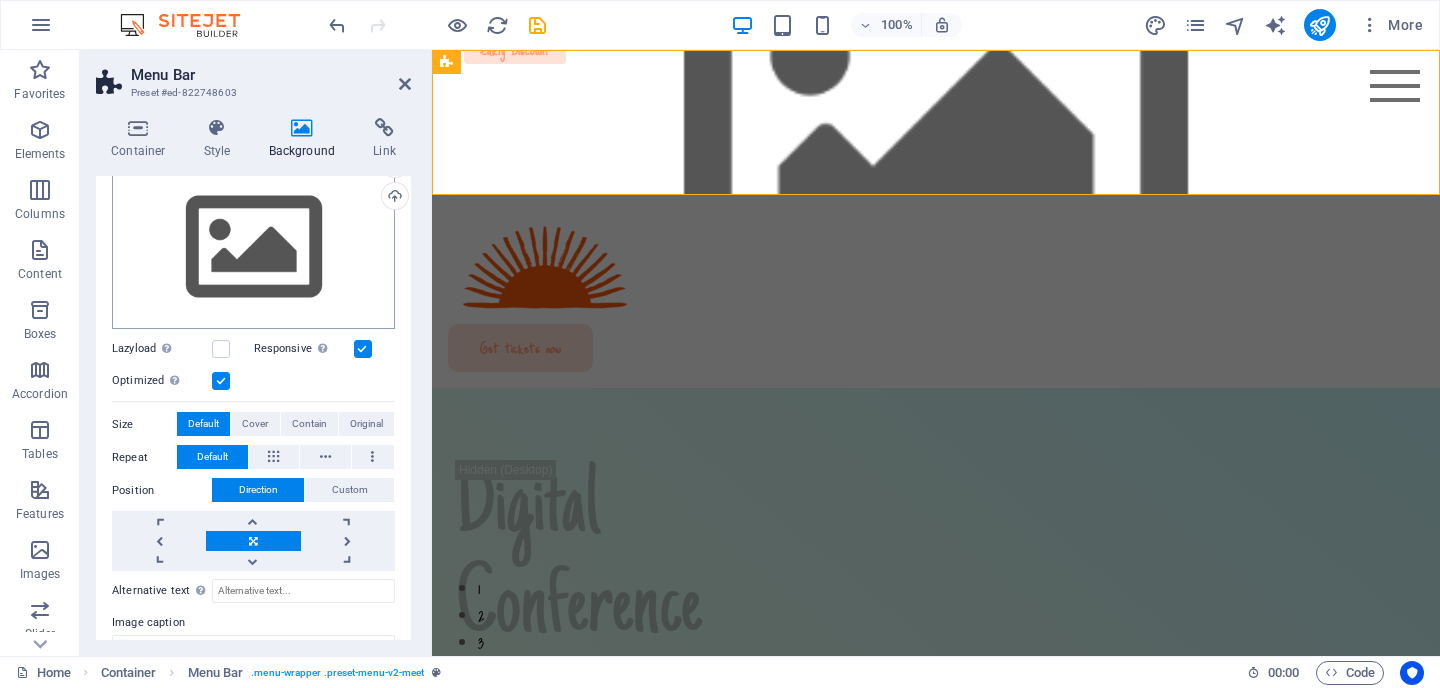 scroll, scrollTop: 0, scrollLeft: 0, axis: both 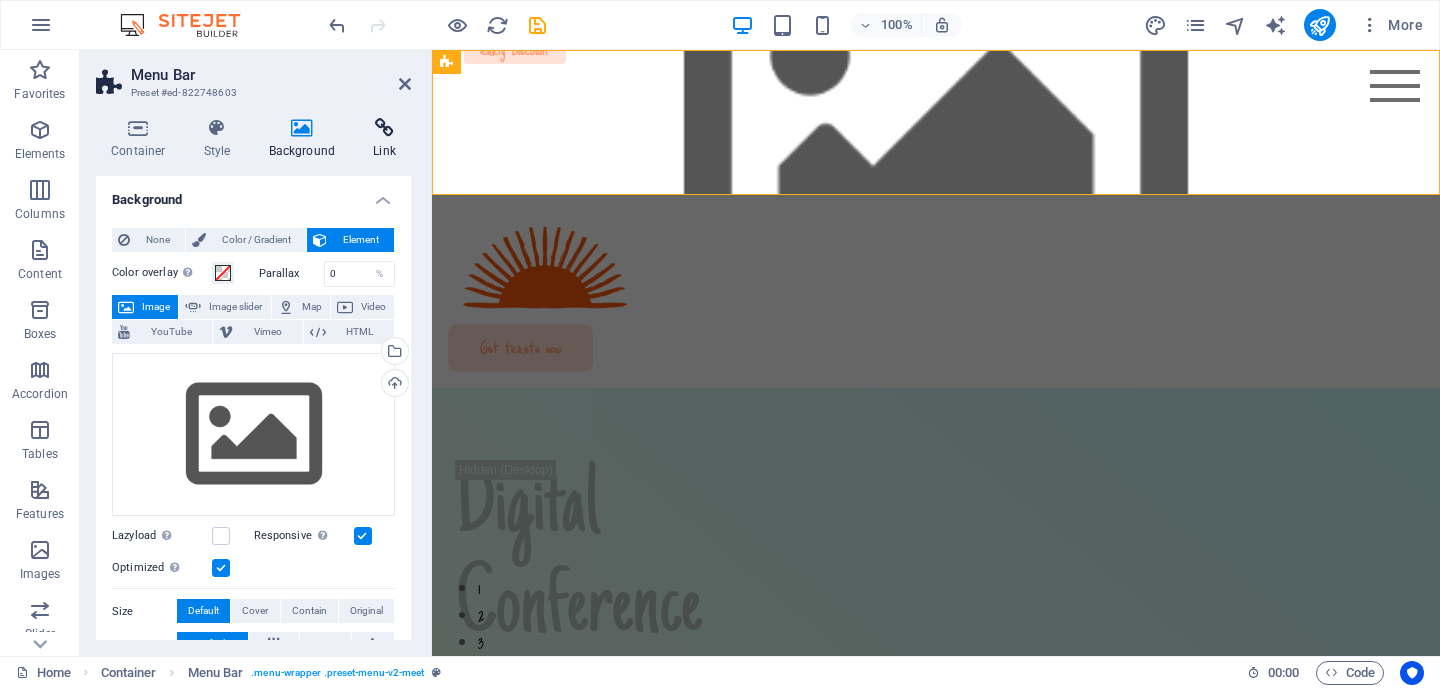 click at bounding box center [384, 128] 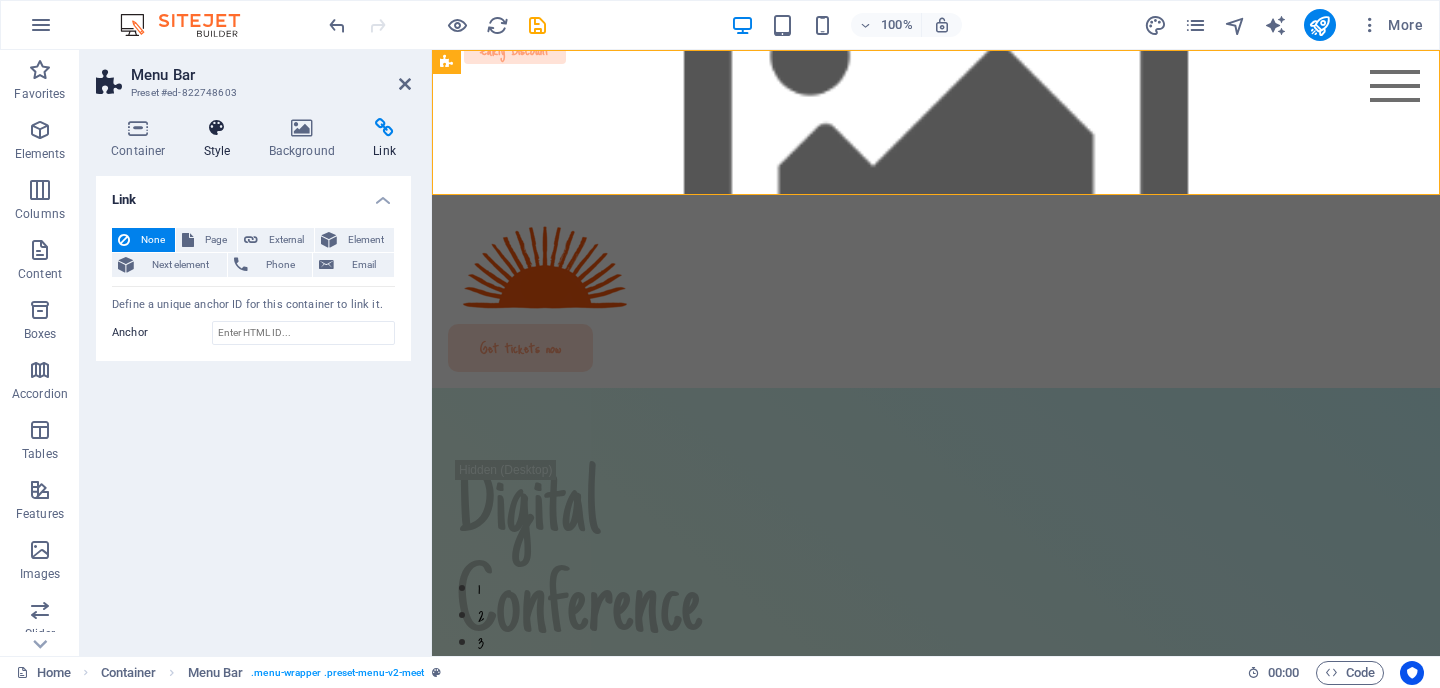 click at bounding box center [217, 128] 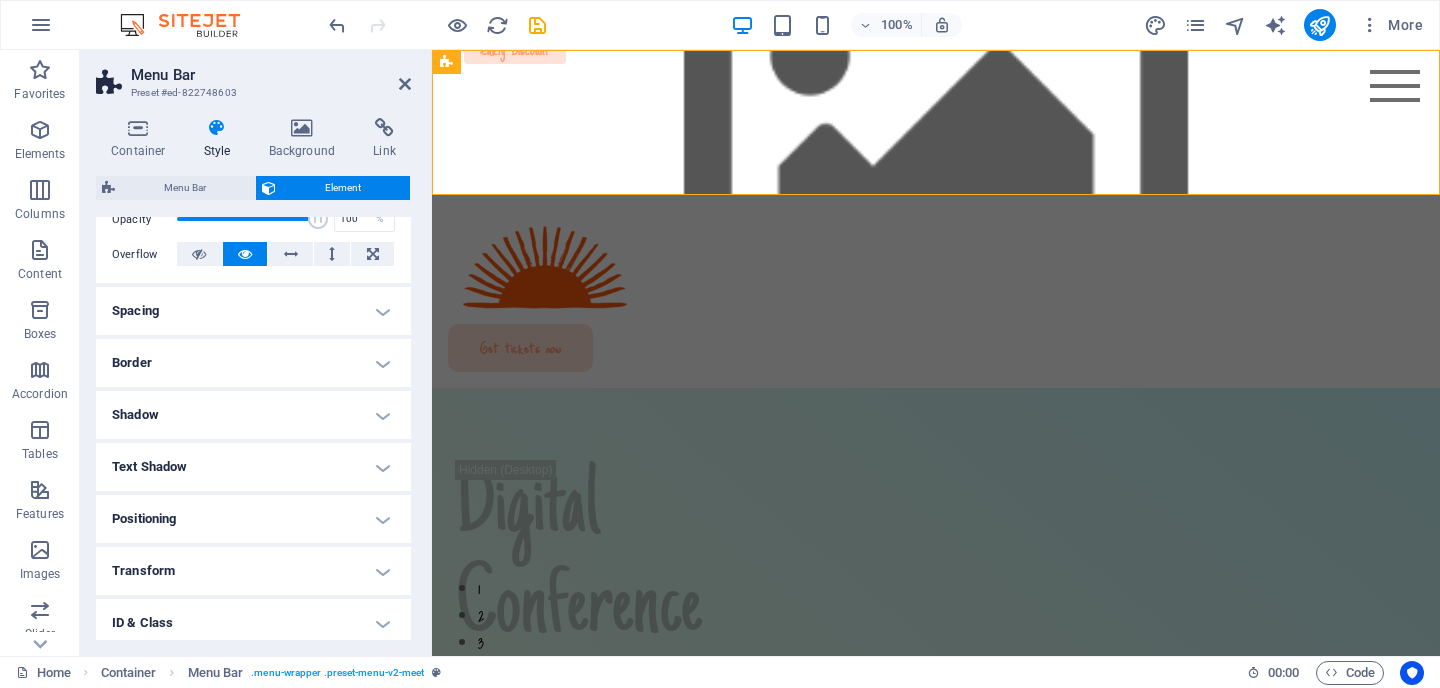 scroll, scrollTop: 321, scrollLeft: 0, axis: vertical 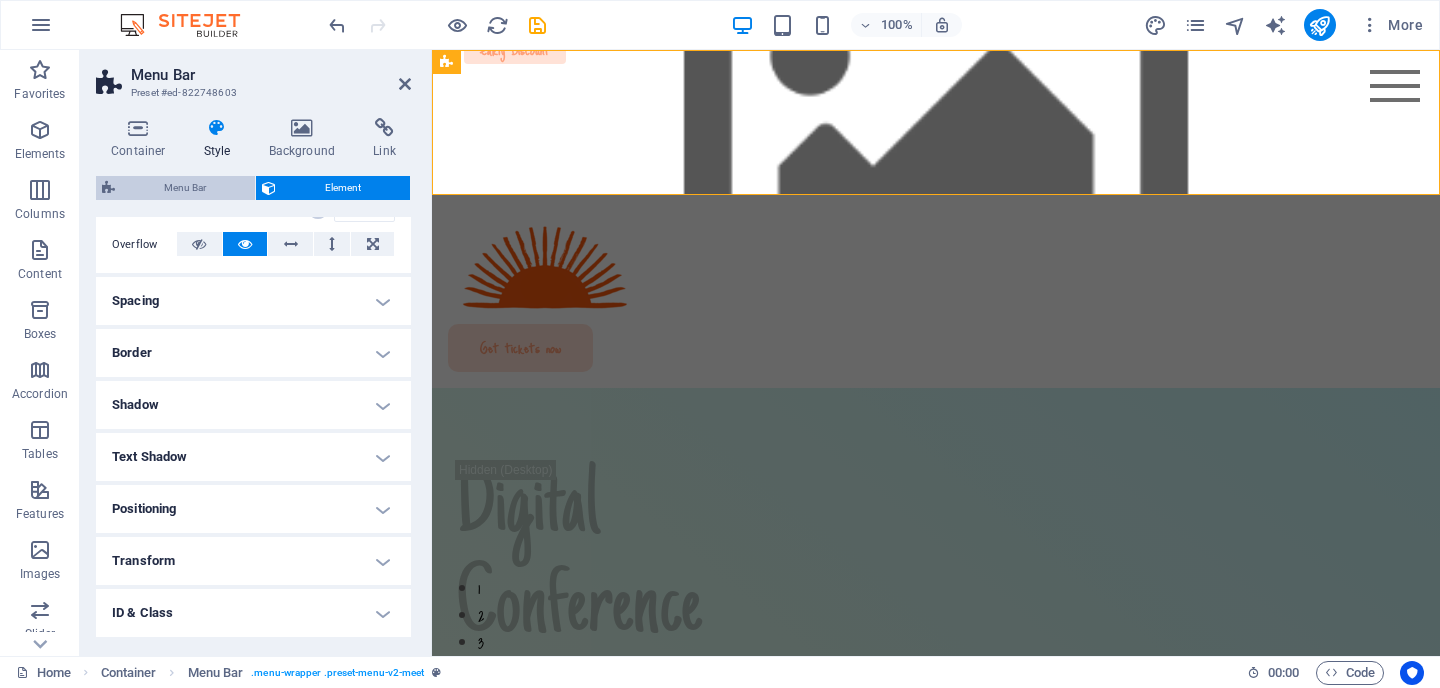 click on "Menu Bar" at bounding box center [185, 188] 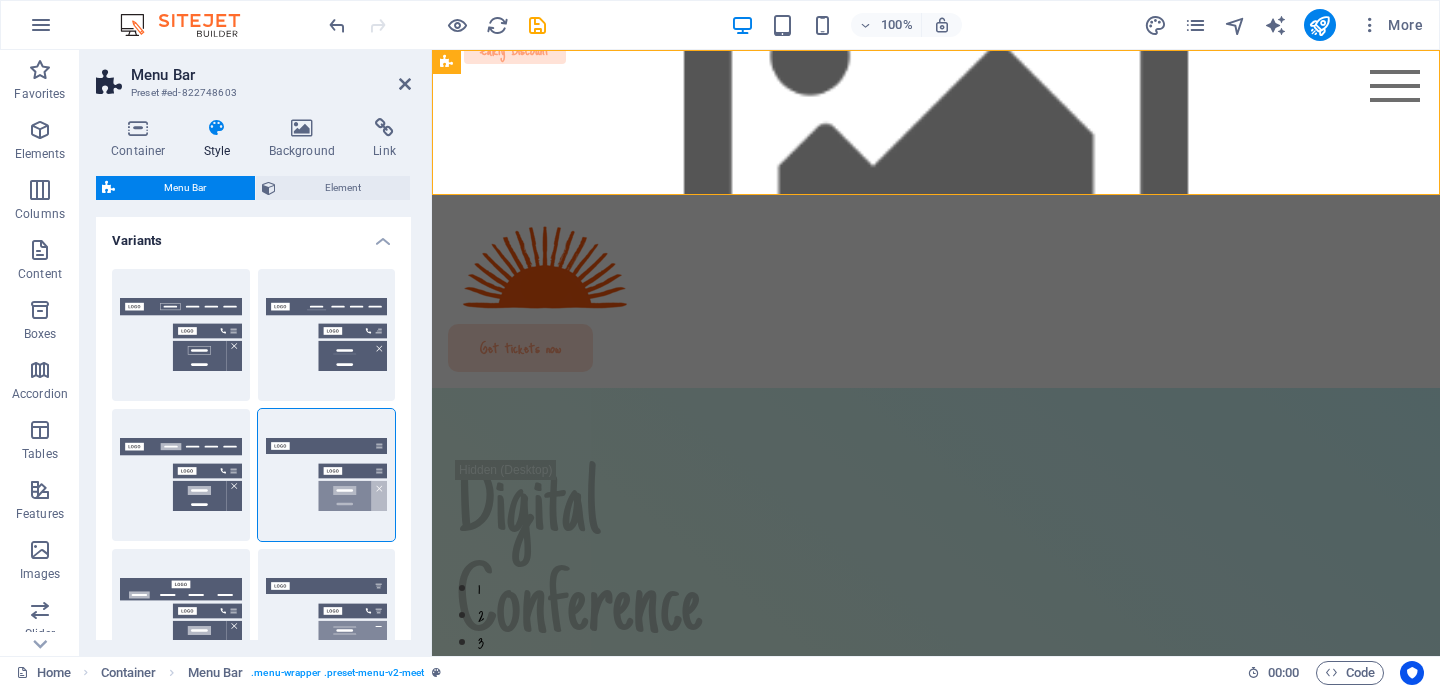 click on "Container Style Background Link Size Height Default px rem % vh vw Min. height None px rem % vh vw Width Default px rem % em vh vw Min. width None px rem % vh vw Content width Default Custom width Width Default px rem % em vh vw Min. width None px rem % vh vw Default padding Custom spacing Default content width and padding can be changed under Design. Edit design Layout (Flexbox) Alignment Determines the flex direction. Default Main axis Determine how elements should behave along the main axis inside this container (justify content). Default Side axis Control the vertical direction of the element inside of the container (align items). Default Wrap Default On Off Fill Controls the distances and direction of elements on the y-axis across several lines (align content). Default Accessibility ARIA helps assistive technologies (like screen readers) to understand the role, state, and behavior of web elements Role The ARIA role defines the purpose of an element.  None Alert Article Banner Comment Fan" at bounding box center [253, 379] 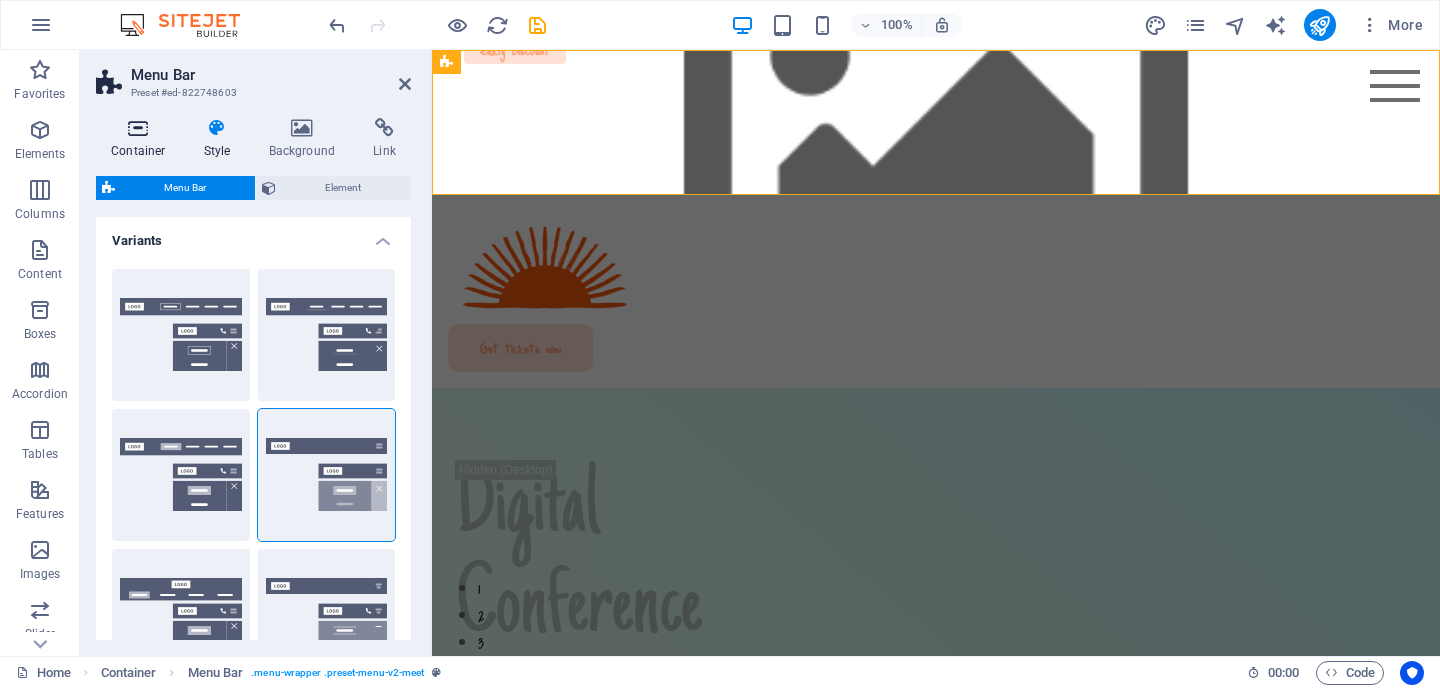 click at bounding box center [138, 128] 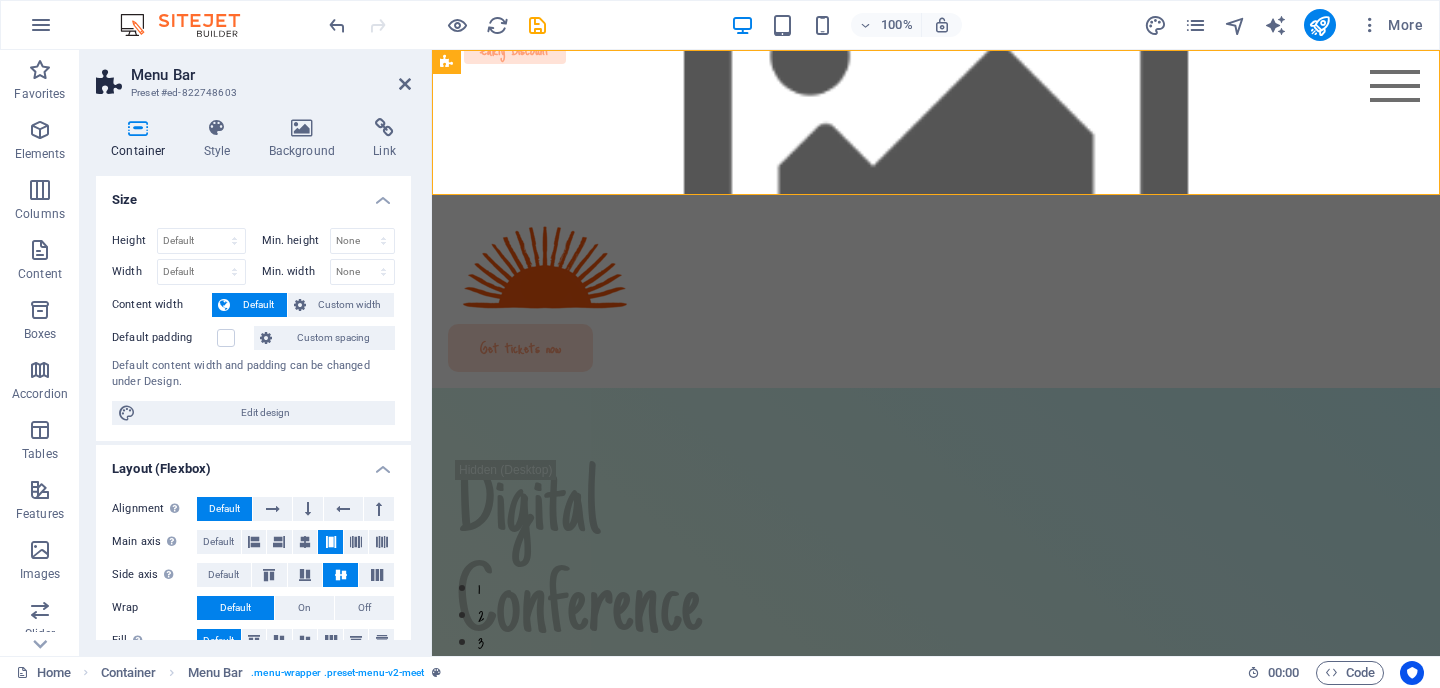 scroll, scrollTop: 11, scrollLeft: 0, axis: vertical 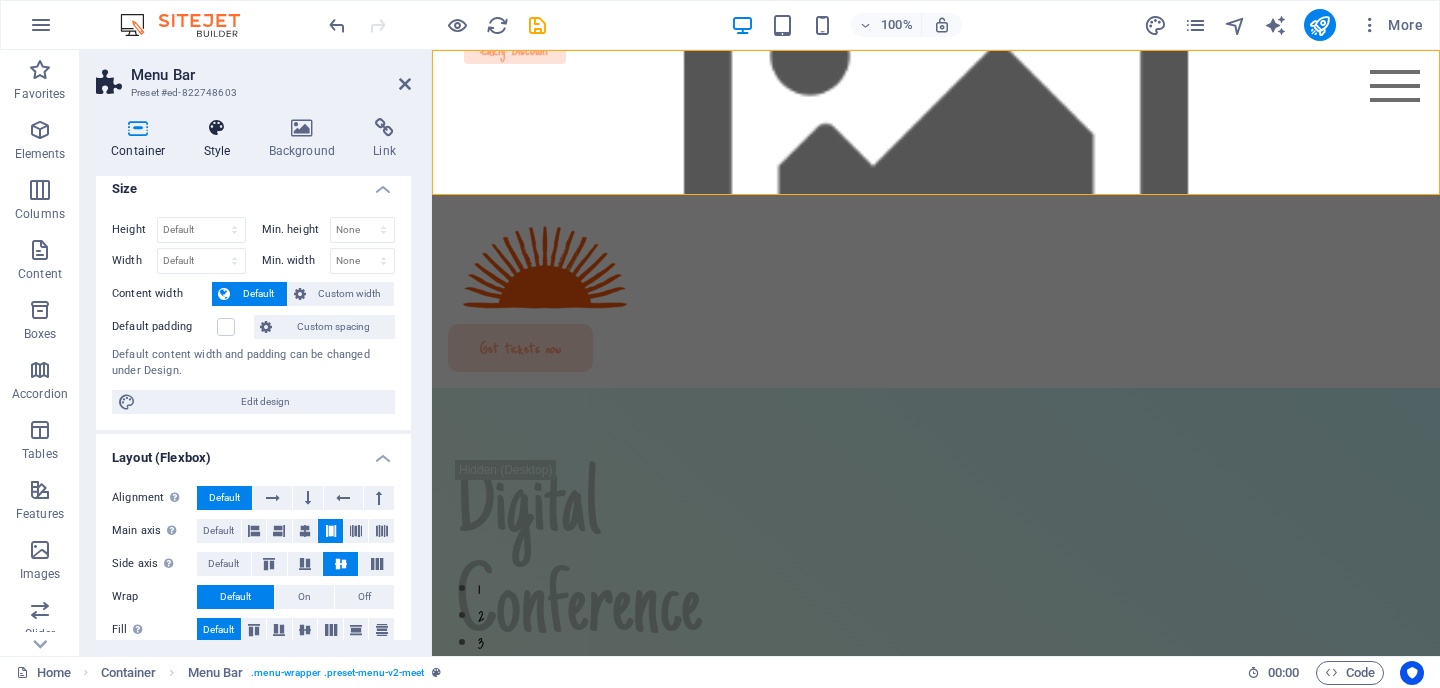 click at bounding box center [217, 128] 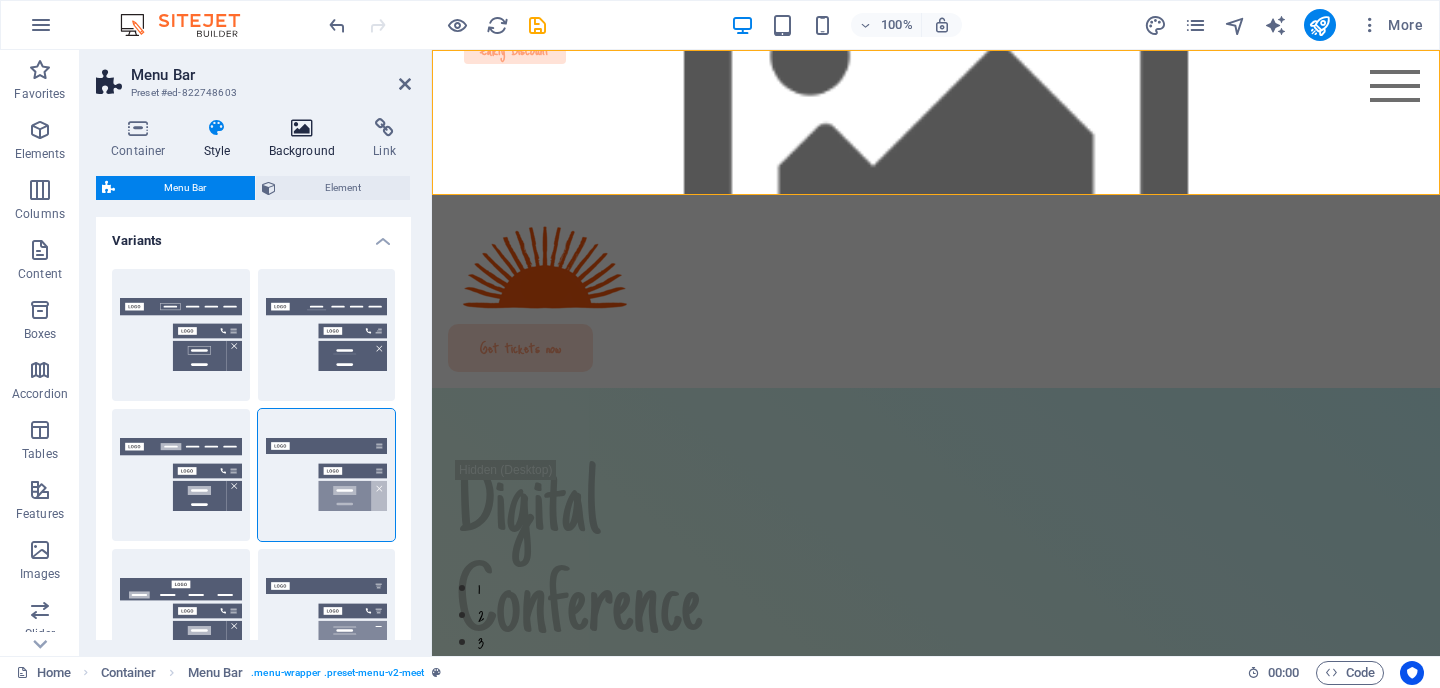 click at bounding box center (302, 128) 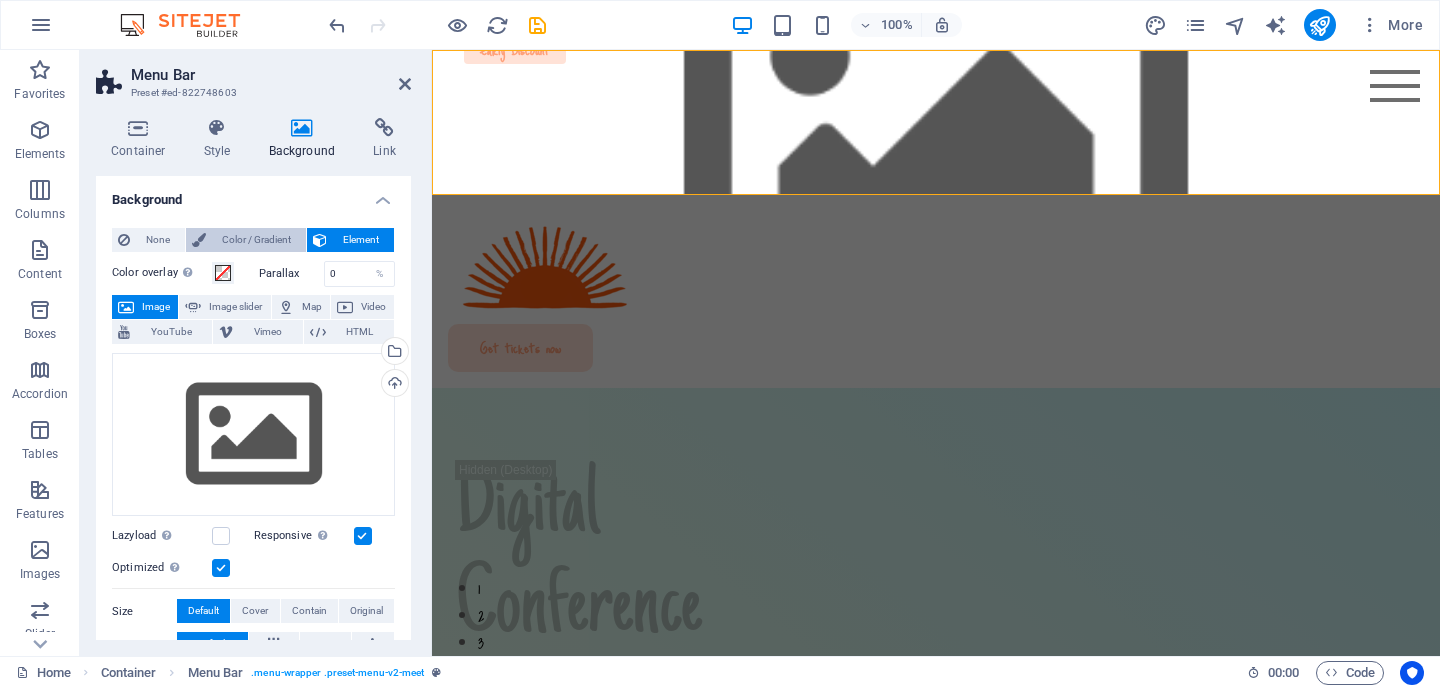 click on "Color / Gradient" at bounding box center [256, 240] 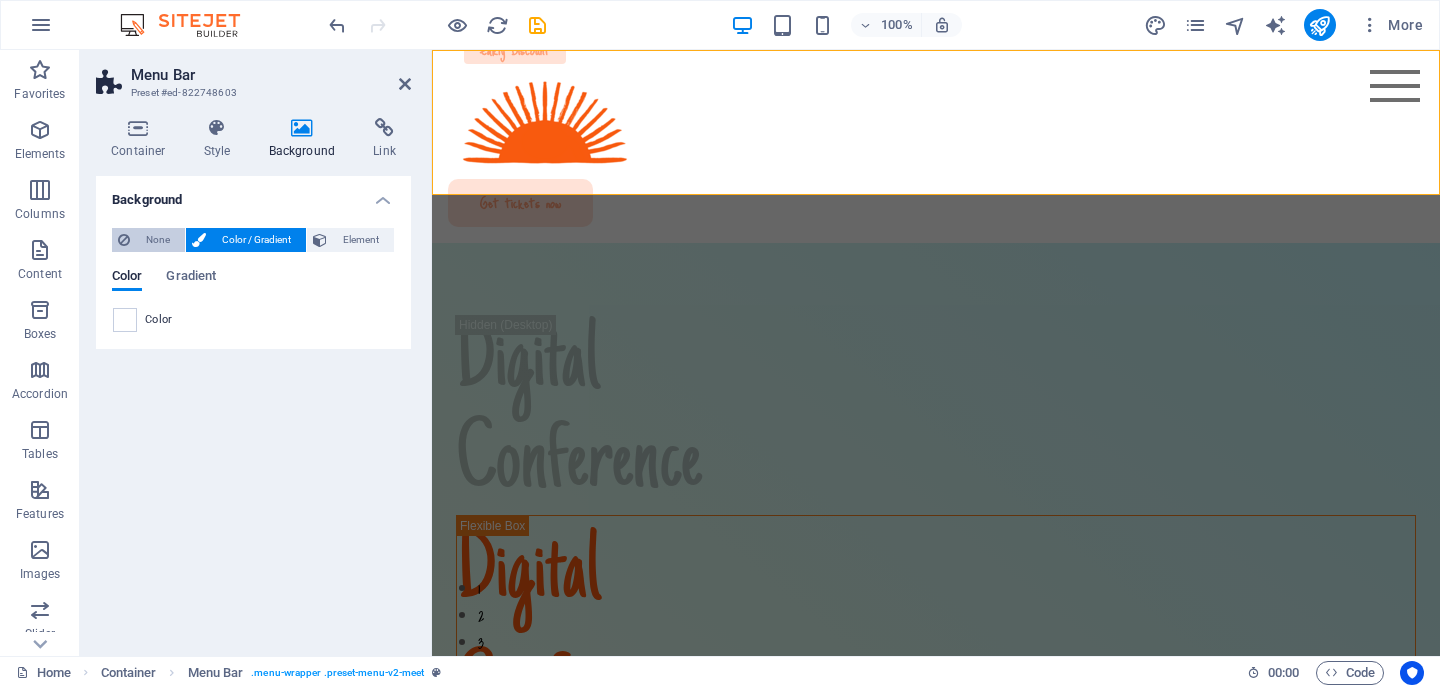 click on "None" at bounding box center [157, 240] 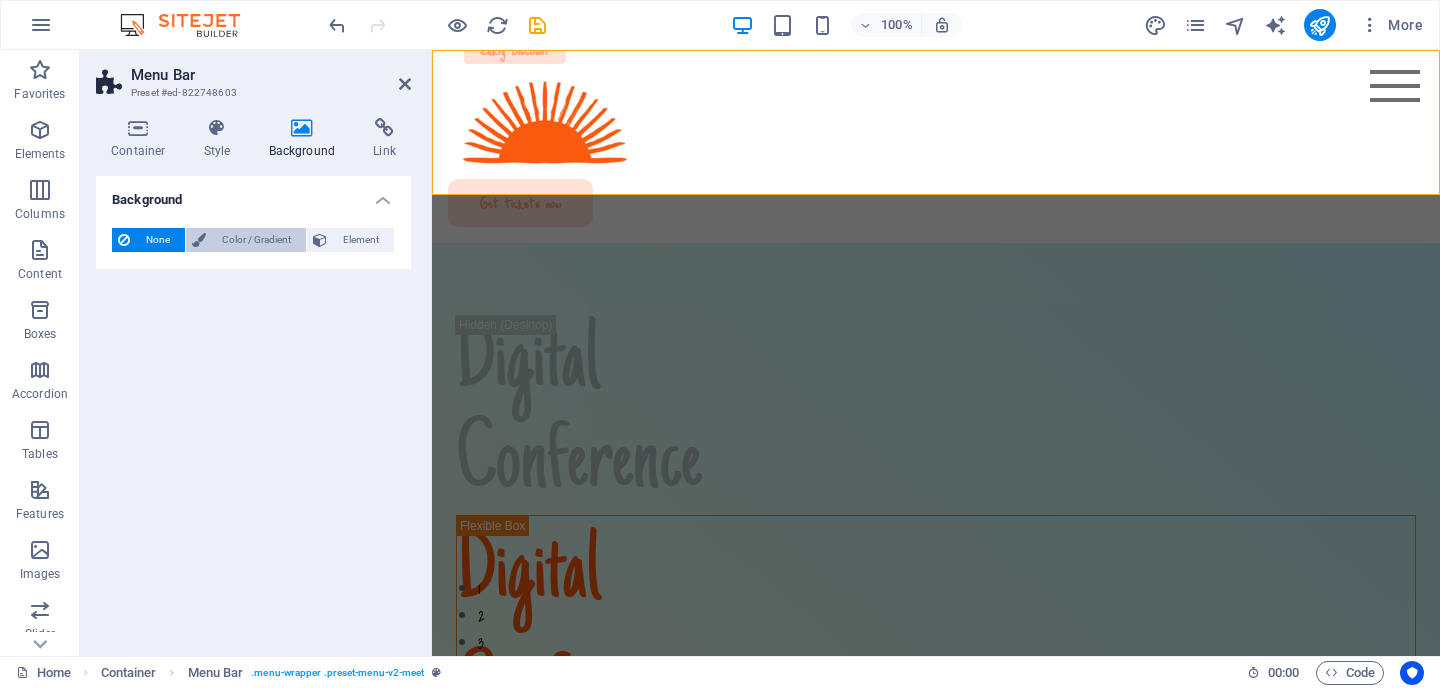 click on "Color / Gradient" at bounding box center (256, 240) 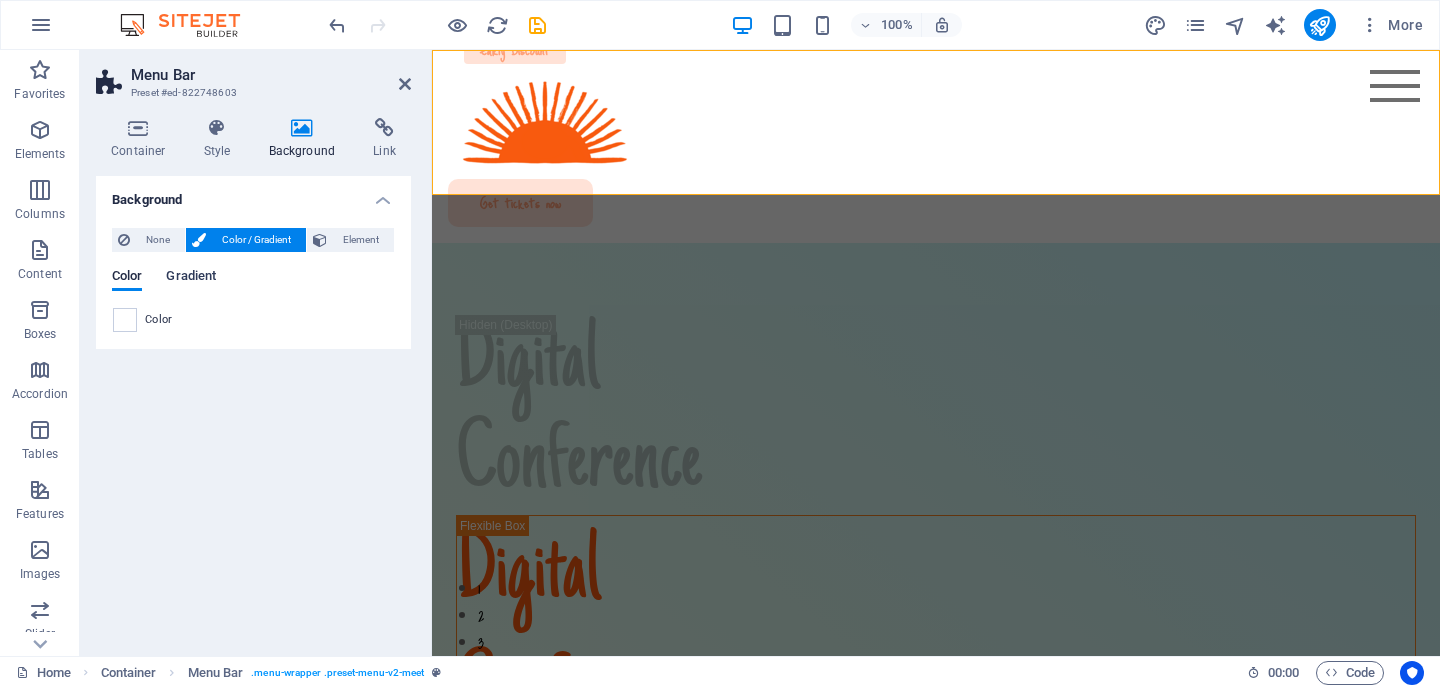 click on "Gradient" at bounding box center (191, 278) 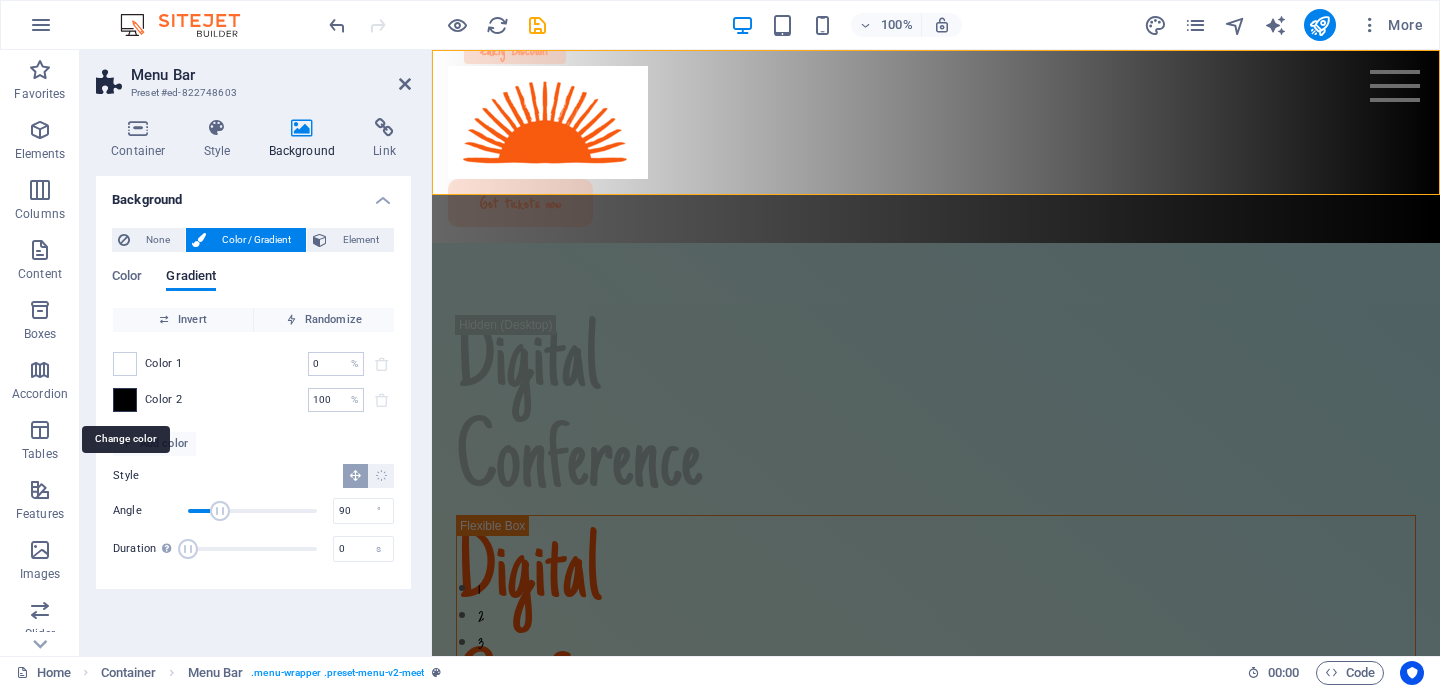 click at bounding box center (125, 400) 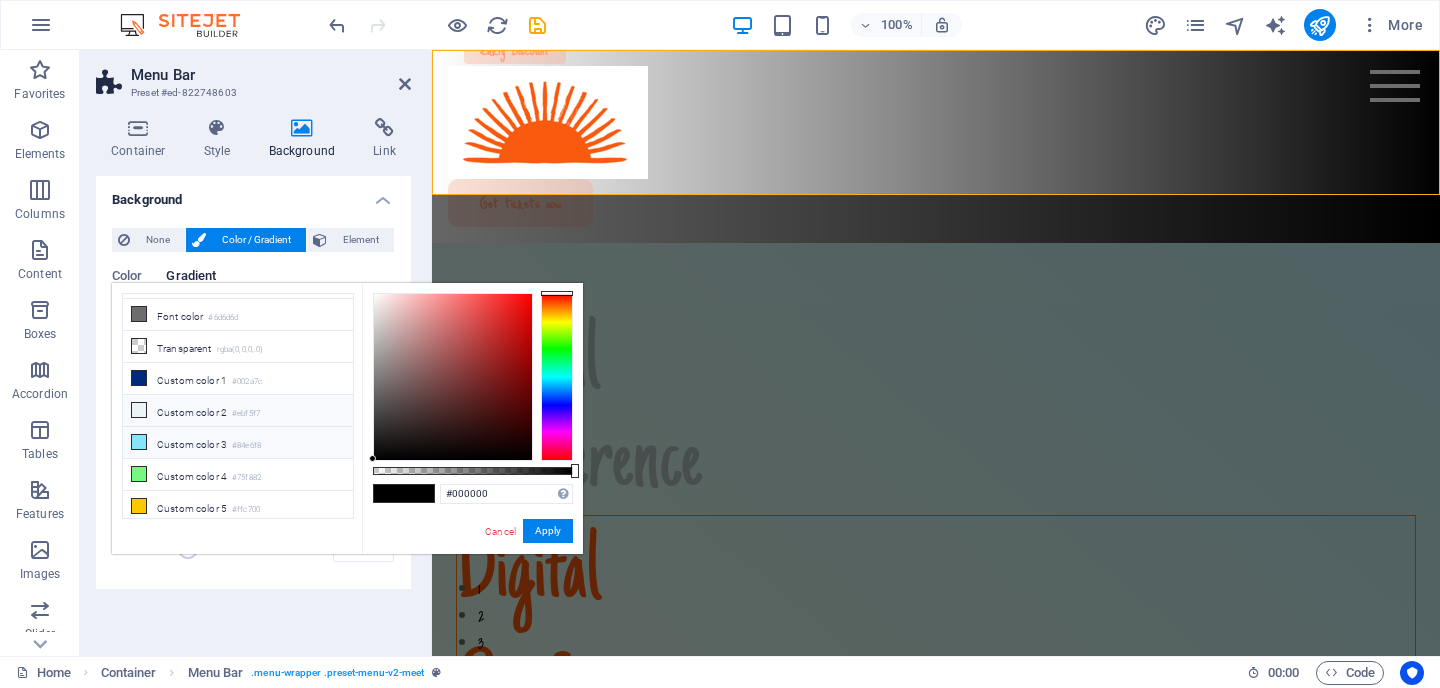 click on "Custom color 3
#84e6f8" at bounding box center (238, 443) 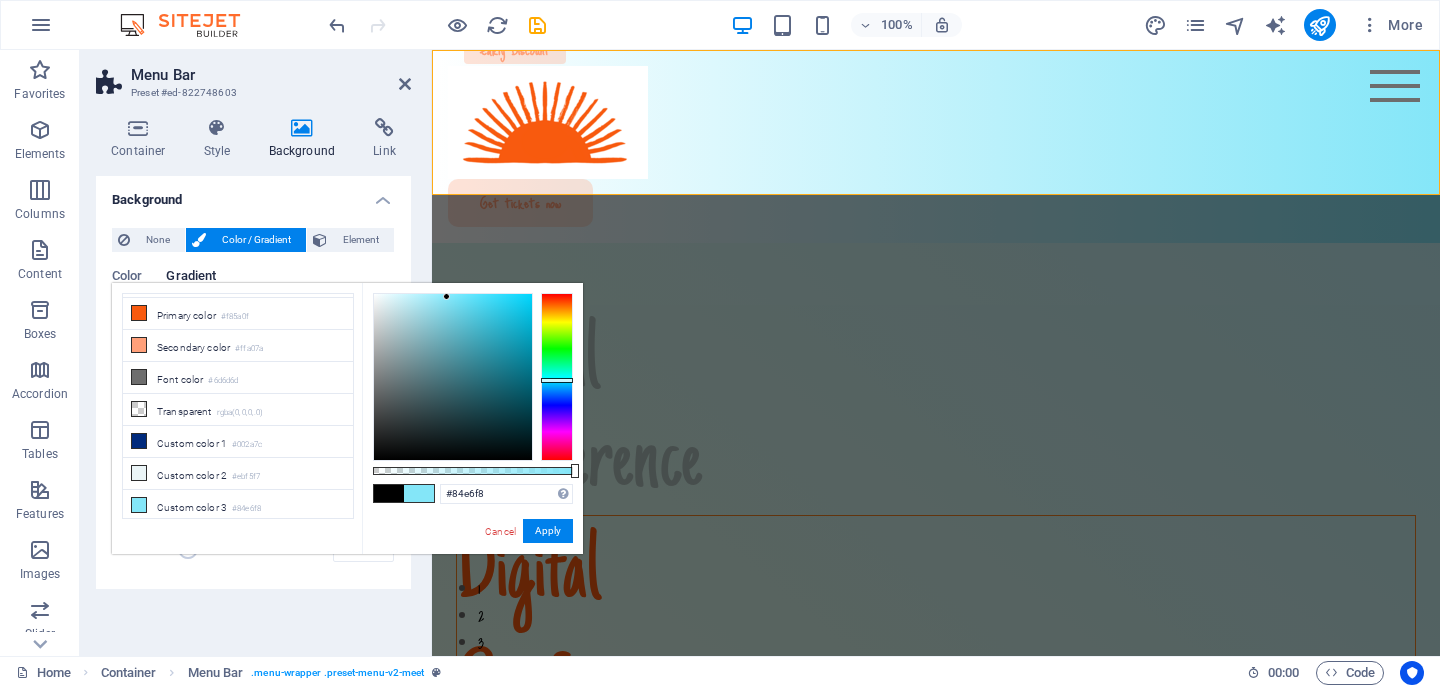 scroll, scrollTop: 0, scrollLeft: 0, axis: both 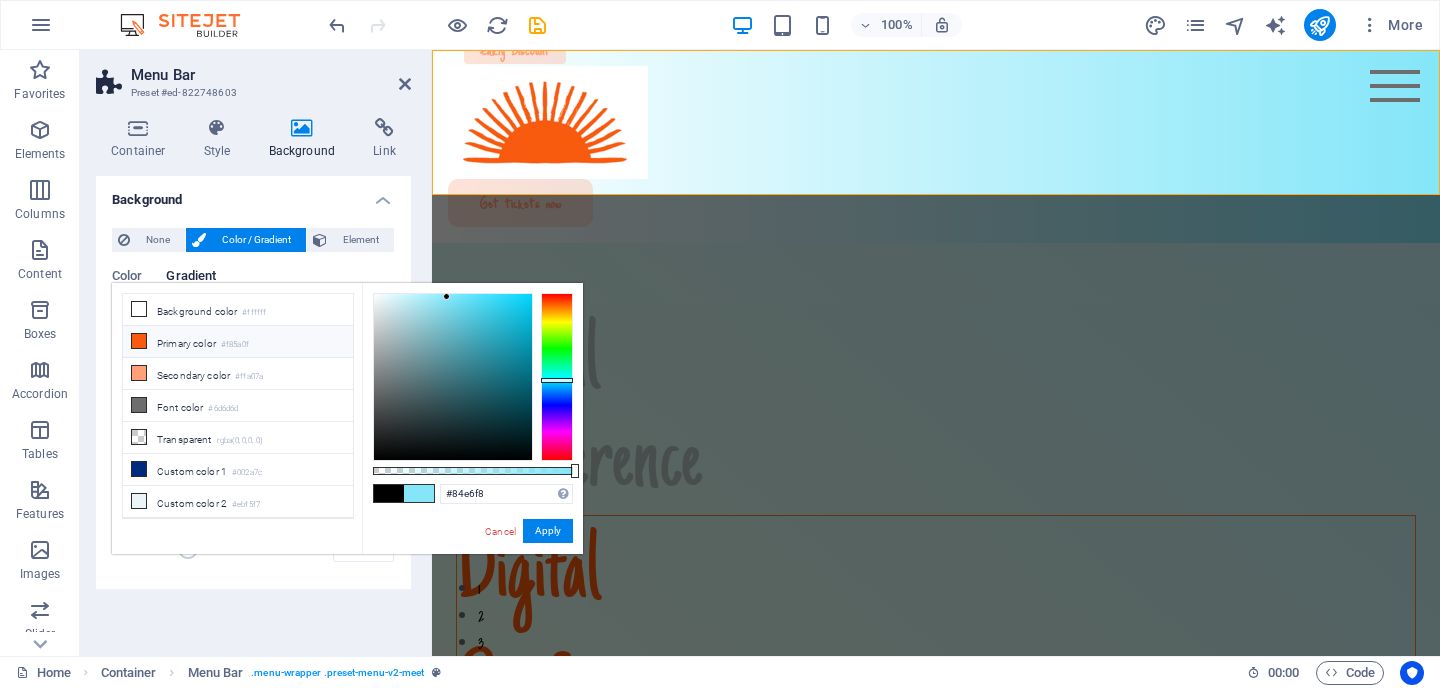 click on "#f85a0f" at bounding box center (235, 345) 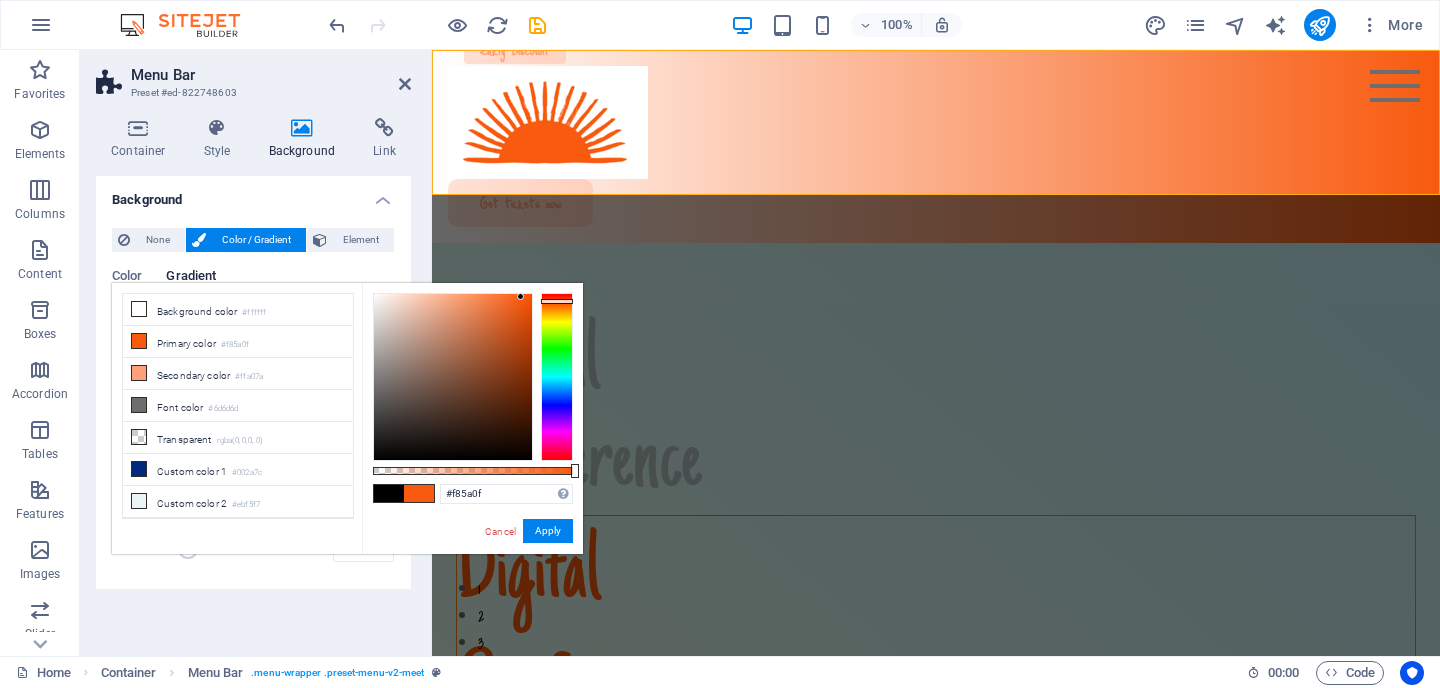 click on "Color Gradient" at bounding box center [253, 288] 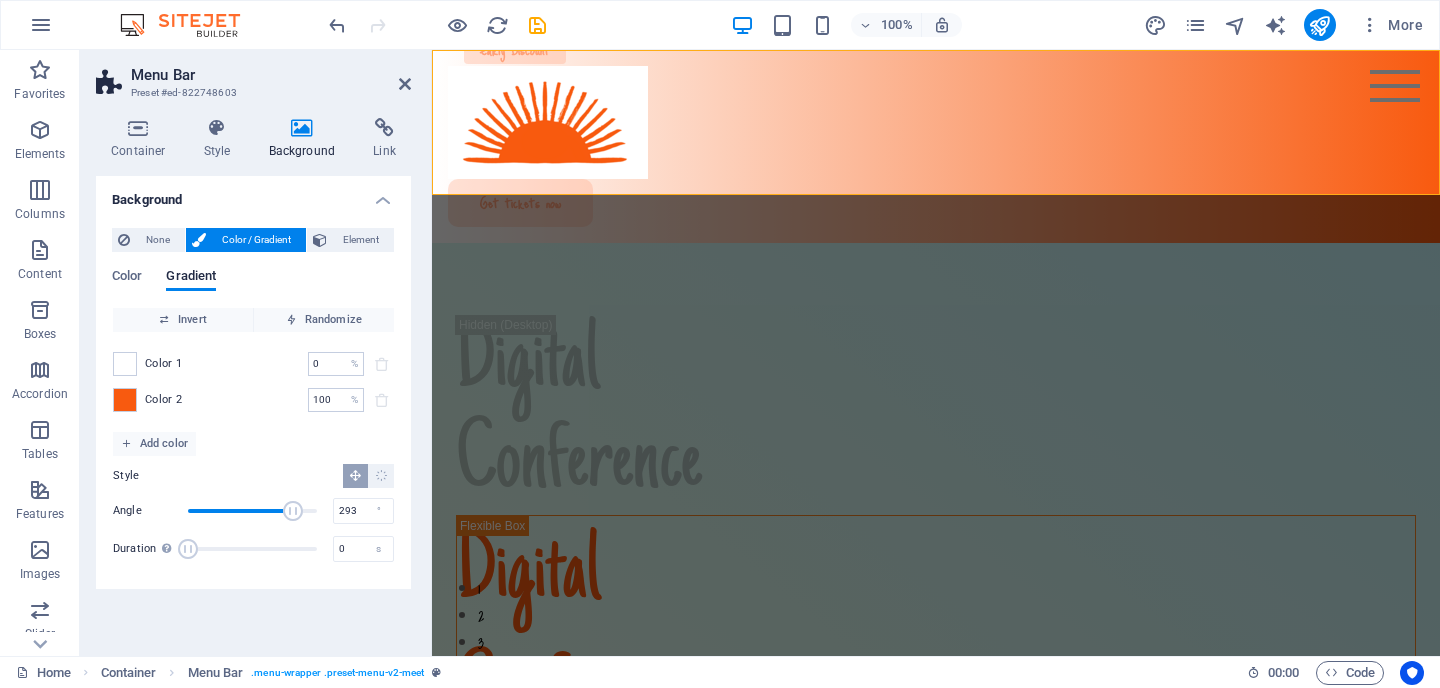 drag, startPoint x: 219, startPoint y: 510, endPoint x: 293, endPoint y: 520, distance: 74.672615 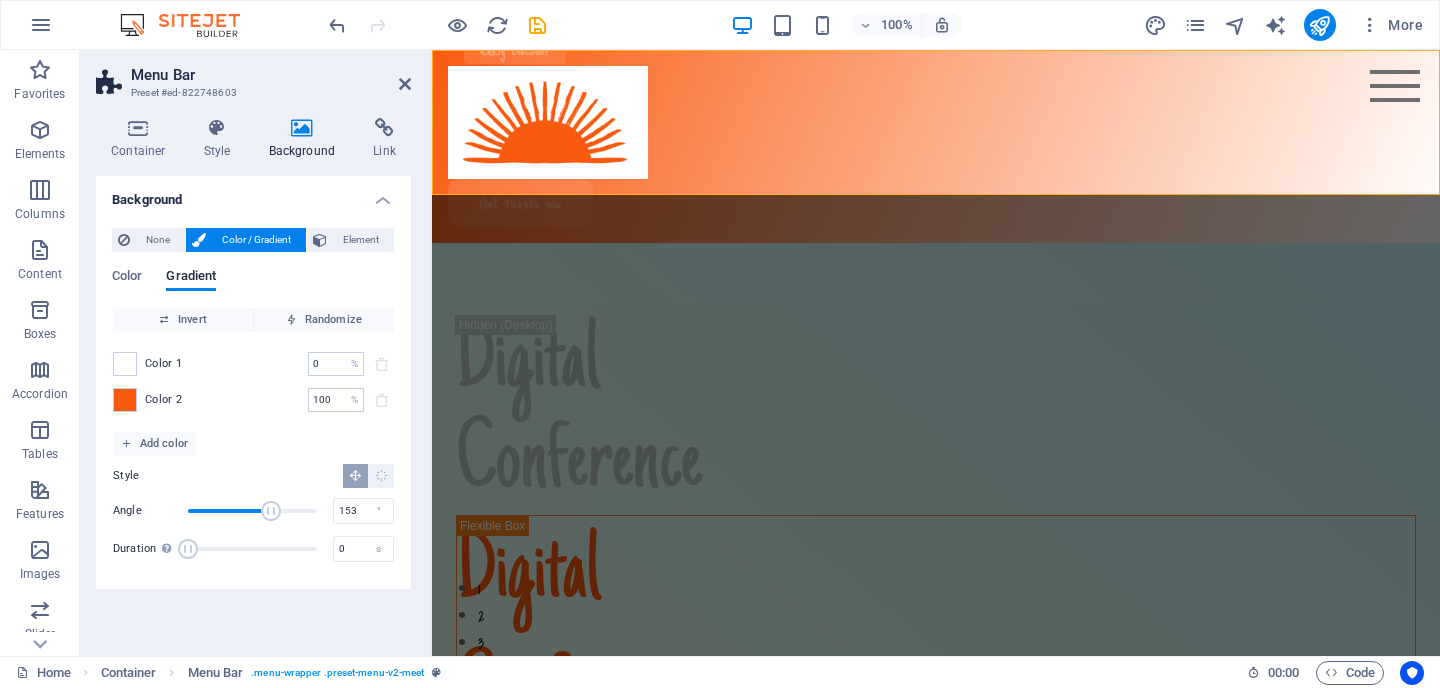 drag, startPoint x: 295, startPoint y: 505, endPoint x: 243, endPoint y: 505, distance: 52 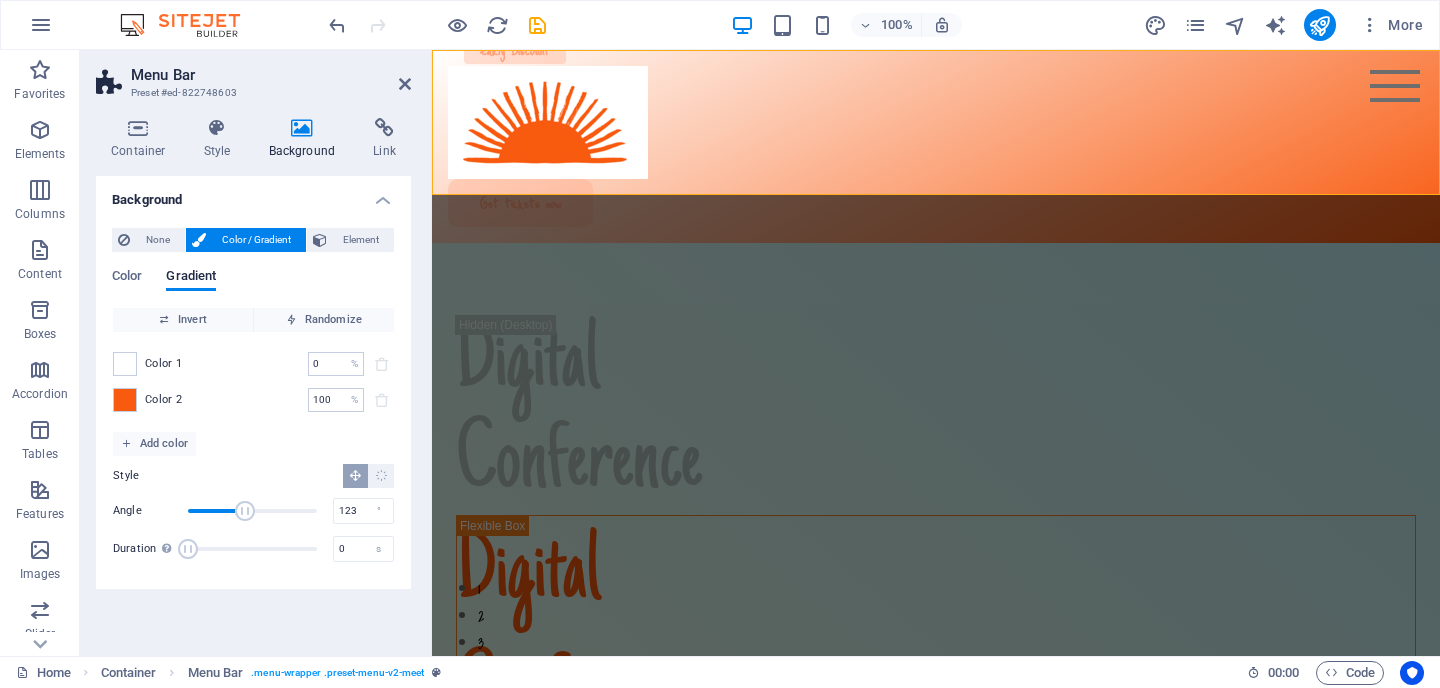 drag, startPoint x: 247, startPoint y: 505, endPoint x: 232, endPoint y: 505, distance: 15 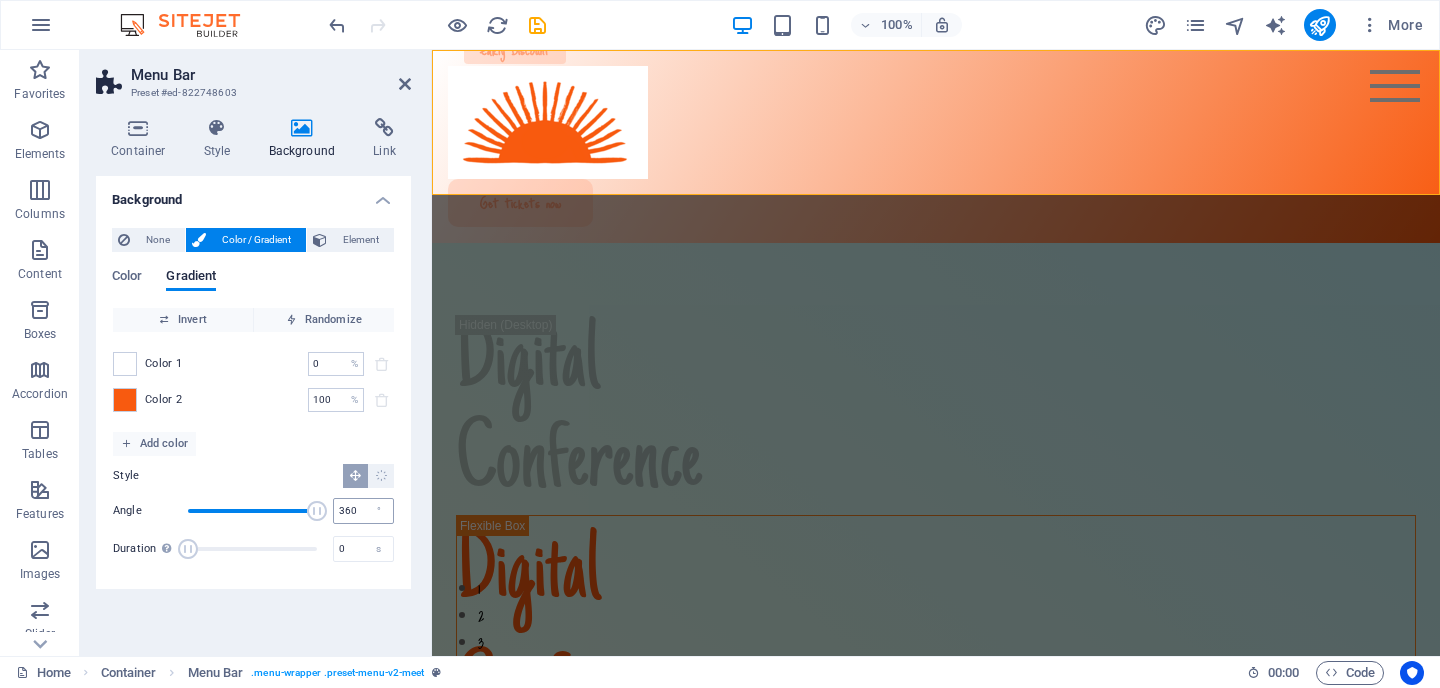 drag, startPoint x: 241, startPoint y: 512, endPoint x: 357, endPoint y: 517, distance: 116.10771 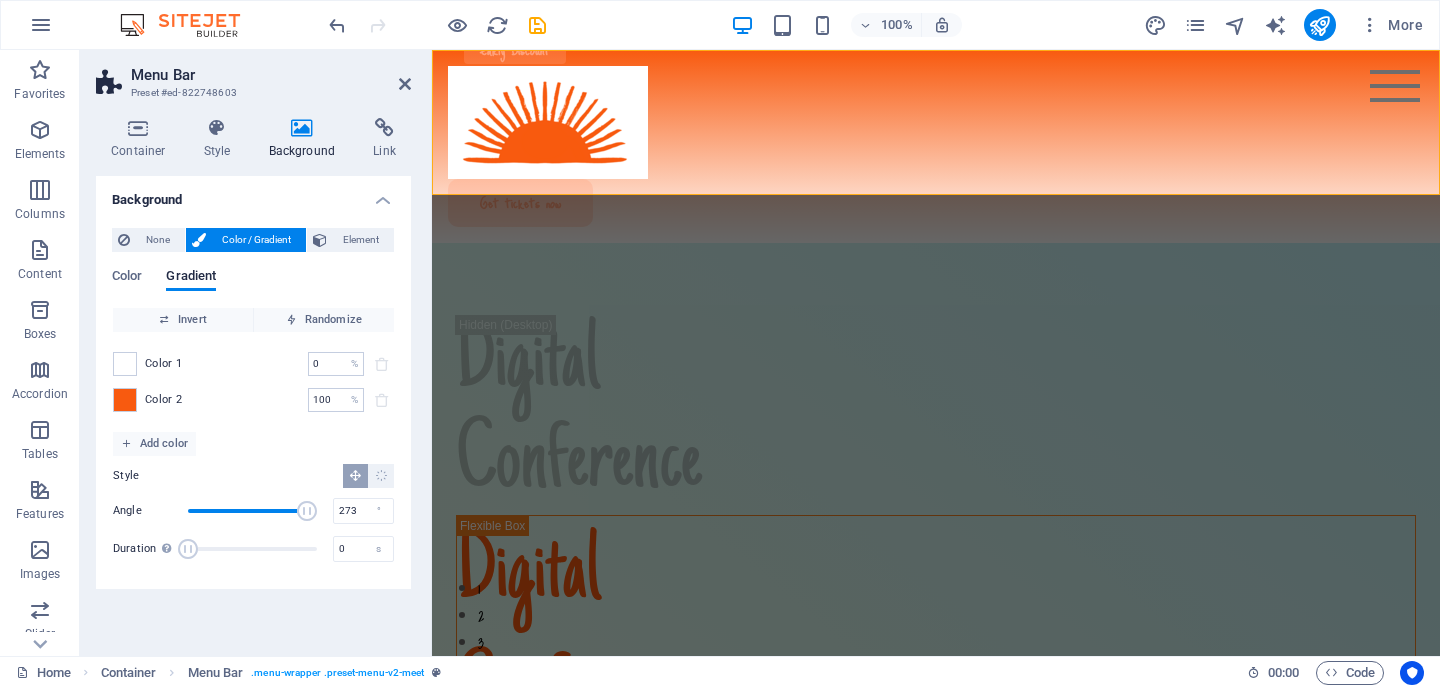 type on "268" 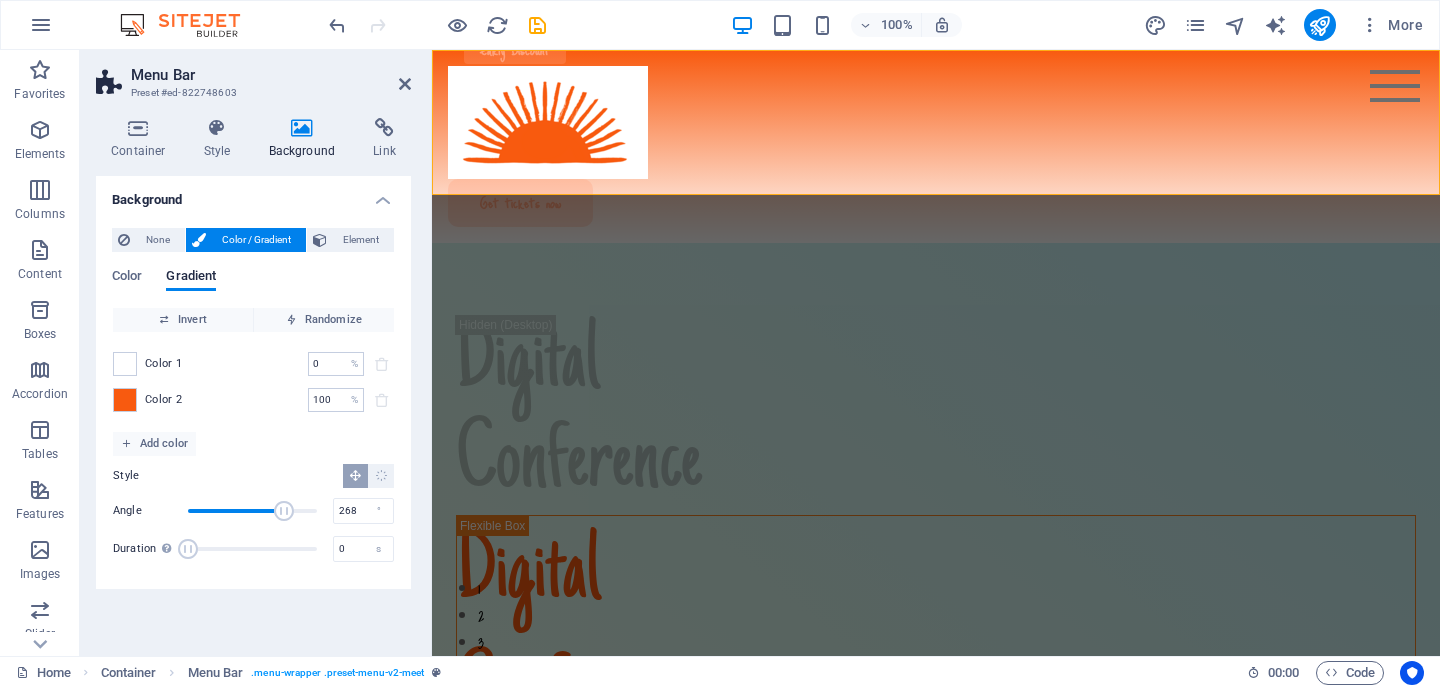 drag, startPoint x: 314, startPoint y: 510, endPoint x: 284, endPoint y: 513, distance: 30.149628 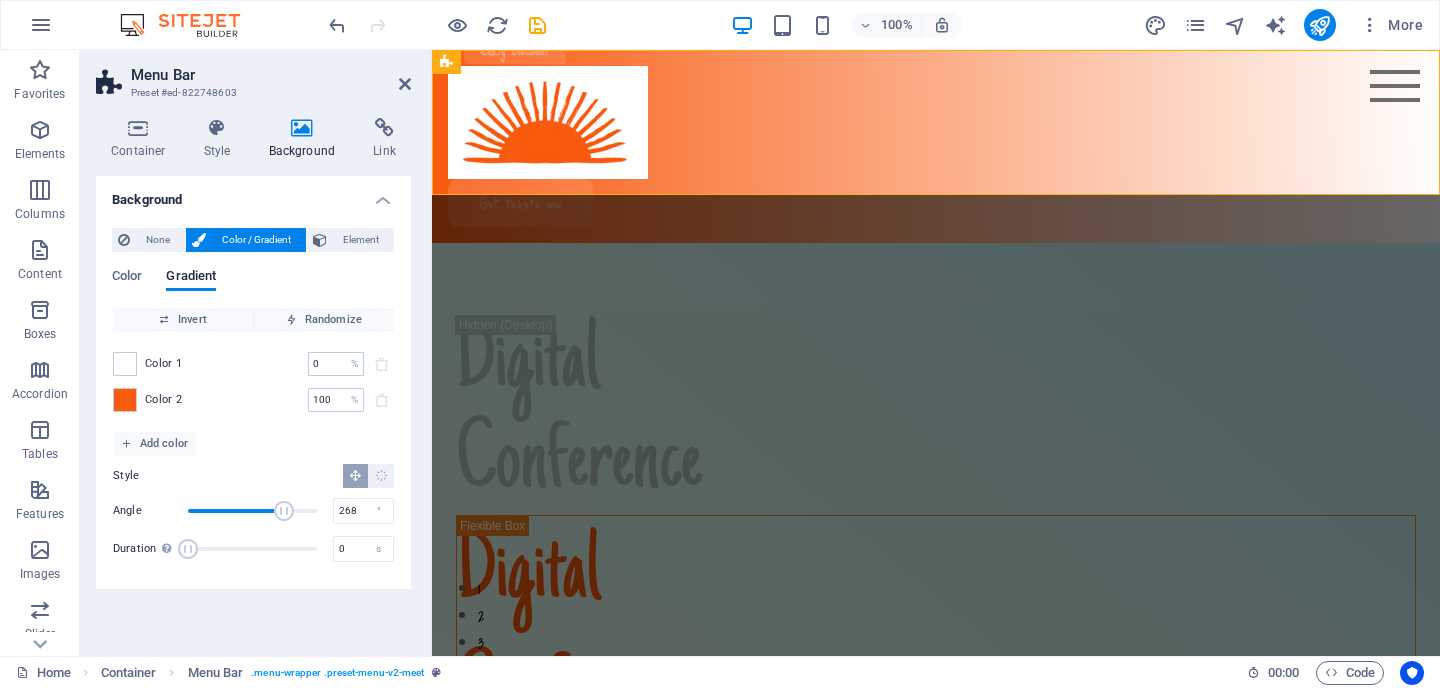 click on "Background None Color / Gradient Element Stretch background to full-width Color overlay Places an overlay over the background to colorize it Parallax 0 % Image Image slider Map Video YouTube Vimeo HTML Drag files here, click to choose files or select files from Files or our free stock photos & videos Select files from the file manager, stock photos, or upload file(s) Upload Lazyload Loading images after the page loads improves page speed. Responsive Automatically load retina image and smartphone optimized sizes. Optimized Images are compressed to improve page speed. Size Default Cover Contain Original Repeat Default Position Direction Custom X offset 50 px rem % vh vw Y offset 50 px rem % vh vw Alternative text The alternative text is used by devices that cannot display images (e.g. image search engines) and should be added to every image to improve website accessibility. Image caption Paragraph Format Normal Heading 1 Heading 2 Heading 3 Heading 4 Heading 5 Heading 6 Code Font Family Arial Georgia Impact 8 9" at bounding box center [253, 408] 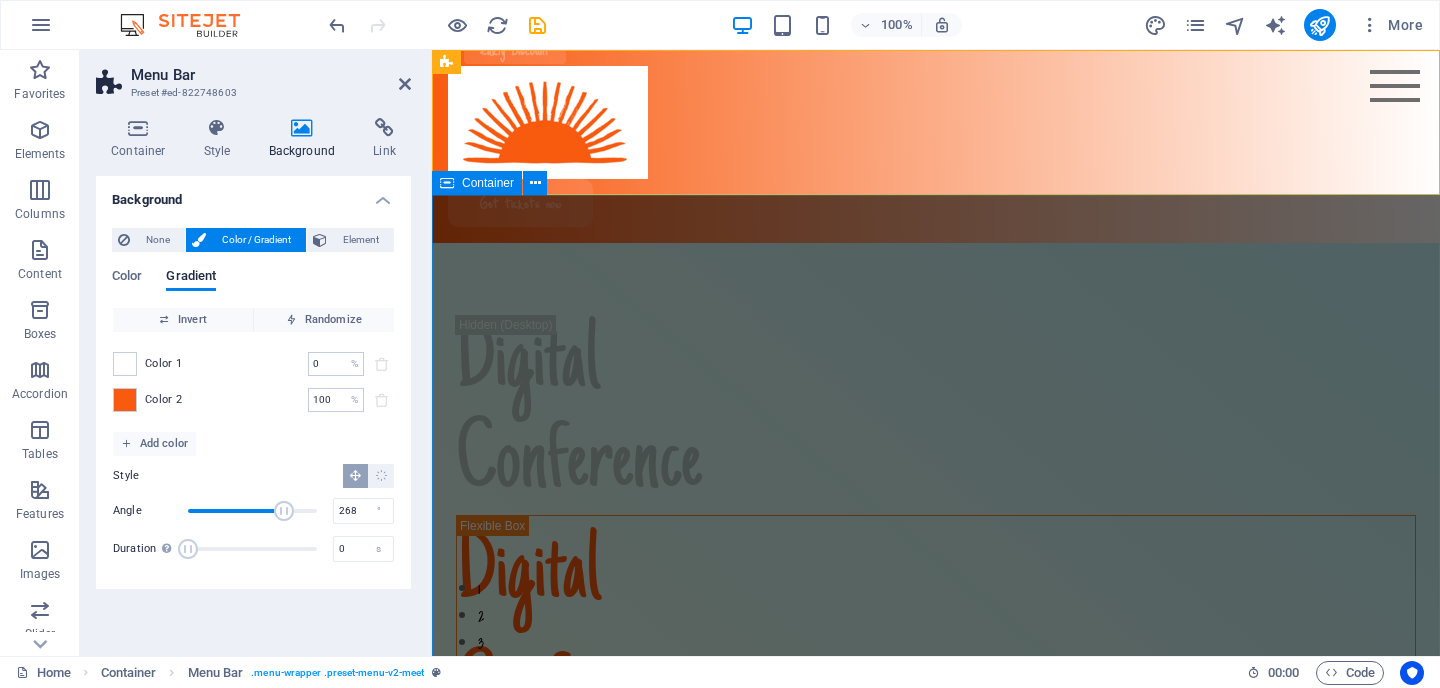 click on "Digital      Conference Digital  Conference Lorem ipsum dolor sit amet, consectetur adipiscing elit. Suspendisse varius enim in eros elementum tristique. Duis cursus, mi quis viverra ornare, eros dolor interdum nulla. [DATE]-[DATE], [YEAR] [CITY] In Person [BUILDING] Get tickets now" at bounding box center (936, 1015) 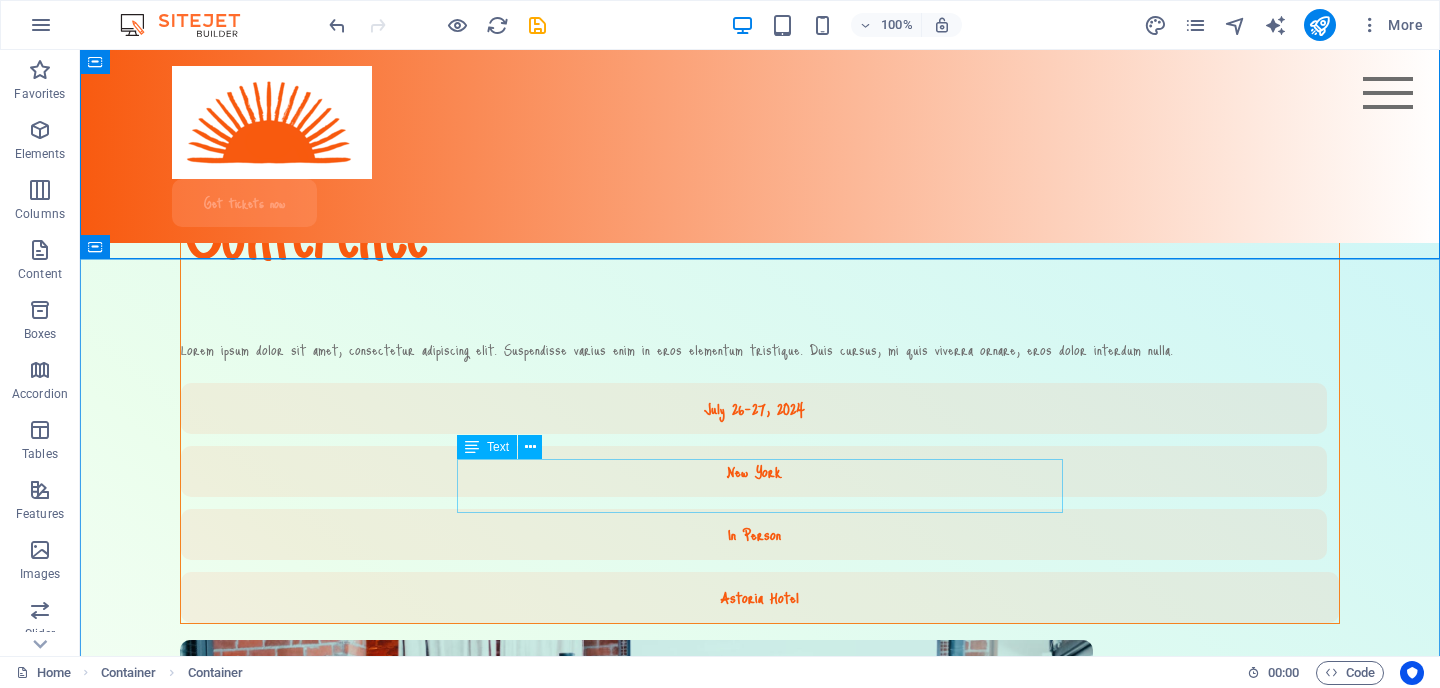 scroll, scrollTop: 0, scrollLeft: 0, axis: both 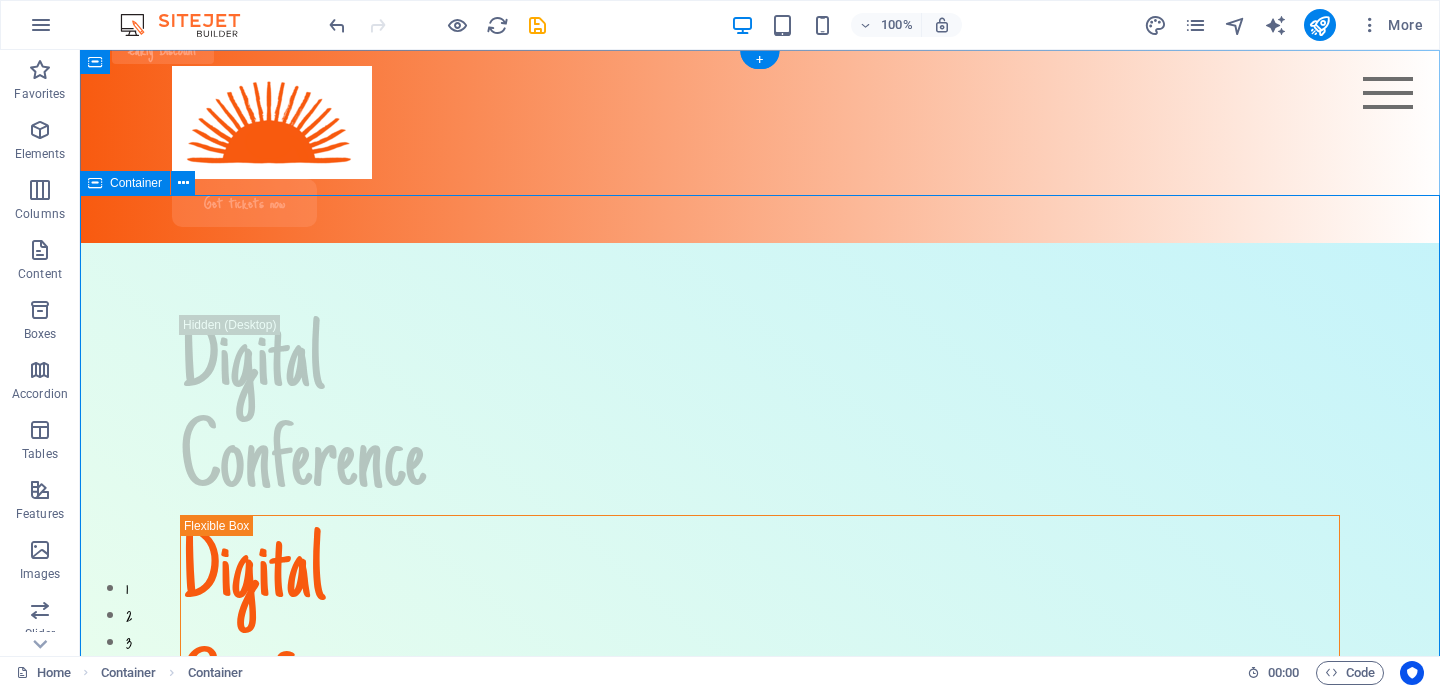click on "Digital      Conference Digital  Conference Lorem ipsum dolor sit amet, consectetur adipiscing elit. Suspendisse varius enim in eros elementum tristique. Duis cursus, mi quis viverra ornare, eros dolor interdum nulla. [DATE]-[DATE], [YEAR] [CITY] In Person [BUILDING] Get tickets now" at bounding box center [760, 1001] 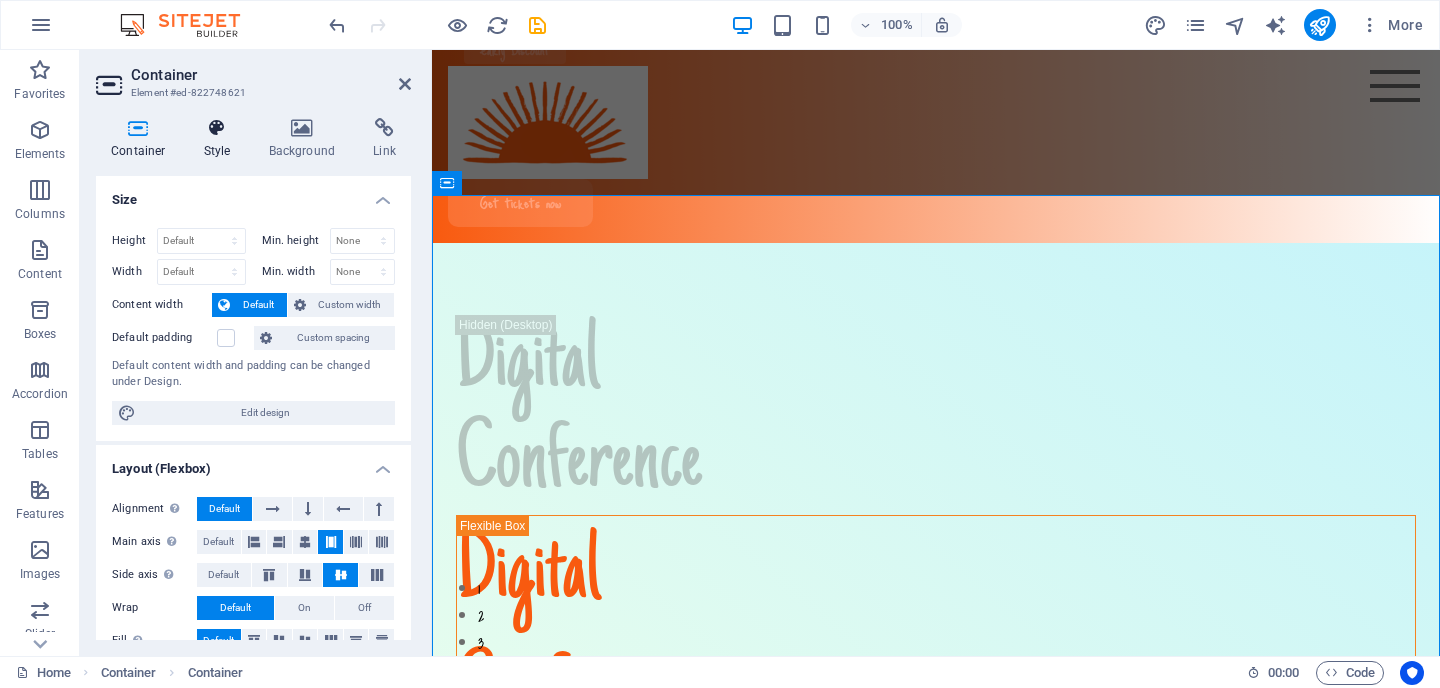 click on "Style" at bounding box center (221, 139) 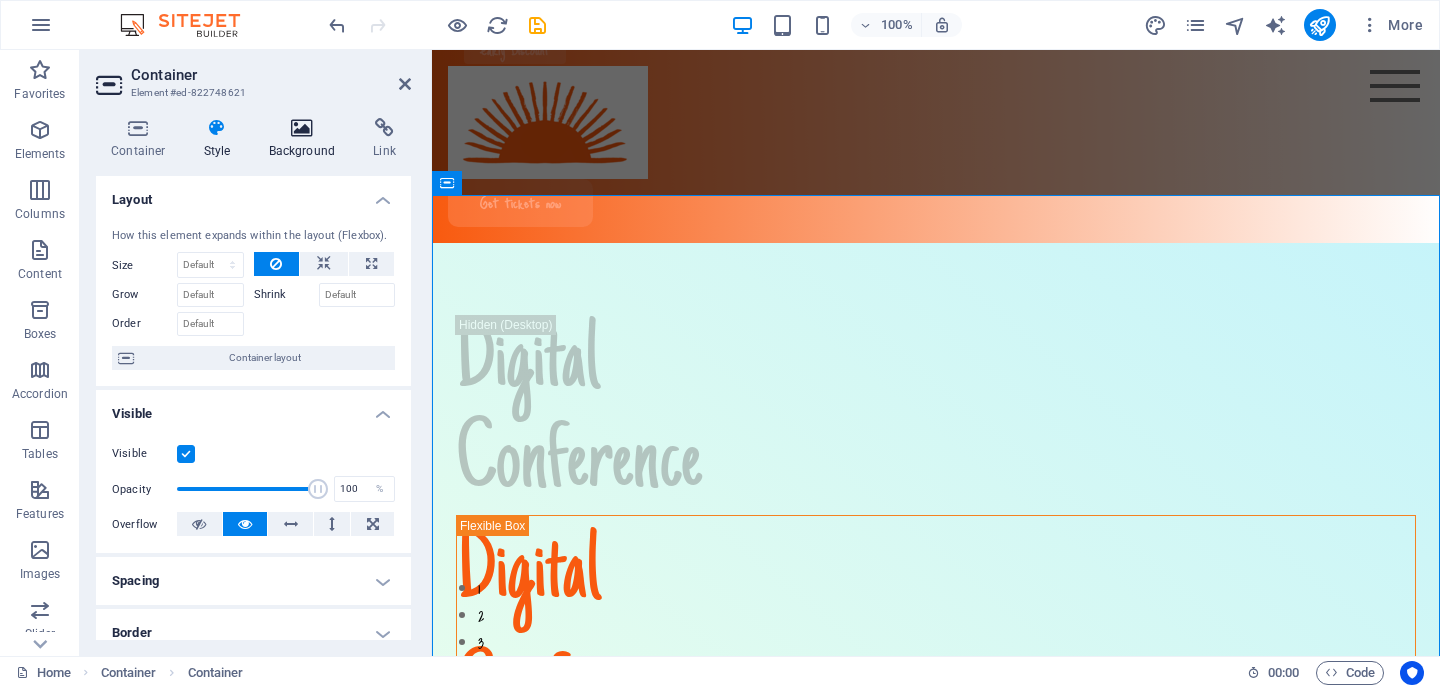 click on "Background" at bounding box center (306, 139) 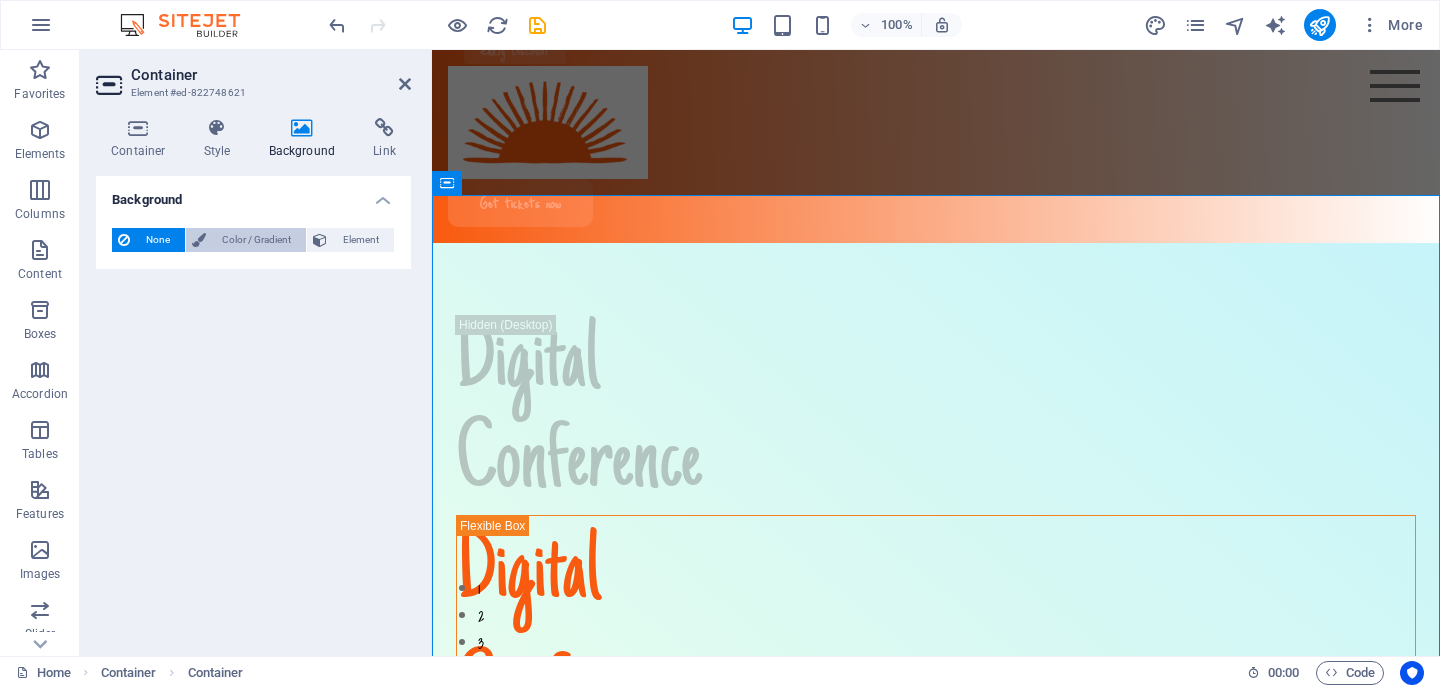 click on "Color / Gradient" at bounding box center [256, 240] 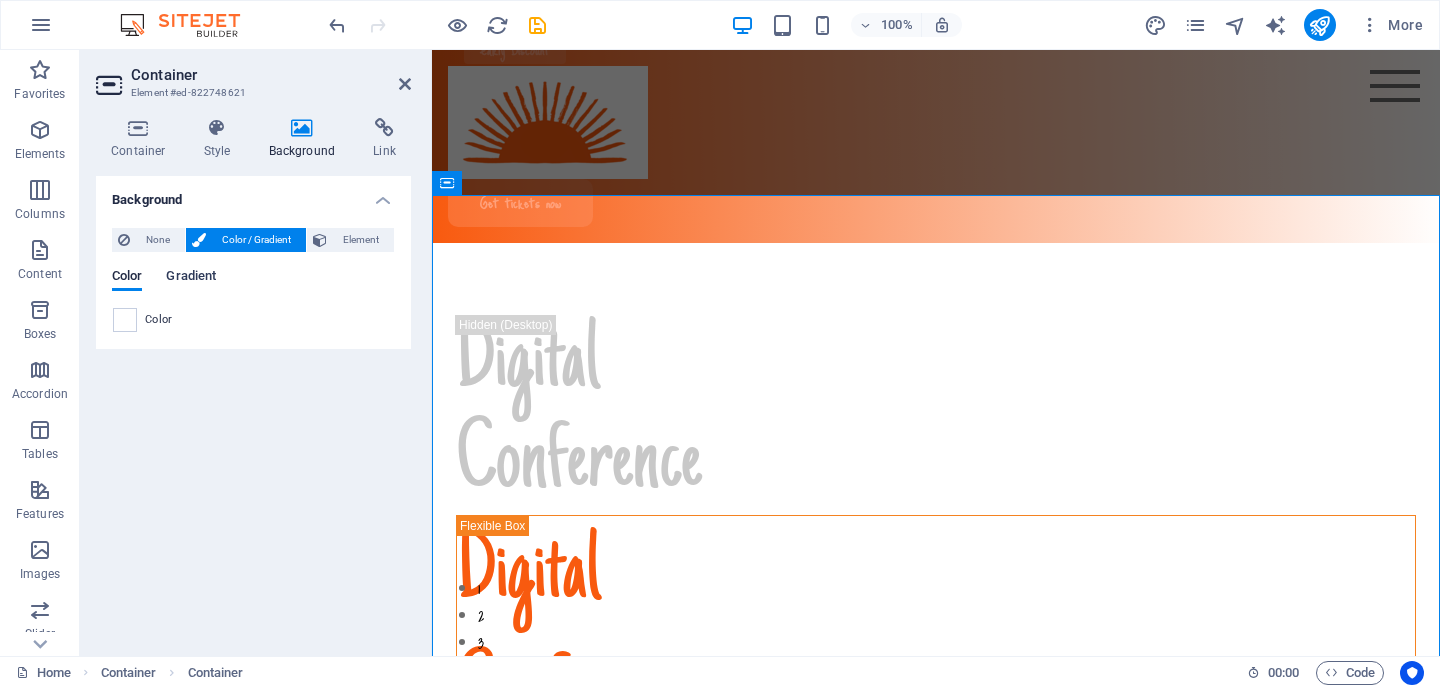 click on "Gradient" at bounding box center (191, 278) 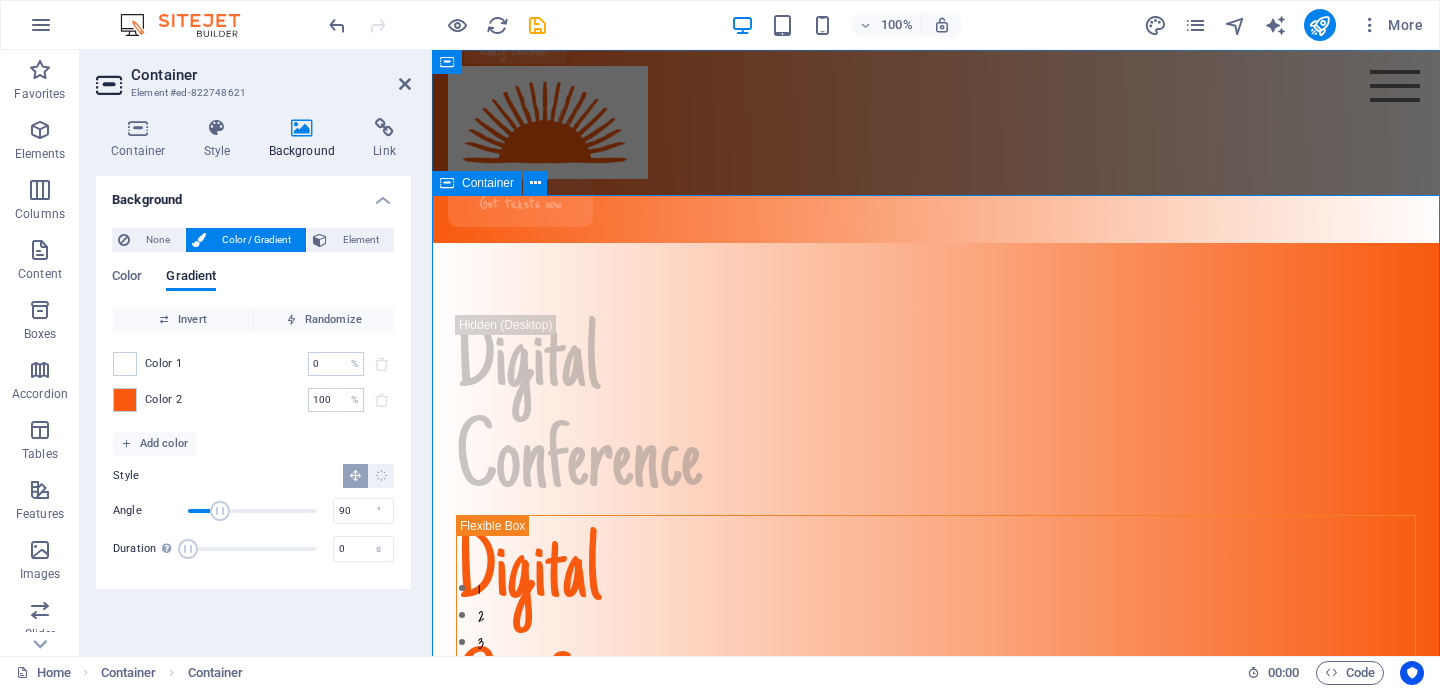 click on "Digital      Conference Digital  Conference Lorem ipsum dolor sit amet, consectetur adipiscing elit. Suspendisse varius enim in eros elementum tristique. Duis cursus, mi quis viverra ornare, eros dolor interdum nulla. [DATE]-[DATE], [YEAR] [CITY] In Person [BUILDING] Get tickets now" at bounding box center (936, 1015) 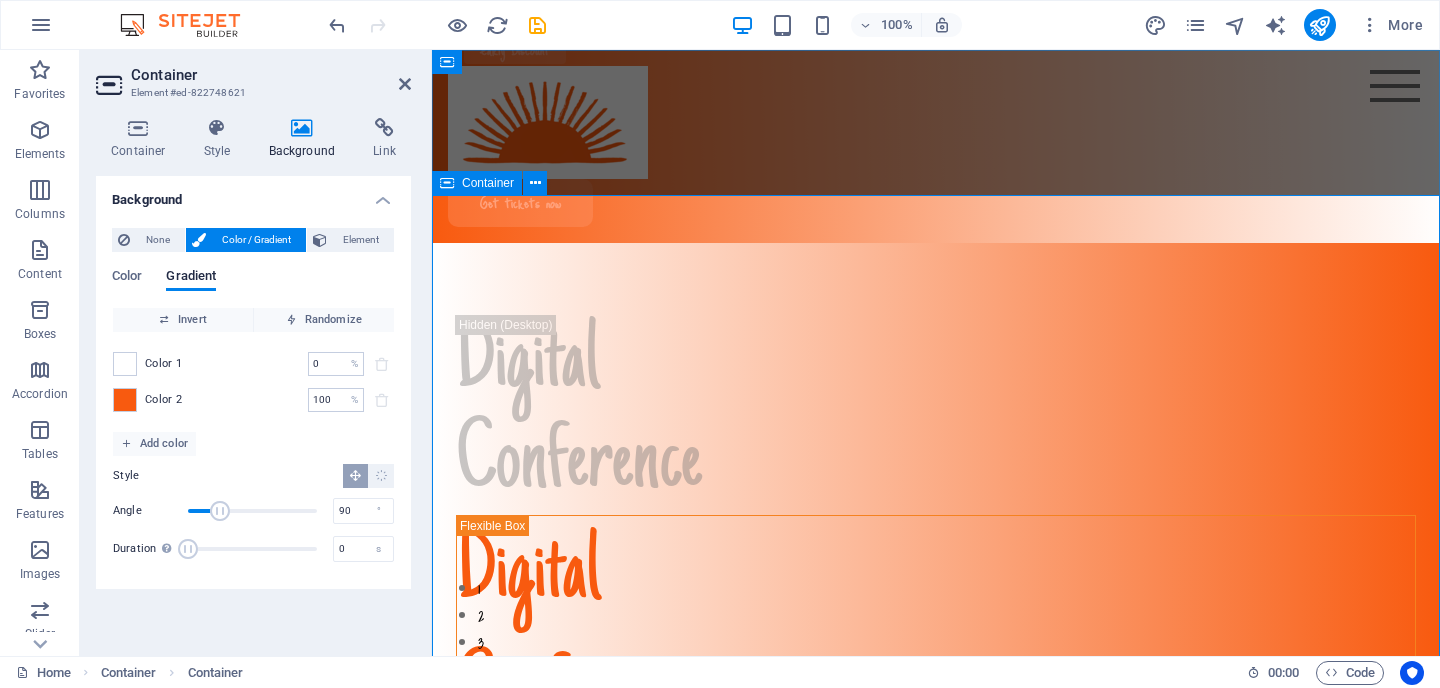 click on "Digital      Conference Digital  Conference Lorem ipsum dolor sit amet, consectetur adipiscing elit. Suspendisse varius enim in eros elementum tristique. Duis cursus, mi quis viverra ornare, eros dolor interdum nulla. [DATE]-[DATE], [YEAR] [CITY] In Person [BUILDING] Get tickets now" at bounding box center (936, 1015) 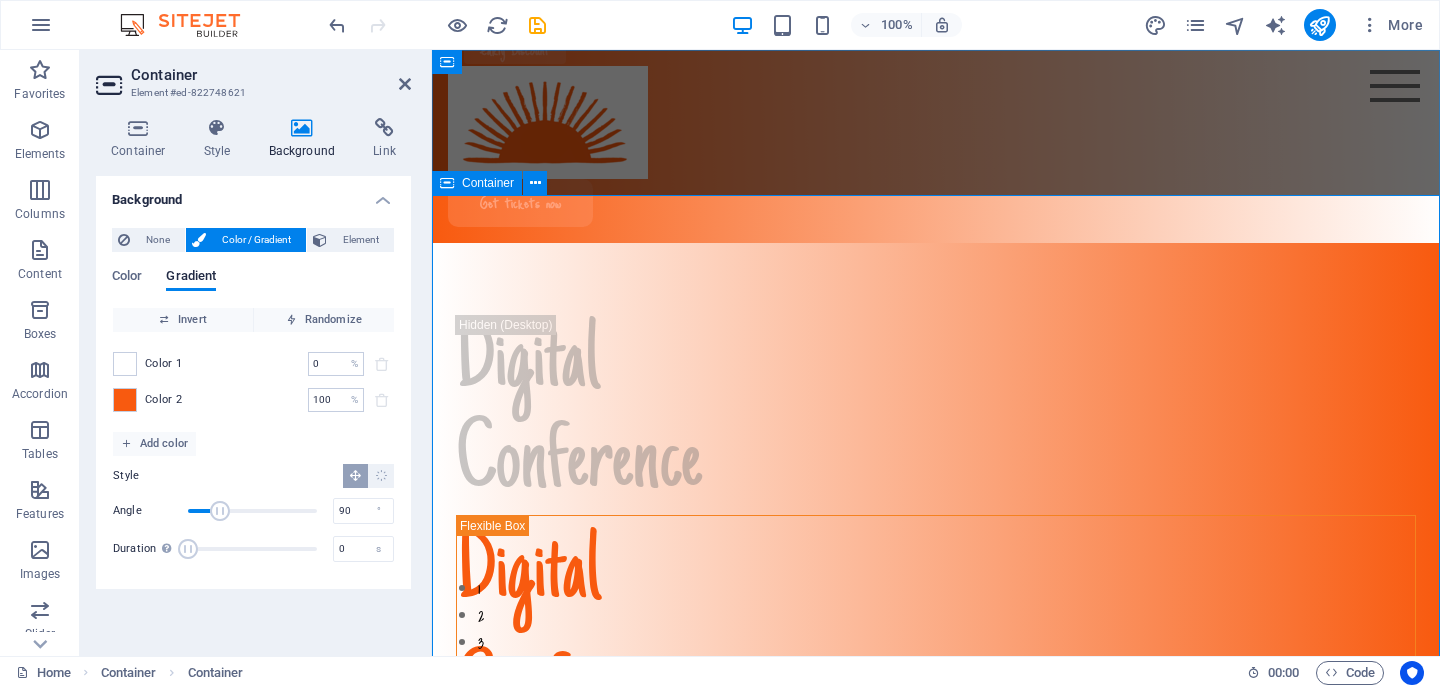 click on "Digital      Conference Digital  Conference Lorem ipsum dolor sit amet, consectetur adipiscing elit. Suspendisse varius enim in eros elementum tristique. Duis cursus, mi quis viverra ornare, eros dolor interdum nulla. [DATE]-[DATE], [YEAR] [CITY] In Person [BUILDING] Get tickets now" at bounding box center (936, 1015) 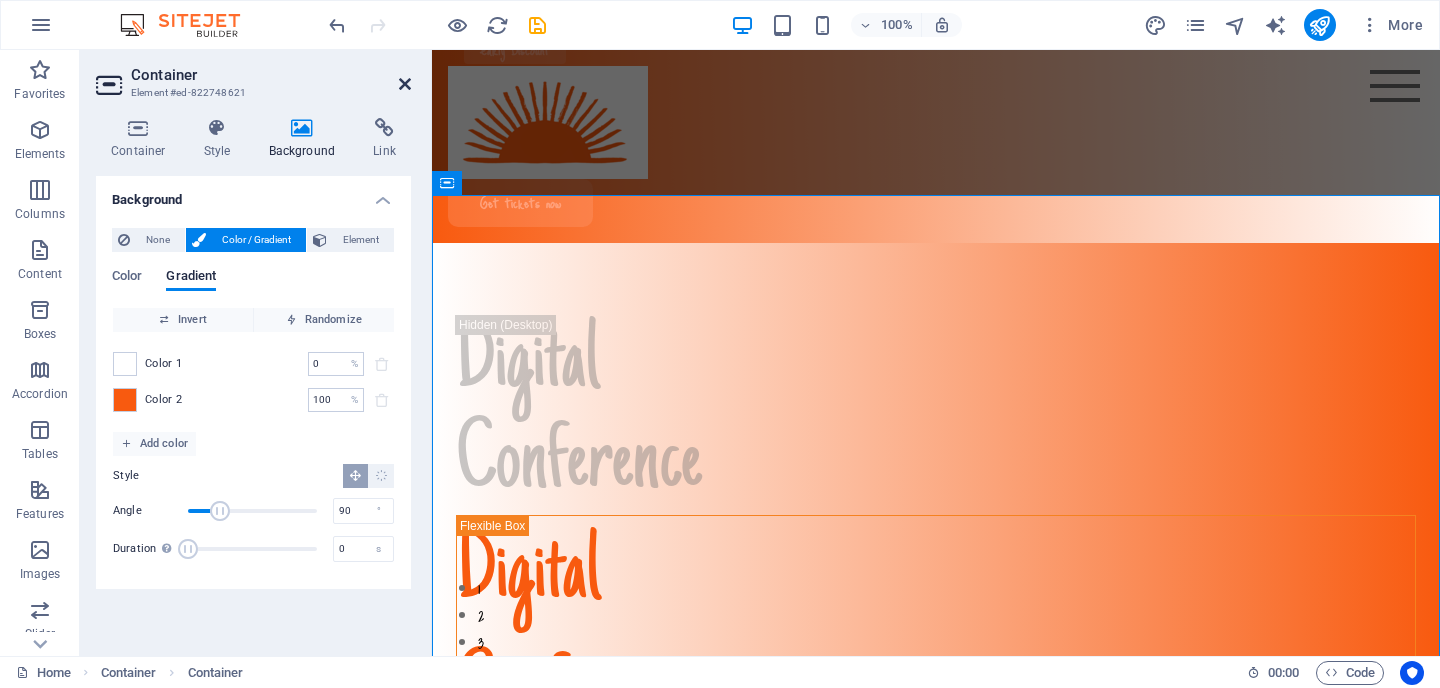click at bounding box center (405, 84) 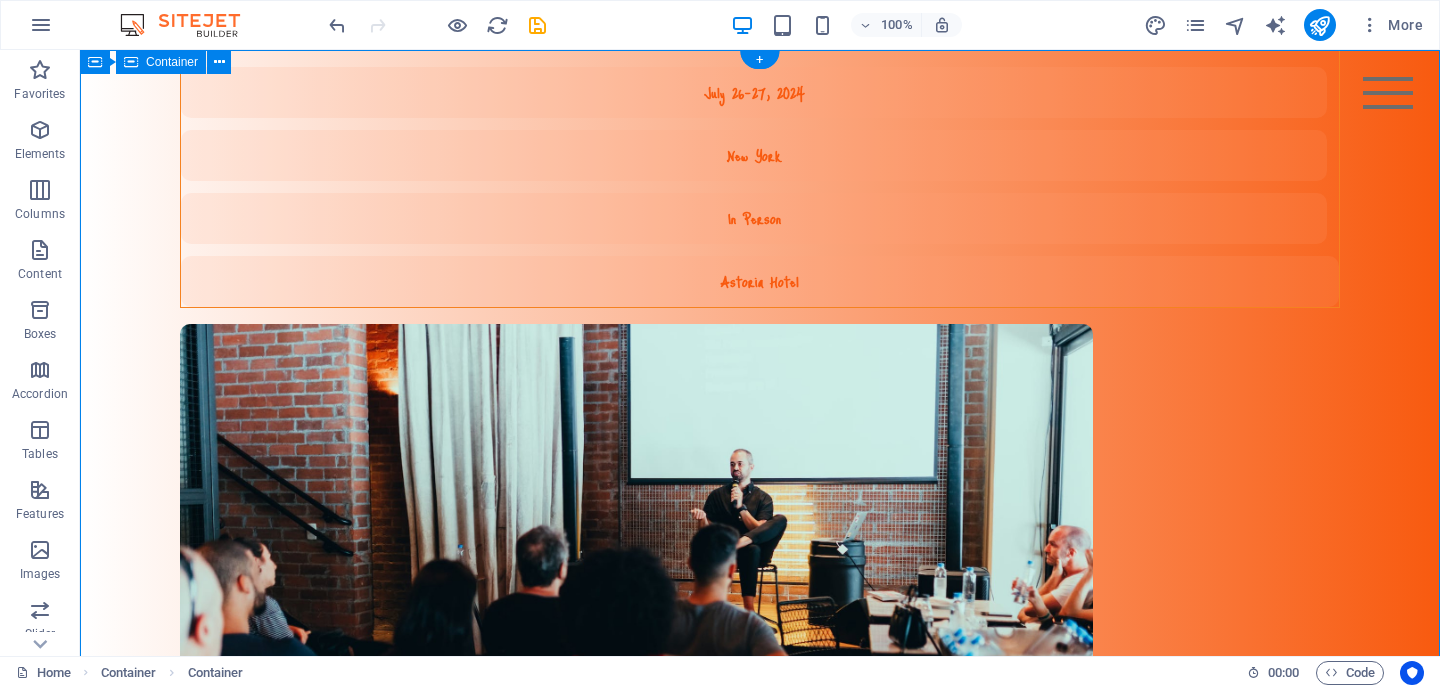 scroll, scrollTop: 0, scrollLeft: 0, axis: both 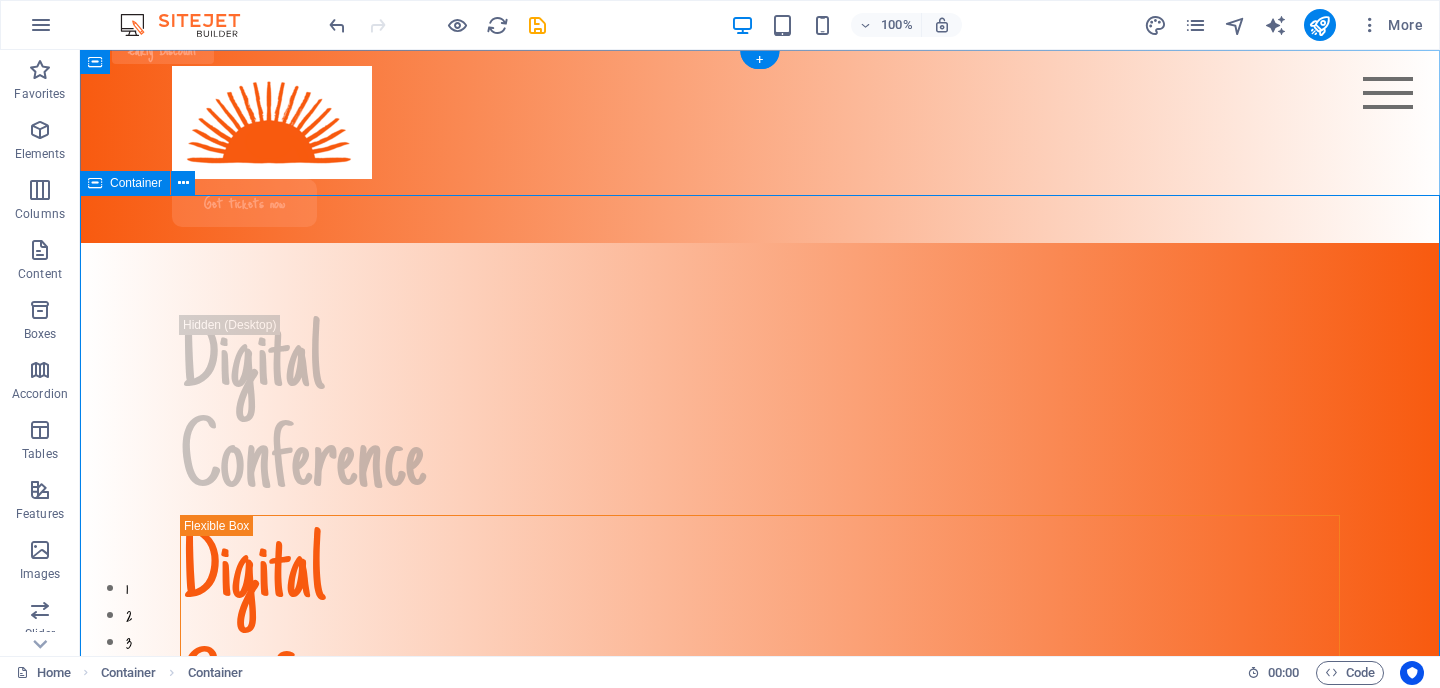 click on "Digital      Conference Digital  Conference Lorem ipsum dolor sit amet, consectetur adipiscing elit. Suspendisse varius enim in eros elementum tristique. Duis cursus, mi quis viverra ornare, eros dolor interdum nulla. [DATE]-[DATE], [YEAR] [CITY] In Person [BUILDING] Get tickets now" at bounding box center (760, 1001) 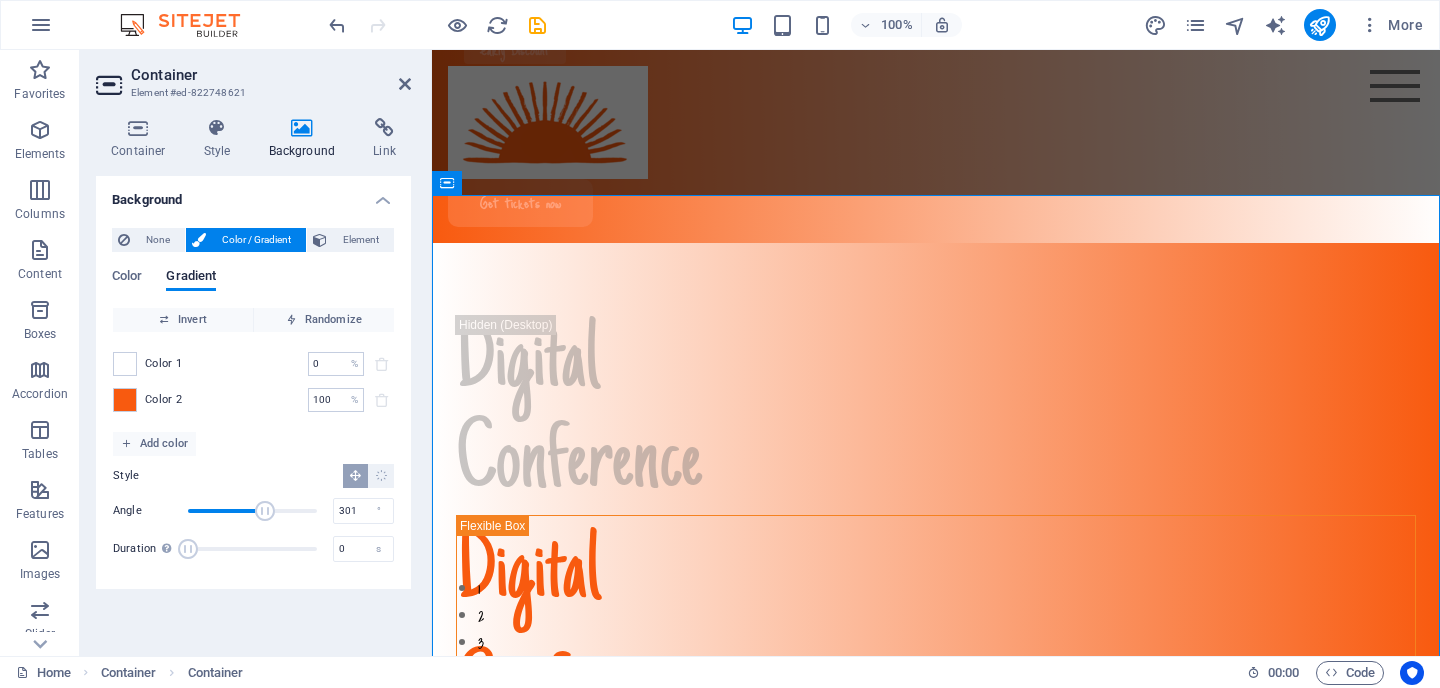 type on "304" 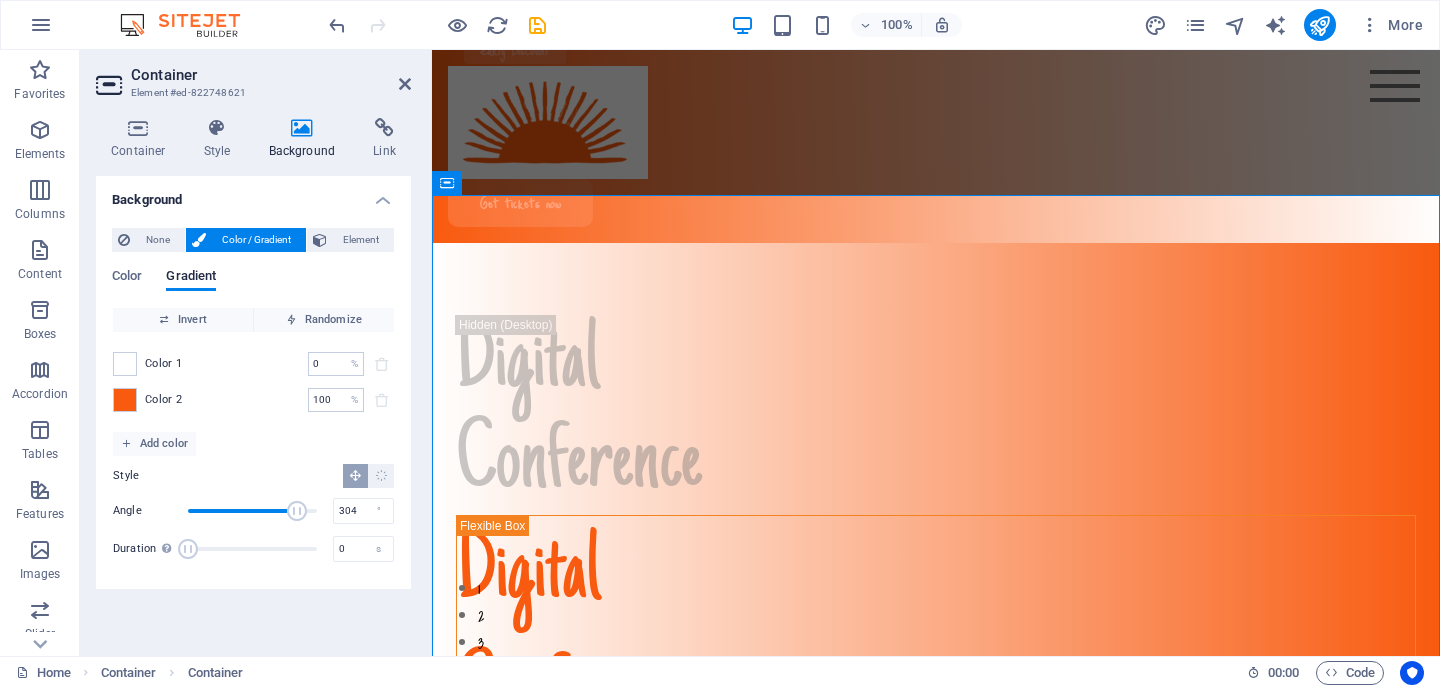 drag, startPoint x: 219, startPoint y: 508, endPoint x: 297, endPoint y: 515, distance: 78.31347 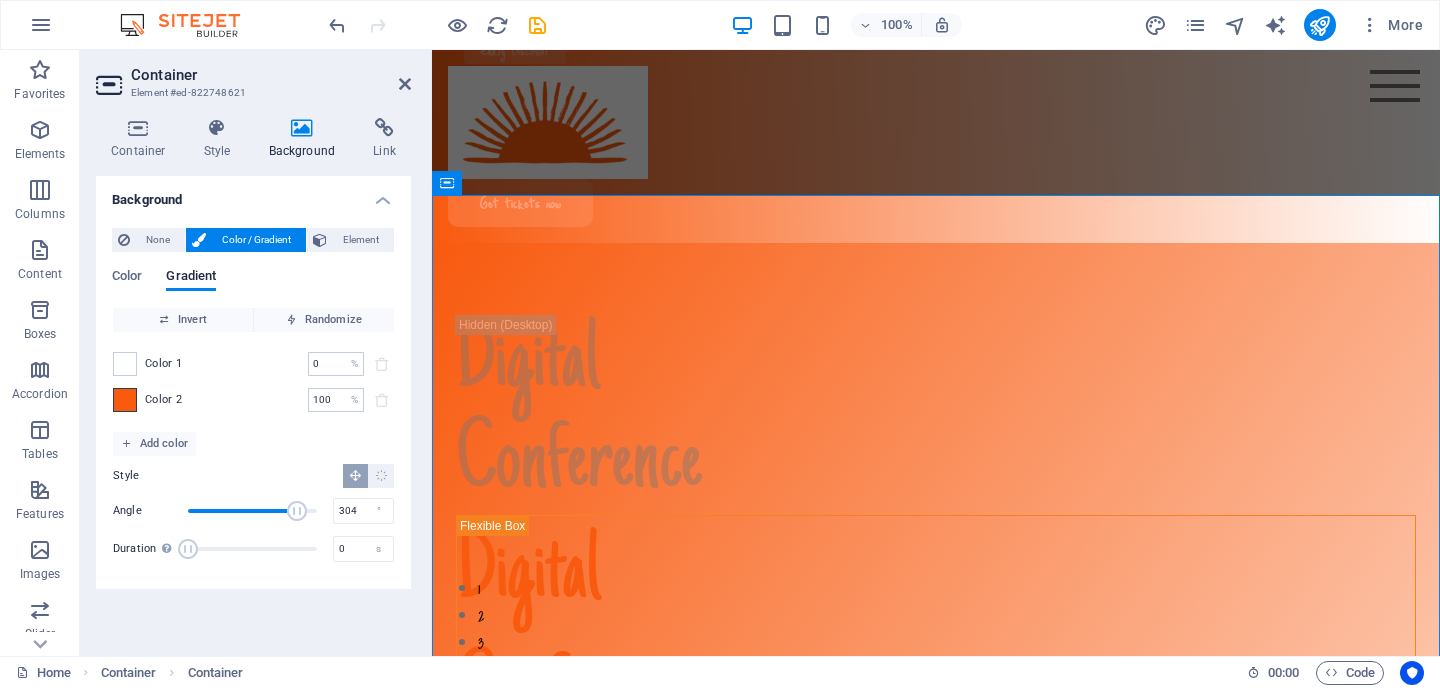 click at bounding box center [125, 400] 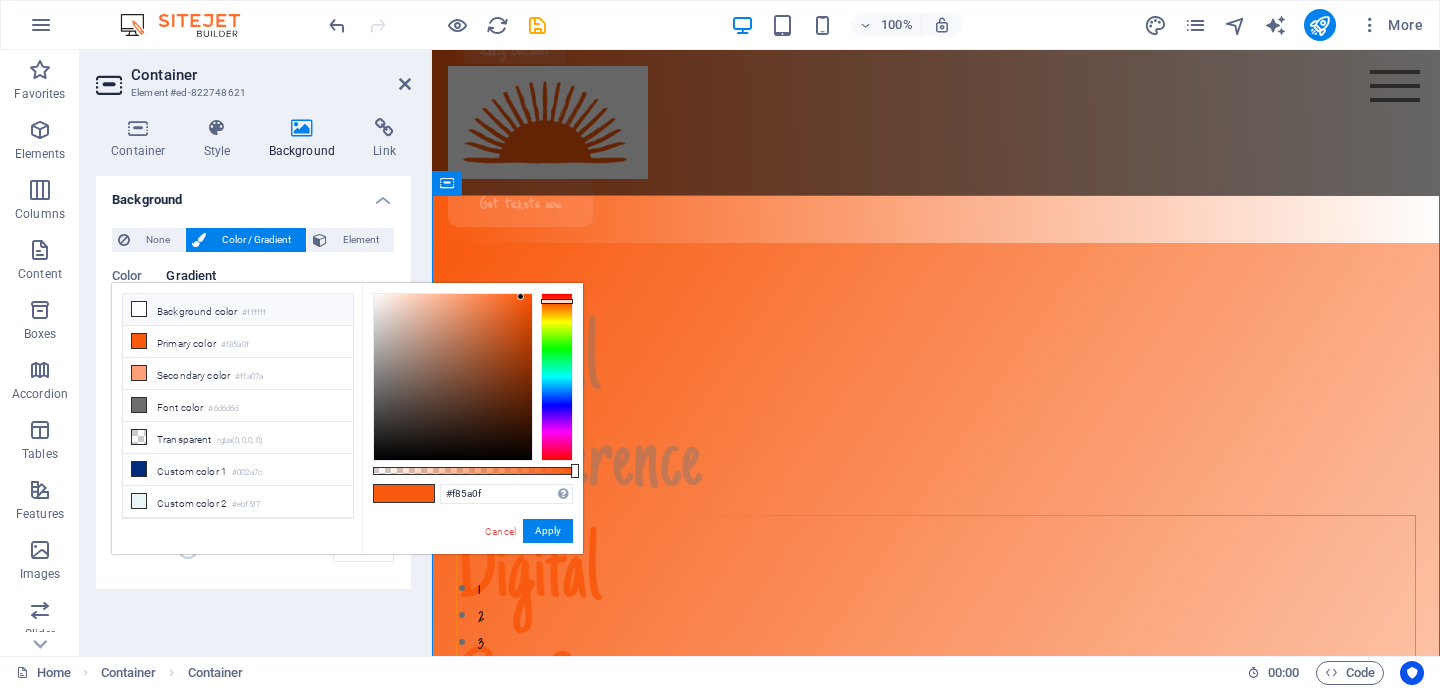 click on "Background color
#ffffff" at bounding box center [238, 310] 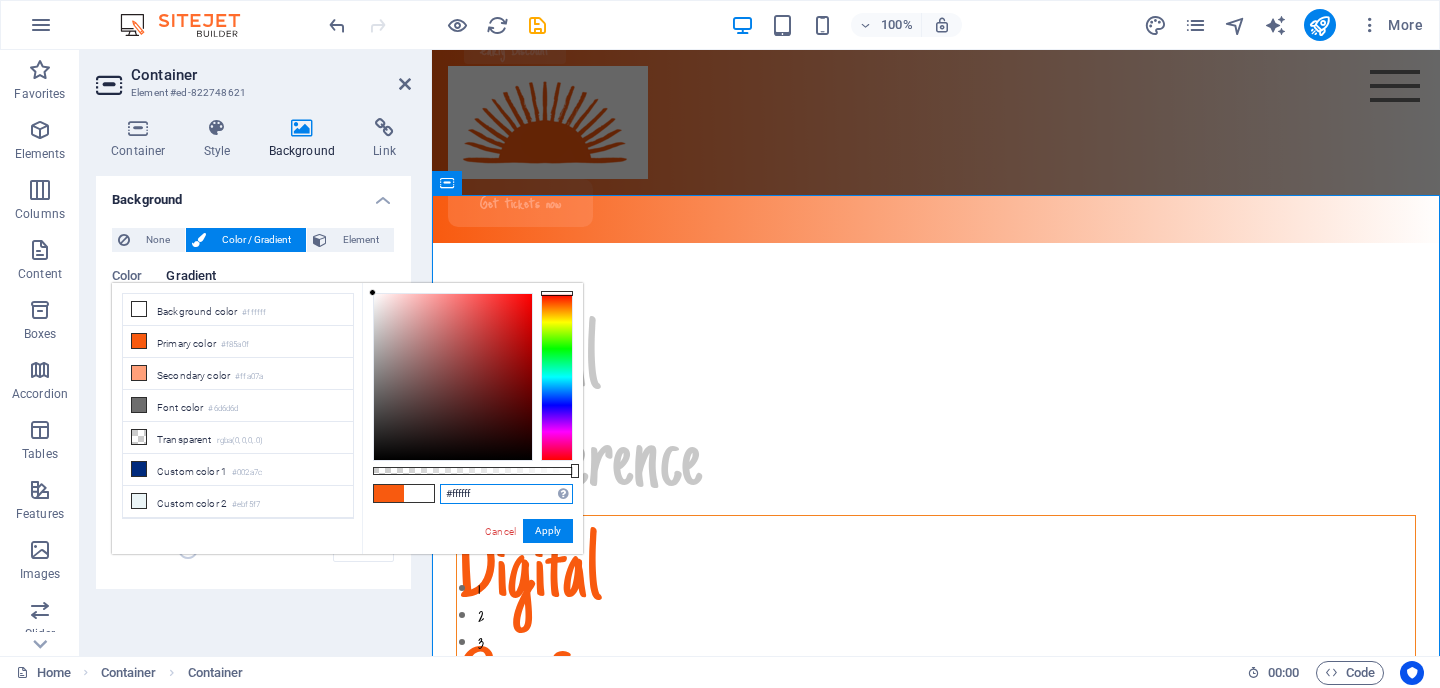 click on "#ffffff" at bounding box center [506, 494] 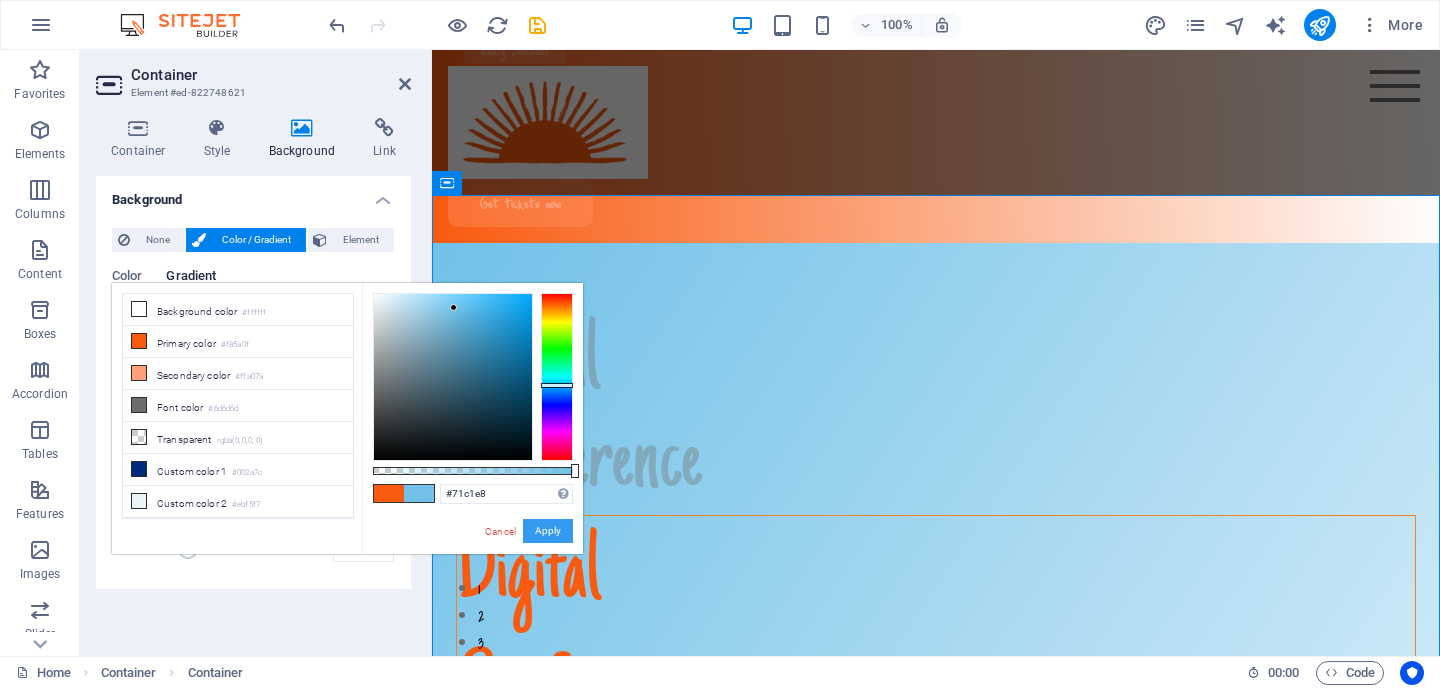 click on "Apply" at bounding box center [548, 531] 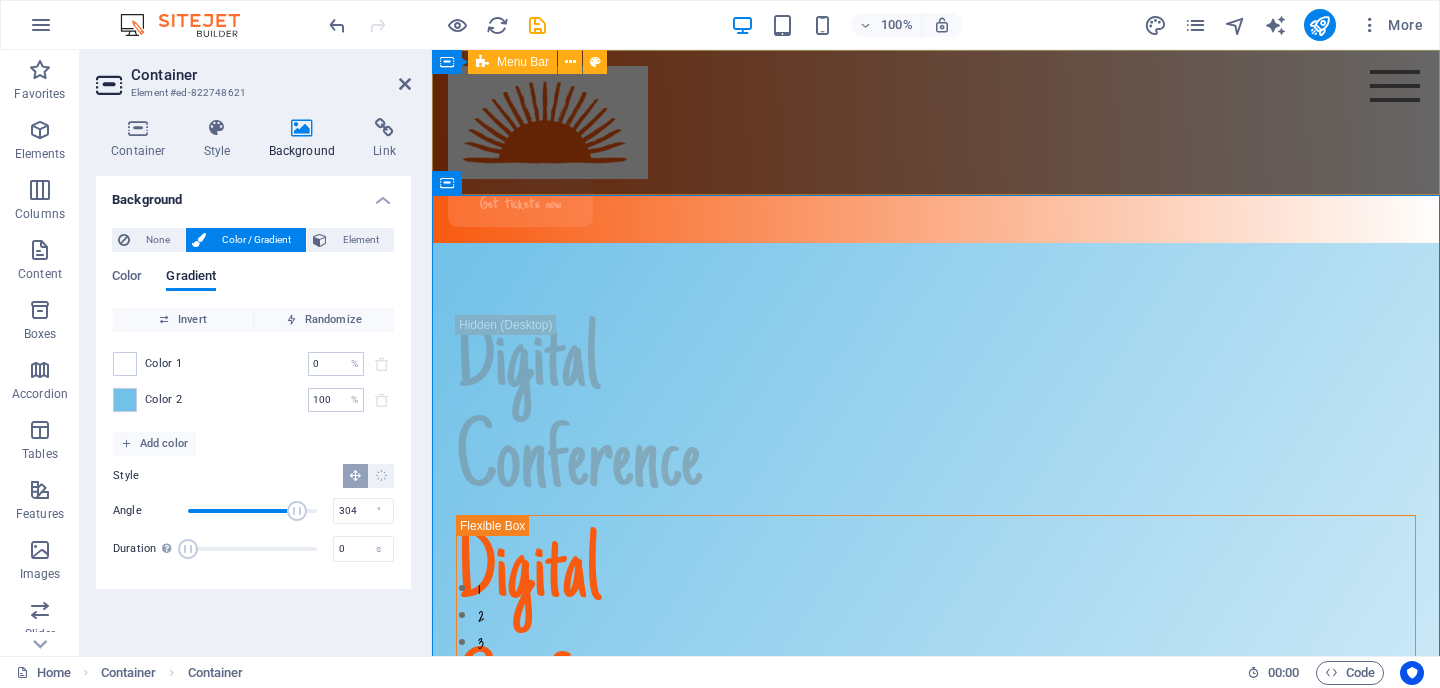 click on "Speakers Agenda About Testimonials FAQ Get tickets now" at bounding box center (936, 146) 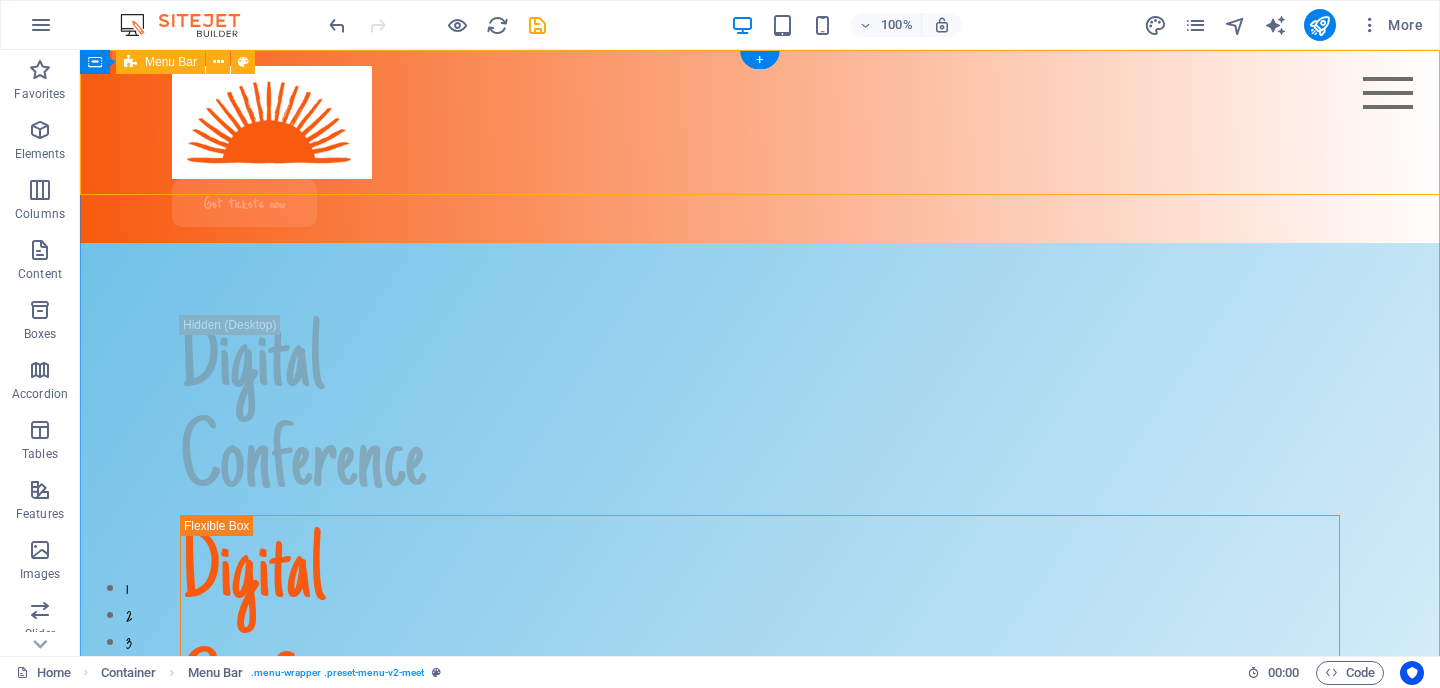 click on "Speakers Agenda About Testimonials FAQ Get tickets now" at bounding box center [760, 146] 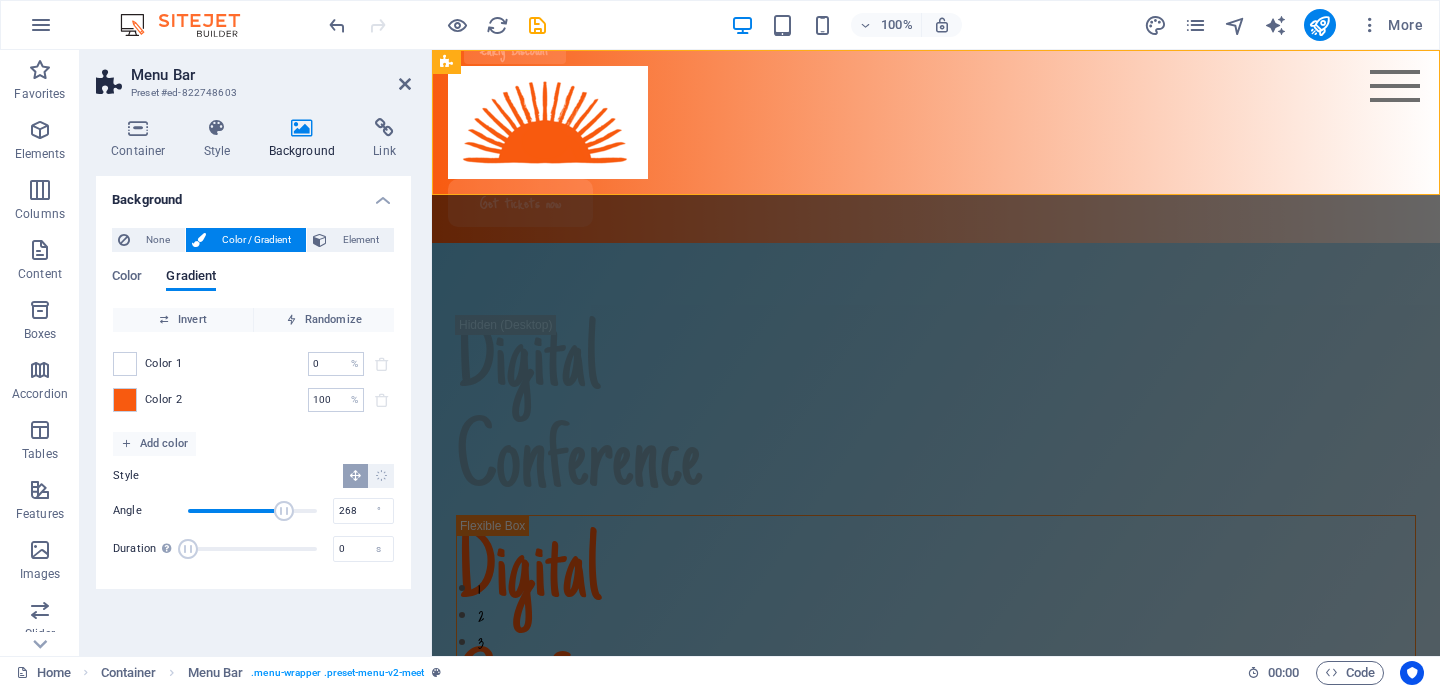 click on "Color 1 0 % ​" at bounding box center (253, 364) 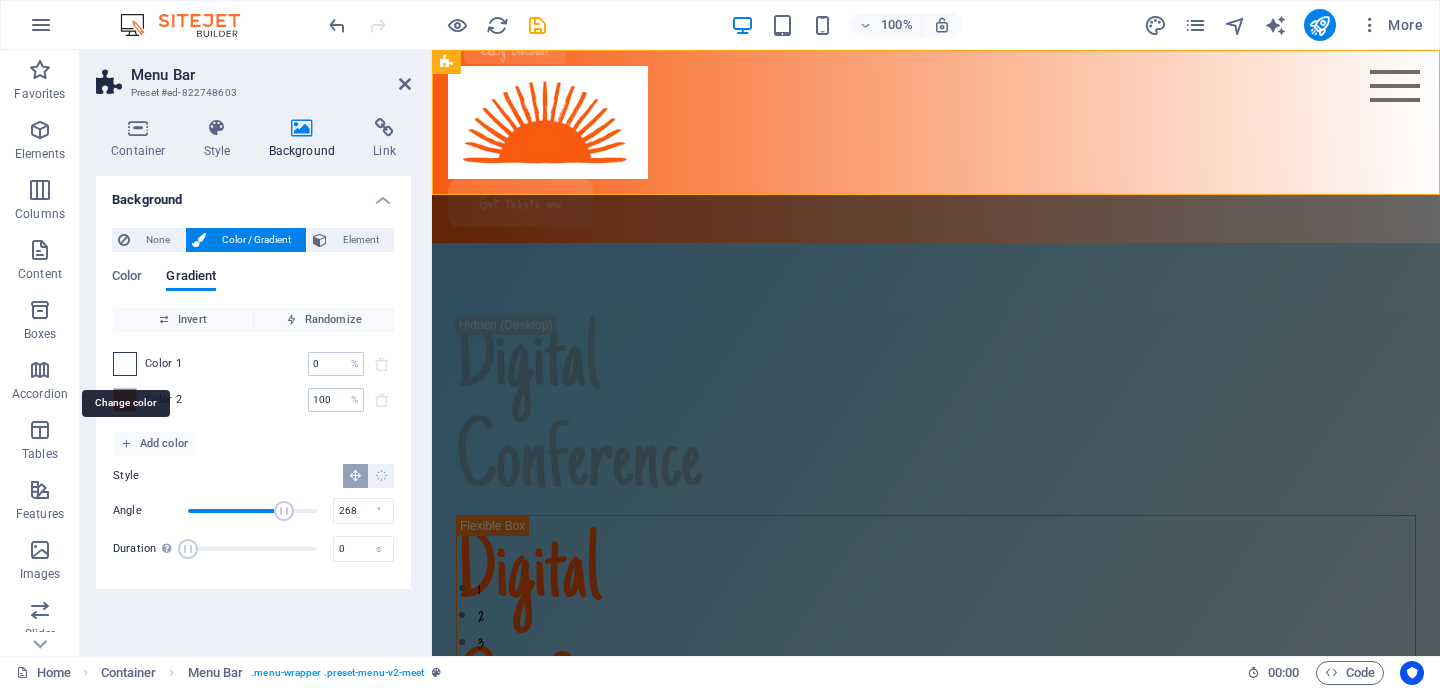 click at bounding box center (125, 364) 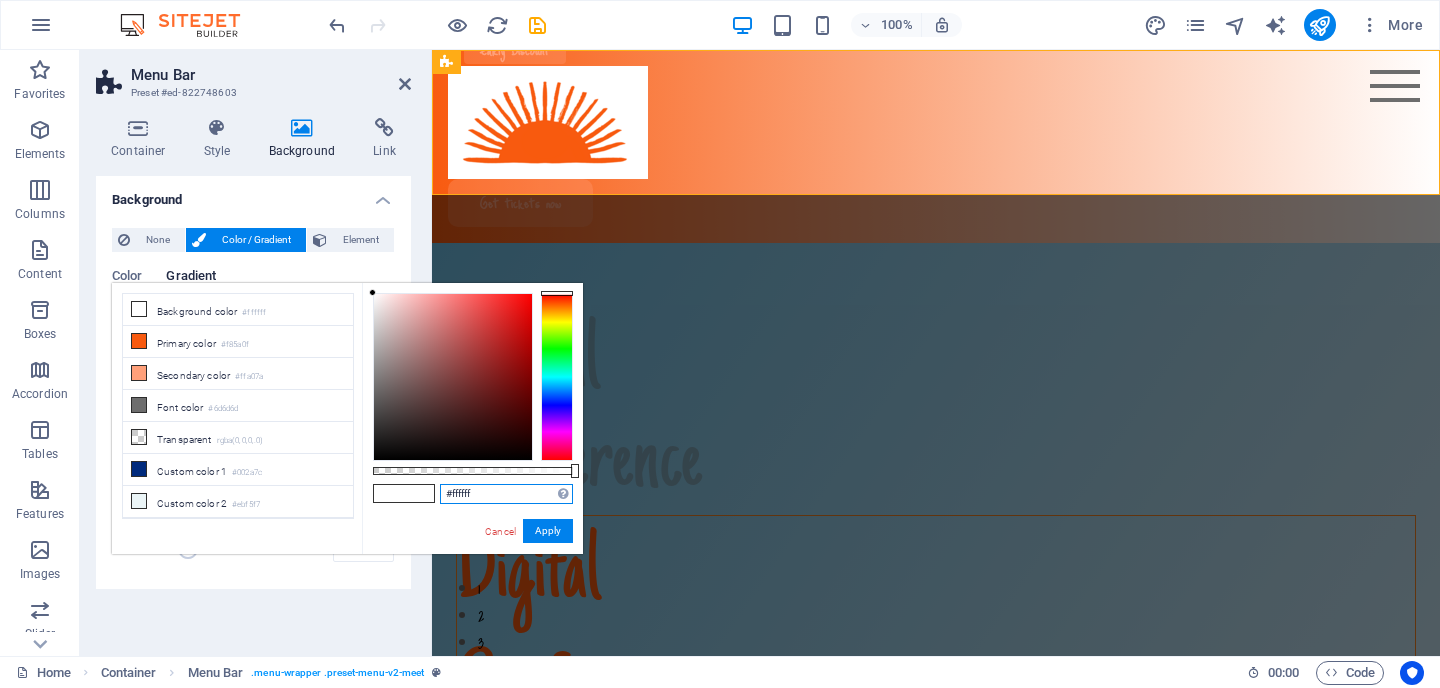 click on "#ffffff" at bounding box center [506, 494] 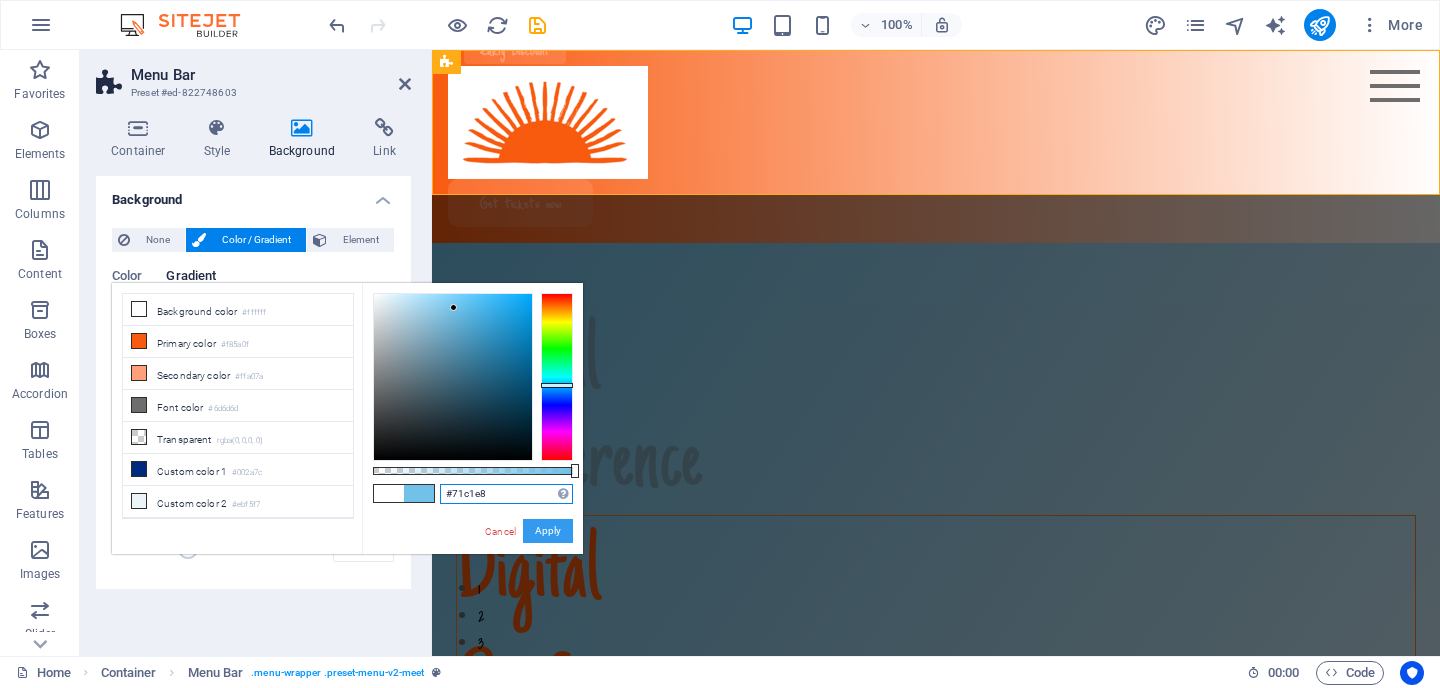 type on "#71c1e8" 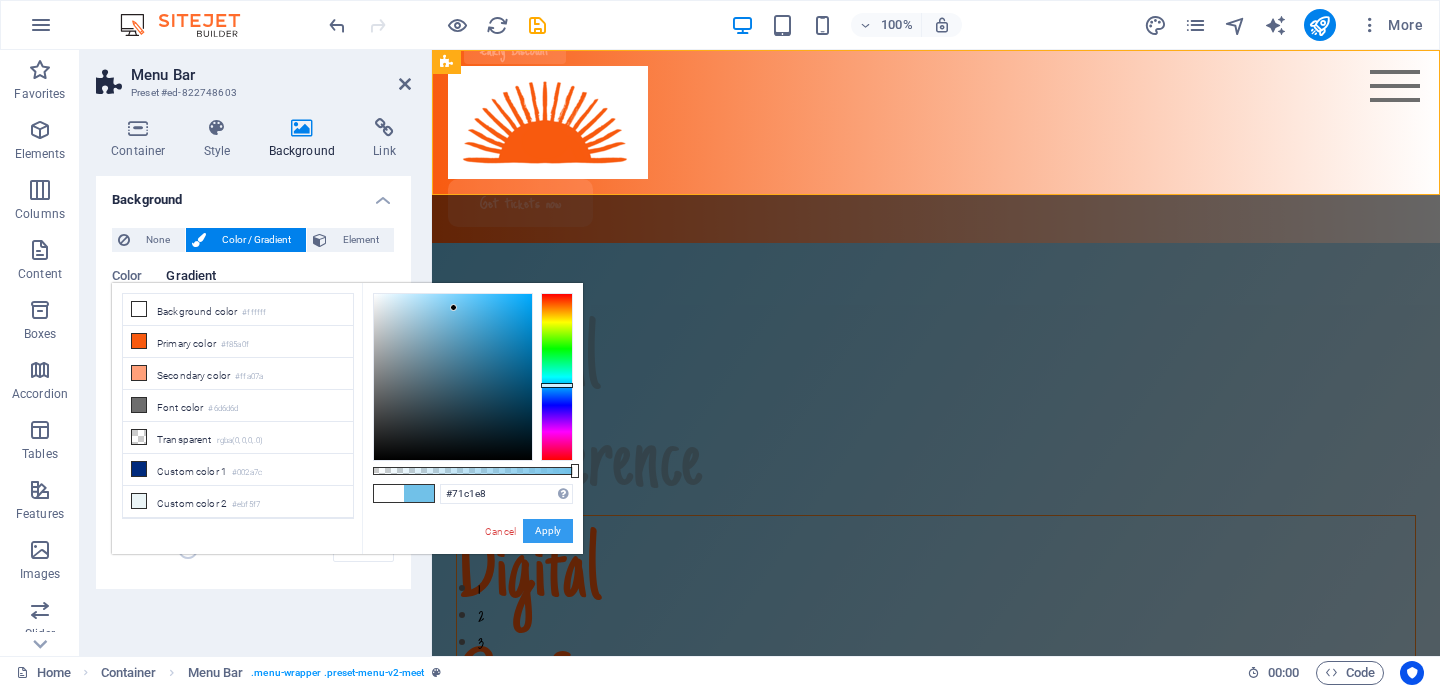 click on "Apply" at bounding box center (548, 531) 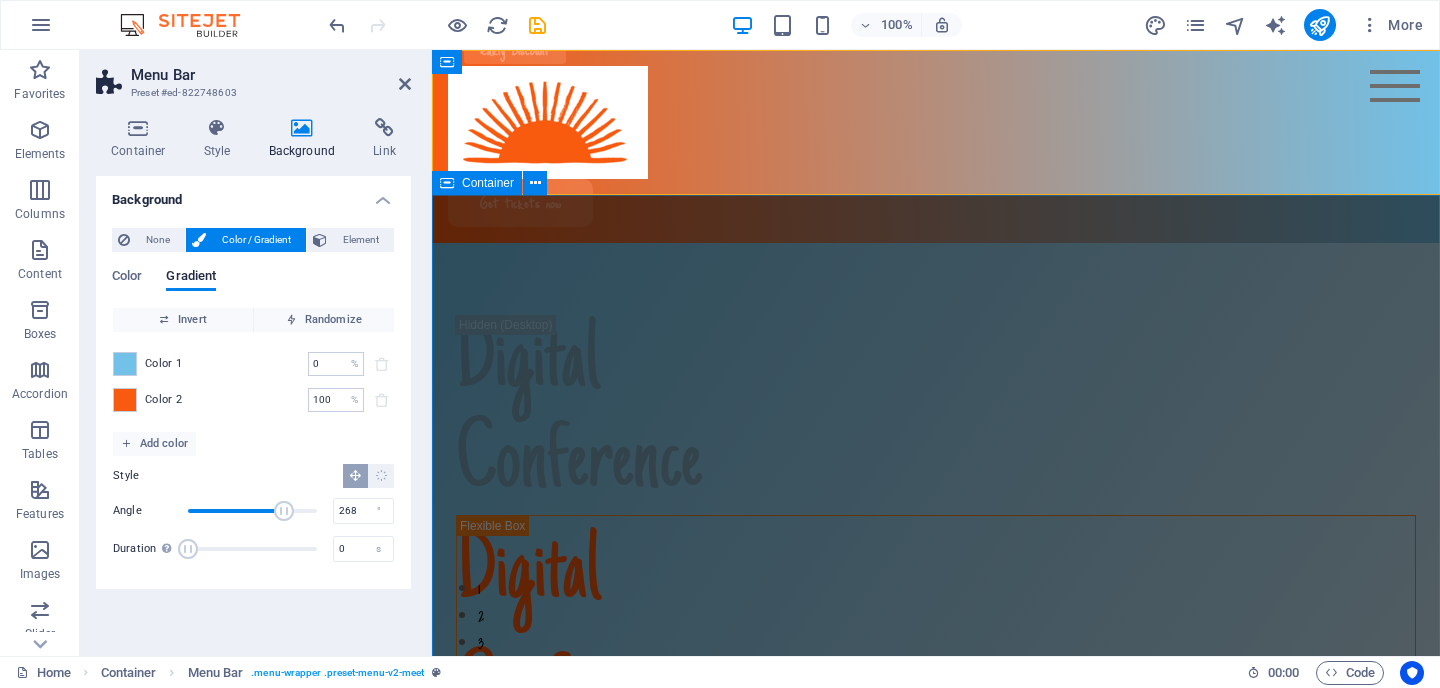 click on "Digital      Conference Digital  Conference Lorem ipsum dolor sit amet, consectetur adipiscing elit. Suspendisse varius enim in eros elementum tristique. Duis cursus, mi quis viverra ornare, eros dolor interdum nulla. [DATE]-[DATE], [YEAR] [CITY] In Person [BUILDING] Get tickets now" at bounding box center [936, 1015] 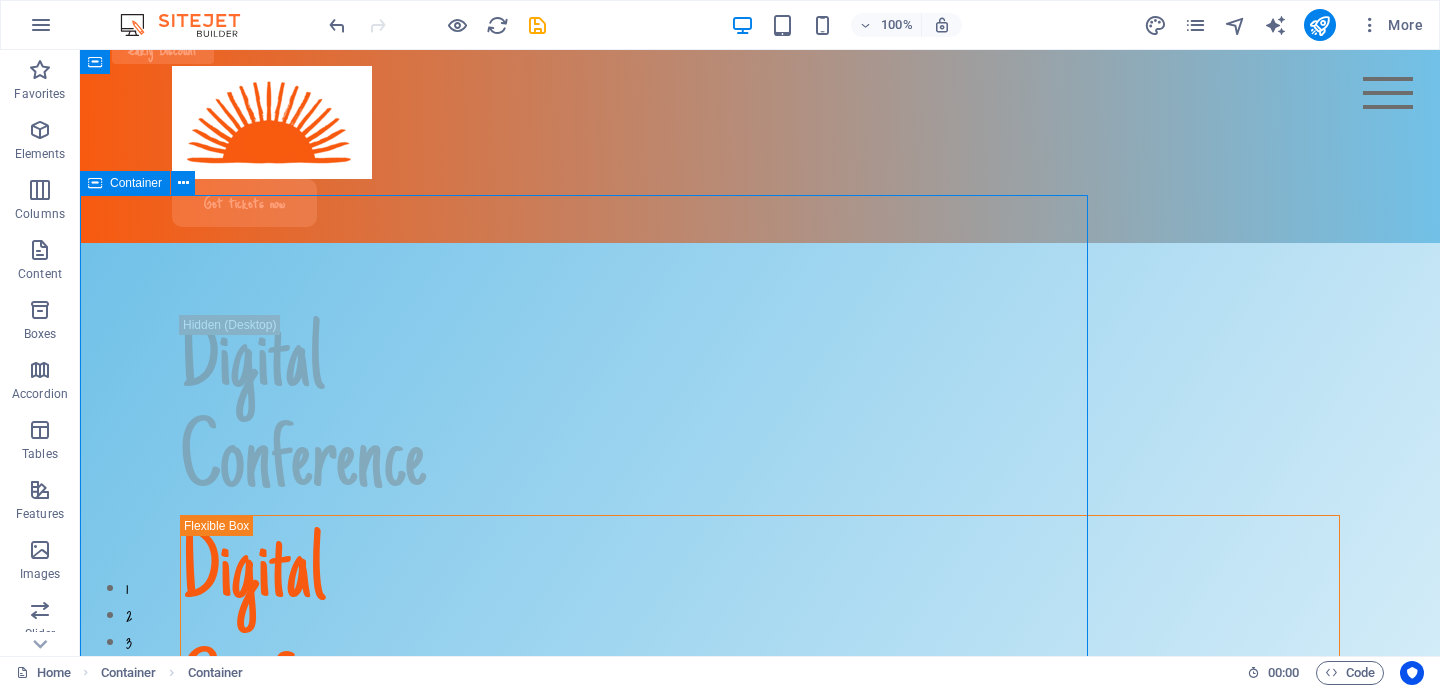 click on "Digital      Conference Digital  Conference Lorem ipsum dolor sit amet, consectetur adipiscing elit. Suspendisse varius enim in eros elementum tristique. Duis cursus, mi quis viverra ornare, eros dolor interdum nulla. [DATE]-[DATE], [YEAR] [CITY] In Person [BUILDING] Get tickets now" at bounding box center [760, 1001] 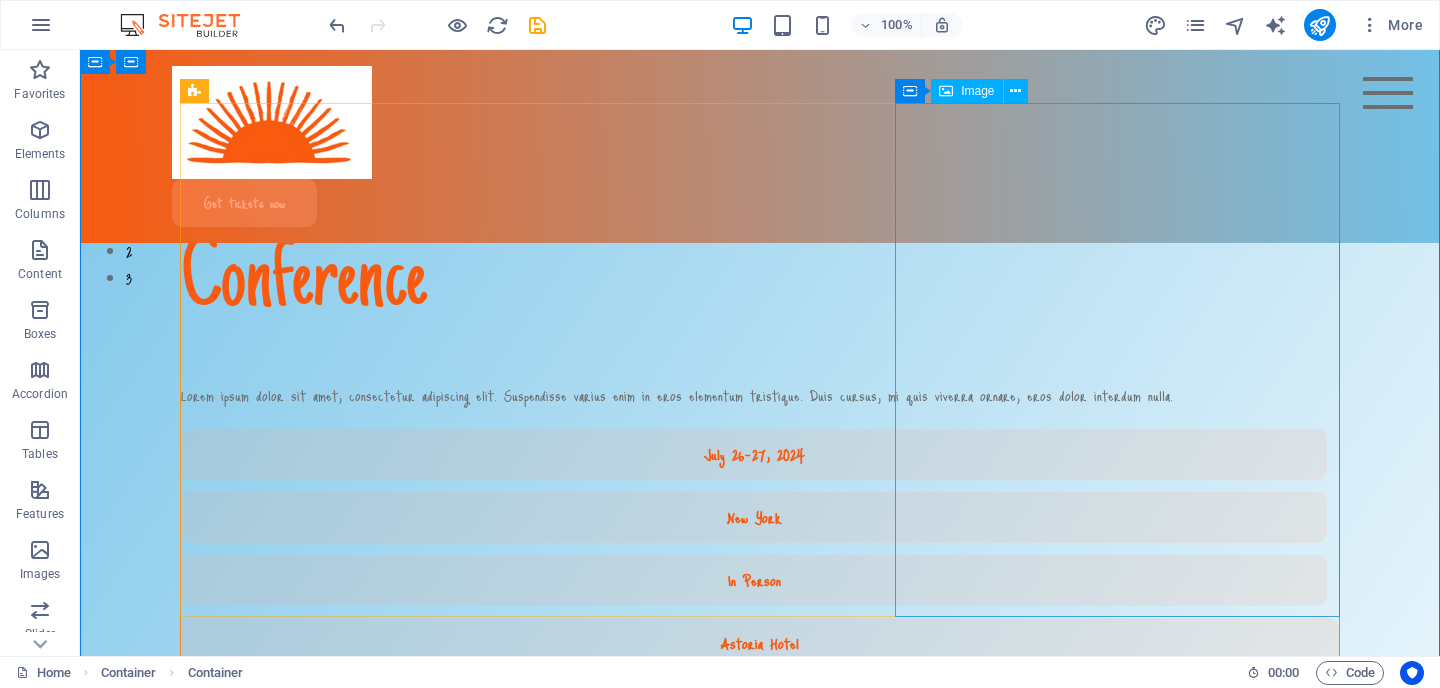 scroll, scrollTop: 0, scrollLeft: 0, axis: both 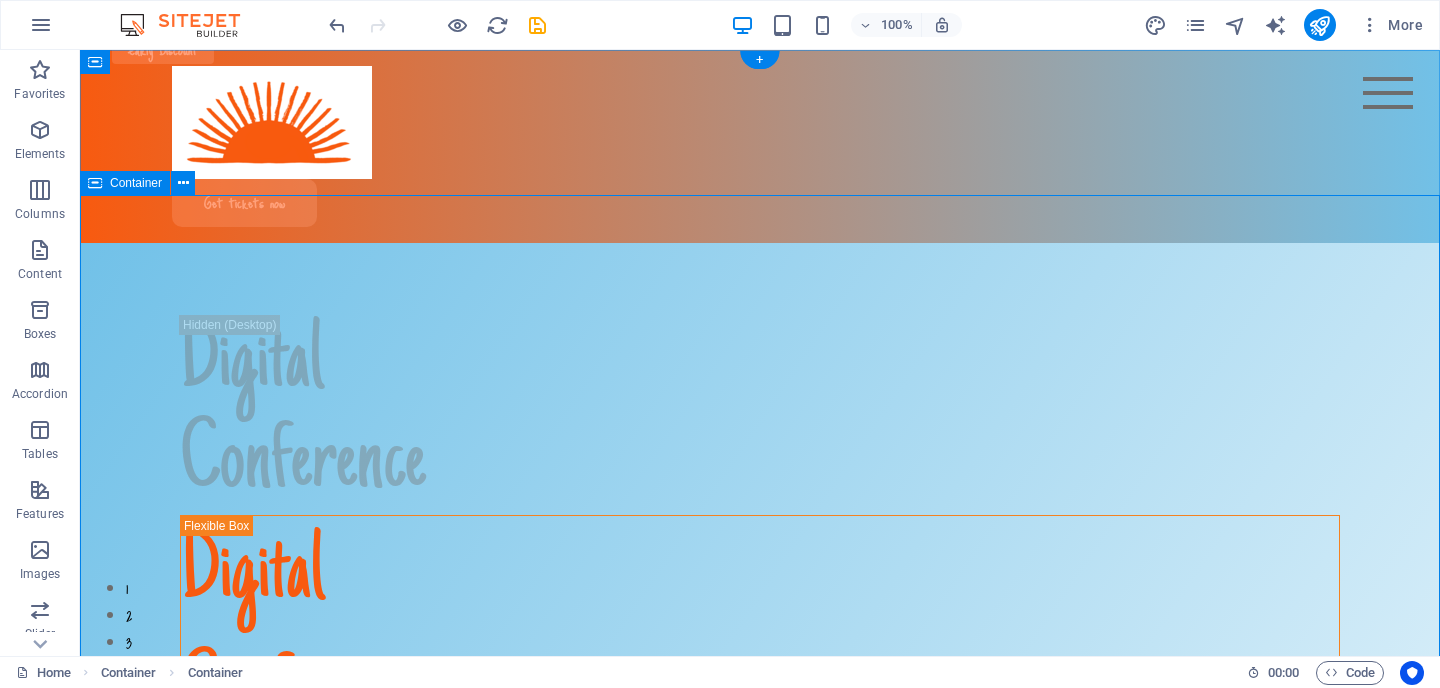 click on "Digital      Conference Digital  Conference Lorem ipsum dolor sit amet, consectetur adipiscing elit. Suspendisse varius enim in eros elementum tristique. Duis cursus, mi quis viverra ornare, eros dolor interdum nulla. [DATE]-[DATE], [YEAR] [CITY] In Person [BUILDING] Get tickets now" at bounding box center [760, 1001] 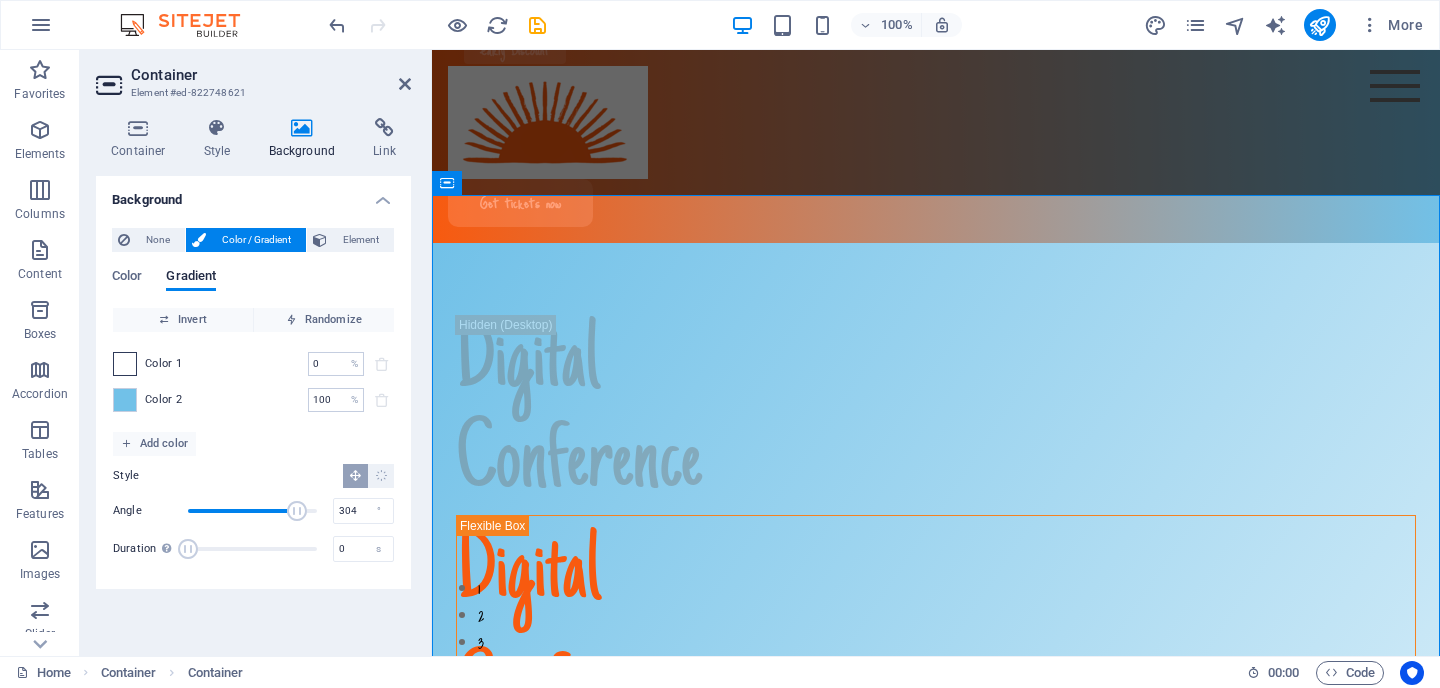 click at bounding box center (125, 364) 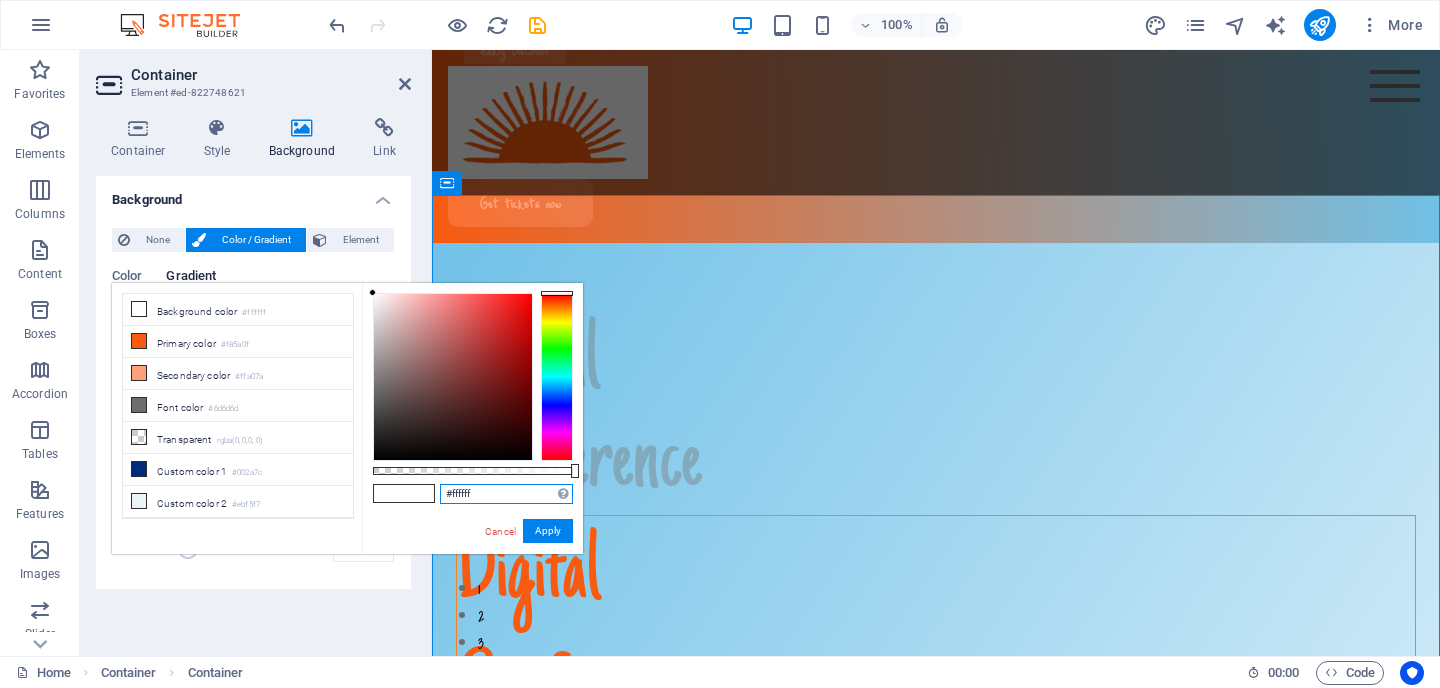 click on "#ffffff" at bounding box center (506, 494) 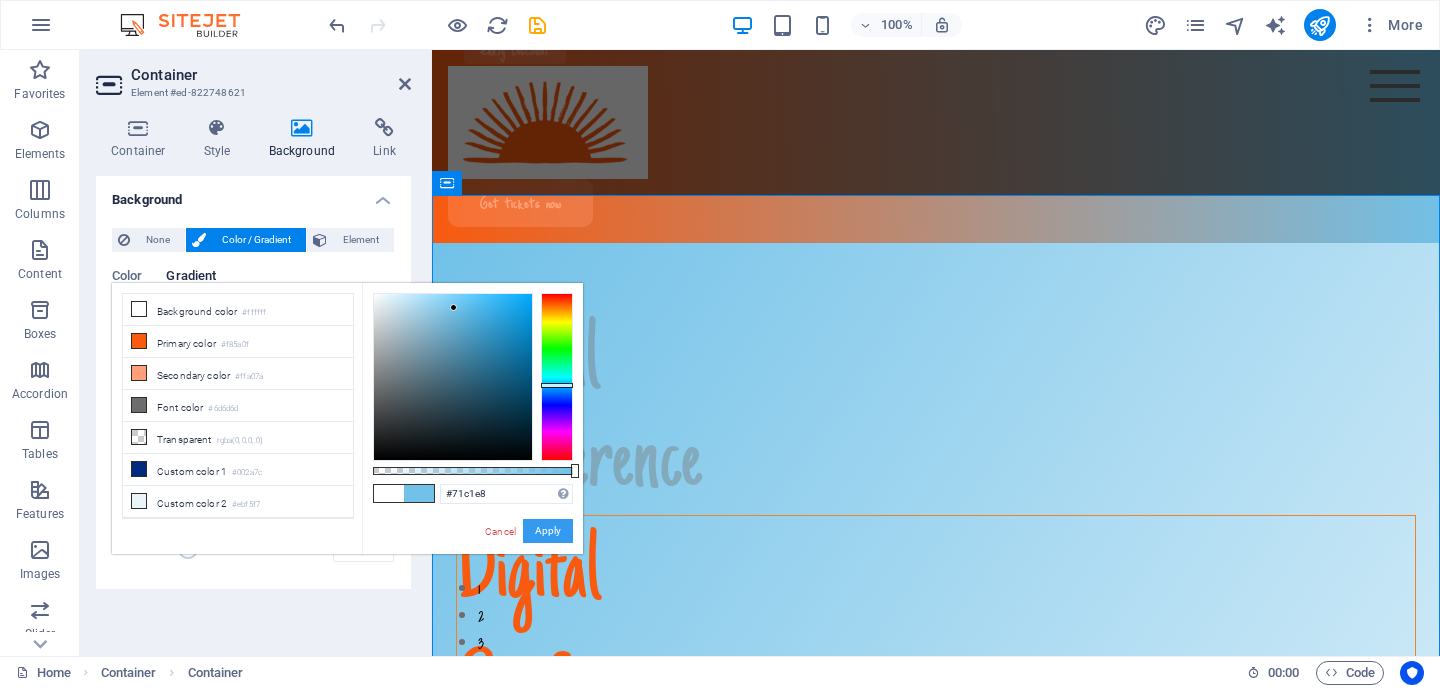 click on "Apply" at bounding box center (548, 531) 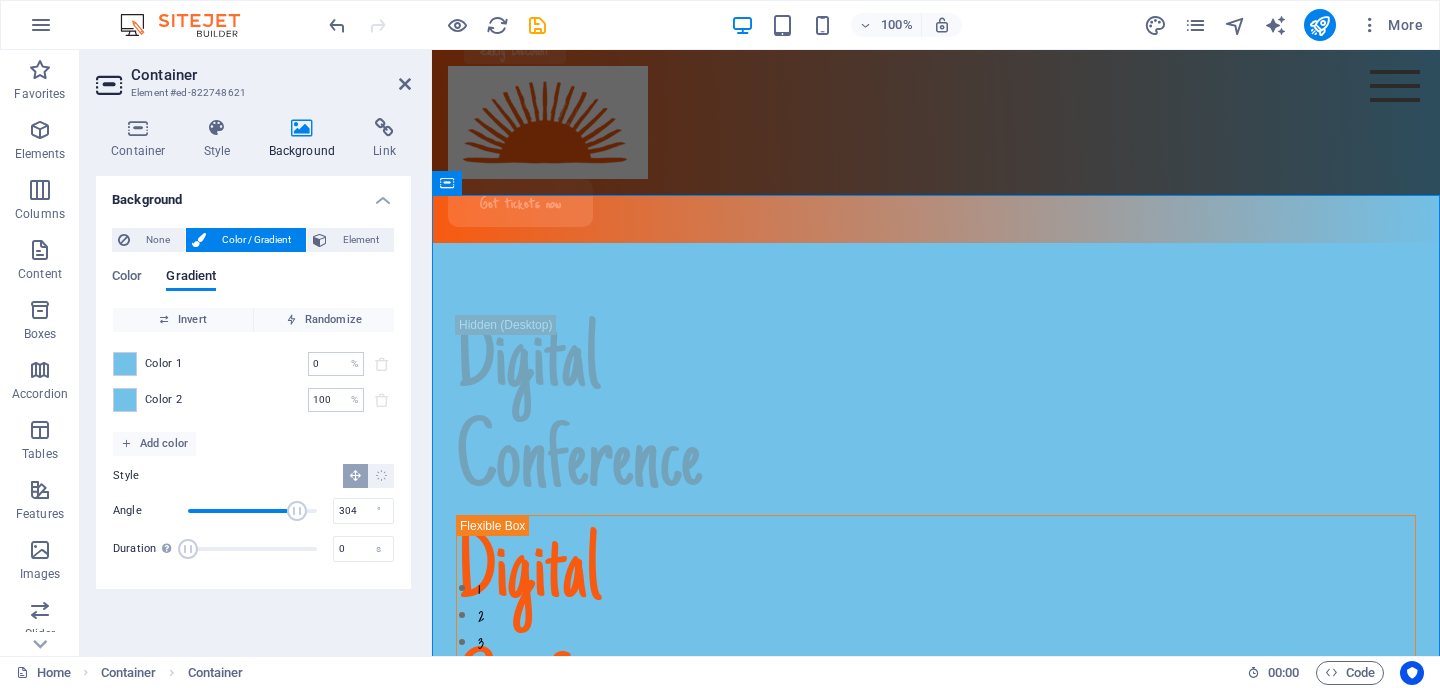 click on "Color 1" at bounding box center (164, 364) 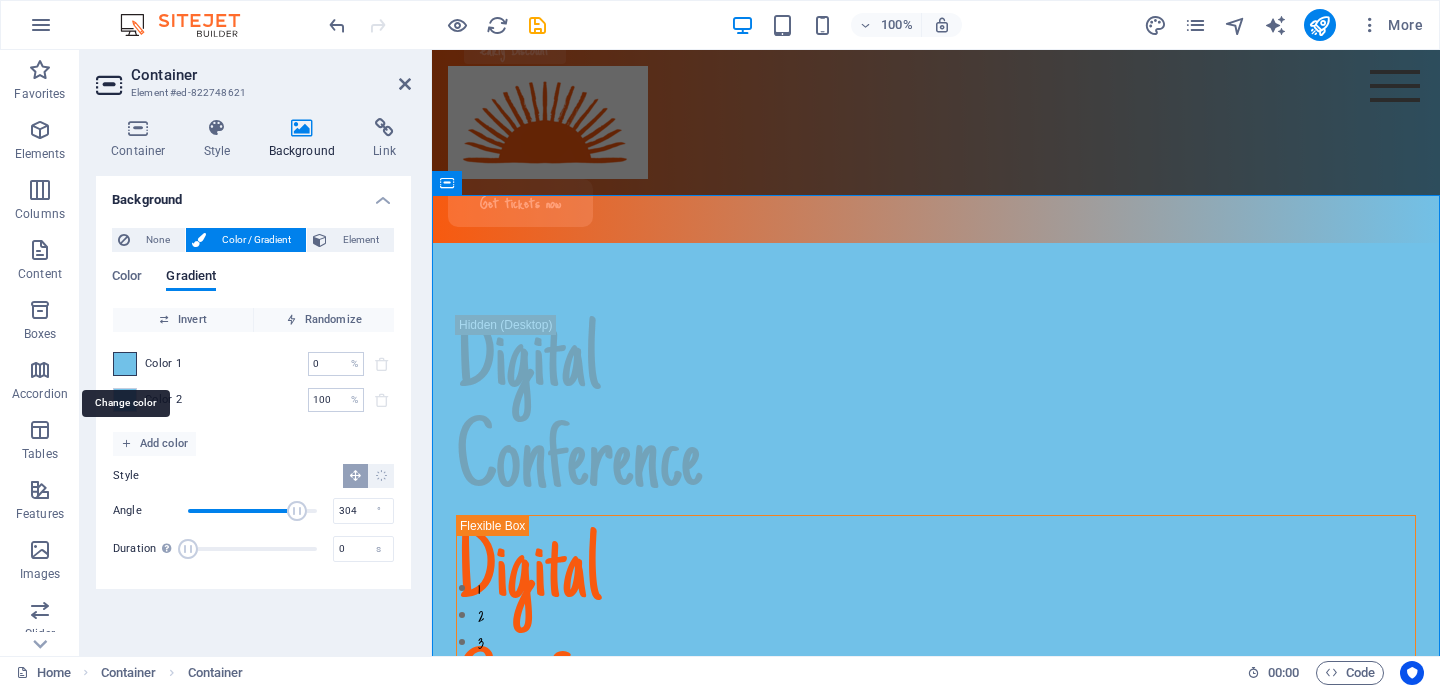 click at bounding box center (125, 364) 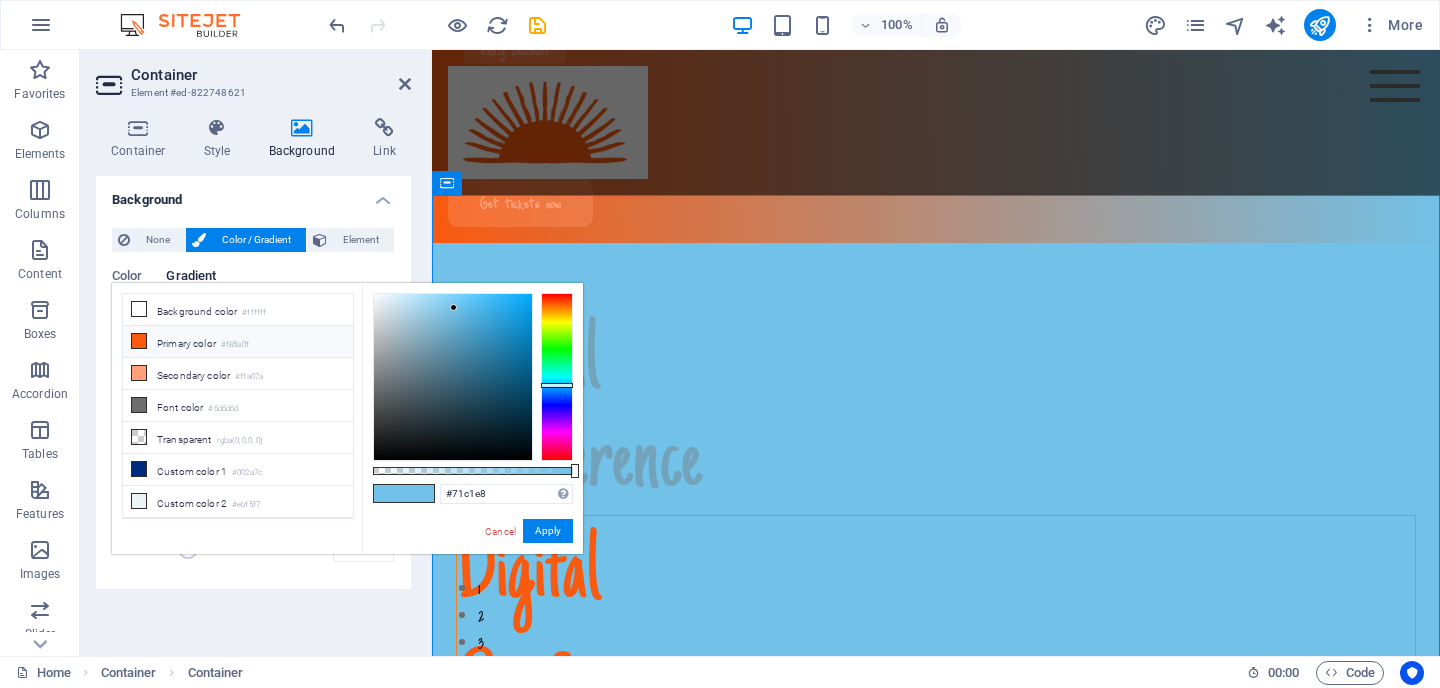 click on "Primary color
#f85a0f" at bounding box center [238, 342] 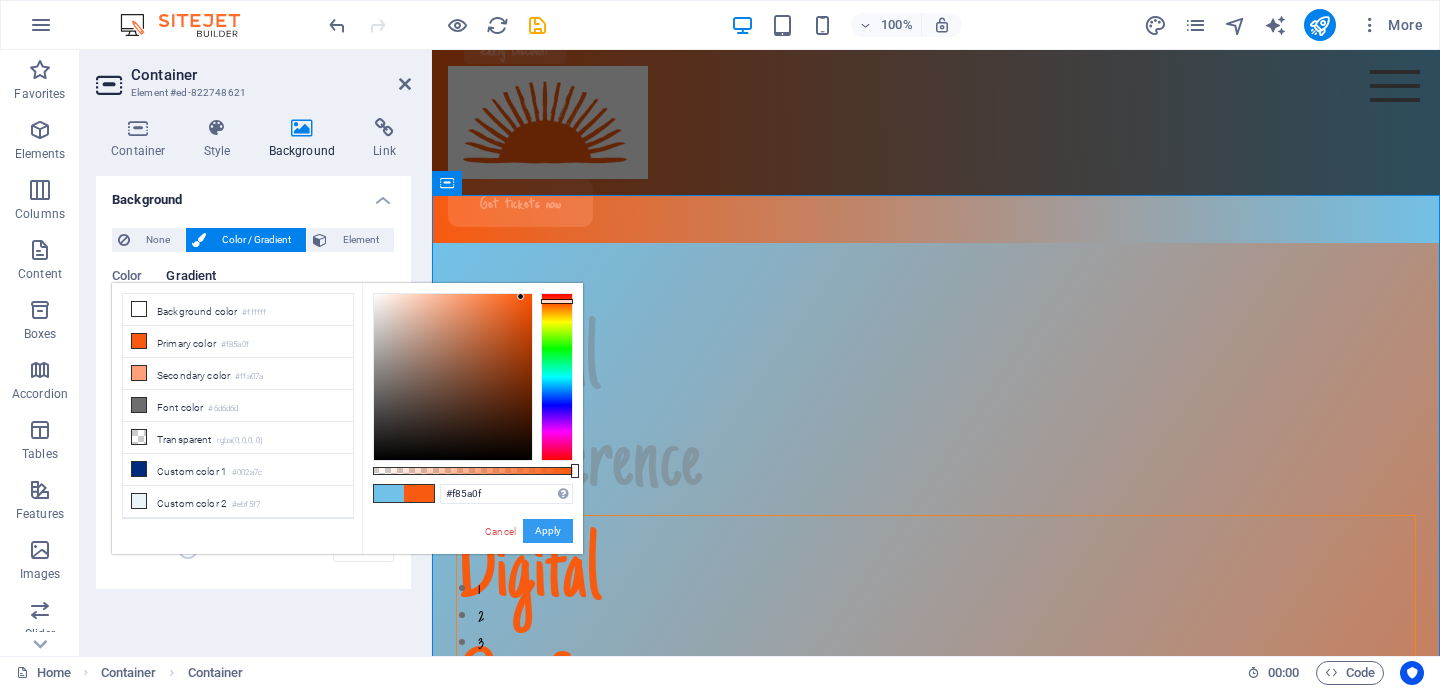 click on "Apply" at bounding box center [548, 531] 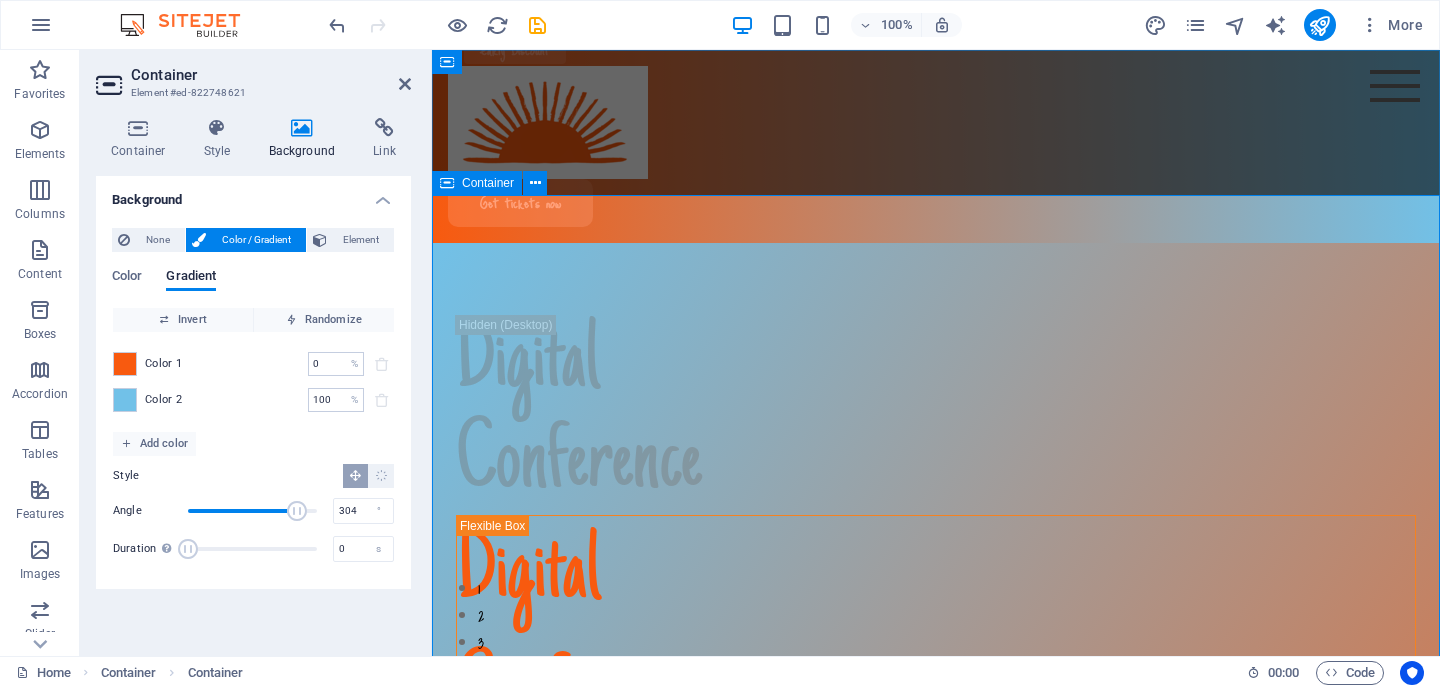 click on "Digital      Conference Digital  Conference Lorem ipsum dolor sit amet, consectetur adipiscing elit. Suspendisse varius enim in eros elementum tristique. Duis cursus, mi quis viverra ornare, eros dolor interdum nulla. [DATE]-[DATE], [YEAR] [CITY] In Person [BUILDING] Get tickets now" at bounding box center [936, 1015] 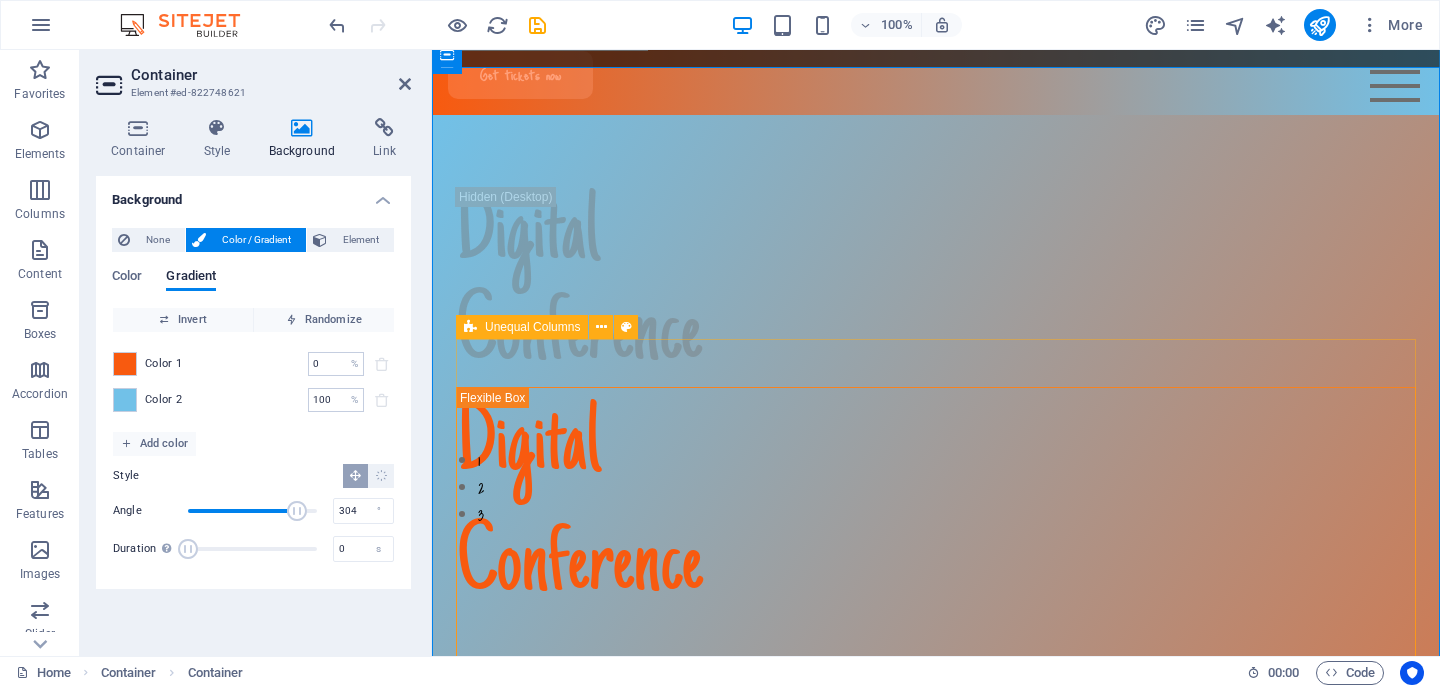scroll, scrollTop: 129, scrollLeft: 0, axis: vertical 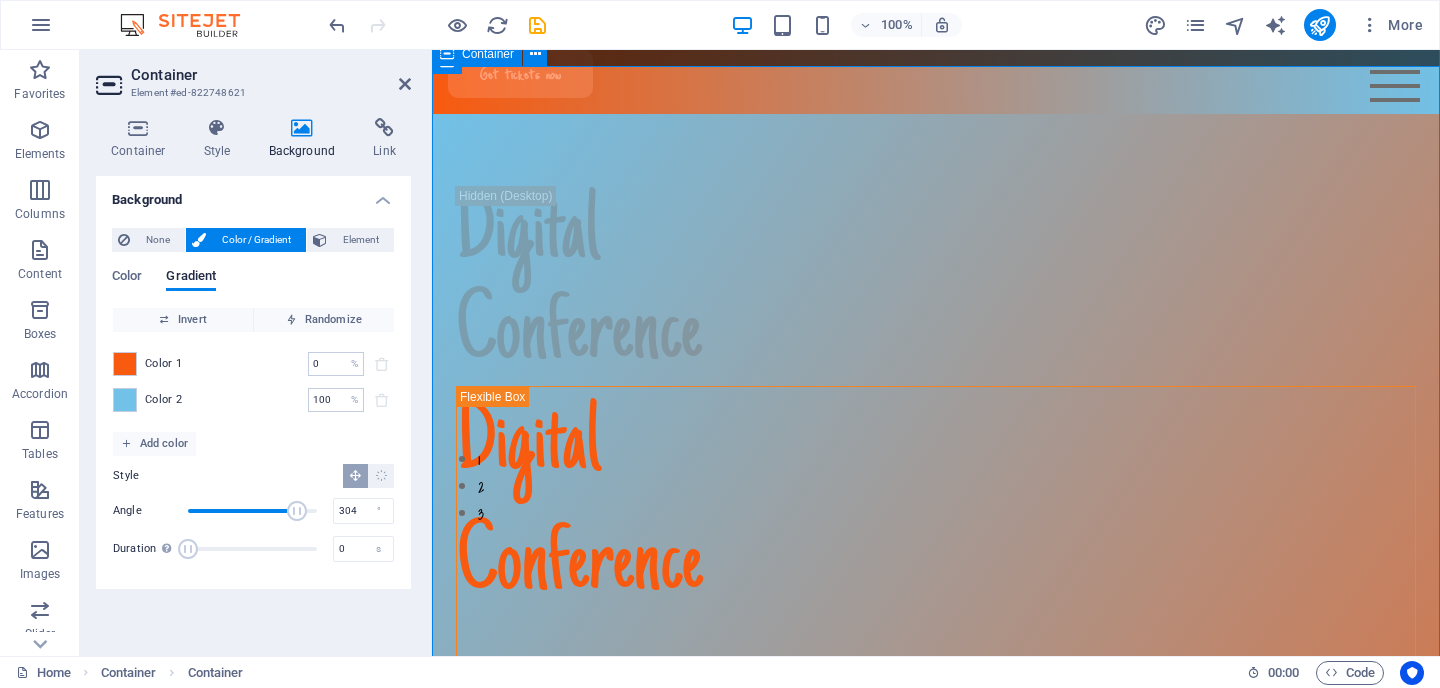 click on "Digital      Conference Digital  Conference Lorem ipsum dolor sit amet, consectetur adipiscing elit. Suspendisse varius enim in eros elementum tristique. Duis cursus, mi quis viverra ornare, eros dolor interdum nulla. [DATE]-[DATE], [YEAR] [CITY] In Person [BUILDING] Get tickets now" at bounding box center (936, 886) 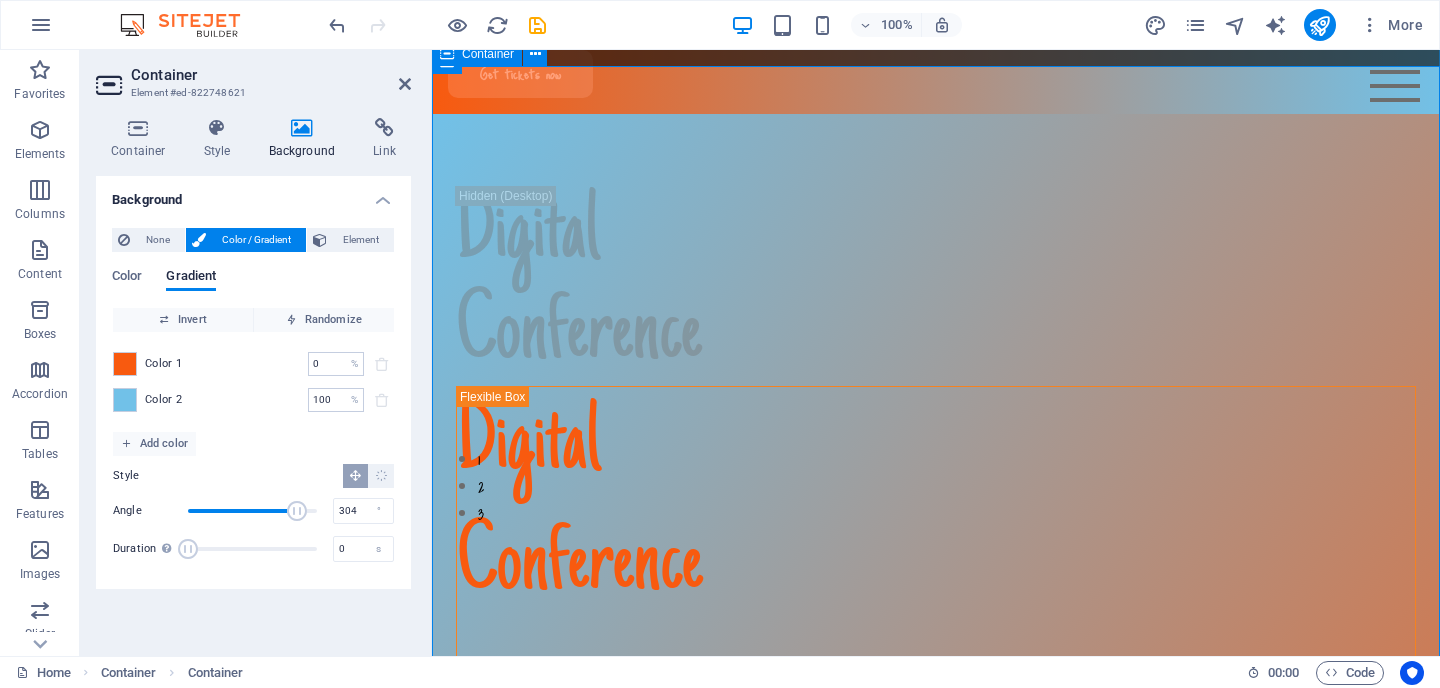 click on "Digital      Conference Digital  Conference Lorem ipsum dolor sit amet, consectetur adipiscing elit. Suspendisse varius enim in eros elementum tristique. Duis cursus, mi quis viverra ornare, eros dolor interdum nulla. [DATE]-[DATE], [YEAR] [CITY] In Person [BUILDING] Get tickets now" at bounding box center [936, 886] 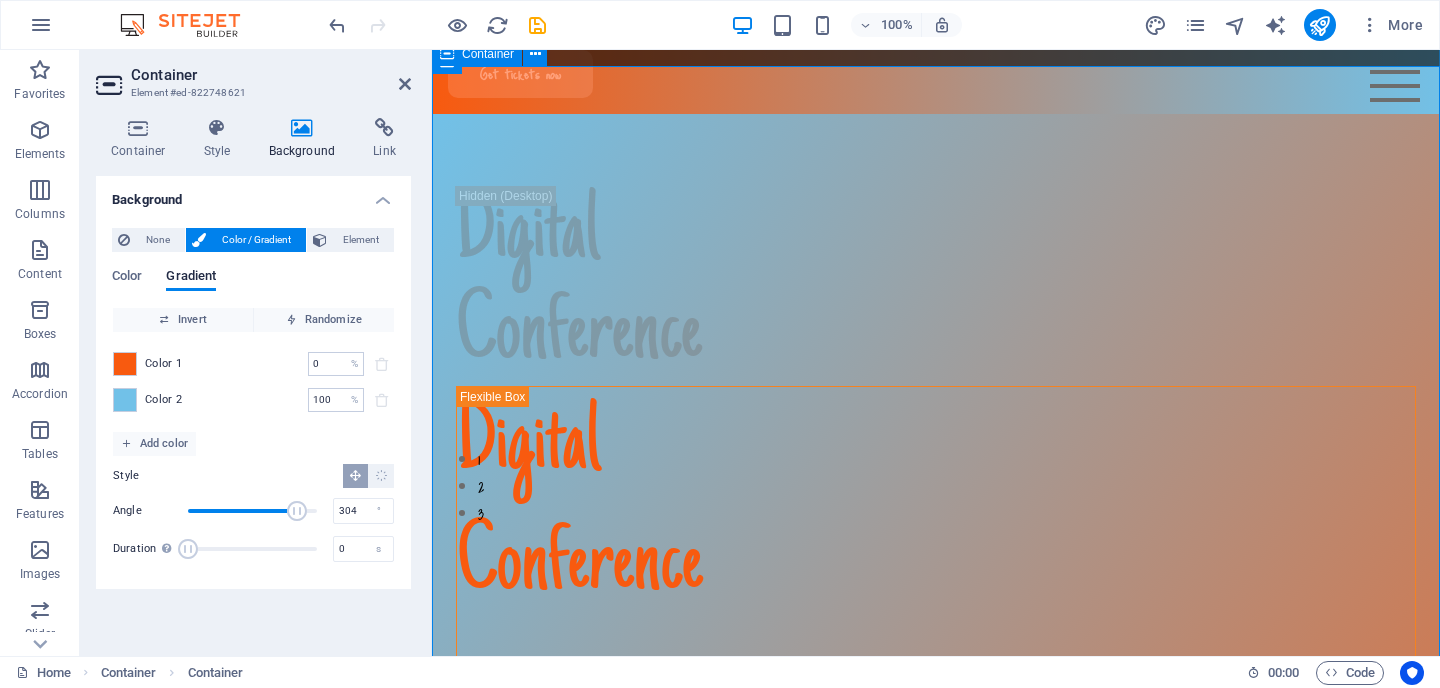 click on "Digital      Conference Digital  Conference Lorem ipsum dolor sit amet, consectetur adipiscing elit. Suspendisse varius enim in eros elementum tristique. Duis cursus, mi quis viverra ornare, eros dolor interdum nulla. [DATE]-[DATE], [YEAR] [CITY] In Person [BUILDING] Get tickets now" at bounding box center (936, 886) 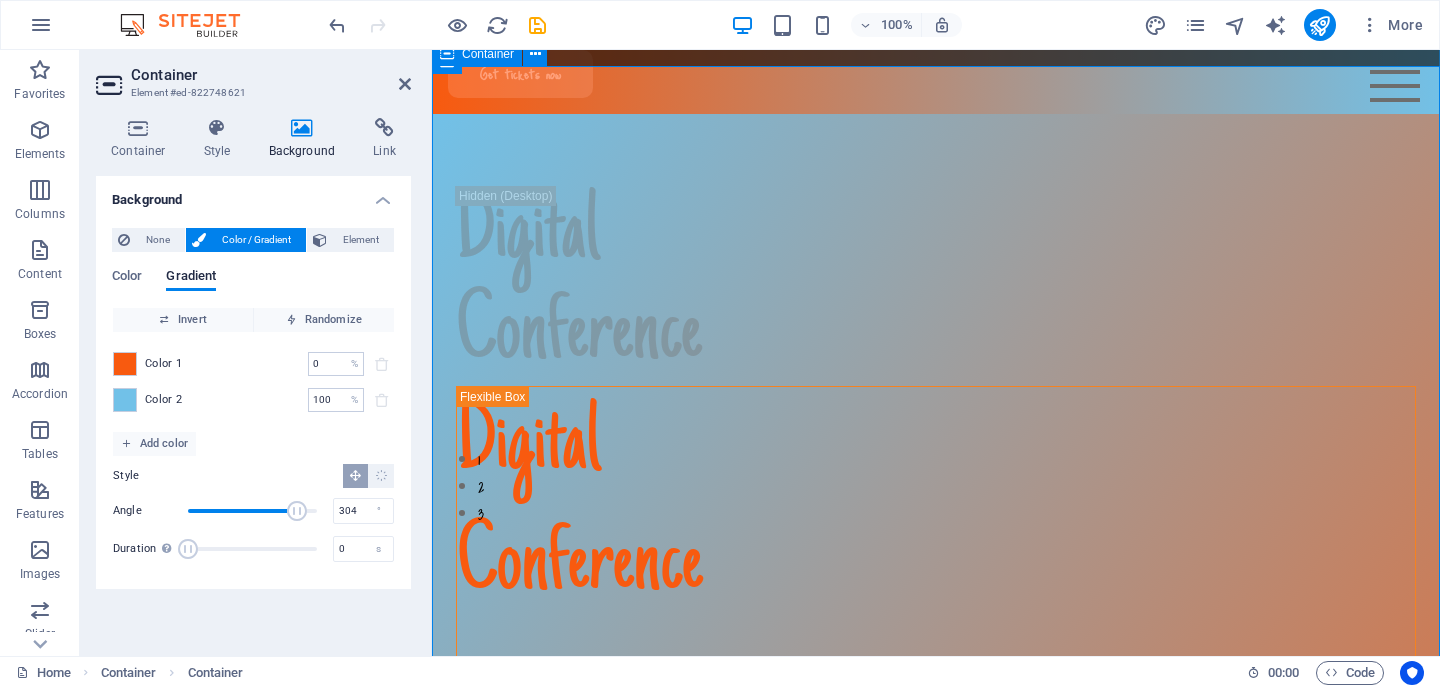click on "Digital      Conference Digital  Conference Lorem ipsum dolor sit amet, consectetur adipiscing elit. Suspendisse varius enim in eros elementum tristique. Duis cursus, mi quis viverra ornare, eros dolor interdum nulla. [DATE]-[DATE], [YEAR] [CITY] In Person [BUILDING] Get tickets now" at bounding box center (936, 886) 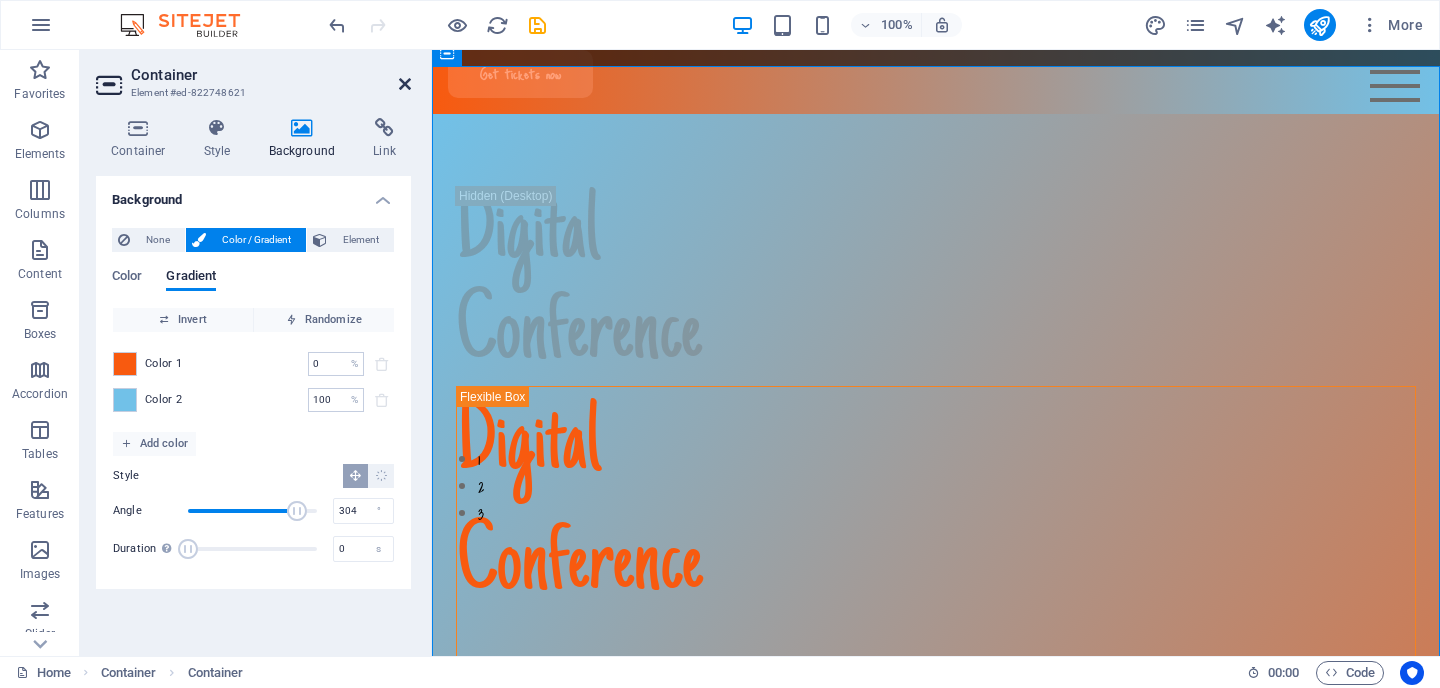 click at bounding box center (405, 84) 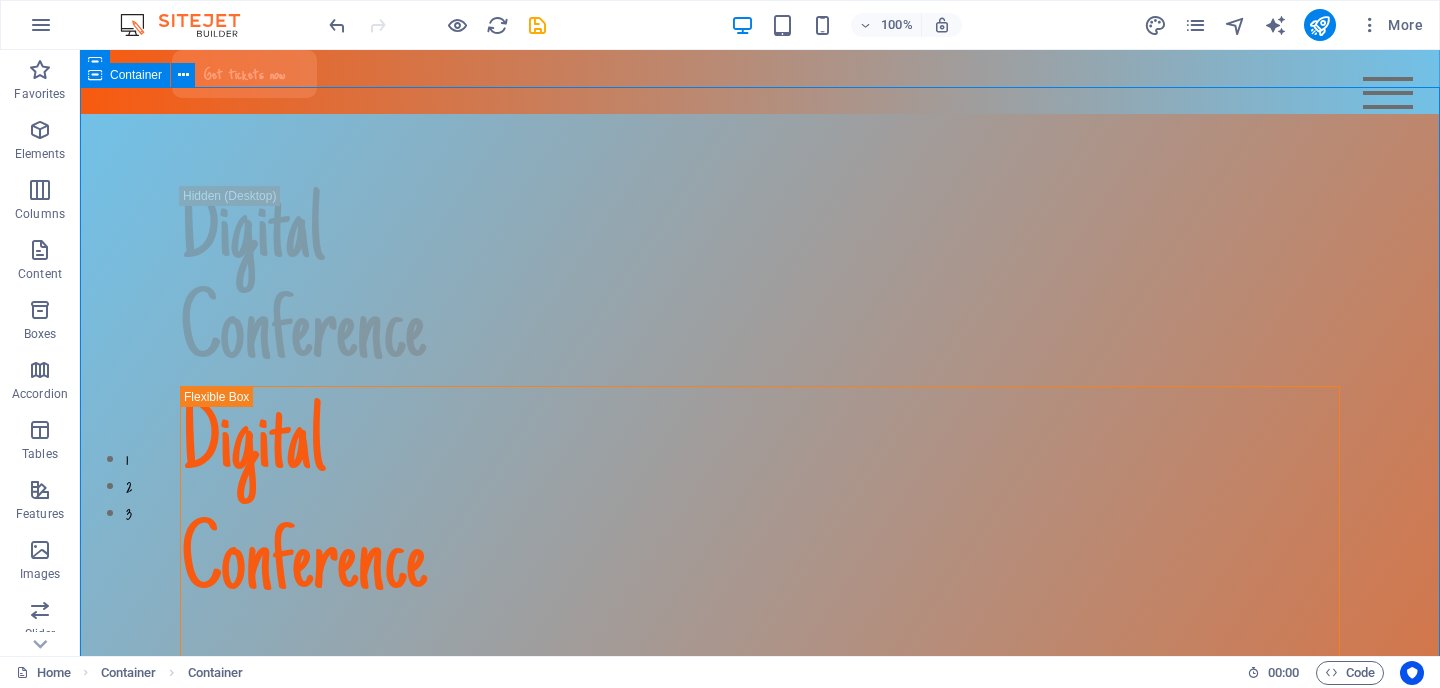 scroll, scrollTop: 0, scrollLeft: 0, axis: both 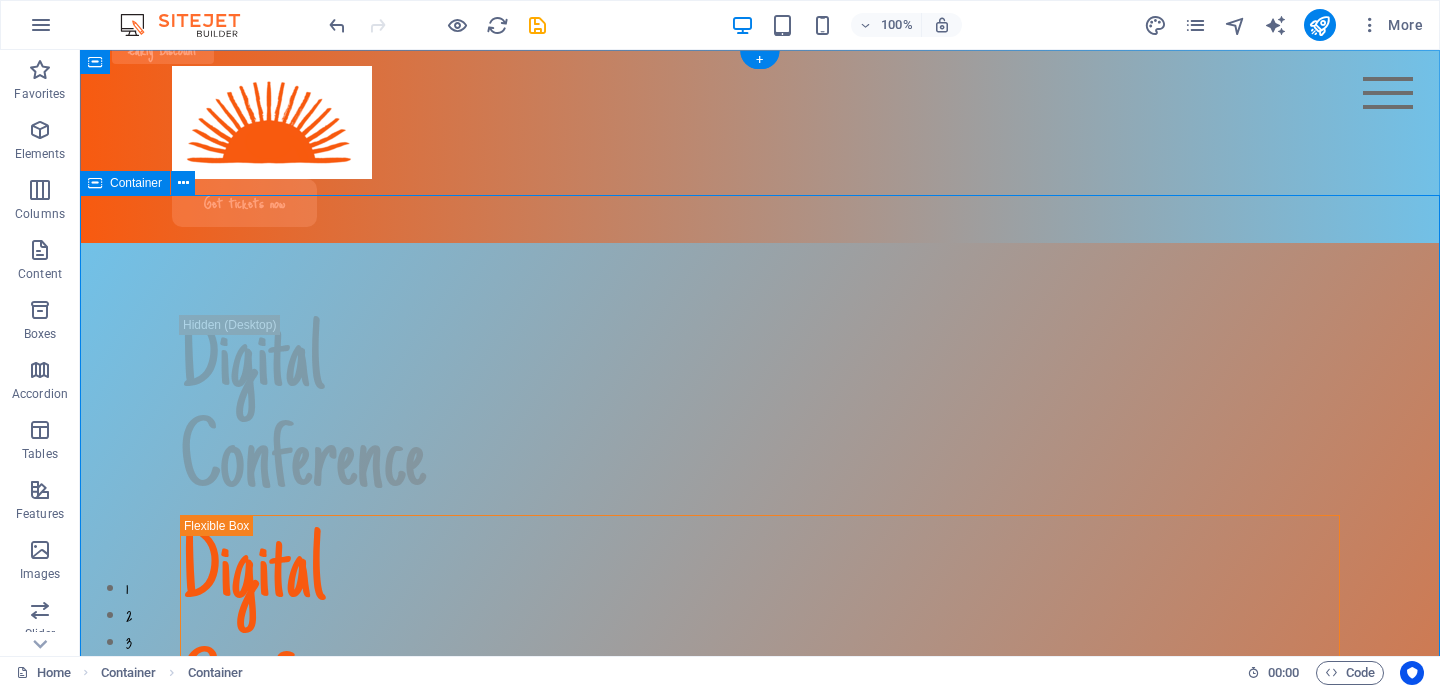 click on "Digital      Conference Digital  Conference Lorem ipsum dolor sit amet, consectetur adipiscing elit. Suspendisse varius enim in eros elementum tristique. Duis cursus, mi quis viverra ornare, eros dolor interdum nulla. [DATE]-[DATE], [YEAR] [CITY] In Person [BUILDING] Get tickets now" at bounding box center (760, 1001) 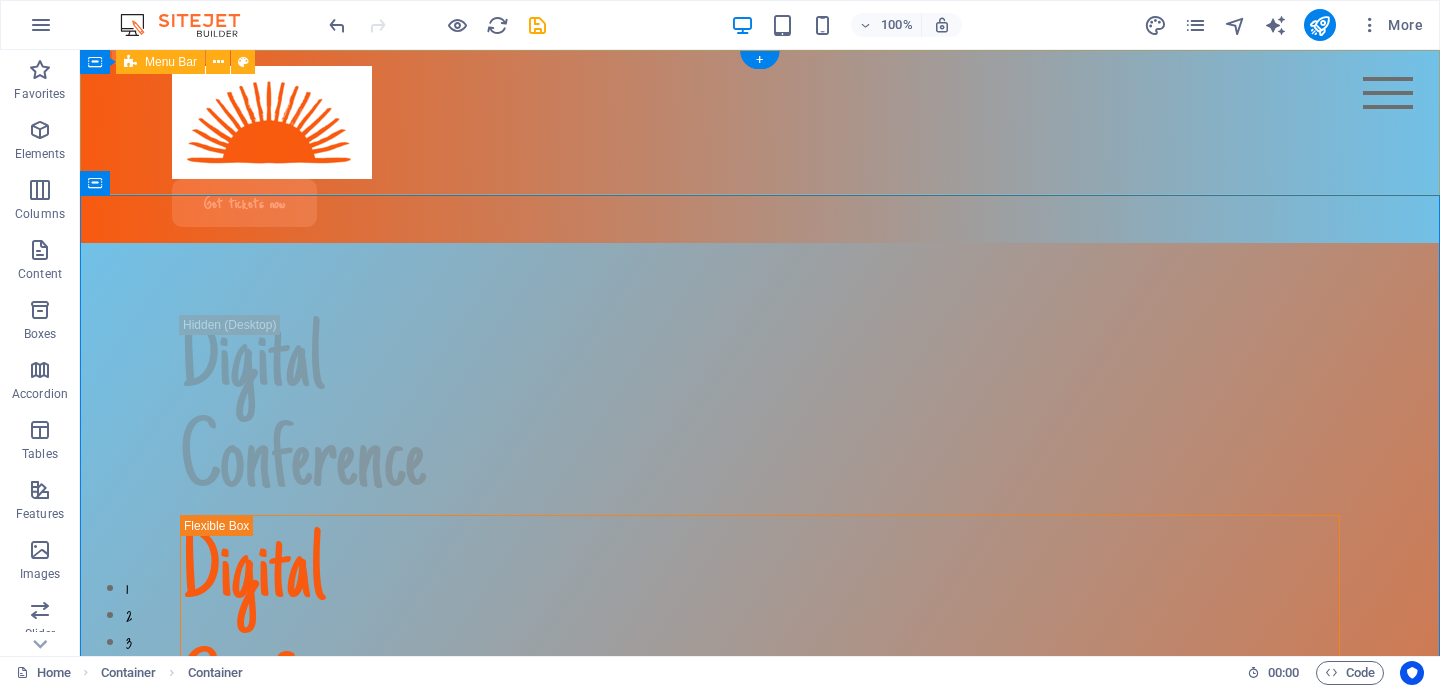 click on "Speakers Agenda About Testimonials FAQ Get tickets now" at bounding box center (760, 146) 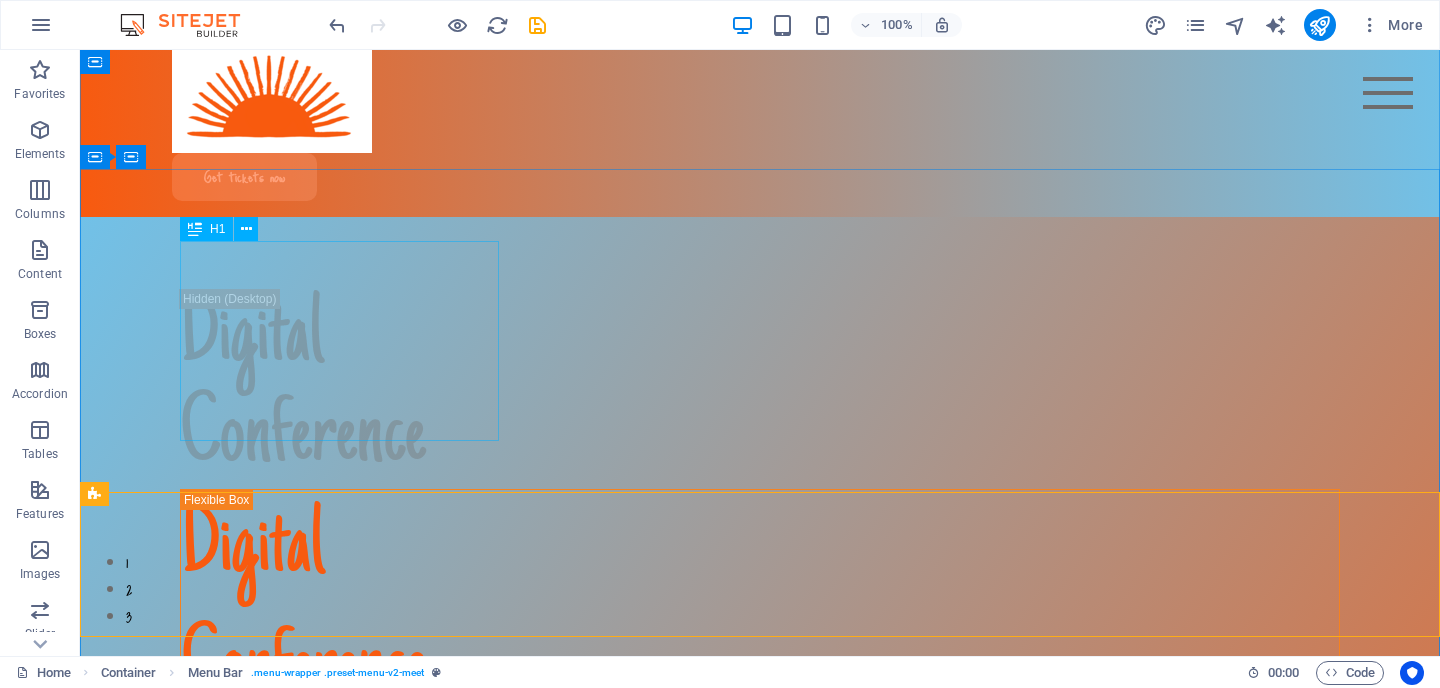 scroll, scrollTop: 0, scrollLeft: 0, axis: both 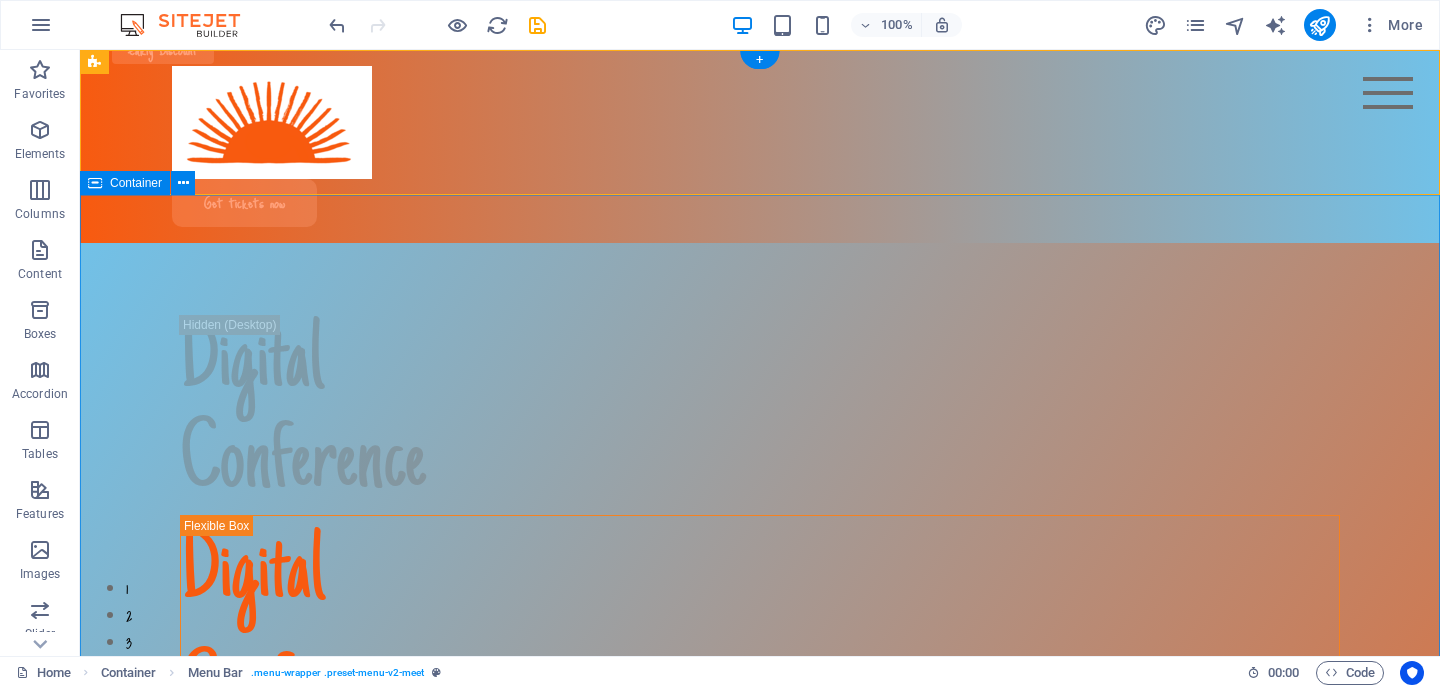click on "Digital      Conference Digital  Conference Lorem ipsum dolor sit amet, consectetur adipiscing elit. Suspendisse varius enim in eros elementum tristique. Duis cursus, mi quis viverra ornare, eros dolor interdum nulla. [DATE]-[DATE], [YEAR] [CITY] In Person [BUILDING] Get tickets now" at bounding box center (760, 1001) 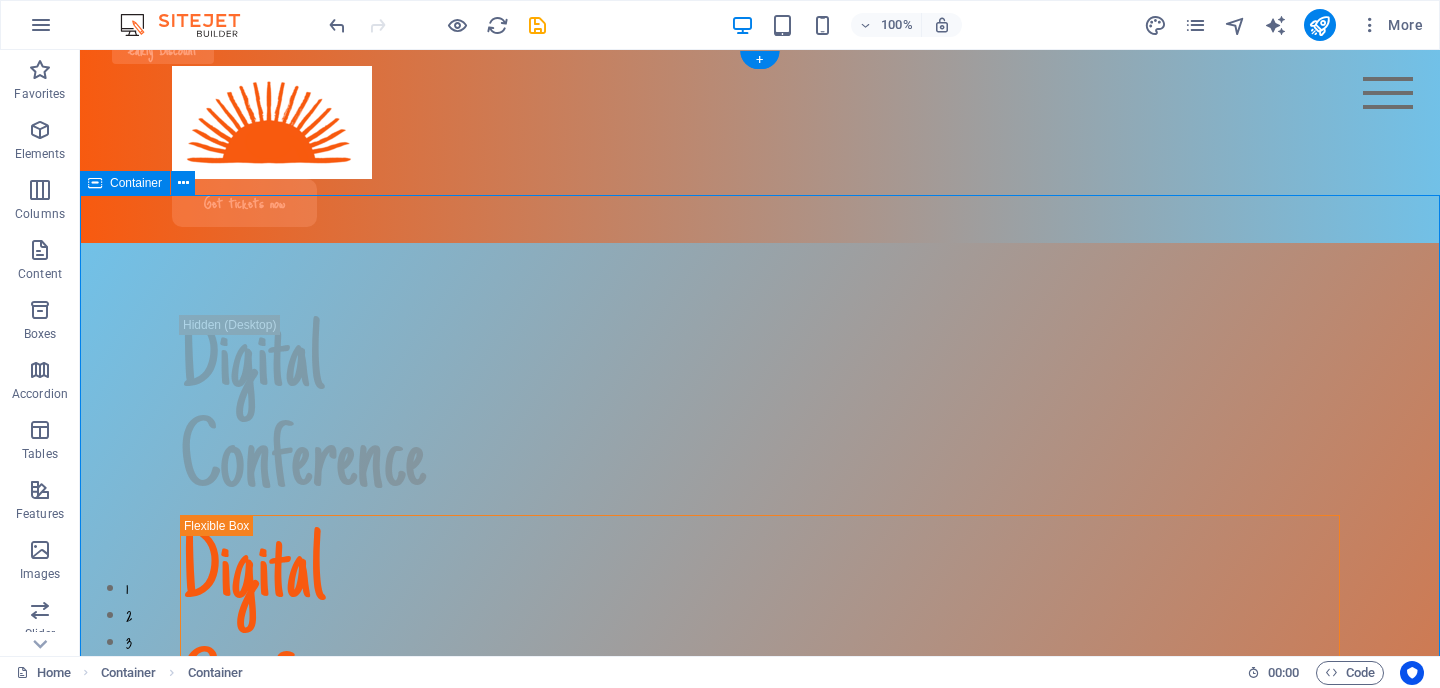 click on "Digital      Conference Digital  Conference Lorem ipsum dolor sit amet, consectetur adipiscing elit. Suspendisse varius enim in eros elementum tristique. Duis cursus, mi quis viverra ornare, eros dolor interdum nulla. [DATE]-[DATE], [YEAR] [CITY] In Person [BUILDING] Get tickets now" at bounding box center (760, 1001) 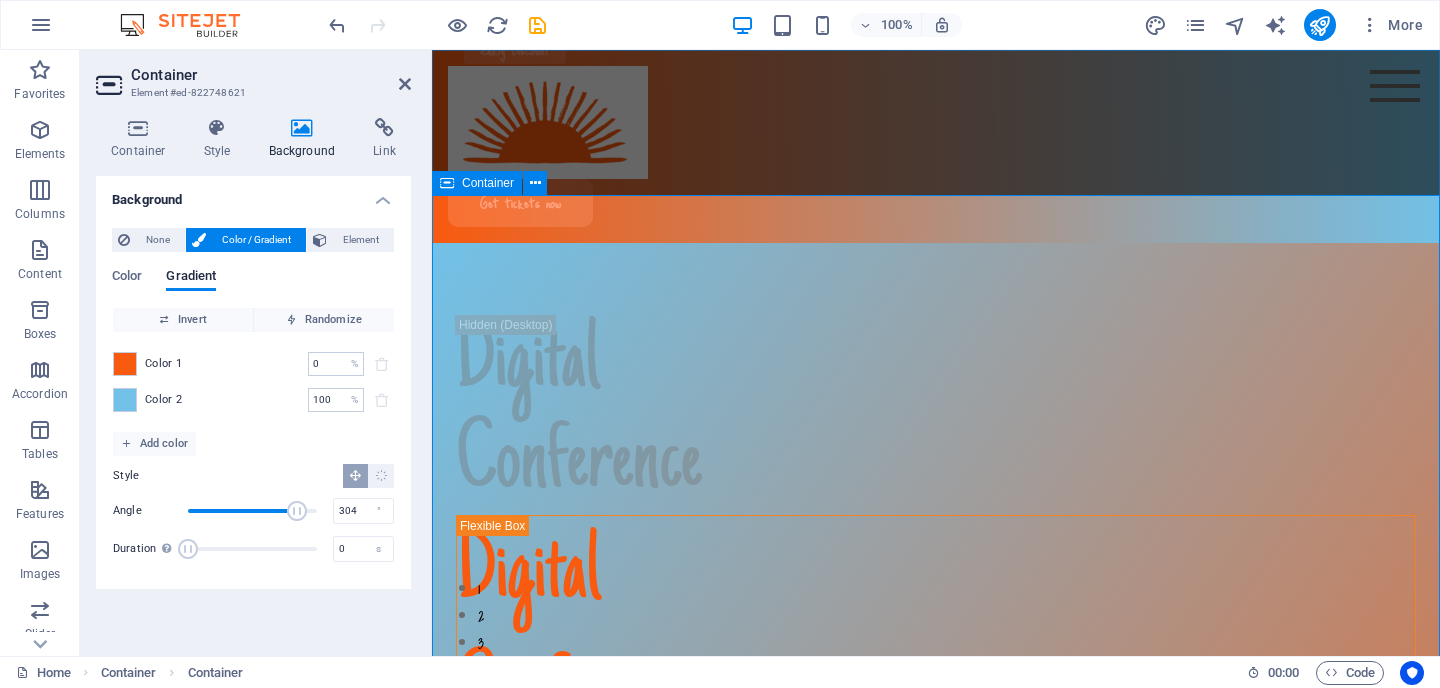click on "Digital      Conference Digital  Conference Lorem ipsum dolor sit amet, consectetur adipiscing elit. Suspendisse varius enim in eros elementum tristique. Duis cursus, mi quis viverra ornare, eros dolor interdum nulla. [DATE]-[DATE], [YEAR] [CITY] In Person [BUILDING] Get tickets now" at bounding box center [936, 1015] 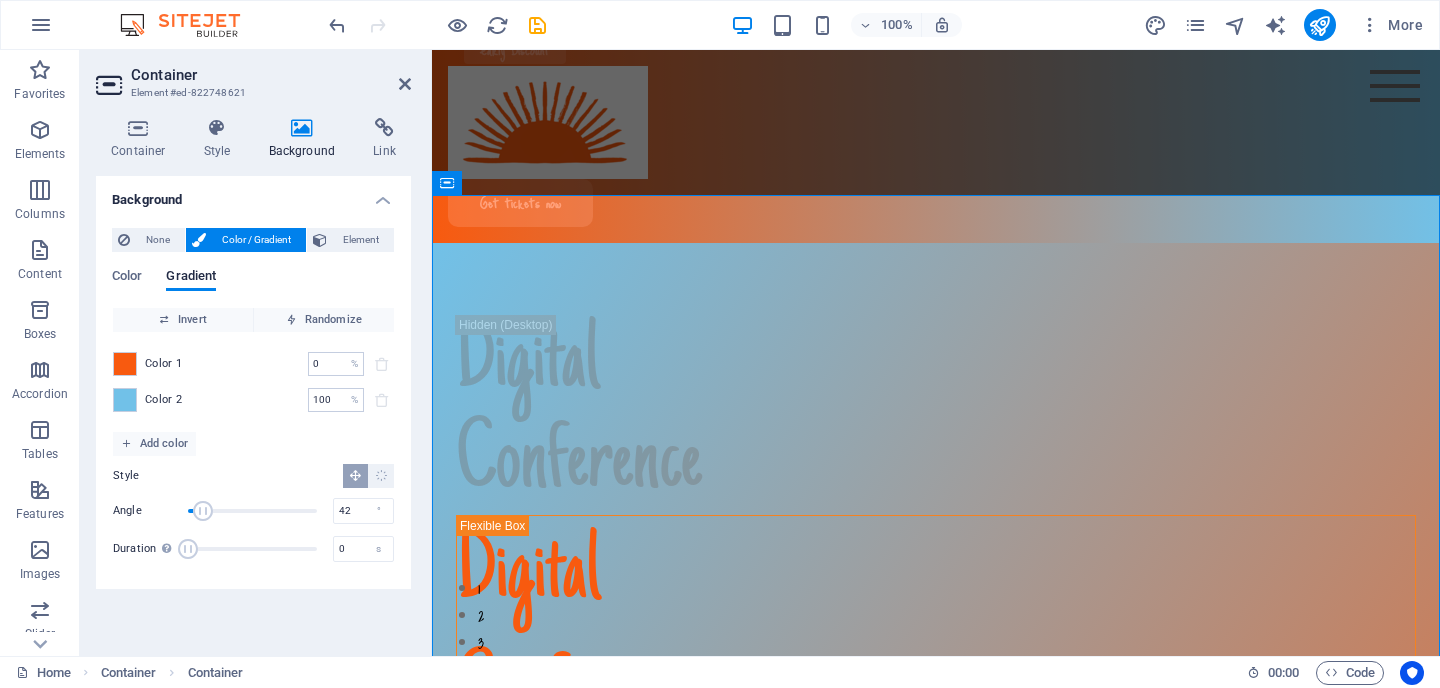 type on "45" 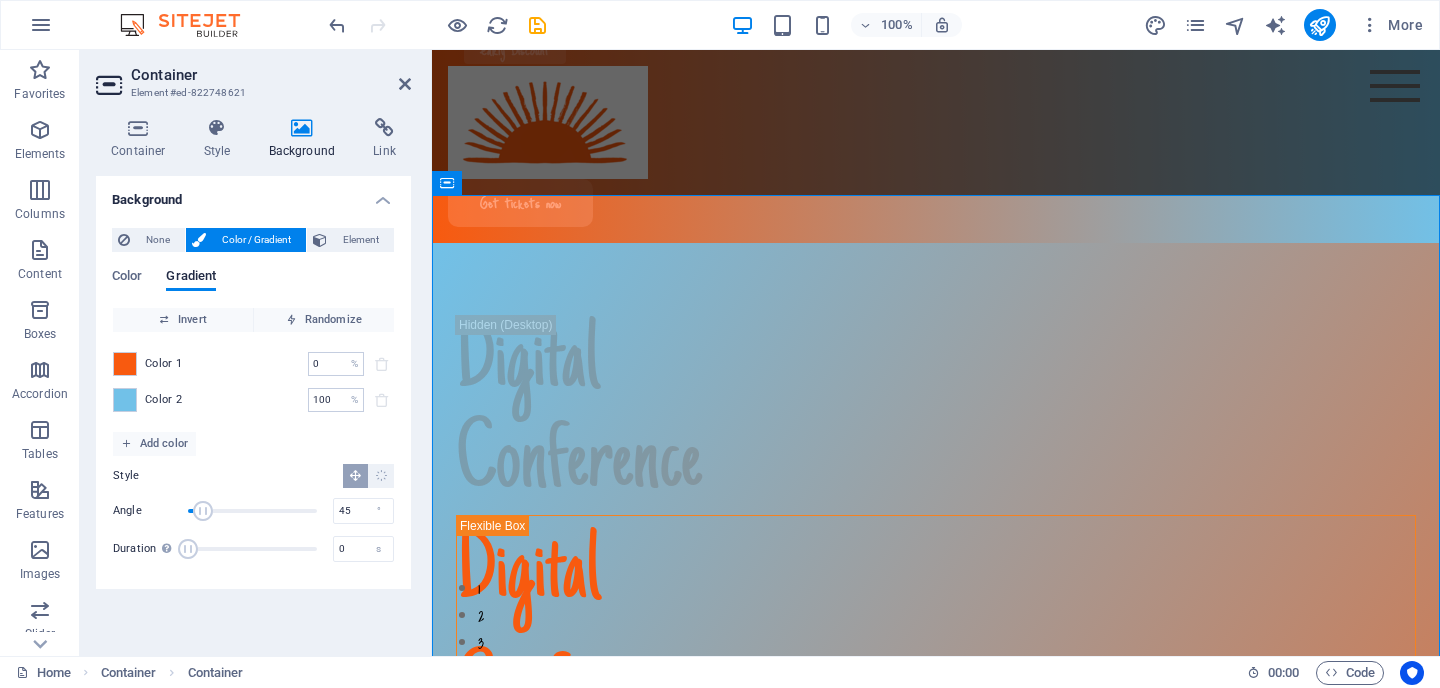 drag, startPoint x: 291, startPoint y: 509, endPoint x: 204, endPoint y: 511, distance: 87.02299 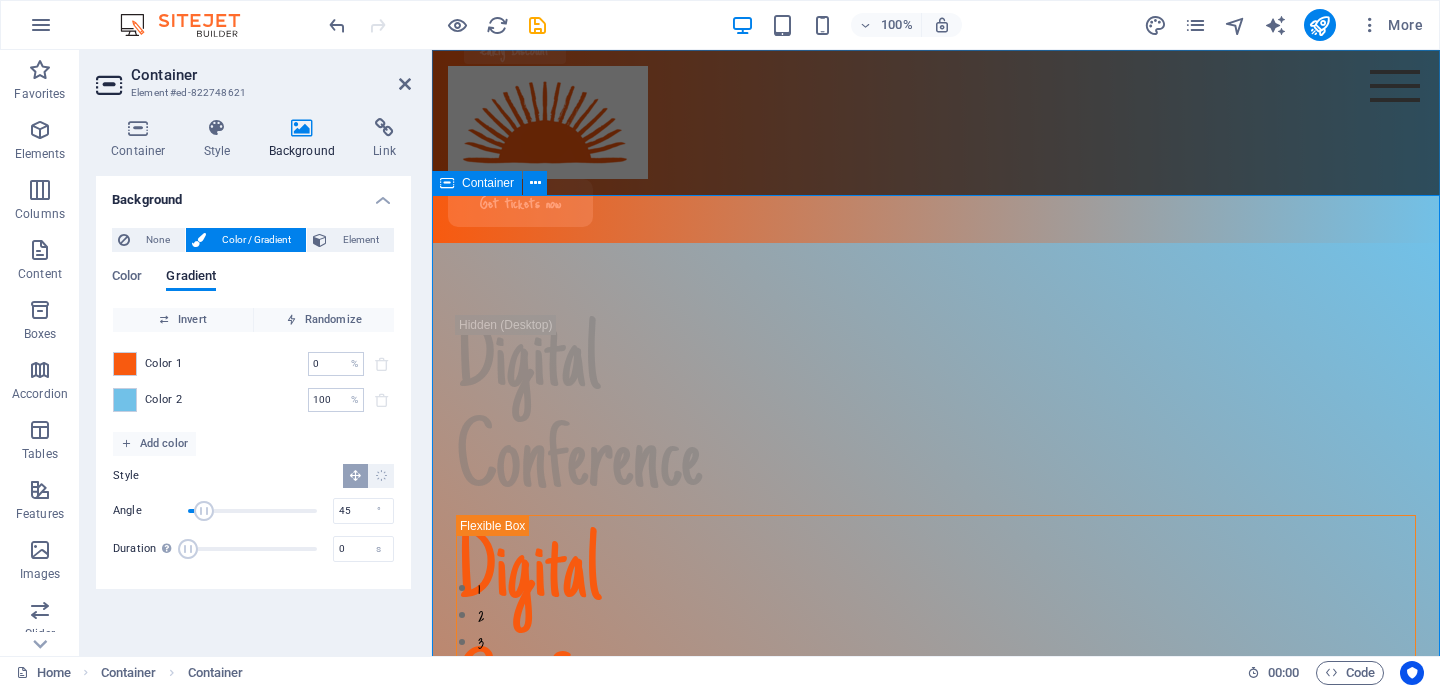 click on "Digital      Conference Digital  Conference Lorem ipsum dolor sit amet, consectetur adipiscing elit. Suspendisse varius enim in eros elementum tristique. Duis cursus, mi quis viverra ornare, eros dolor interdum nulla. [DATE]-[DATE], [YEAR] [CITY] In Person [BUILDING] Get tickets now" at bounding box center [936, 1015] 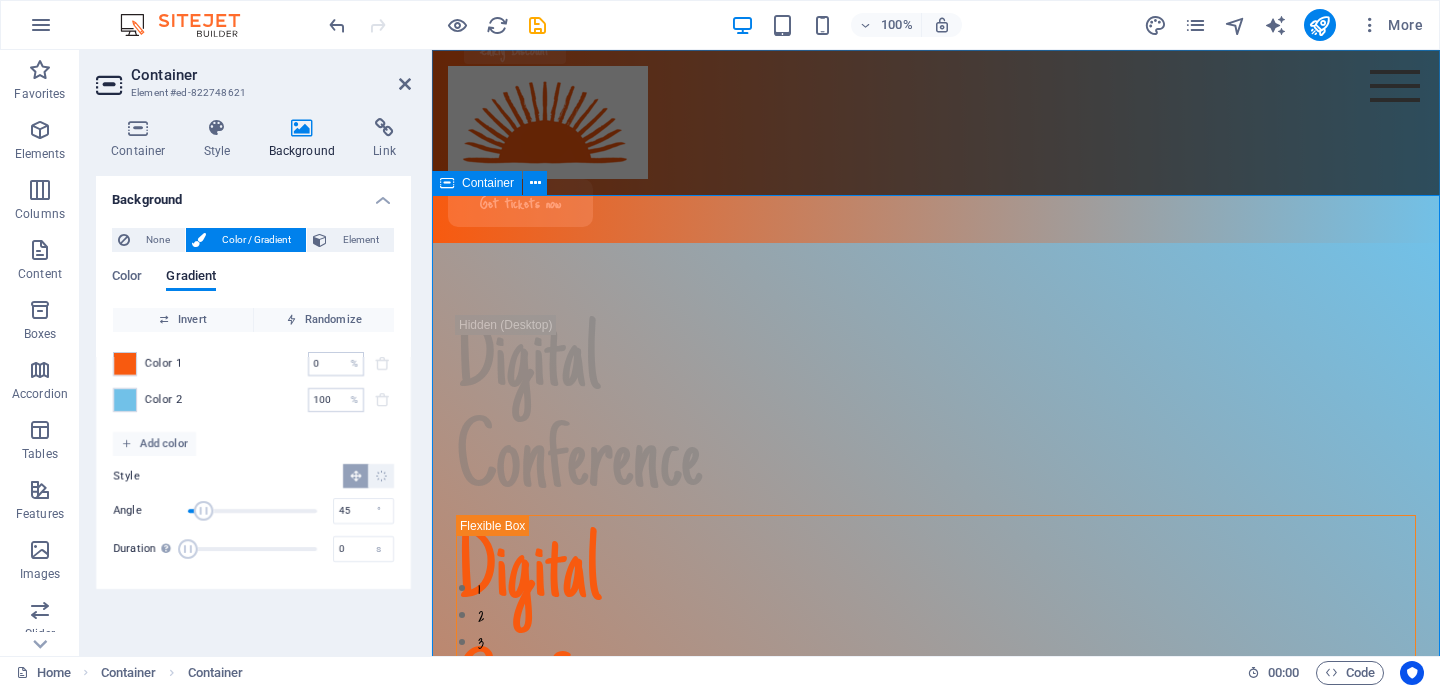 click on "Digital      Conference Digital  Conference Lorem ipsum dolor sit amet, consectetur adipiscing elit. Suspendisse varius enim in eros elementum tristique. Duis cursus, mi quis viverra ornare, eros dolor interdum nulla. [DATE]-[DATE], [YEAR] [CITY] In Person [BUILDING] Get tickets now" at bounding box center [936, 1015] 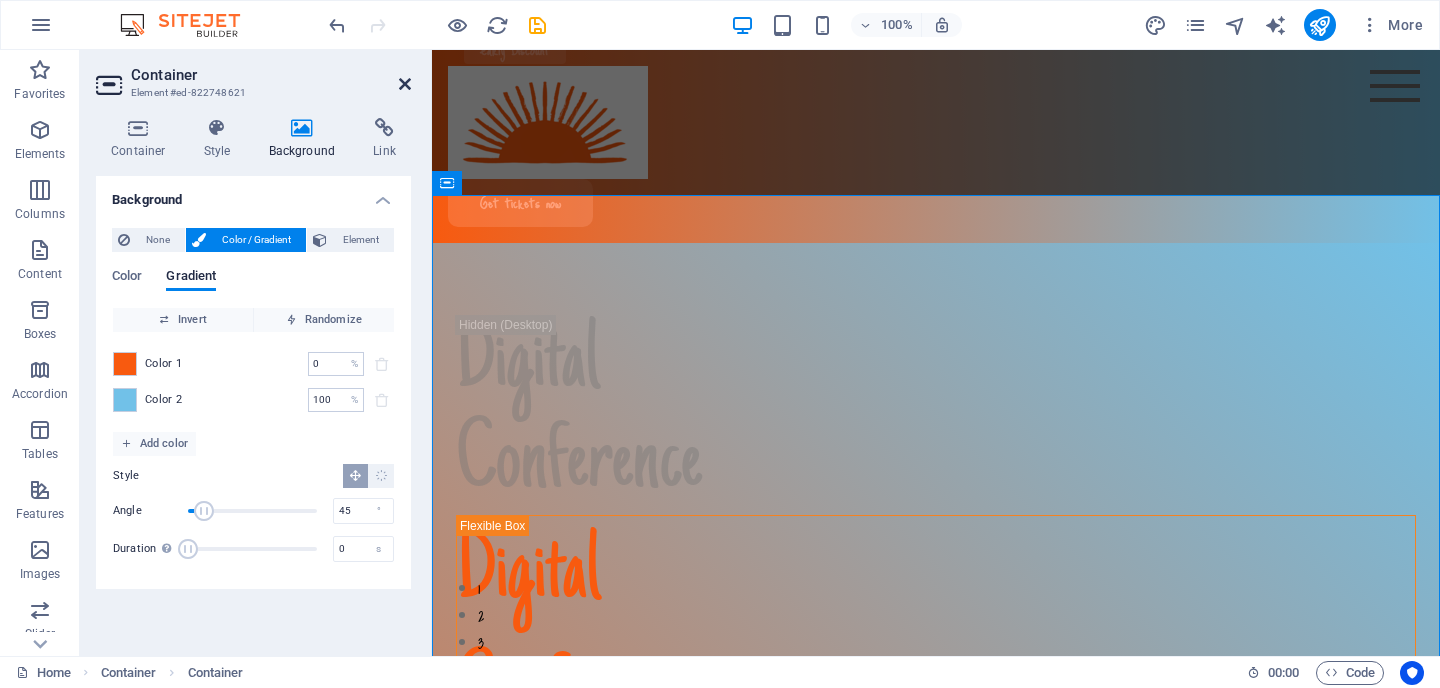 click at bounding box center [405, 84] 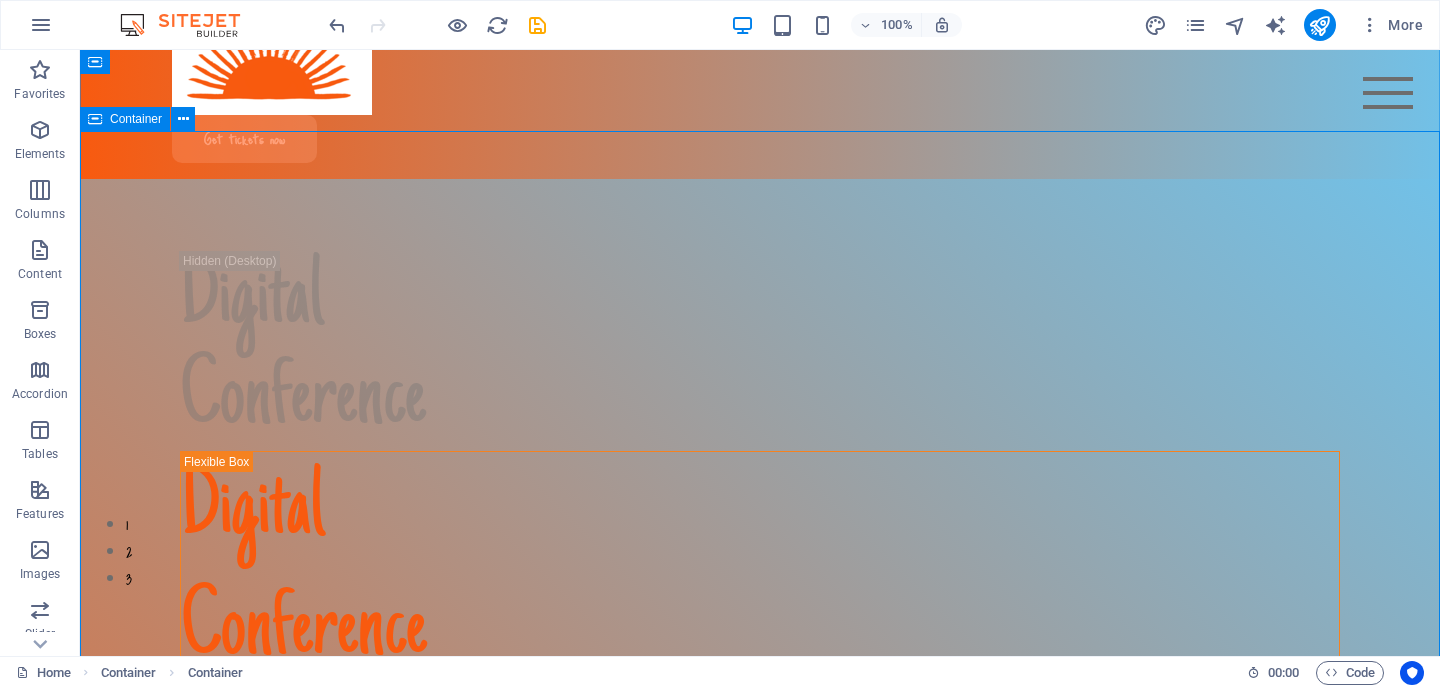 scroll, scrollTop: 0, scrollLeft: 0, axis: both 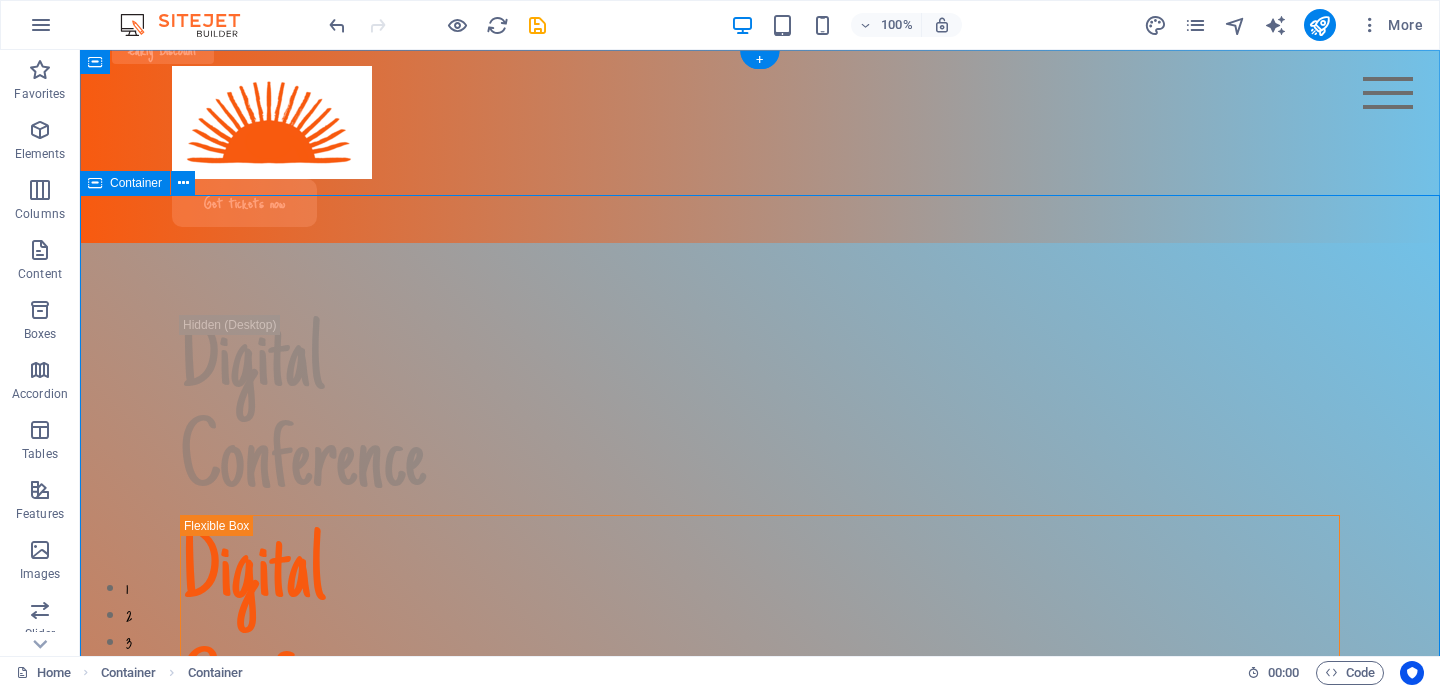 click on "Digital      Conference Digital  Conference Lorem ipsum dolor sit amet, consectetur adipiscing elit. Suspendisse varius enim in eros elementum tristique. Duis cursus, mi quis viverra ornare, eros dolor interdum nulla. [DATE]-[DATE], [YEAR] [CITY] In Person [BUILDING] Get tickets now" at bounding box center (760, 1001) 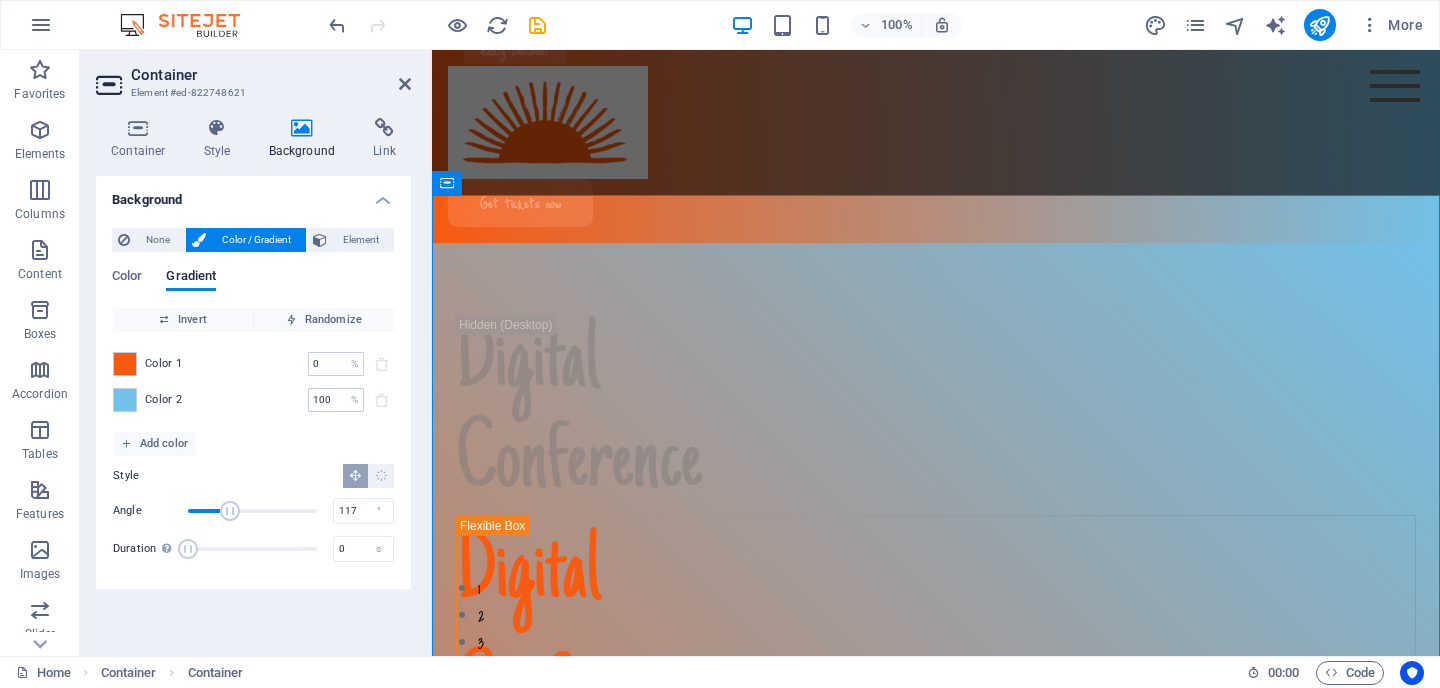 type on "120" 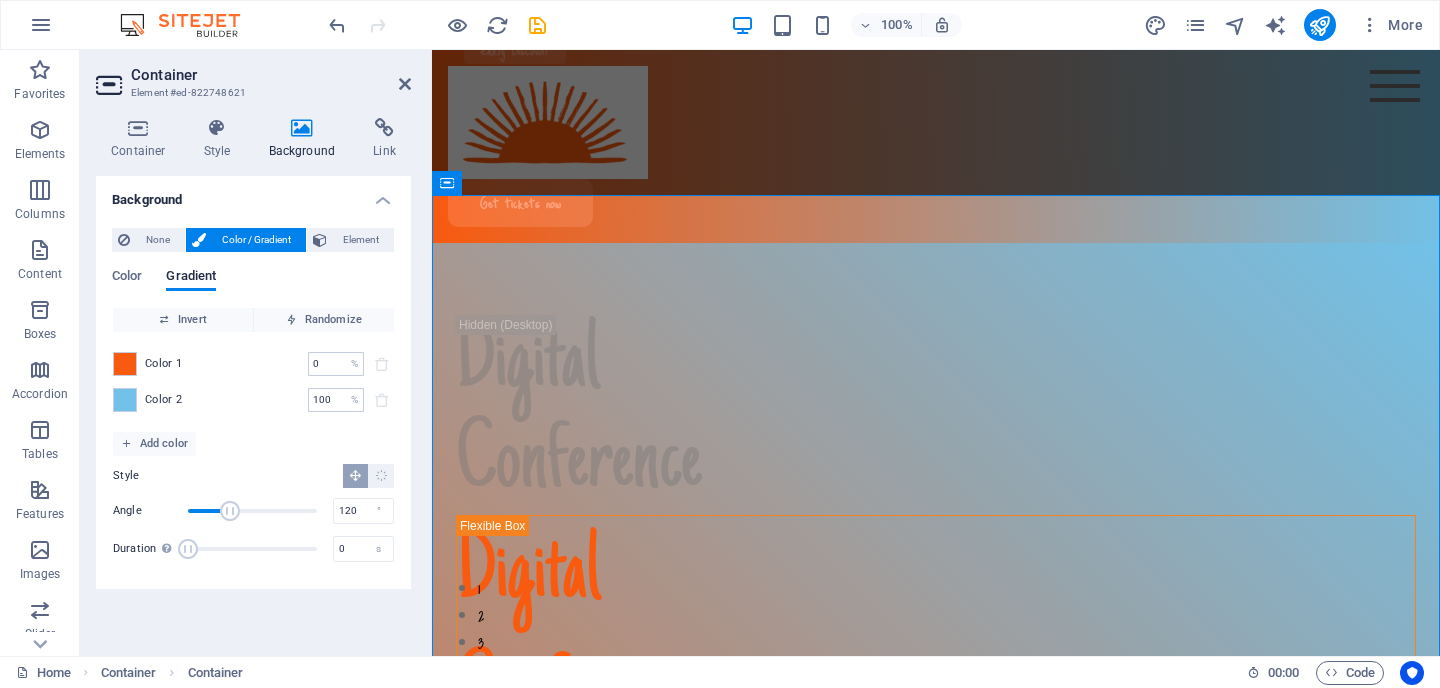 drag, startPoint x: 205, startPoint y: 505, endPoint x: 231, endPoint y: 507, distance: 26.076809 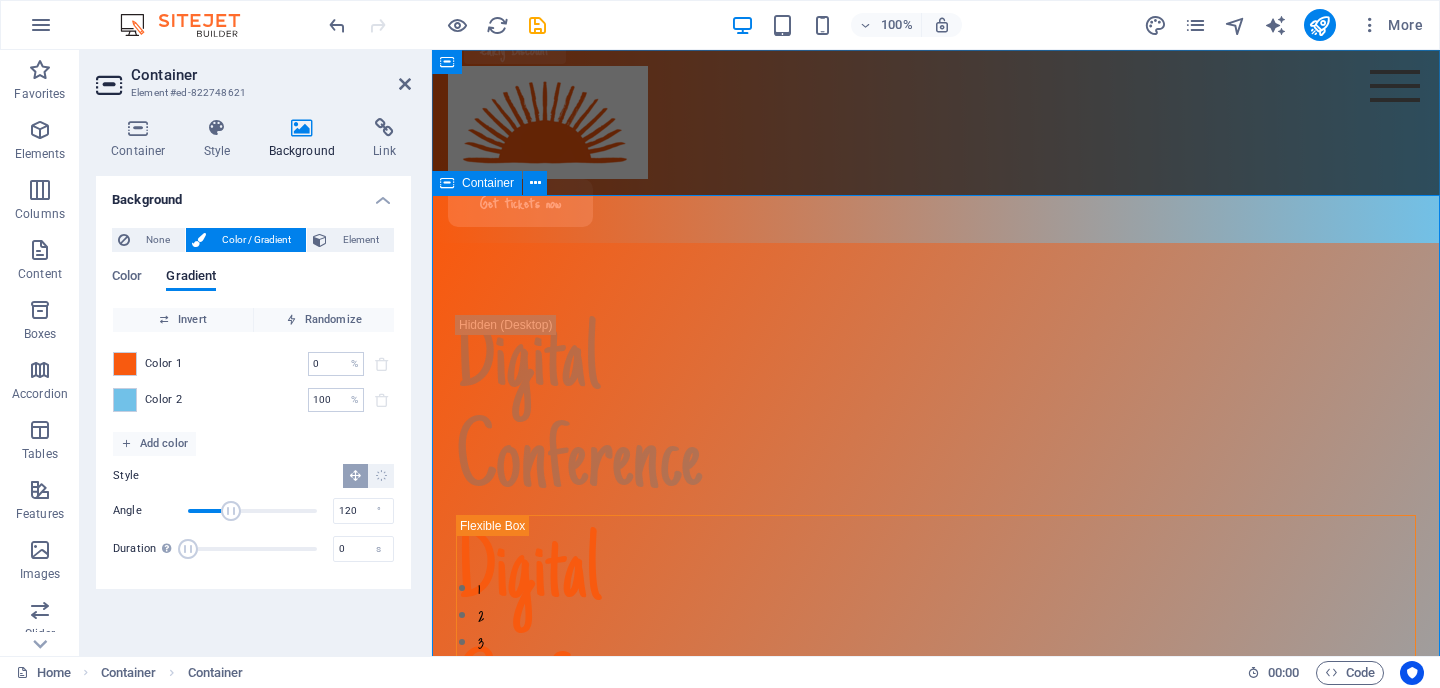 click on "Digital      Conference Digital  Conference Lorem ipsum dolor sit amet, consectetur adipiscing elit. Suspendisse varius enim in eros elementum tristique. Duis cursus, mi quis viverra ornare, eros dolor interdum nulla. [DATE]-[DATE], [YEAR] [CITY] In Person [BUILDING] Get tickets now" at bounding box center [936, 1015] 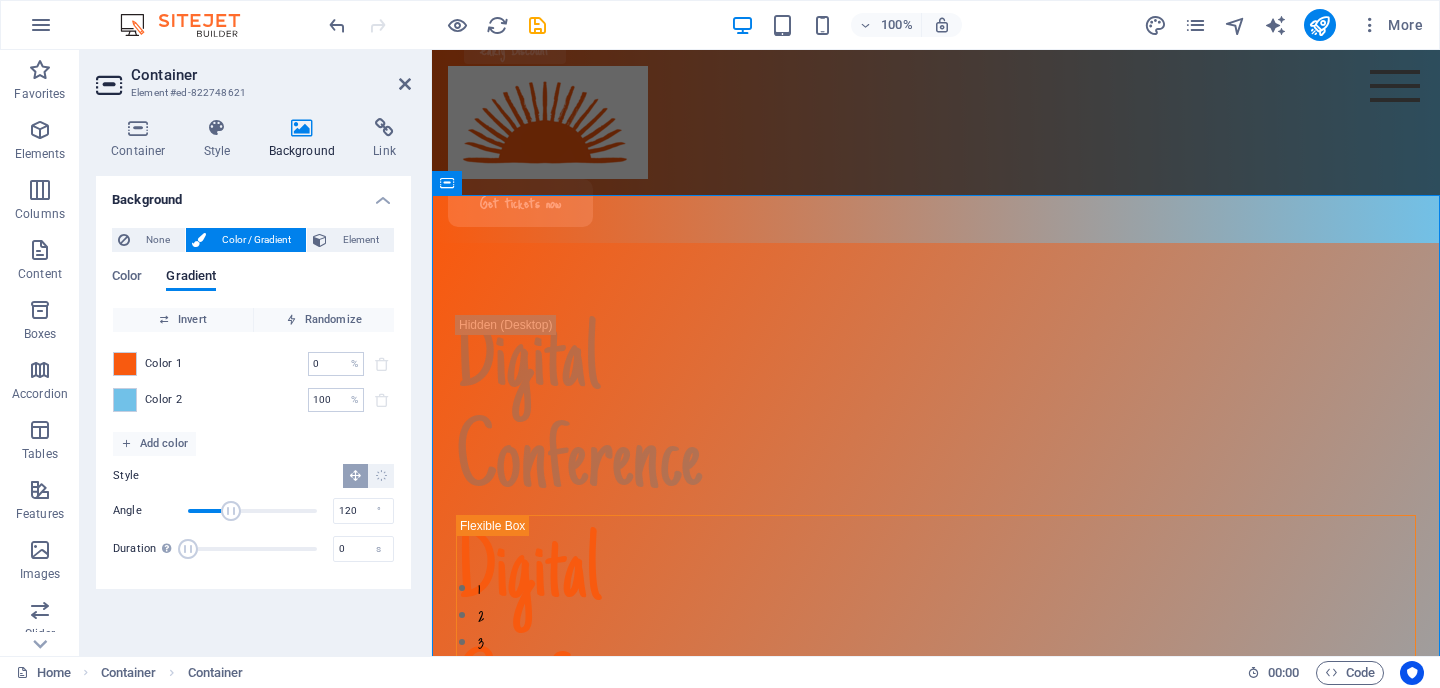 click on "Container" at bounding box center (271, 75) 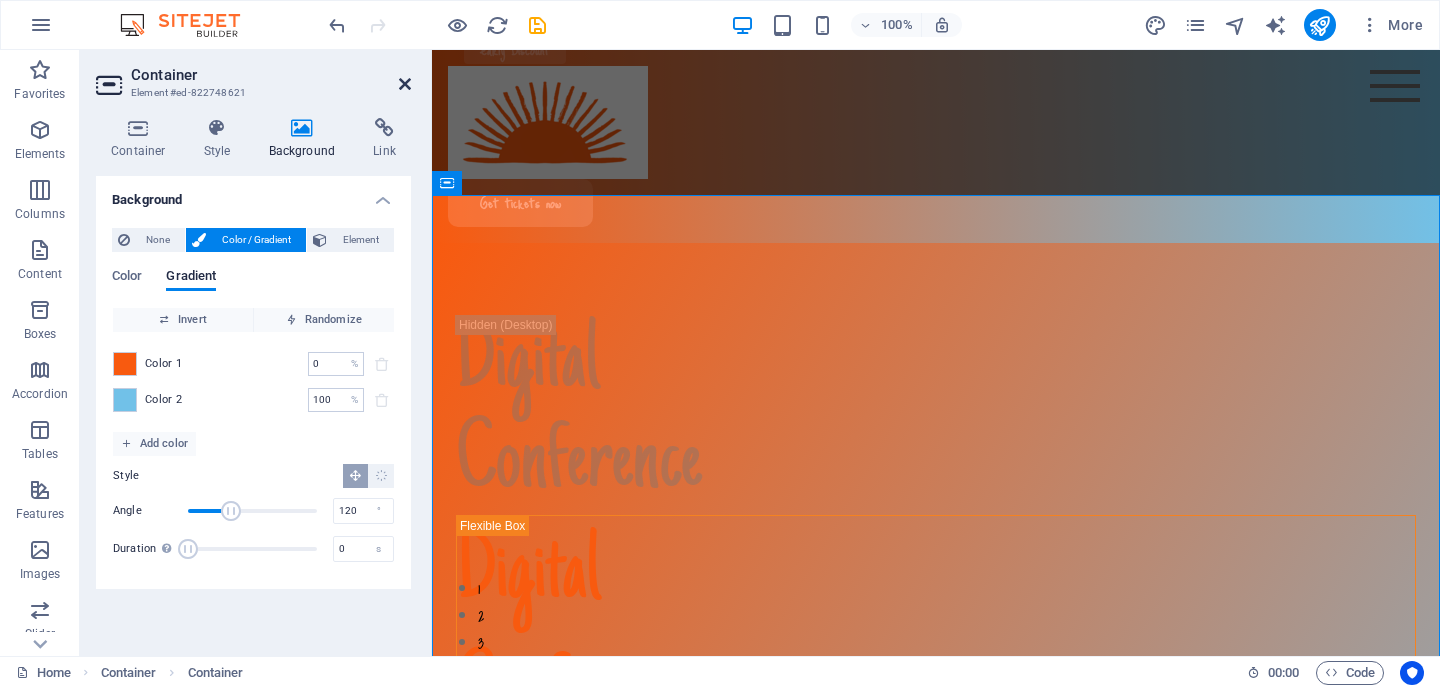 click at bounding box center (405, 84) 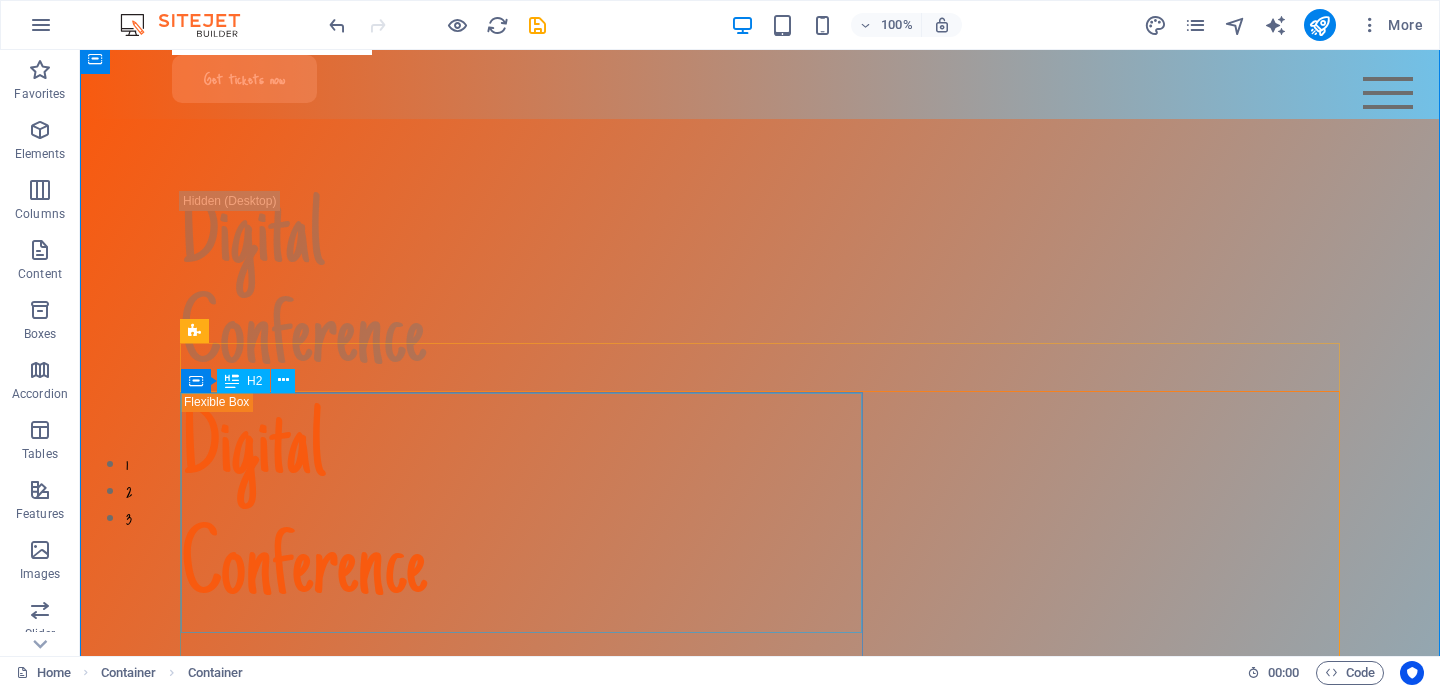 scroll, scrollTop: 0, scrollLeft: 0, axis: both 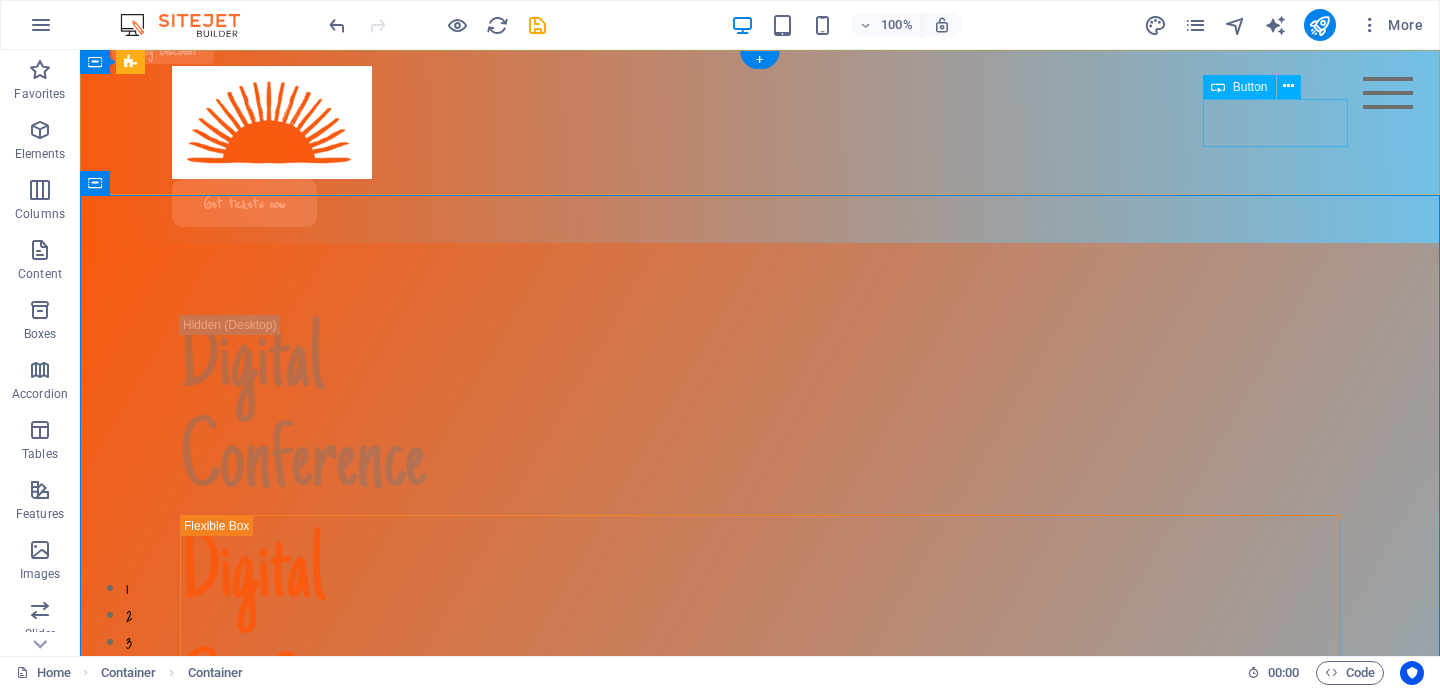 click on "Get tickets now" at bounding box center (760, 203) 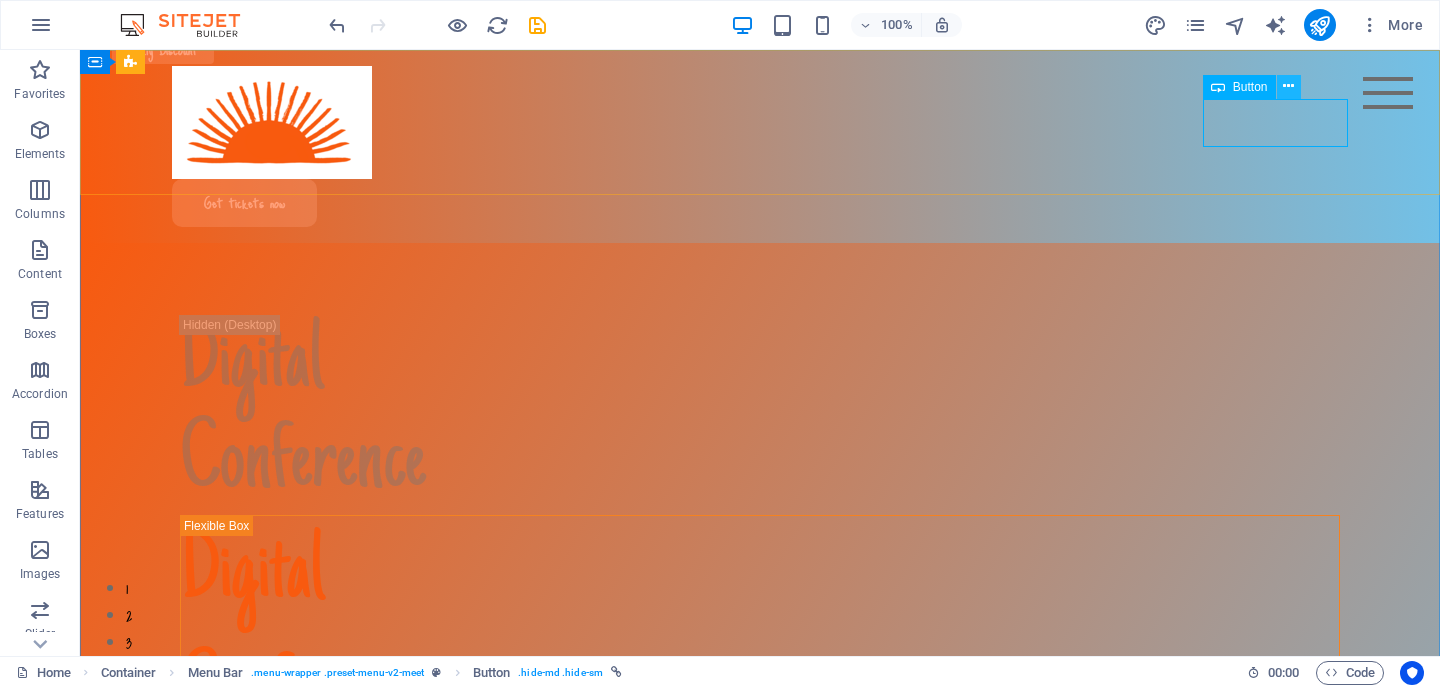 click at bounding box center (1288, 86) 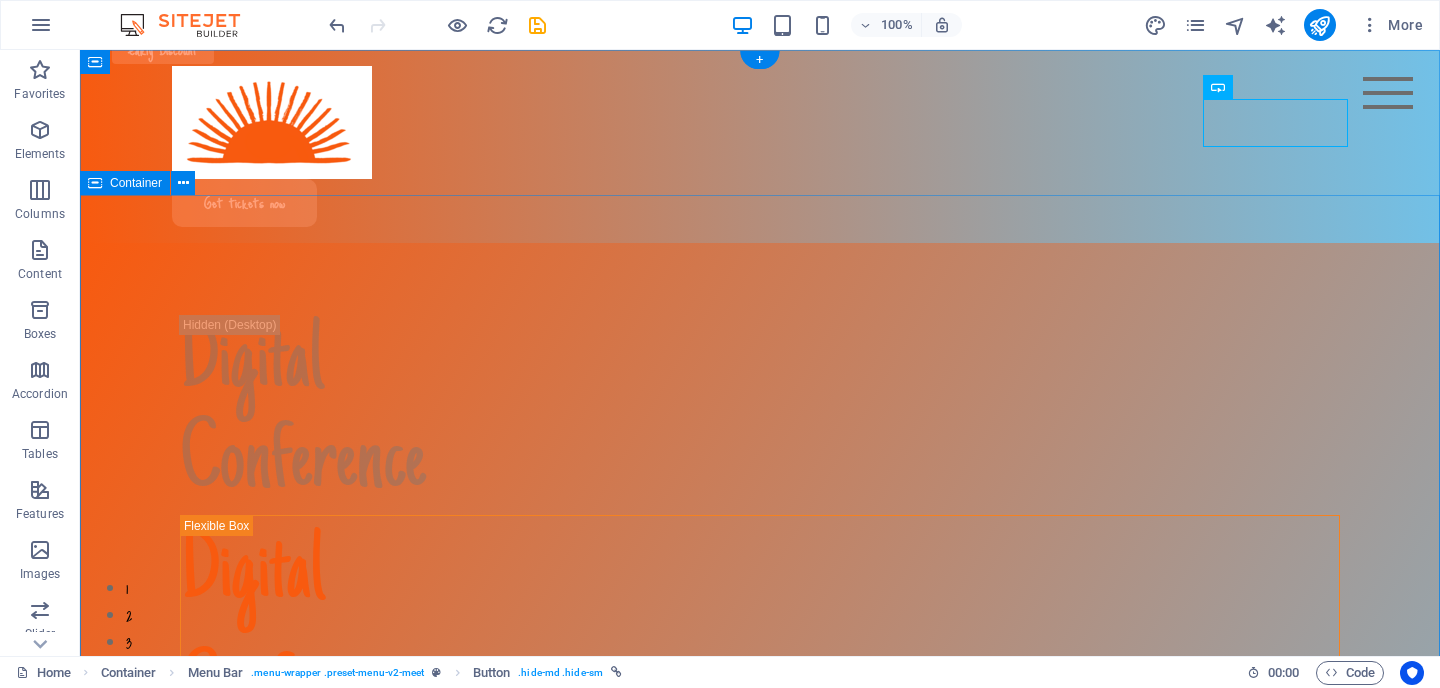 click on "Digital      Conference Digital  Conference Lorem ipsum dolor sit amet, consectetur adipiscing elit. Suspendisse varius enim in eros elementum tristique. Duis cursus, mi quis viverra ornare, eros dolor interdum nulla. [DATE]-[DATE], [YEAR] [CITY] In Person [BUILDING] Get tickets now" at bounding box center (760, 1001) 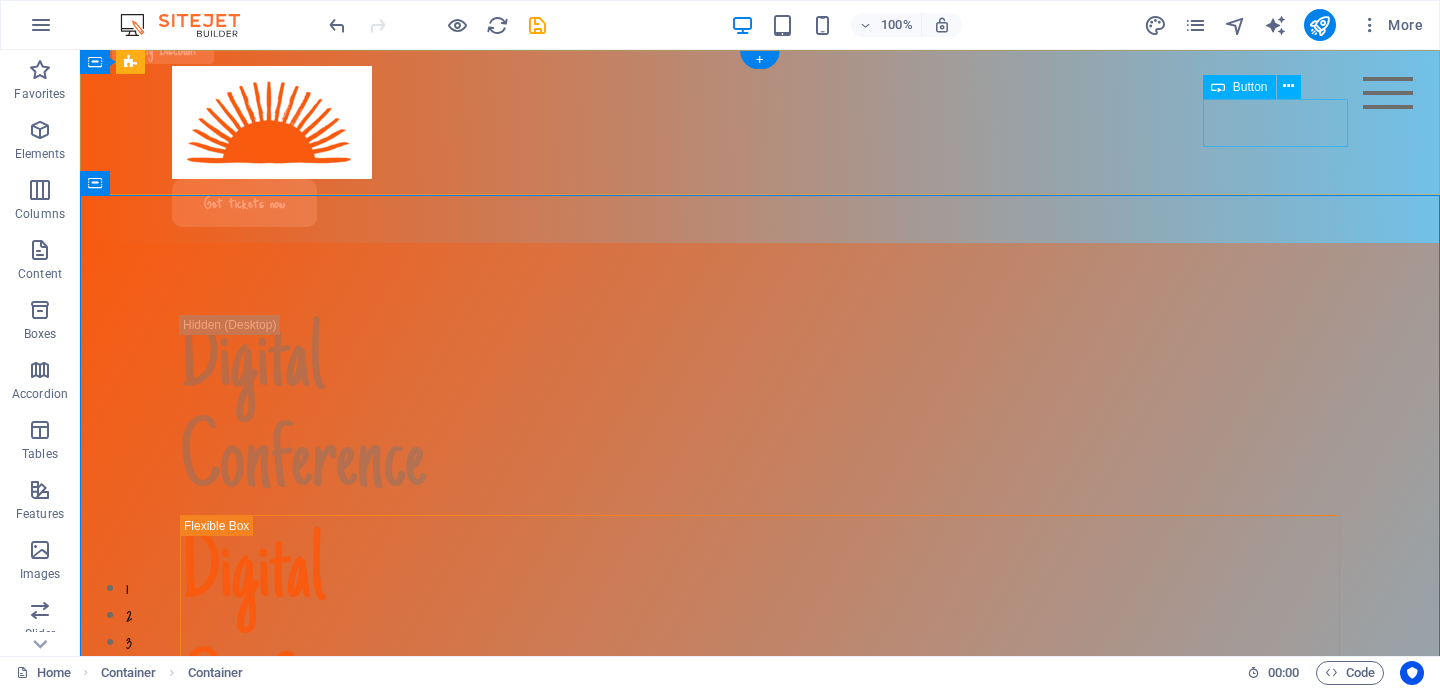 click on "Get tickets now" at bounding box center (760, 203) 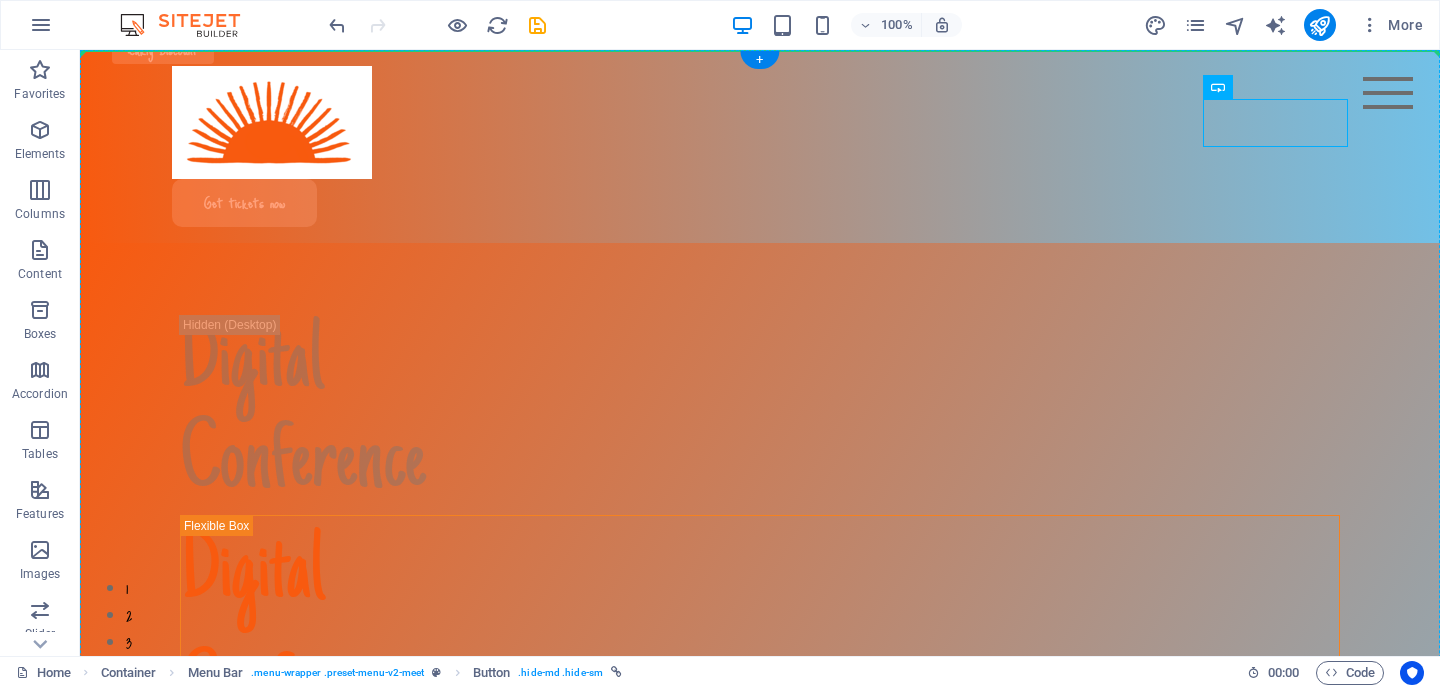 drag, startPoint x: 1254, startPoint y: 124, endPoint x: 789, endPoint y: 133, distance: 465.0871 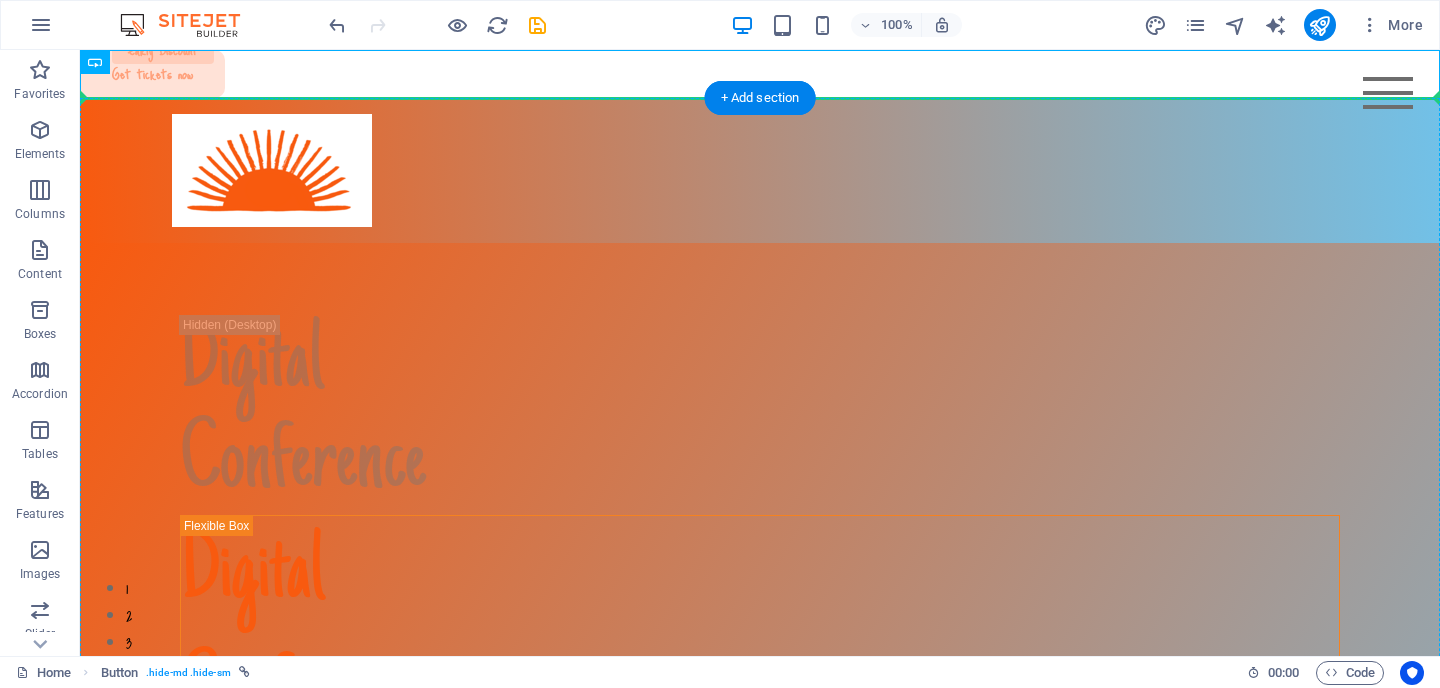 drag, startPoint x: 196, startPoint y: 63, endPoint x: 716, endPoint y: 196, distance: 536.73926 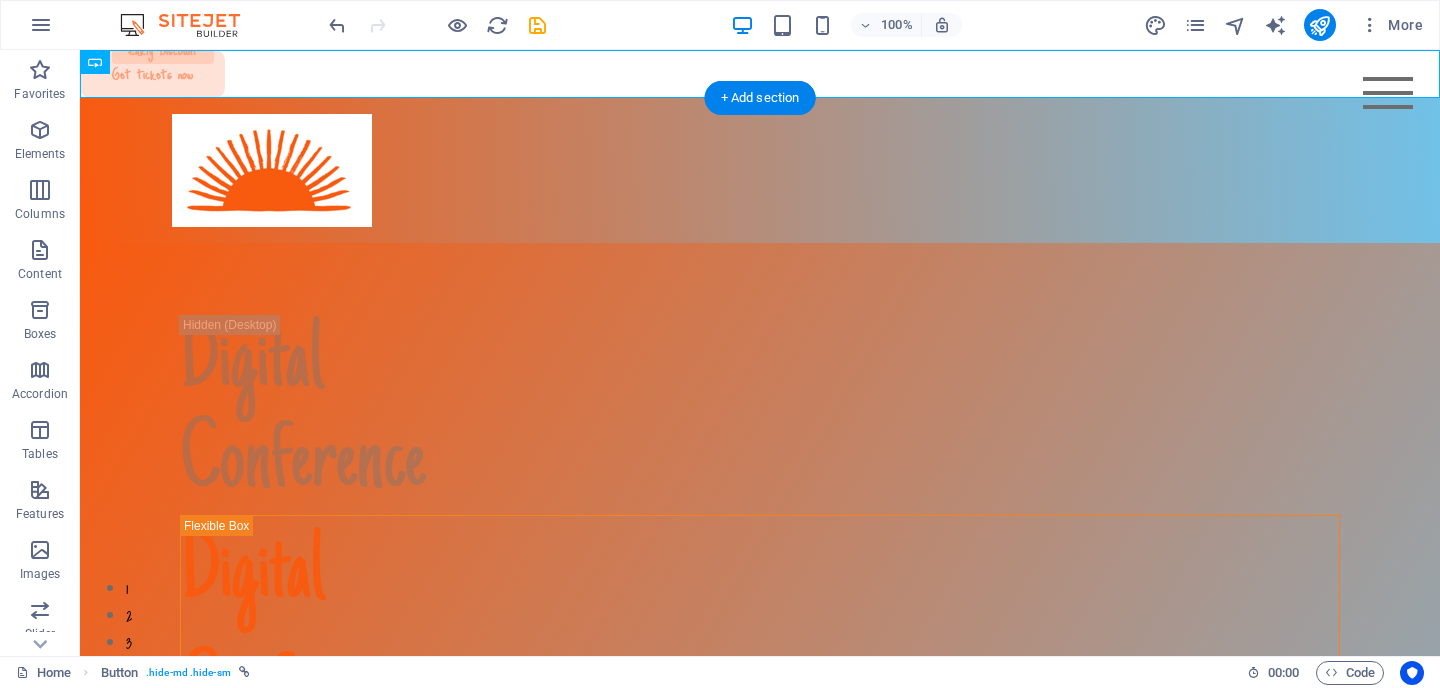 click on "Speakers Agenda About Testimonials FAQ" at bounding box center (760, 170) 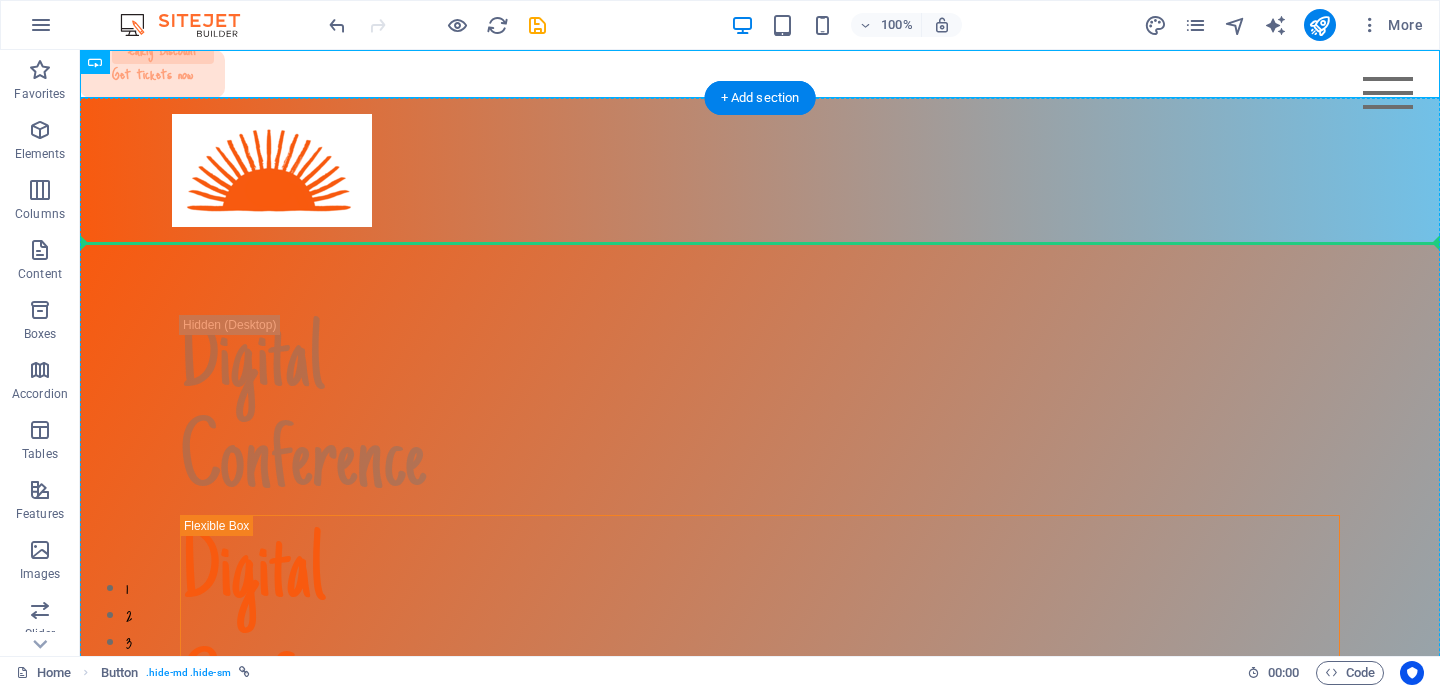 drag, startPoint x: 191, startPoint y: 59, endPoint x: 658, endPoint y: 258, distance: 507.63174 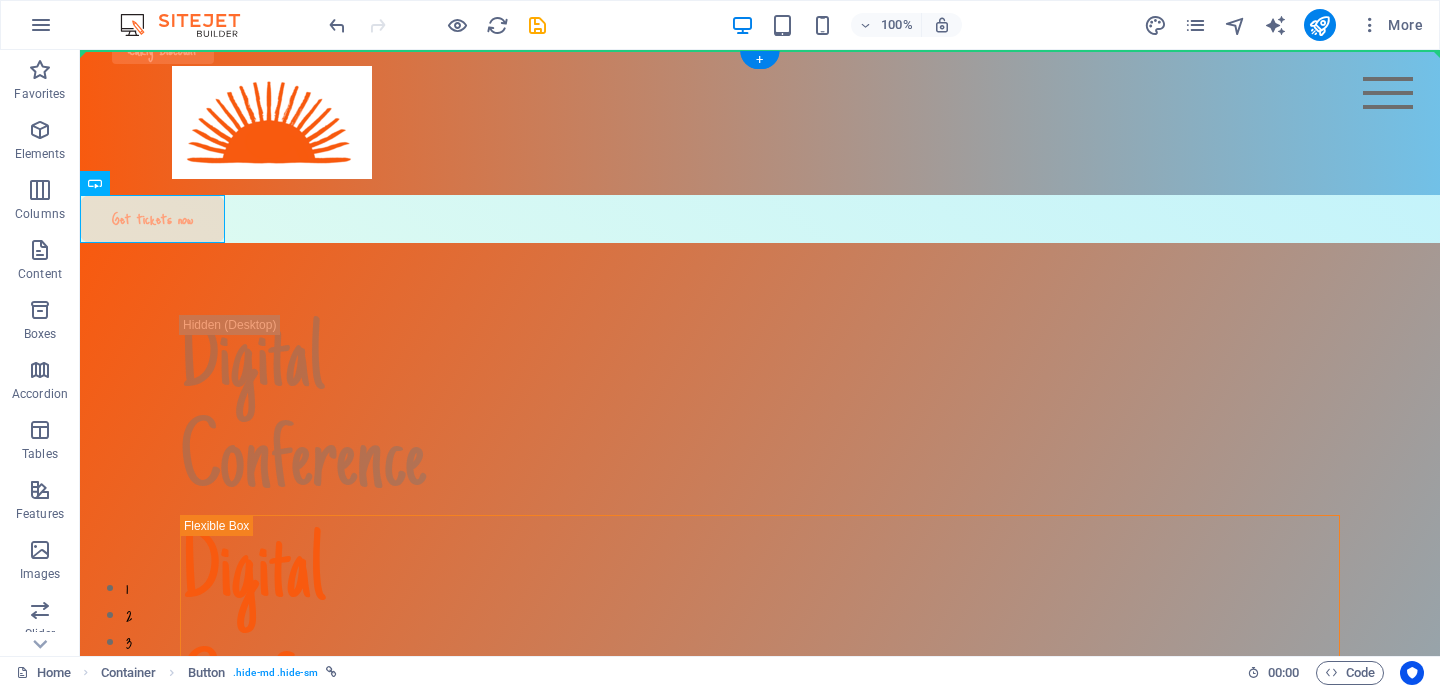 drag, startPoint x: 178, startPoint y: 208, endPoint x: 759, endPoint y: 218, distance: 581.08606 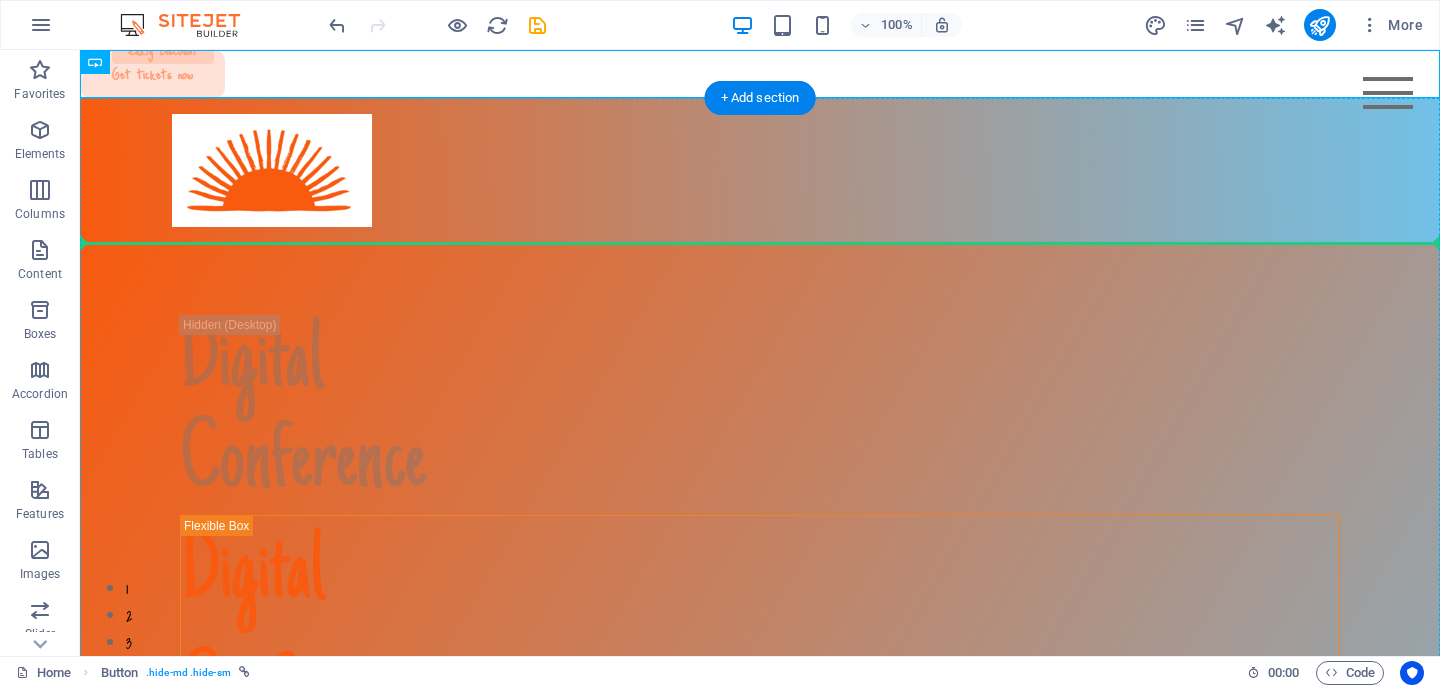 drag, startPoint x: 199, startPoint y: 68, endPoint x: 245, endPoint y: 247, distance: 184.81613 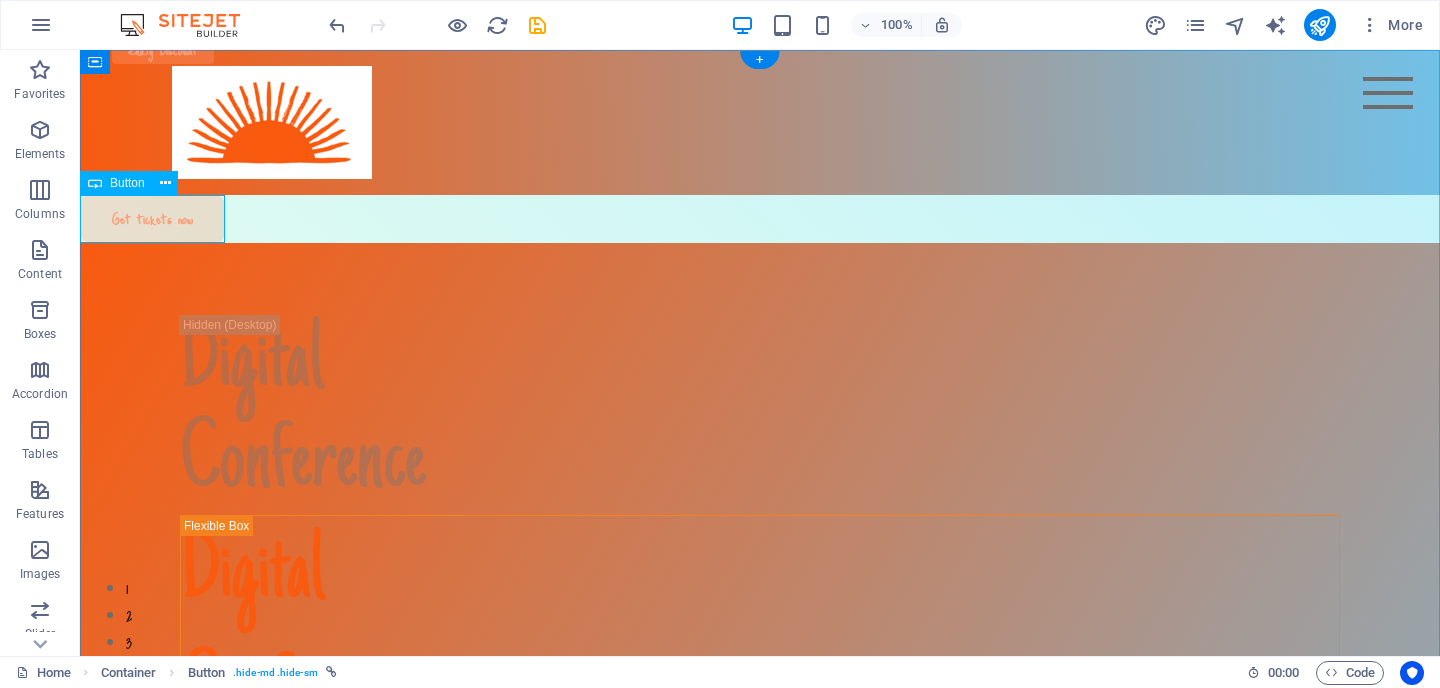 click on "Get tickets now" at bounding box center (760, 219) 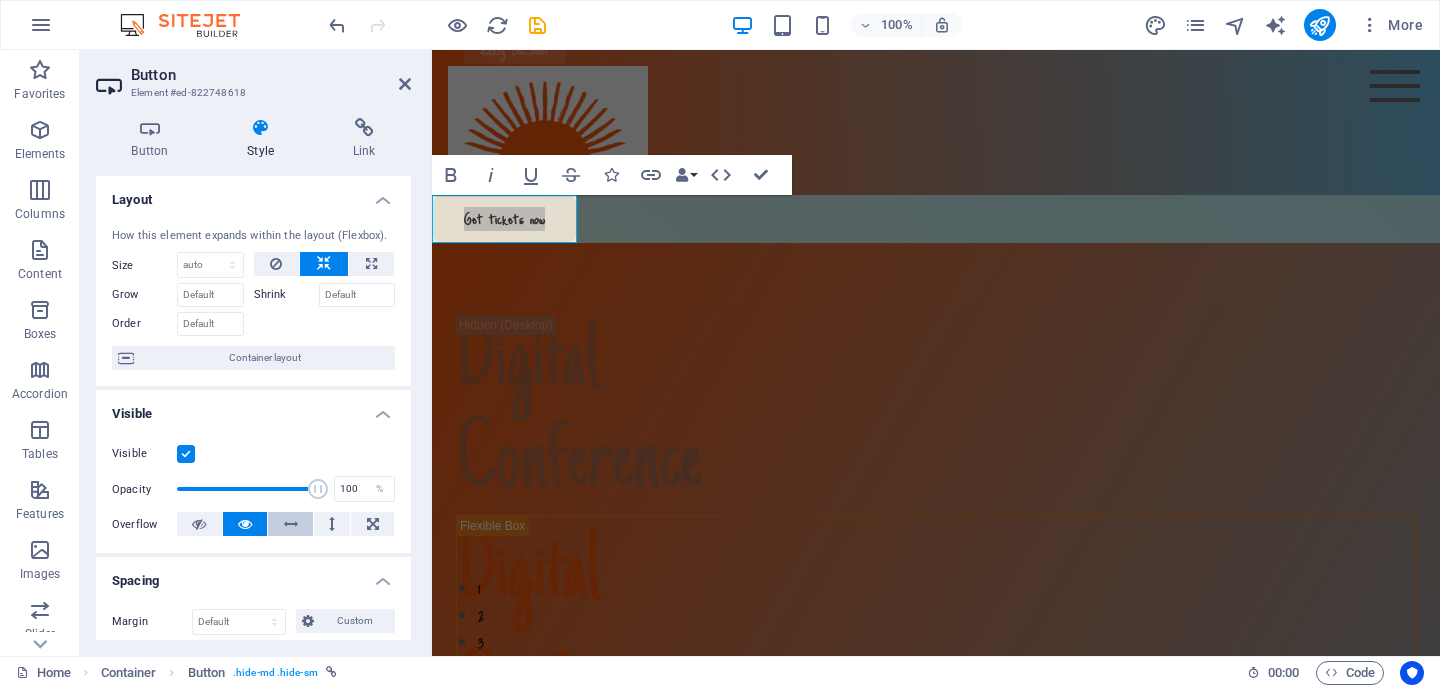 click at bounding box center (291, 524) 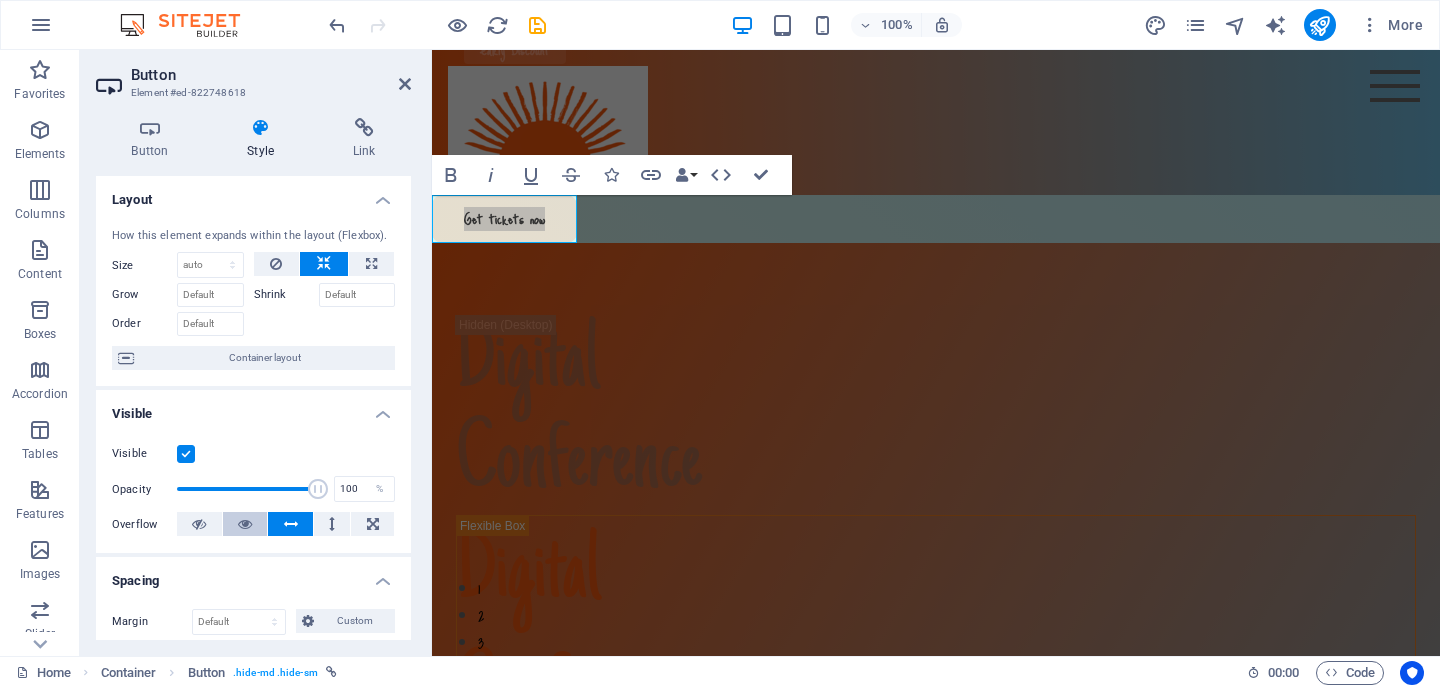 click at bounding box center [245, 524] 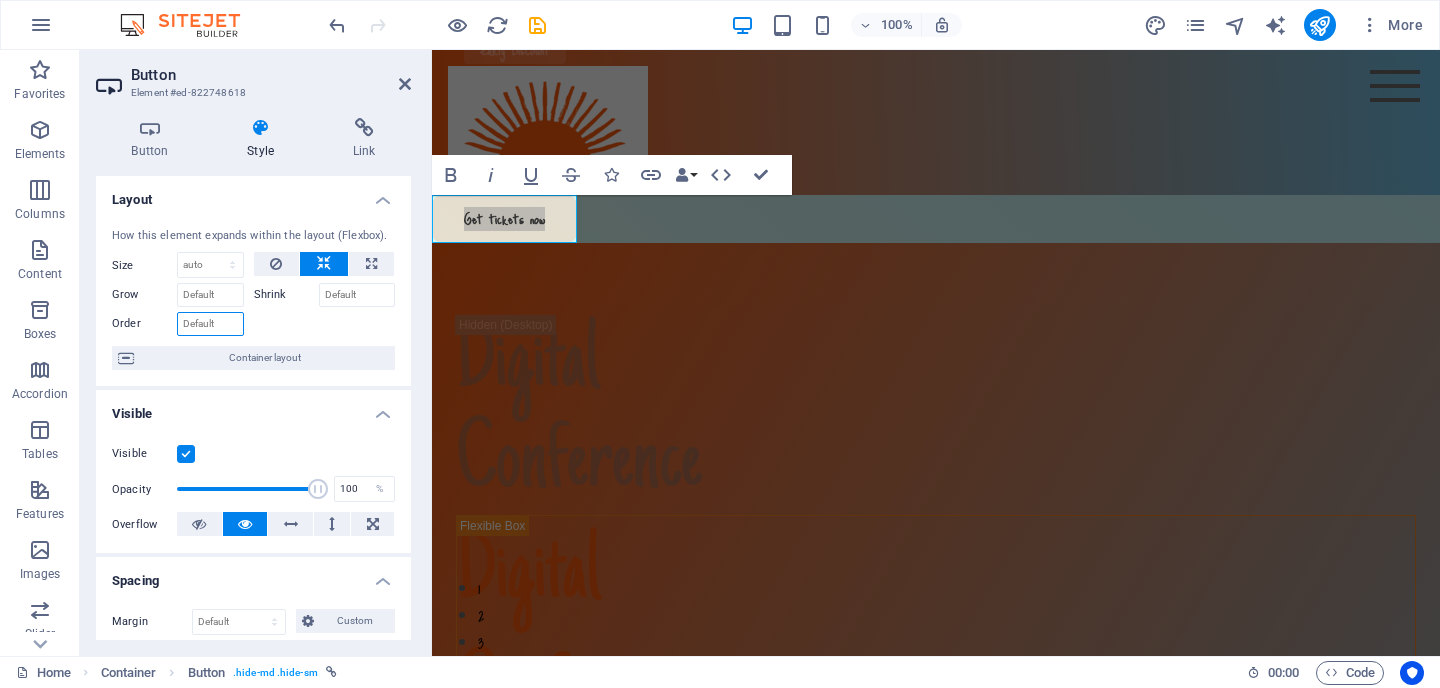 click on "Order" at bounding box center (210, 324) 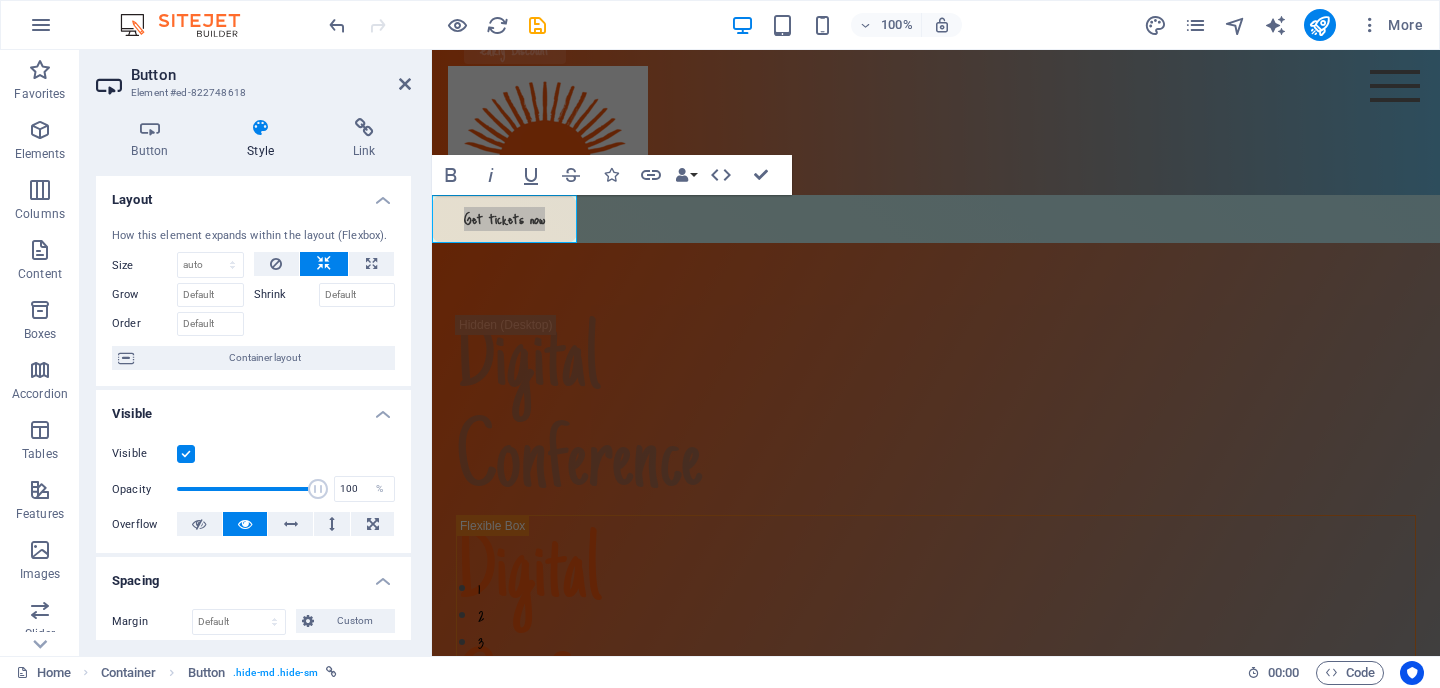 click at bounding box center (325, 321) 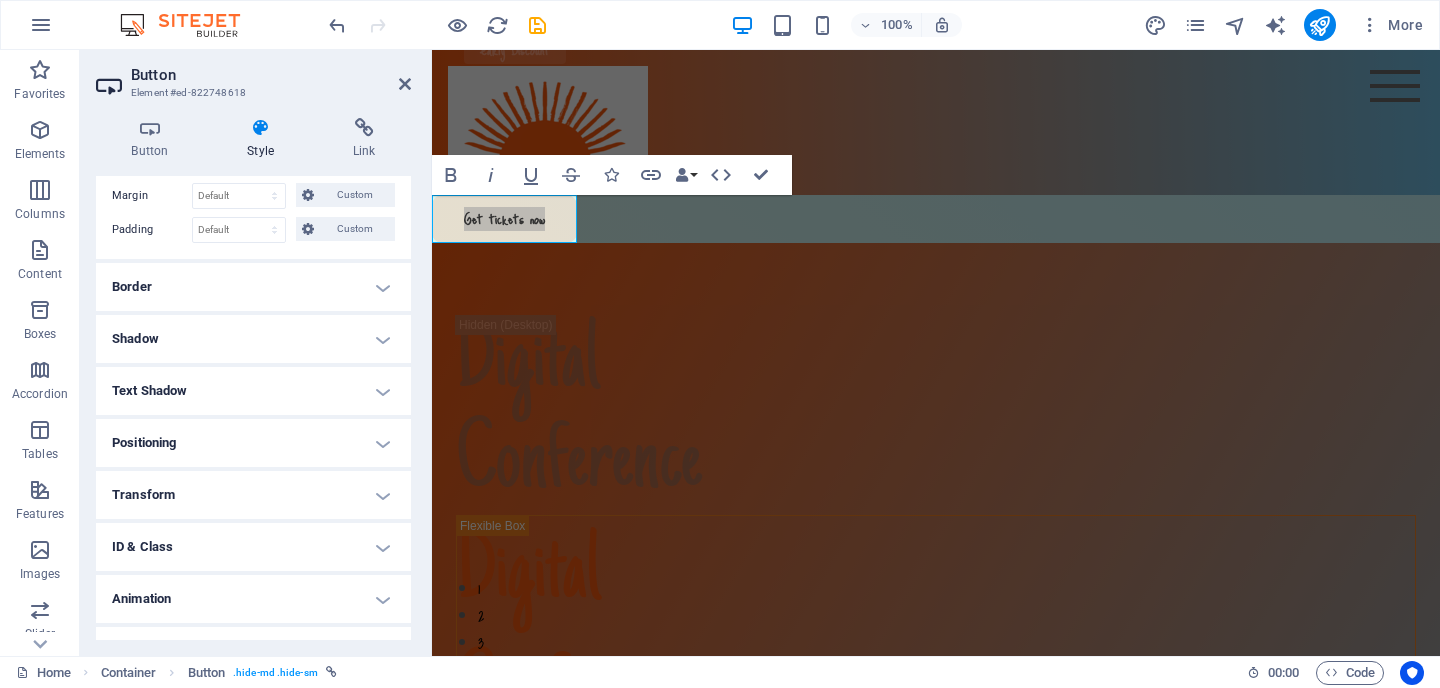 scroll, scrollTop: 435, scrollLeft: 0, axis: vertical 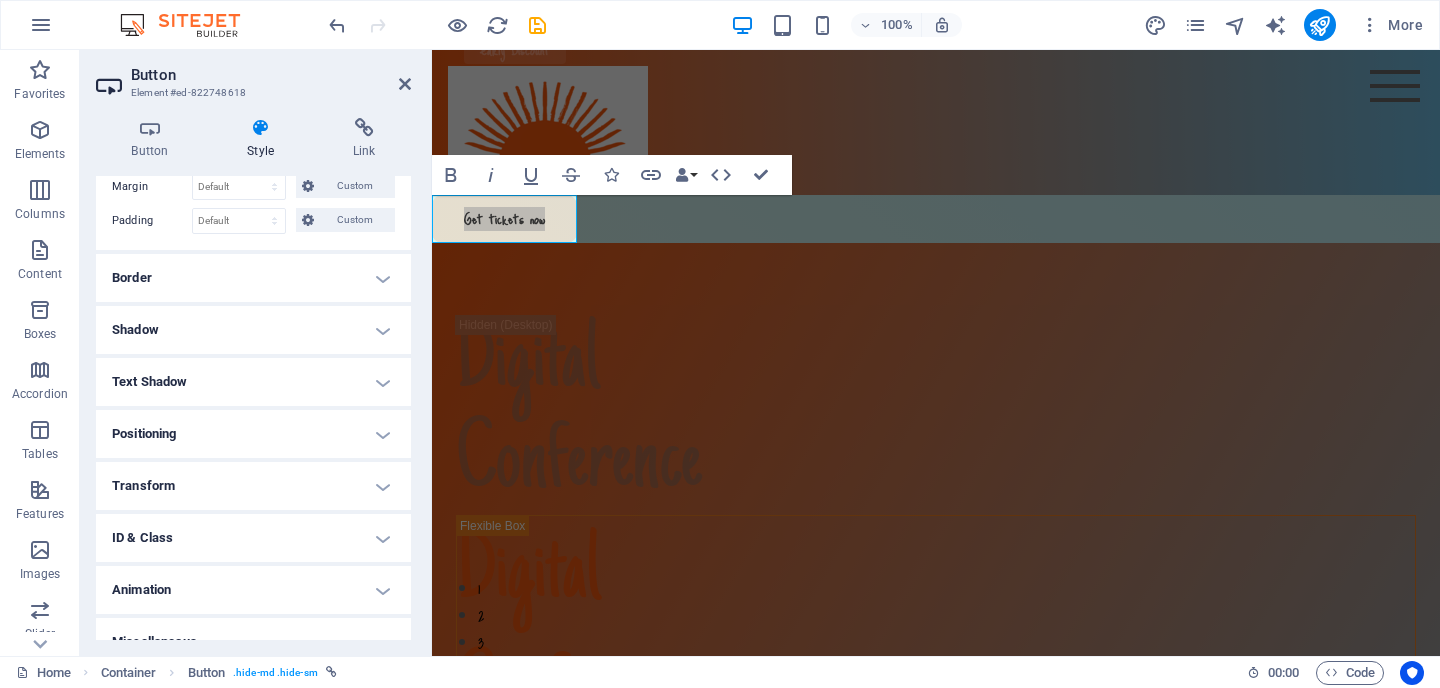 click on "Positioning" at bounding box center [253, 434] 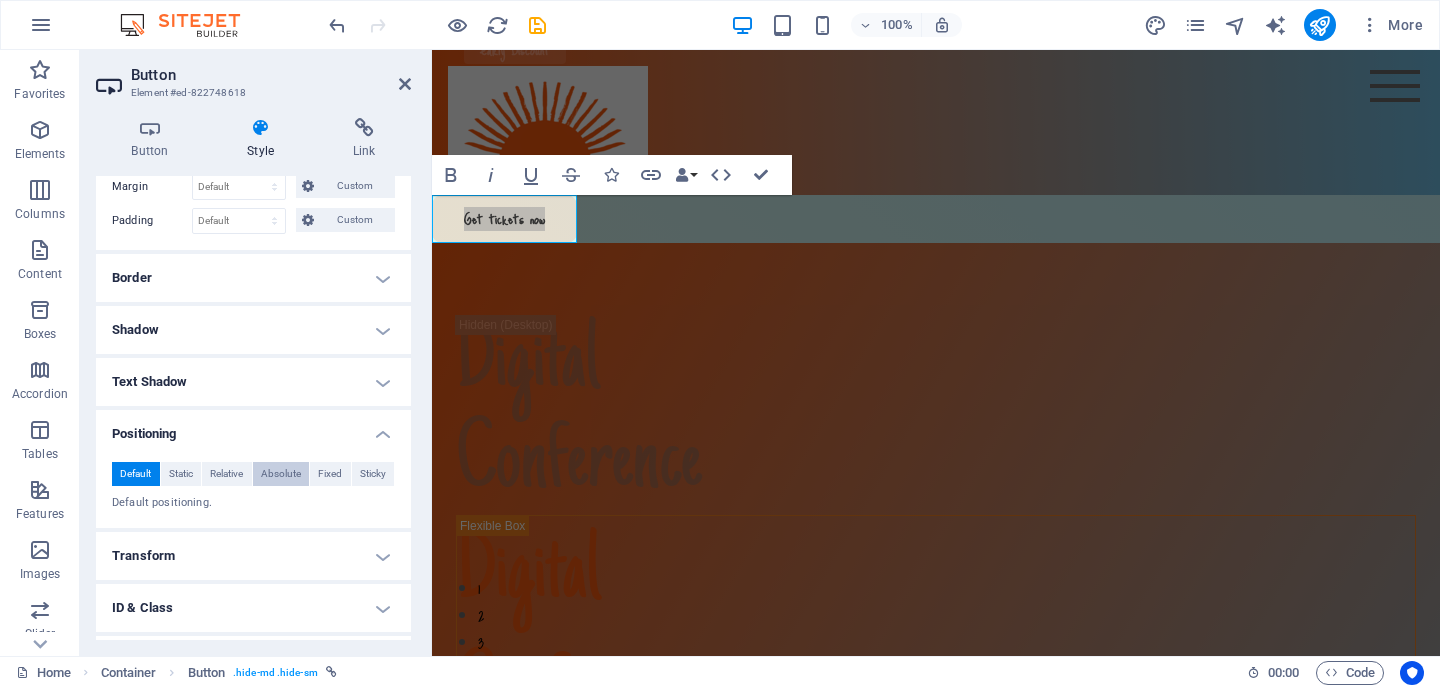 click on "Absolute" at bounding box center (281, 474) 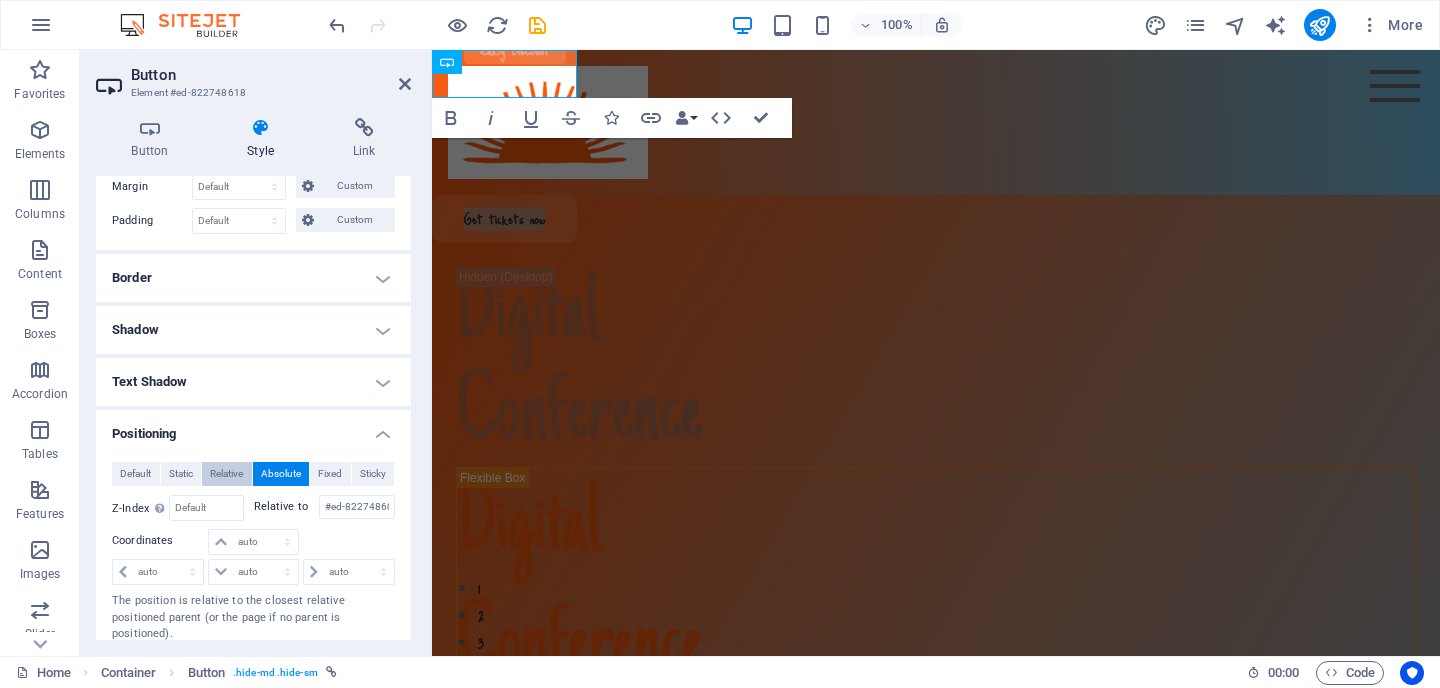 click on "Relative" at bounding box center [226, 474] 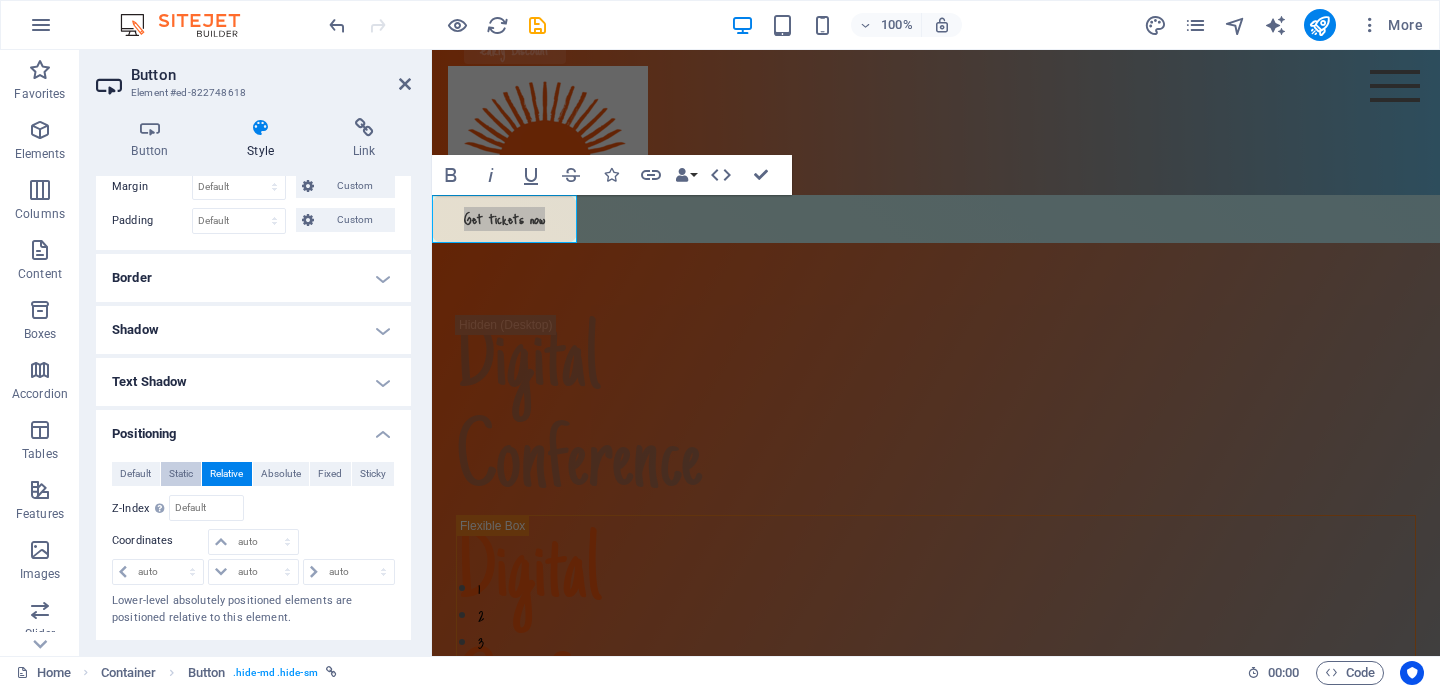 click on "Static" at bounding box center [181, 474] 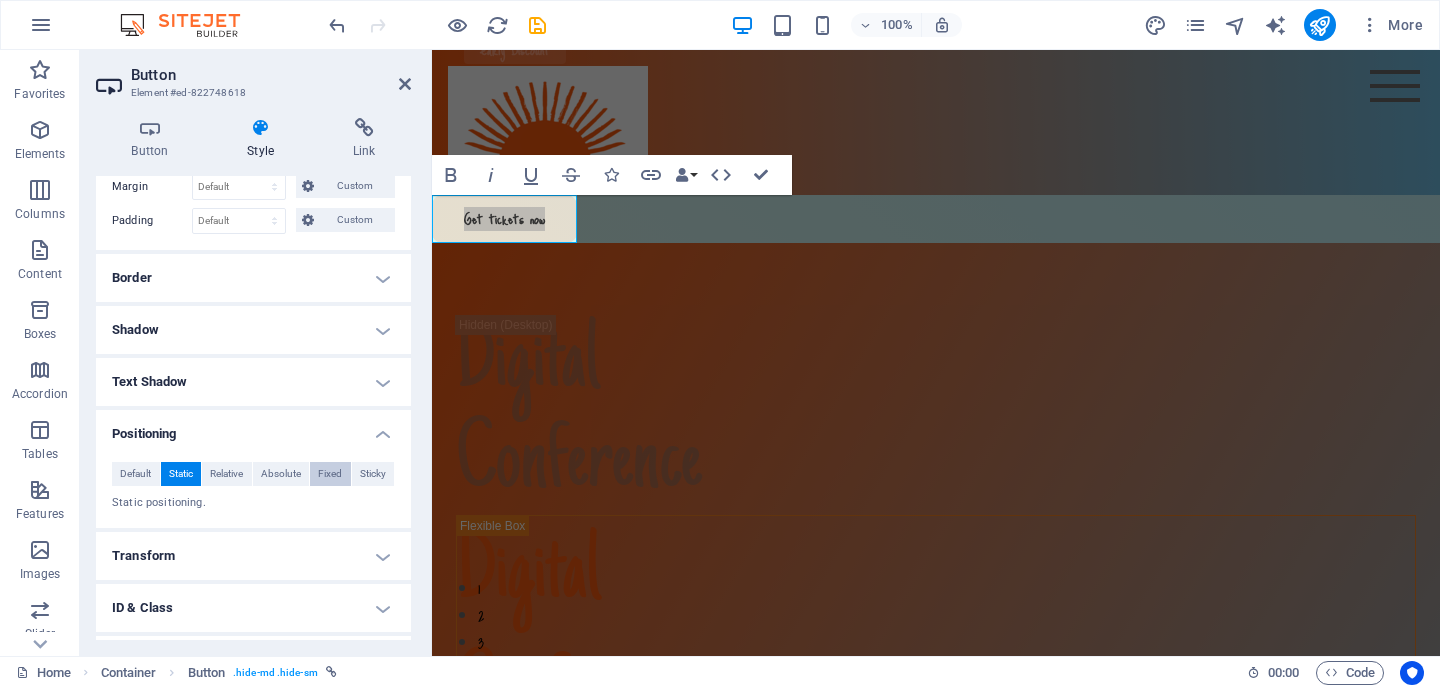 click on "Fixed" at bounding box center [330, 474] 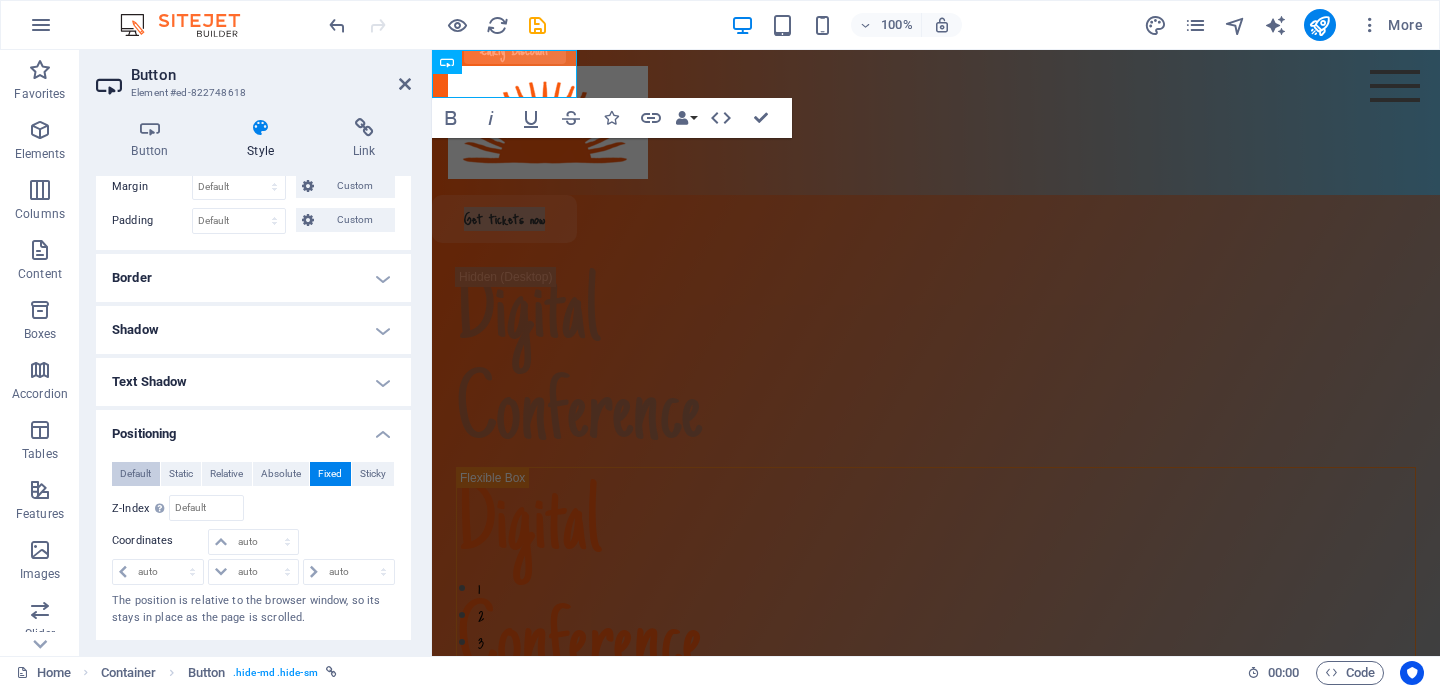 click on "Default" at bounding box center (135, 474) 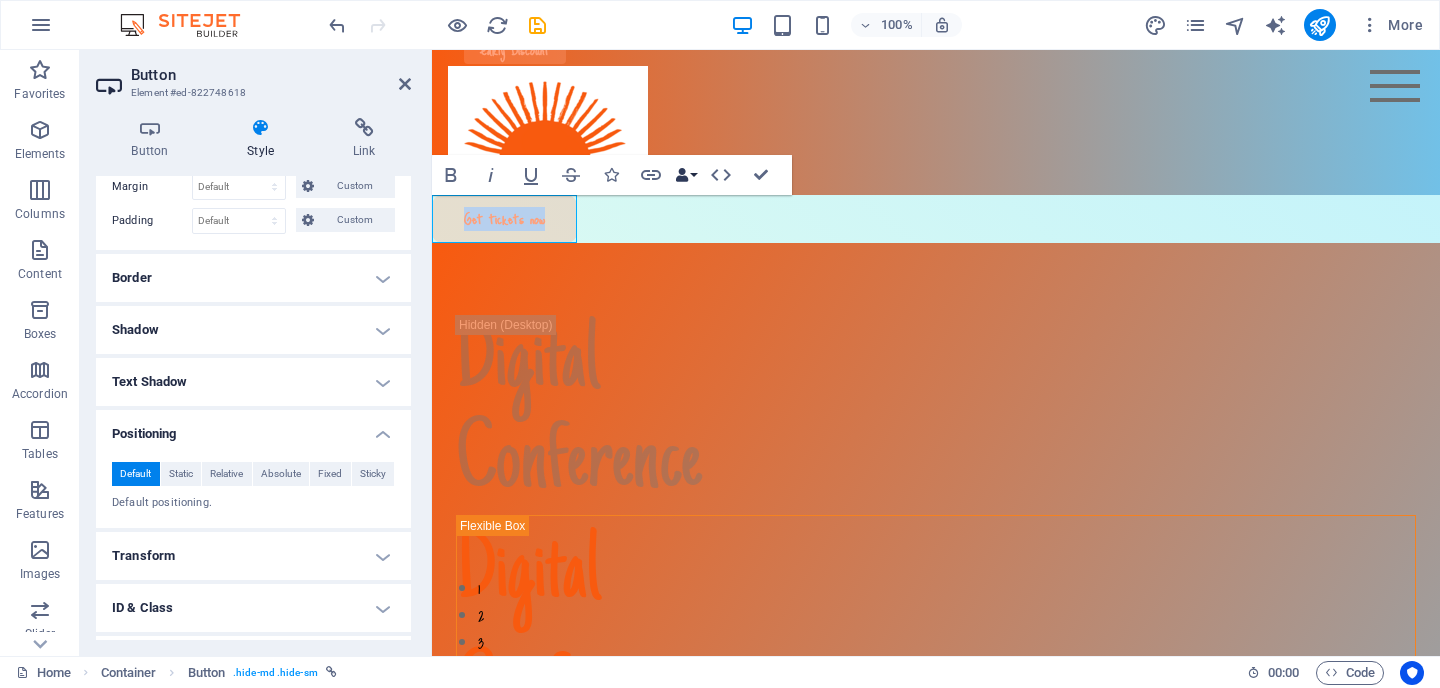 click on "Data Bindings" at bounding box center (686, 175) 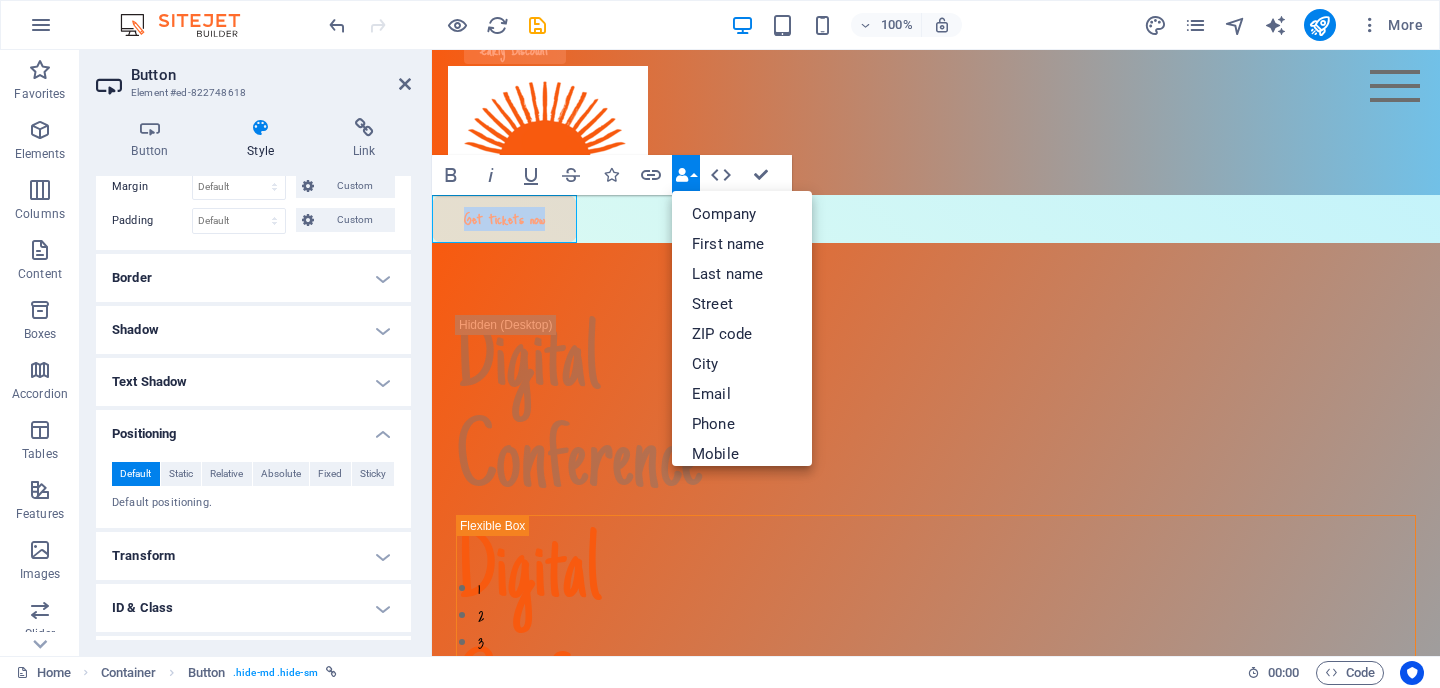 click on "Data Bindings" at bounding box center (686, 175) 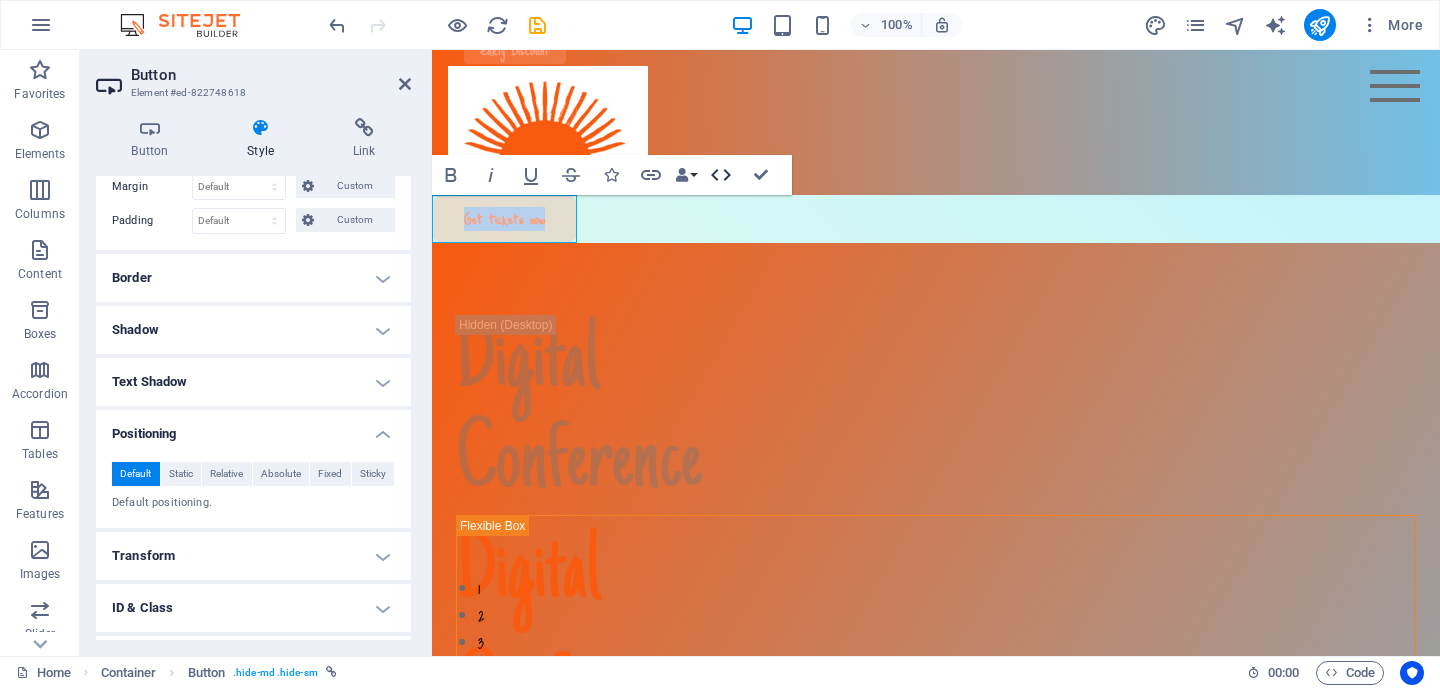 click 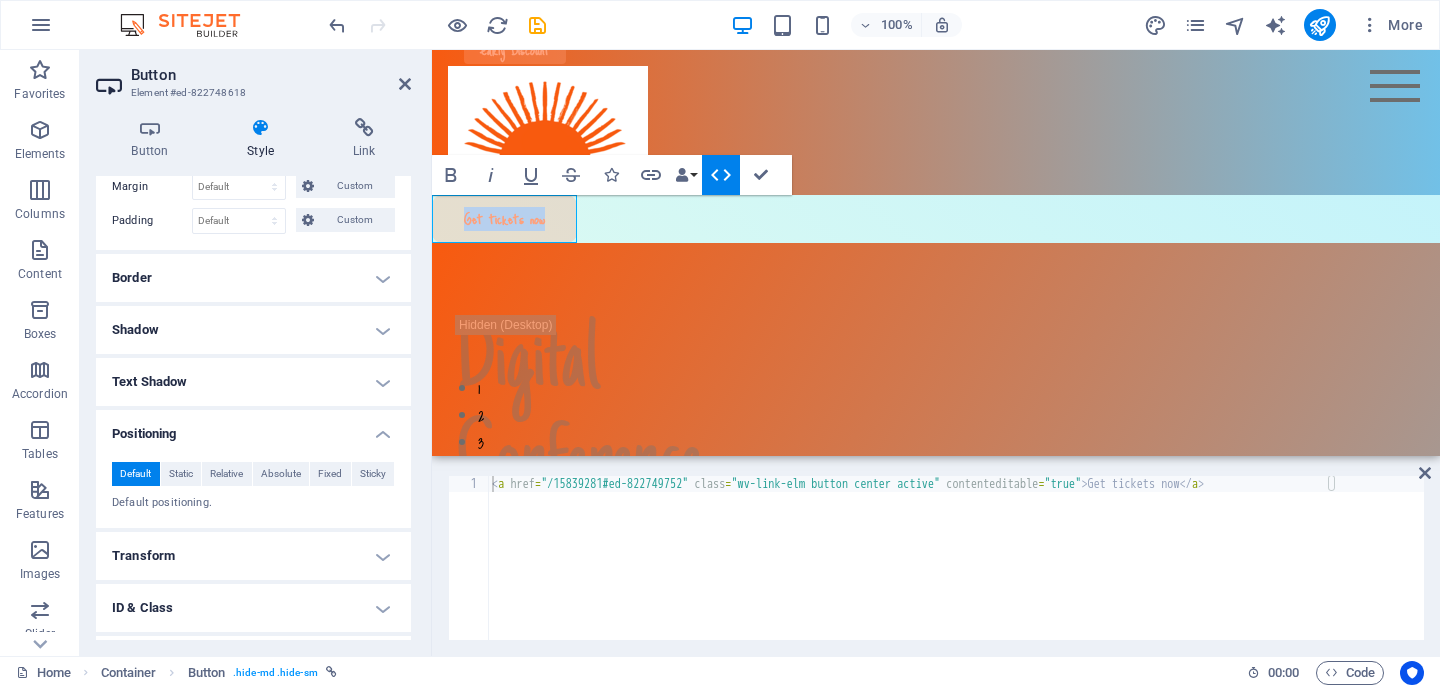 click 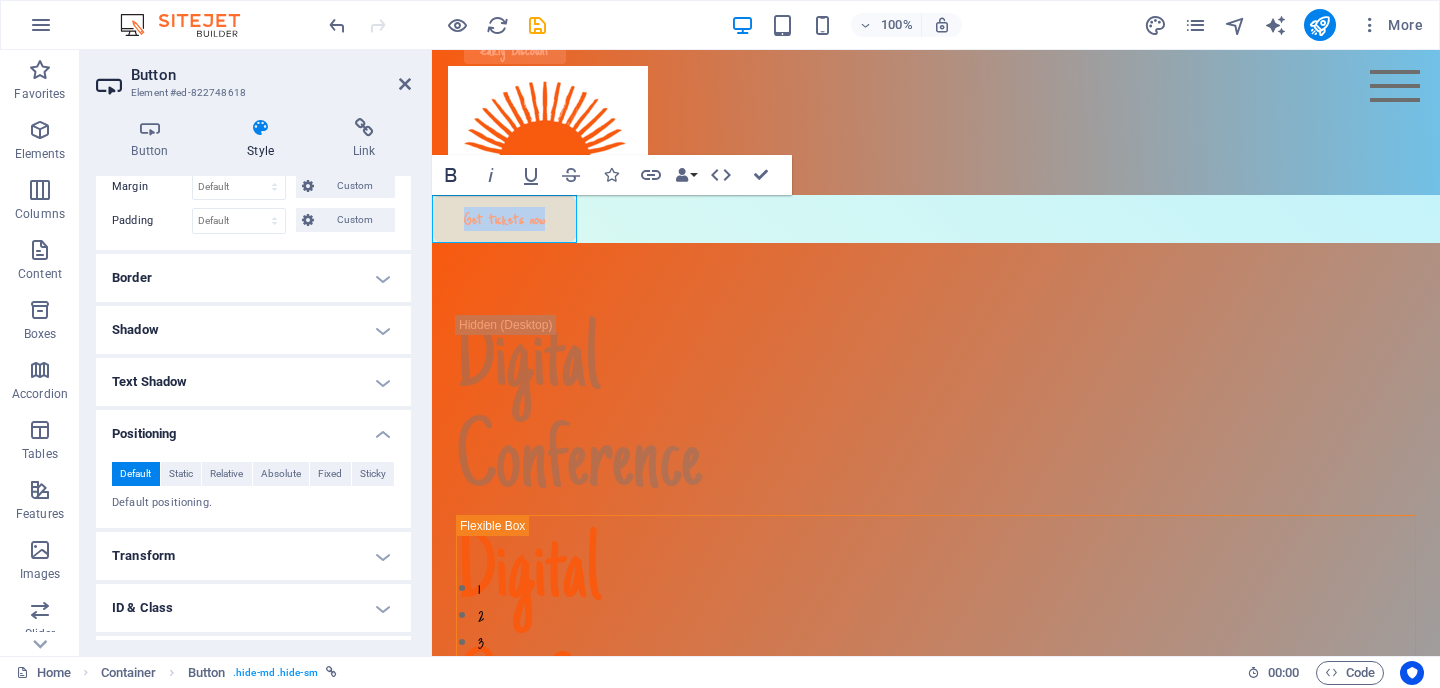 click 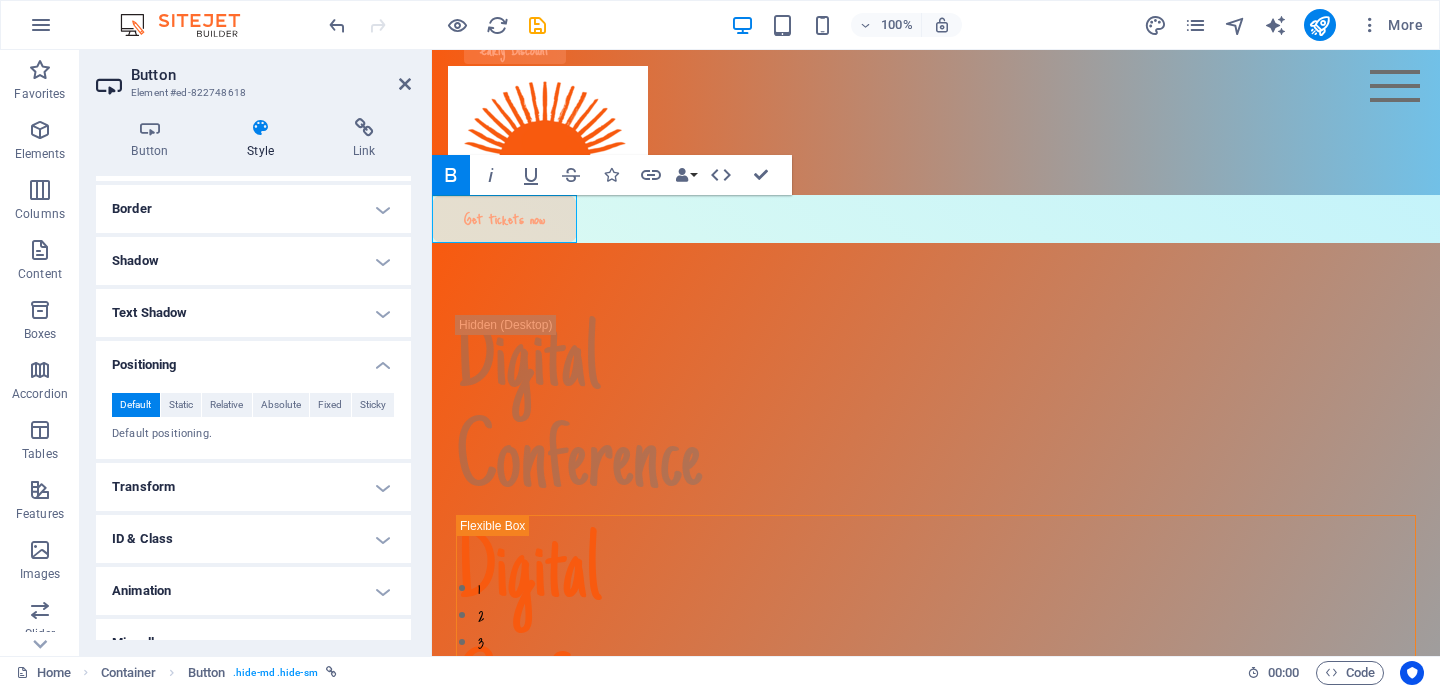 scroll, scrollTop: 530, scrollLeft: 0, axis: vertical 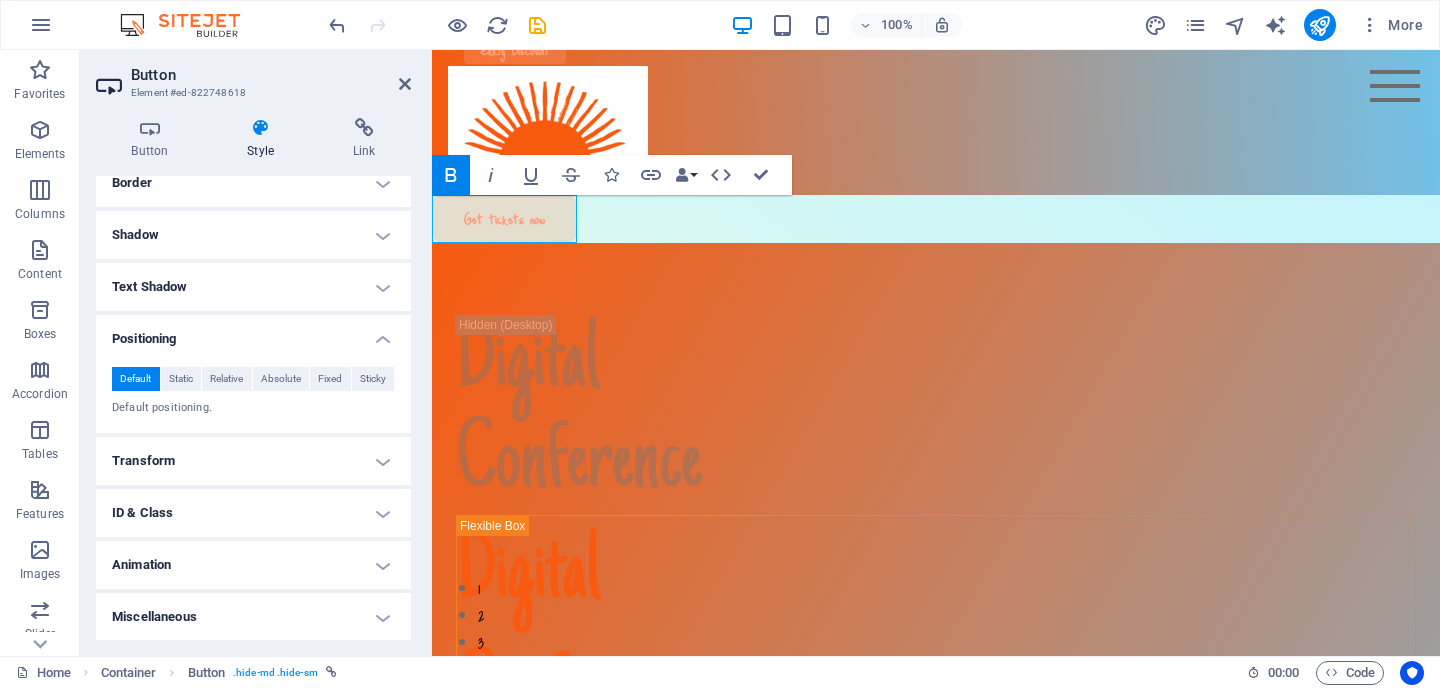 click on "Transform" at bounding box center [253, 461] 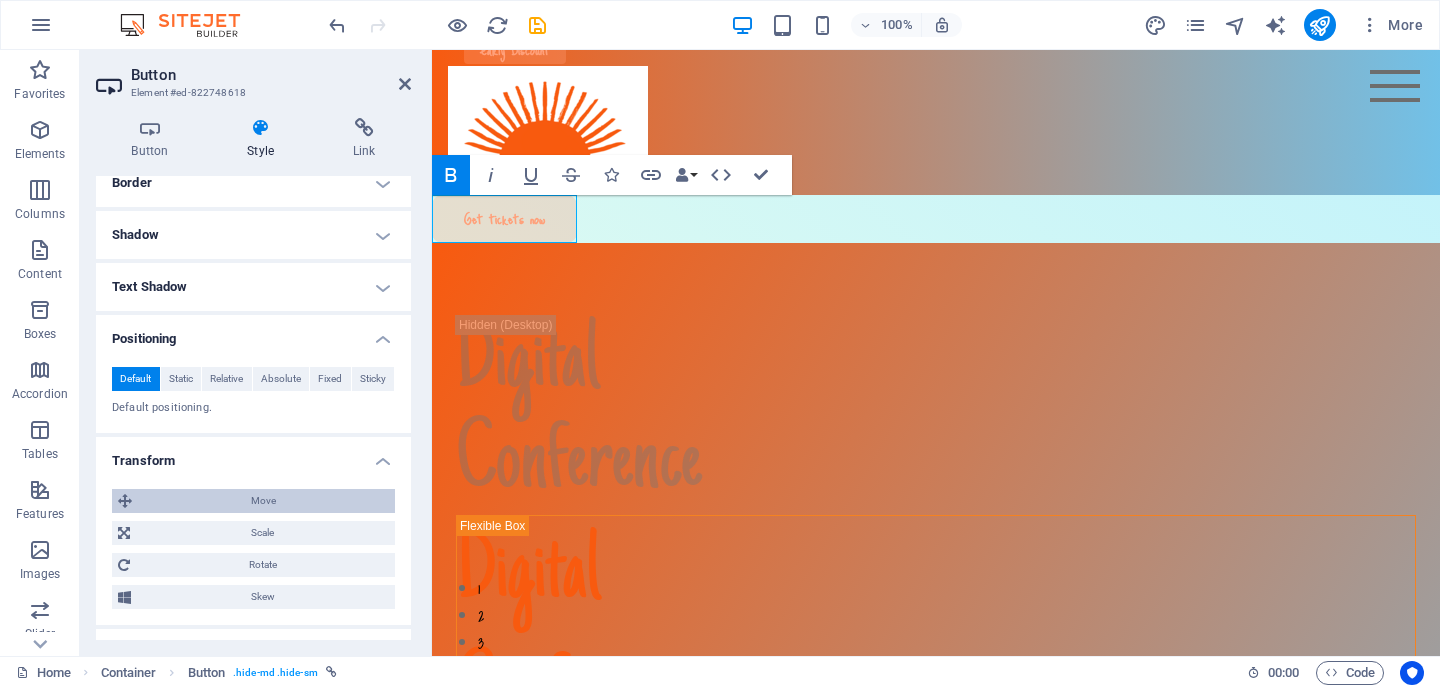 click on "Move" at bounding box center [263, 501] 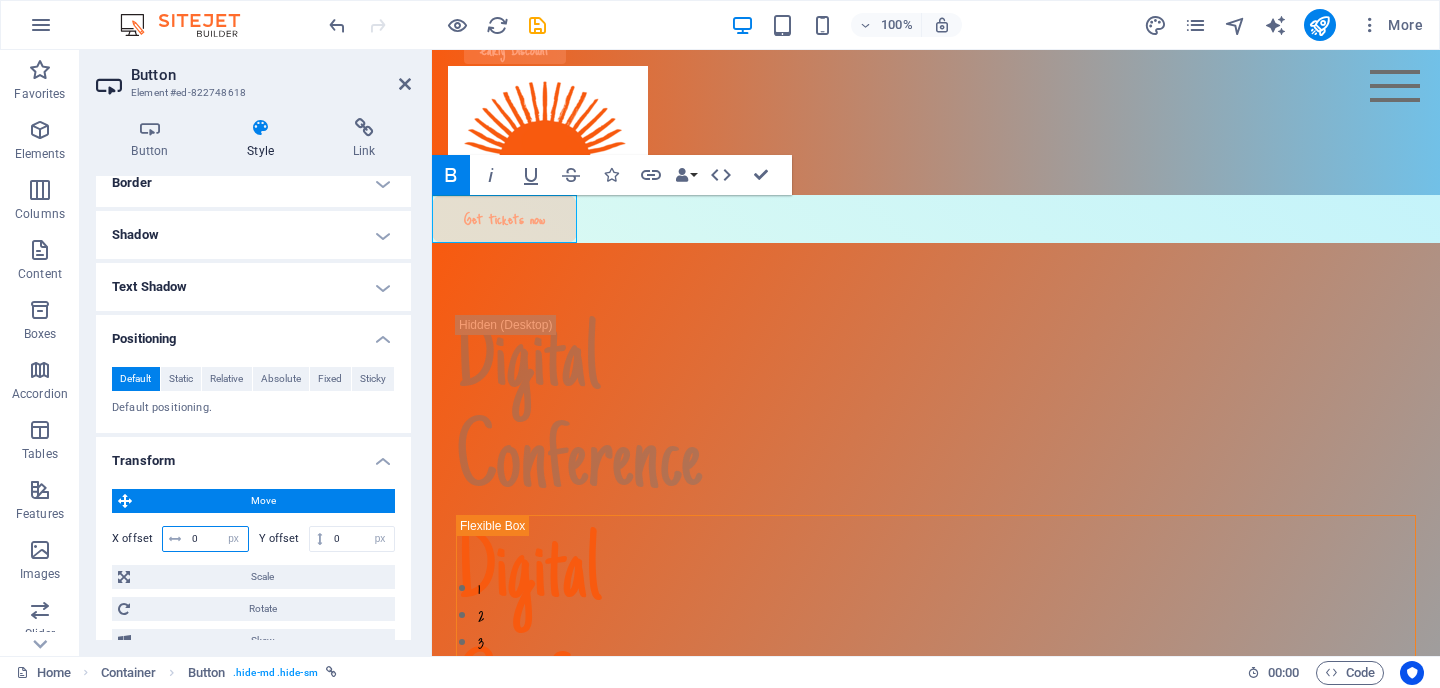 click on "0" at bounding box center (217, 539) 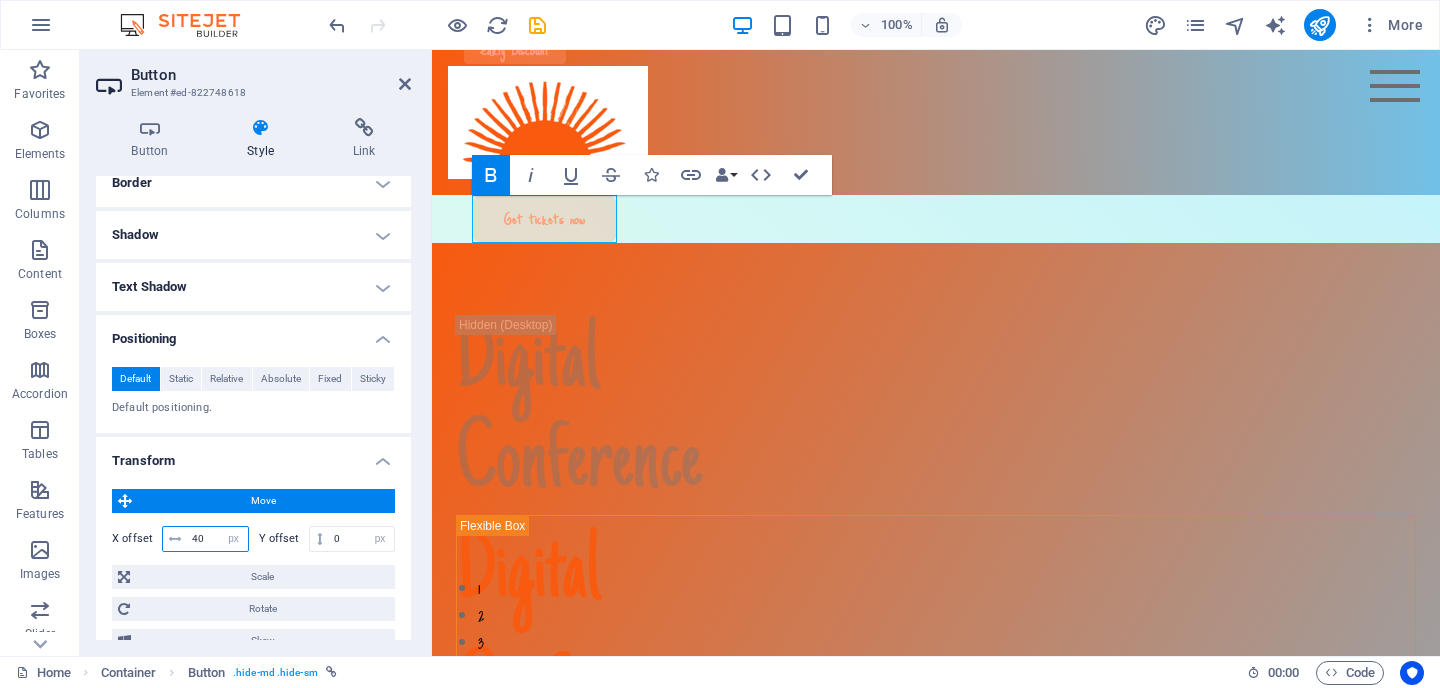 click on "40" at bounding box center [217, 539] 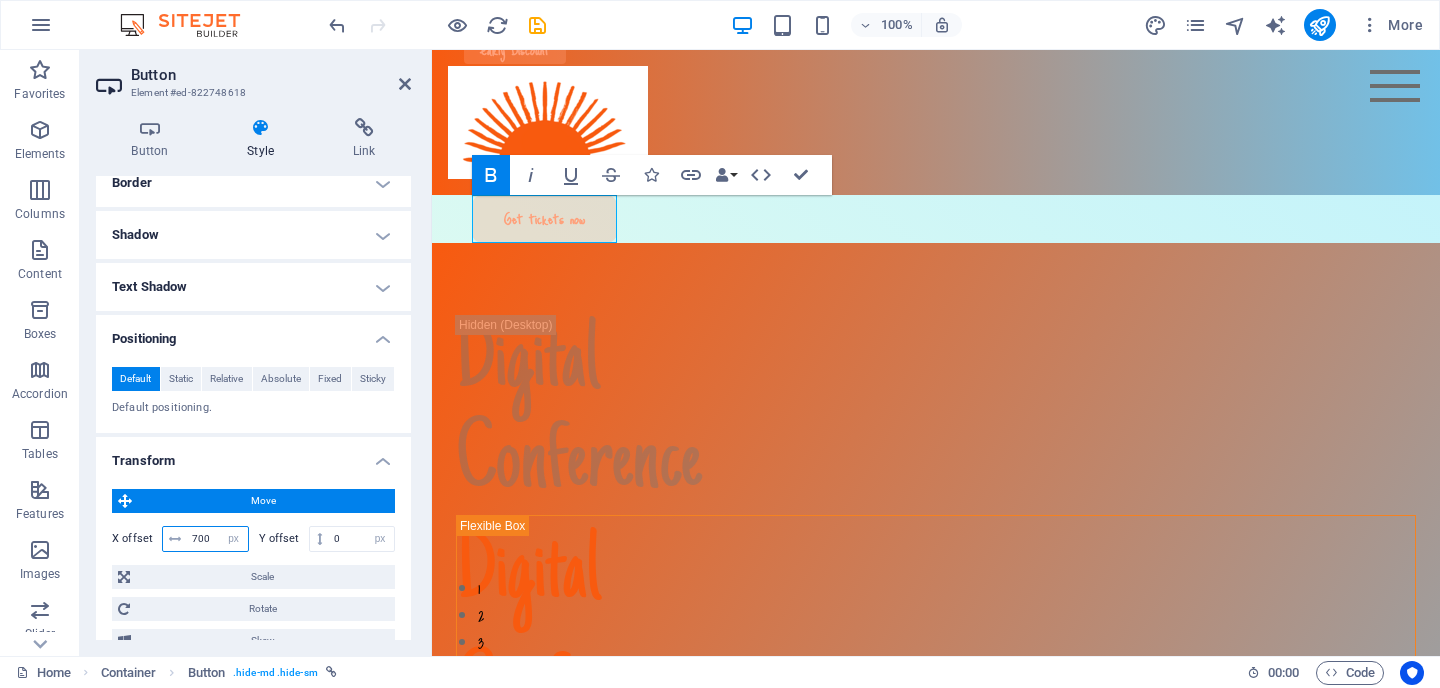 type on "700" 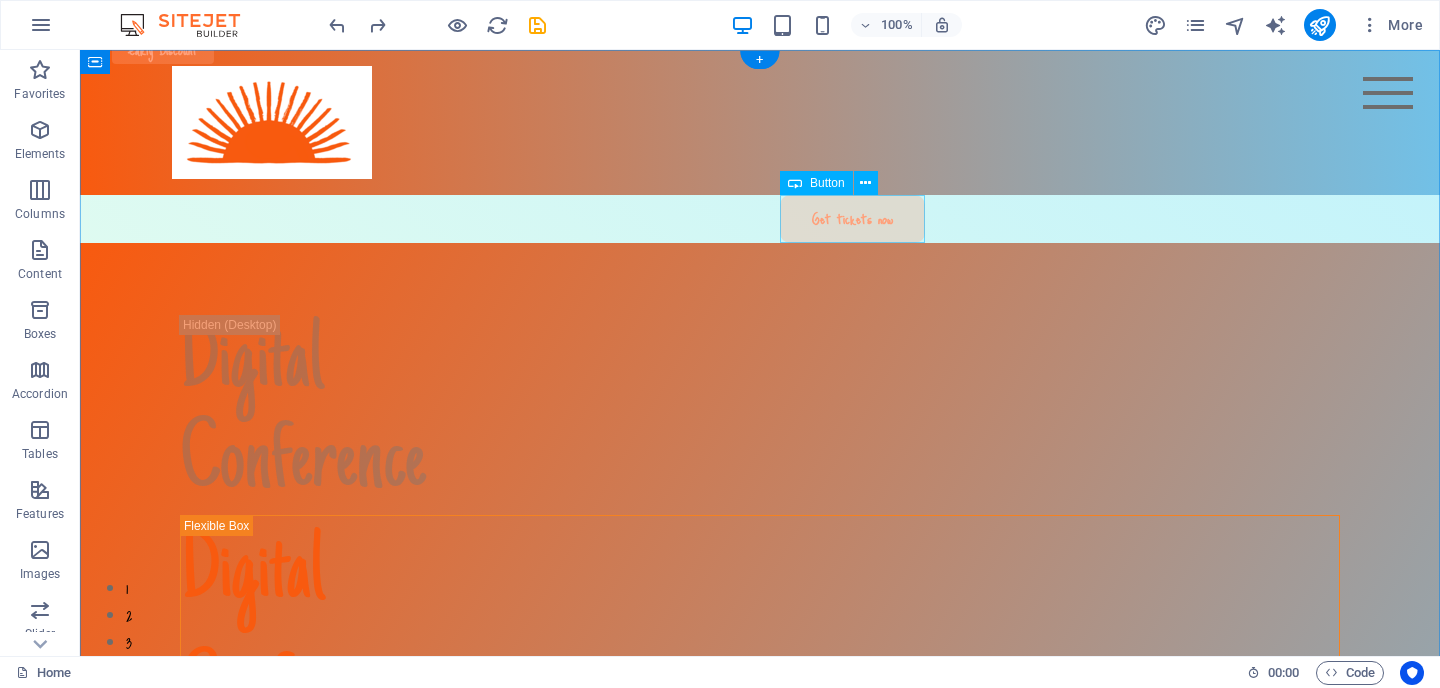 click on "Get tickets now" at bounding box center [1460, 219] 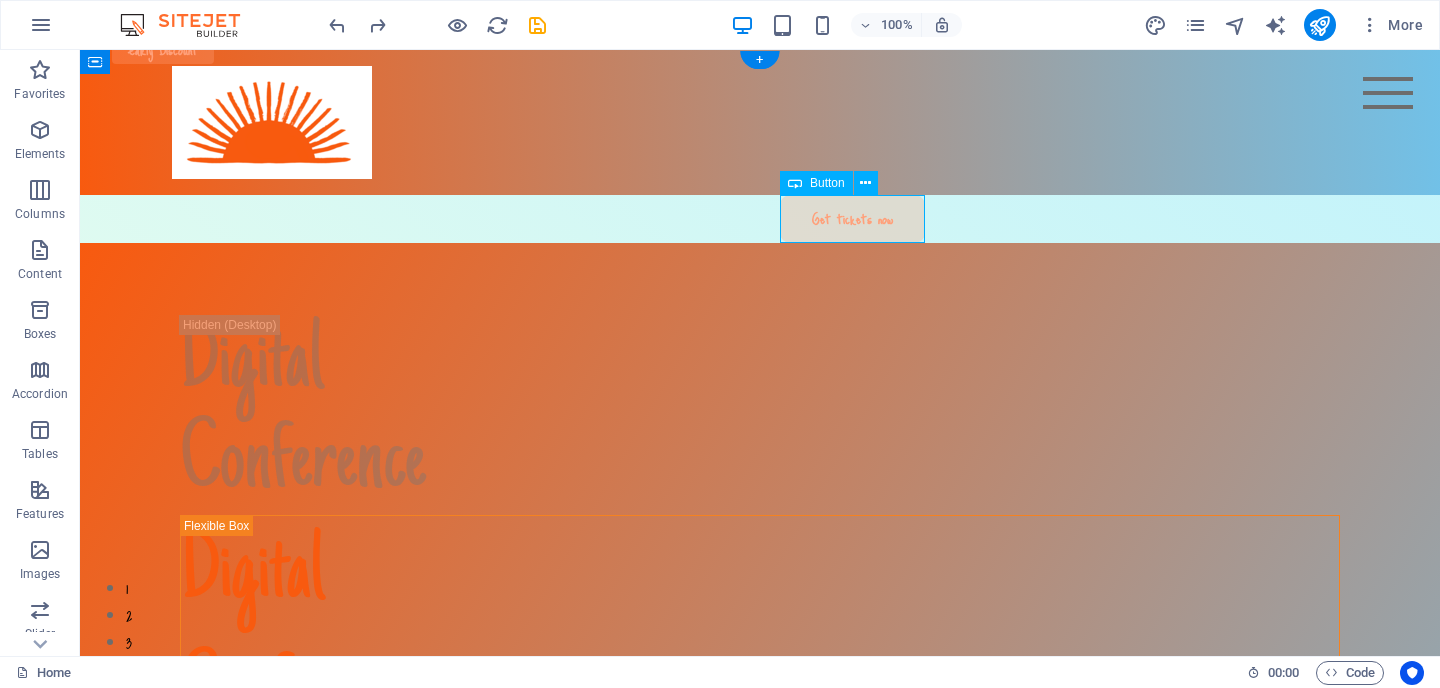 click on "Get tickets now" at bounding box center (1460, 219) 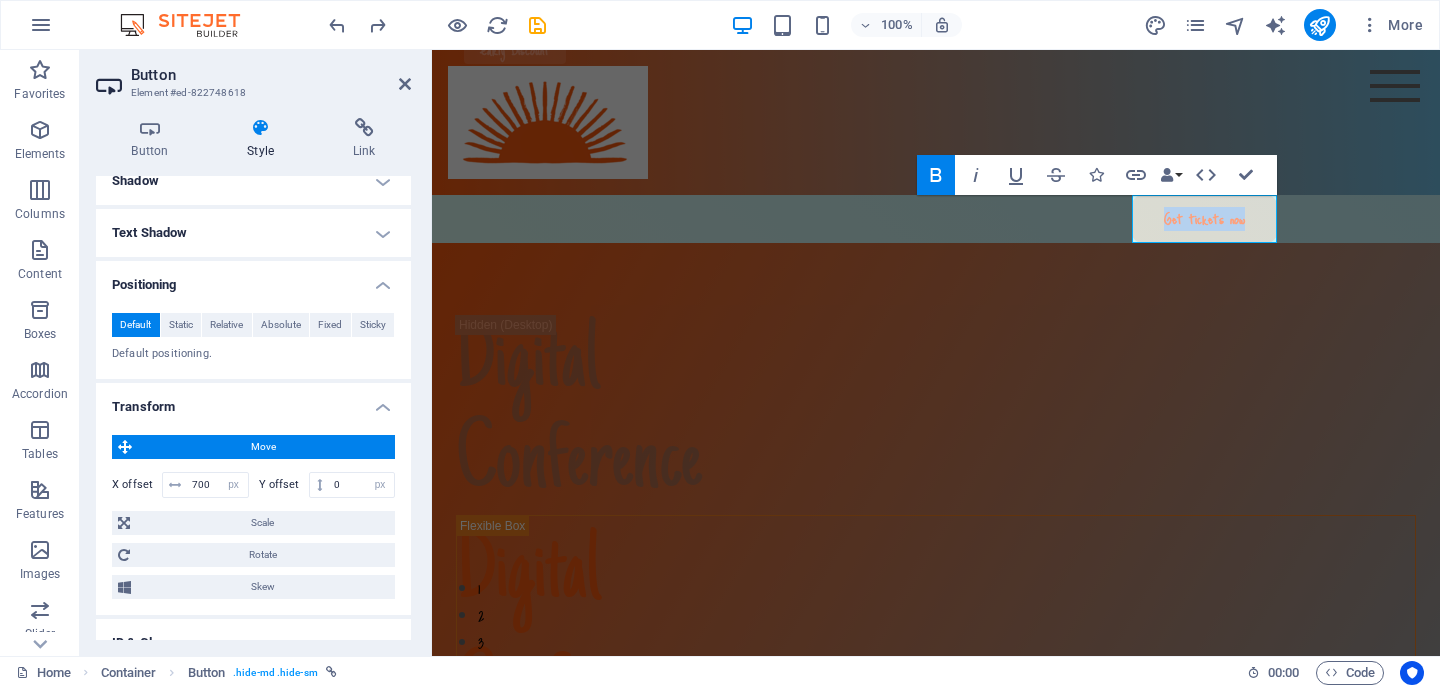 scroll, scrollTop: 608, scrollLeft: 0, axis: vertical 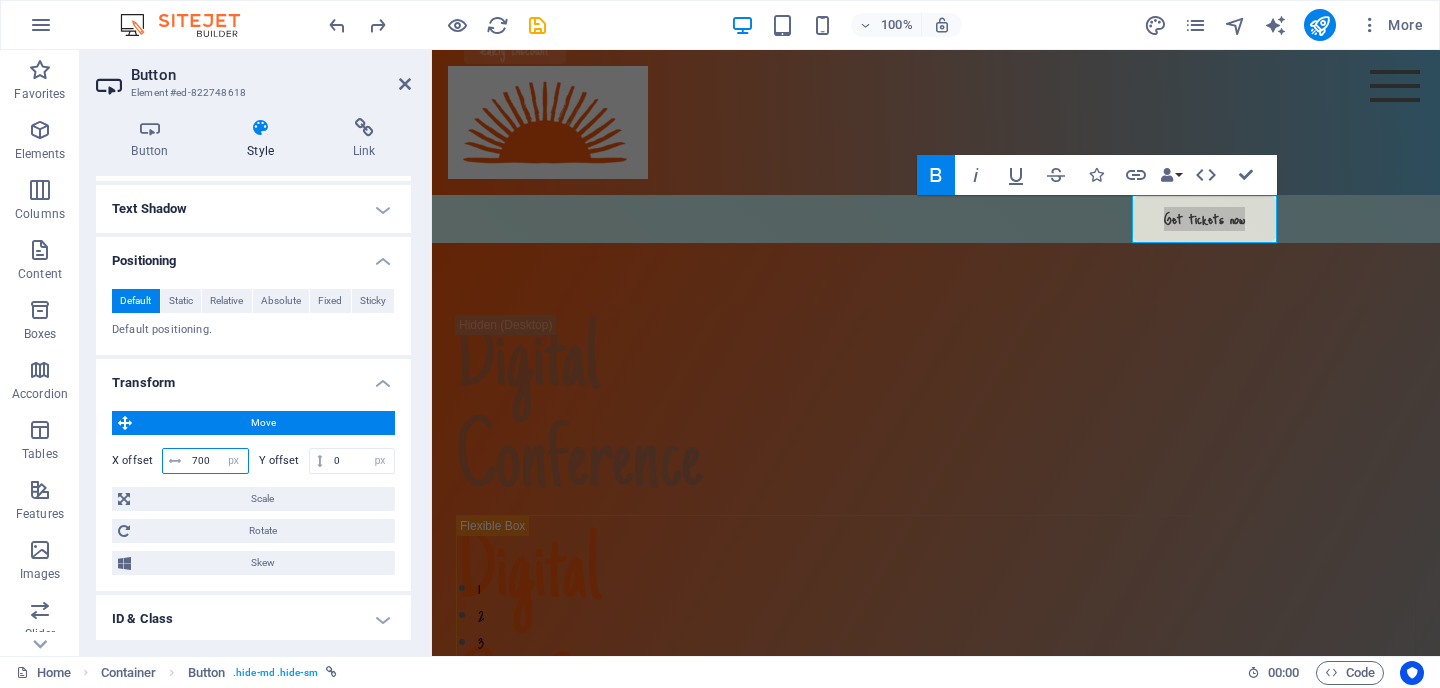 click on "700" at bounding box center [217, 461] 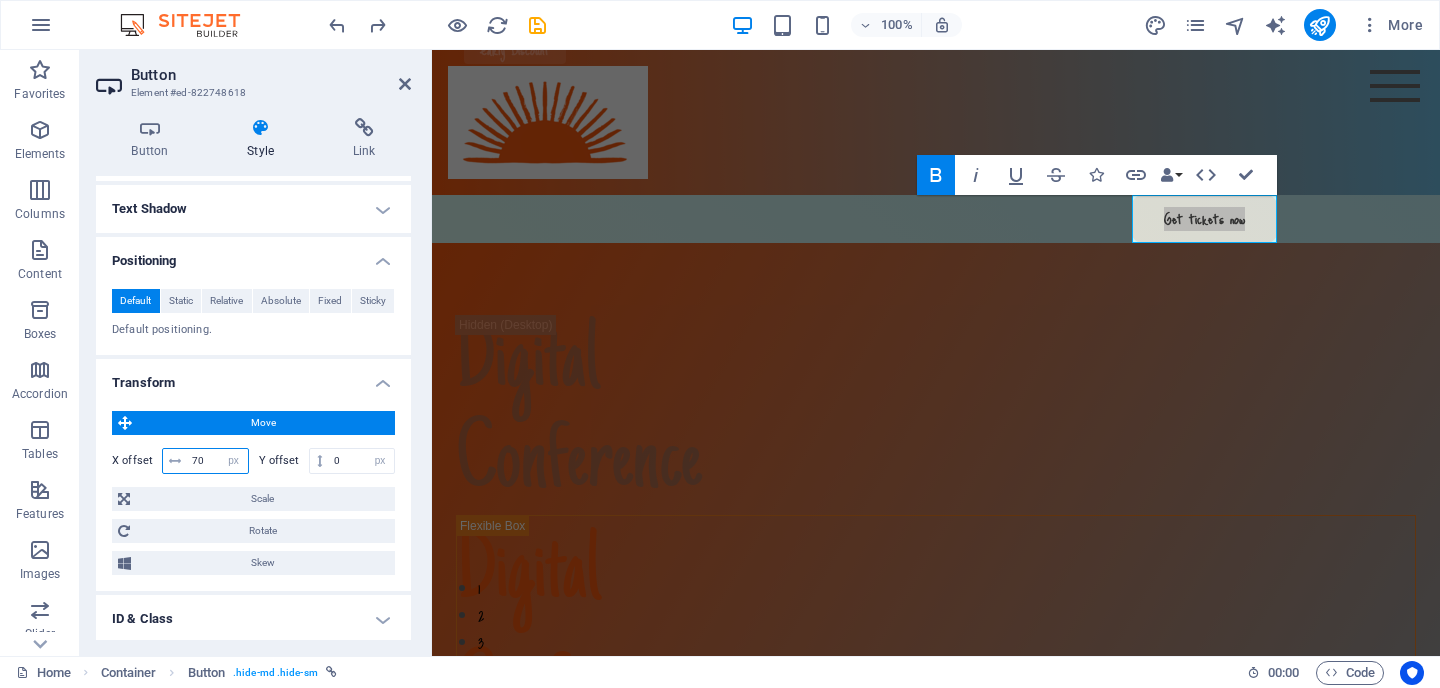 type on "7" 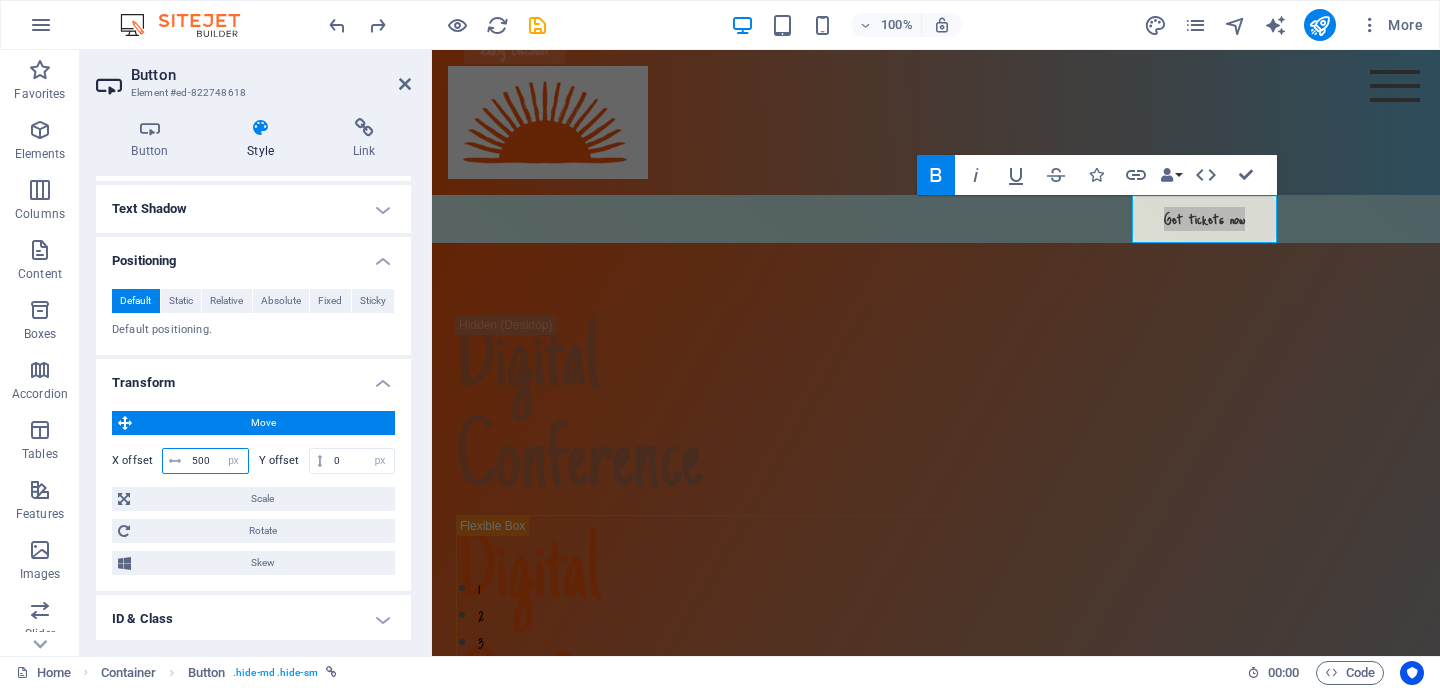 type on "500" 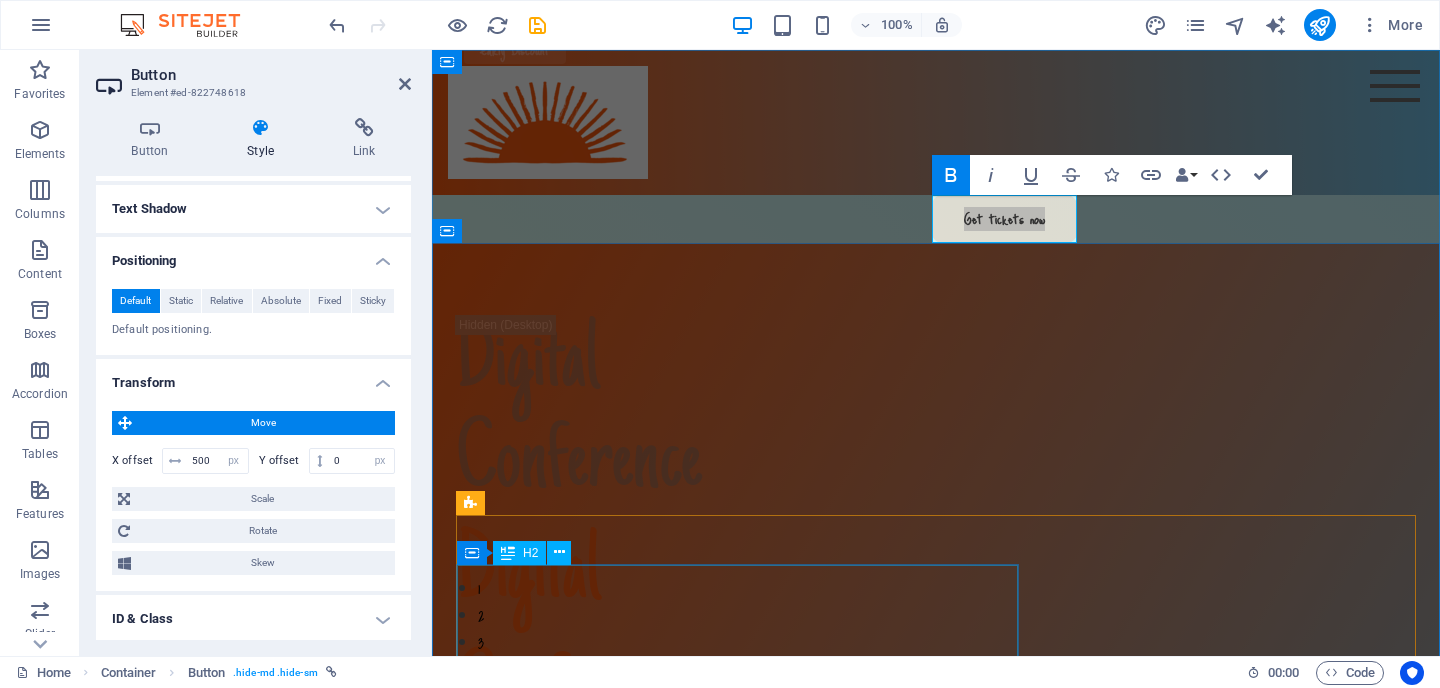 click on "Digital  Conference" at bounding box center (936, 636) 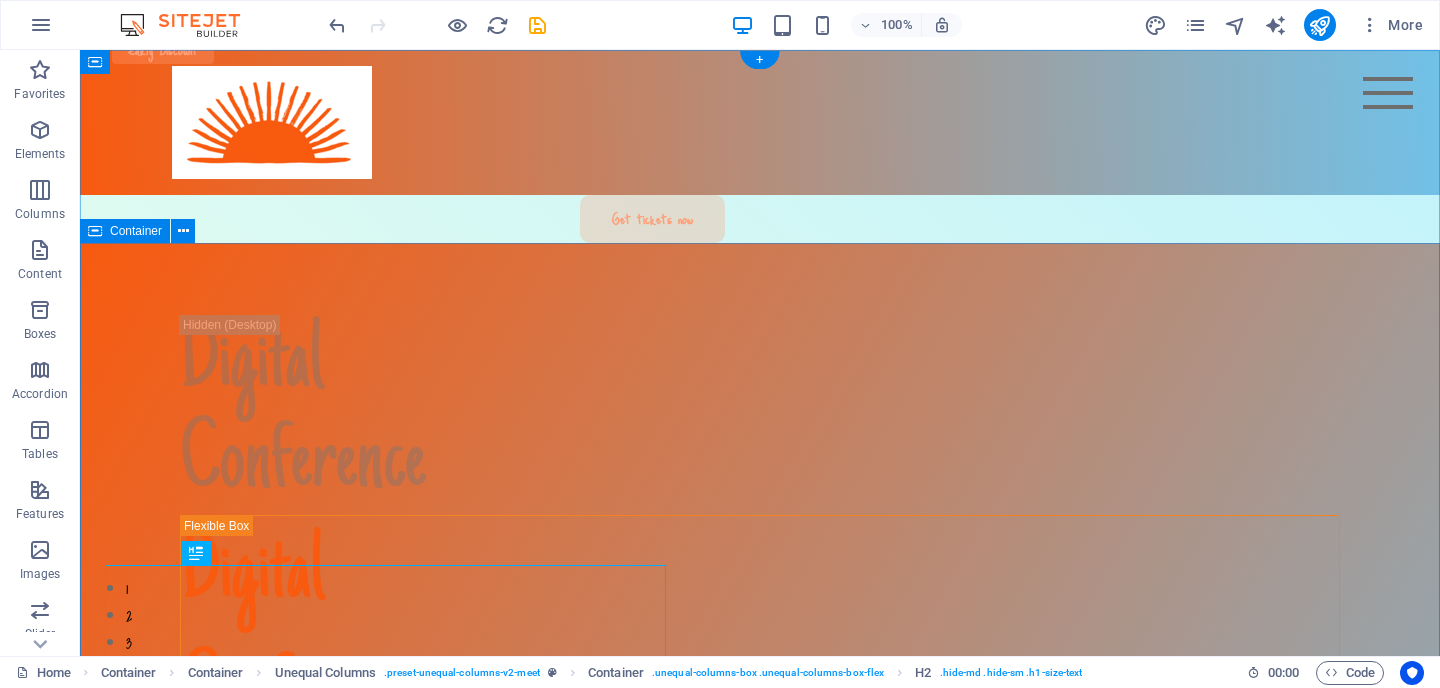 click on "Digital      Conference Digital  Conference Lorem ipsum dolor sit amet, consectetur adipiscing elit. Suspendisse varius enim in eros elementum tristique. Duis cursus, mi quis viverra ornare, eros dolor interdum nulla. [DATE]-[DATE], [YEAR] [CITY] In Person [BUILDING] Get tickets now" at bounding box center (760, 1001) 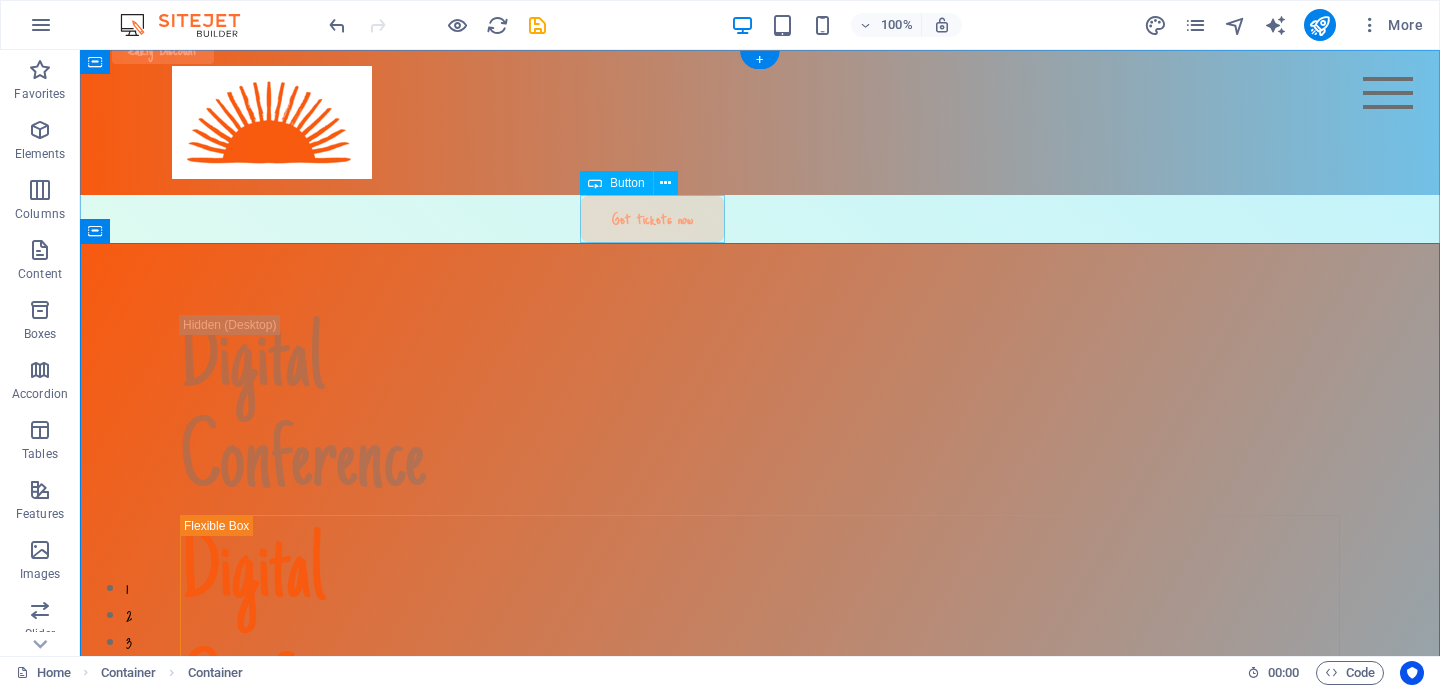 click on "Get tickets now" at bounding box center [1260, 219] 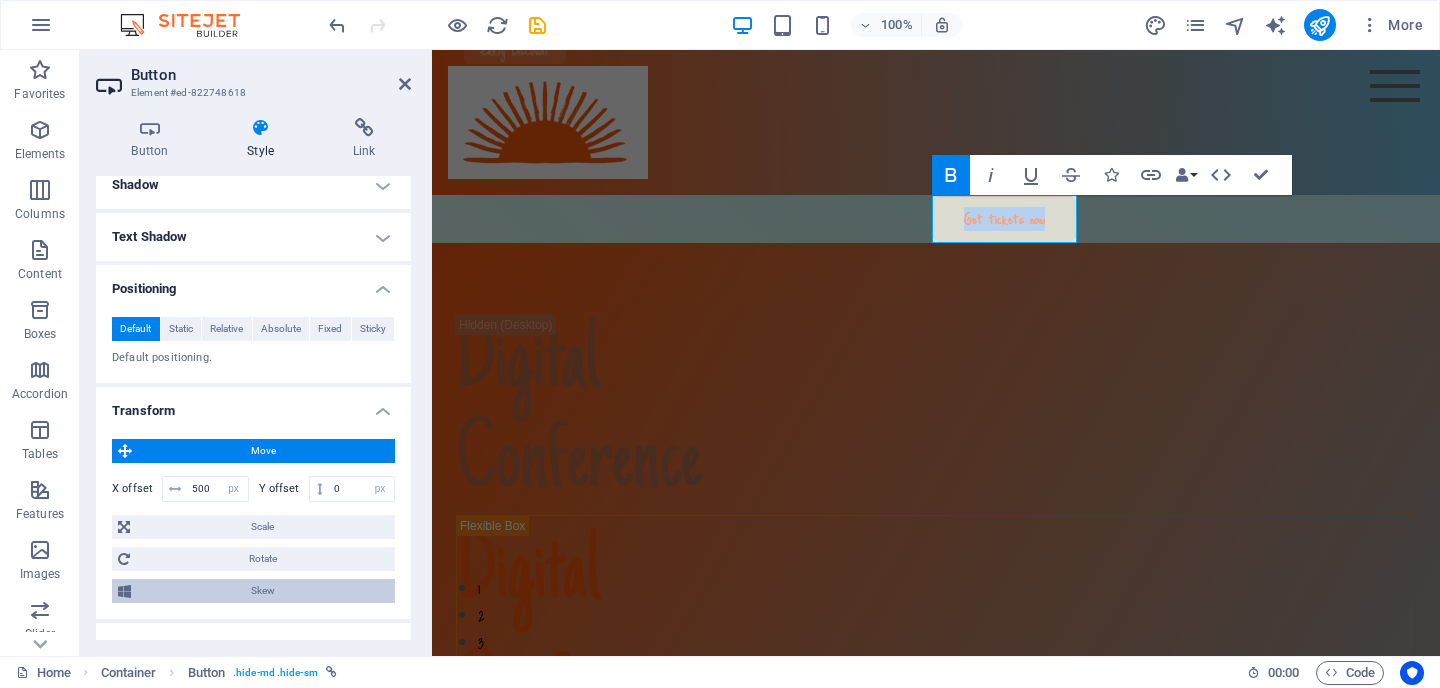 scroll, scrollTop: 640, scrollLeft: 0, axis: vertical 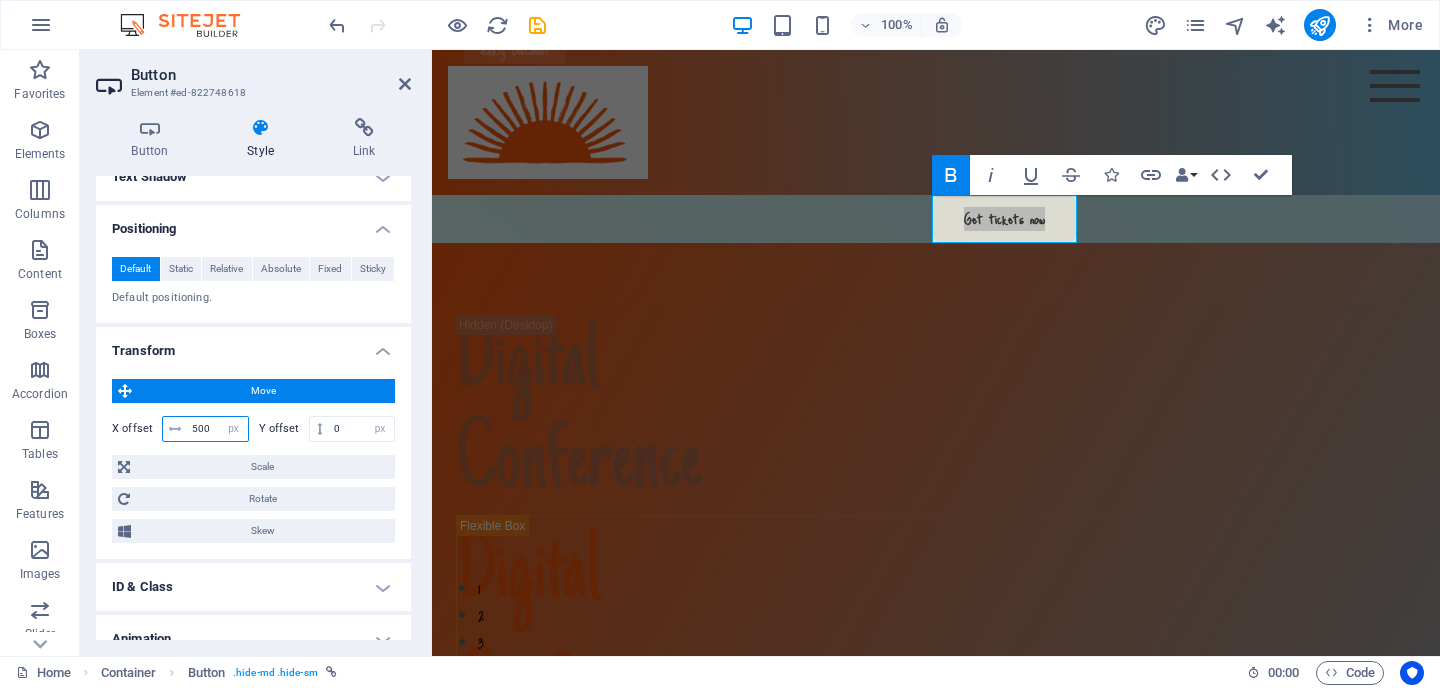 click on "500" at bounding box center [217, 429] 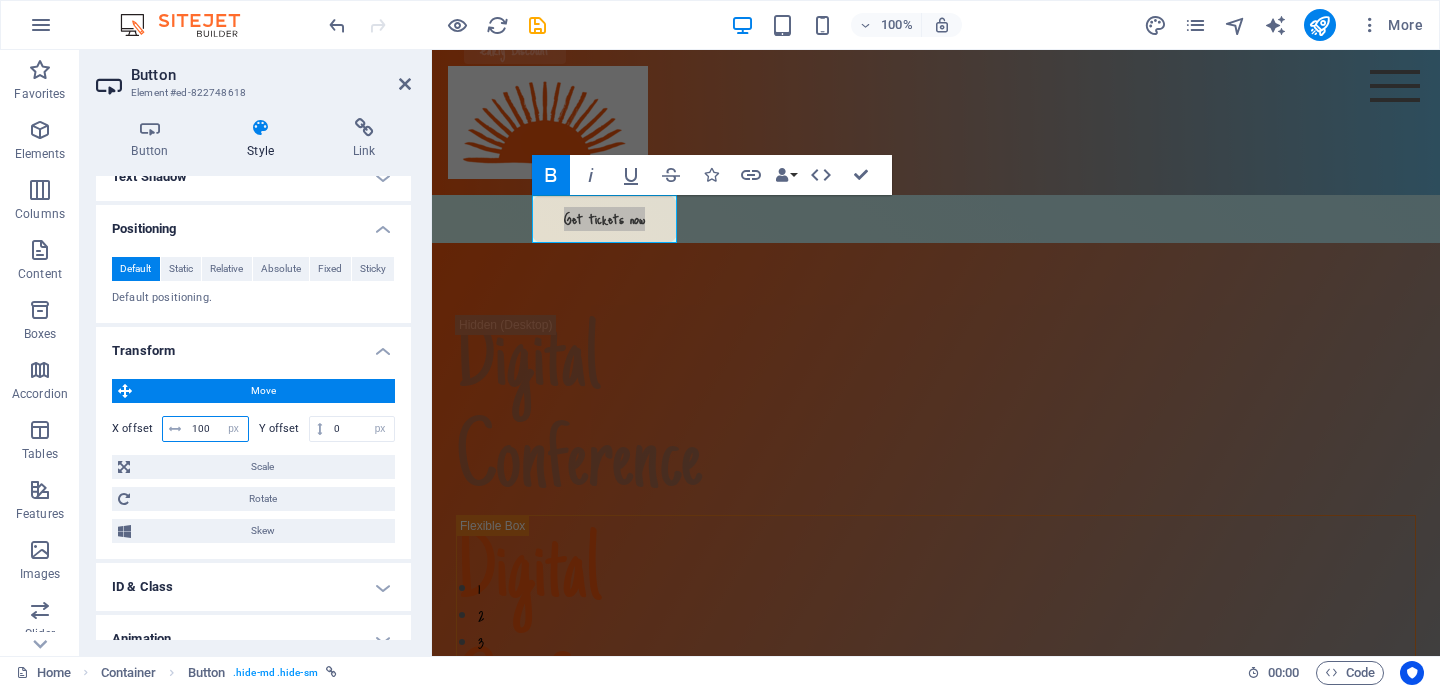click on "100" at bounding box center (217, 429) 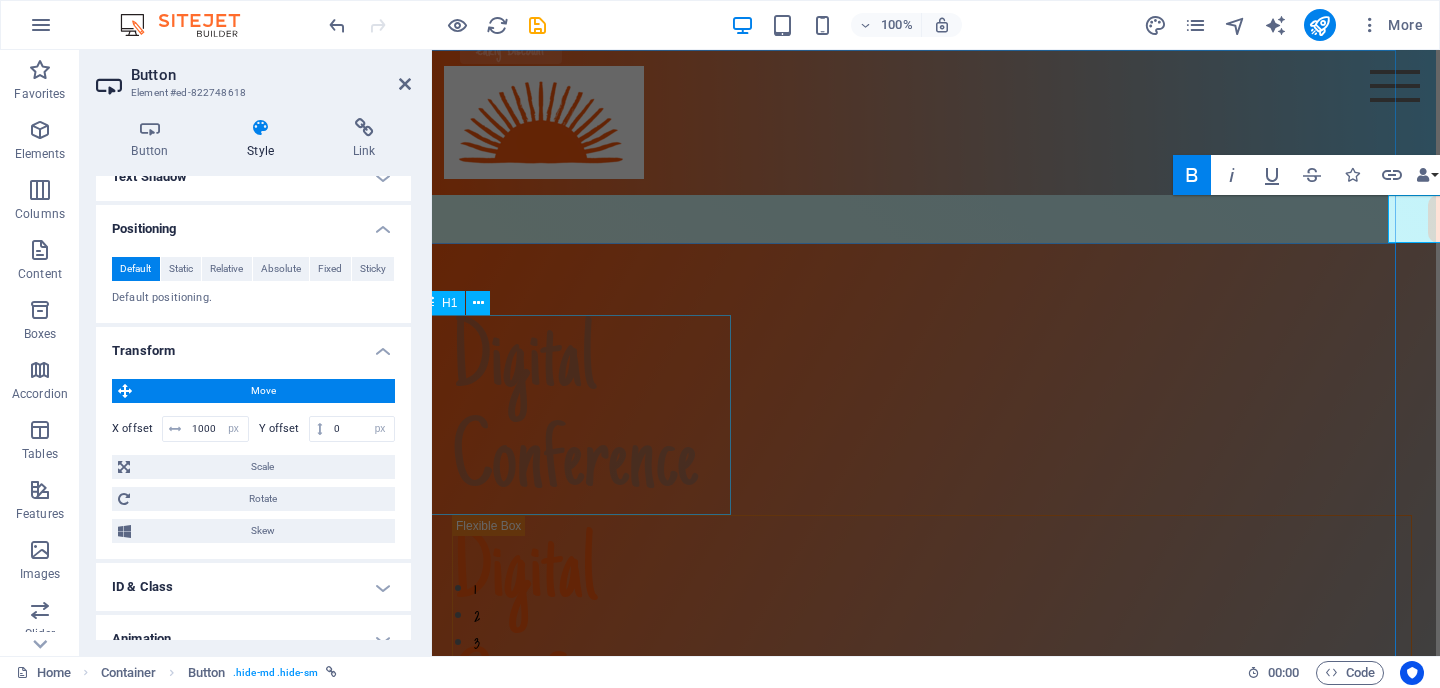 scroll, scrollTop: 0, scrollLeft: 0, axis: both 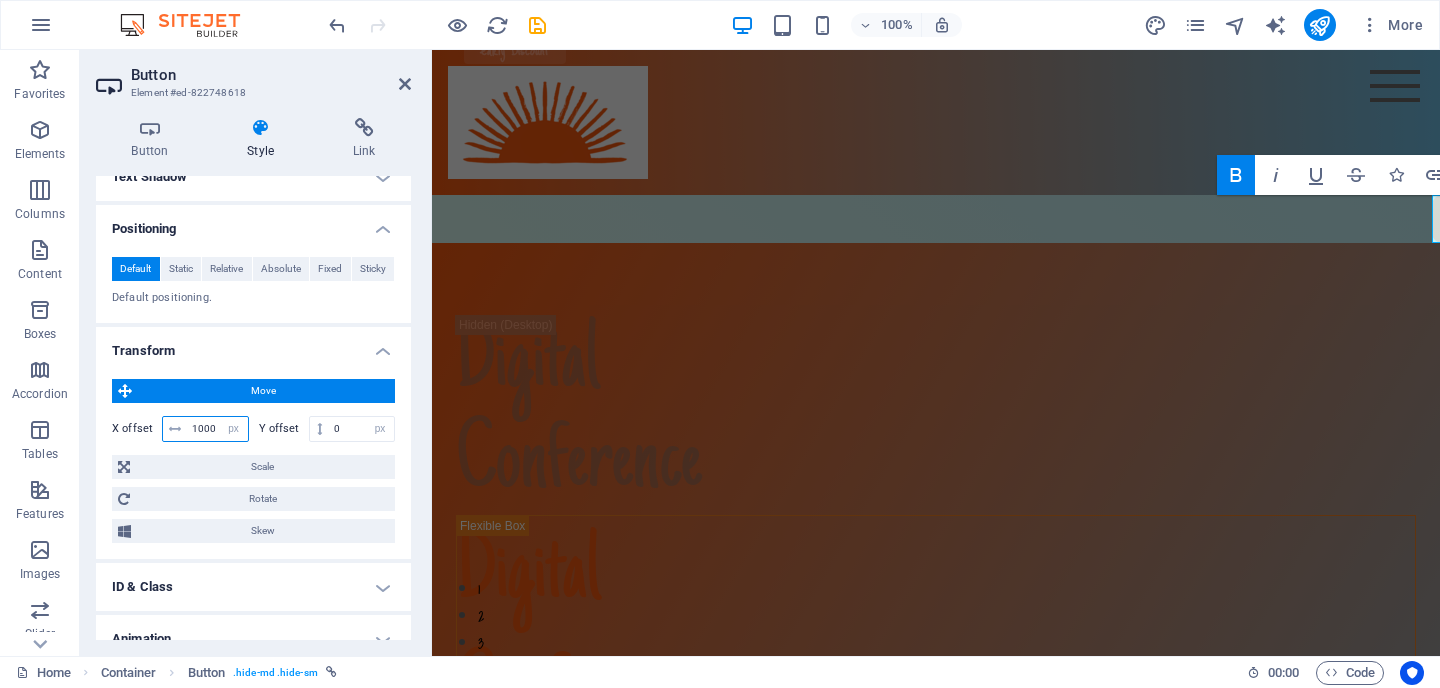 click on "1000" at bounding box center [217, 429] 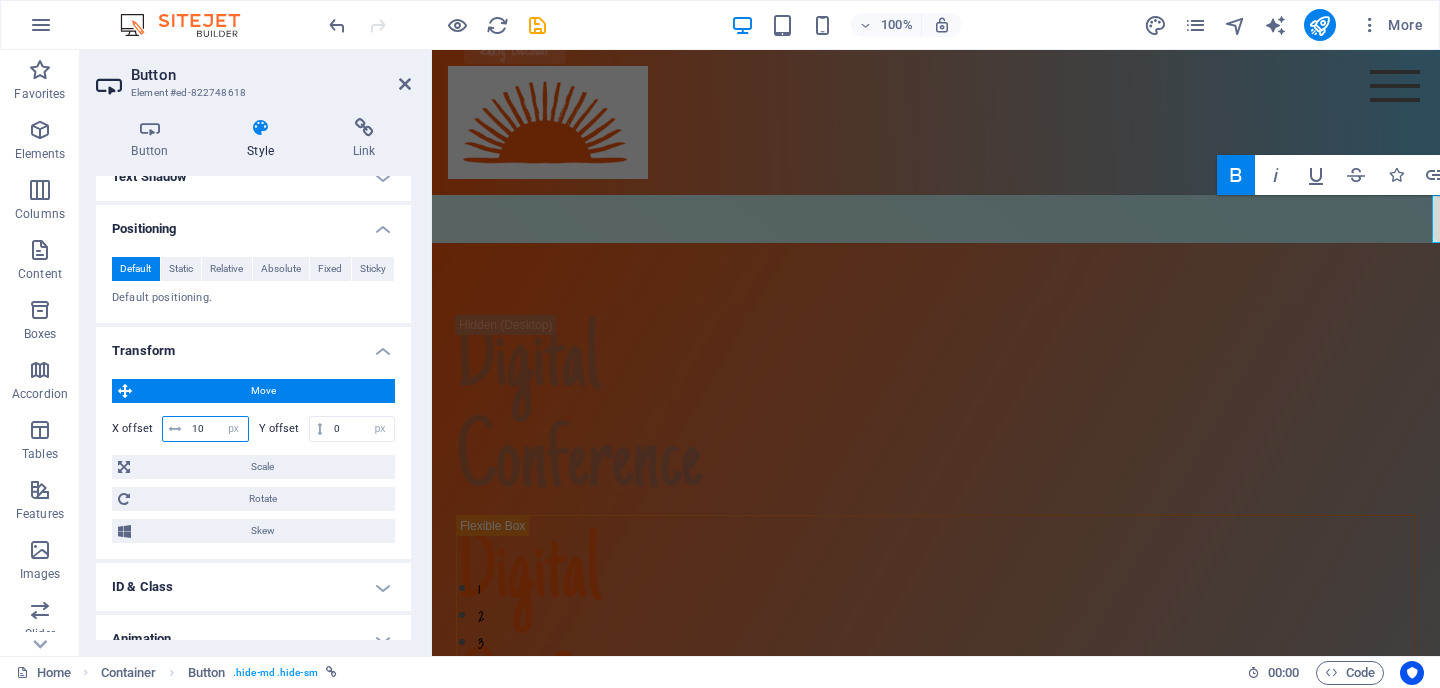 type on "1" 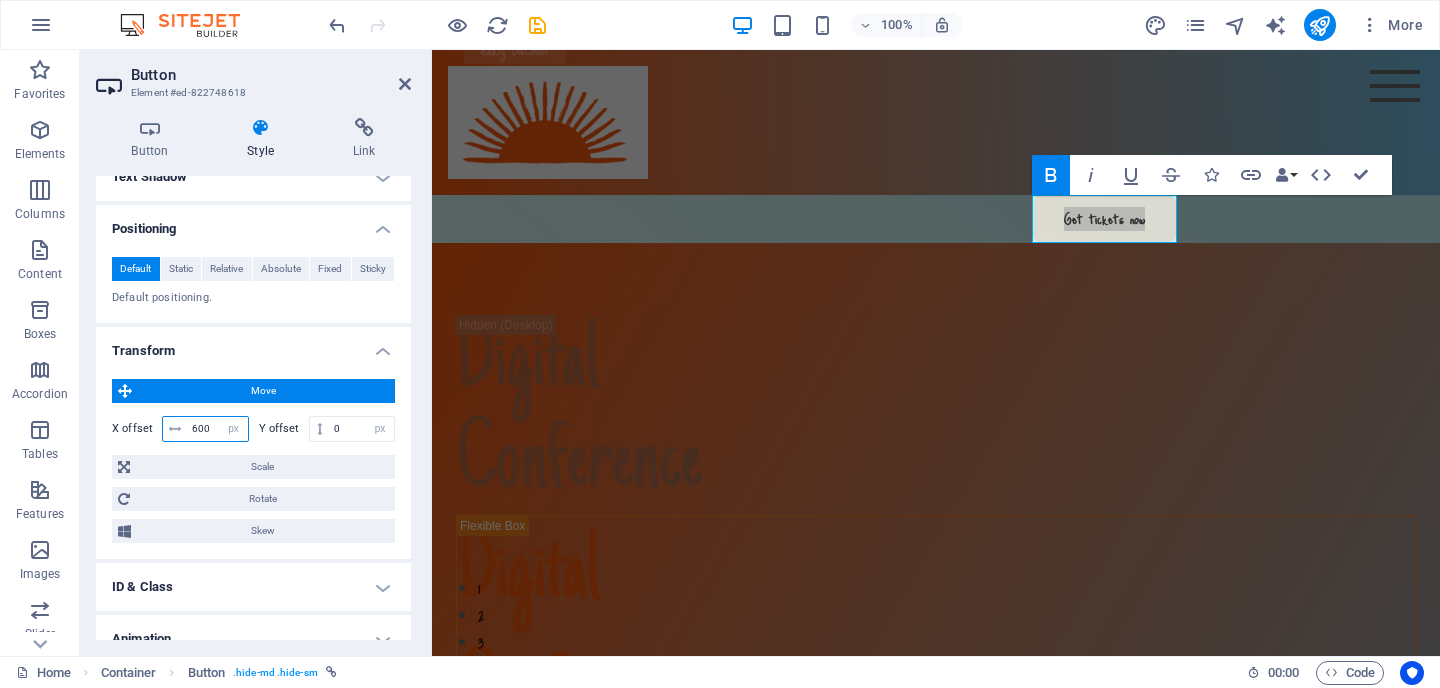 click on "600" at bounding box center [217, 429] 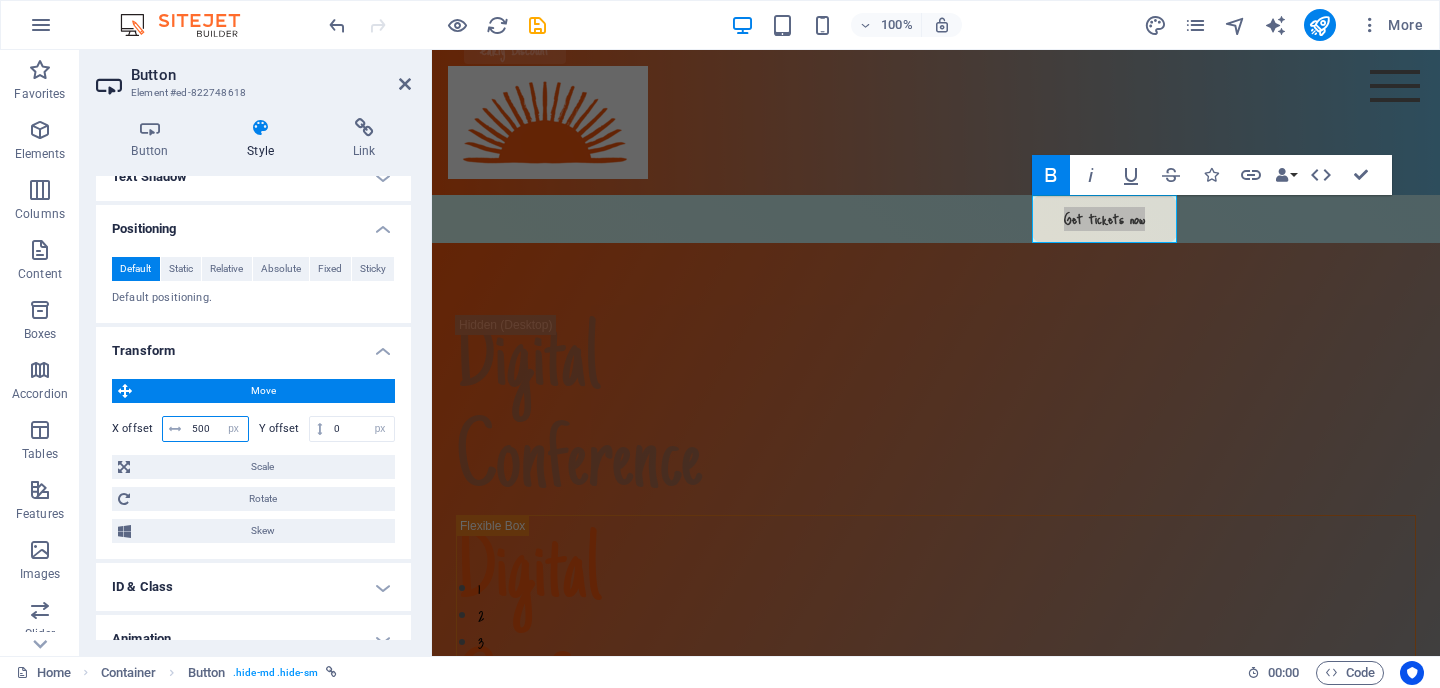 type on "500" 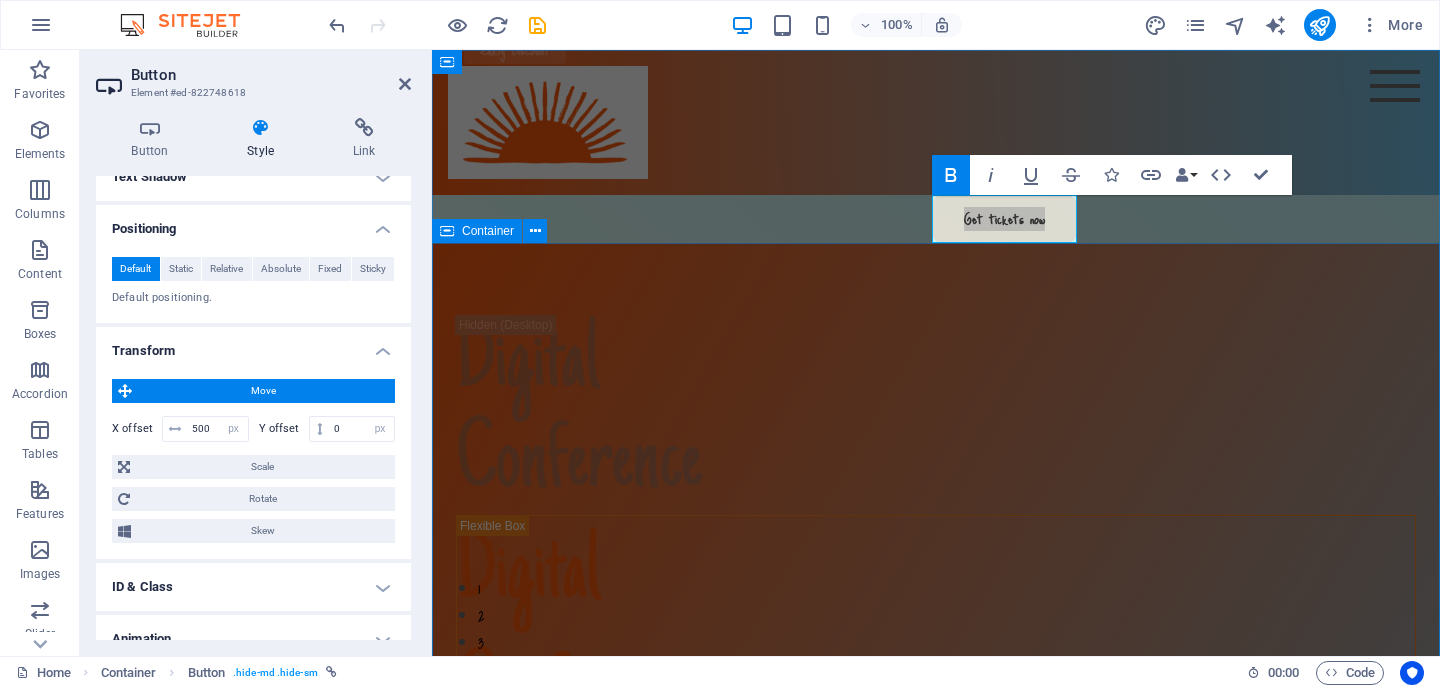 click on "Digital      Conference Digital  Conference Lorem ipsum dolor sit amet, consectetur adipiscing elit. Suspendisse varius enim in eros elementum tristique. Duis cursus, mi quis viverra ornare, eros dolor interdum nulla. [DATE]-[DATE], [YEAR] [CITY] In Person [BUILDING] Get tickets now" at bounding box center [936, 1015] 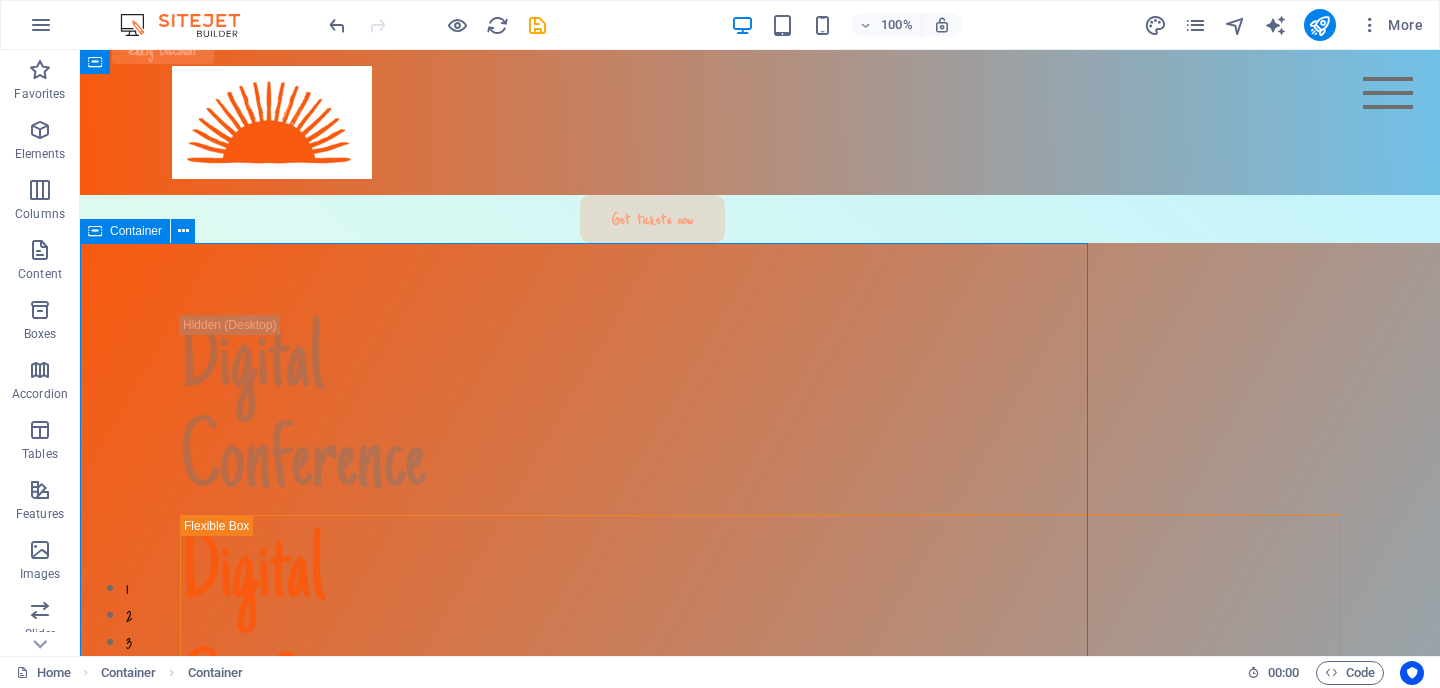click on "Digital      Conference Digital  Conference Lorem ipsum dolor sit amet, consectetur adipiscing elit. Suspendisse varius enim in eros elementum tristique. Duis cursus, mi quis viverra ornare, eros dolor interdum nulla. [DATE]-[DATE], [YEAR] [CITY] In Person [BUILDING] Get tickets now" at bounding box center (760, 1001) 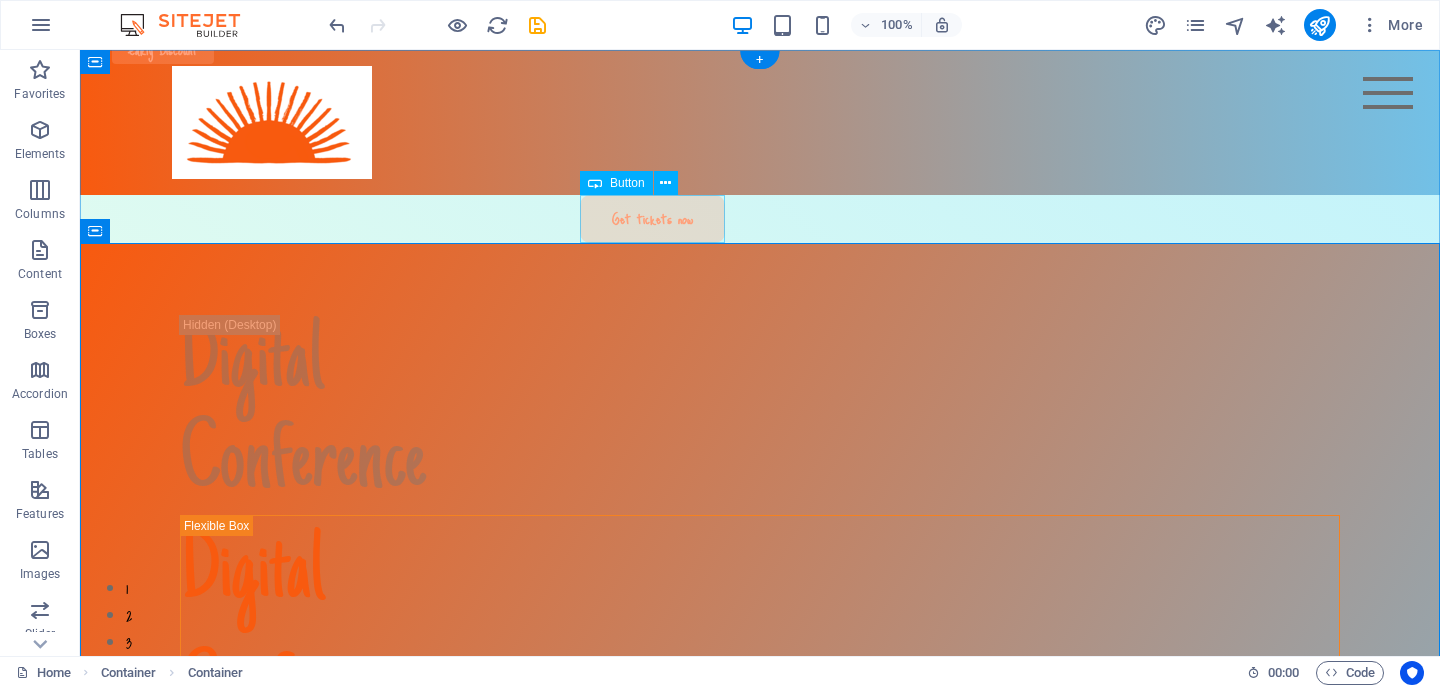 click on "Get tickets now" at bounding box center [1260, 219] 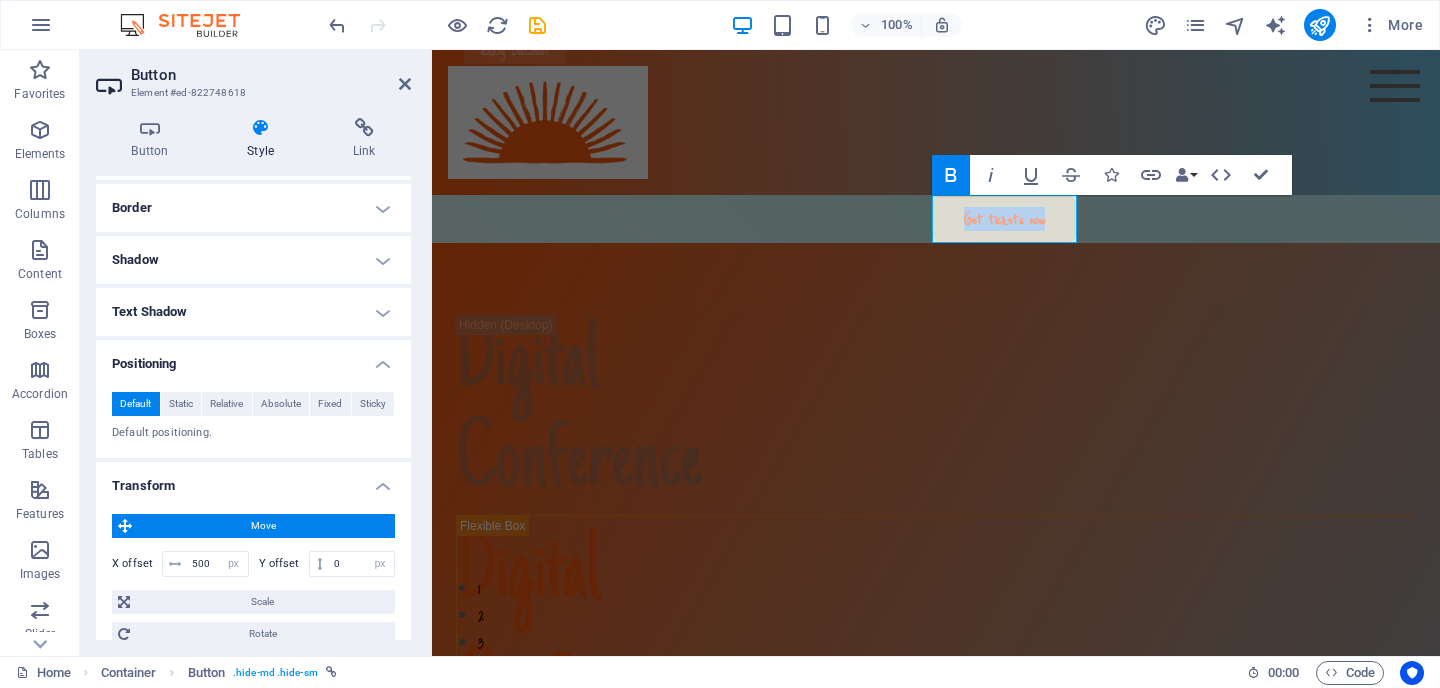 scroll, scrollTop: 567, scrollLeft: 0, axis: vertical 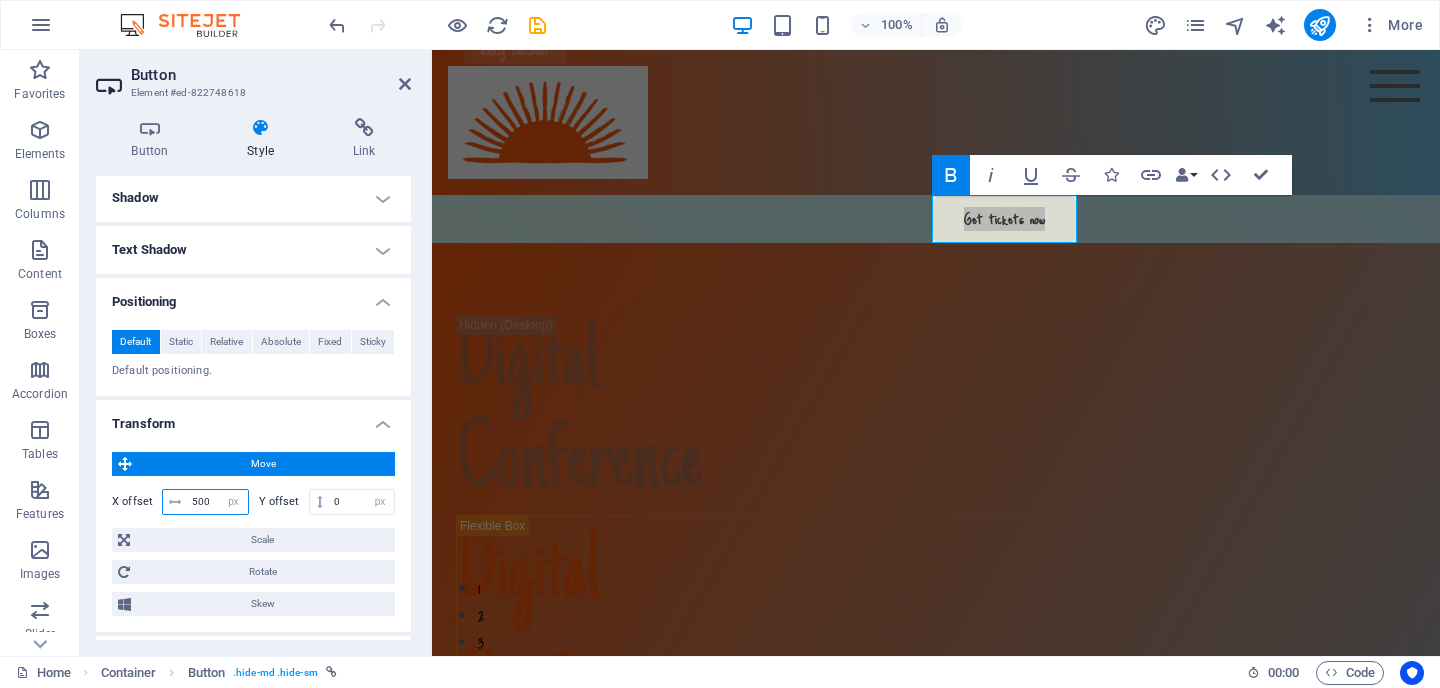 click on "500" at bounding box center [217, 502] 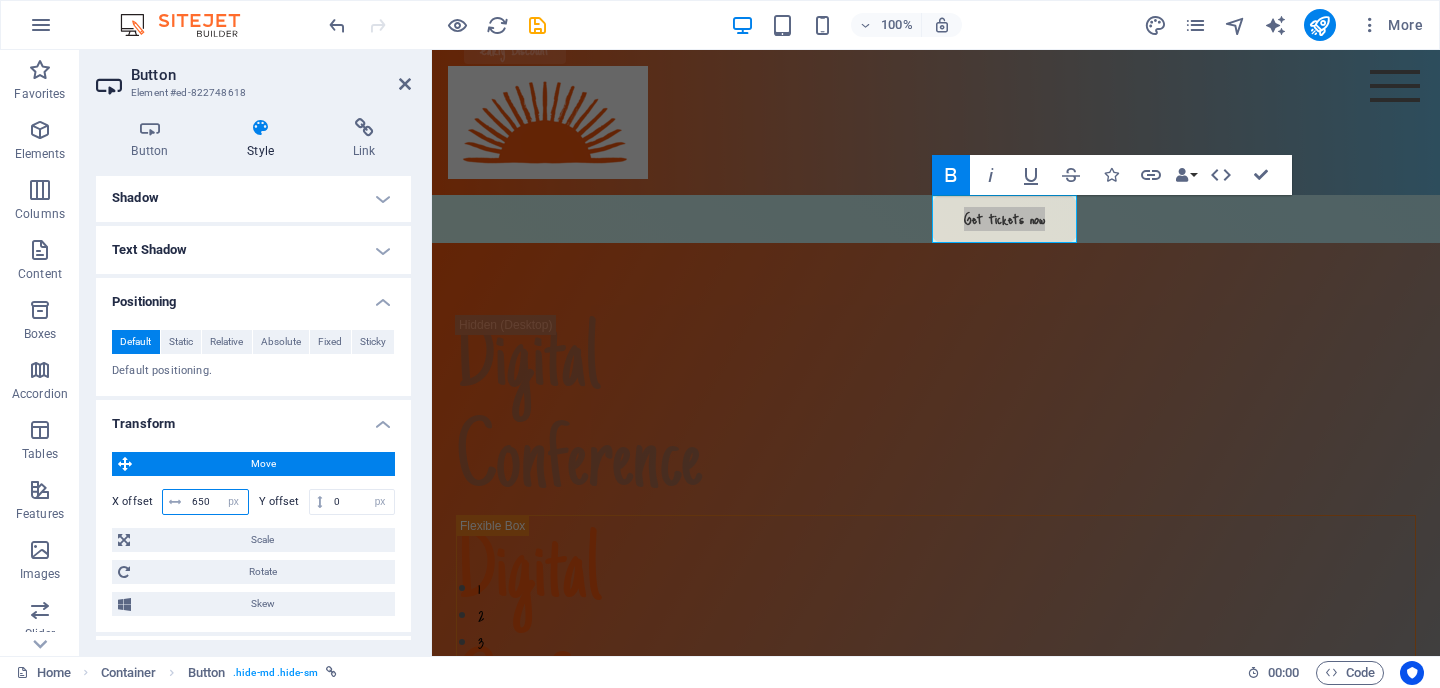 type on "650" 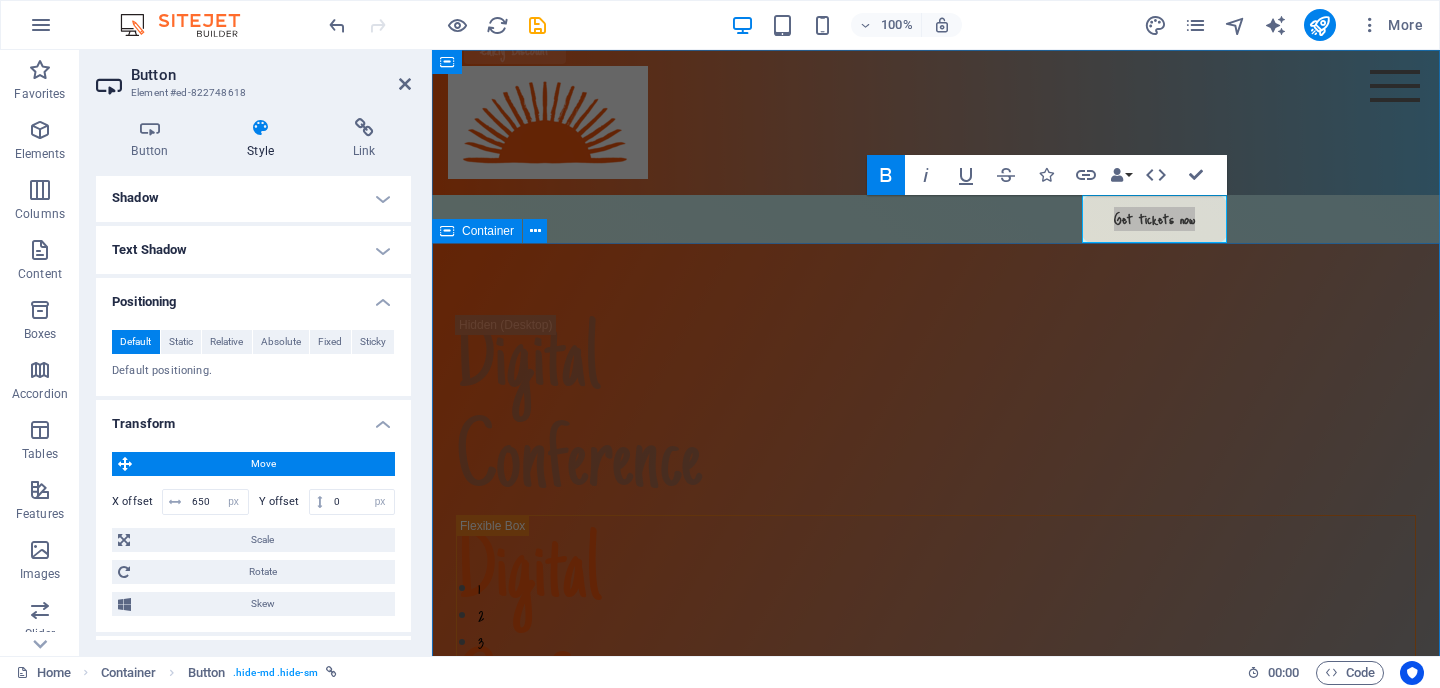 click on "Digital      Conference Digital  Conference Lorem ipsum dolor sit amet, consectetur adipiscing elit. Suspendisse varius enim in eros elementum tristique. Duis cursus, mi quis viverra ornare, eros dolor interdum nulla. [DATE]-[DATE], [YEAR] [CITY] In Person [BUILDING] Get tickets now" at bounding box center (936, 1015) 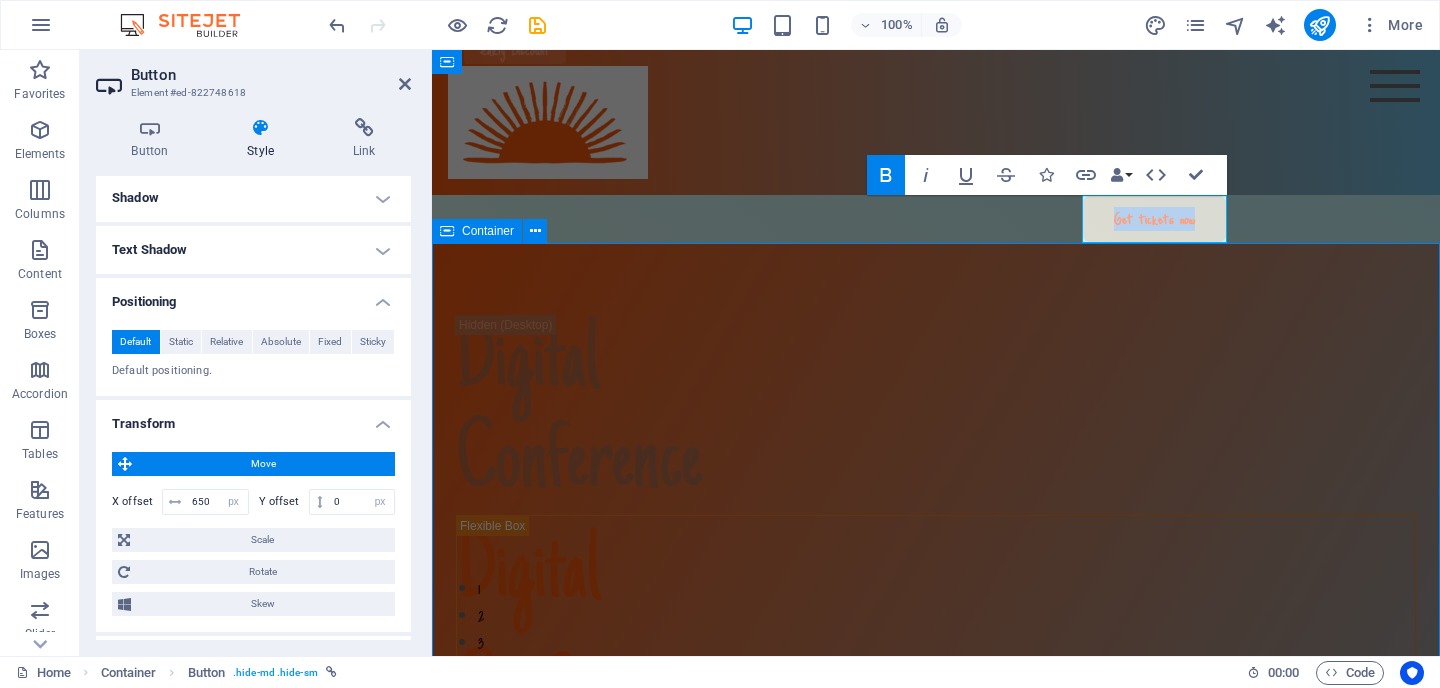 click on "Digital      Conference Digital  Conference Lorem ipsum dolor sit amet, consectetur adipiscing elit. Suspendisse varius enim in eros elementum tristique. Duis cursus, mi quis viverra ornare, eros dolor interdum nulla. [DATE]-[DATE], [YEAR] [CITY] In Person [BUILDING] Get tickets now" at bounding box center [936, 1015] 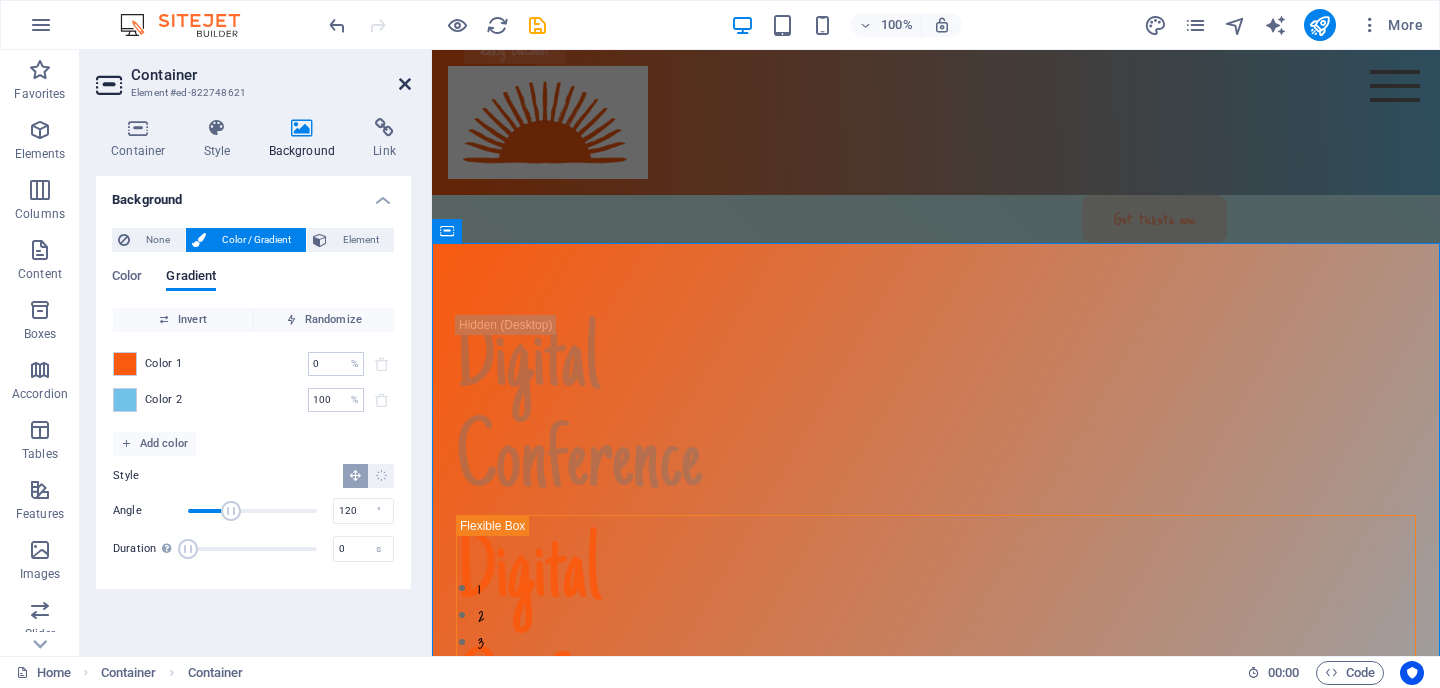 click at bounding box center (405, 84) 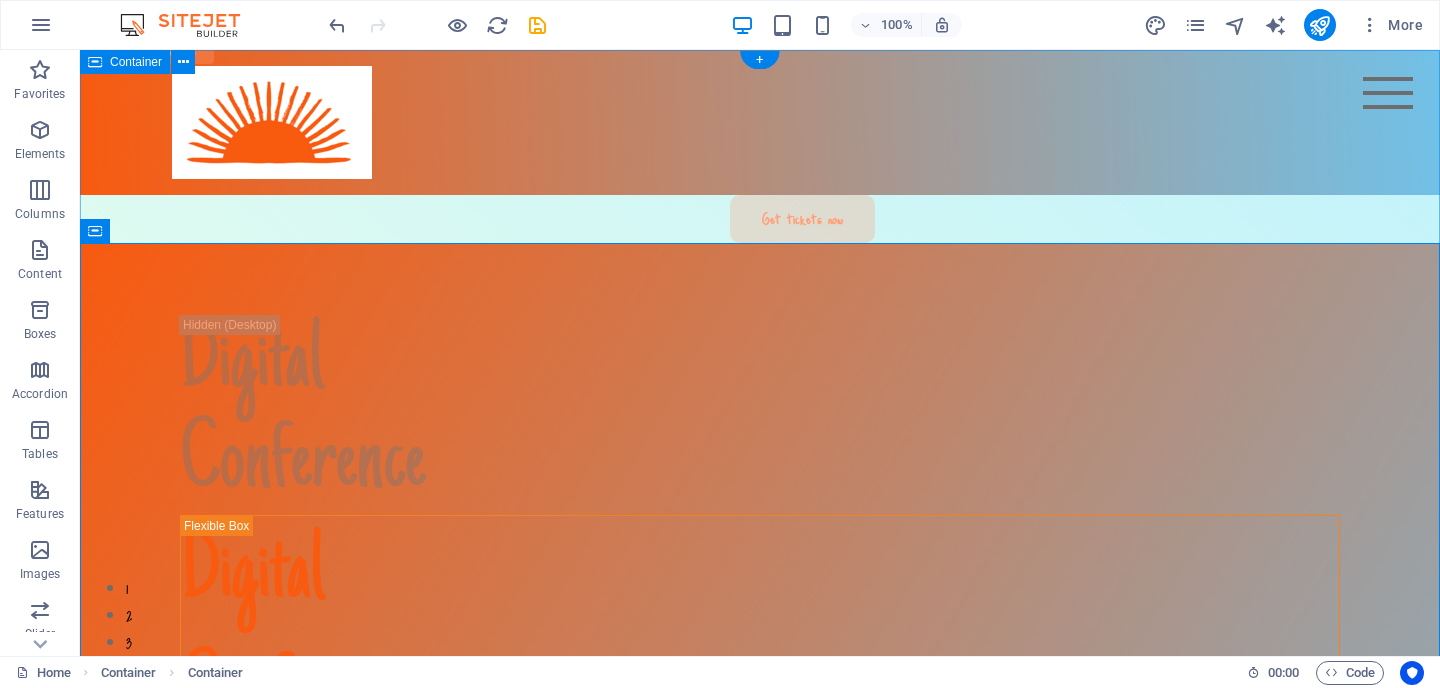 click on "Speakers Agenda About Testimonials FAQ Get tickets now Digital      Conference Digital  Conference Lorem ipsum dolor sit amet, consectetur adipiscing elit. Suspendisse varius enim in eros elementum tristique. Duis cursus, mi quis viverra ornare, eros dolor interdum nulla. [DATE]-[DATE], [YEAR] [CITY] In Person [BUILDING] Get tickets now Meet The Speakers Lorem ipsum dolor sit amet, consectetur adipiscing elit. Suspendisse varius enim in eros elementum tristique. Duis cursus, mi quis. [FIRST] [LAST] Independent curator and critic, Ph.D. [FIRST] [LAST] Founder of the entrepreneurial organization [FIRST] [LAST] Managing partner of the company" at bounding box center (760, 1827) 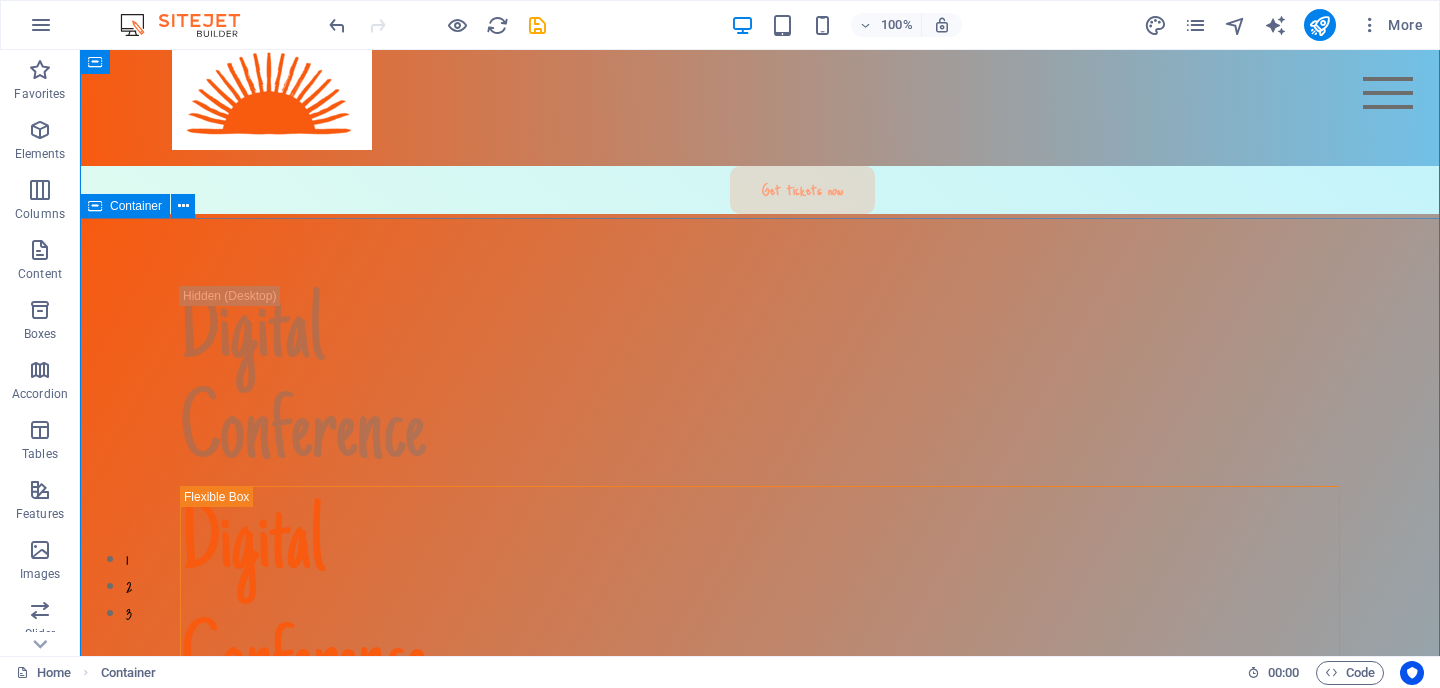 scroll, scrollTop: 30, scrollLeft: 0, axis: vertical 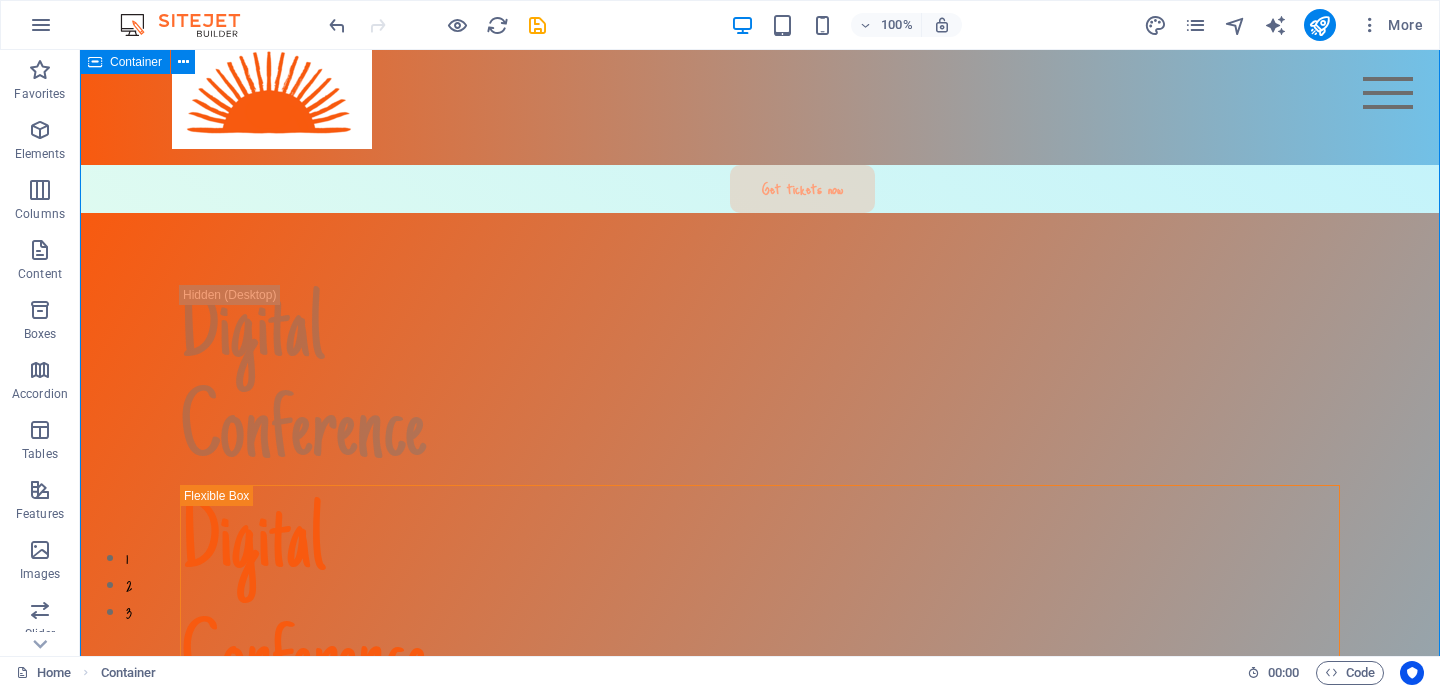 click on "Speakers Agenda About Testimonials FAQ Get tickets now Digital      Conference Digital  Conference Lorem ipsum dolor sit amet, consectetur adipiscing elit. Suspendisse varius enim in eros elementum tristique. Duis cursus, mi quis viverra ornare, eros dolor interdum nulla. [DATE]-[DATE], [YEAR] [CITY] In Person [BUILDING] Get tickets now Meet The Speakers Lorem ipsum dolor sit amet, consectetur adipiscing elit. Suspendisse varius enim in eros elementum tristique. Duis cursus, mi quis. [FIRST] [LAST] Independent curator and critic, Ph.D. [FIRST] [LAST] Founder of the entrepreneurial organization [FIRST] [LAST] Managing partner of the company" at bounding box center [760, 1797] 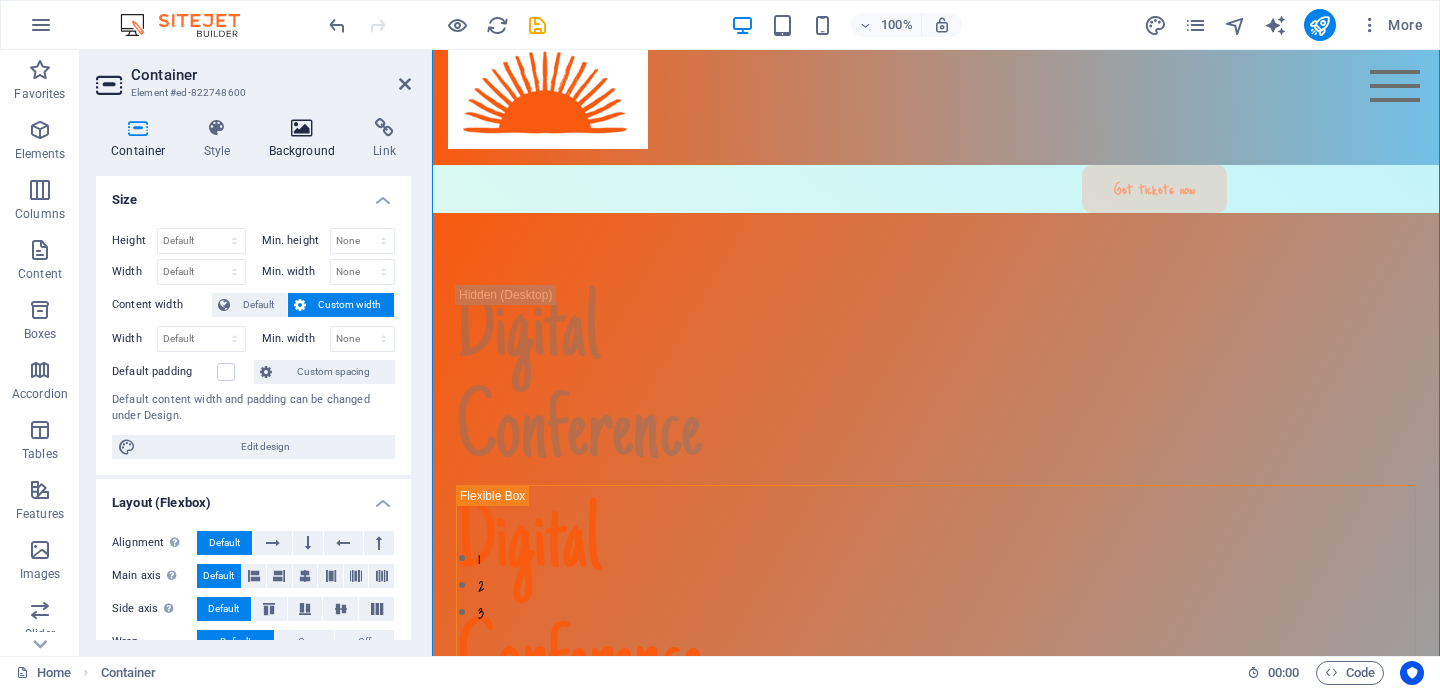 click at bounding box center (302, 128) 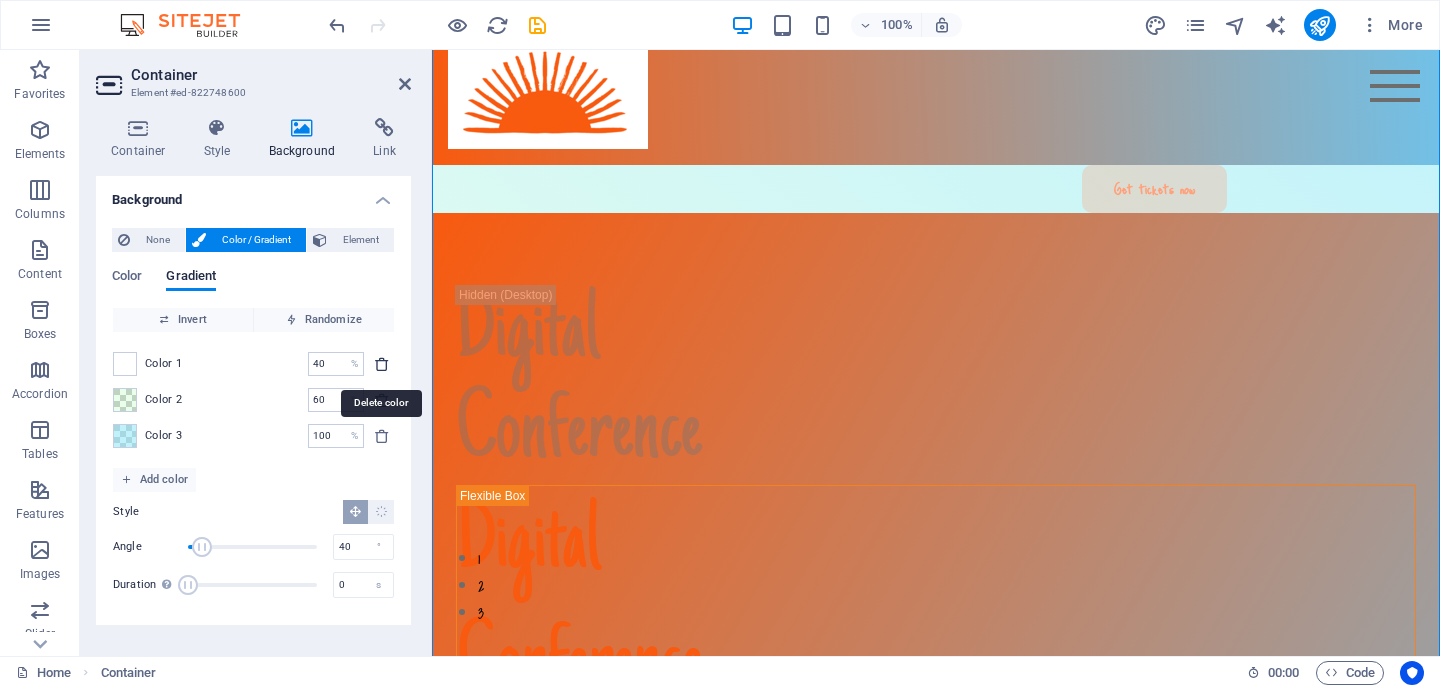 click at bounding box center (382, 364) 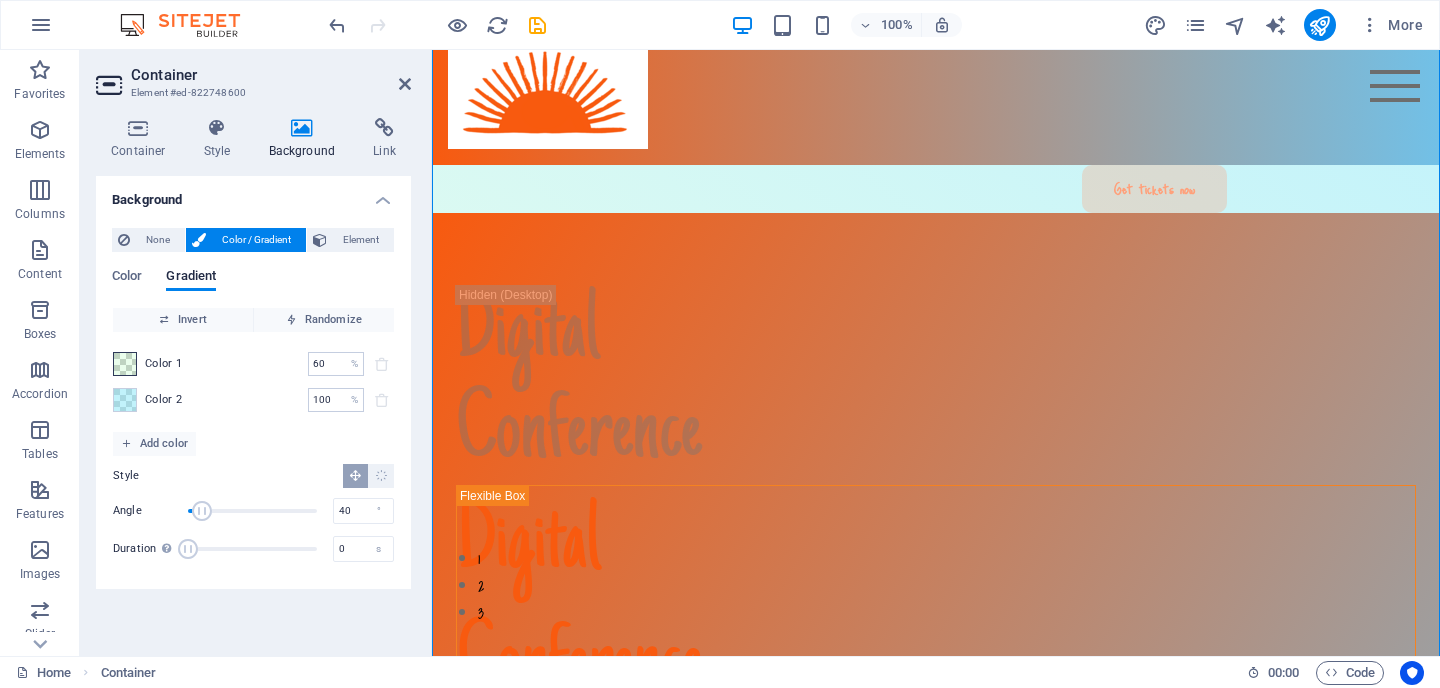 click at bounding box center [125, 364] 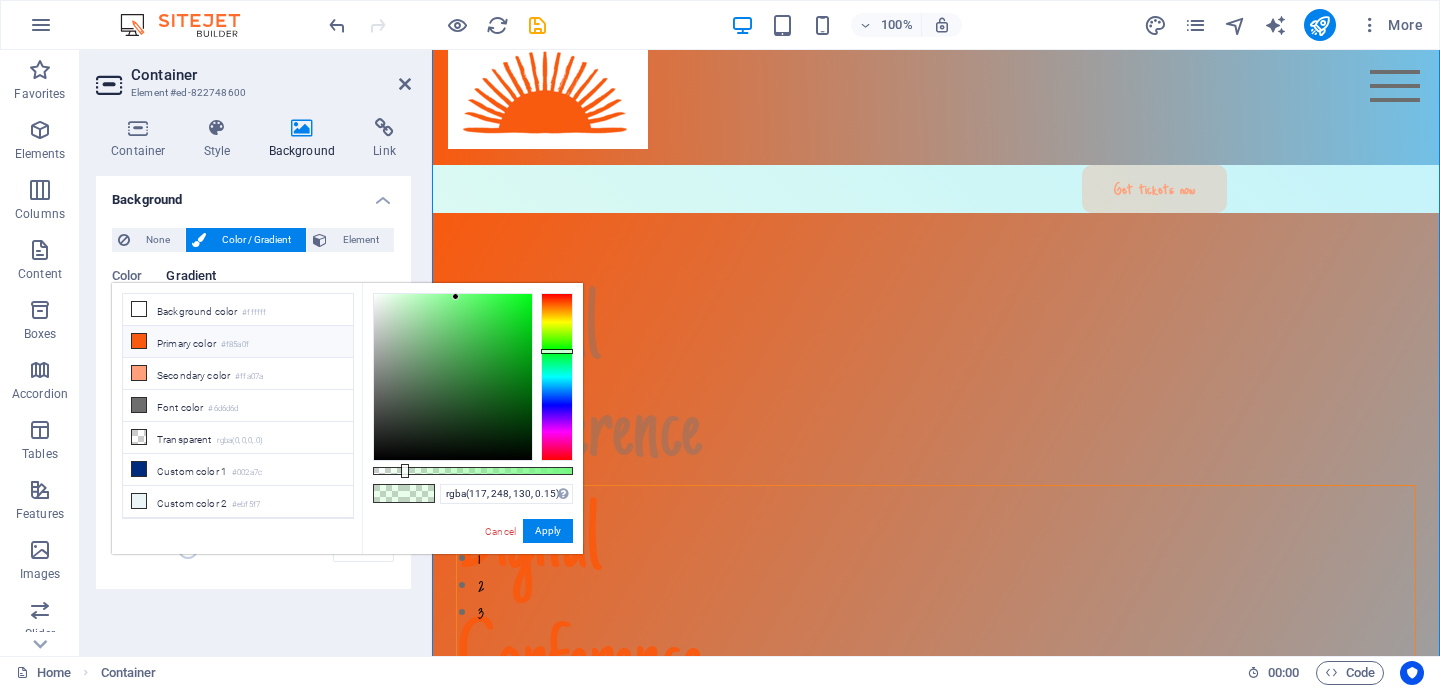 click on "Primary color
#f85a0f" at bounding box center [238, 342] 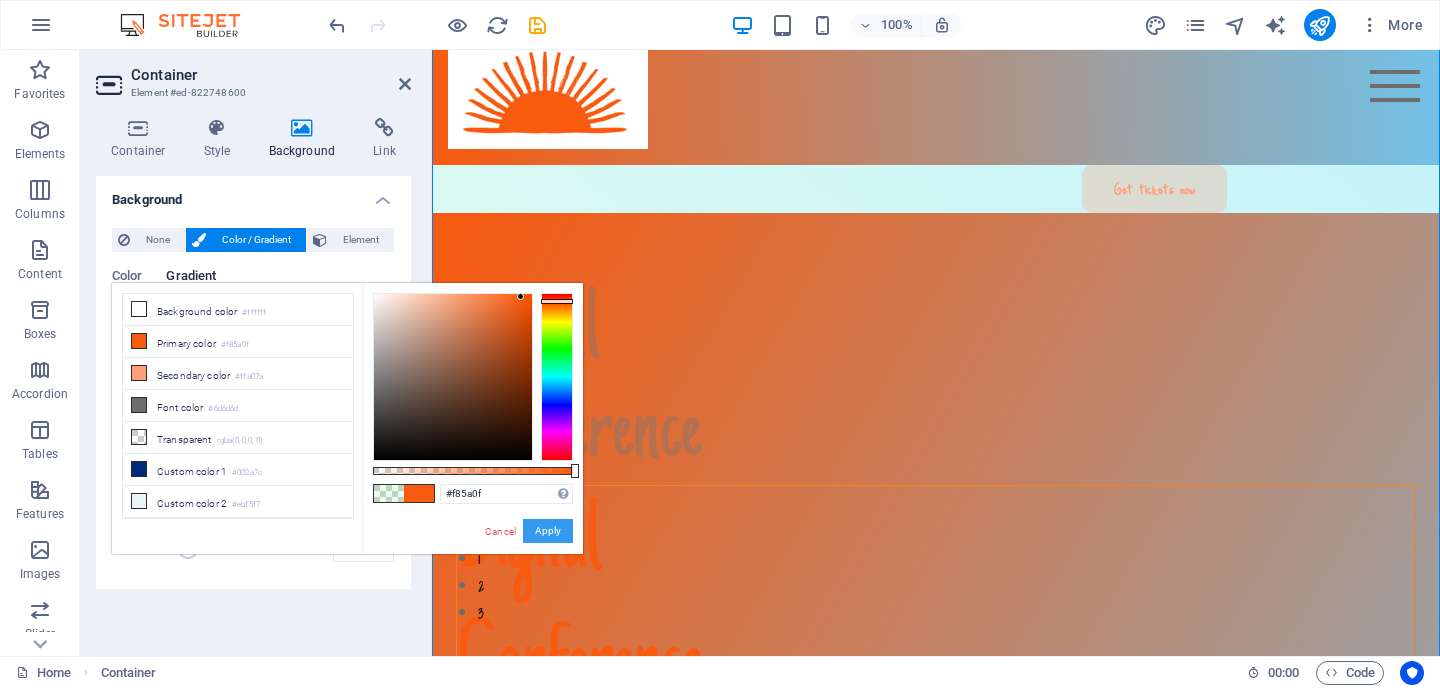 click on "Apply" at bounding box center [548, 531] 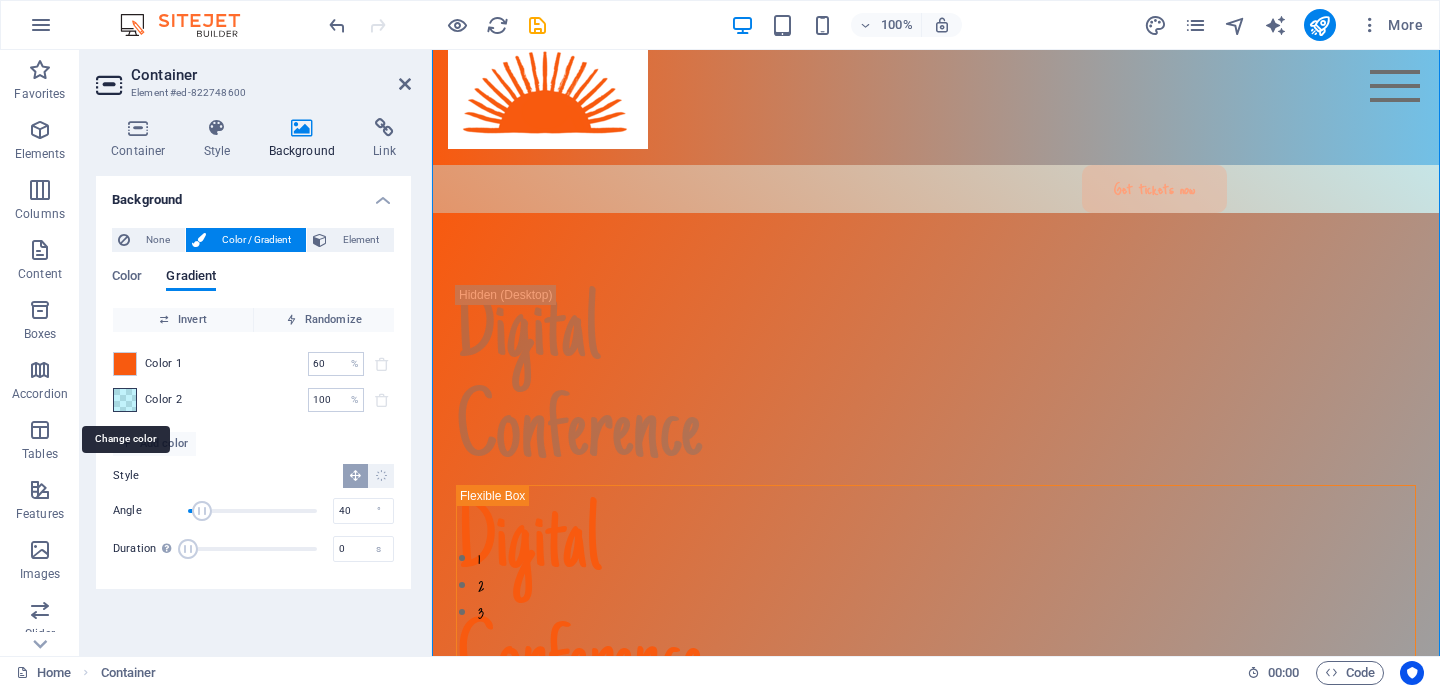 click at bounding box center [125, 400] 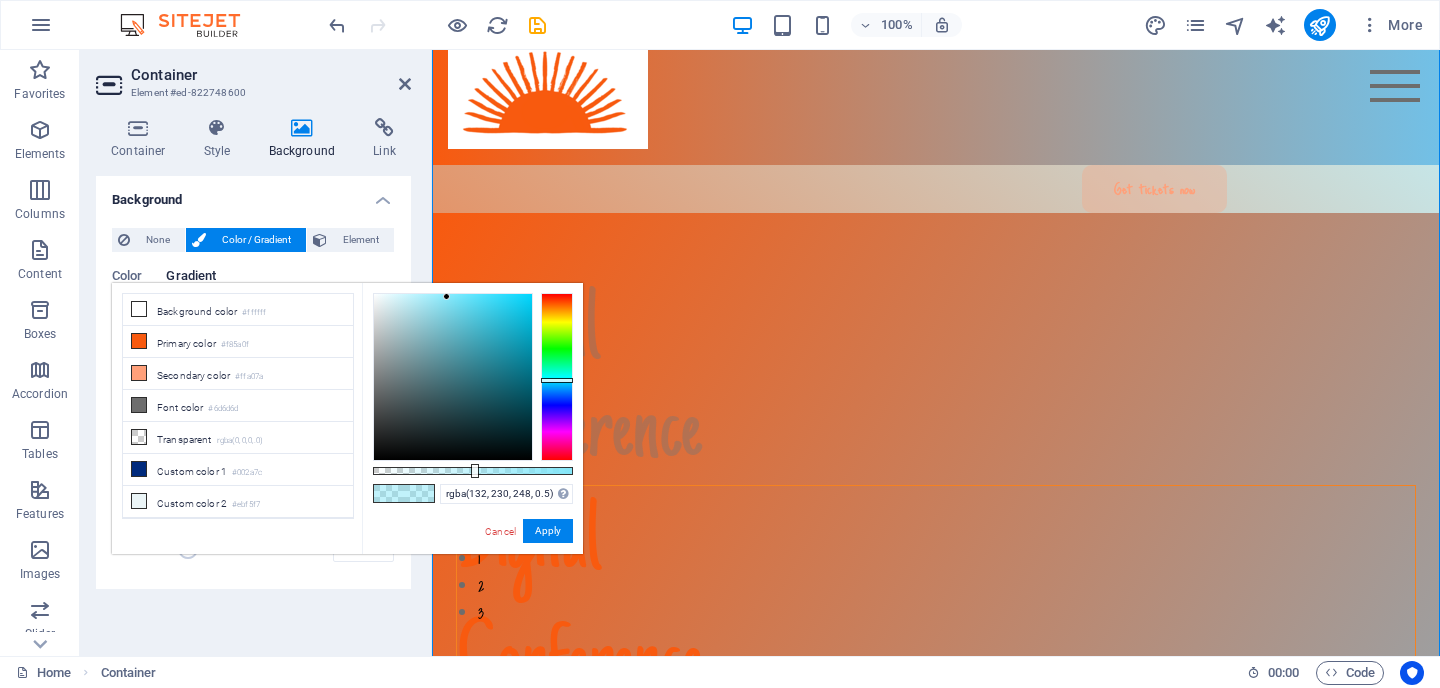 click on "Background None Color / Gradient Element Stretch background to full-width Color overlay Places an overlay over the background to colorize it Parallax 0 % Image Image slider Map Video YouTube Vimeo HTML Color Gradient Color Invert Randomize Color 1 60 % ​ Color 2 100 % ​ Add color Style Angle 40 ° Duration Duration of the background animation. A value of "0" disables the animation 0 s A parent element contains a background. Edit background on parent element" at bounding box center [253, 408] 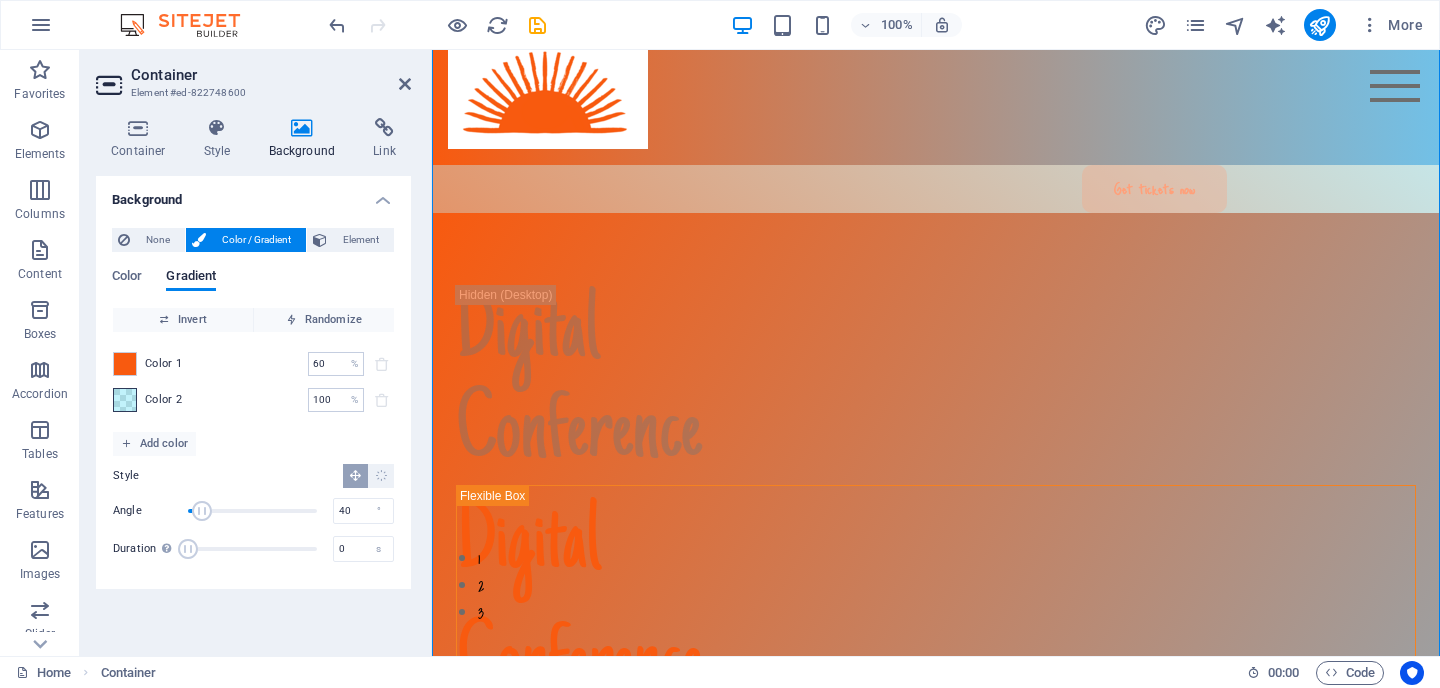 click at bounding box center [125, 400] 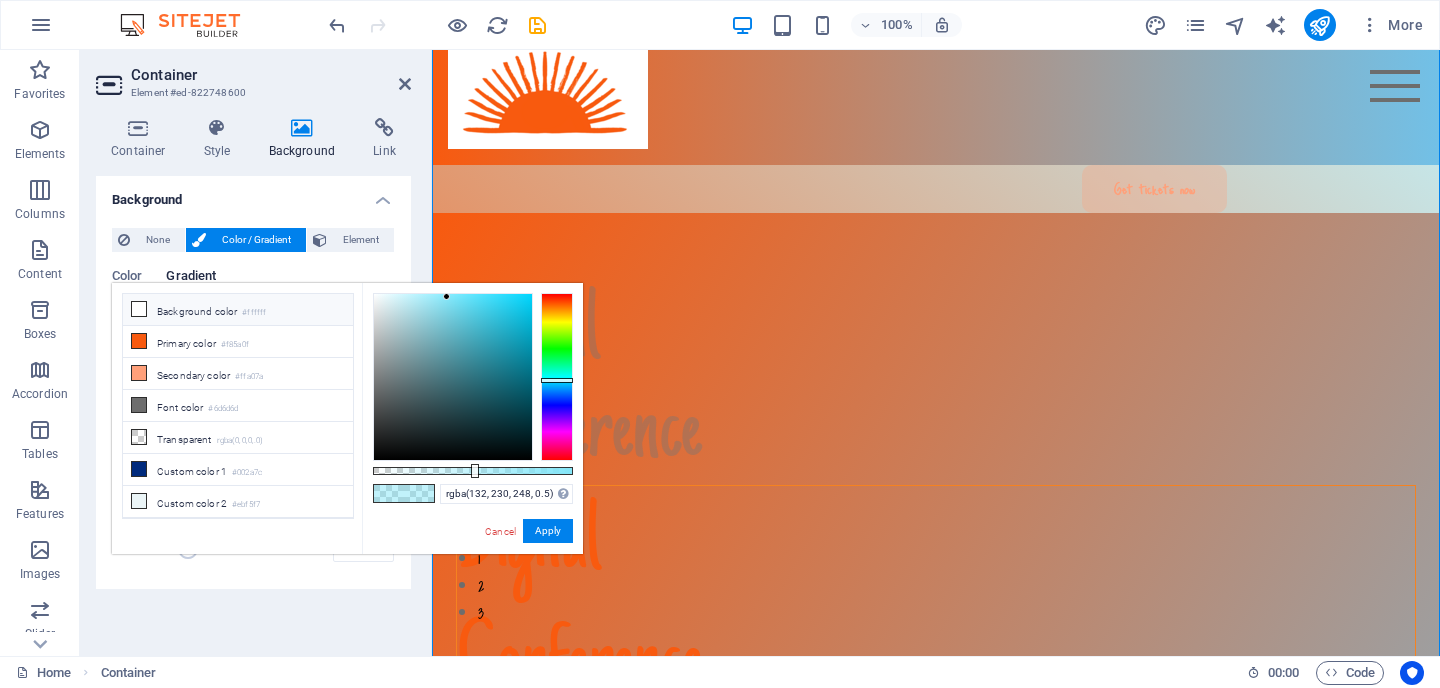 click on "Background color
#ffffff" at bounding box center [238, 310] 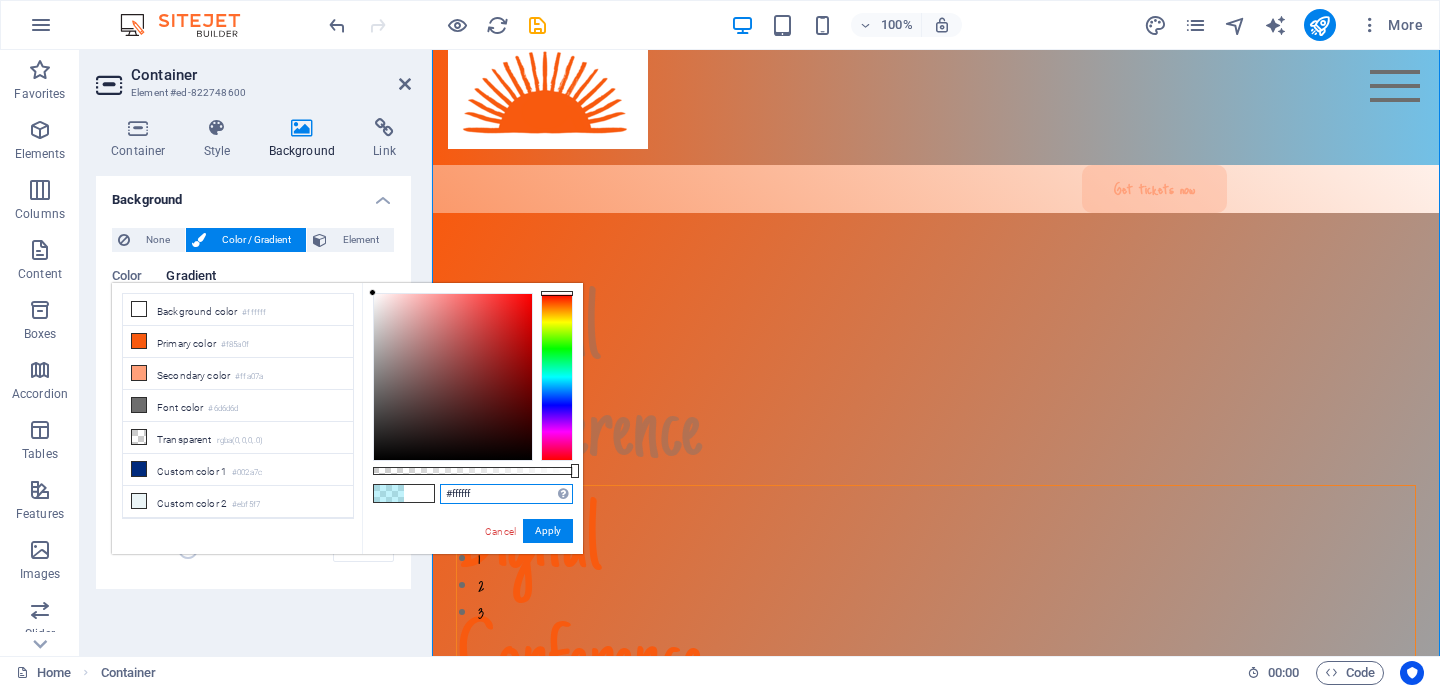 click on "#ffffff" at bounding box center (506, 494) 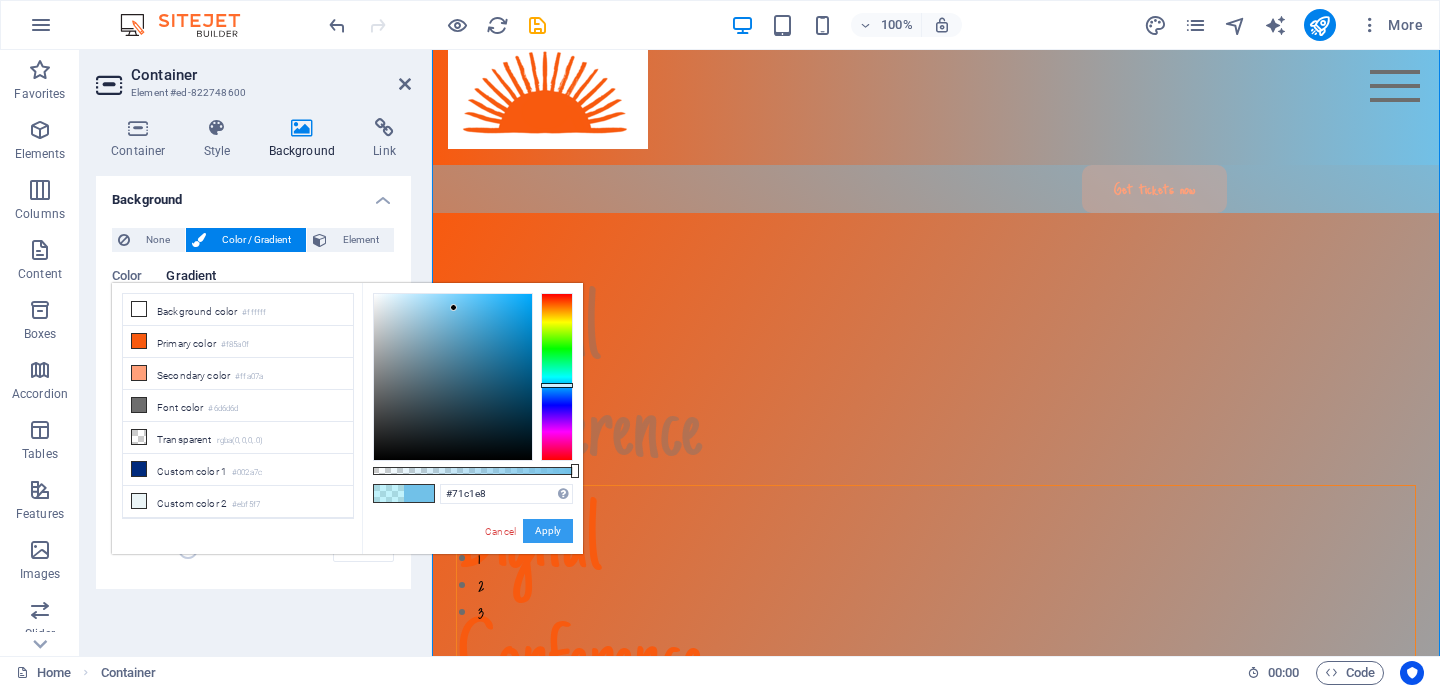 click on "Apply" at bounding box center (548, 531) 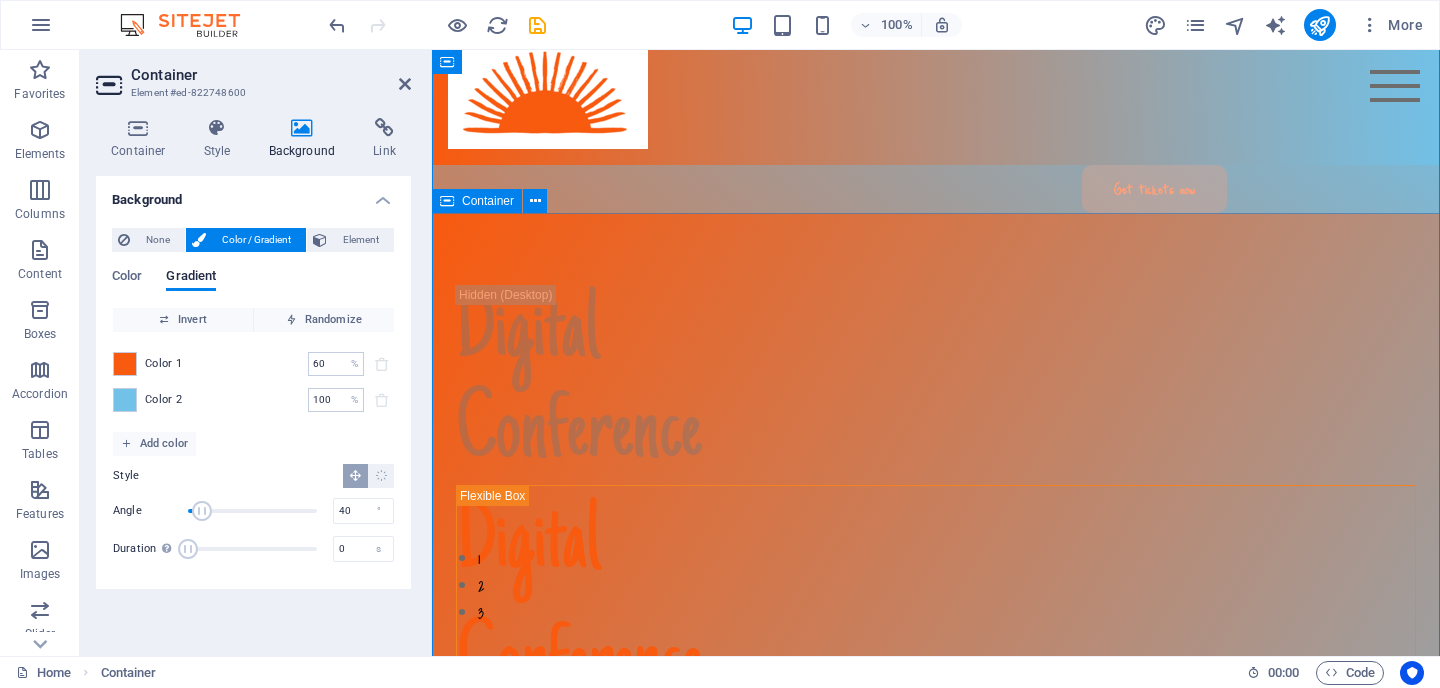 scroll, scrollTop: 0, scrollLeft: 0, axis: both 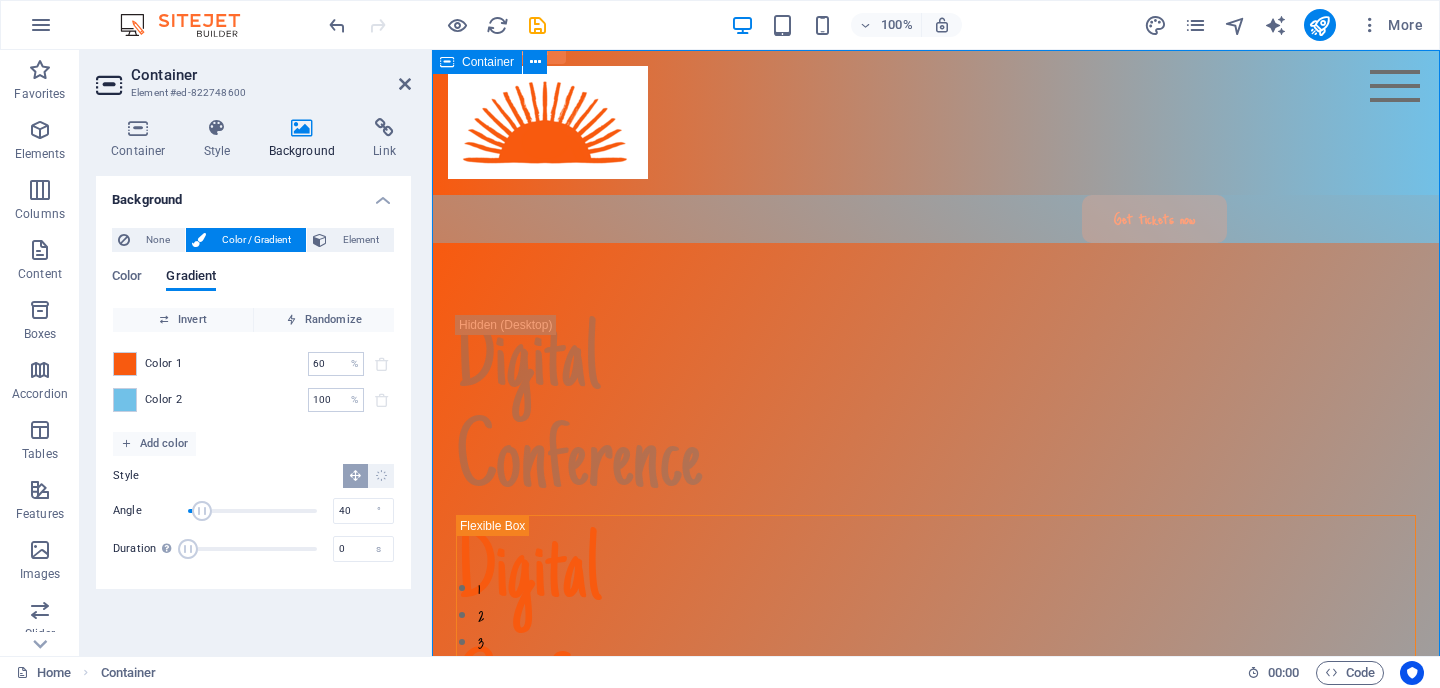 click on "Digital      Conference Digital  Conference Lorem ipsum dolor sit amet, consectetur adipiscing elit. Suspendisse varius enim in eros elementum tristique. Duis cursus, mi quis viverra ornare, eros dolor interdum nulla. [DATE]-[DATE], [YEAR] [CITY] In Person [BUILDING] Get tickets now" at bounding box center (936, 1015) 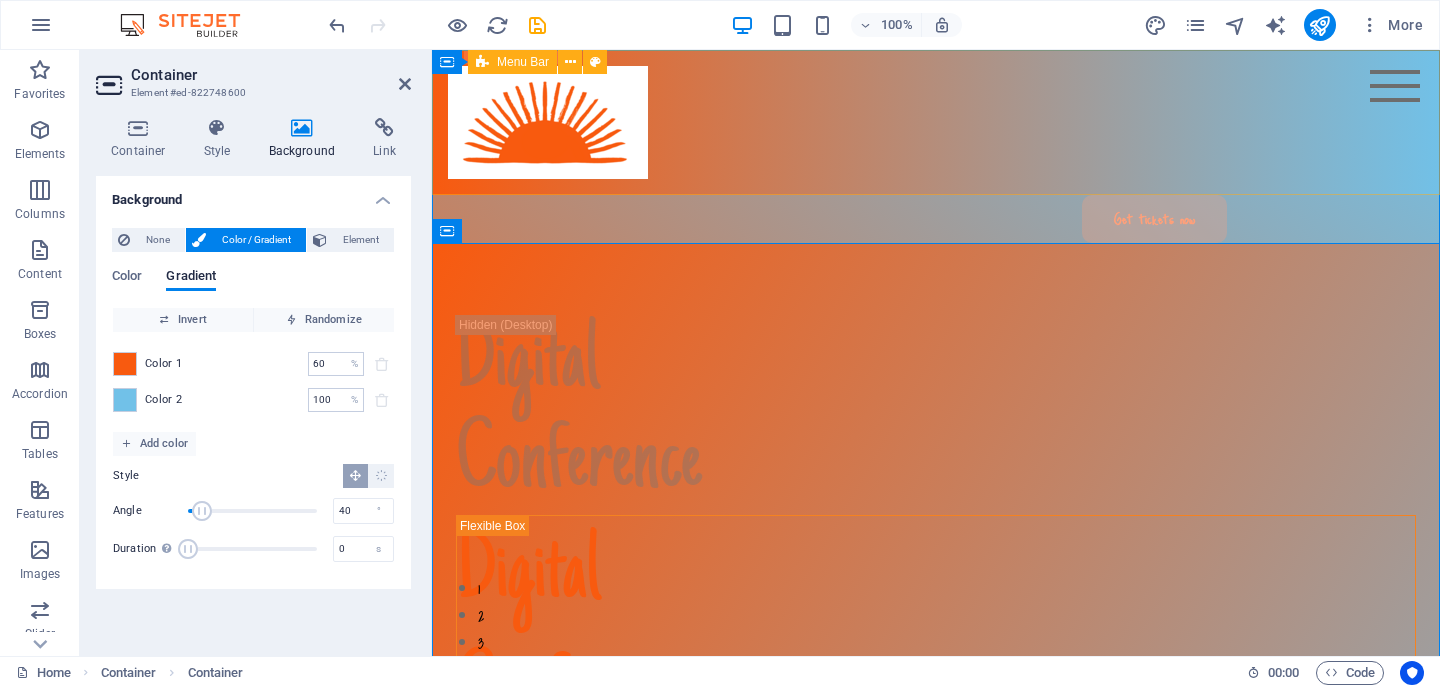 click on "Speakers Agenda About Testimonials FAQ" at bounding box center (936, 122) 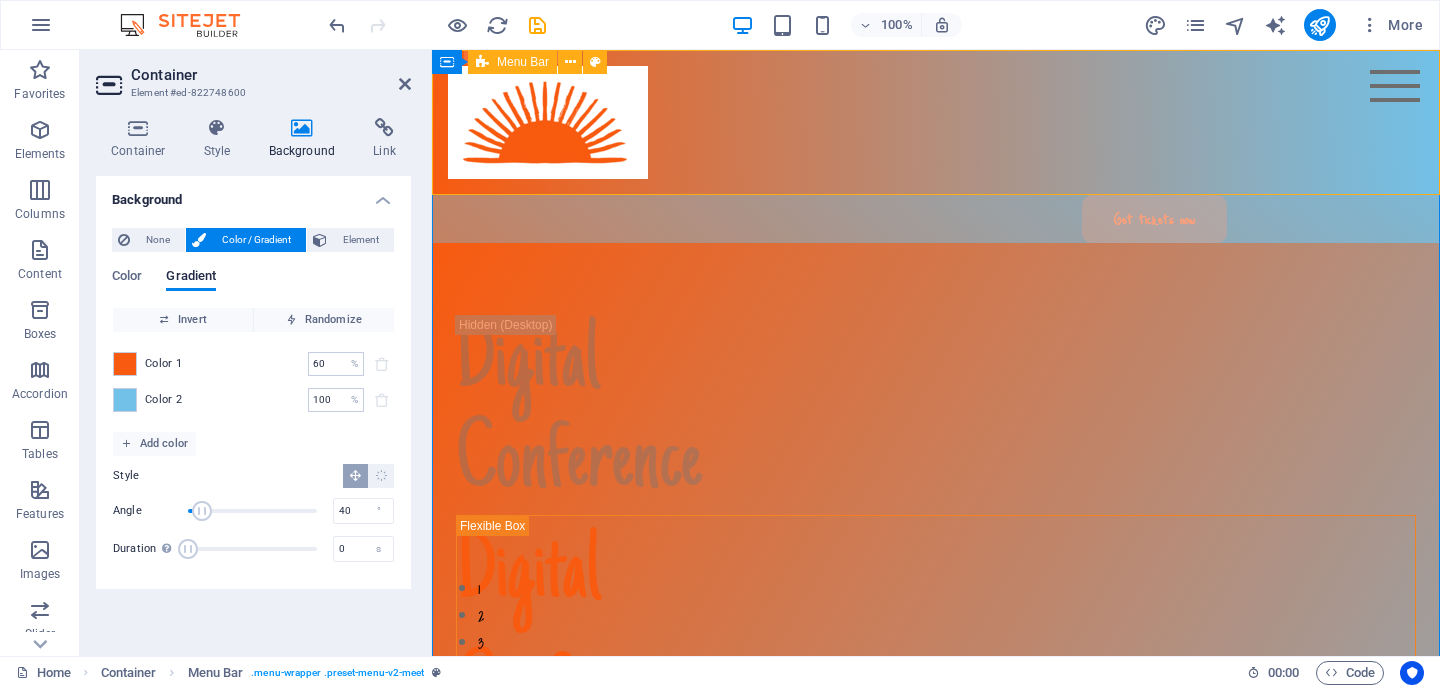 click on "Speakers Agenda About Testimonials FAQ" at bounding box center (936, 122) 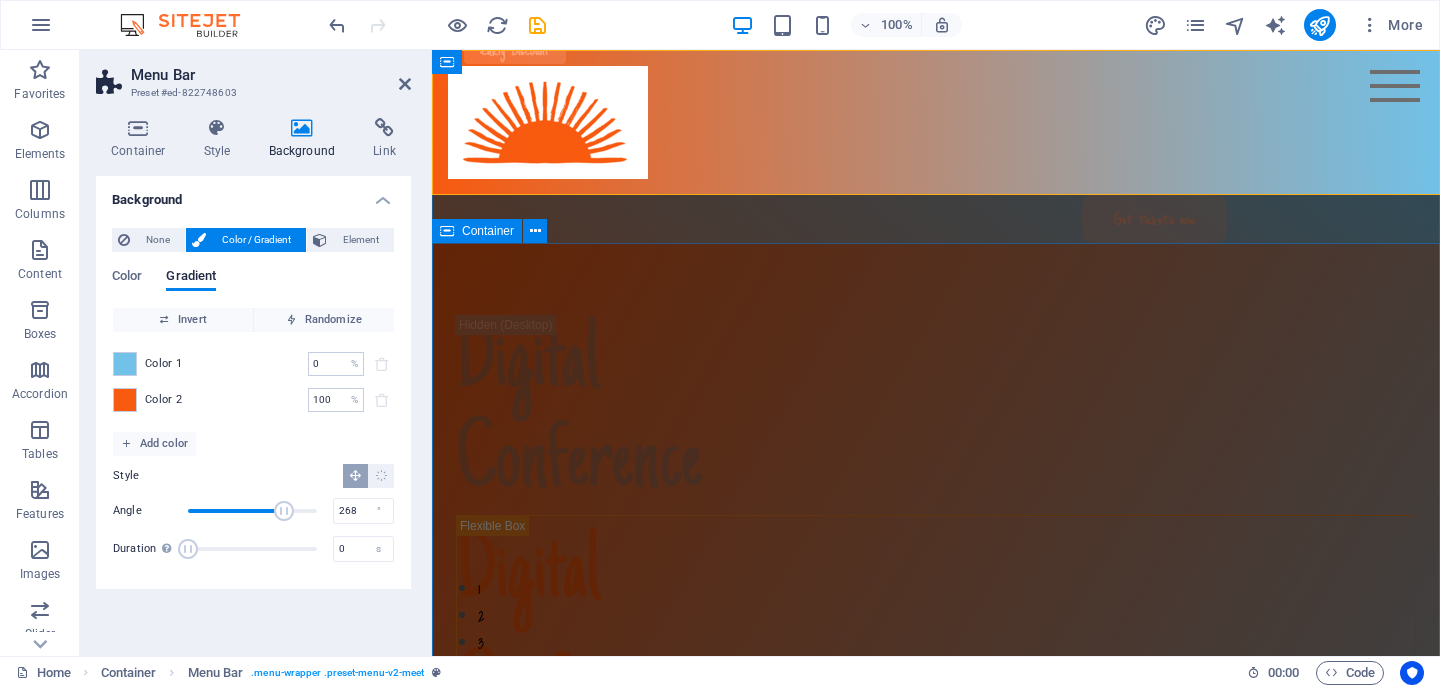 click on "Speakers Agenda About Testimonials FAQ Get tickets now Digital      Conference Digital  Conference Lorem ipsum dolor sit amet, consectetur adipiscing elit. Suspendisse varius enim in eros elementum tristique. Duis cursus, mi quis viverra ornare, eros dolor interdum nulla. [DATE]-[DATE], [YEAR] [CITY] In Person [BUILDING] Get tickets now Meet The Speakers Lorem ipsum dolor sit amet, consectetur adipiscing elit. Suspendisse varius enim in eros elementum tristique. Duis cursus, mi quis. [FIRST] [LAST] Independent curator and critic, Ph.D. [FIRST] [LAST] Founder of the entrepreneurial organization [FIRST] [LAST] Managing partner of the company" at bounding box center (936, 1733) 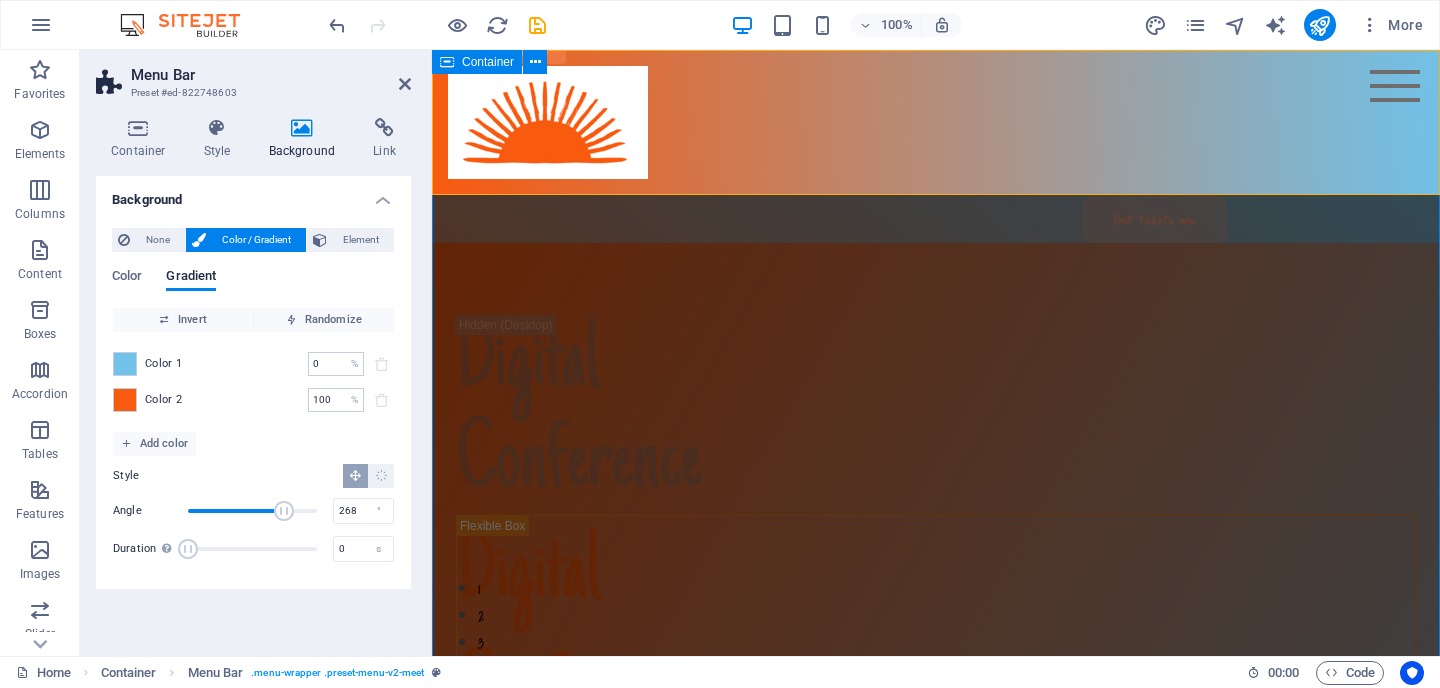 click on "Speakers Agenda About Testimonials FAQ Get tickets now Digital      Conference Digital  Conference Lorem ipsum dolor sit amet, consectetur adipiscing elit. Suspendisse varius enim in eros elementum tristique. Duis cursus, mi quis viverra ornare, eros dolor interdum nulla. [DATE]-[DATE], [YEAR] [CITY] In Person [BUILDING] Get tickets now Meet The Speakers Lorem ipsum dolor sit amet, consectetur adipiscing elit. Suspendisse varius enim in eros elementum tristique. Duis cursus, mi quis. [FIRST] [LAST] Independent curator and critic, Ph.D. [FIRST] [LAST] Founder of the entrepreneurial organization [FIRST] [LAST] Managing partner of the company" at bounding box center (936, 1733) 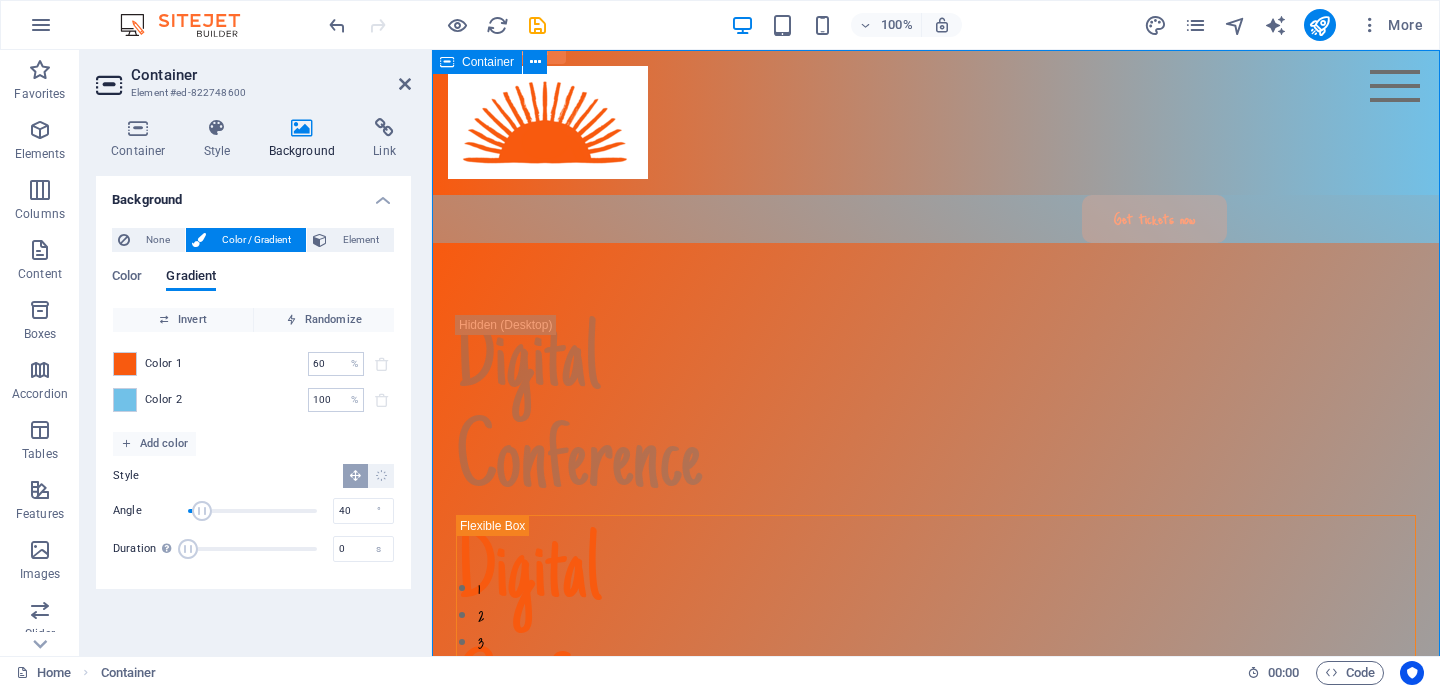 click on "Speakers Agenda About Testimonials FAQ Get tickets now Digital      Conference Digital  Conference Lorem ipsum dolor sit amet, consectetur adipiscing elit. Suspendisse varius enim in eros elementum tristique. Duis cursus, mi quis viverra ornare, eros dolor interdum nulla. [DATE]-[DATE], [YEAR] [CITY] In Person [BUILDING] Get tickets now Meet The Speakers Lorem ipsum dolor sit amet, consectetur adipiscing elit. Suspendisse varius enim in eros elementum tristique. Duis cursus, mi quis. [FIRST] [LAST] Independent curator and critic, Ph.D. [FIRST] [LAST] Founder of the entrepreneurial organization [FIRST] [LAST] Managing partner of the company" at bounding box center [936, 1733] 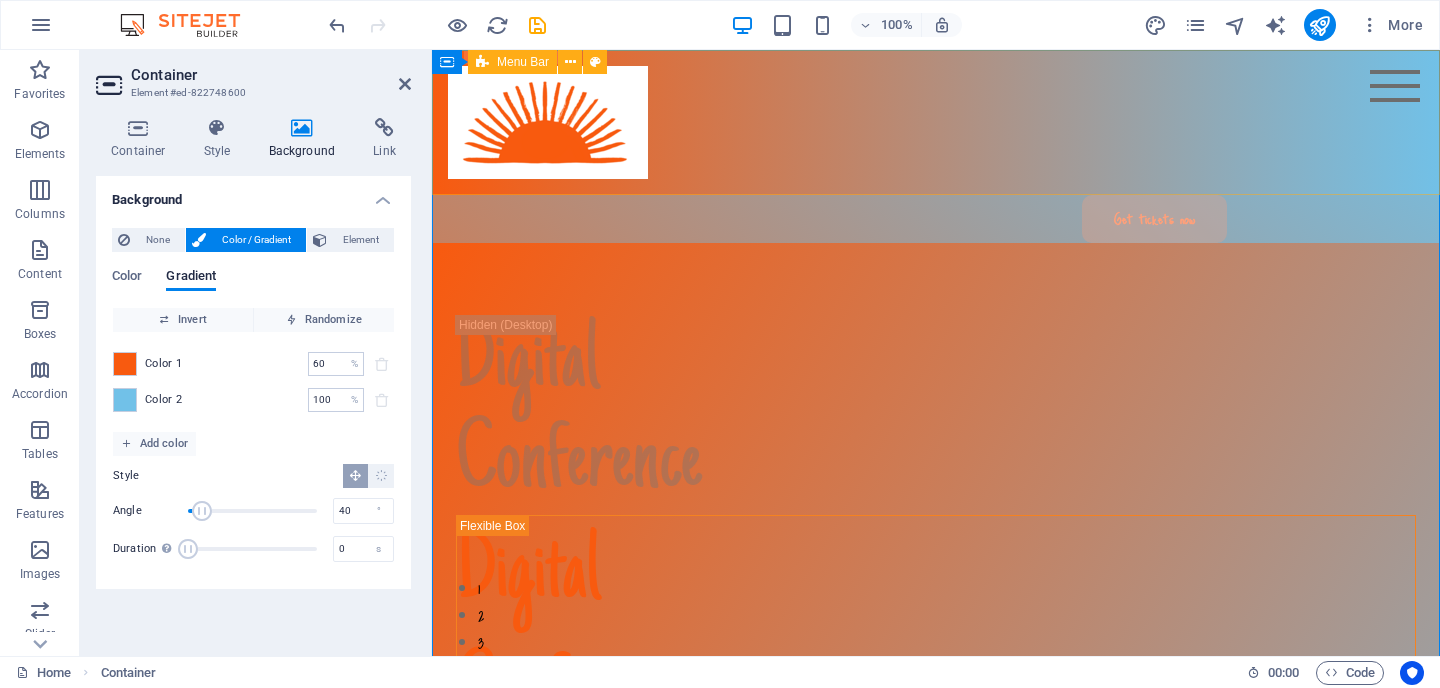 click on "Speakers Agenda About Testimonials FAQ" at bounding box center (936, 122) 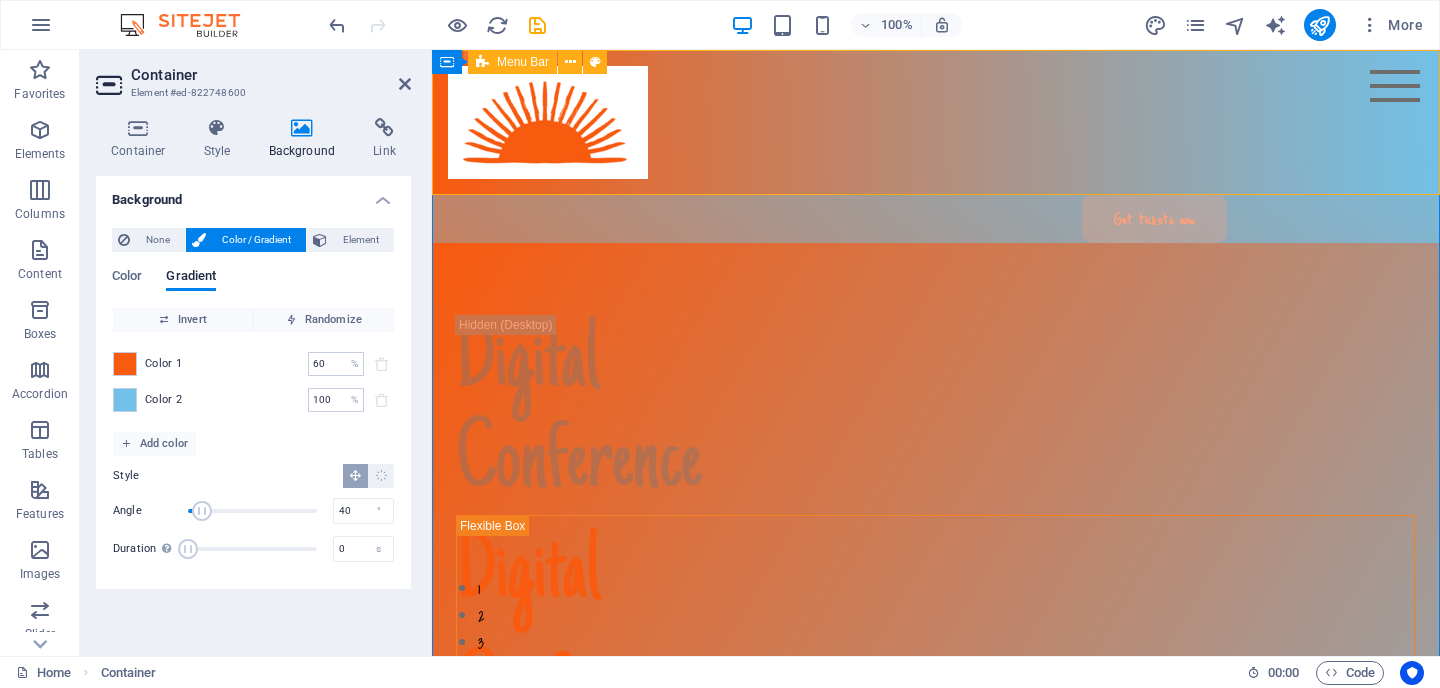 click on "Speakers Agenda About Testimonials FAQ" at bounding box center (936, 122) 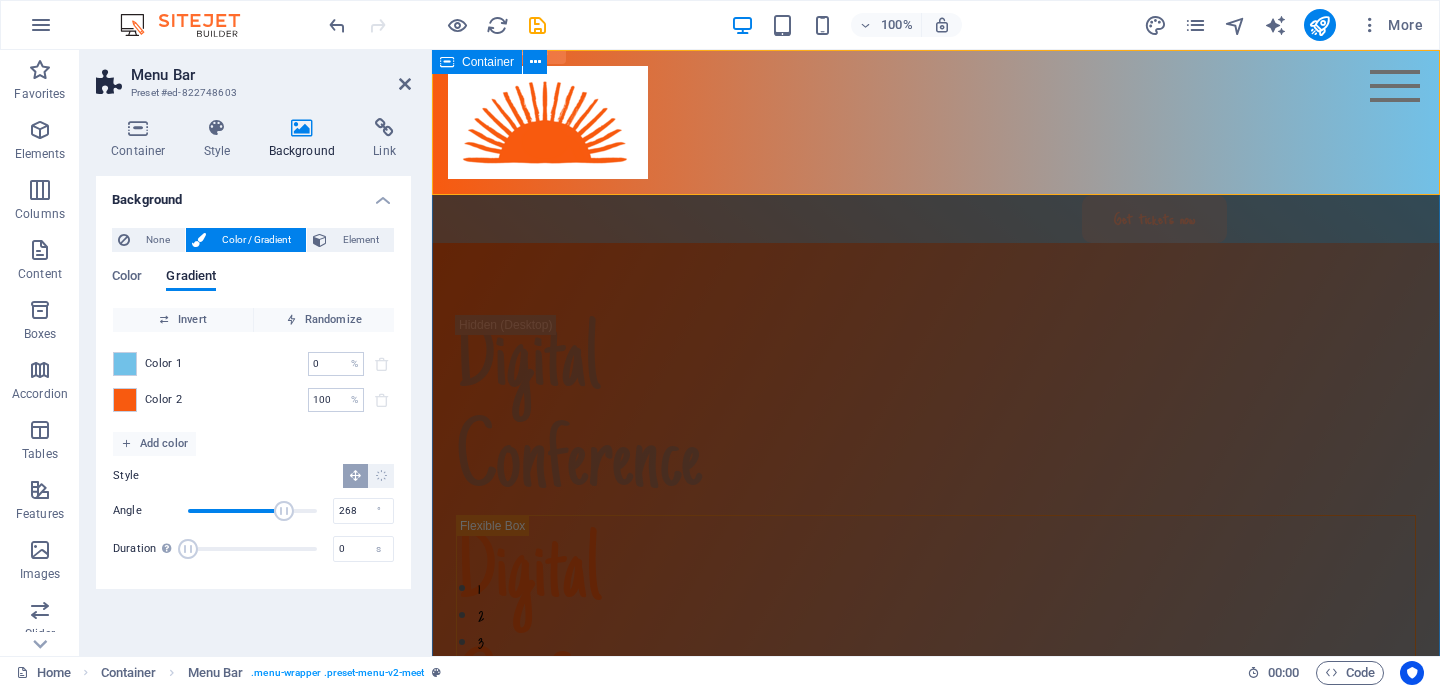 click on "Speakers Agenda About Testimonials FAQ Get tickets now Digital      Conference Digital  Conference Lorem ipsum dolor sit amet, consectetur adipiscing elit. Suspendisse varius enim in eros elementum tristique. Duis cursus, mi quis viverra ornare, eros dolor interdum nulla. [DATE]-[DATE], [YEAR] [CITY] In Person [BUILDING] Get tickets now Meet The Speakers Lorem ipsum dolor sit amet, consectetur adipiscing elit. Suspendisse varius enim in eros elementum tristique. Duis cursus, mi quis. [FIRST] [LAST] Independent curator and critic, Ph.D. [FIRST] [LAST] Founder of the entrepreneurial organization [FIRST] [LAST] Managing partner of the company" at bounding box center (936, 1733) 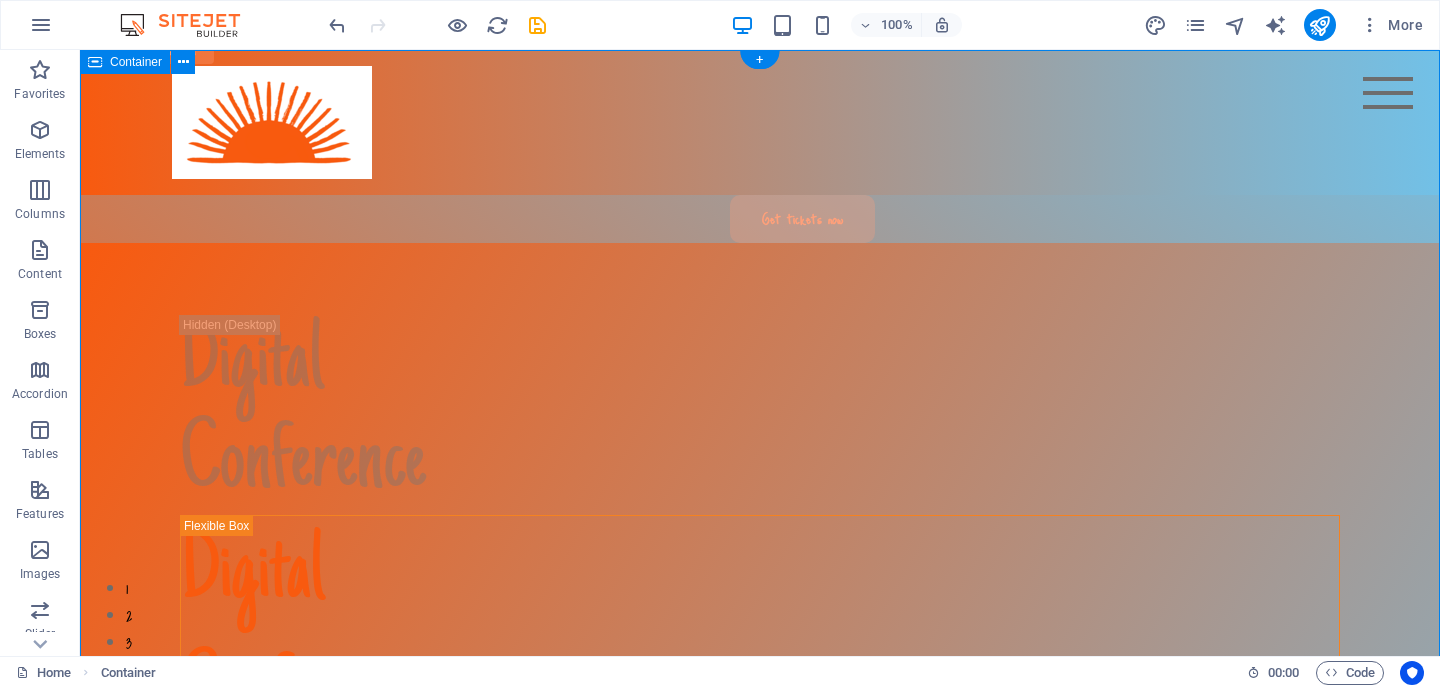 click on "Speakers Agenda About Testimonials FAQ Get tickets now Digital      Conference Digital  Conference Lorem ipsum dolor sit amet, consectetur adipiscing elit. Suspendisse varius enim in eros elementum tristique. Duis cursus, mi quis viverra ornare, eros dolor interdum nulla. [DATE]-[DATE], [YEAR] [CITY] In Person [BUILDING] Get tickets now Meet The Speakers Lorem ipsum dolor sit amet, consectetur adipiscing elit. Suspendisse varius enim in eros elementum tristique. Duis cursus, mi quis. [FIRST] [LAST] Independent curator and critic, Ph.D. [FIRST] [LAST] Founder of the entrepreneurial organization [FIRST] [LAST] Managing partner of the company" at bounding box center (760, 1827) 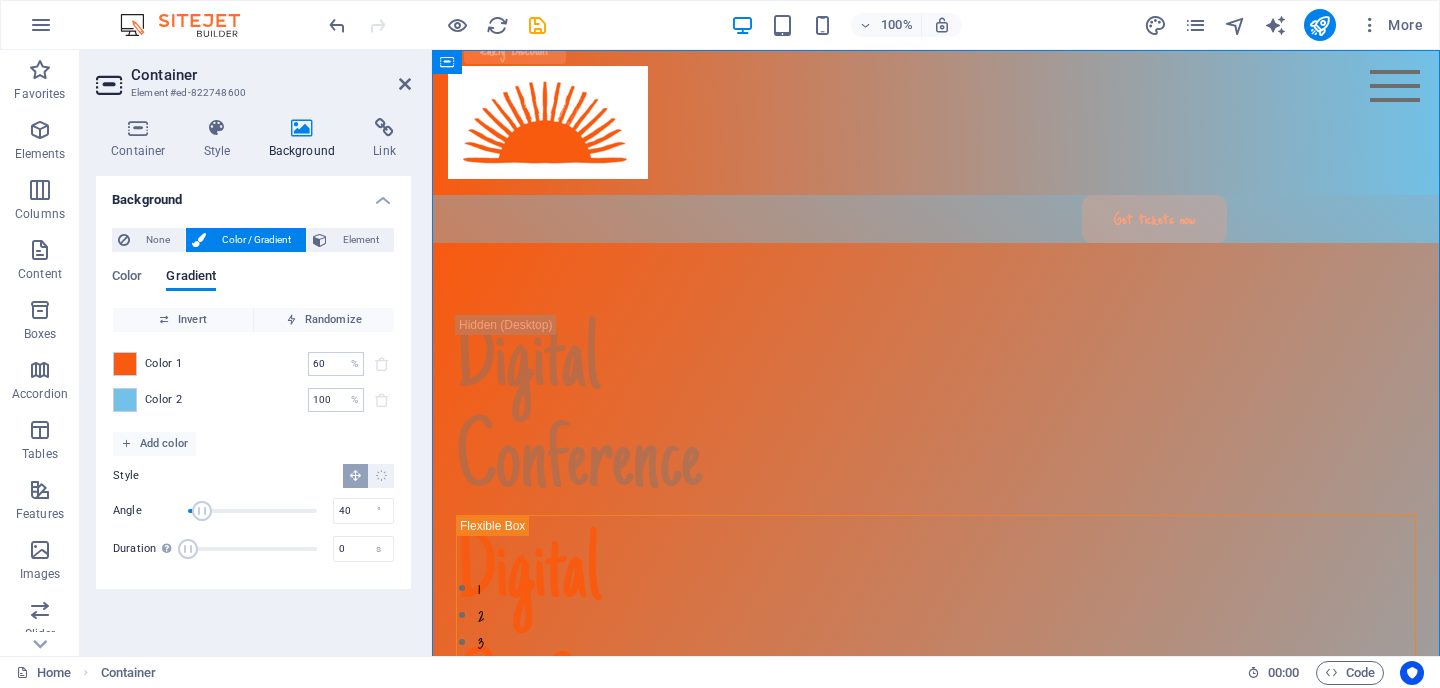 click on "Color 1" at bounding box center [164, 364] 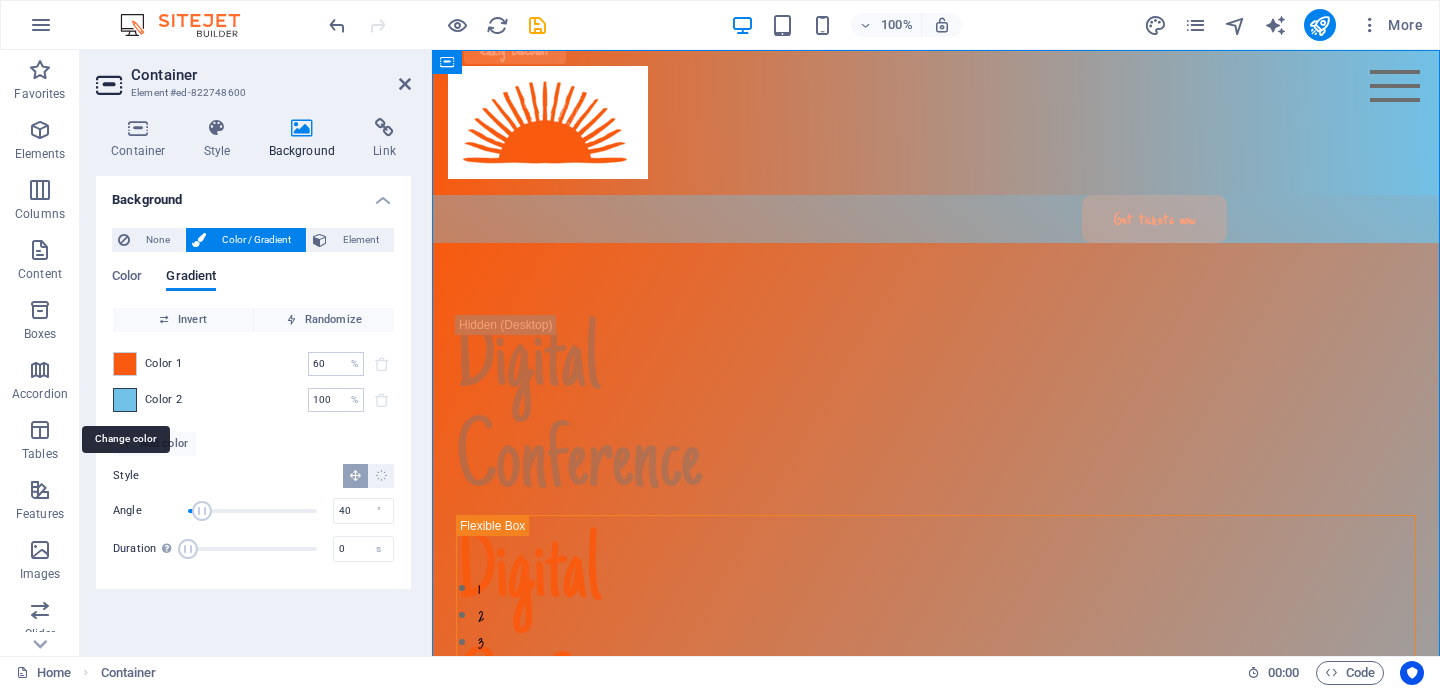 click at bounding box center (125, 400) 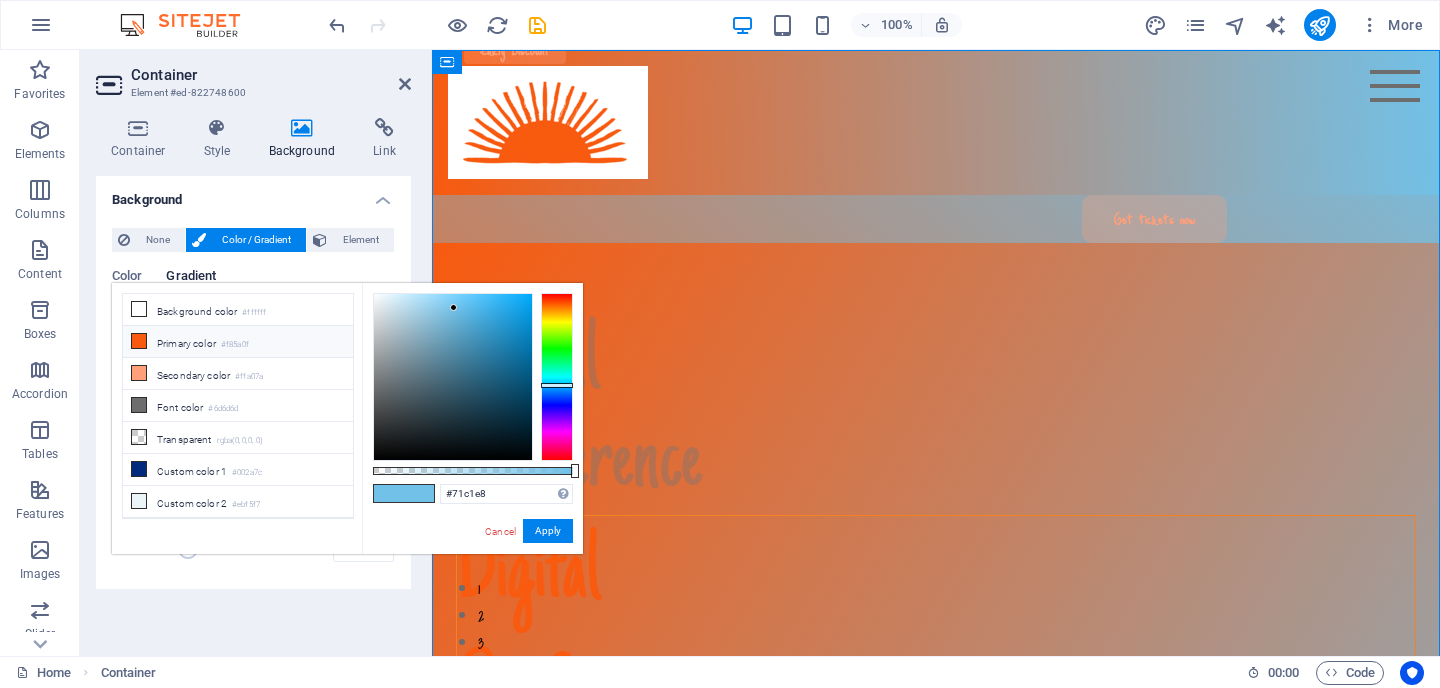 click on "Primary color
#f85a0f" at bounding box center [238, 342] 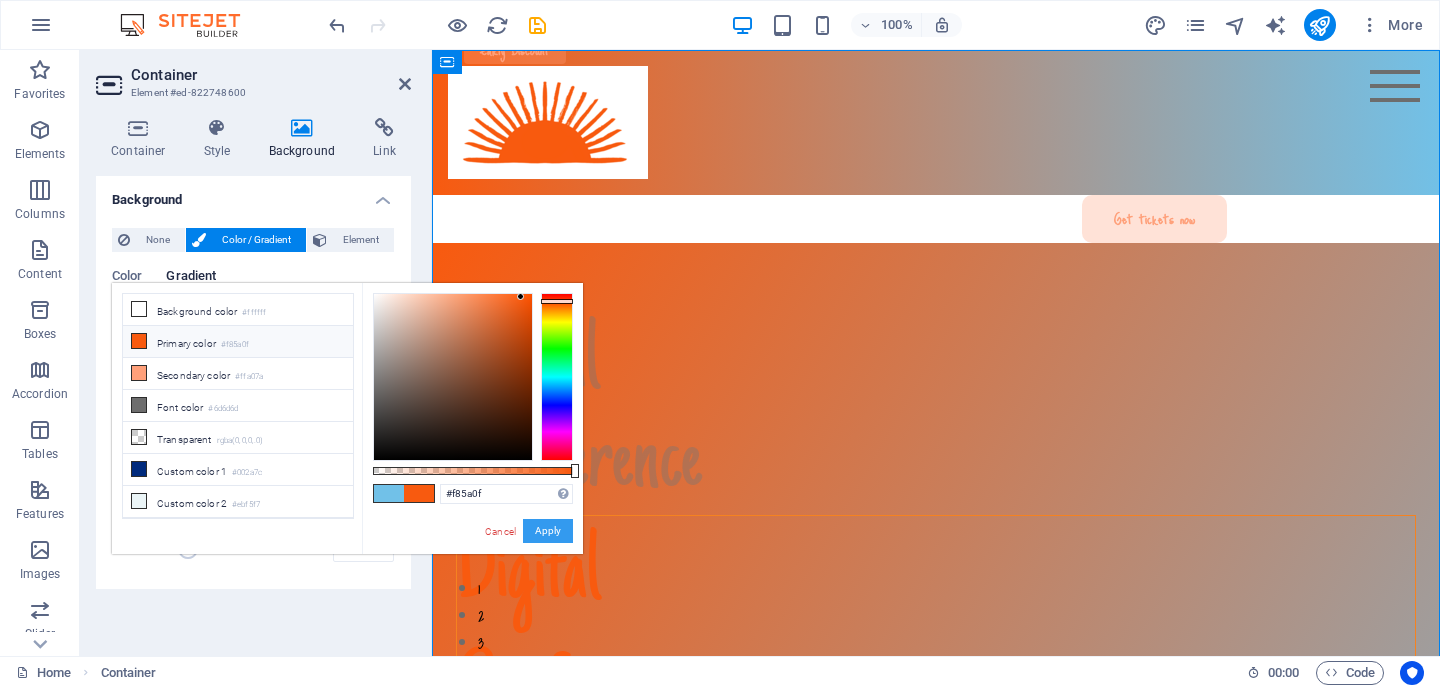 click on "Apply" at bounding box center [548, 531] 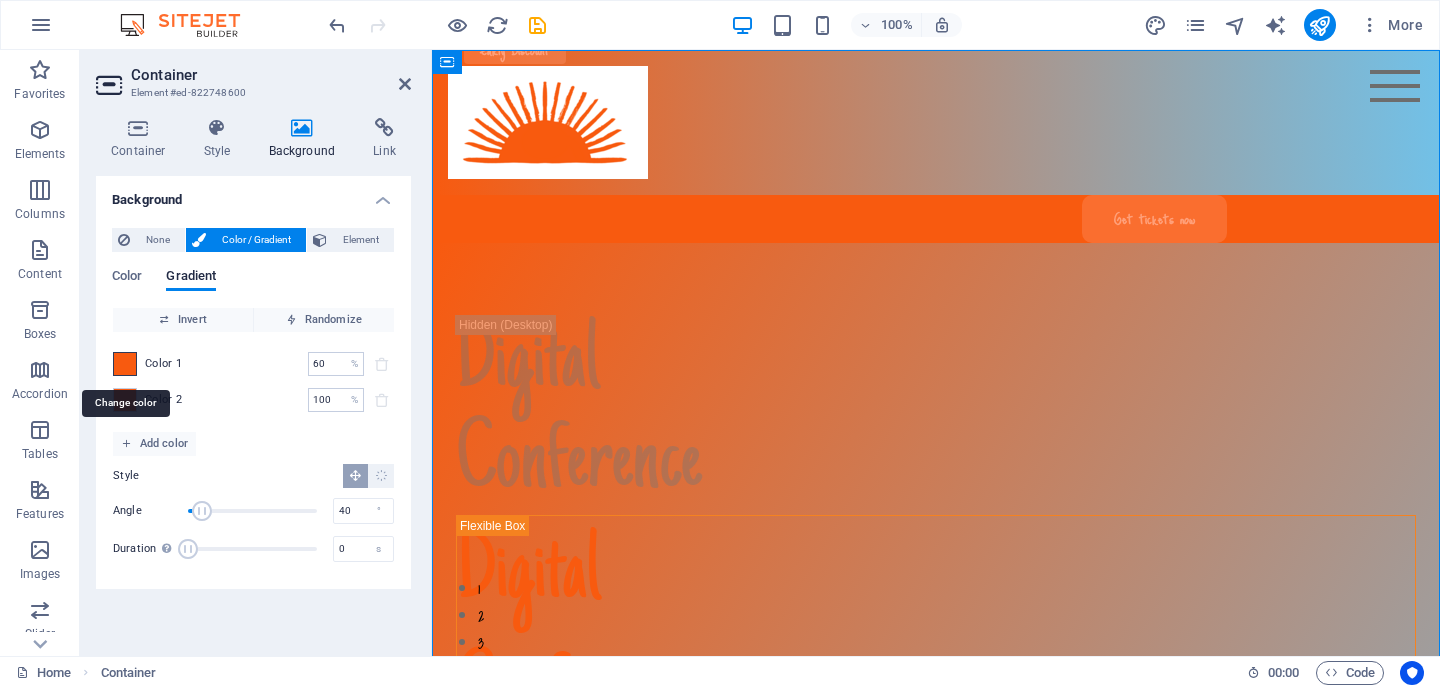 click at bounding box center [125, 364] 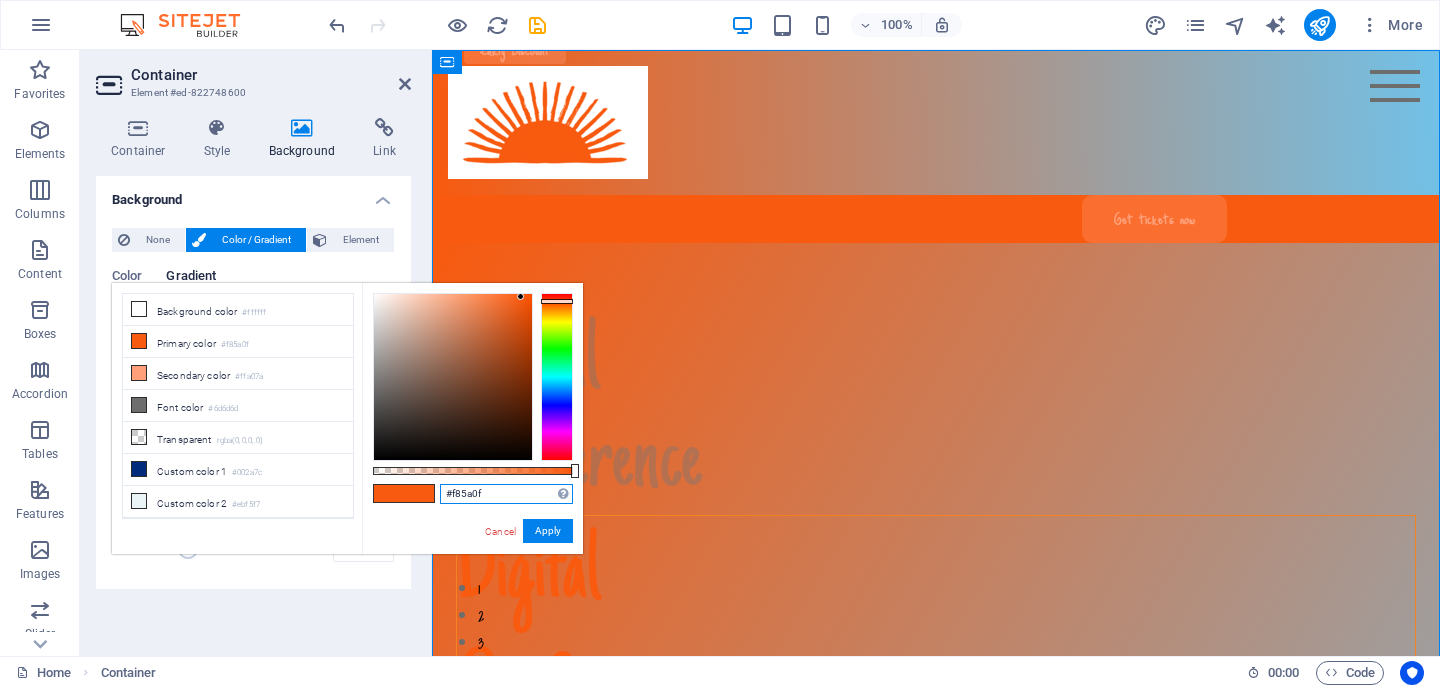 click on "#f85a0f" at bounding box center [506, 494] 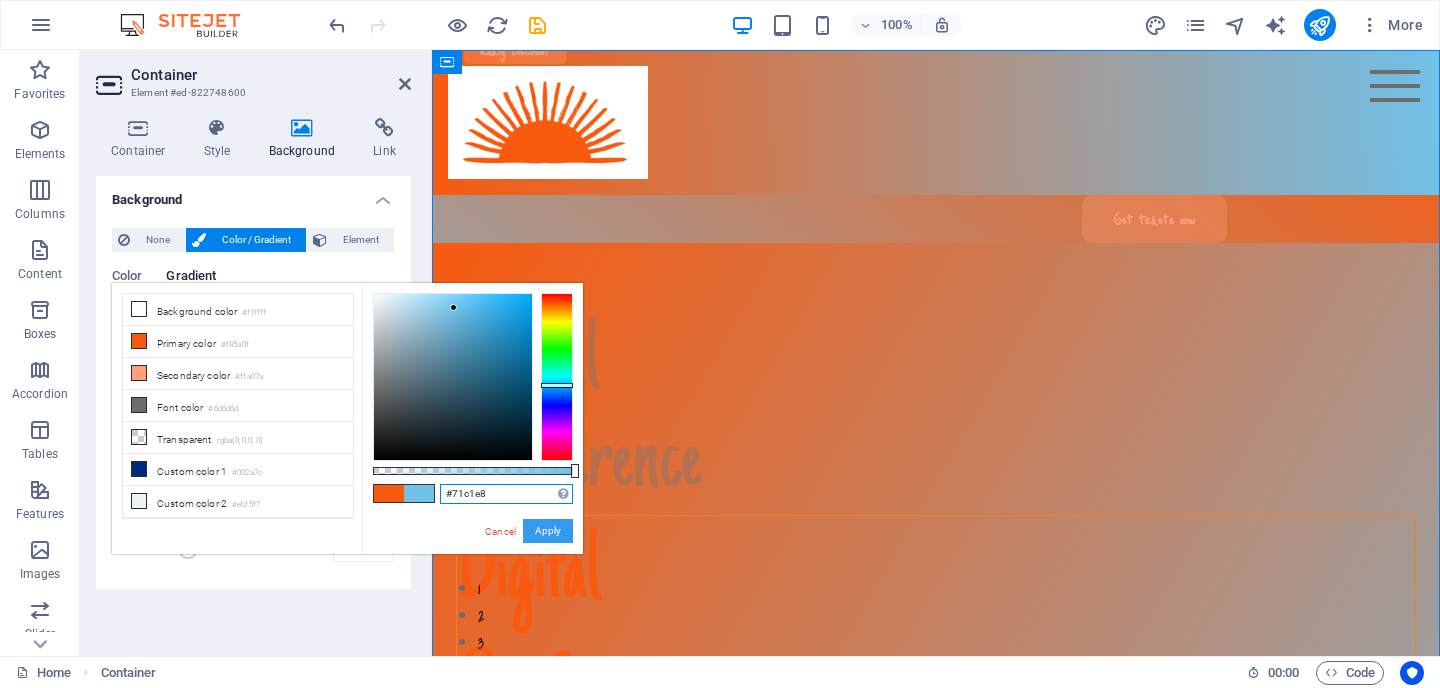 type on "#71c1e8" 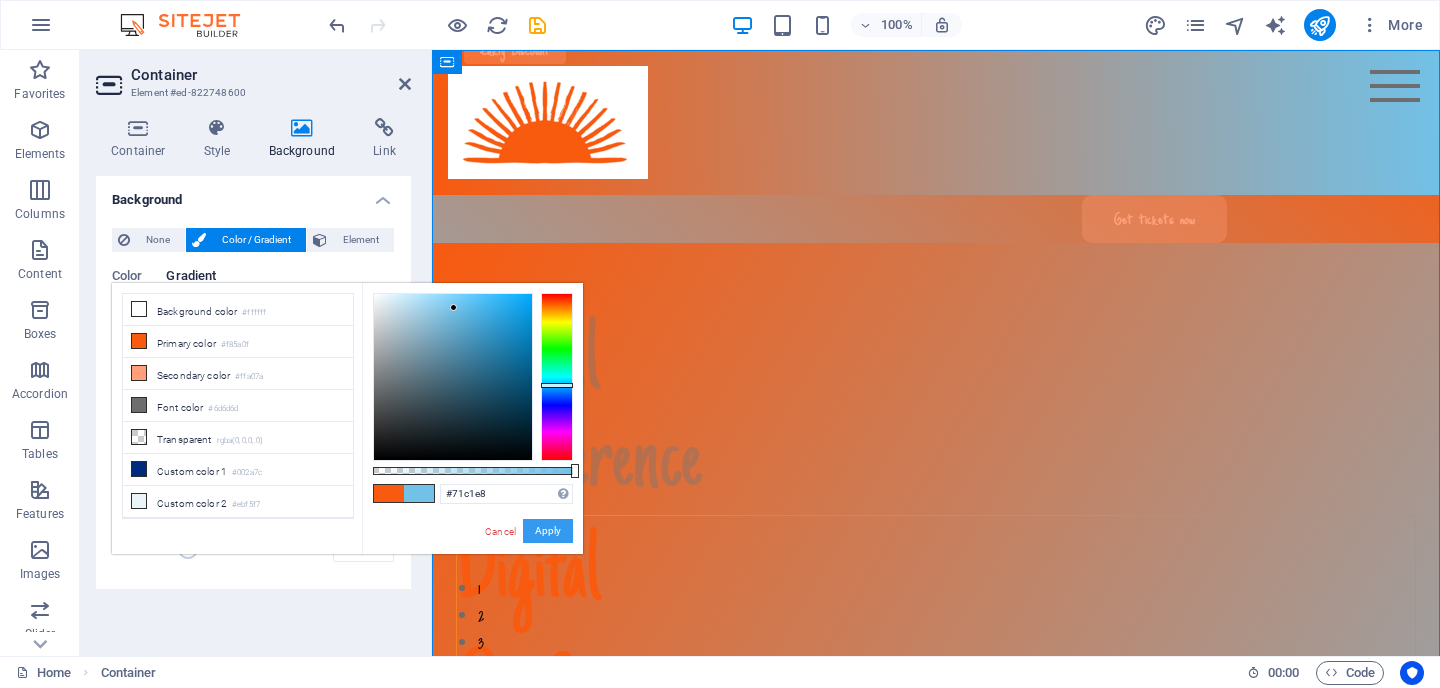 click on "Apply" at bounding box center (548, 531) 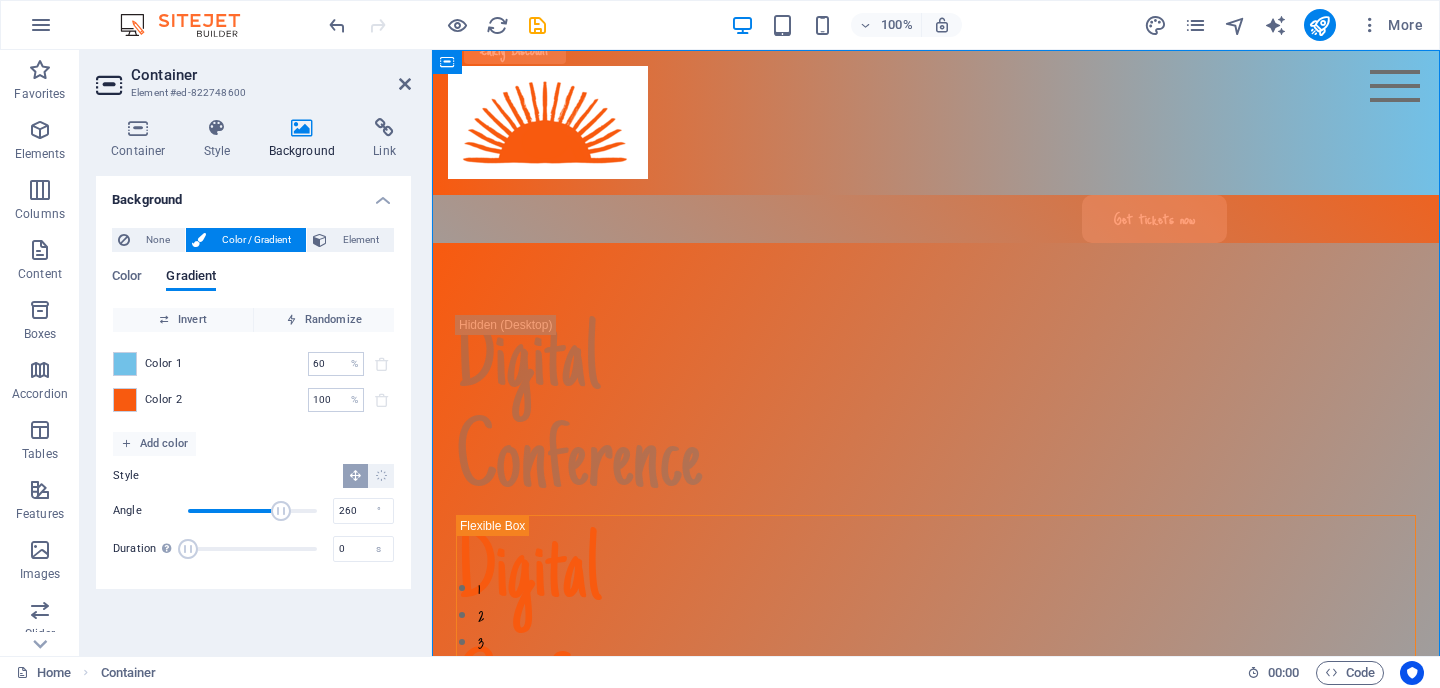 type on "262" 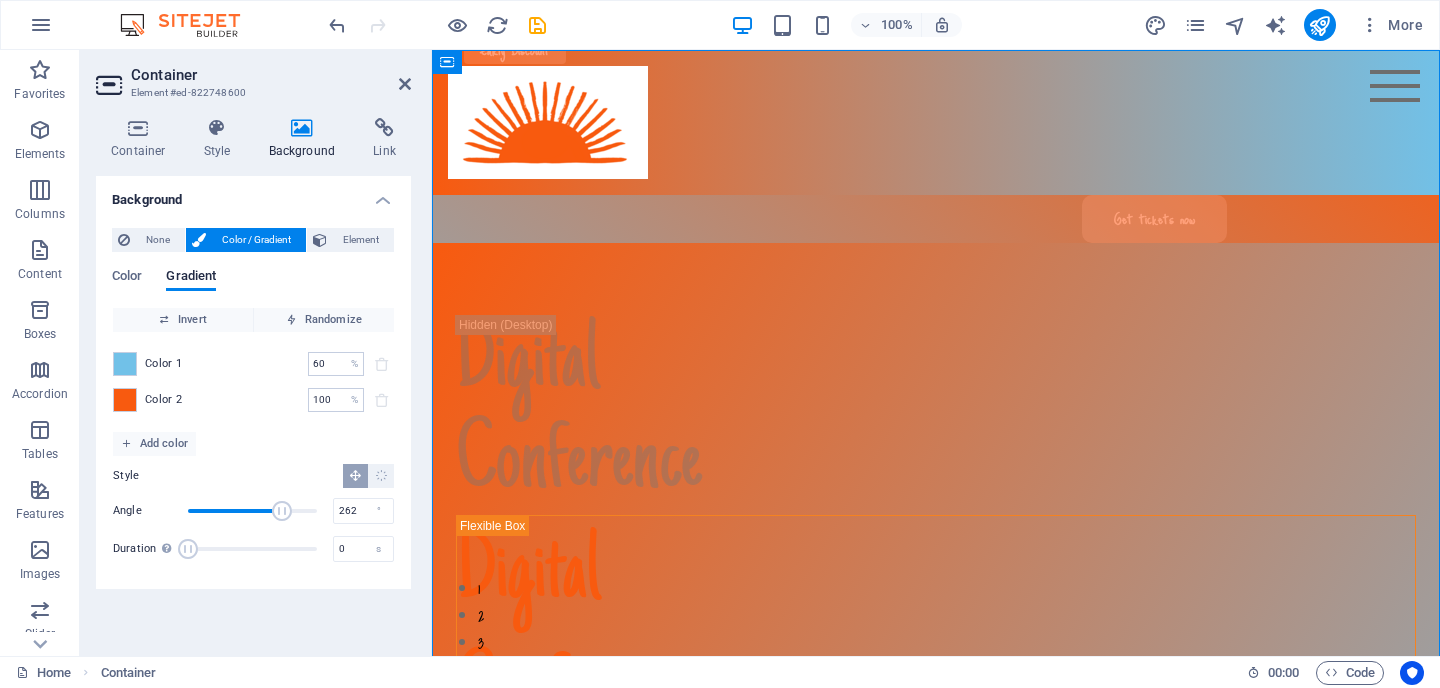 drag, startPoint x: 204, startPoint y: 511, endPoint x: 282, endPoint y: 513, distance: 78.025635 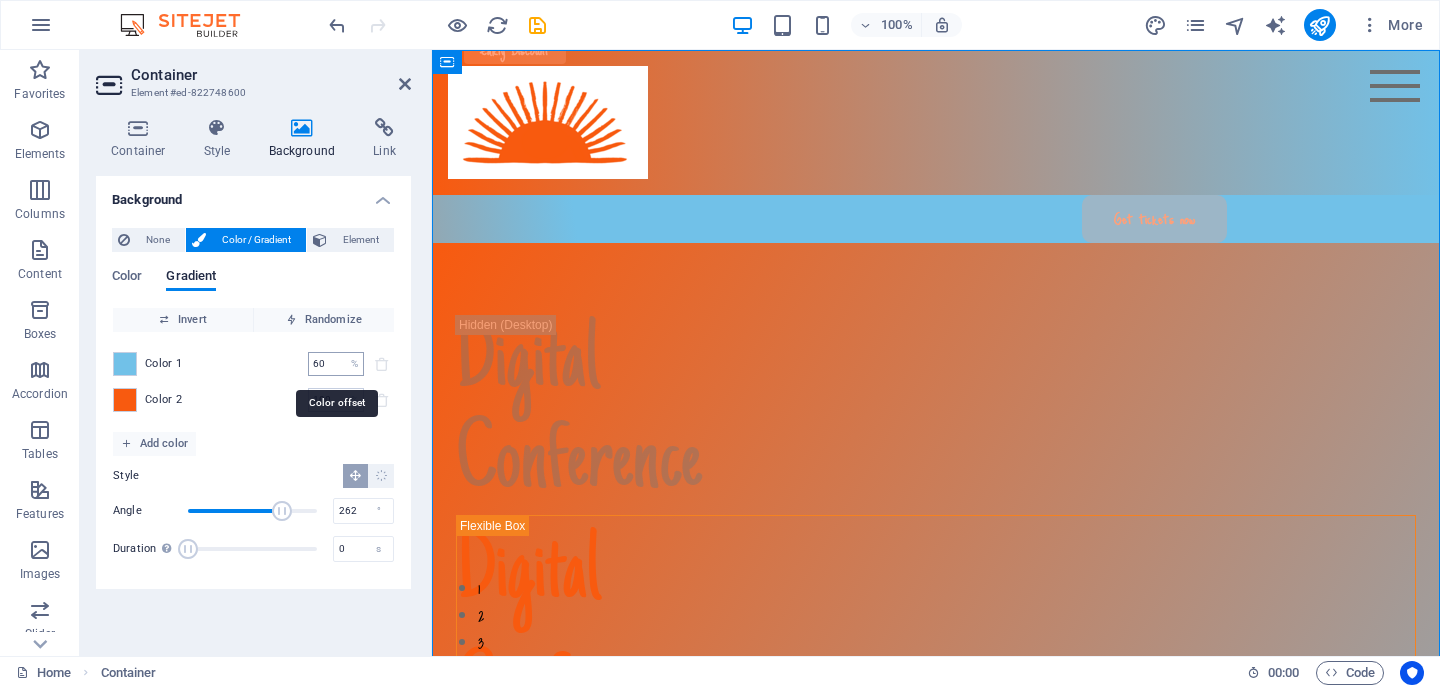 click on "60" at bounding box center (325, 364) 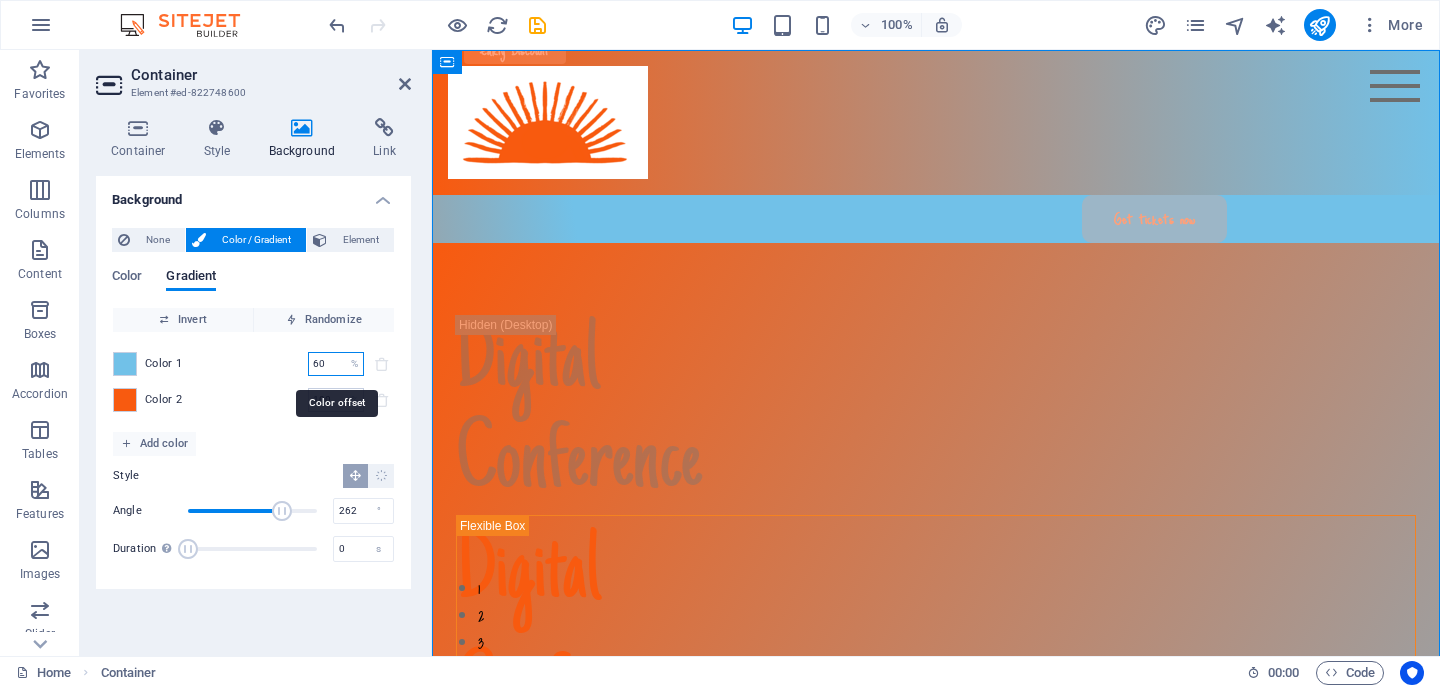 type on "6" 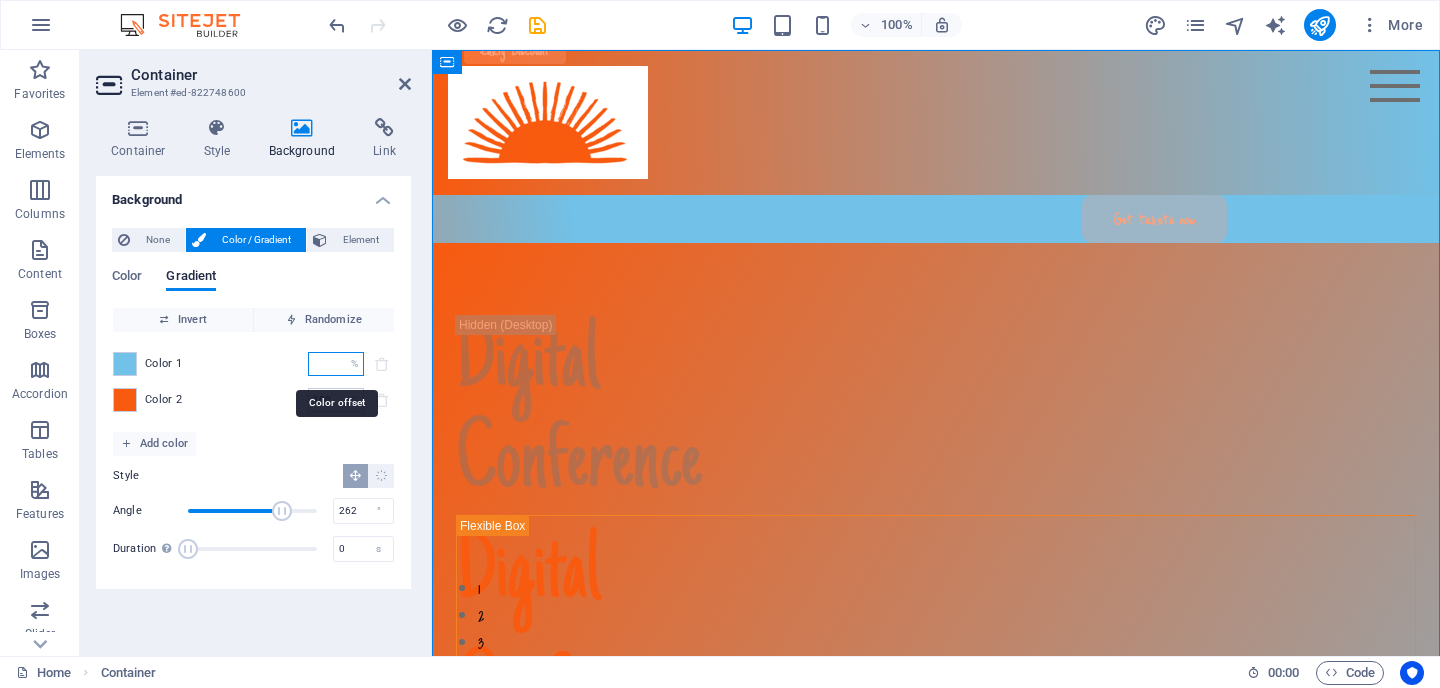 type on "0" 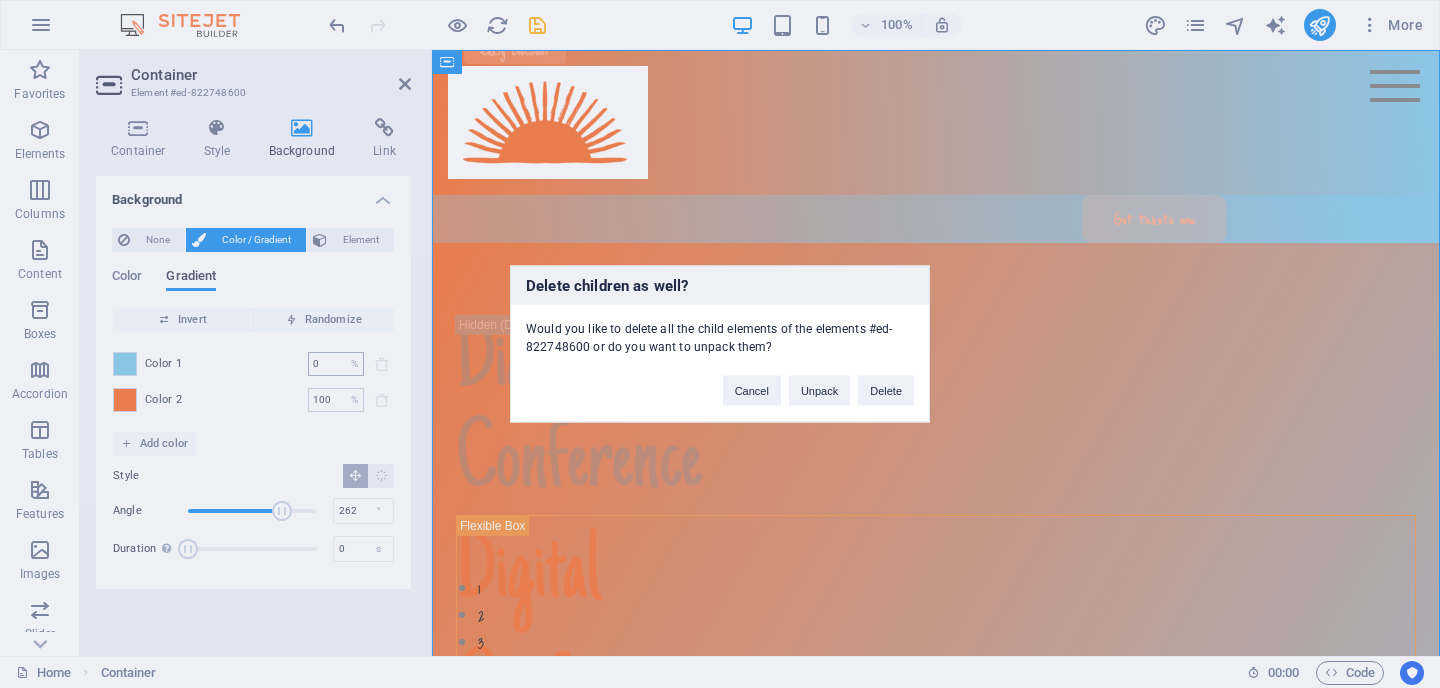 type 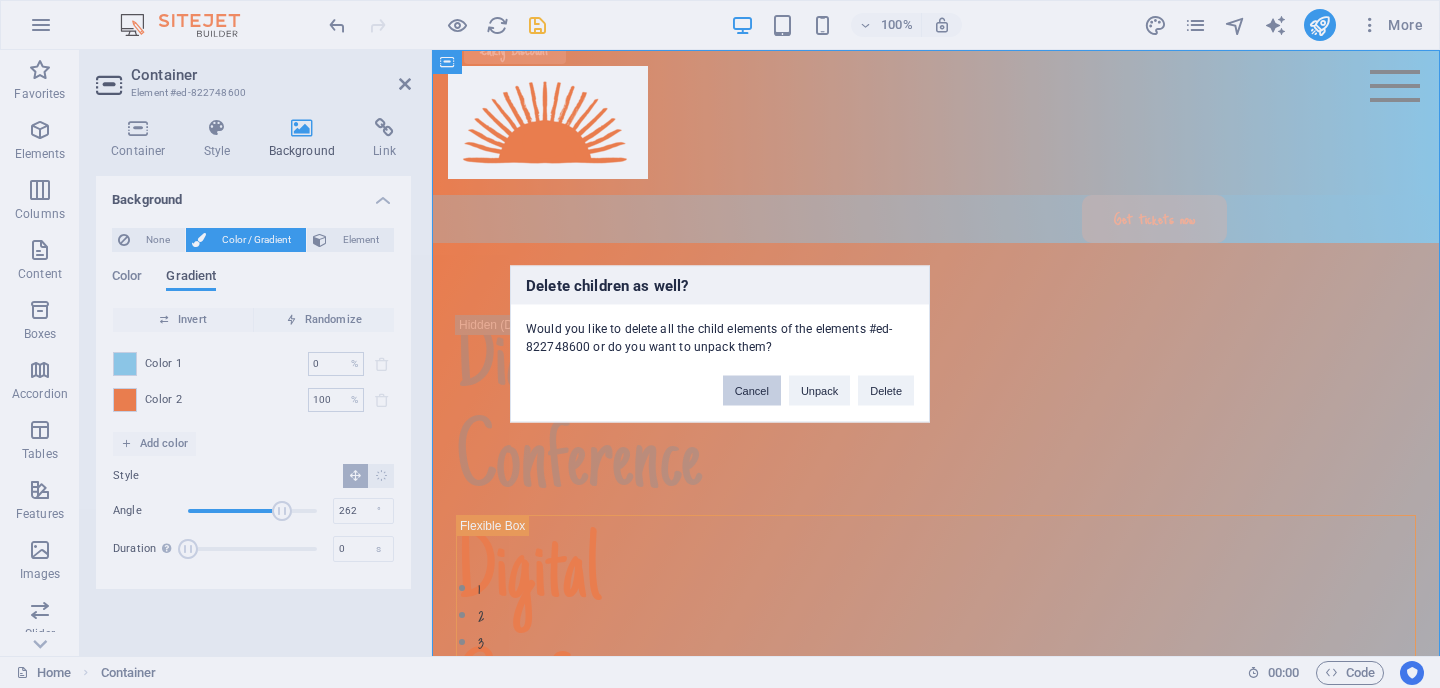 click on "Cancel" at bounding box center (752, 391) 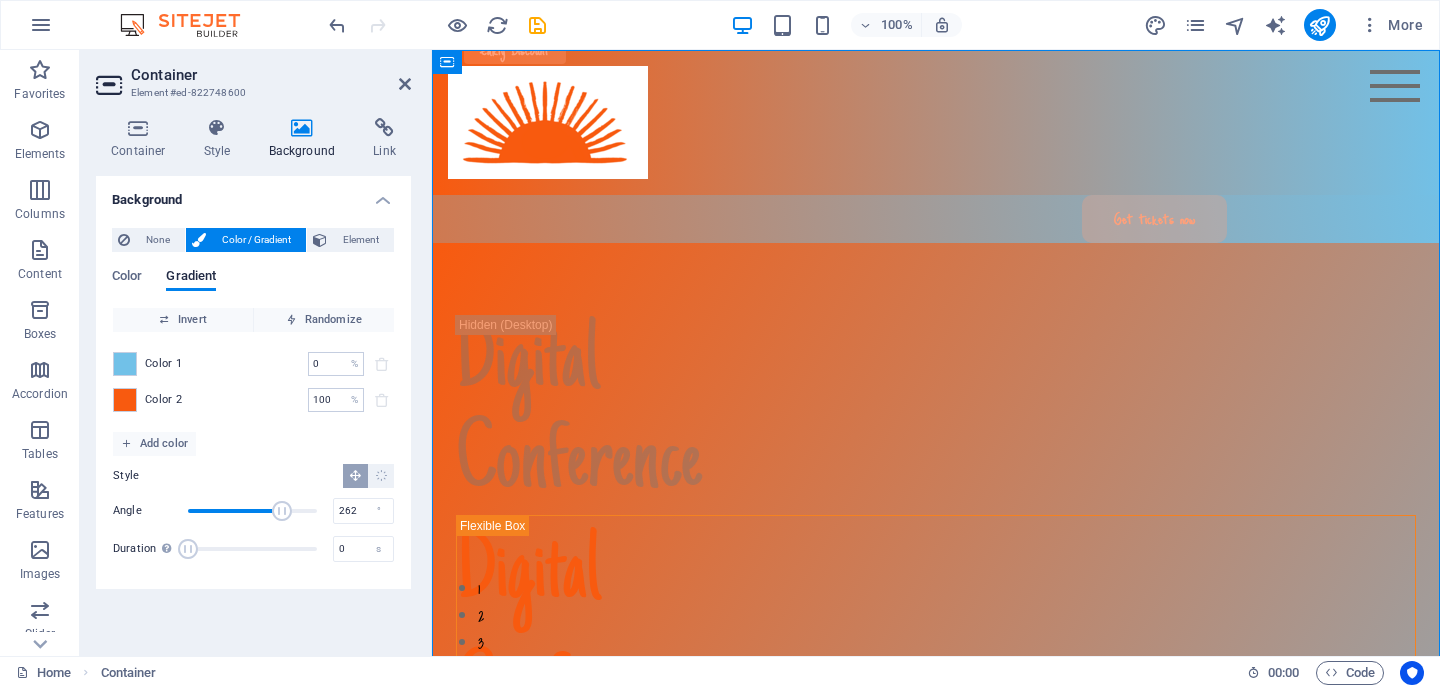 click on "Color 1 0 % ​" at bounding box center [253, 364] 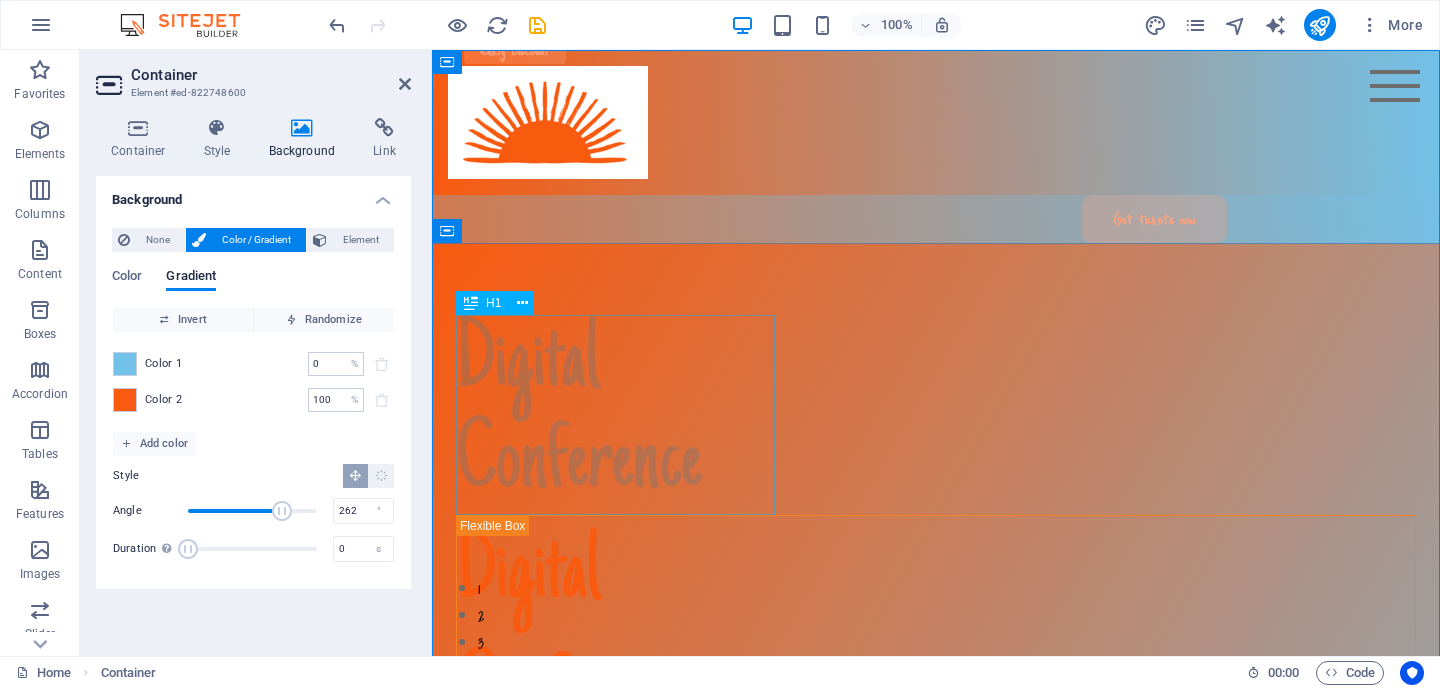click on "Digital      Conference" at bounding box center [936, 415] 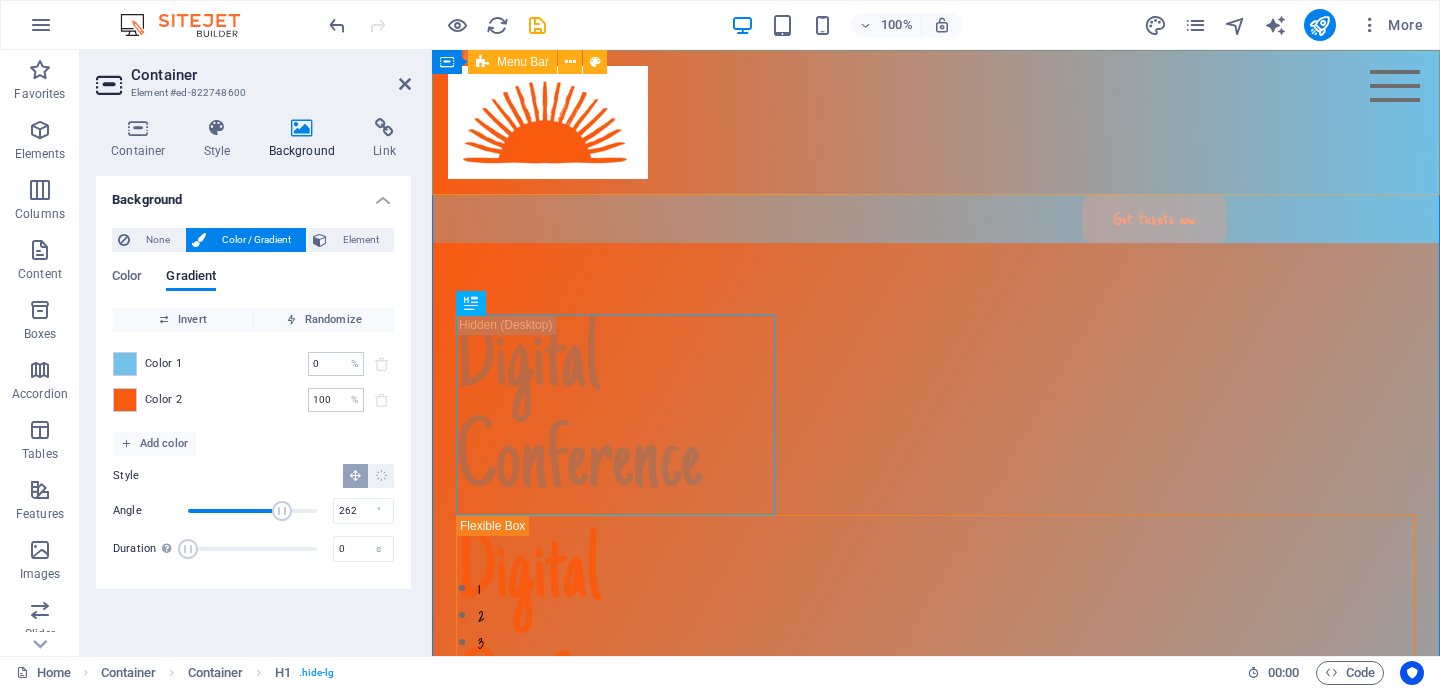 click on "Speakers Agenda About Testimonials FAQ" at bounding box center [936, 122] 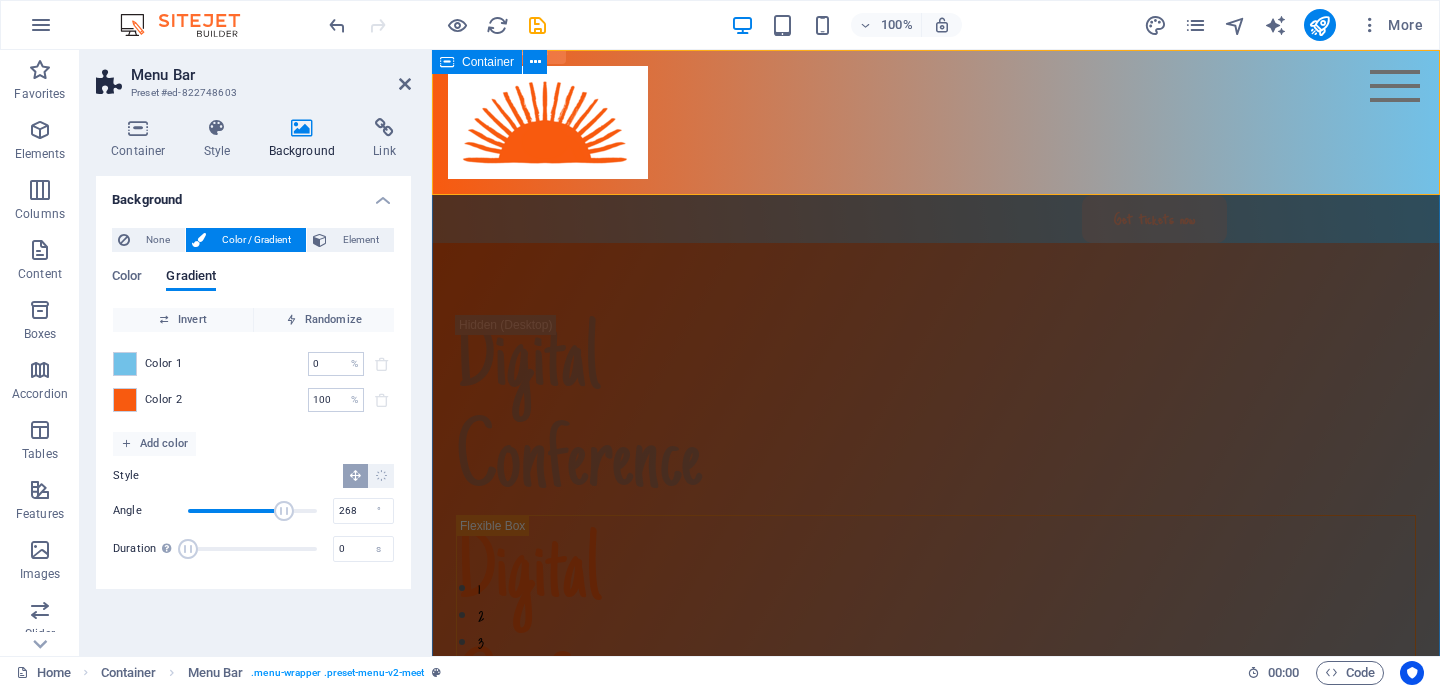 click on "Speakers Agenda About Testimonials FAQ Get tickets now Digital      Conference Digital  Conference Lorem ipsum dolor sit amet, consectetur adipiscing elit. Suspendisse varius enim in eros elementum tristique. Duis cursus, mi quis viverra ornare, eros dolor interdum nulla. [DATE]-[DATE], [YEAR] [CITY] In Person [BUILDING] Get tickets now Meet The Speakers Lorem ipsum dolor sit amet, consectetur adipiscing elit. Suspendisse varius enim in eros elementum tristique. Duis cursus, mi quis. [FIRST] [LAST] Independent curator and critic, Ph.D. [FIRST] [LAST] Founder of the entrepreneurial organization [FIRST] [LAST] Managing partner of the company" at bounding box center (936, 1733) 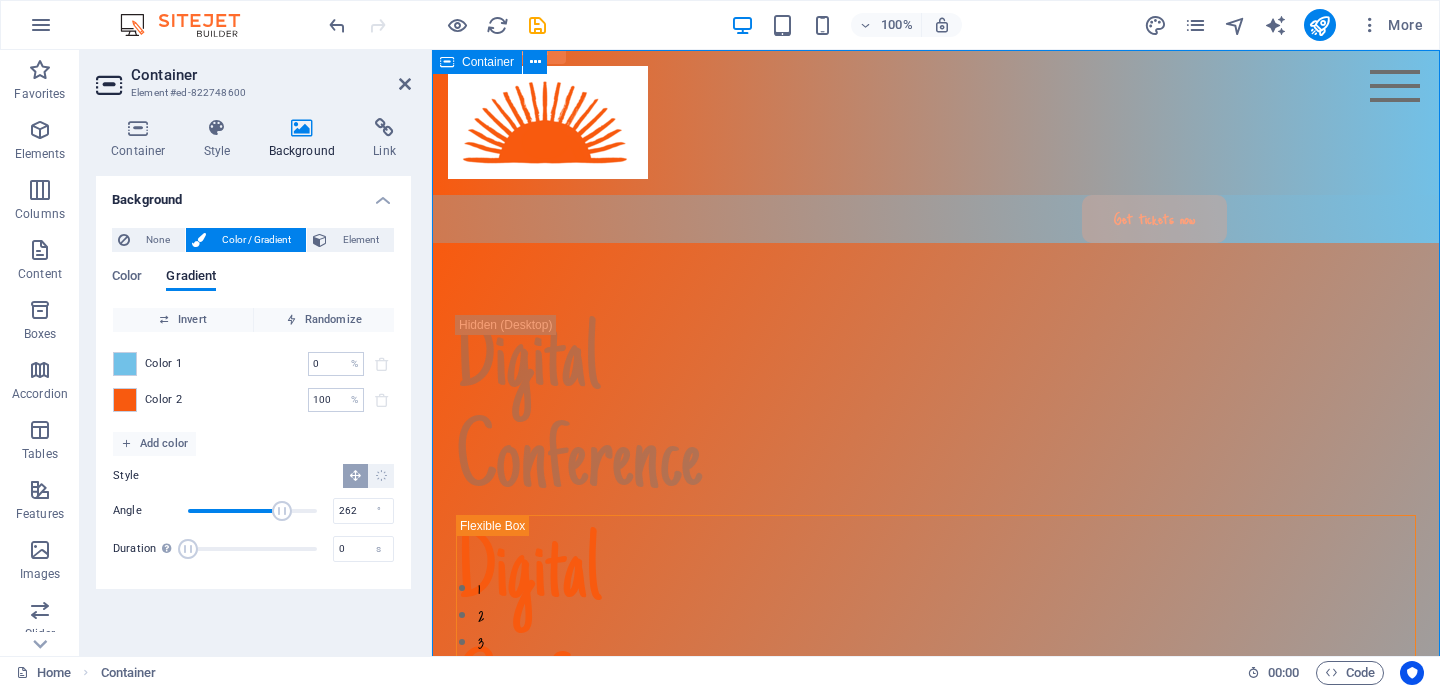 click on "Speakers Agenda About Testimonials FAQ Get tickets now Digital      Conference Digital  Conference Lorem ipsum dolor sit amet, consectetur adipiscing elit. Suspendisse varius enim in eros elementum tristique. Duis cursus, mi quis viverra ornare, eros dolor interdum nulla. [DATE]-[DATE], [YEAR] [CITY] In Person [BUILDING] Get tickets now Meet The Speakers Lorem ipsum dolor sit amet, consectetur adipiscing elit. Suspendisse varius enim in eros elementum tristique. Duis cursus, mi quis. [FIRST] [LAST] Independent curator and critic, Ph.D. [FIRST] [LAST] Founder of the entrepreneurial organization [FIRST] [LAST] Managing partner of the company" at bounding box center [936, 1733] 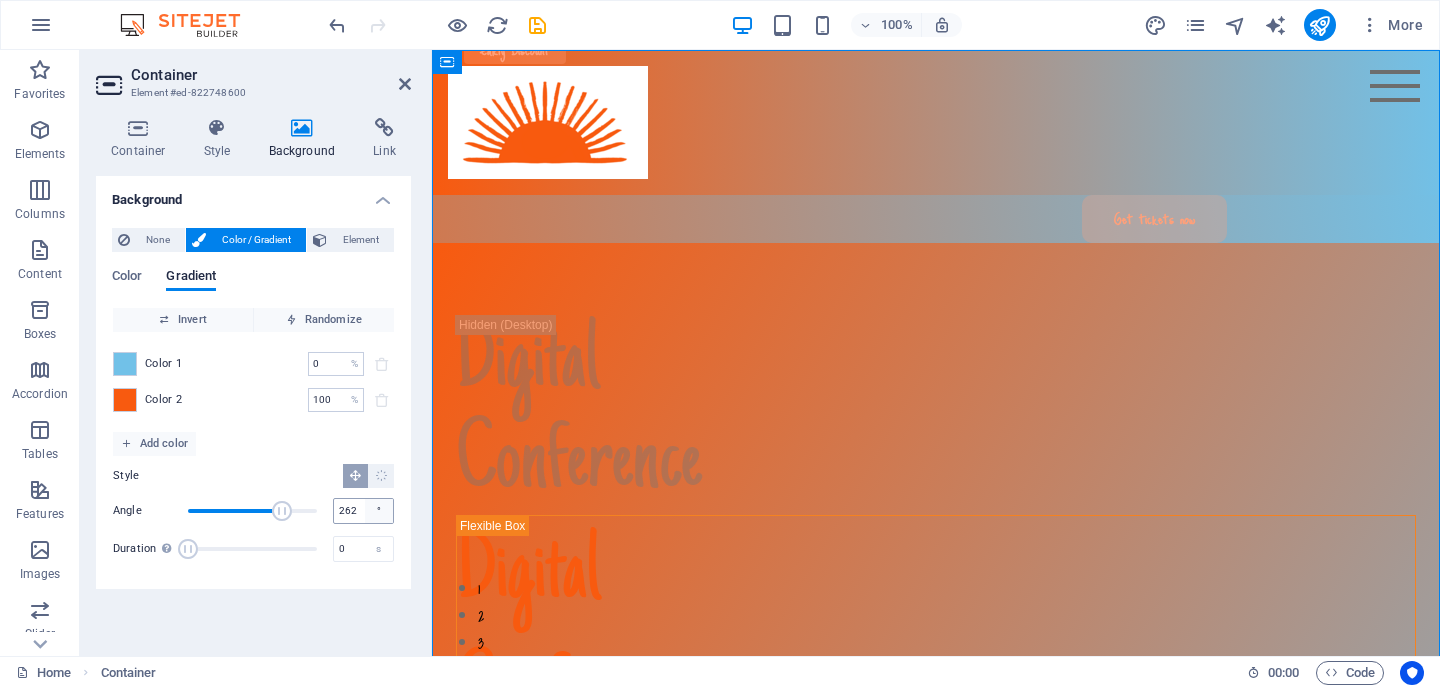 click on "°" at bounding box center (379, 511) 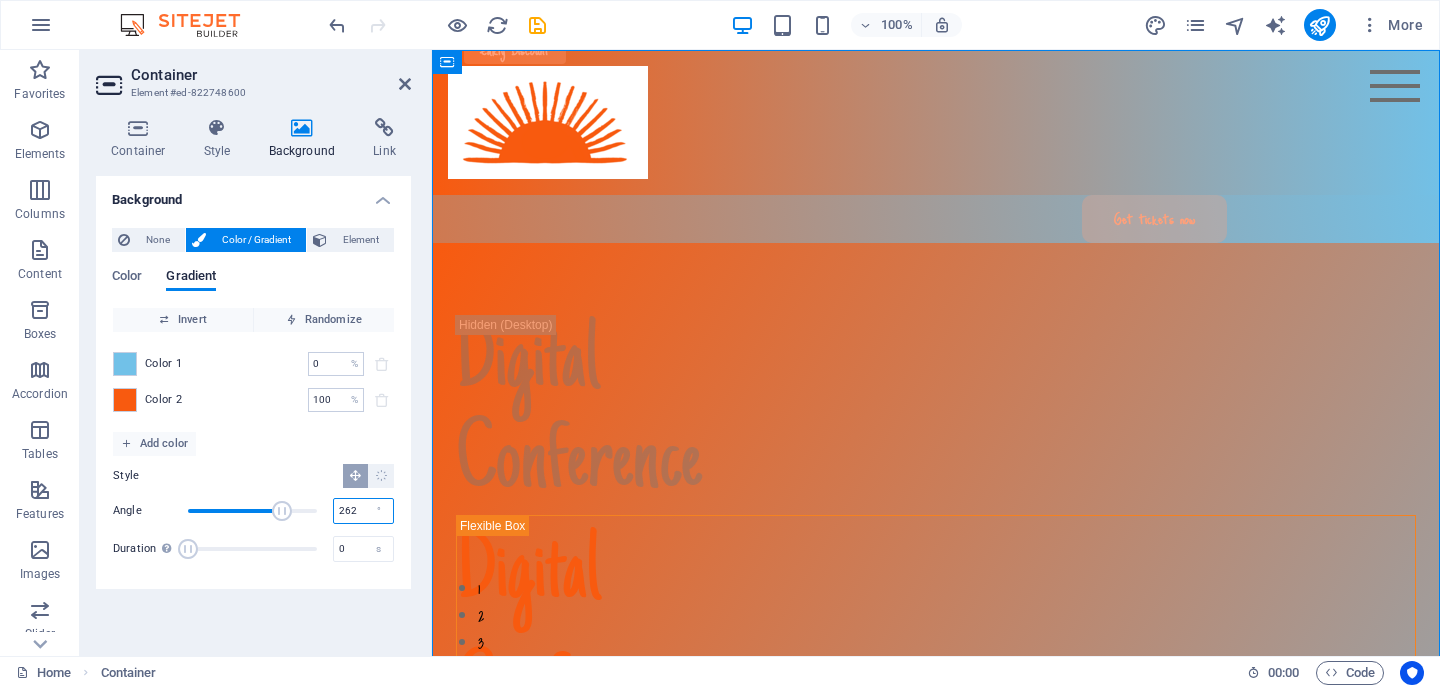 click on "262" at bounding box center [363, 511] 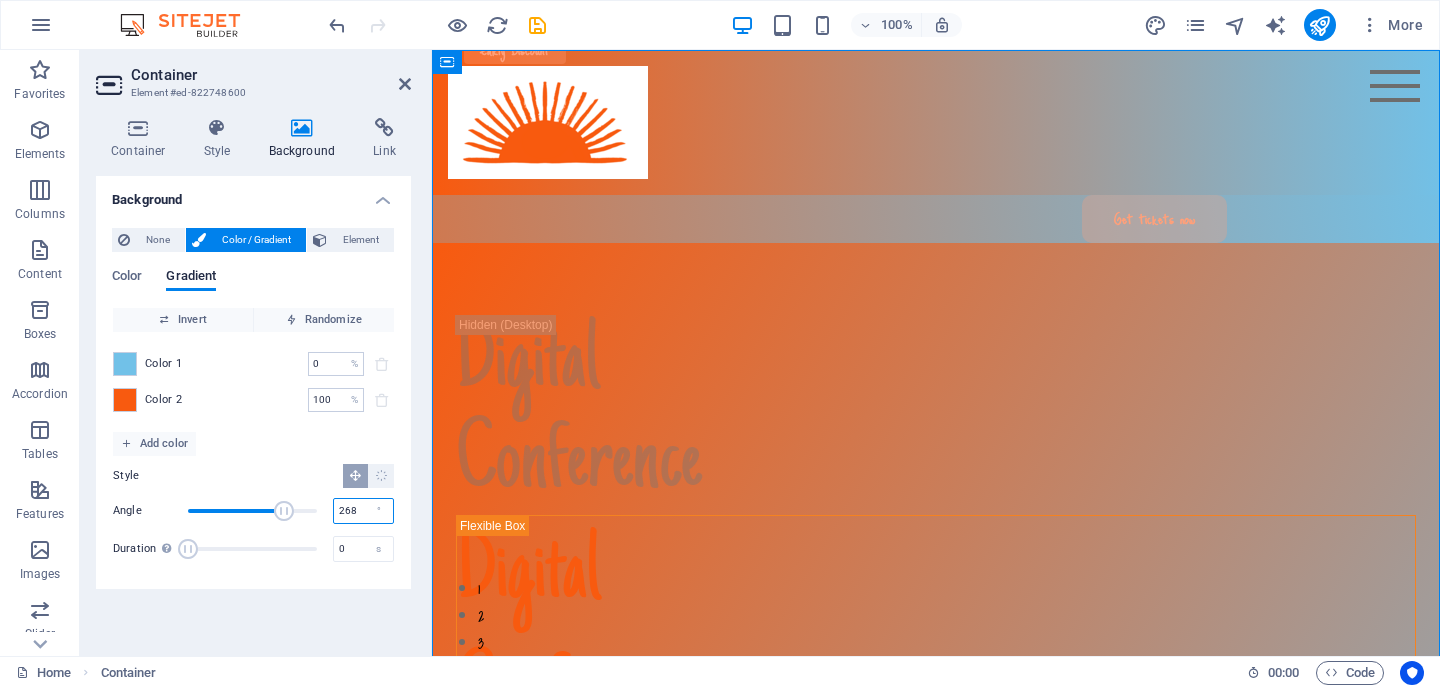 type on "268" 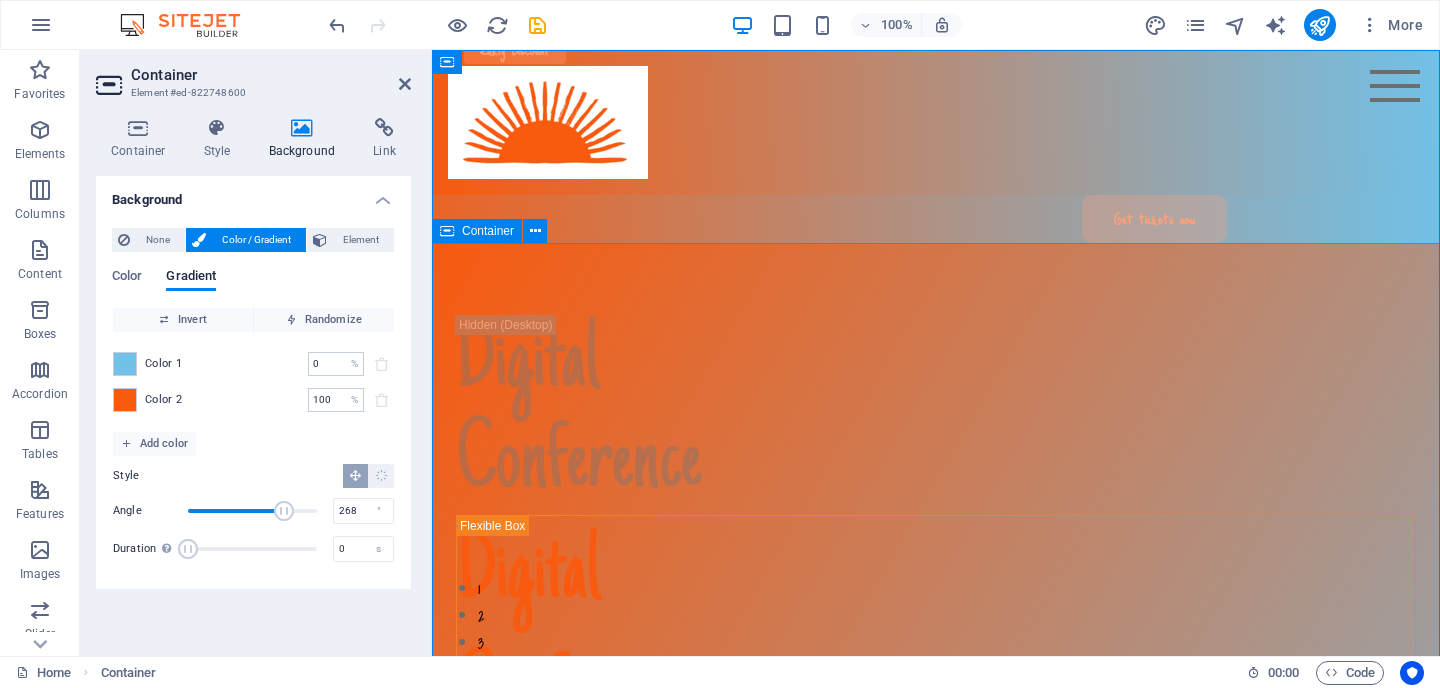 click on "Digital      Conference Digital  Conference Lorem ipsum dolor sit amet, consectetur adipiscing elit. Suspendisse varius enim in eros elementum tristique. Duis cursus, mi quis viverra ornare, eros dolor interdum nulla. [DATE]-[DATE], [YEAR] [CITY] In Person [BUILDING] Get tickets now" at bounding box center [936, 1015] 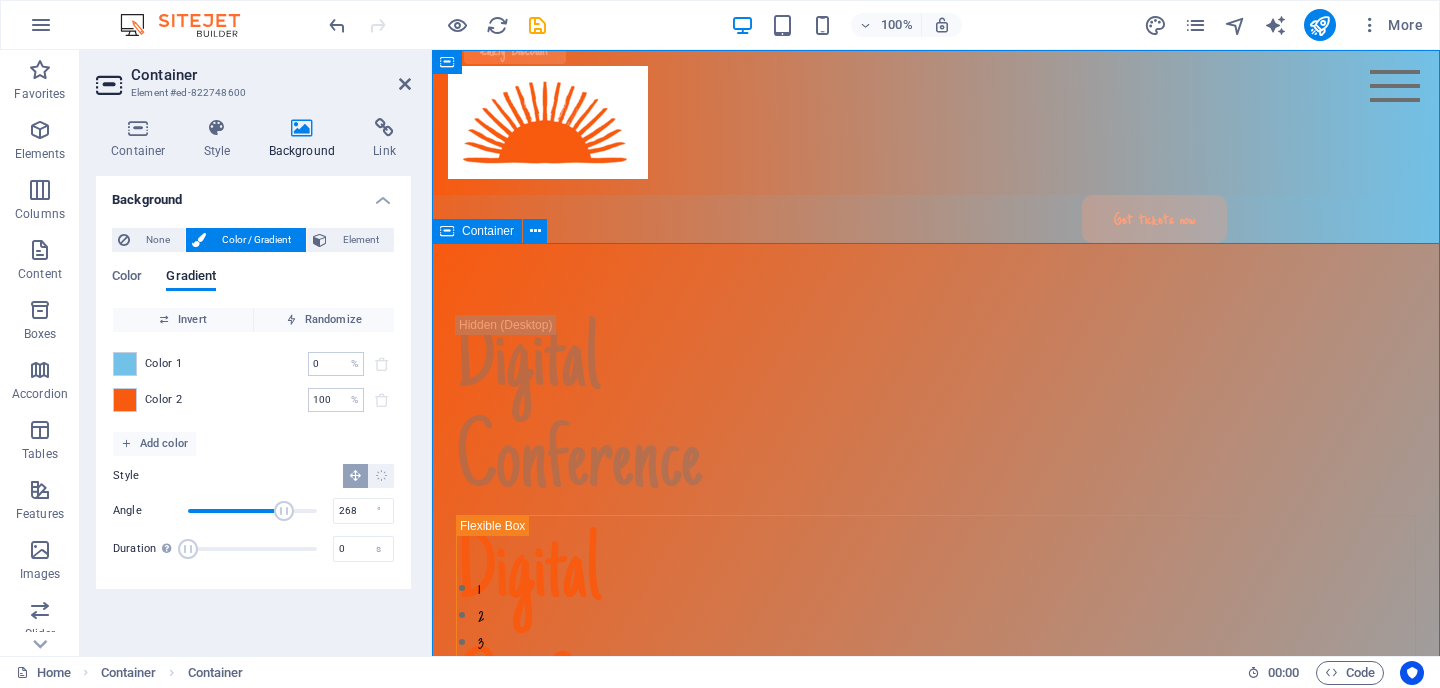 click on "Digital      Conference Digital  Conference Lorem ipsum dolor sit amet, consectetur adipiscing elit. Suspendisse varius enim in eros elementum tristique. Duis cursus, mi quis viverra ornare, eros dolor interdum nulla. [DATE]-[DATE], [YEAR] [CITY] In Person [BUILDING] Get tickets now" at bounding box center (936, 1015) 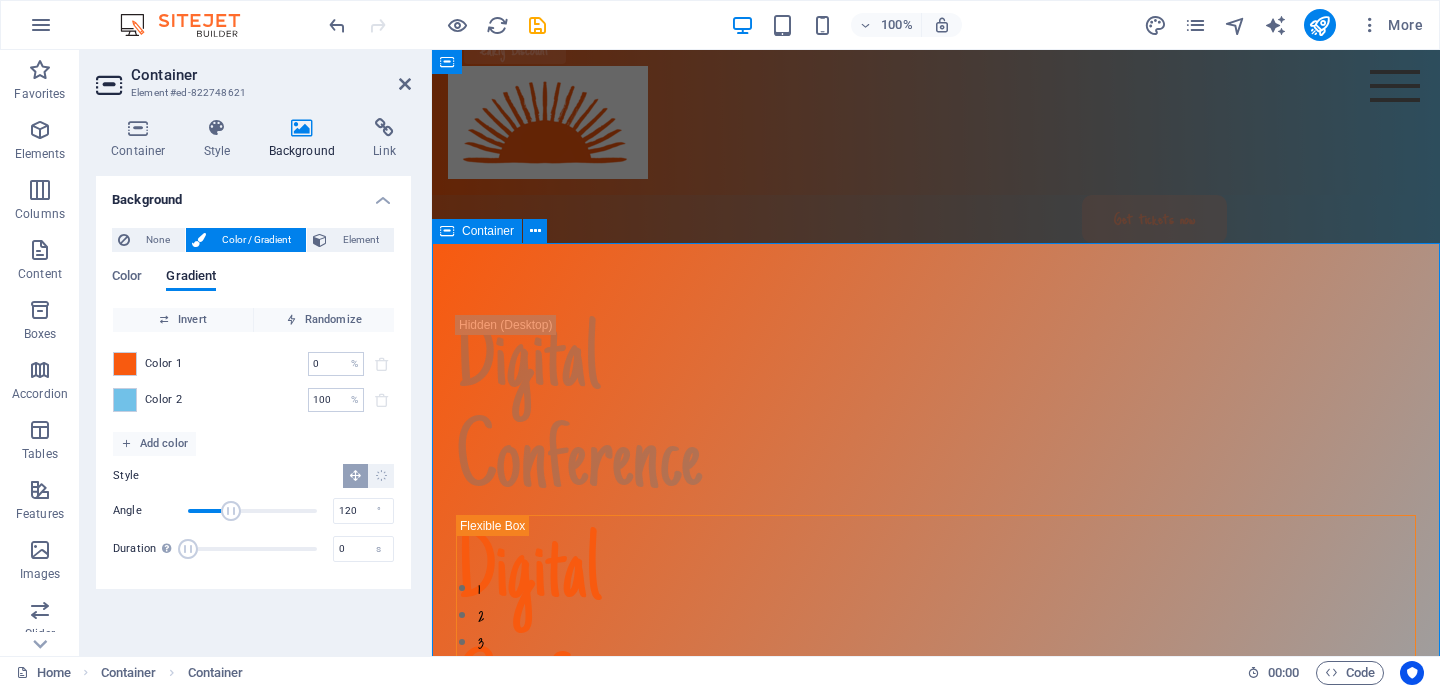 click on "Digital      Conference Digital  Conference Lorem ipsum dolor sit amet, consectetur adipiscing elit. Suspendisse varius enim in eros elementum tristique. Duis cursus, mi quis viverra ornare, eros dolor interdum nulla. [DATE]-[DATE], [YEAR] [CITY] In Person [BUILDING] Get tickets now" at bounding box center (936, 1015) 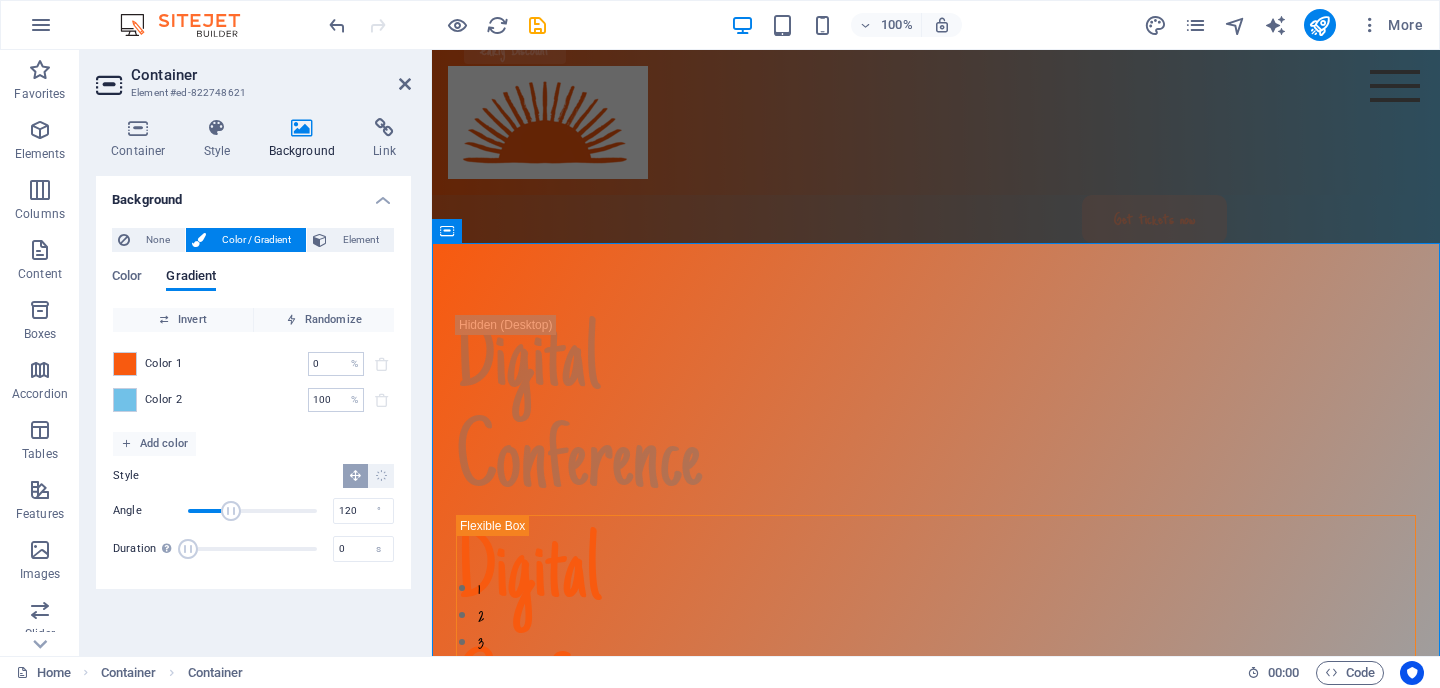 click on "Container" at bounding box center [271, 75] 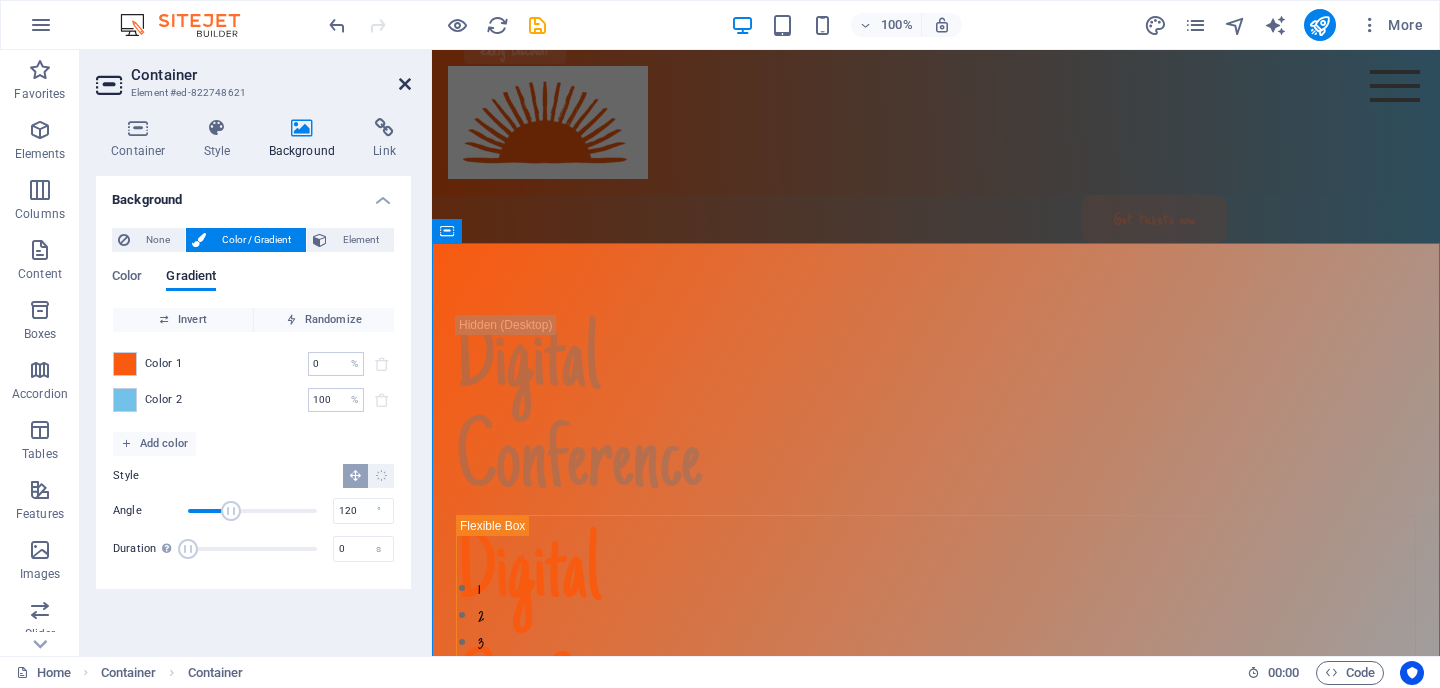click at bounding box center [405, 84] 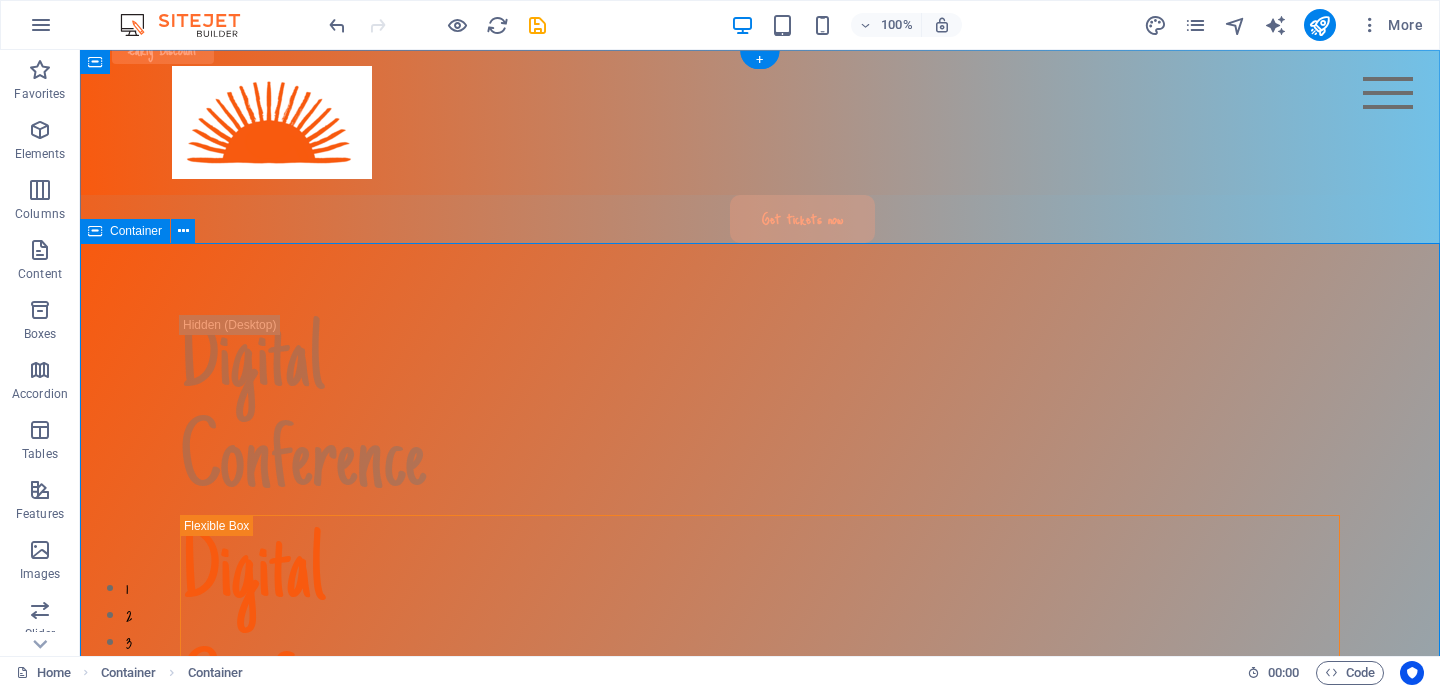 click on "Digital      Conference Digital  Conference Lorem ipsum dolor sit amet, consectetur adipiscing elit. Suspendisse varius enim in eros elementum tristique. Duis cursus, mi quis viverra ornare, eros dolor interdum nulla. [DATE]-[DATE], [YEAR] [CITY] In Person [BUILDING] Get tickets now" at bounding box center [760, 1001] 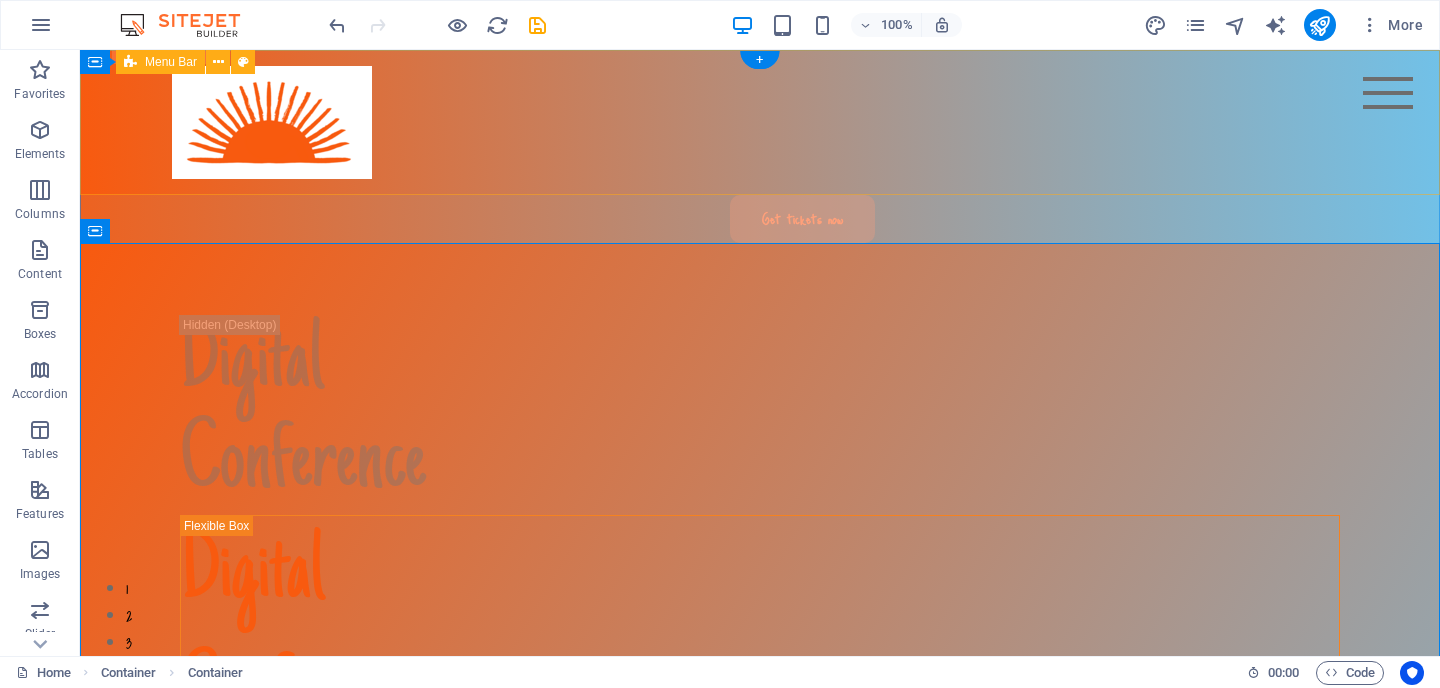 click on "Speakers Agenda About Testimonials FAQ" at bounding box center (760, 122) 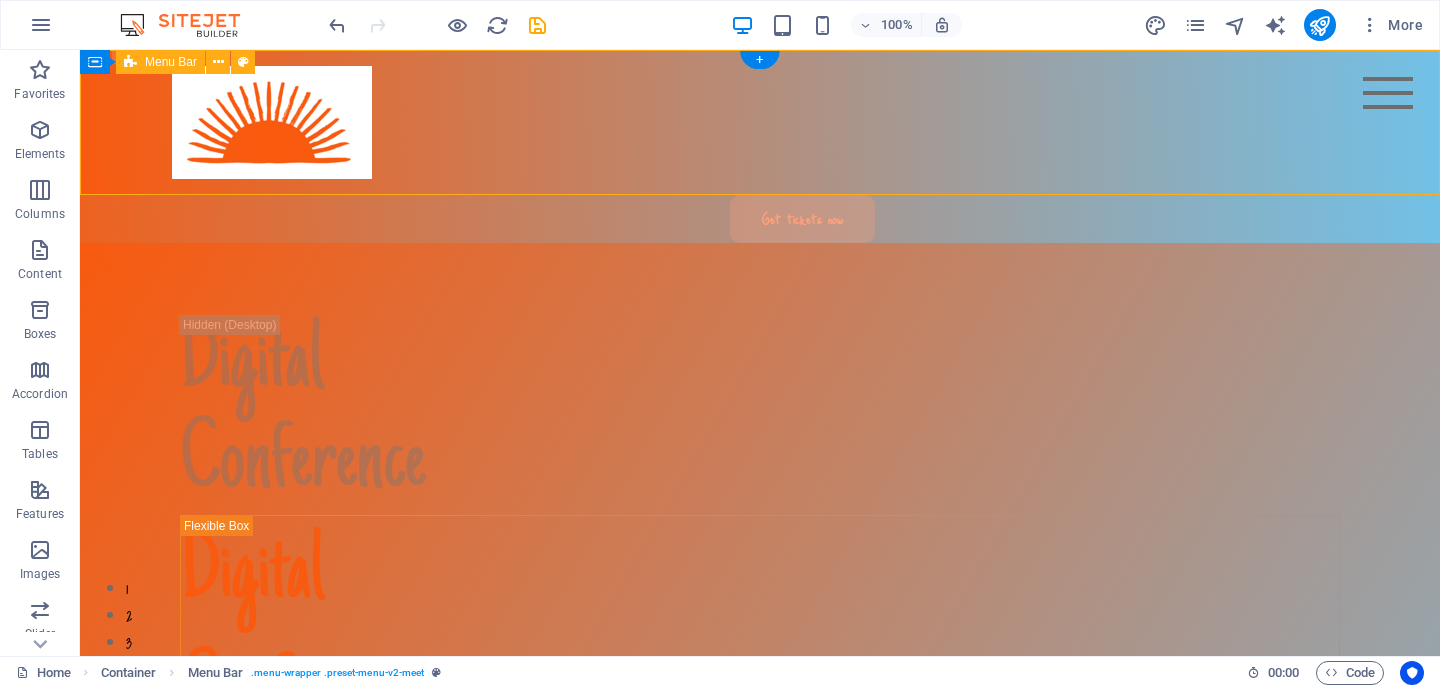 click on "Speakers Agenda About Testimonials FAQ" at bounding box center (760, 122) 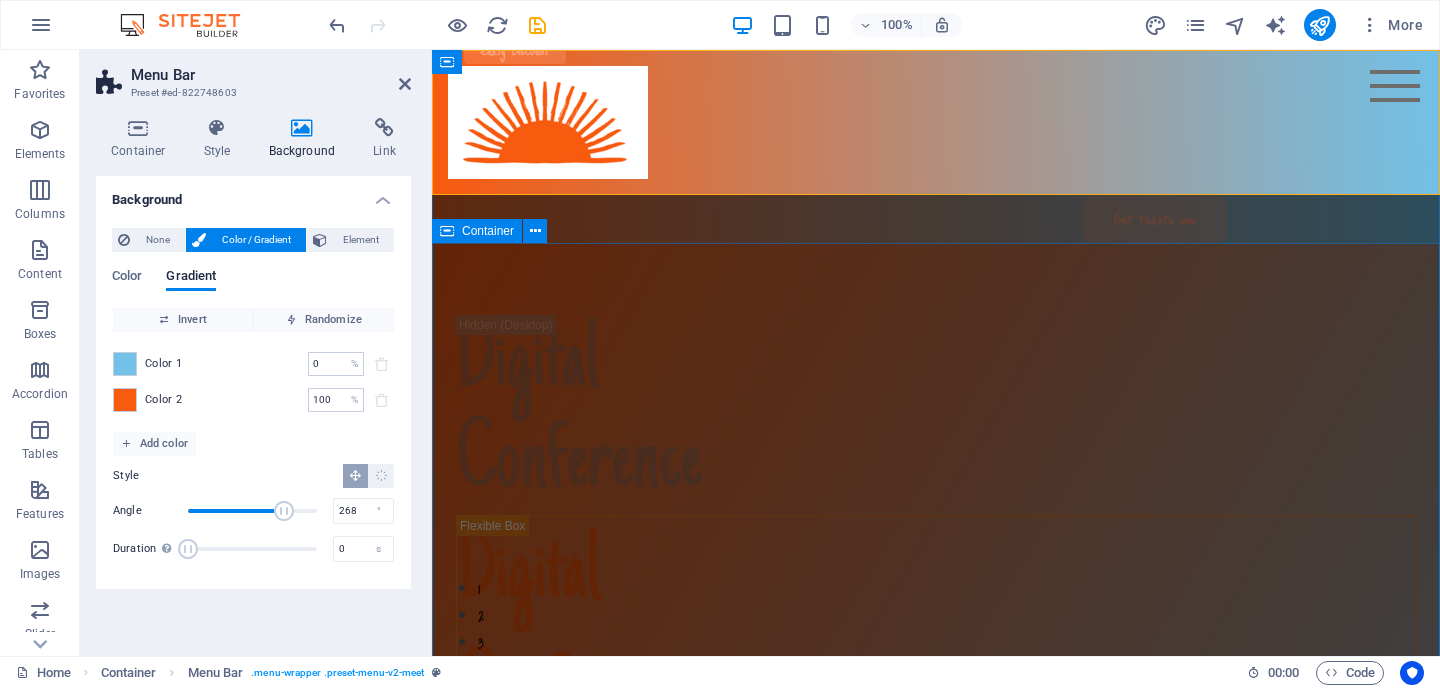 click on "Digital      Conference Digital  Conference Lorem ipsum dolor sit amet, consectetur adipiscing elit. Suspendisse varius enim in eros elementum tristique. Duis cursus, mi quis viverra ornare, eros dolor interdum nulla. [DATE]-[DATE], [YEAR] [CITY] In Person [BUILDING] Get tickets now" at bounding box center [936, 1015] 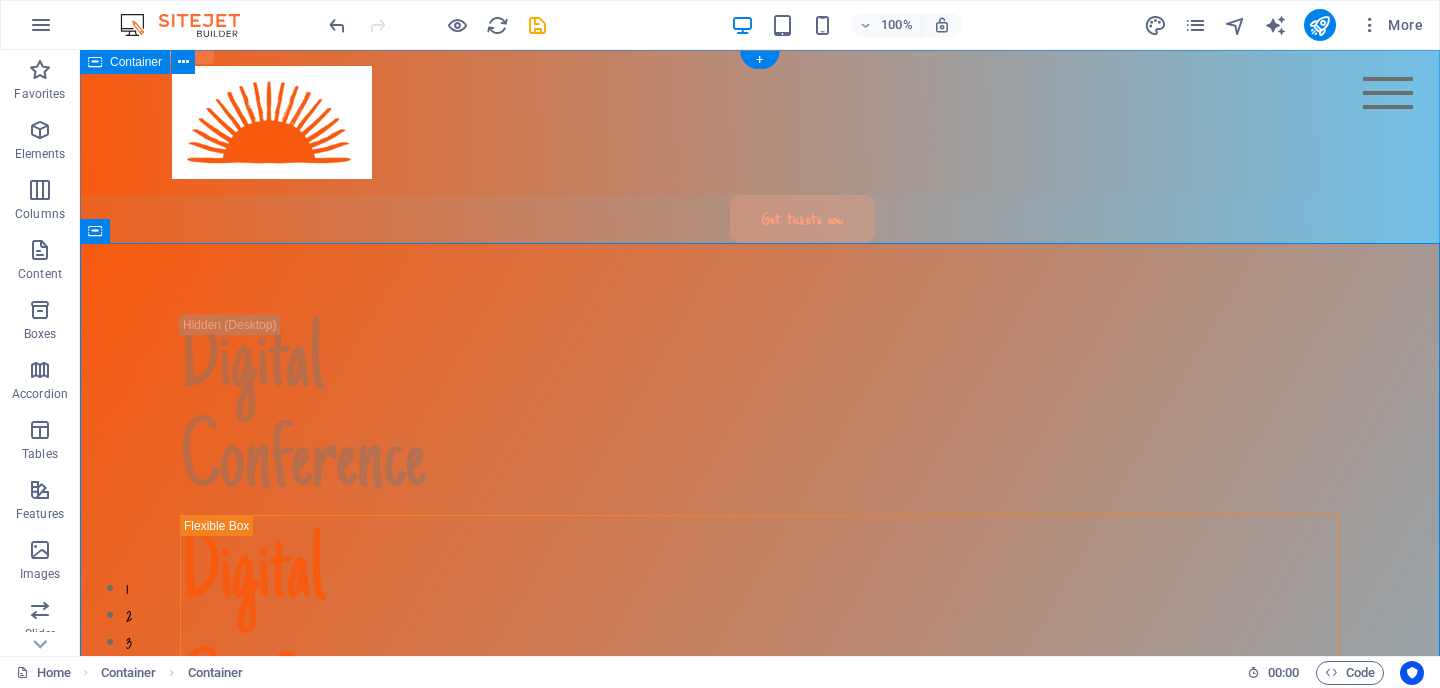click on "Speakers Agenda About Testimonials FAQ Get tickets now Digital      Conference Digital  Conference Lorem ipsum dolor sit amet, consectetur adipiscing elit. Suspendisse varius enim in eros elementum tristique. Duis cursus, mi quis viverra ornare, eros dolor interdum nulla. [DATE]-[DATE], [YEAR] [CITY] In Person [BUILDING] Get tickets now Meet The Speakers Lorem ipsum dolor sit amet, consectetur adipiscing elit. Suspendisse varius enim in eros elementum tristique. Duis cursus, mi quis. [FIRST] [LAST] Independent curator and critic, Ph.D. [FIRST] [LAST] Founder of the entrepreneurial organization [FIRST] [LAST] Managing partner of the company" at bounding box center [760, 1827] 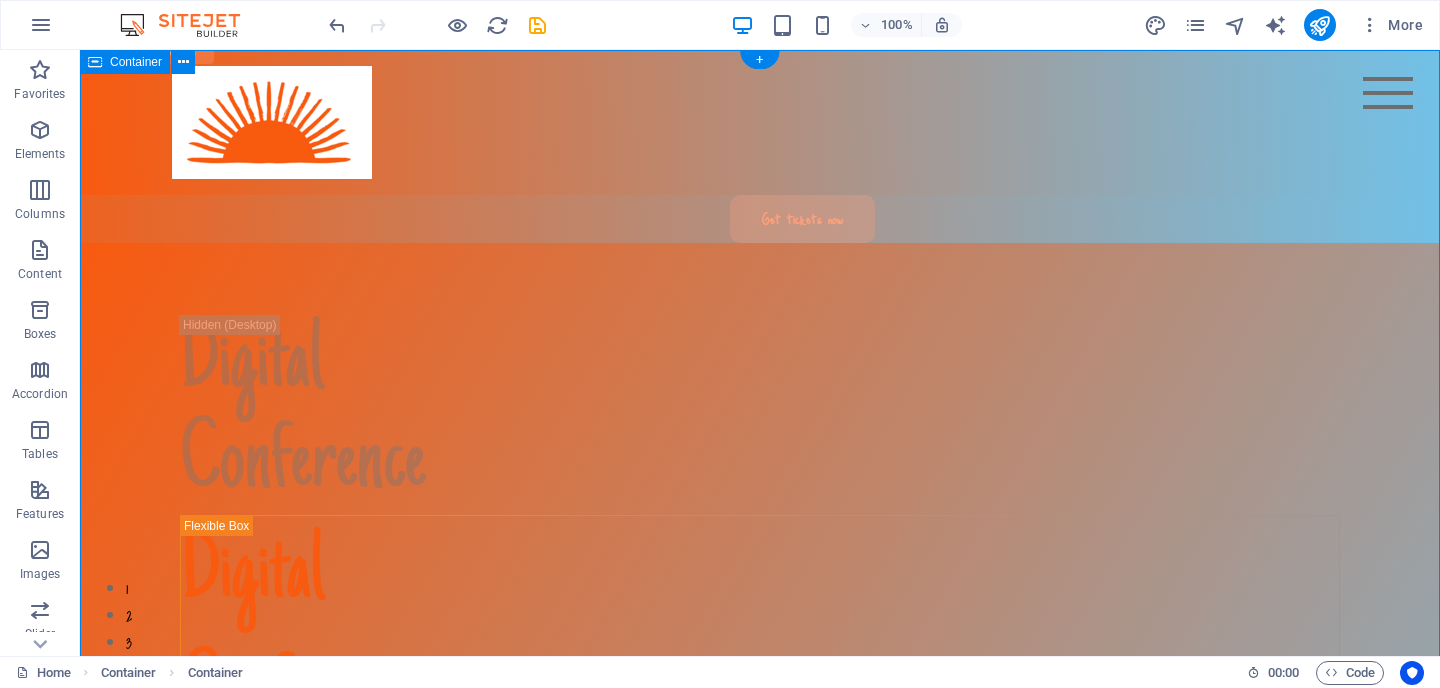 click on "Speakers Agenda About Testimonials FAQ Get tickets now Digital      Conference Digital  Conference Lorem ipsum dolor sit amet, consectetur adipiscing elit. Suspendisse varius enim in eros elementum tristique. Duis cursus, mi quis viverra ornare, eros dolor interdum nulla. [DATE]-[DATE], [YEAR] [CITY] In Person [BUILDING] Get tickets now Meet The Speakers Lorem ipsum dolor sit amet, consectetur adipiscing elit. Suspendisse varius enim in eros elementum tristique. Duis cursus, mi quis. [FIRST] [LAST] Independent curator and critic, Ph.D. [FIRST] [LAST] Founder of the entrepreneurial organization [FIRST] [LAST] Managing partner of the company" at bounding box center [760, 1827] 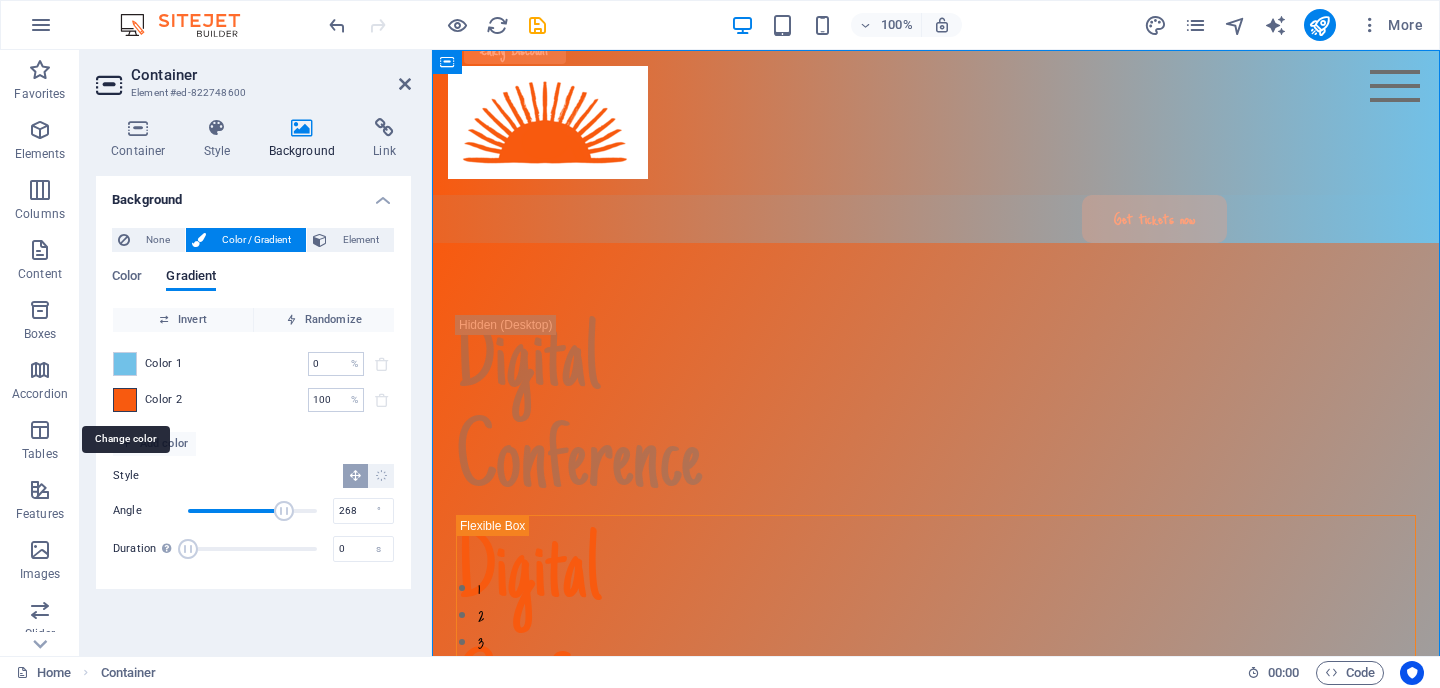 click at bounding box center (125, 400) 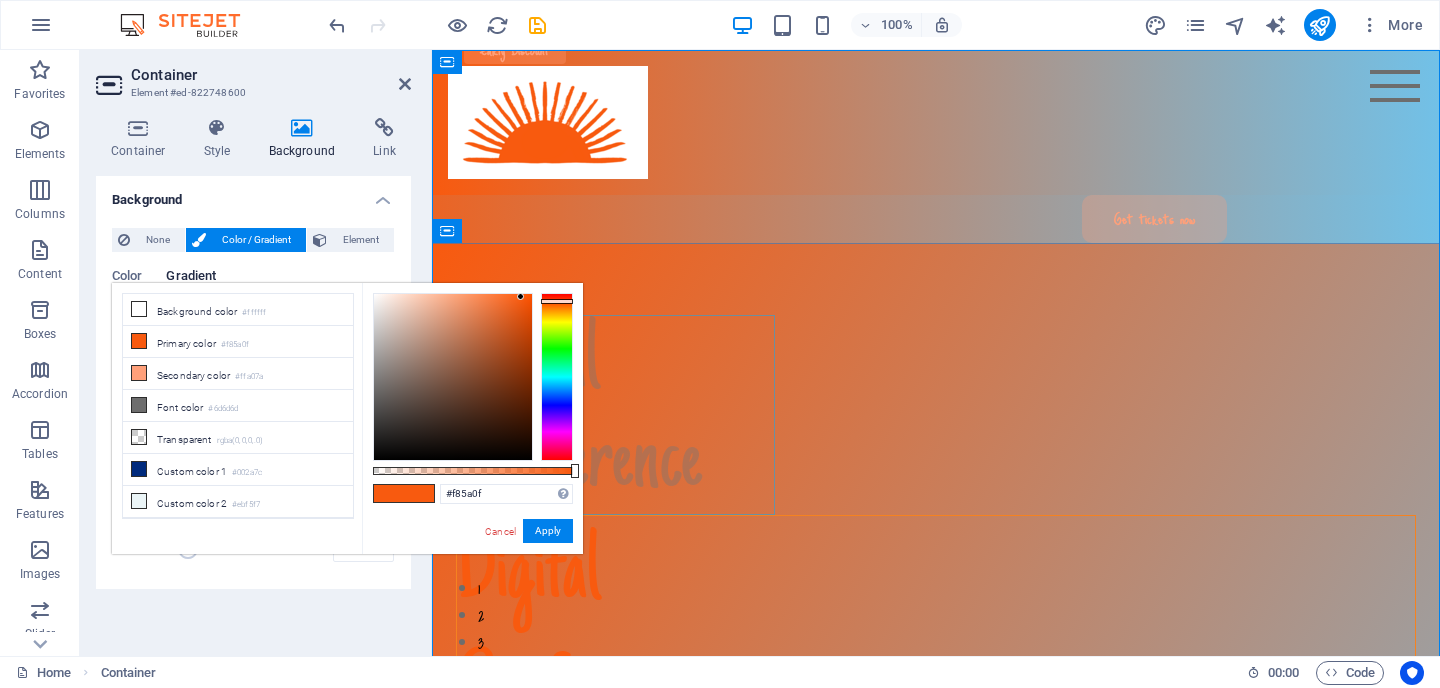click on "Digital      Conference" at bounding box center (936, 415) 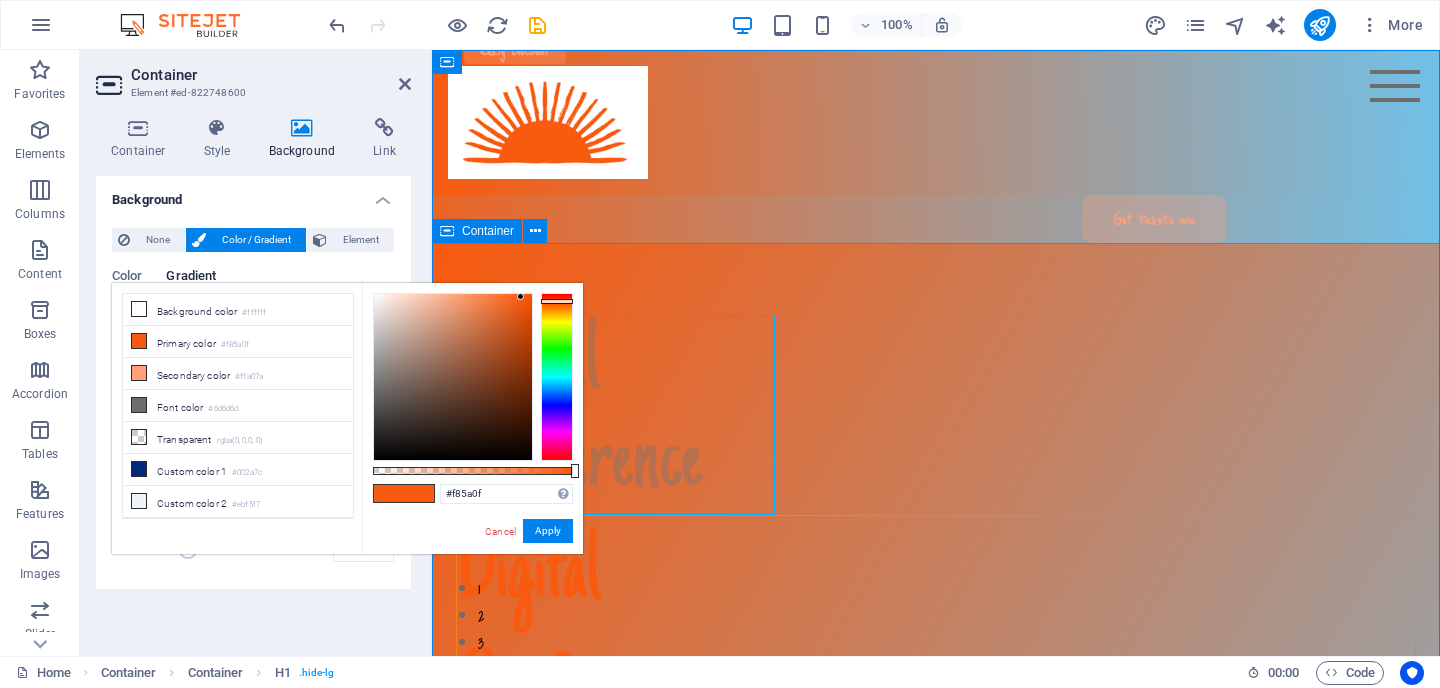 click on "Digital      Conference Digital  Conference Lorem ipsum dolor sit amet, consectetur adipiscing elit. Suspendisse varius enim in eros elementum tristique. Duis cursus, mi quis viverra ornare, eros dolor interdum nulla. [DATE]-[DATE], [YEAR] [CITY] In Person [BUILDING] Get tickets now" at bounding box center (936, 1015) 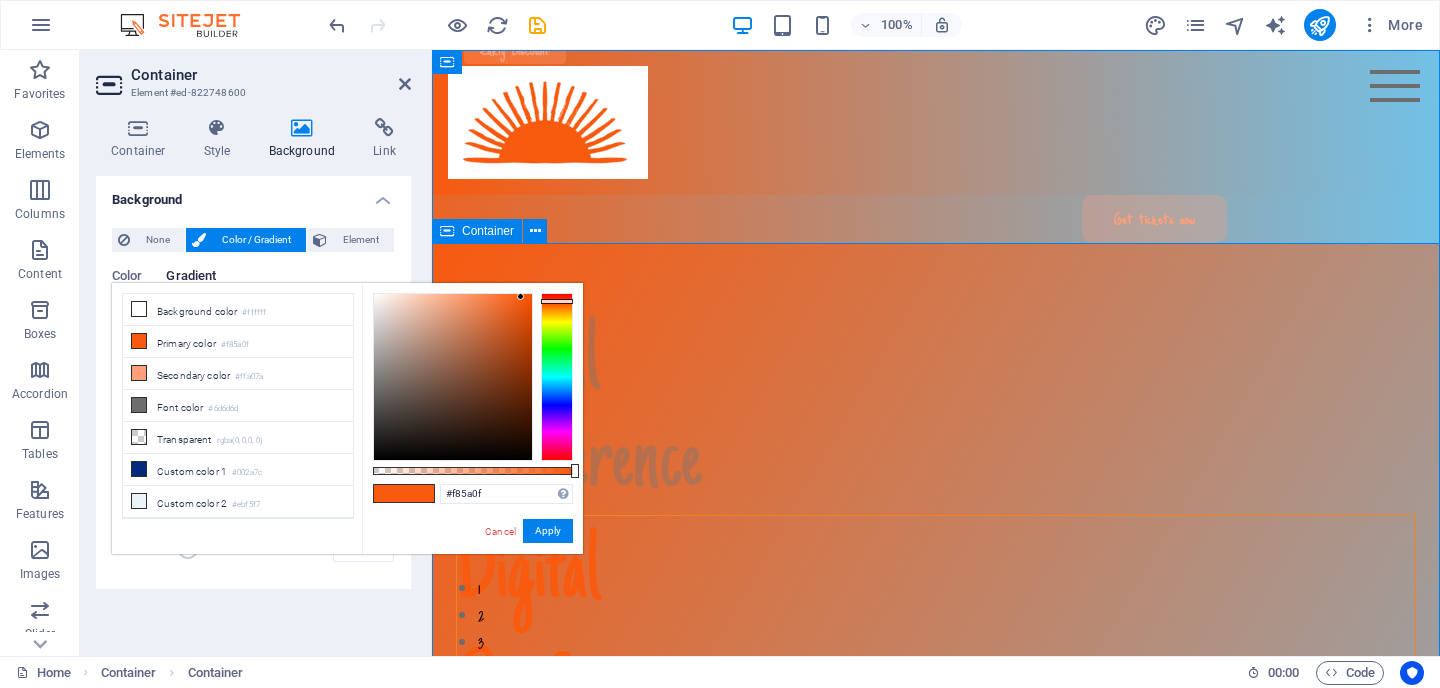 click on "Digital      Conference Digital  Conference Lorem ipsum dolor sit amet, consectetur adipiscing elit. Suspendisse varius enim in eros elementum tristique. Duis cursus, mi quis viverra ornare, eros dolor interdum nulla. [DATE]-[DATE], [YEAR] [CITY] In Person [BUILDING] Get tickets now" at bounding box center [936, 1015] 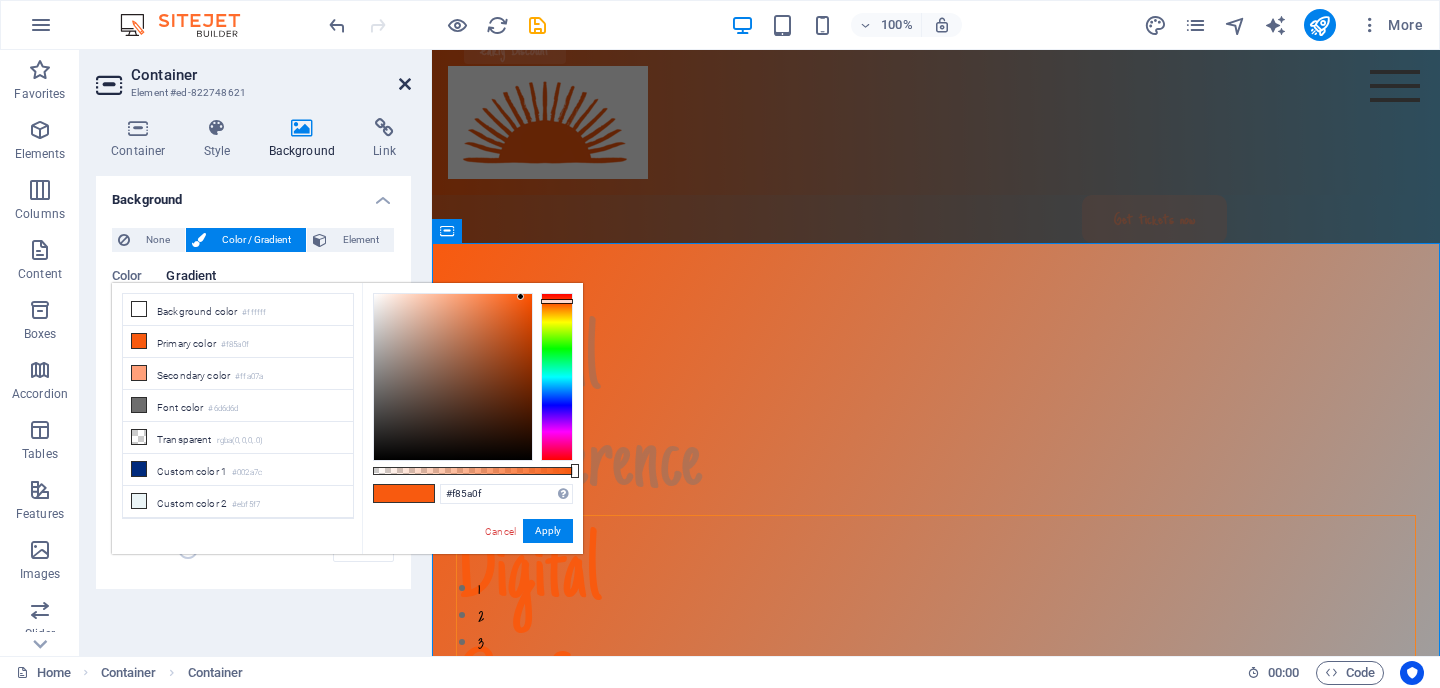 click on "Container Element #ed-822748621" at bounding box center [253, 76] 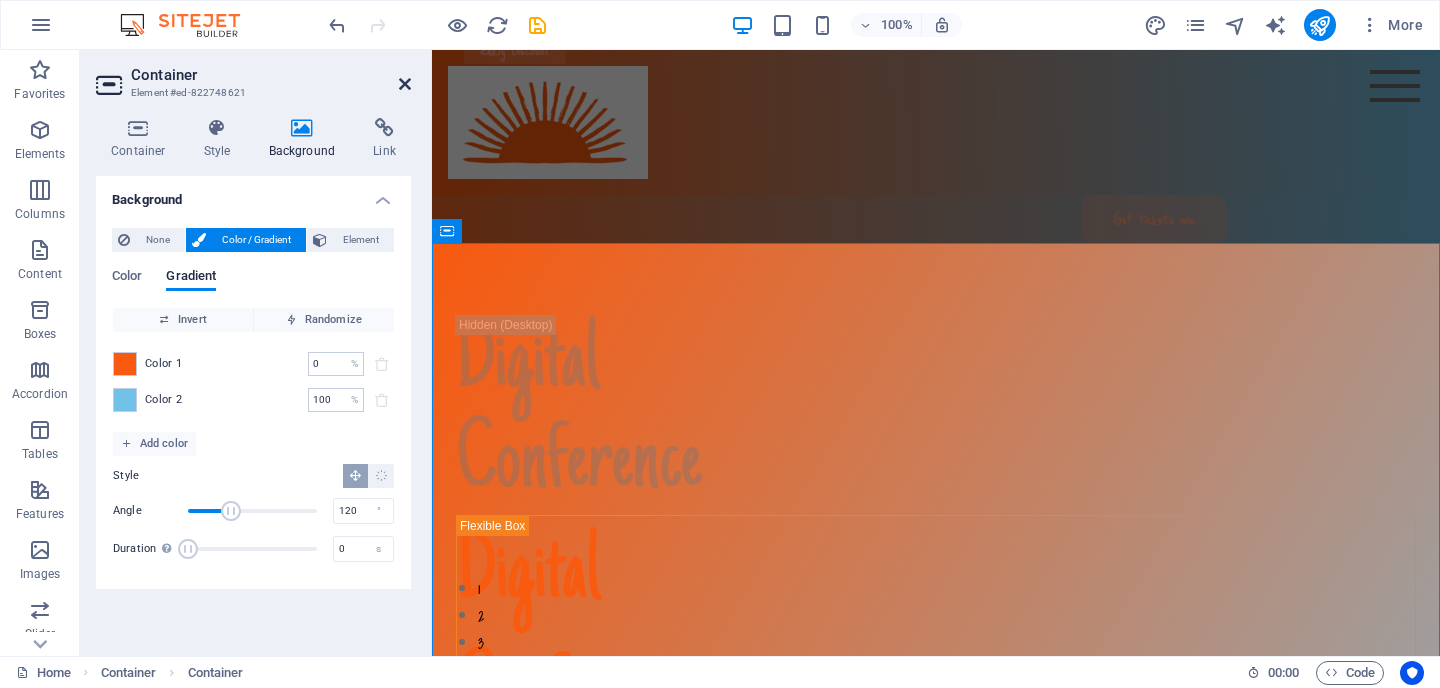 click at bounding box center (405, 84) 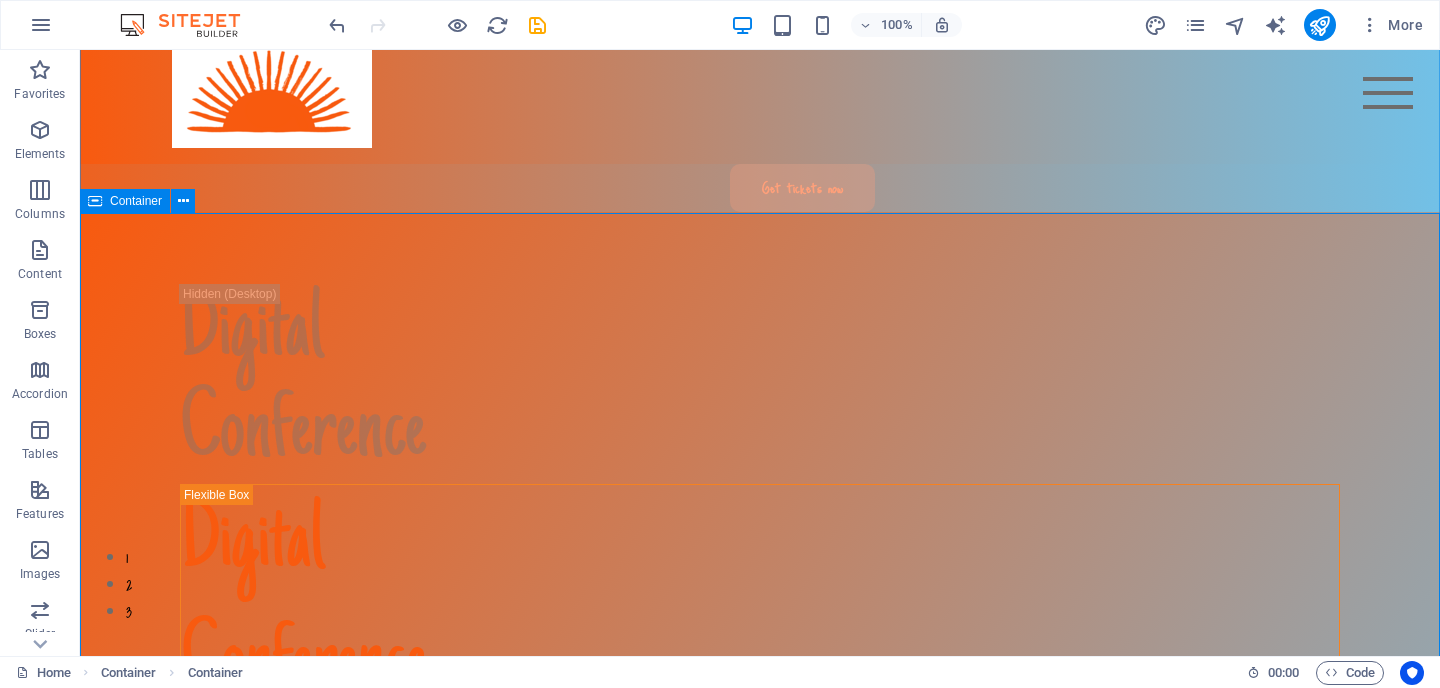 scroll, scrollTop: 35, scrollLeft: 0, axis: vertical 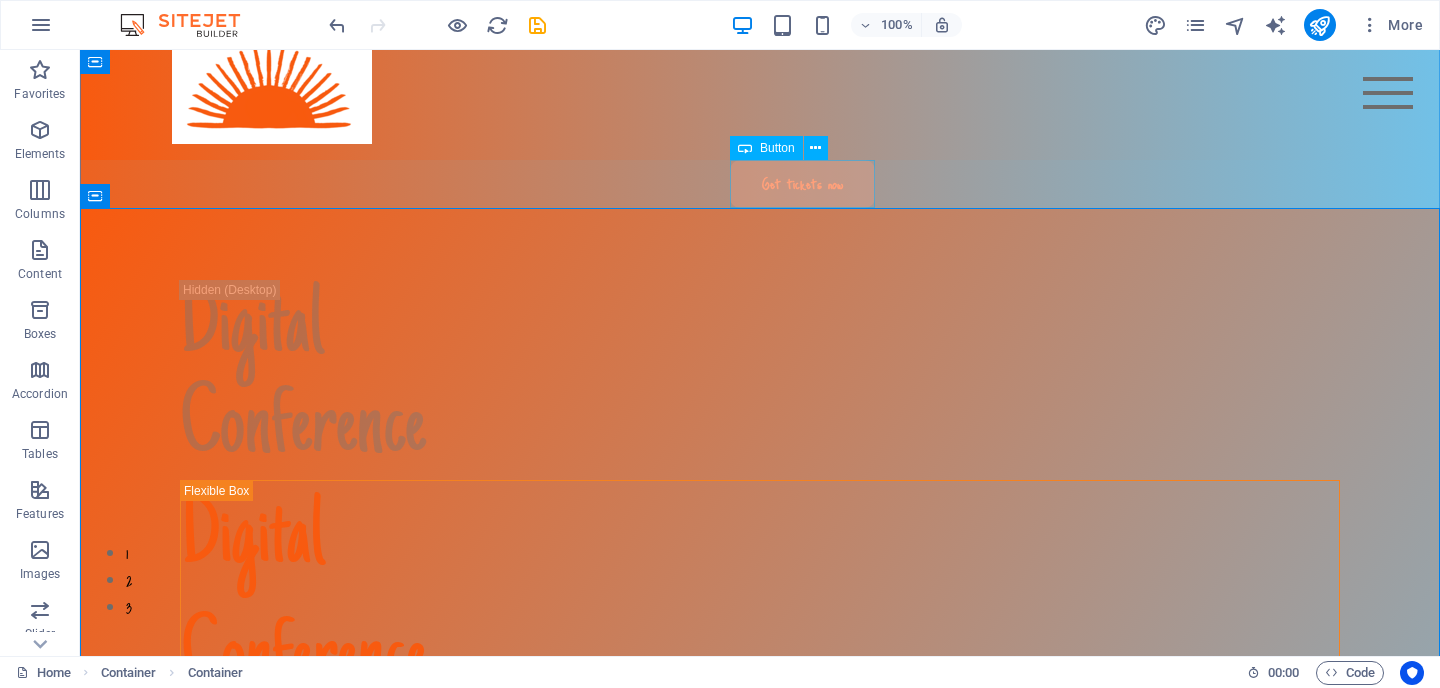 click on "Get tickets now" at bounding box center (1410, 184) 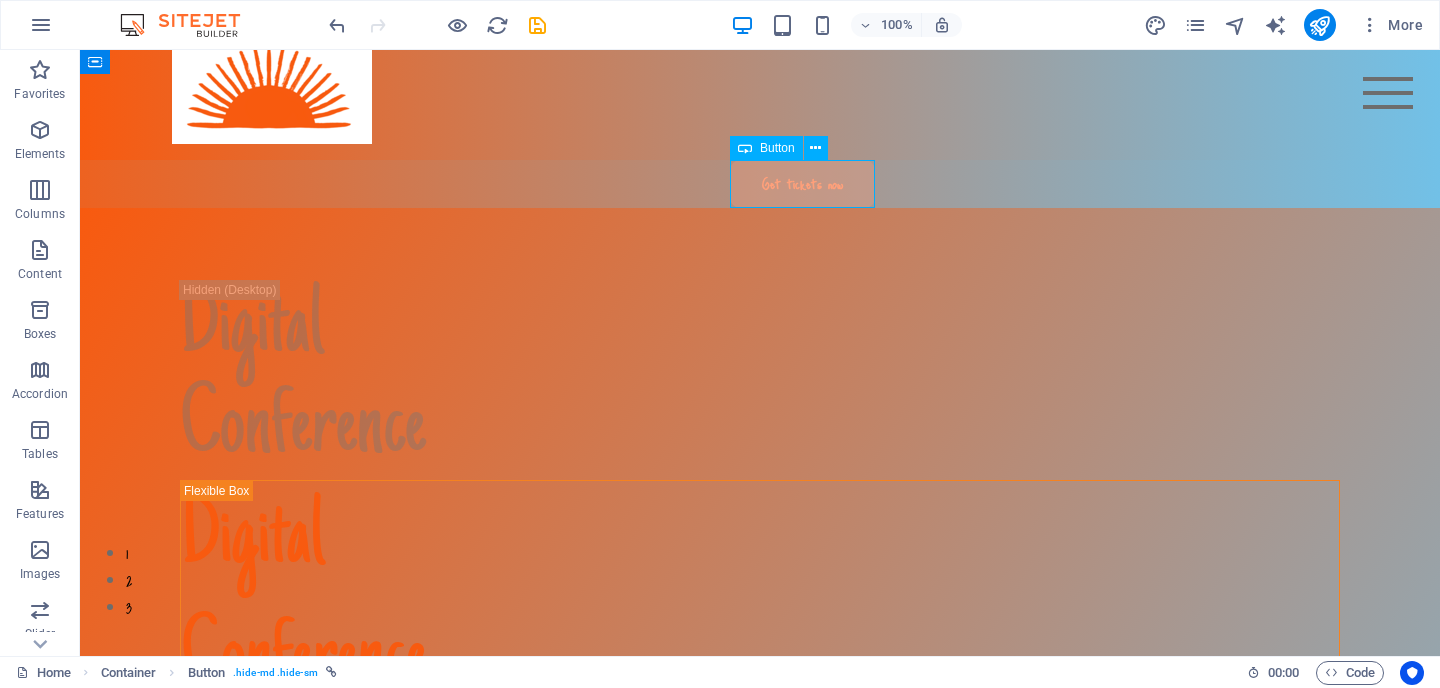 click on "Get tickets now" at bounding box center (1410, 184) 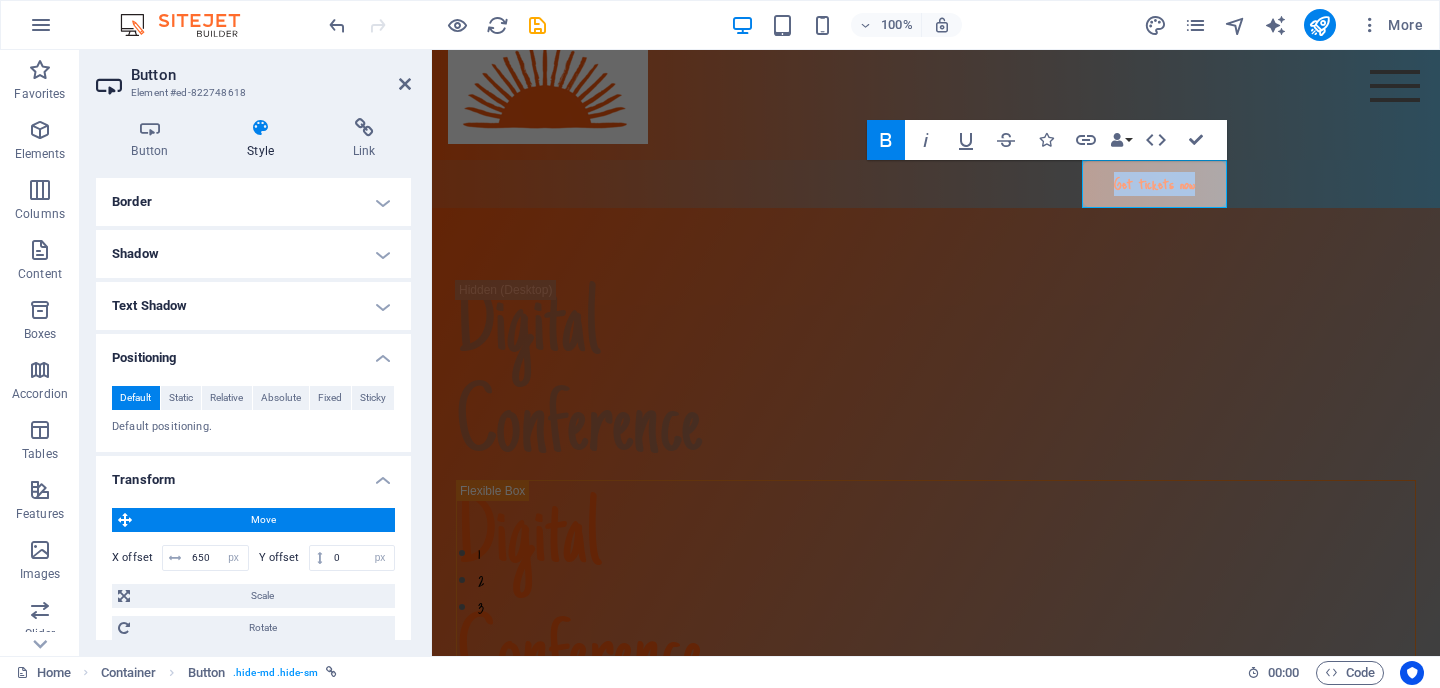 scroll, scrollTop: 714, scrollLeft: 0, axis: vertical 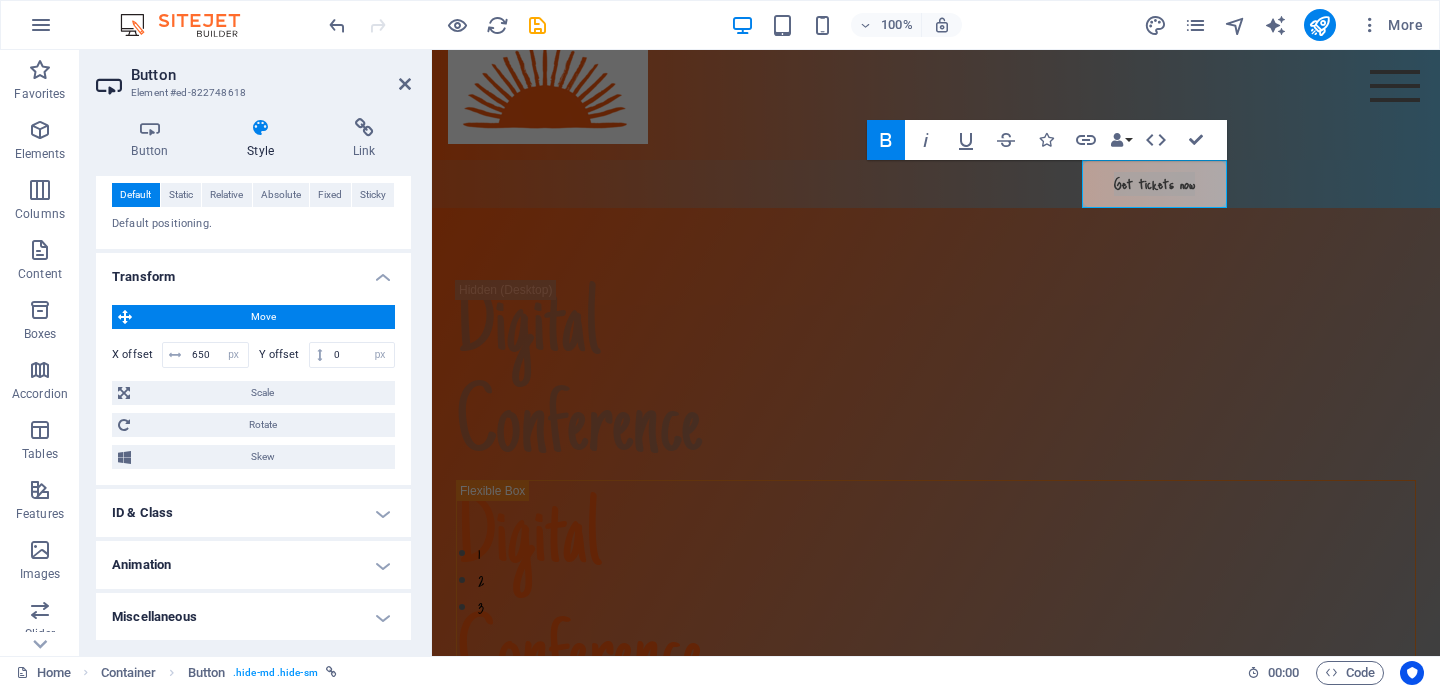 click on "ID & Class" at bounding box center [253, 513] 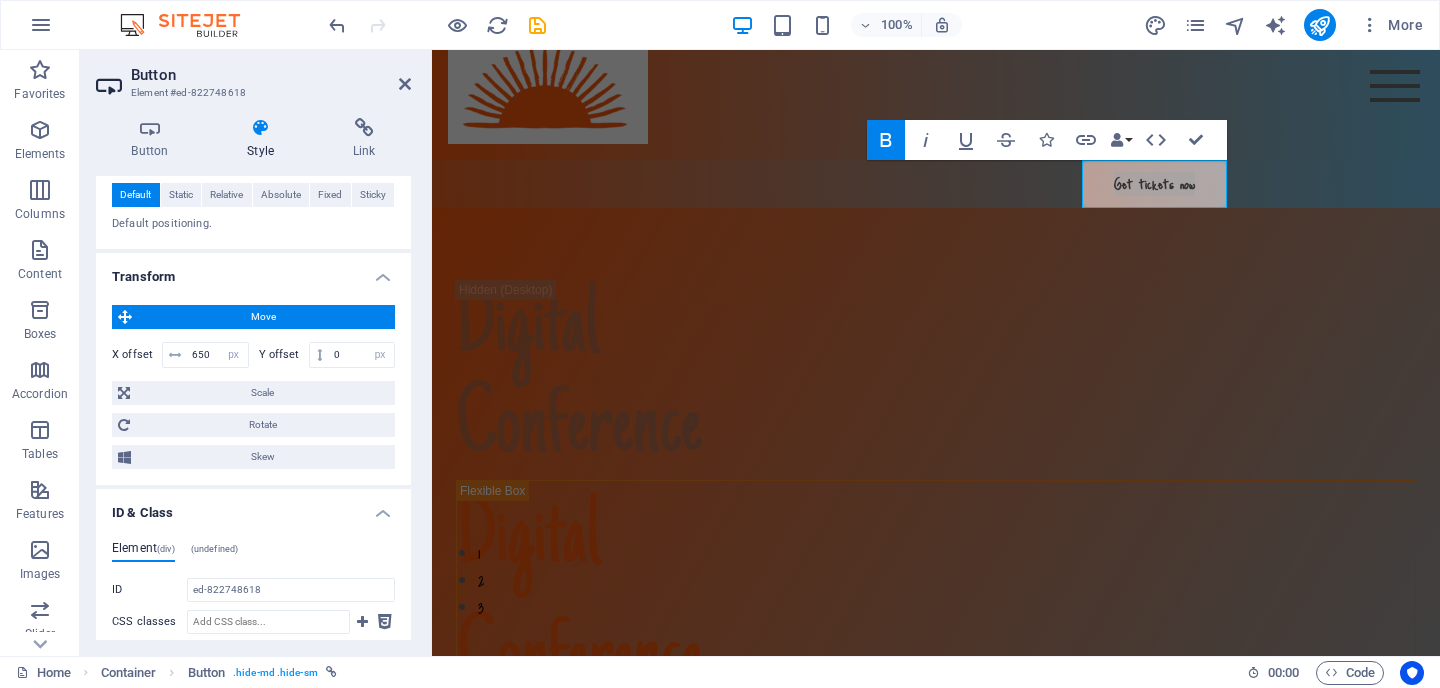 click on "ID & Class" at bounding box center [253, 507] 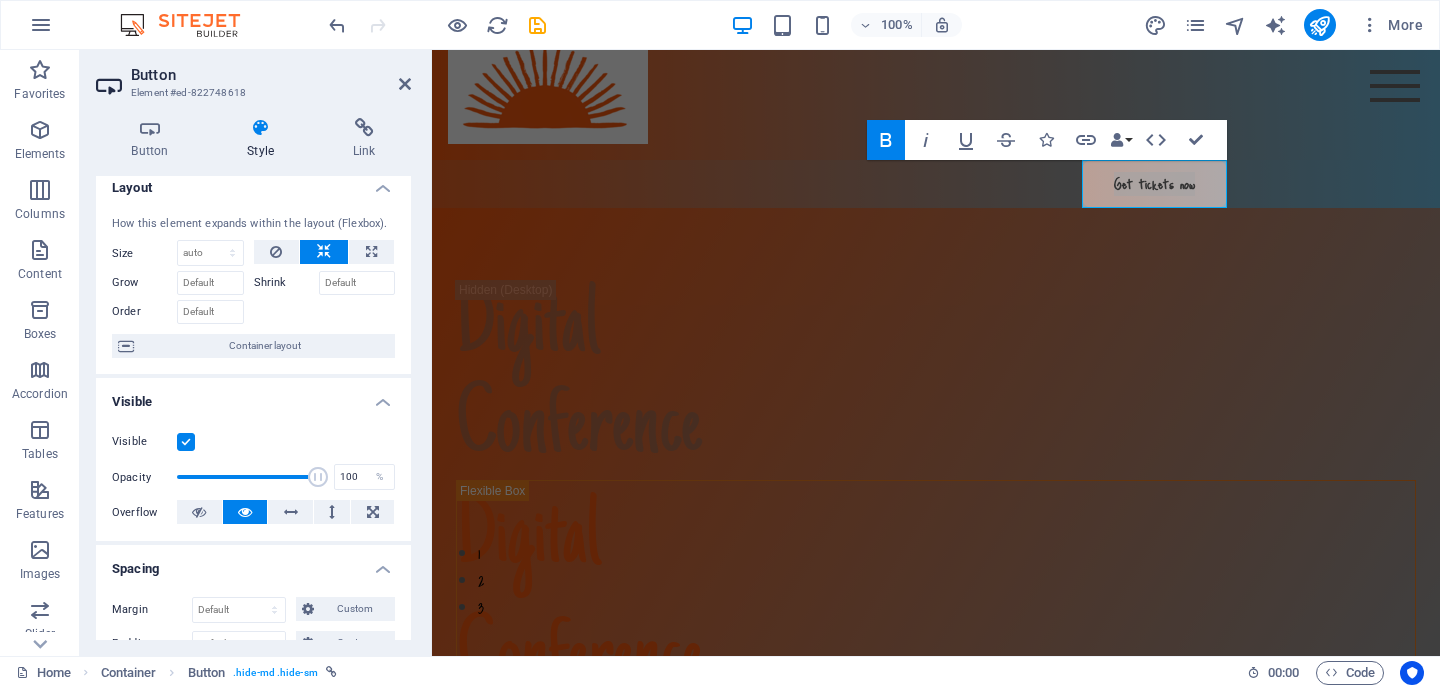 scroll, scrollTop: 0, scrollLeft: 0, axis: both 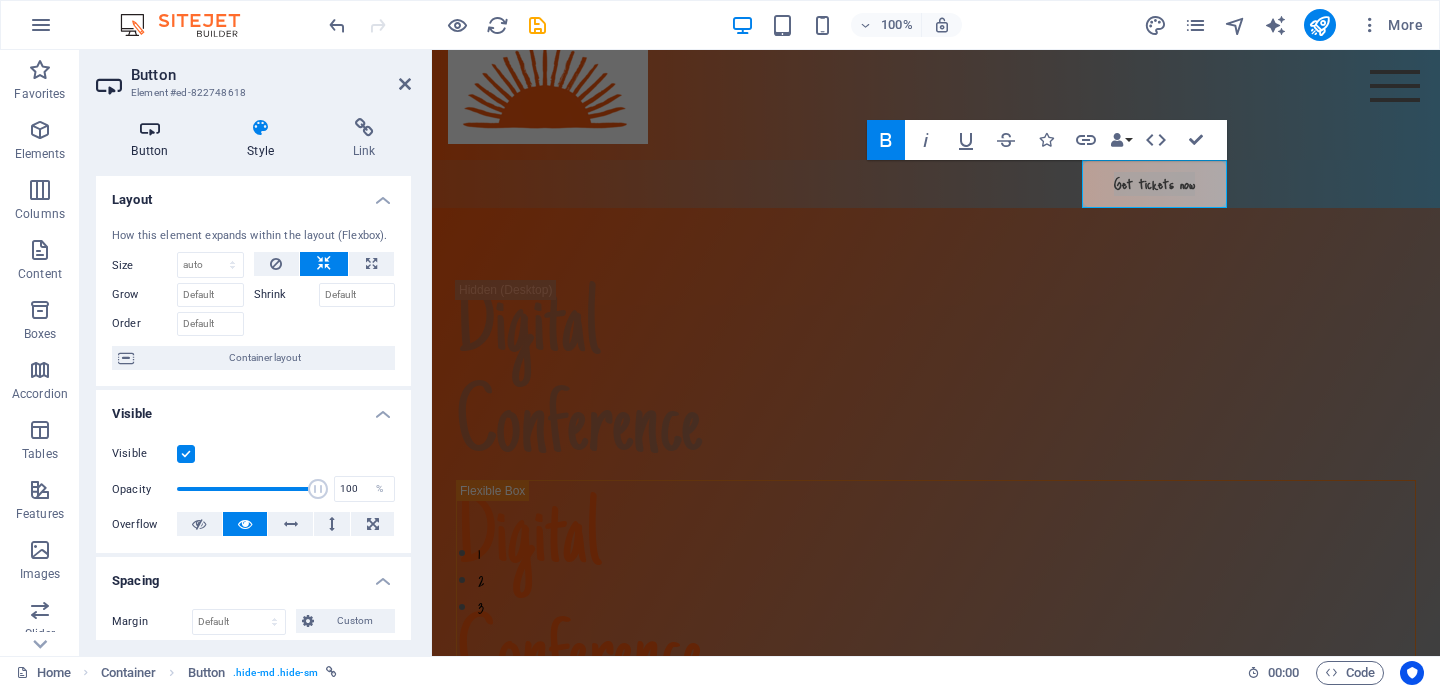 click at bounding box center [150, 128] 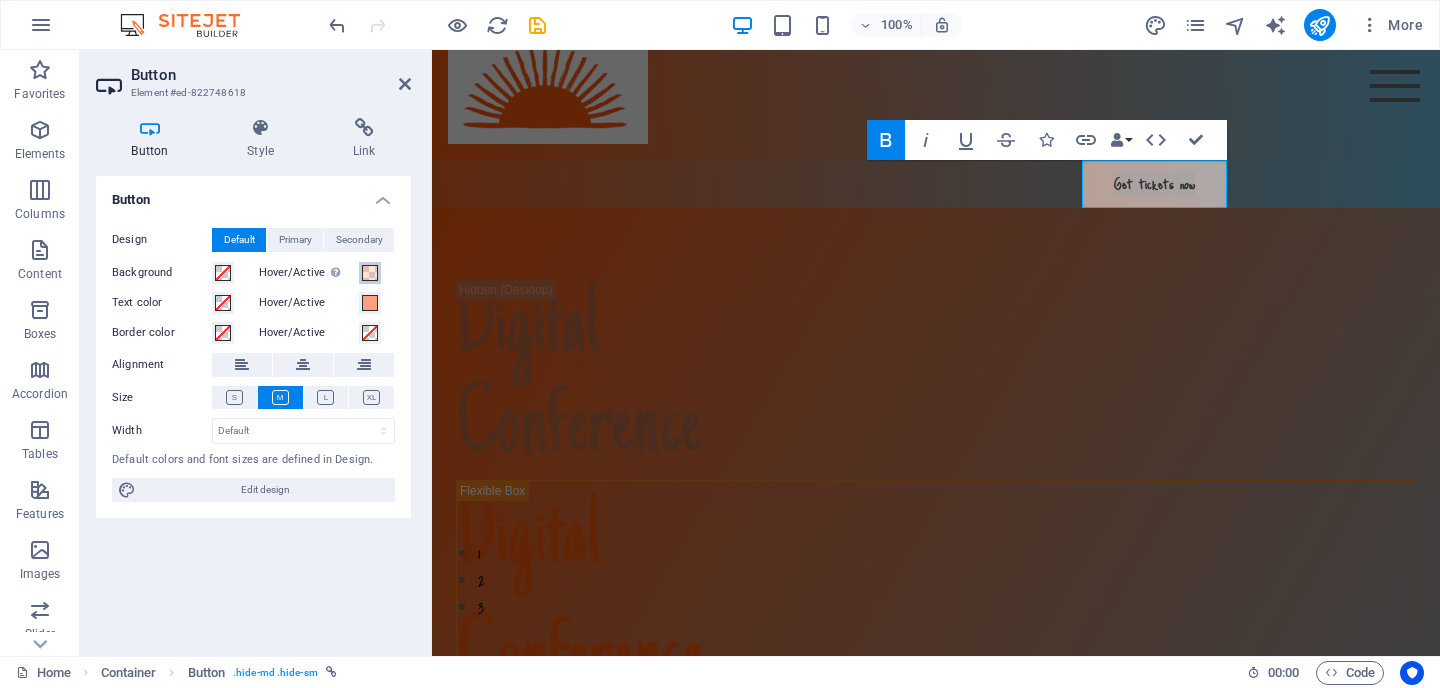 click at bounding box center [370, 273] 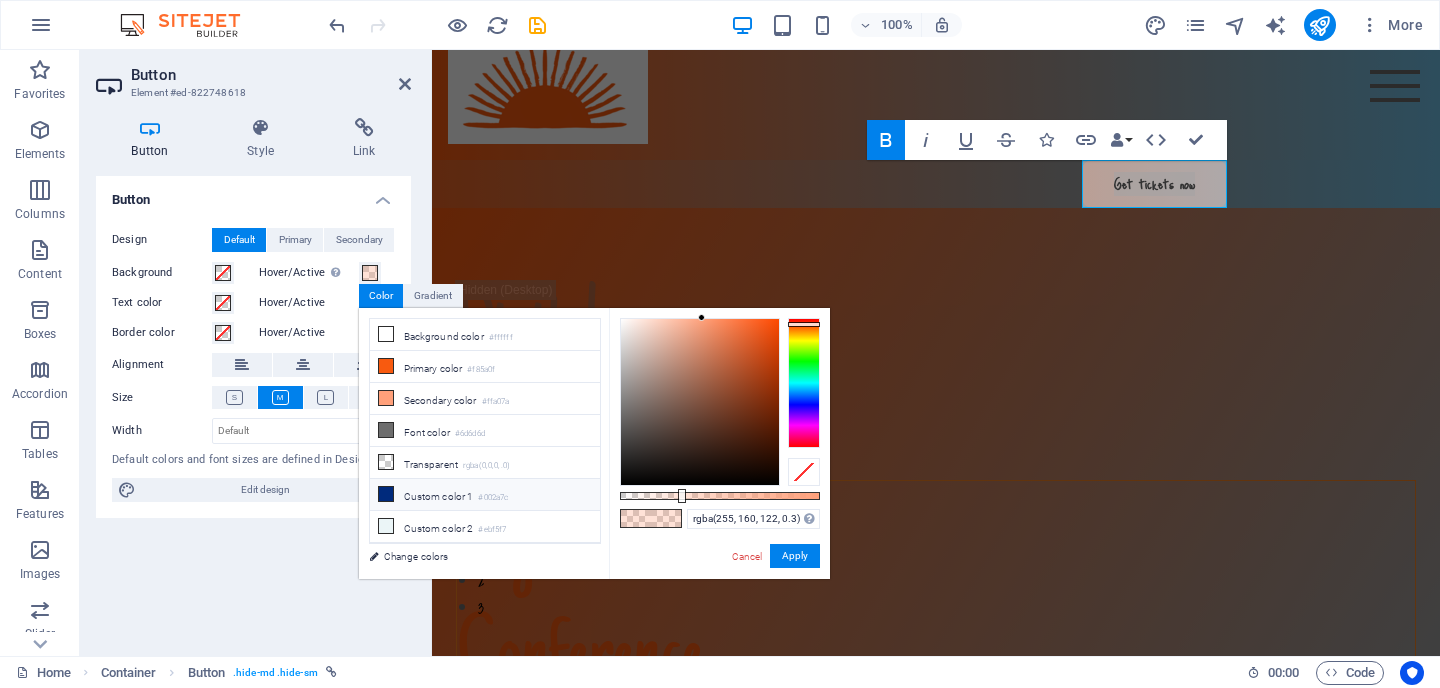click on "Custom color 1
#002a7c" at bounding box center (485, 495) 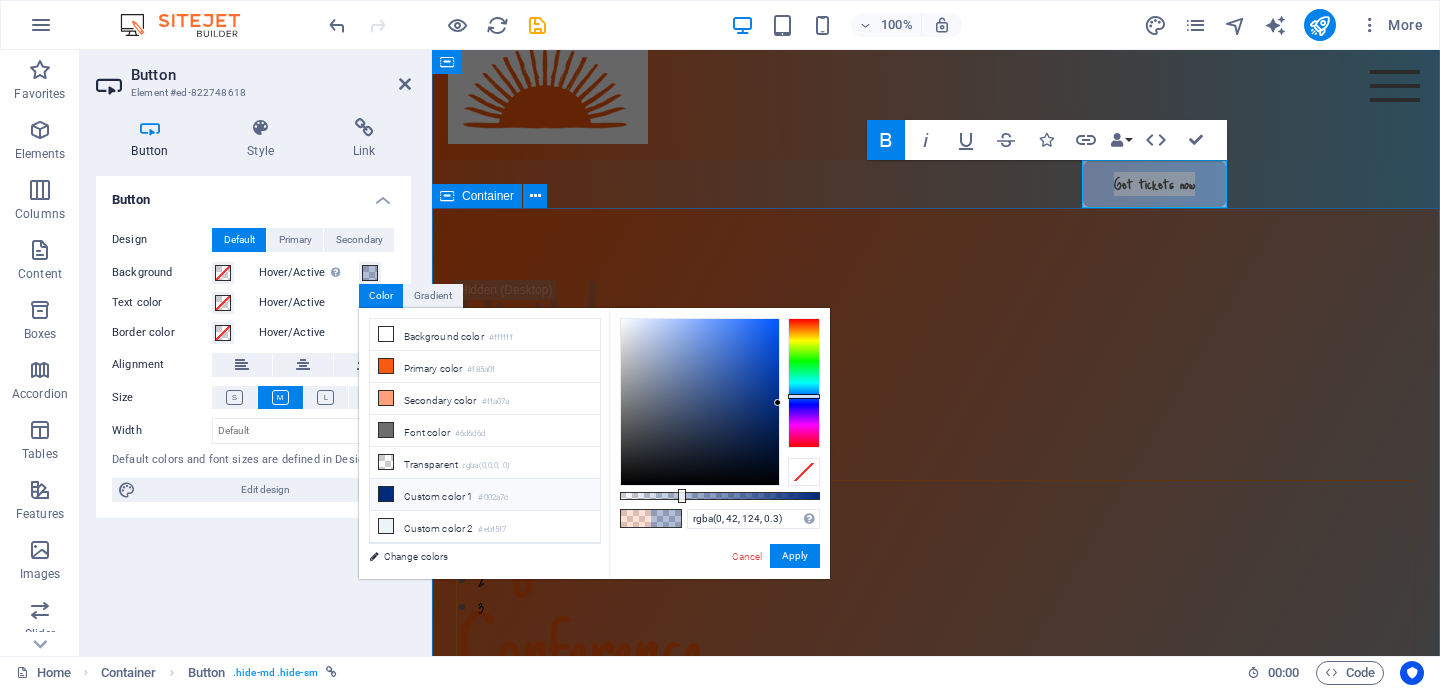 click on "Digital      Conference Digital  Conference Lorem ipsum dolor sit amet, consectetur adipiscing elit. Suspendisse varius enim in eros elementum tristique. Duis cursus, mi quis viverra ornare, eros dolor interdum nulla. [DATE]-[DATE], [YEAR] [CITY] In Person [BUILDING] Get tickets now" at bounding box center [936, 980] 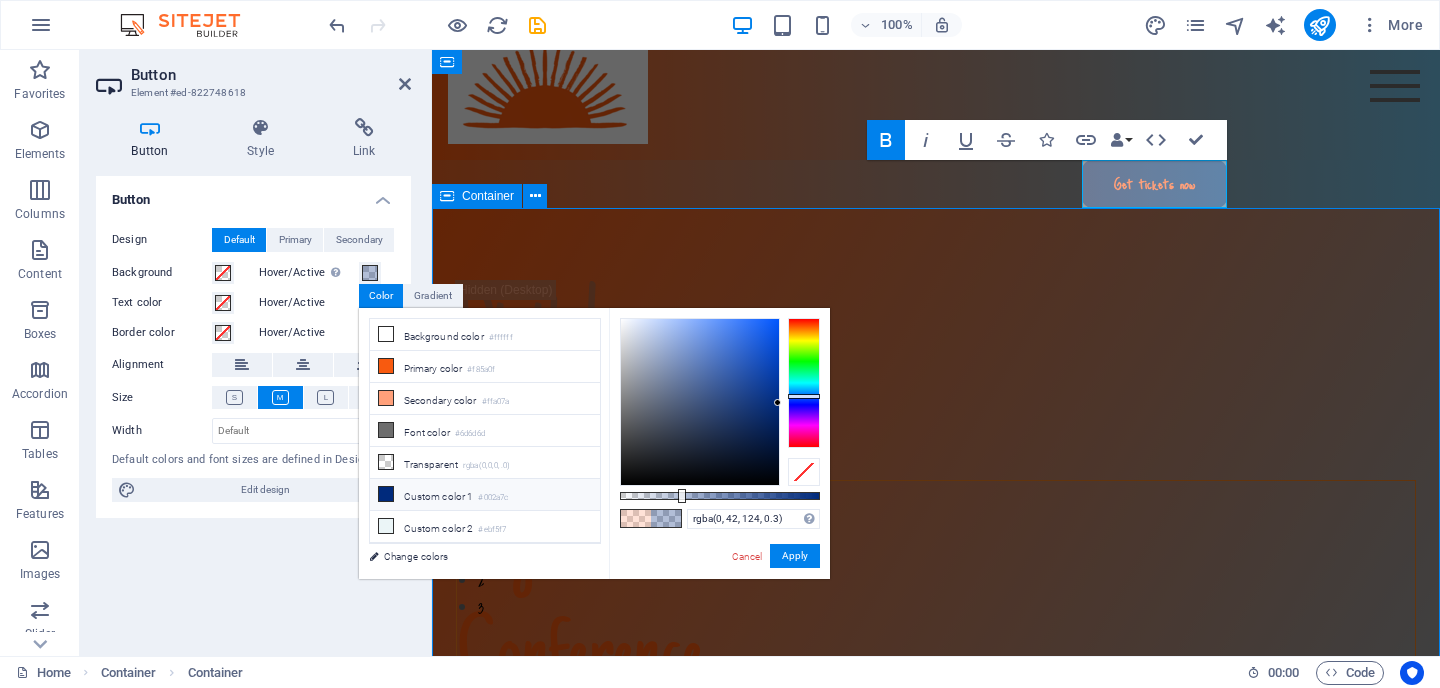 click on "Digital      Conference Digital  Conference Lorem ipsum dolor sit amet, consectetur adipiscing elit. Suspendisse varius enim in eros elementum tristique. Duis cursus, mi quis viverra ornare, eros dolor interdum nulla. [DATE]-[DATE], [YEAR] [CITY] In Person [BUILDING] Get tickets now" at bounding box center [936, 980] 